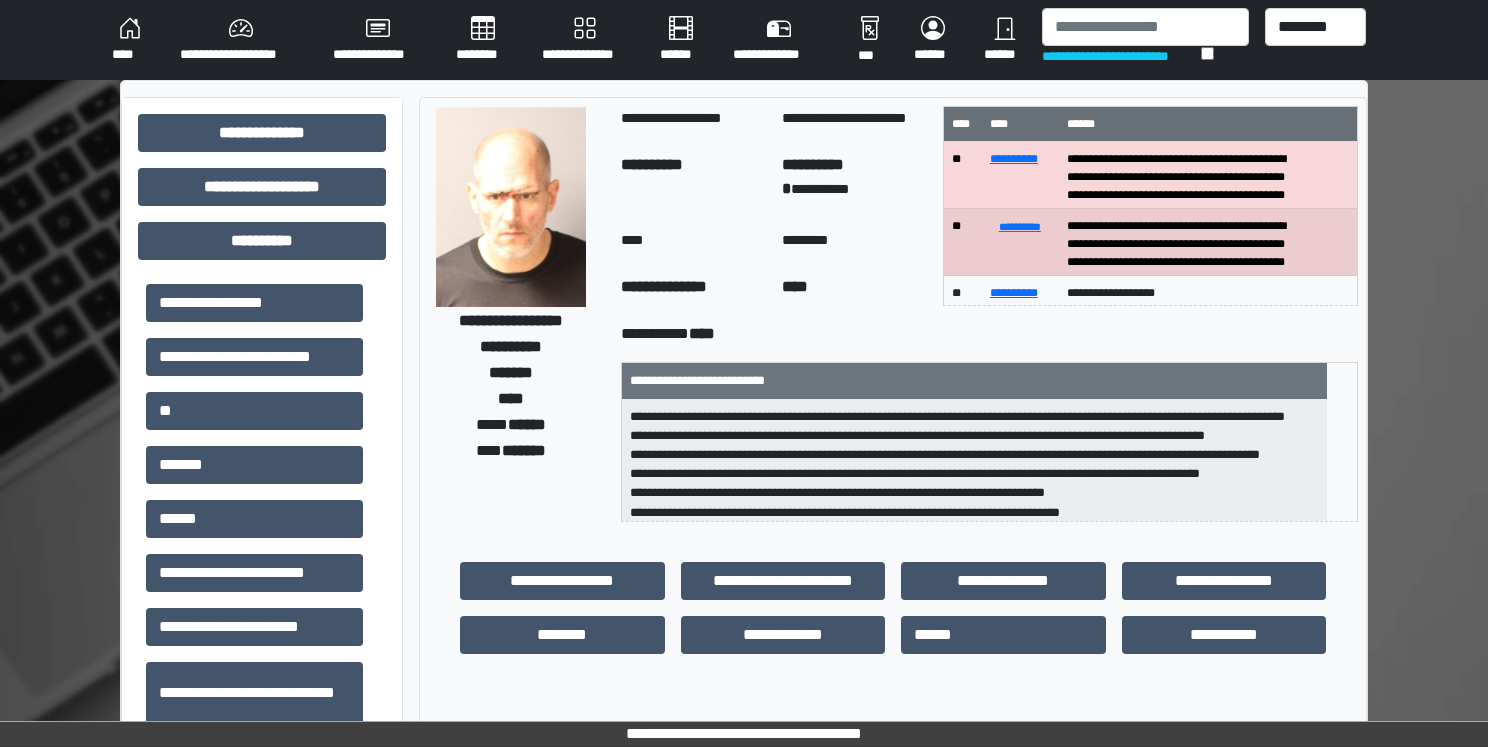 scroll, scrollTop: 17, scrollLeft: 0, axis: vertical 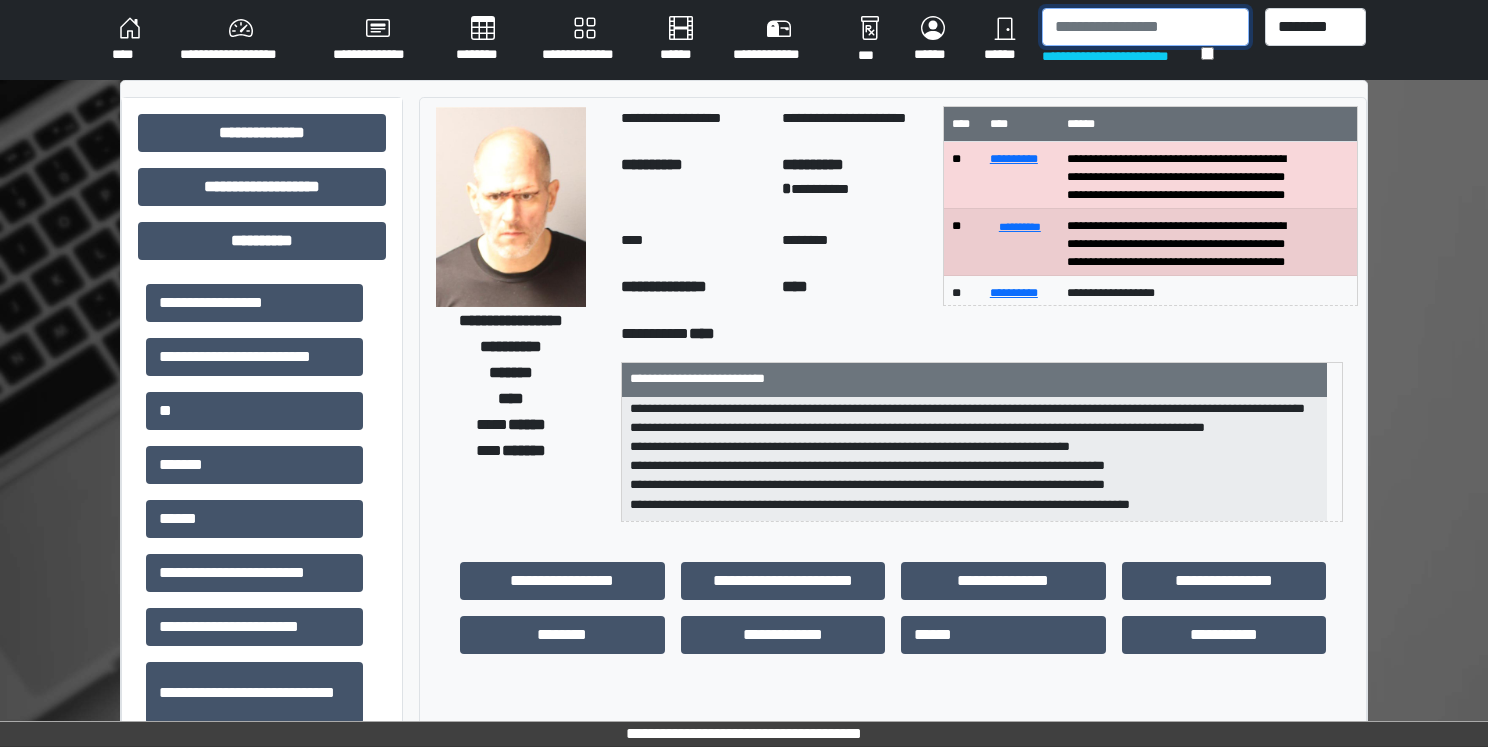 click at bounding box center (1145, 27) 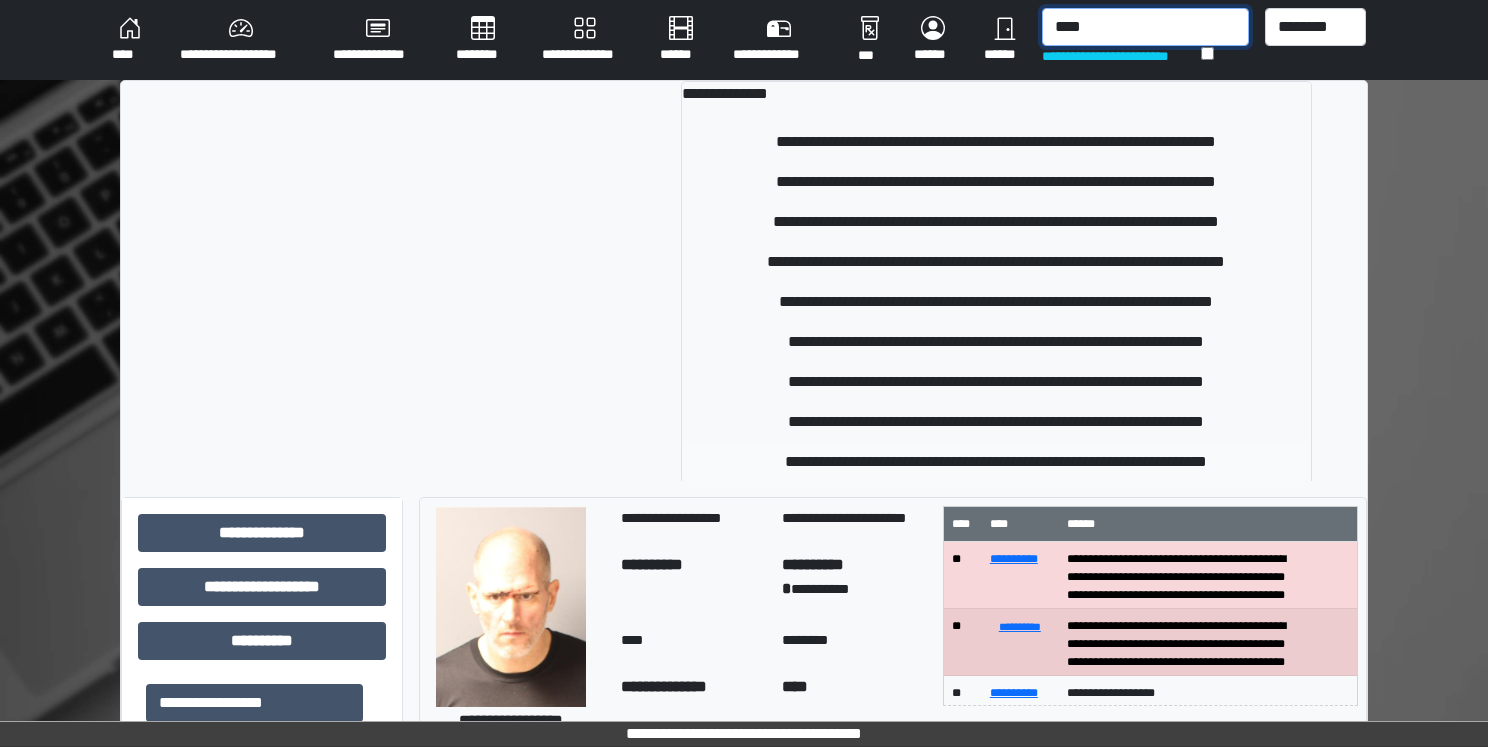 scroll, scrollTop: 98, scrollLeft: 0, axis: vertical 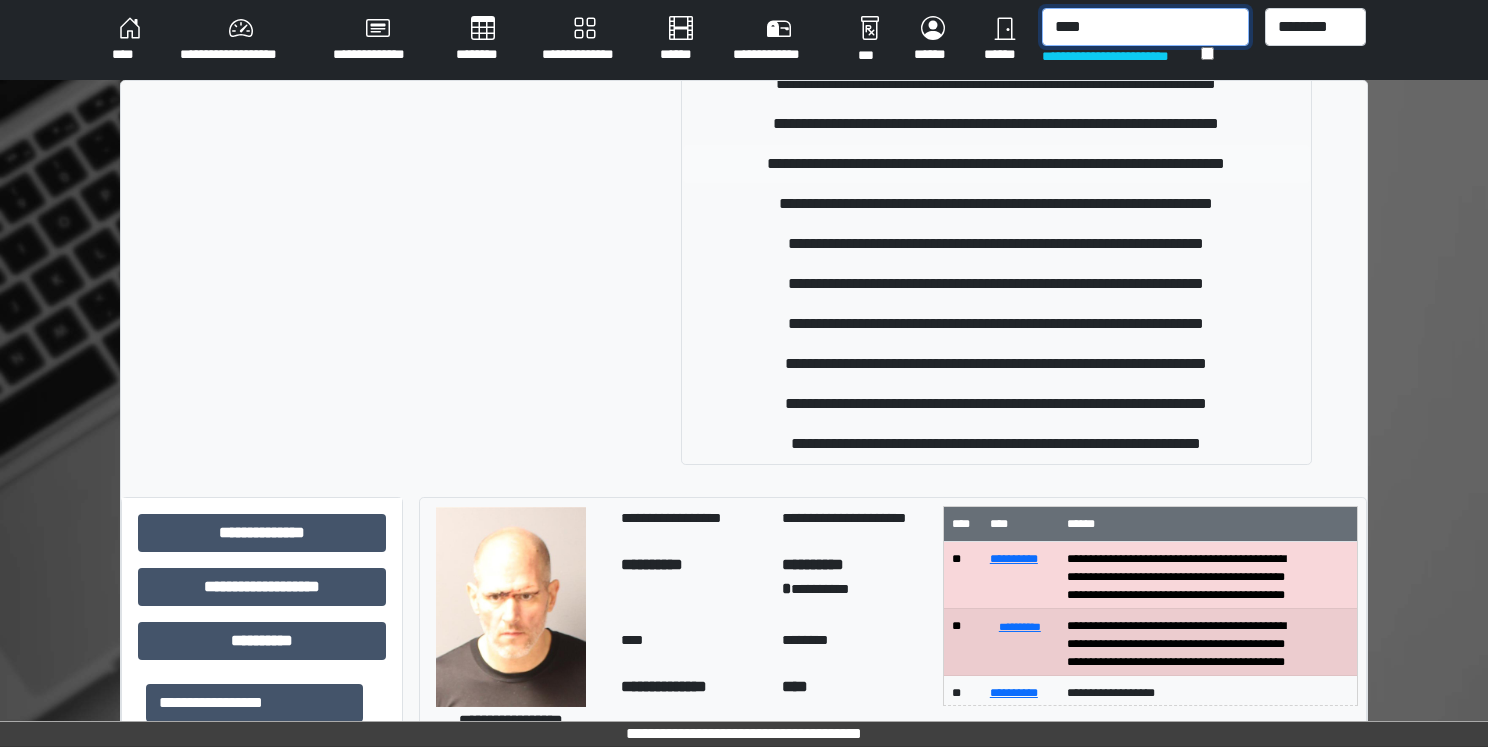 type on "****" 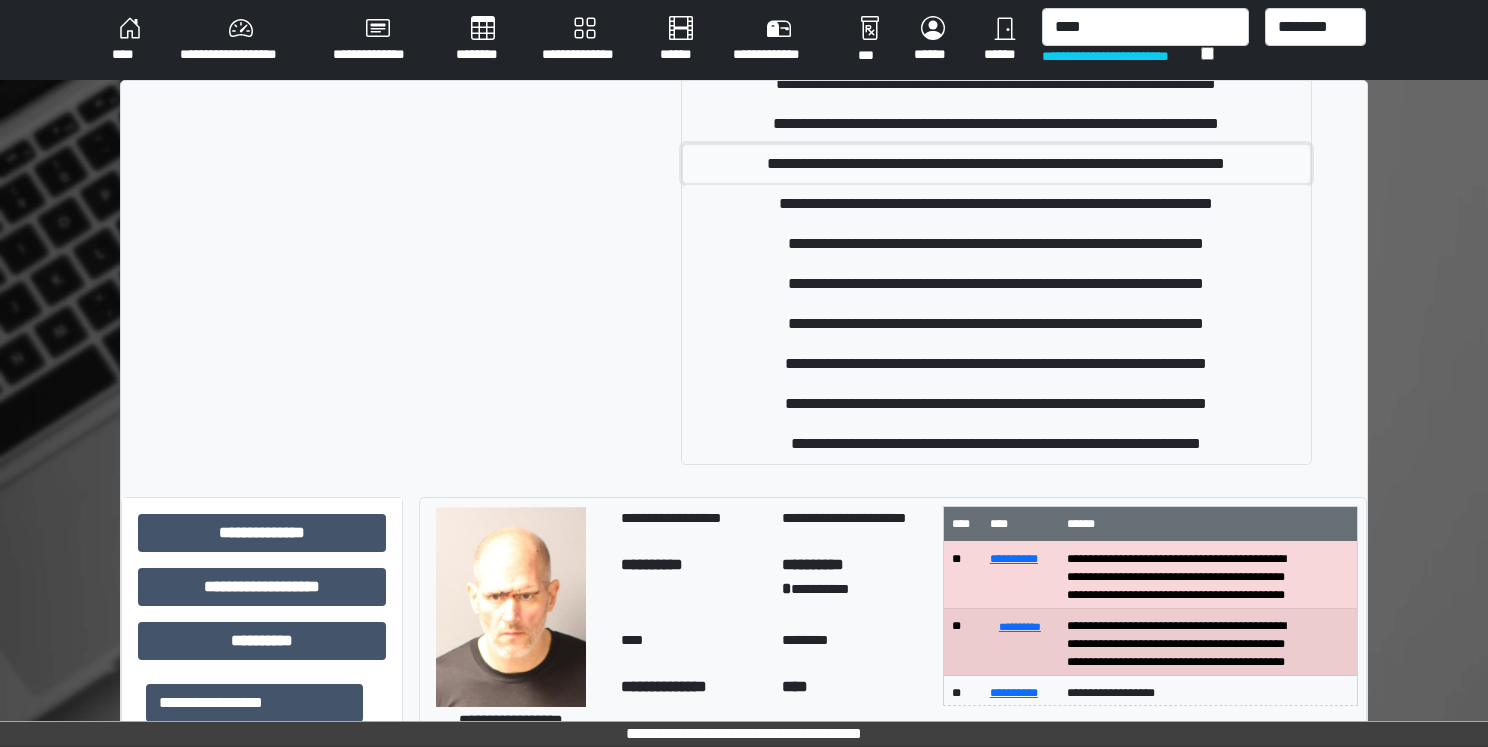 click on "**********" at bounding box center (996, 164) 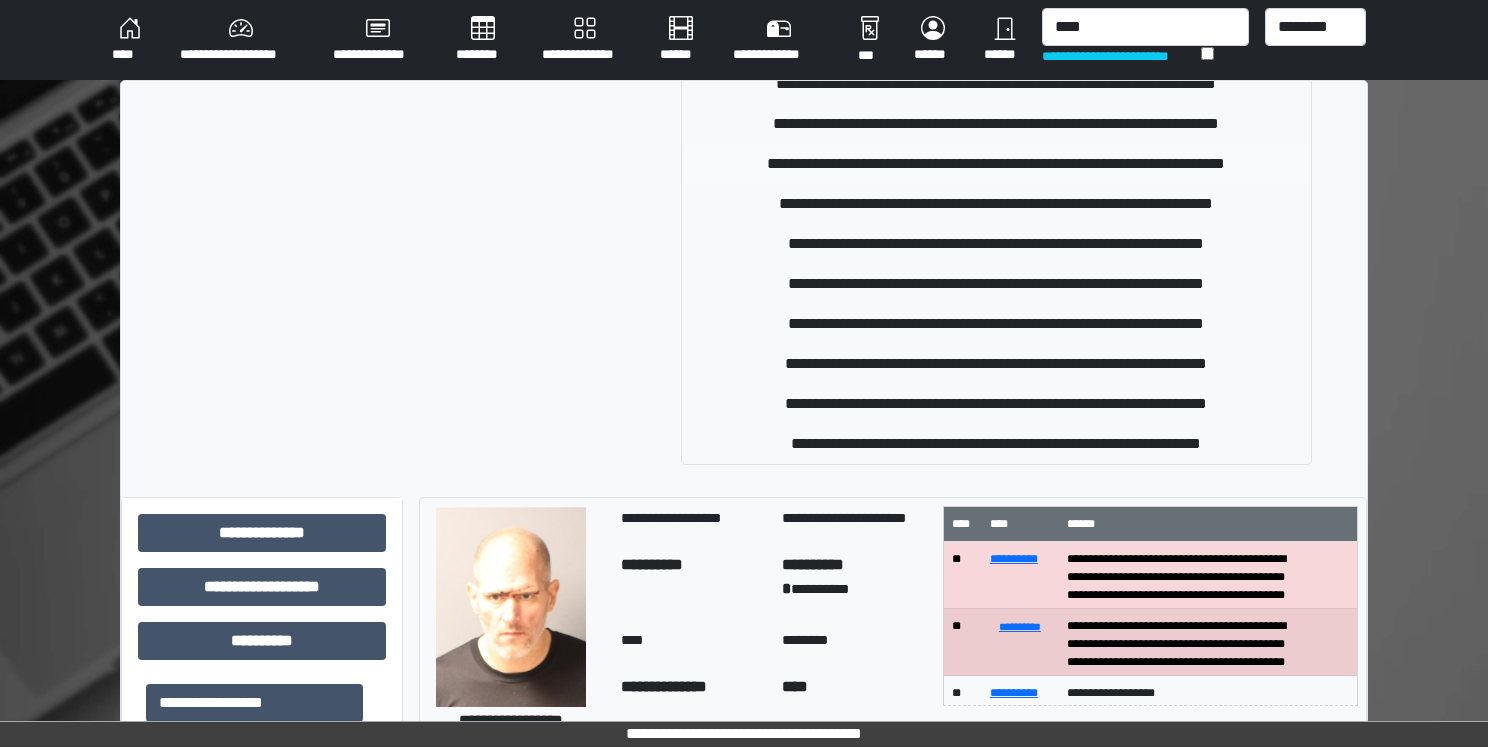 type 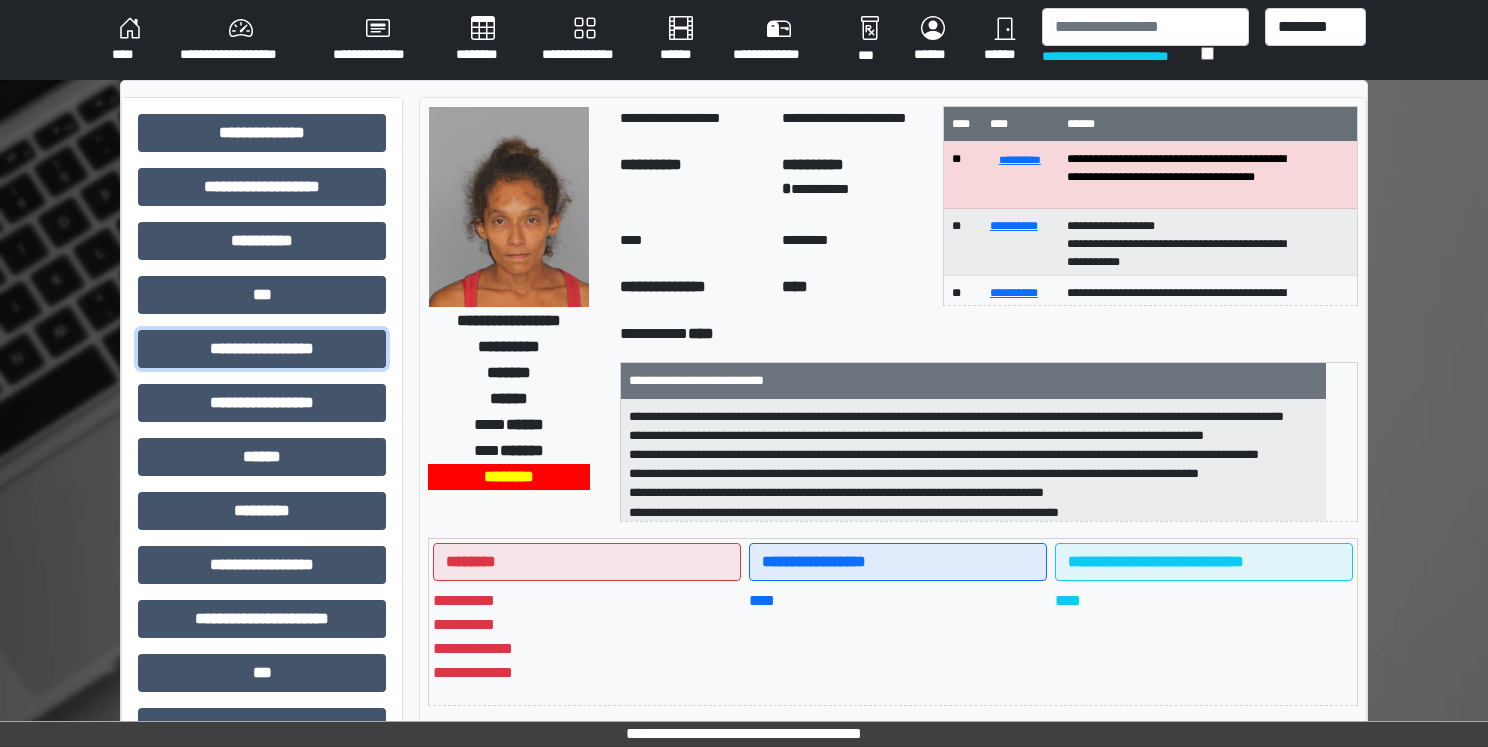 drag, startPoint x: 283, startPoint y: 354, endPoint x: 284, endPoint y: 376, distance: 22.022715 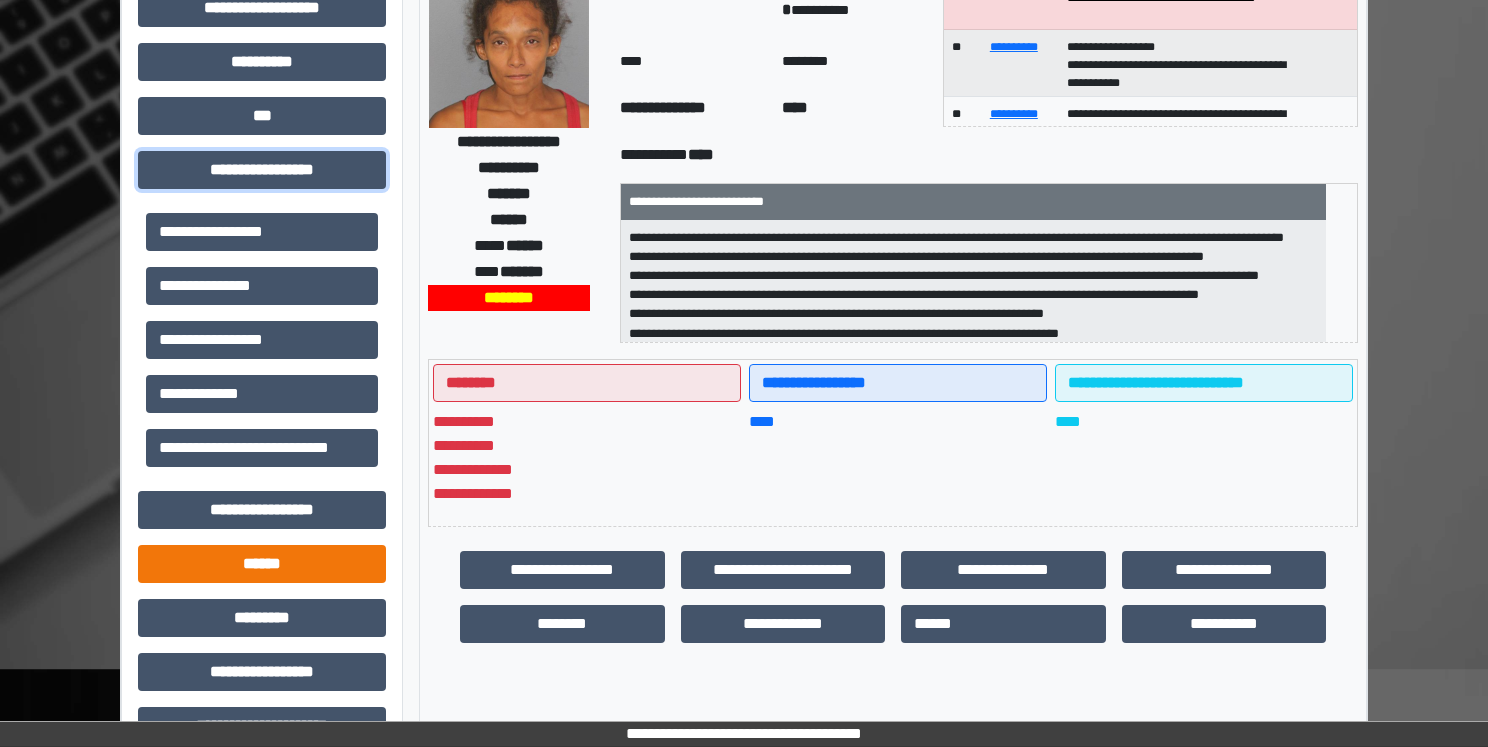 scroll, scrollTop: 300, scrollLeft: 0, axis: vertical 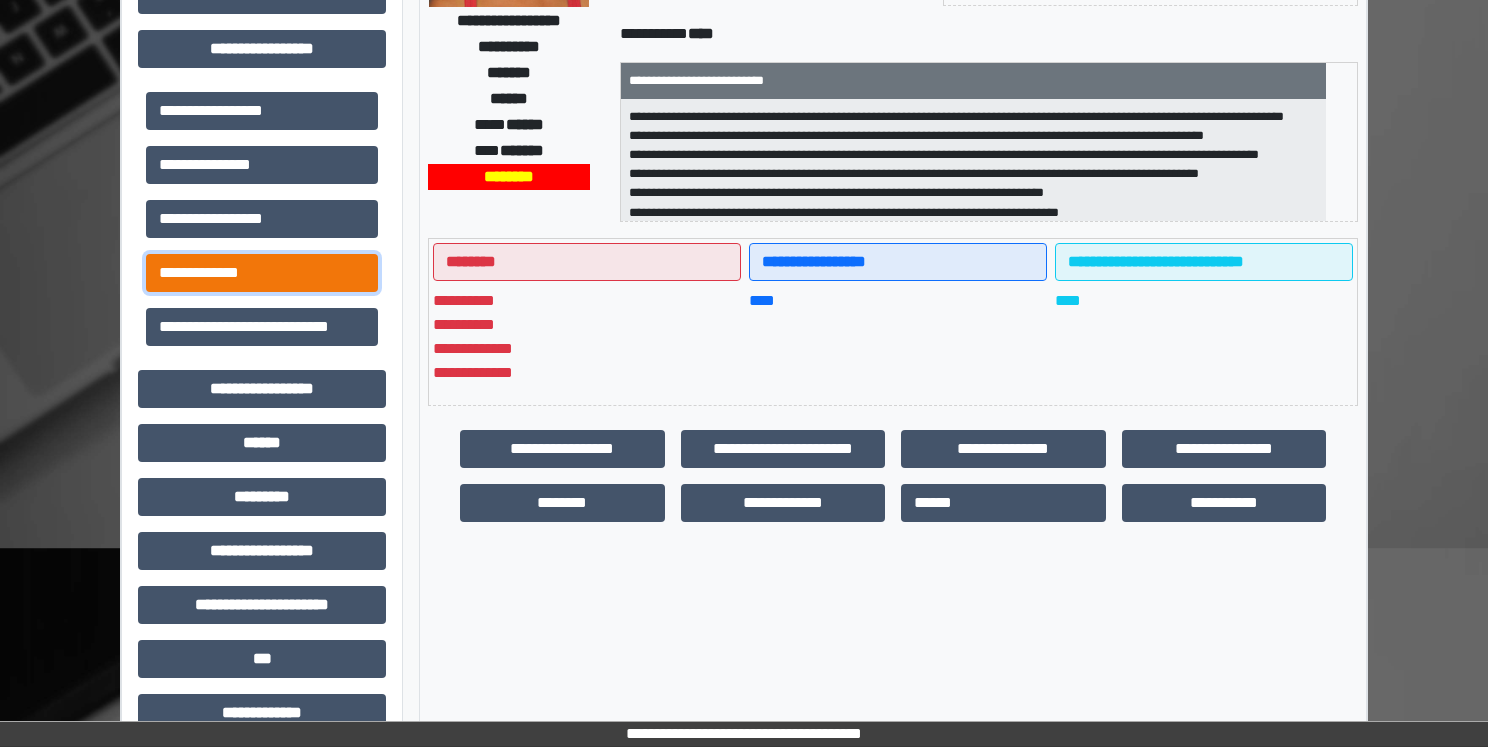 click on "**********" at bounding box center [262, 273] 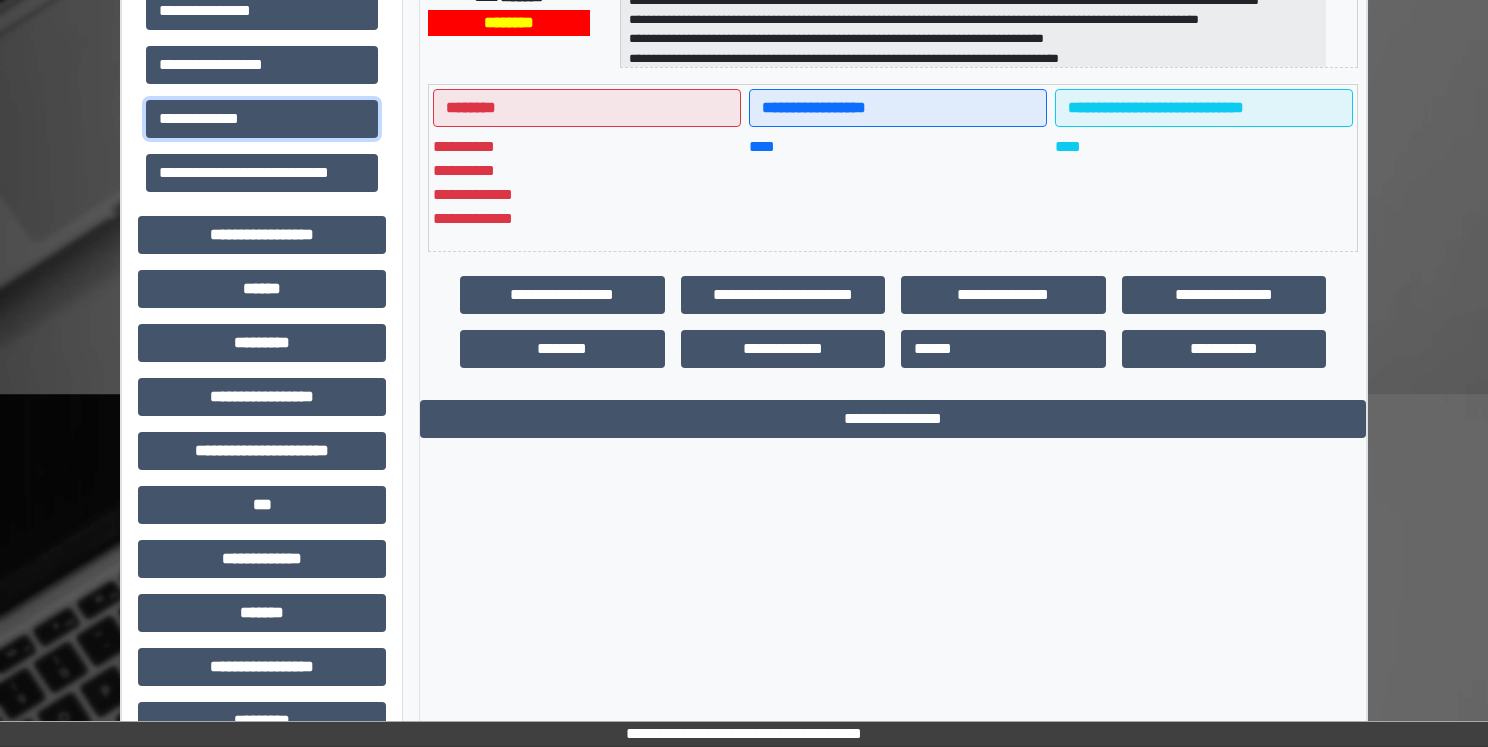 scroll, scrollTop: 600, scrollLeft: 0, axis: vertical 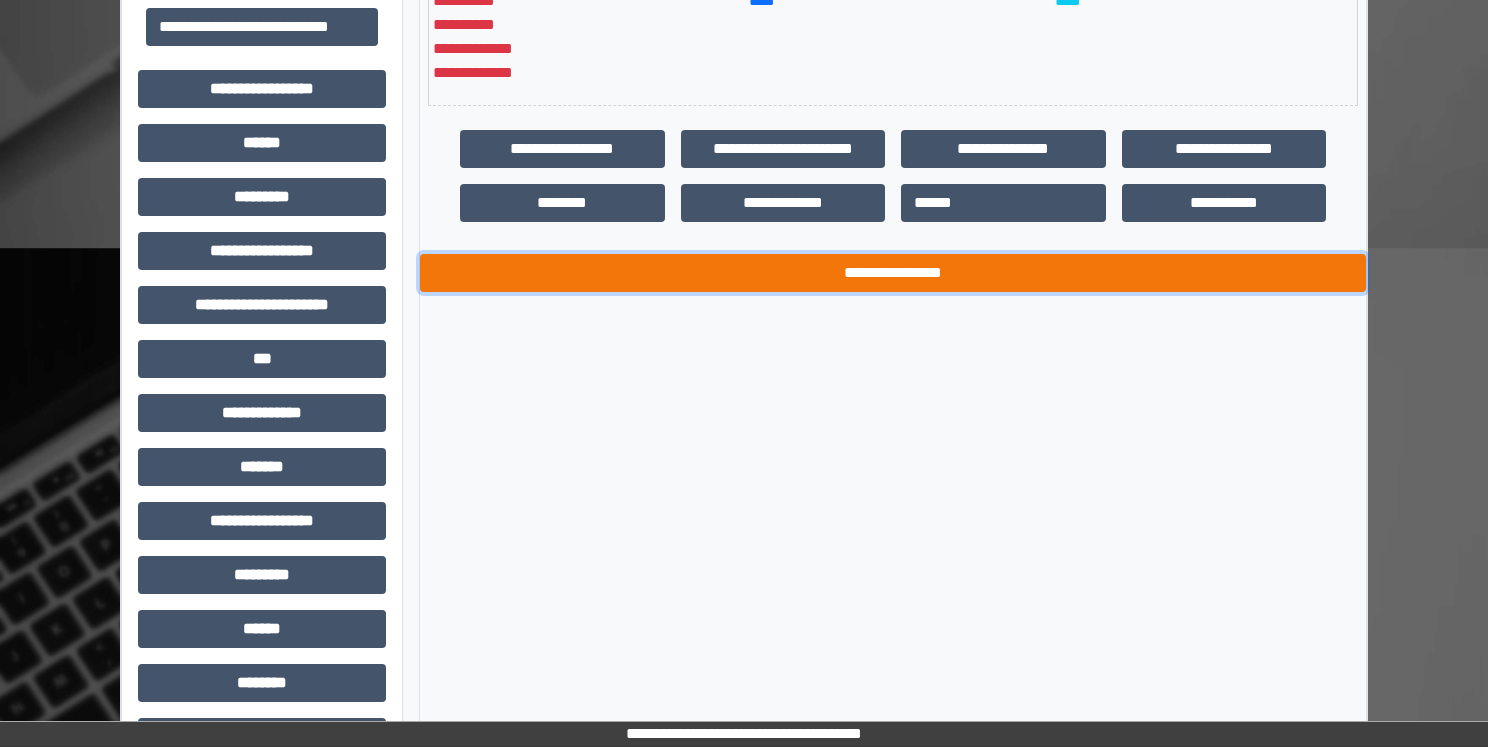 click on "**********" at bounding box center (893, 273) 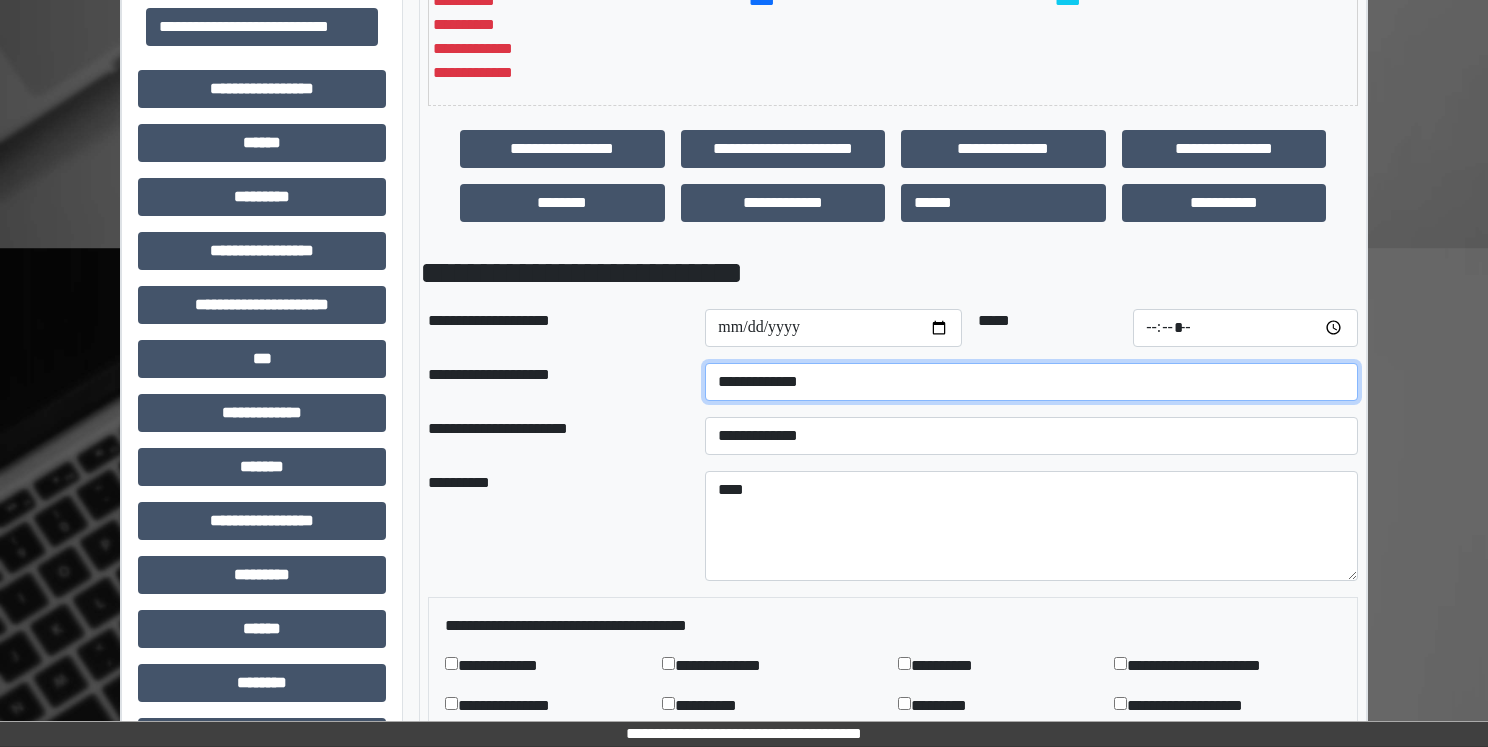 click on "**********" at bounding box center (1031, 382) 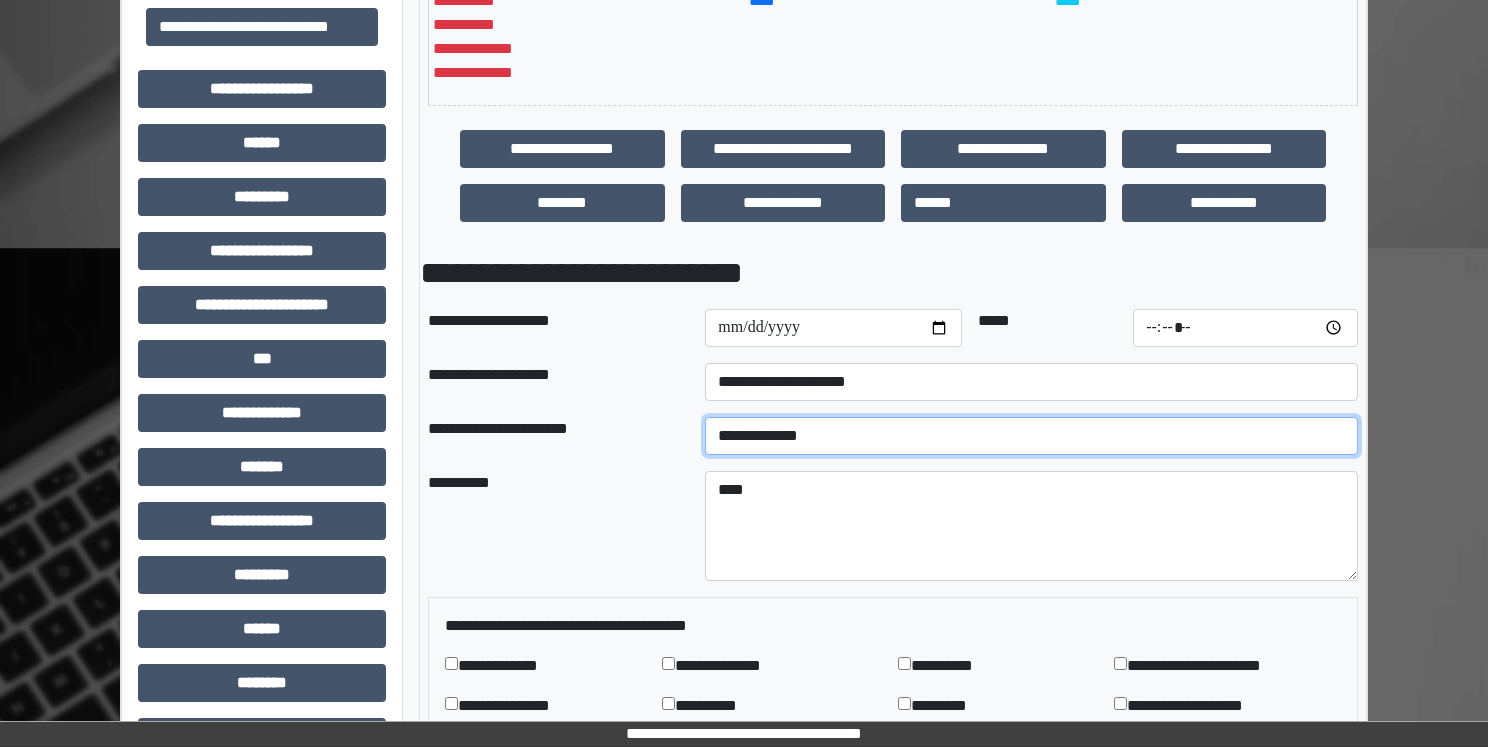 click on "**********" at bounding box center [1031, 436] 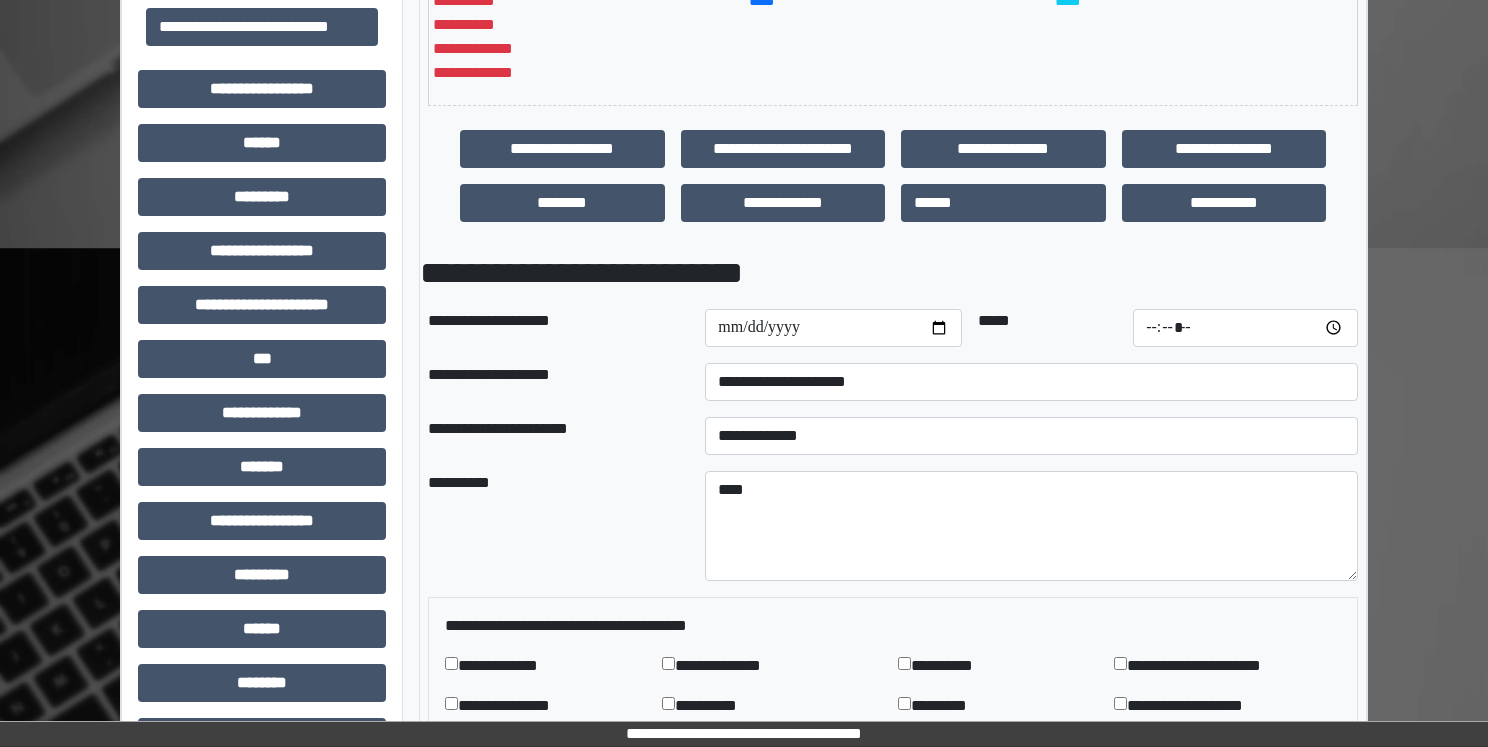 click on "**********" at bounding box center (893, 626) 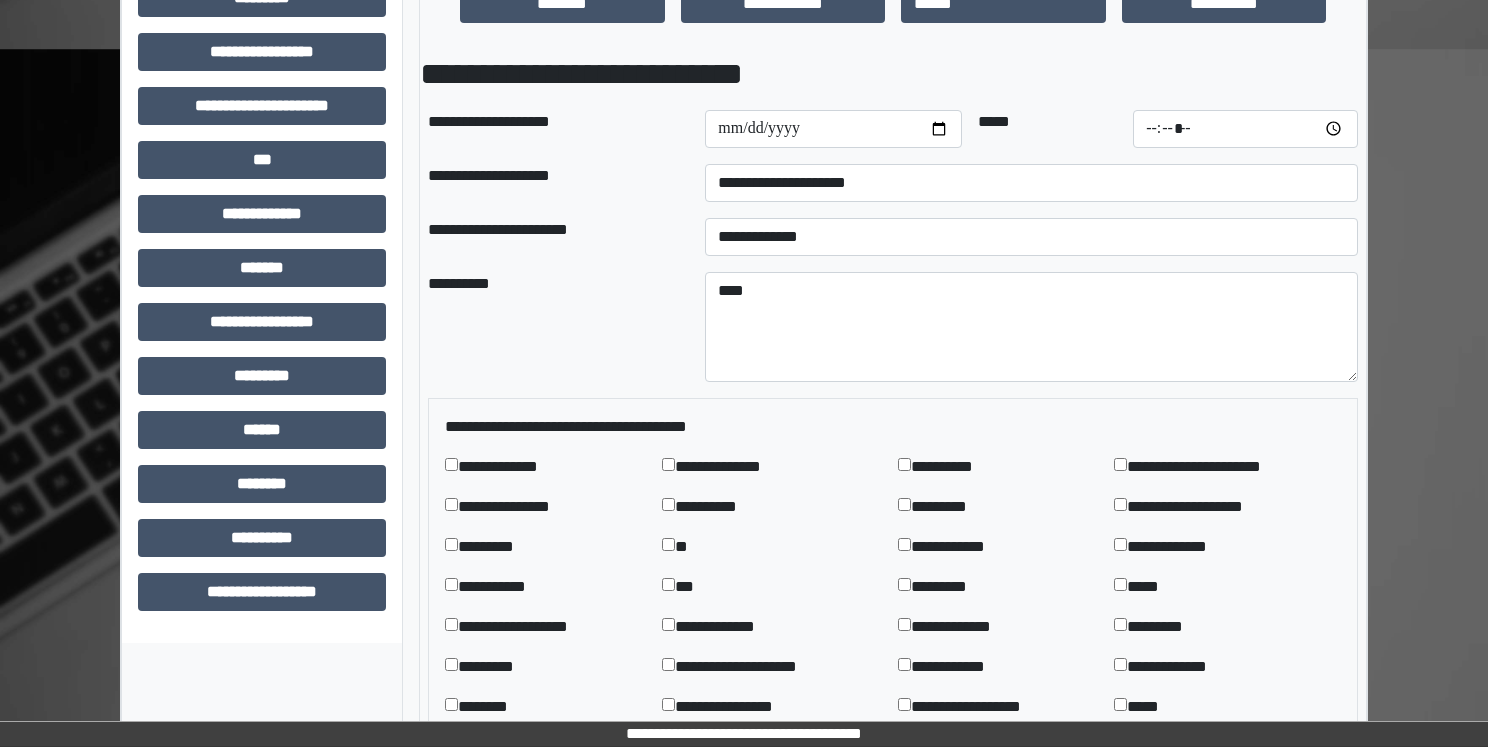 scroll, scrollTop: 800, scrollLeft: 0, axis: vertical 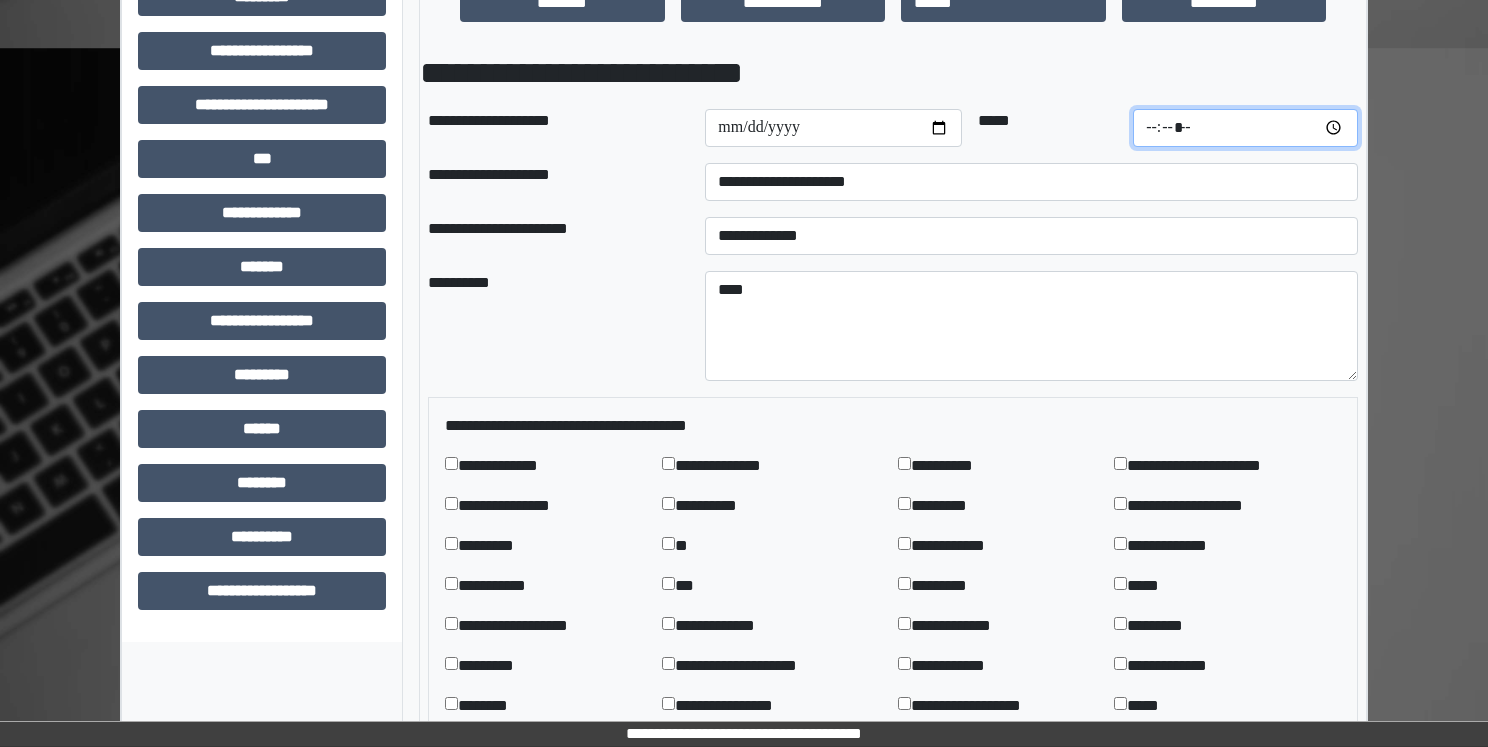 click on "*****" at bounding box center (1245, 128) 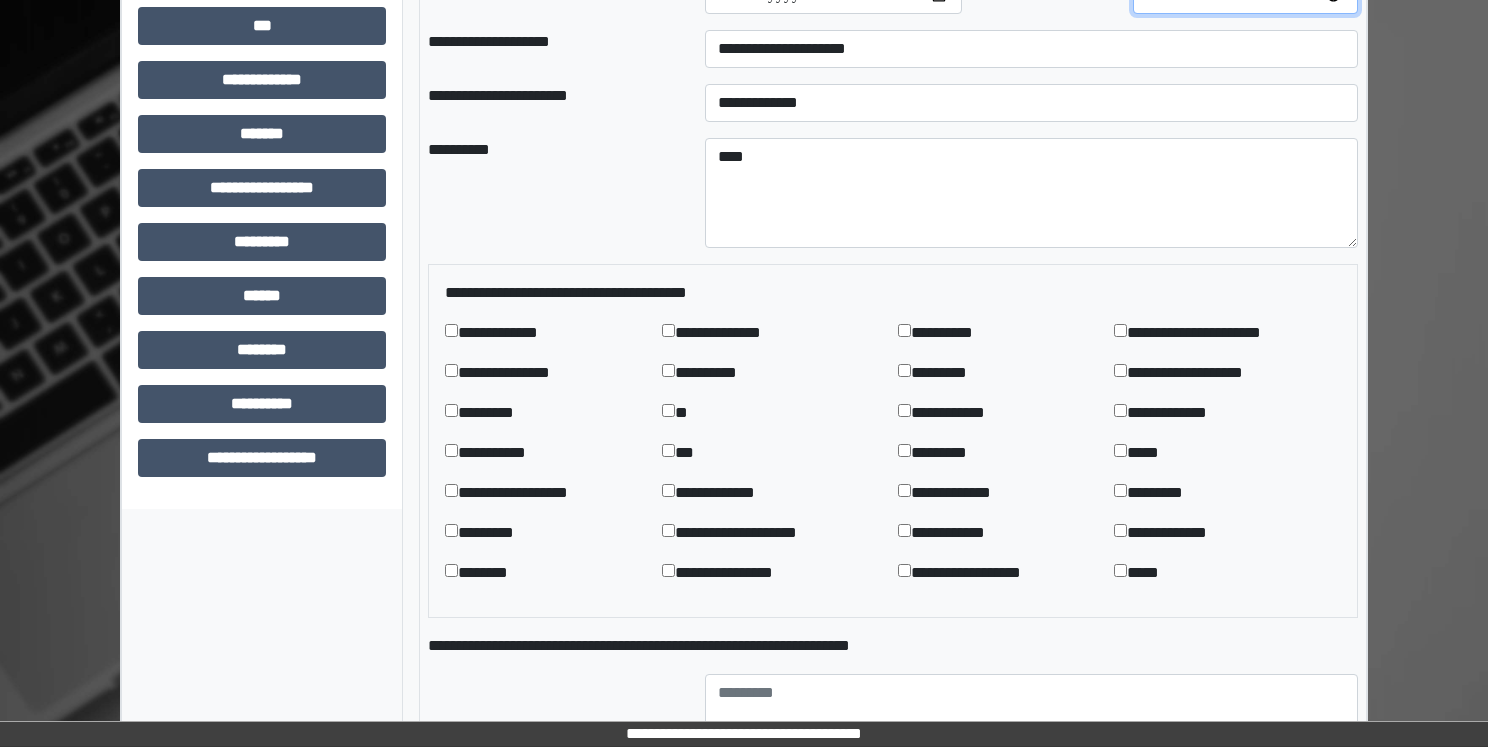scroll, scrollTop: 1100, scrollLeft: 0, axis: vertical 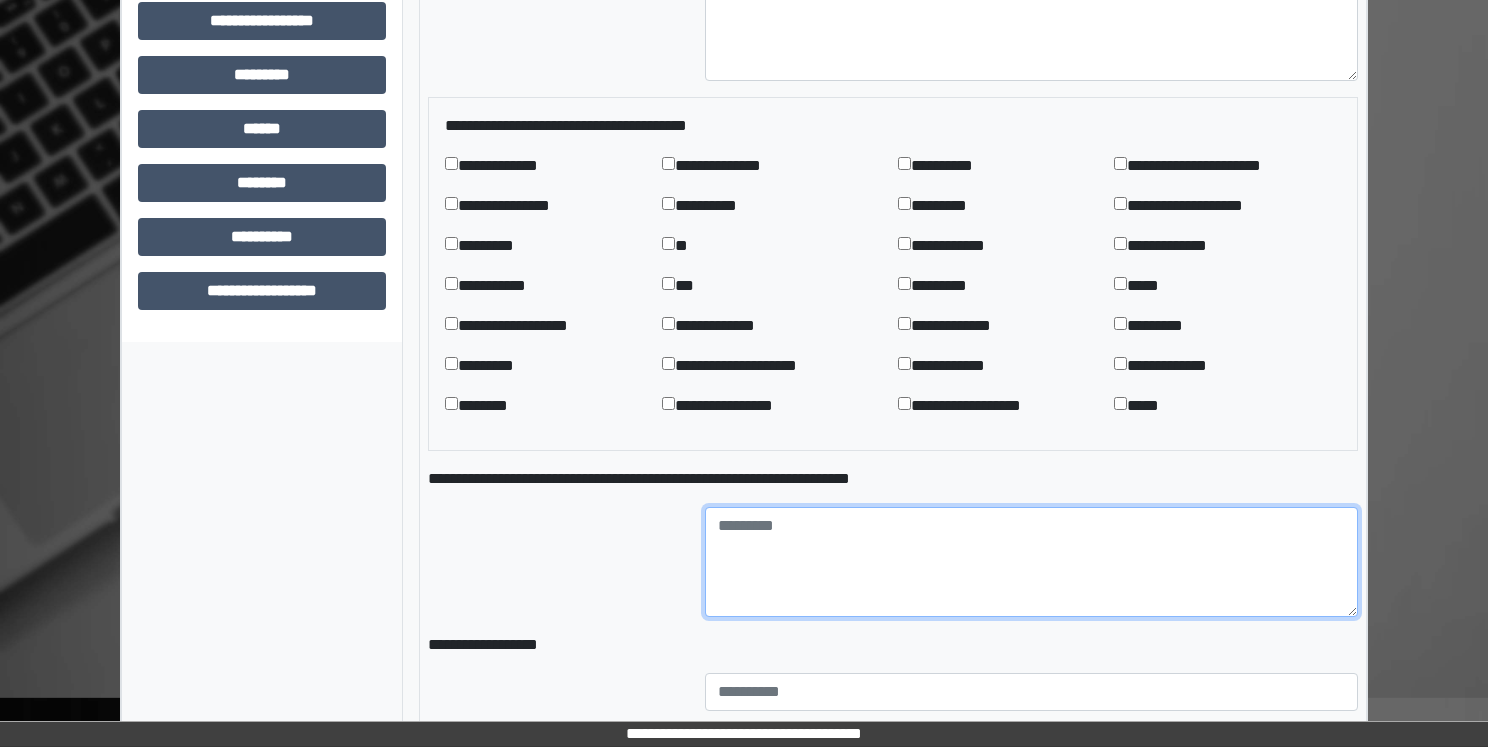 click at bounding box center [1031, 562] 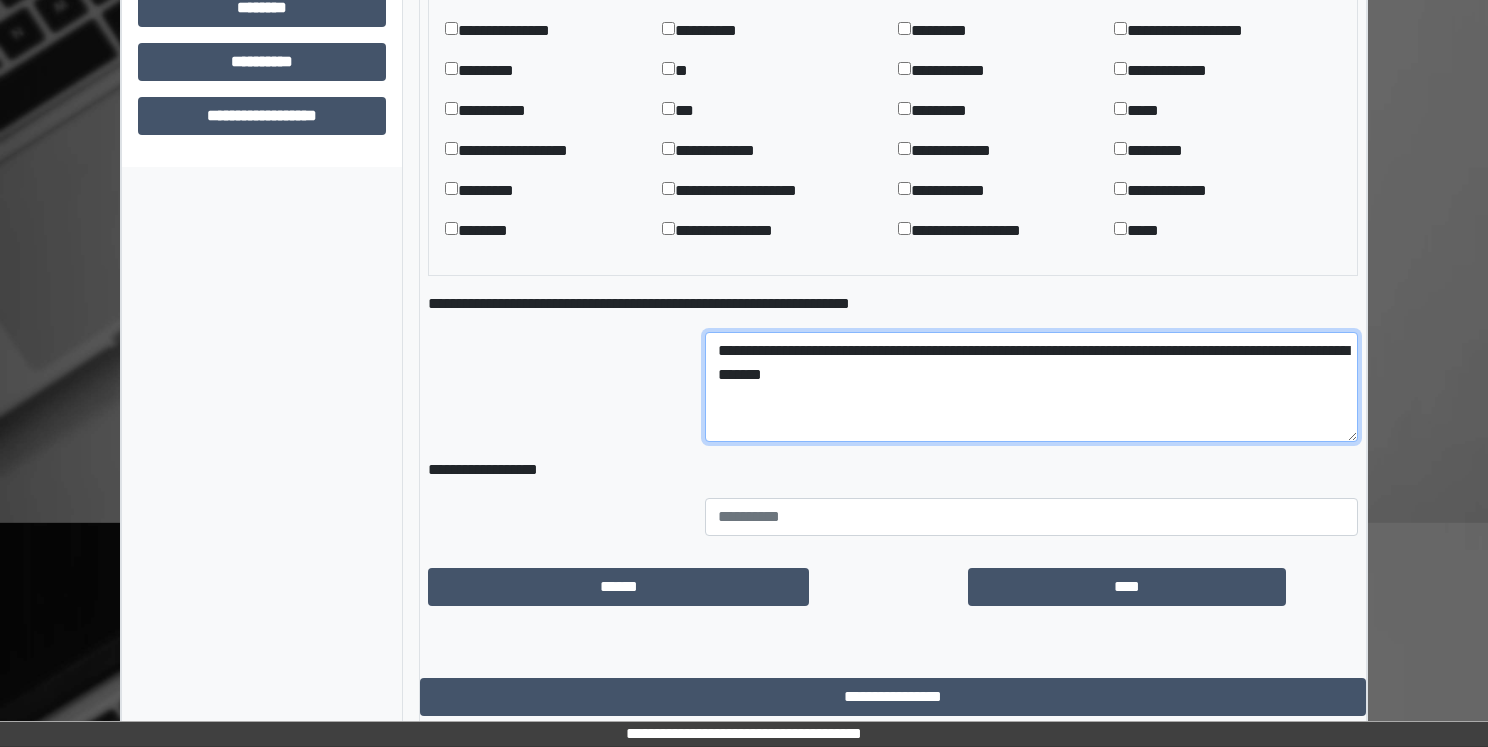 scroll, scrollTop: 1278, scrollLeft: 0, axis: vertical 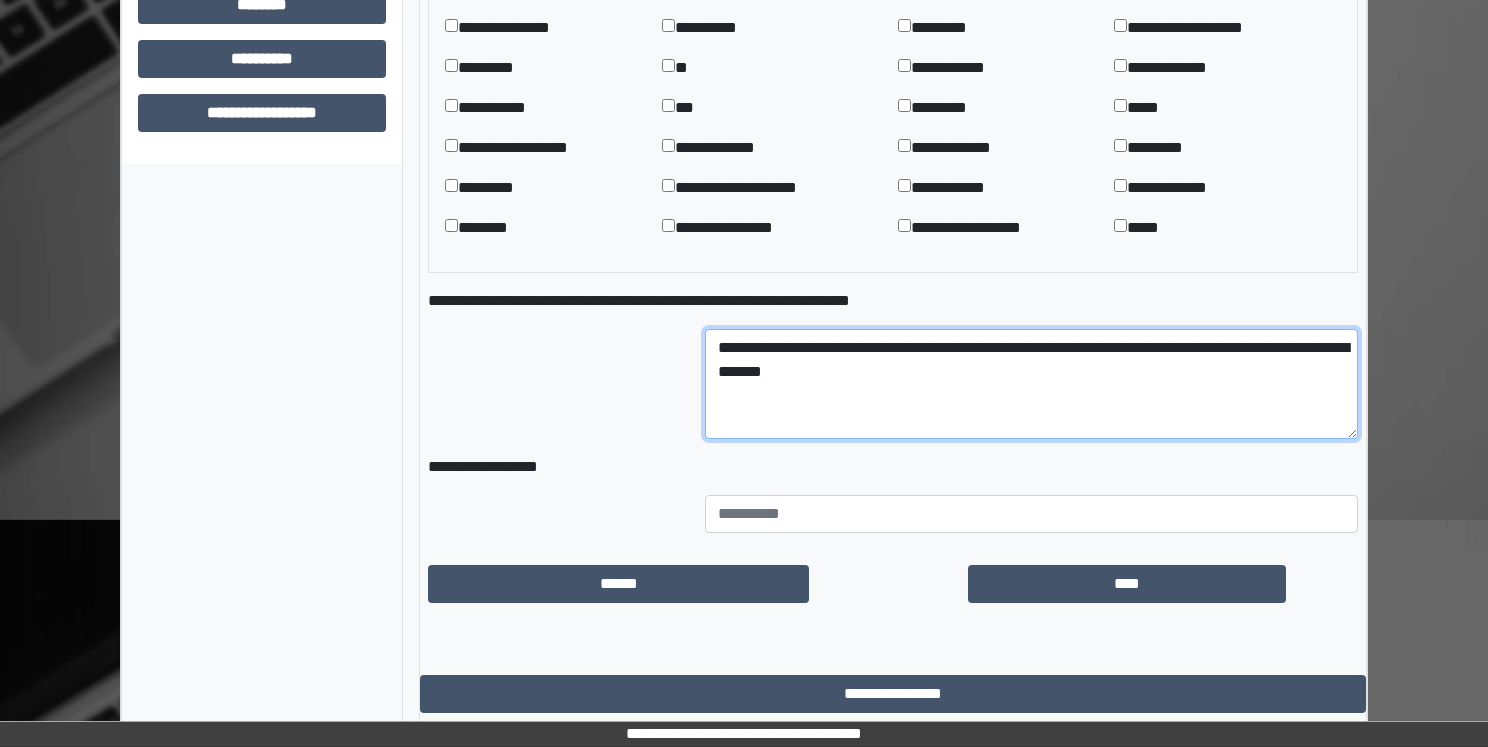 type on "**********" 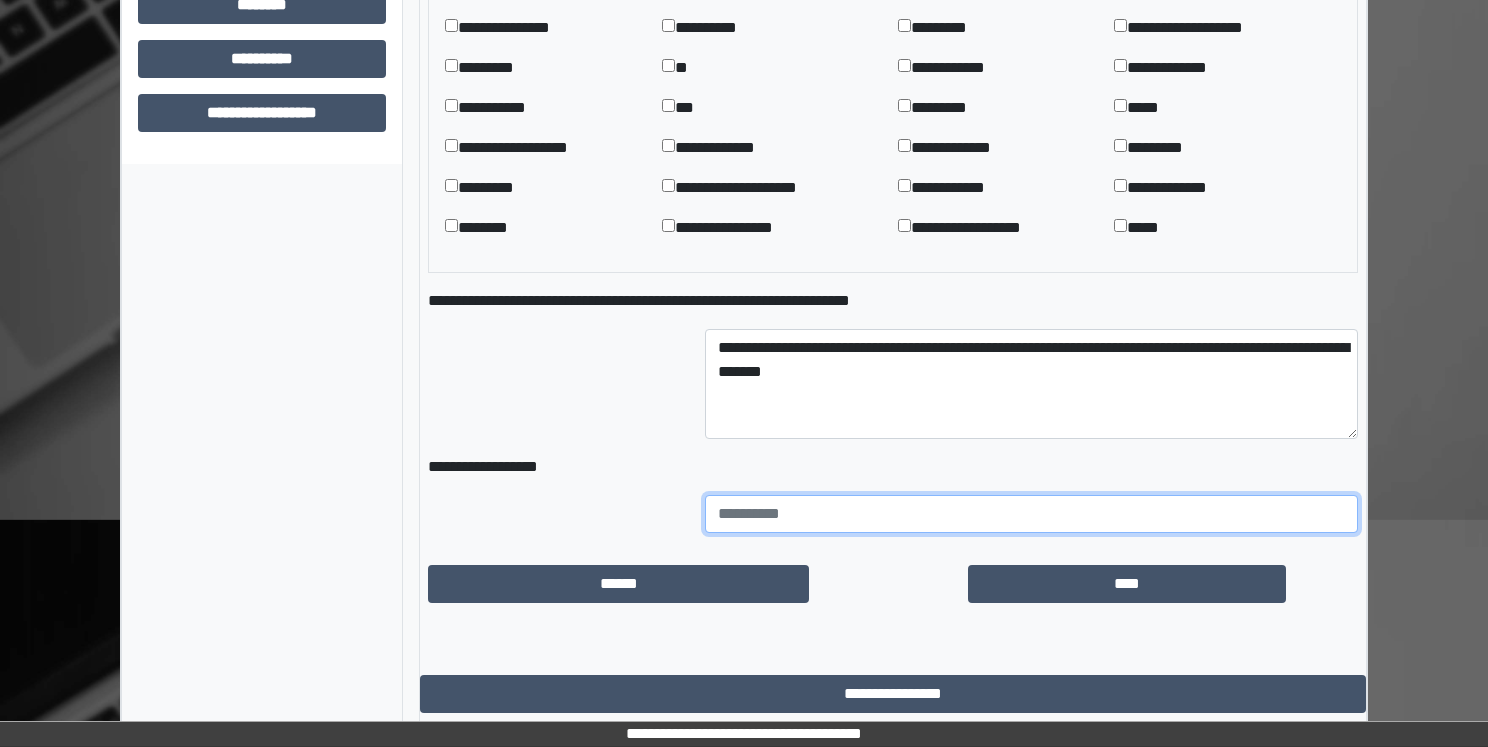 click at bounding box center (1031, 514) 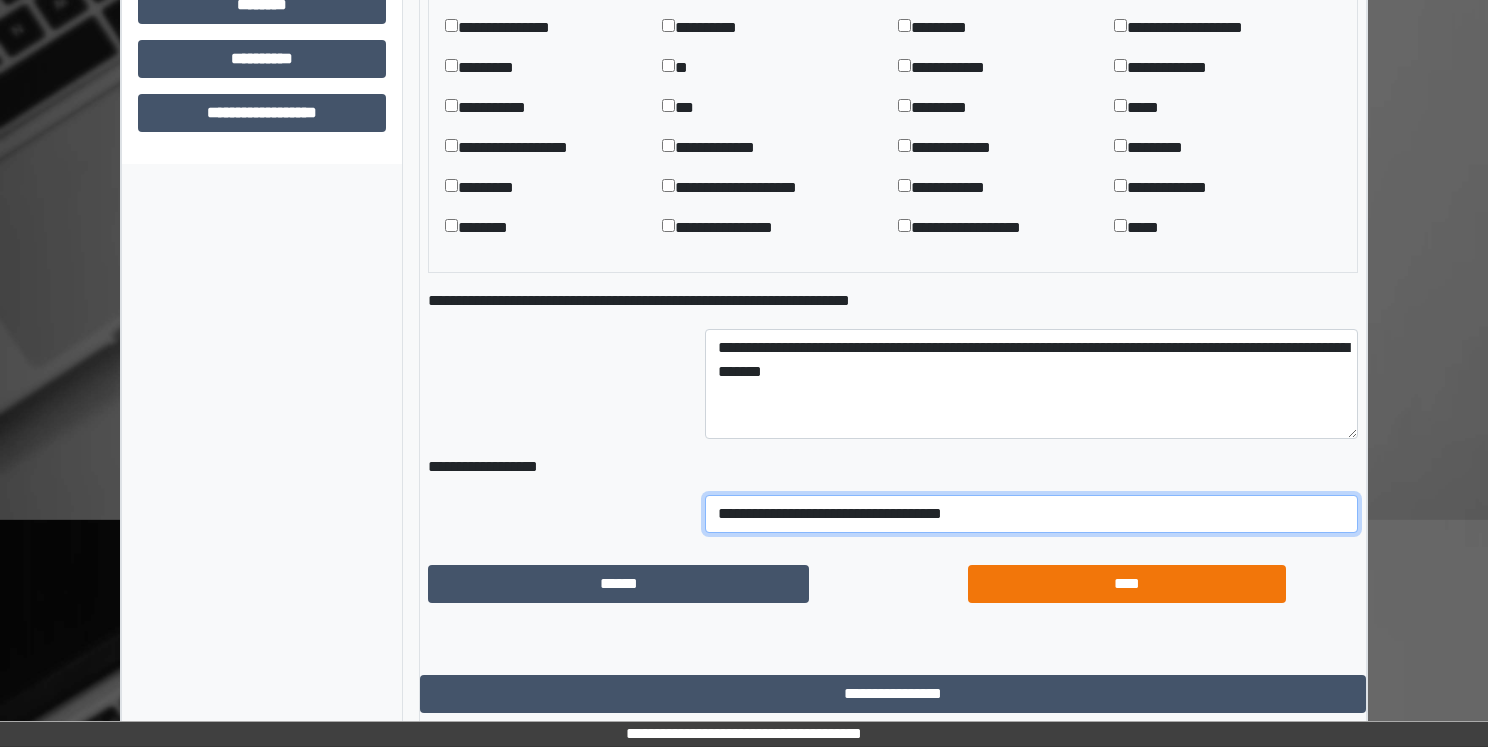 type on "**********" 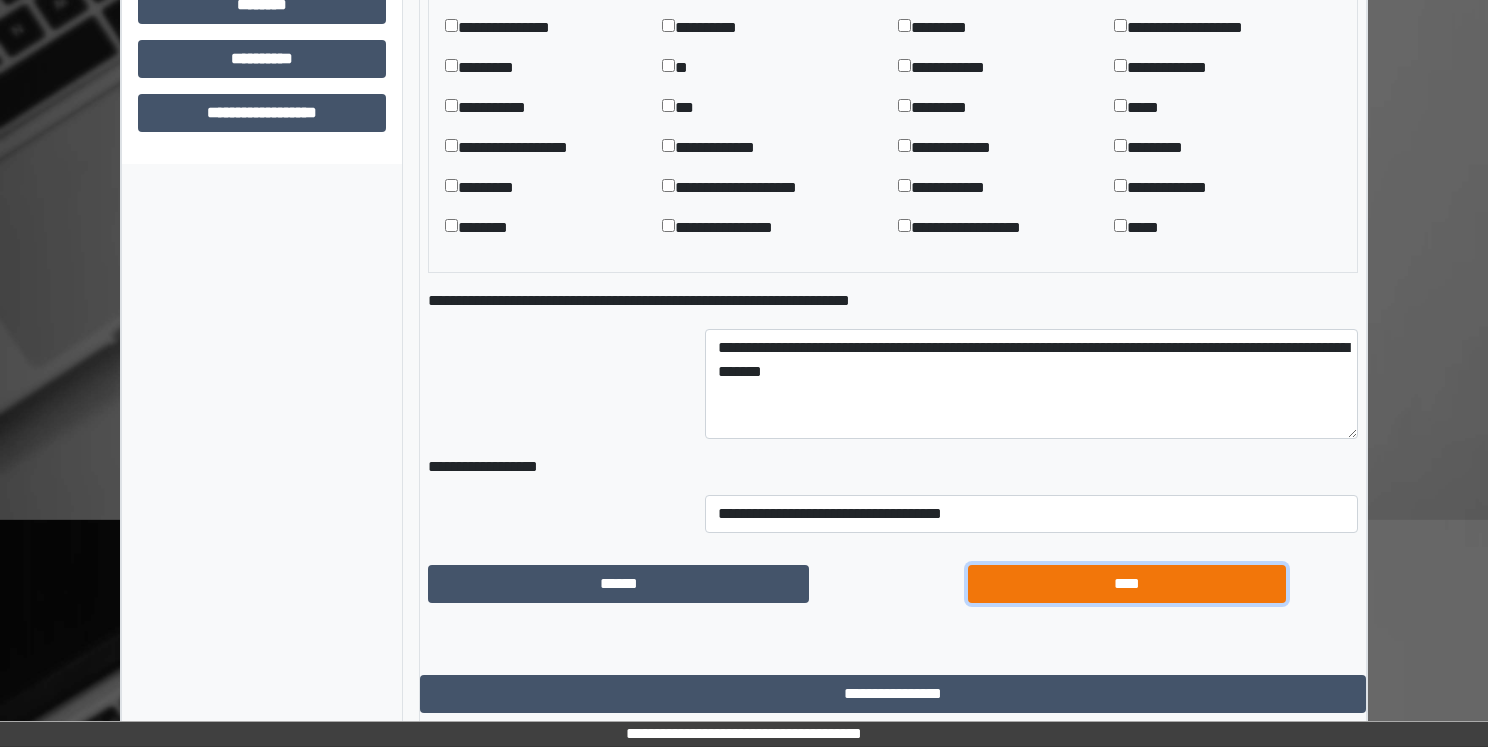click on "****" at bounding box center [1127, 584] 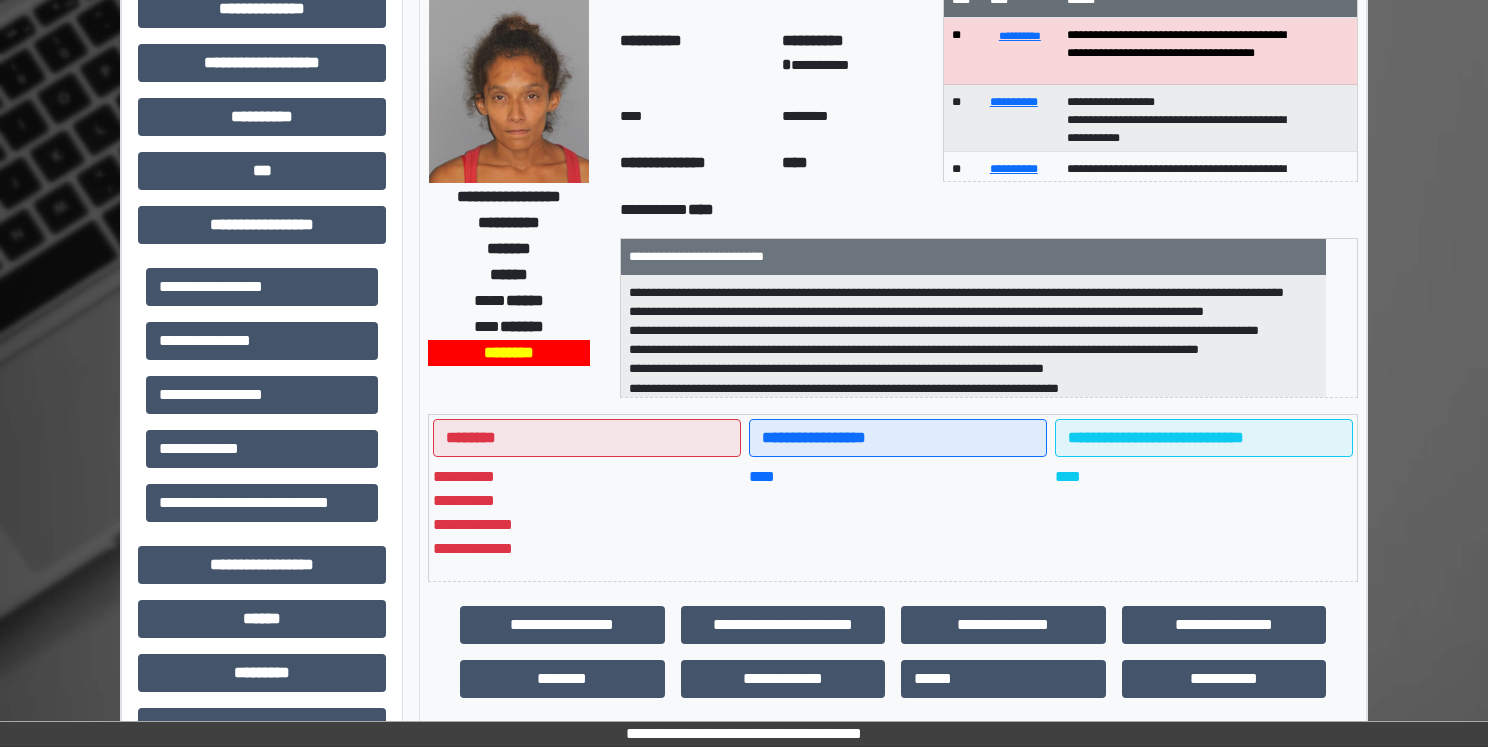 scroll, scrollTop: 113, scrollLeft: 0, axis: vertical 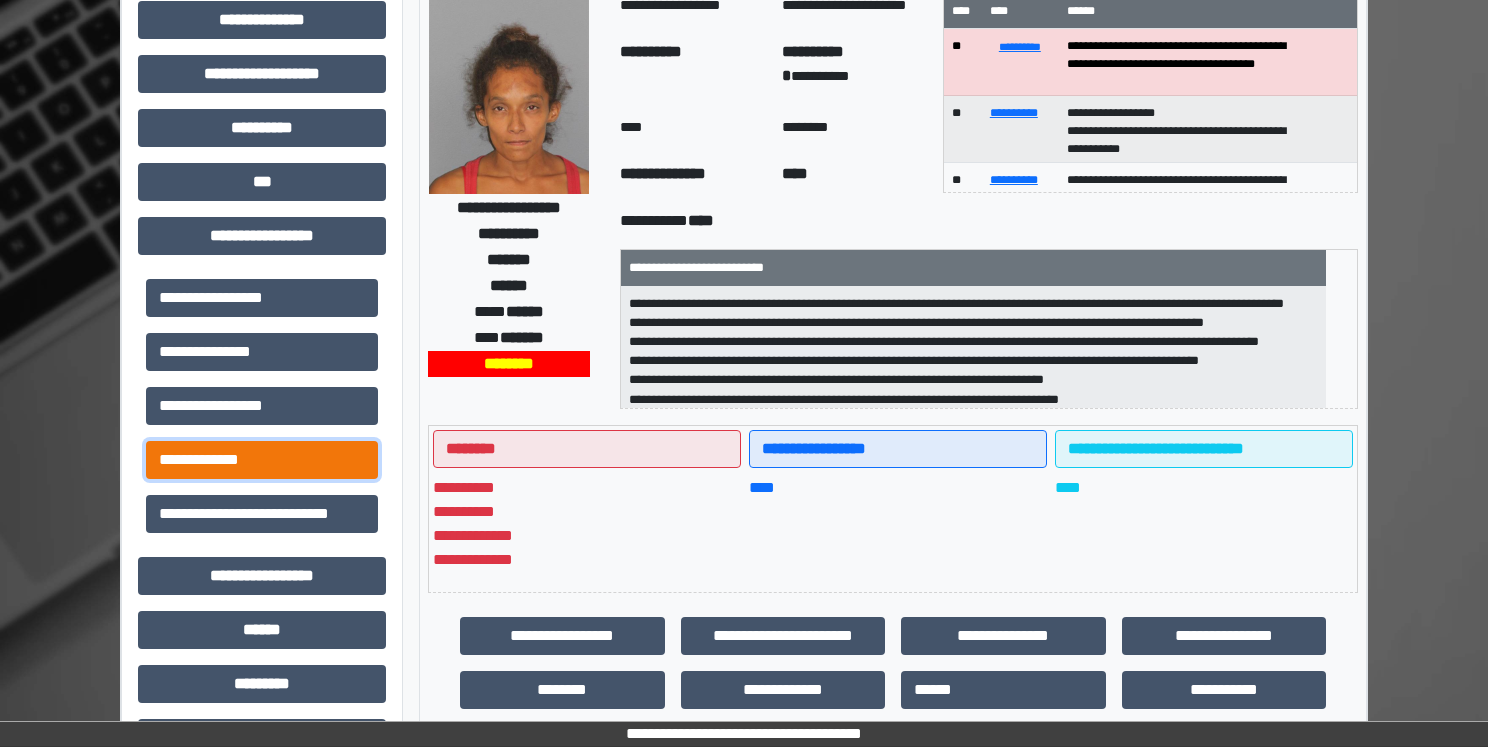 click on "**********" at bounding box center (262, 460) 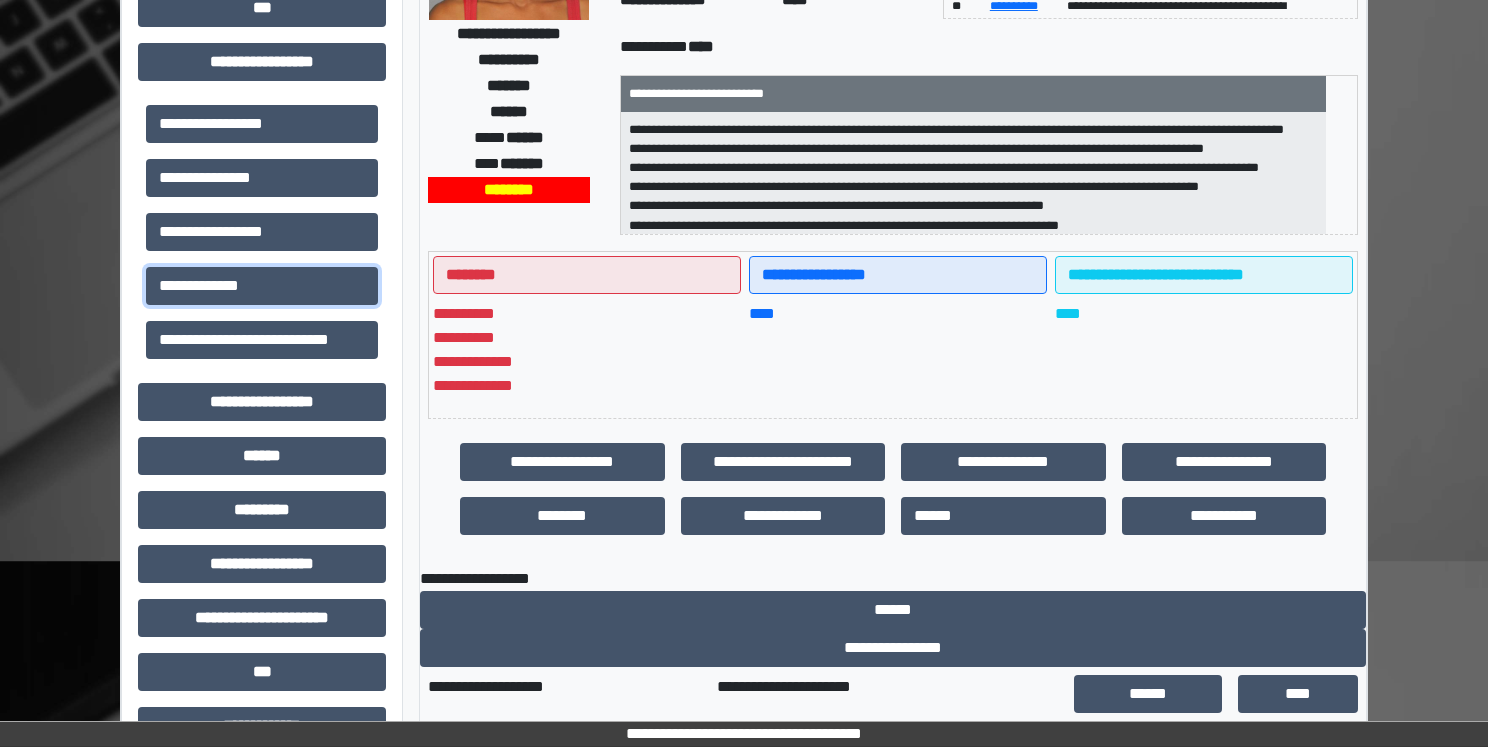 scroll, scrollTop: 613, scrollLeft: 0, axis: vertical 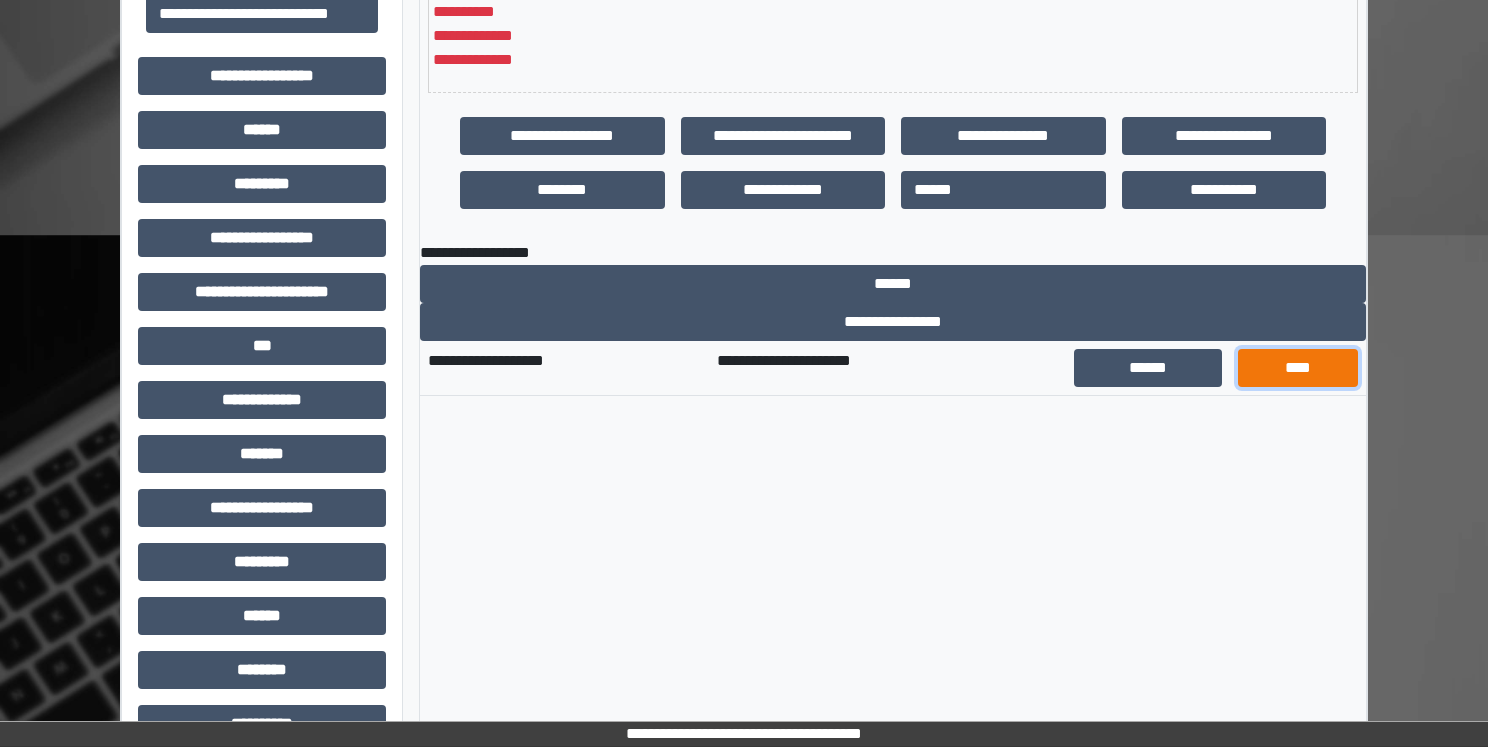 click on "****" at bounding box center [1298, 368] 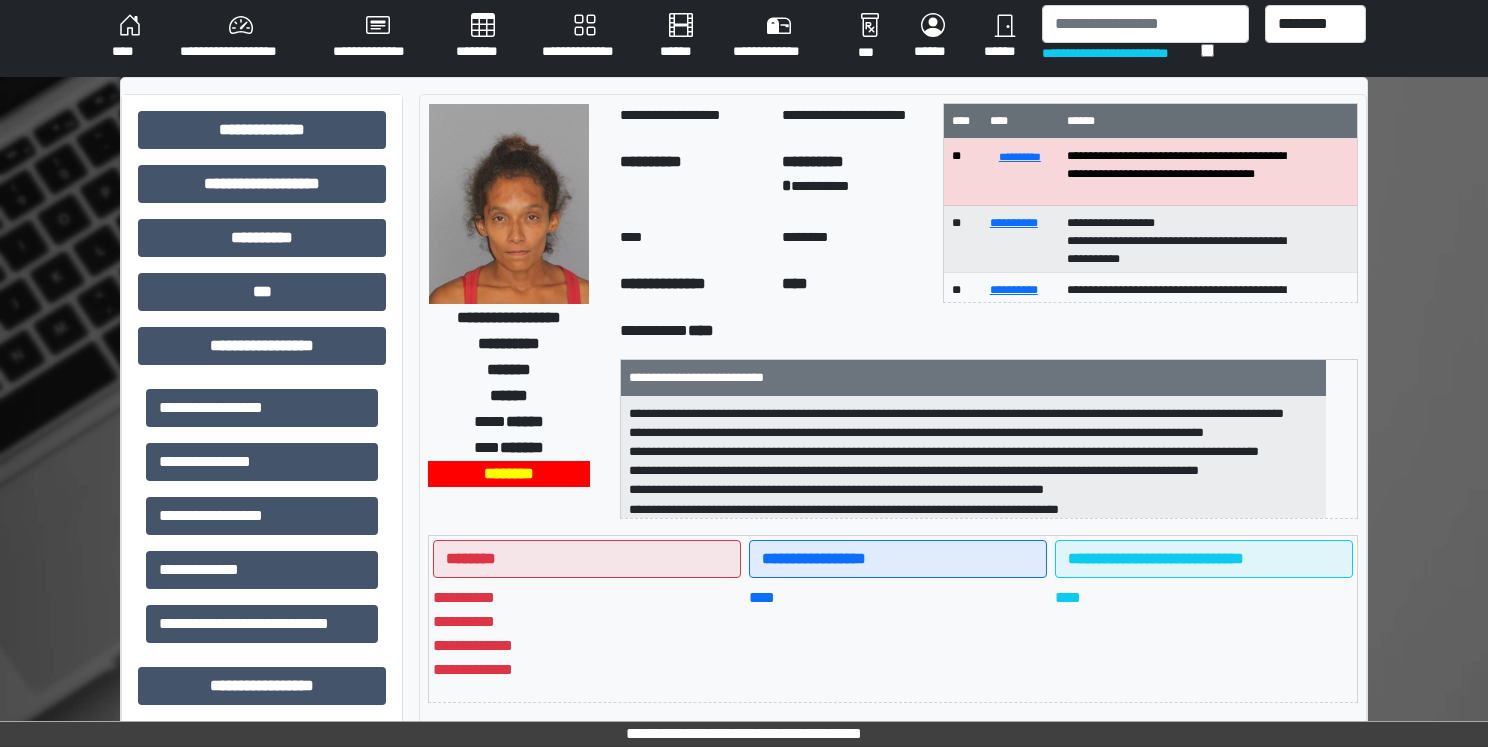 scroll, scrollTop: 0, scrollLeft: 0, axis: both 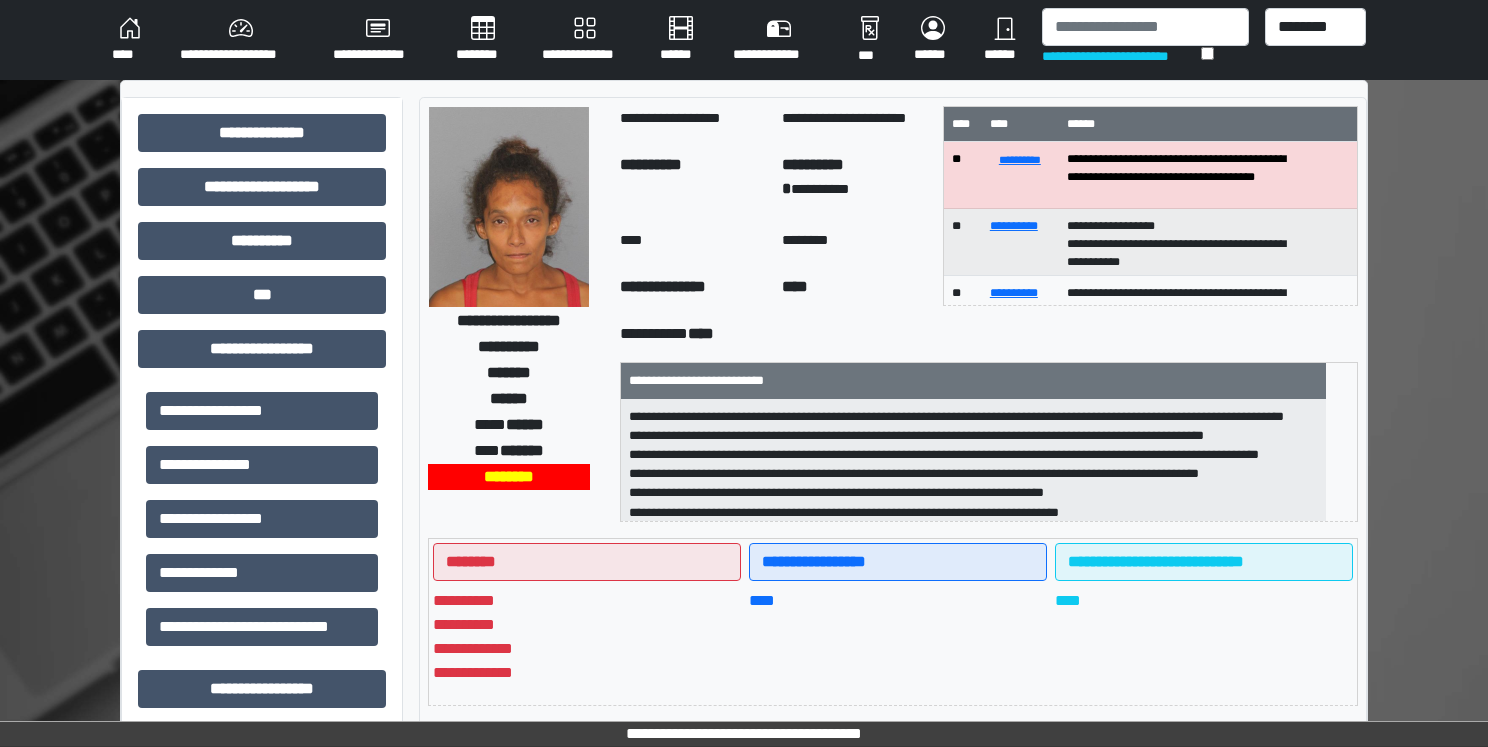 click on "**********" at bounding box center [744, 40] 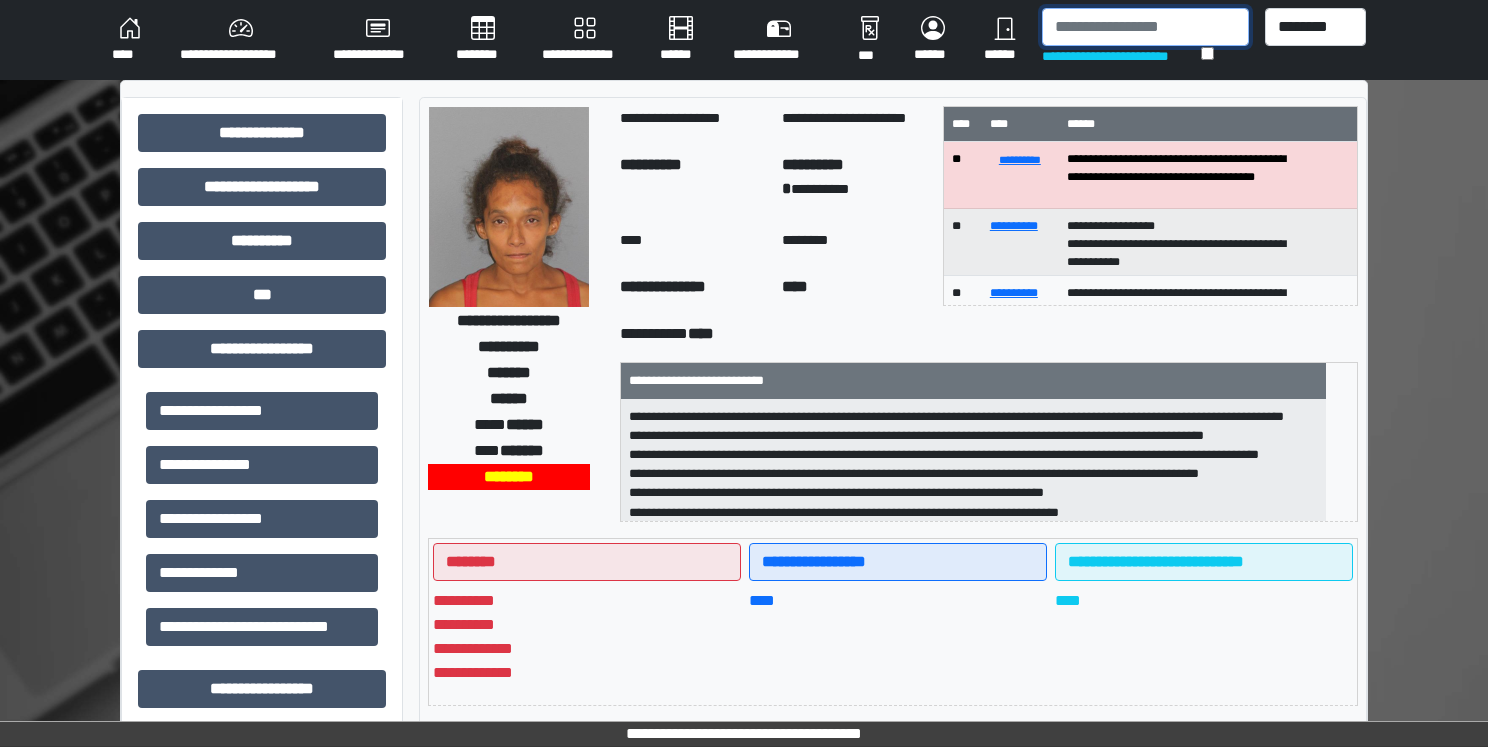 click at bounding box center [1145, 27] 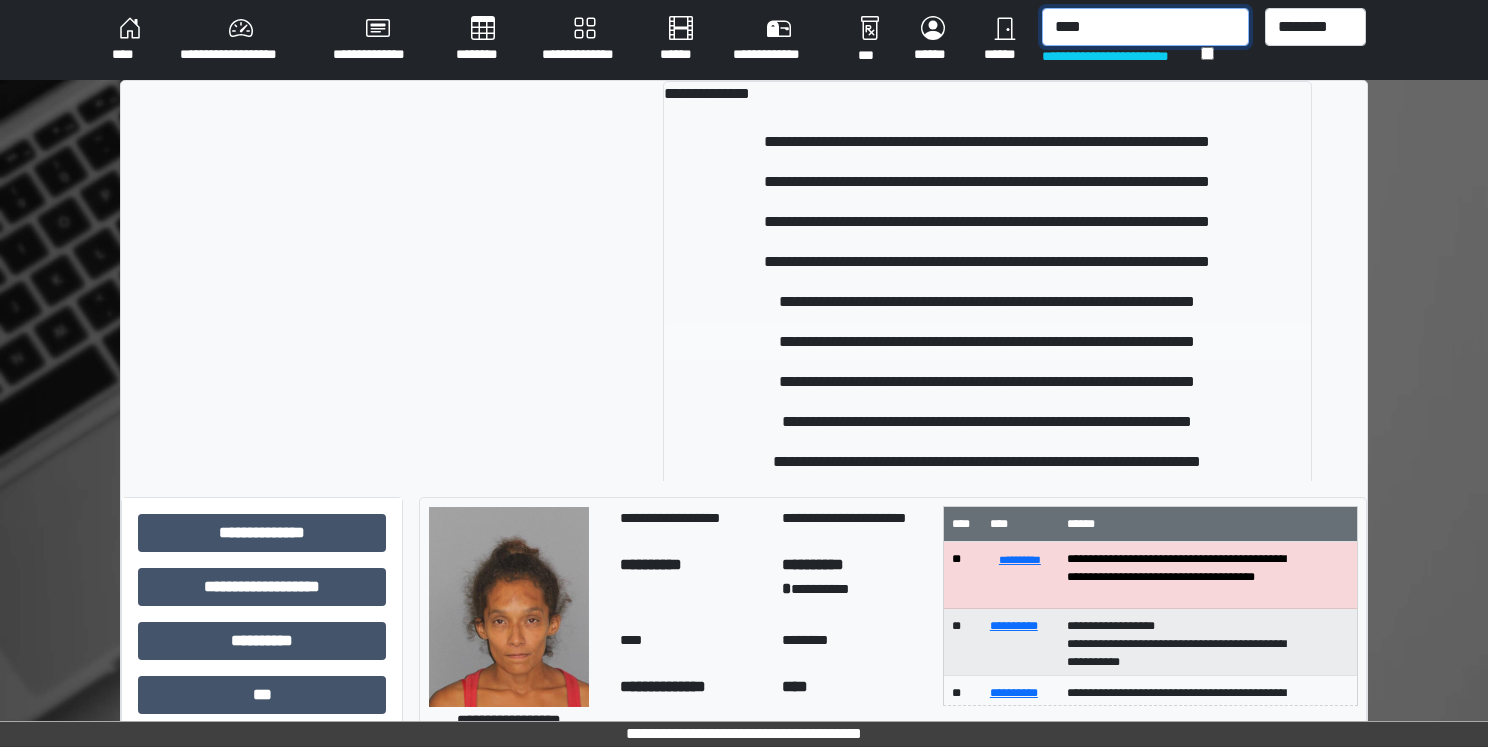 type on "****" 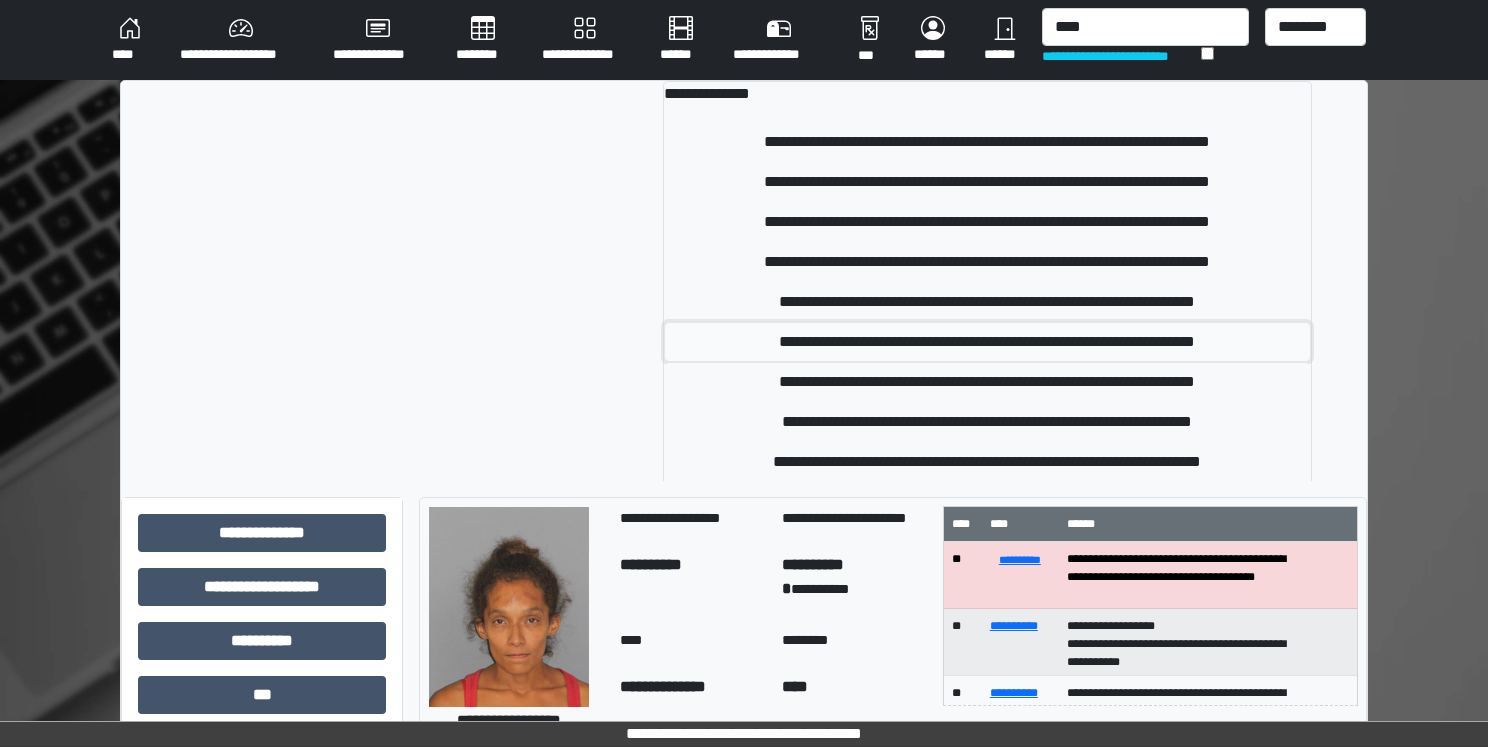 click on "**********" at bounding box center [987, 342] 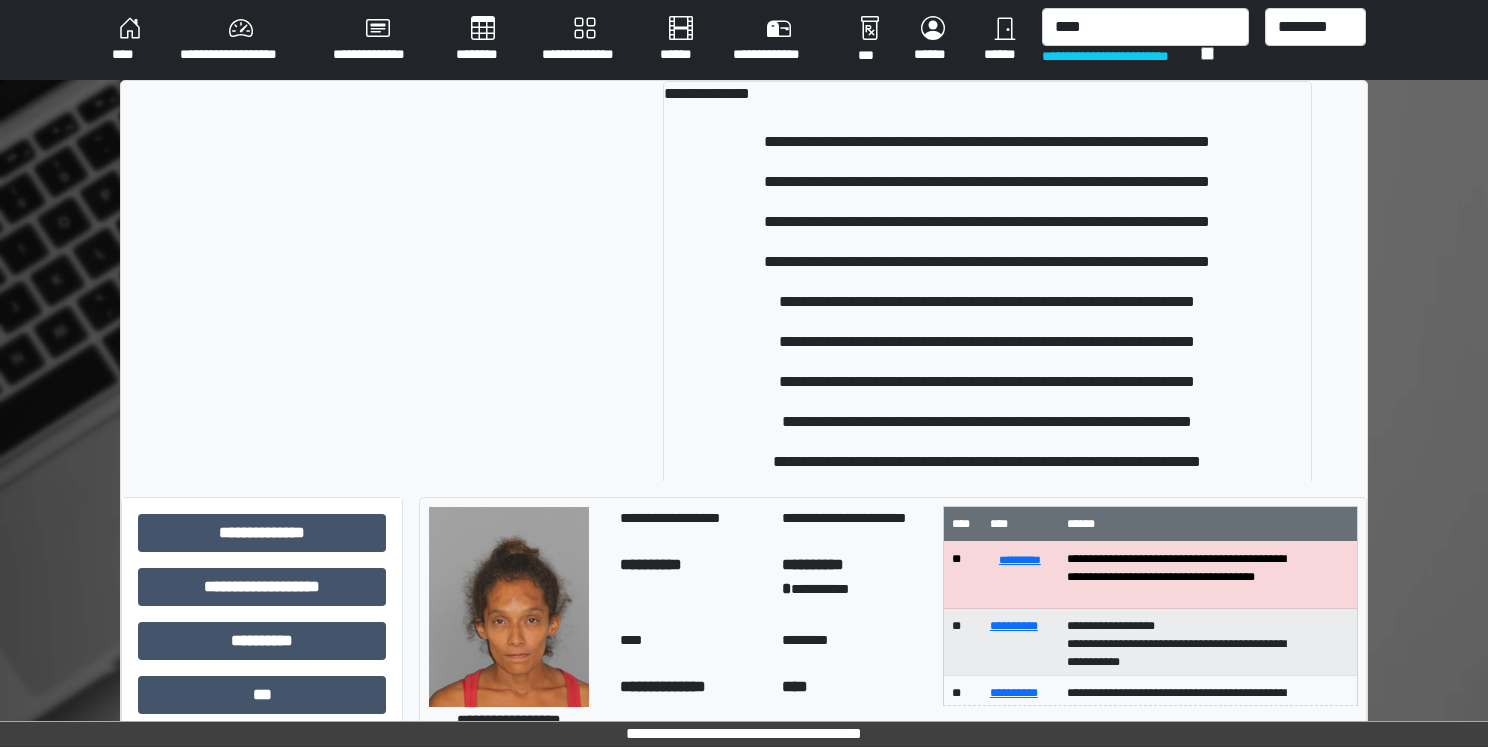 type 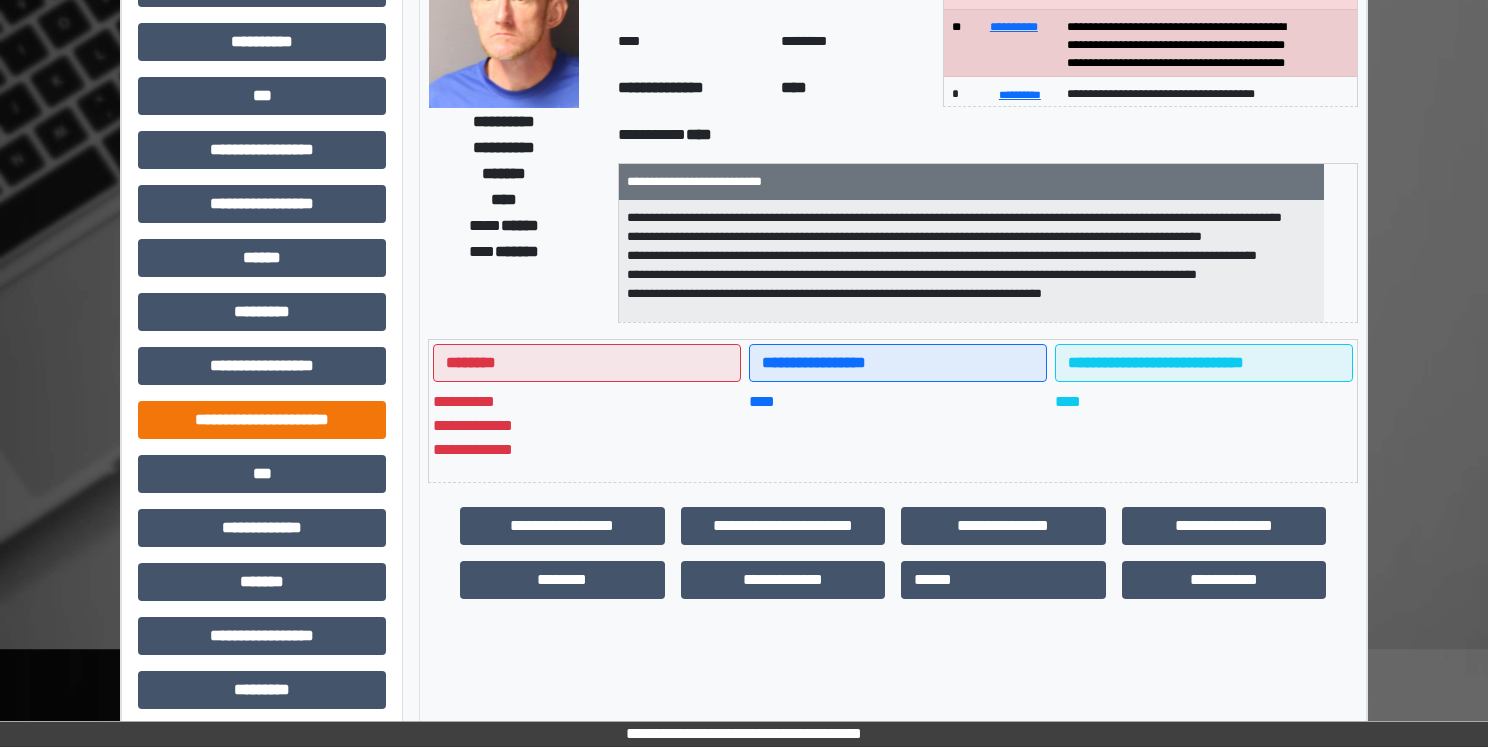 scroll, scrollTop: 200, scrollLeft: 0, axis: vertical 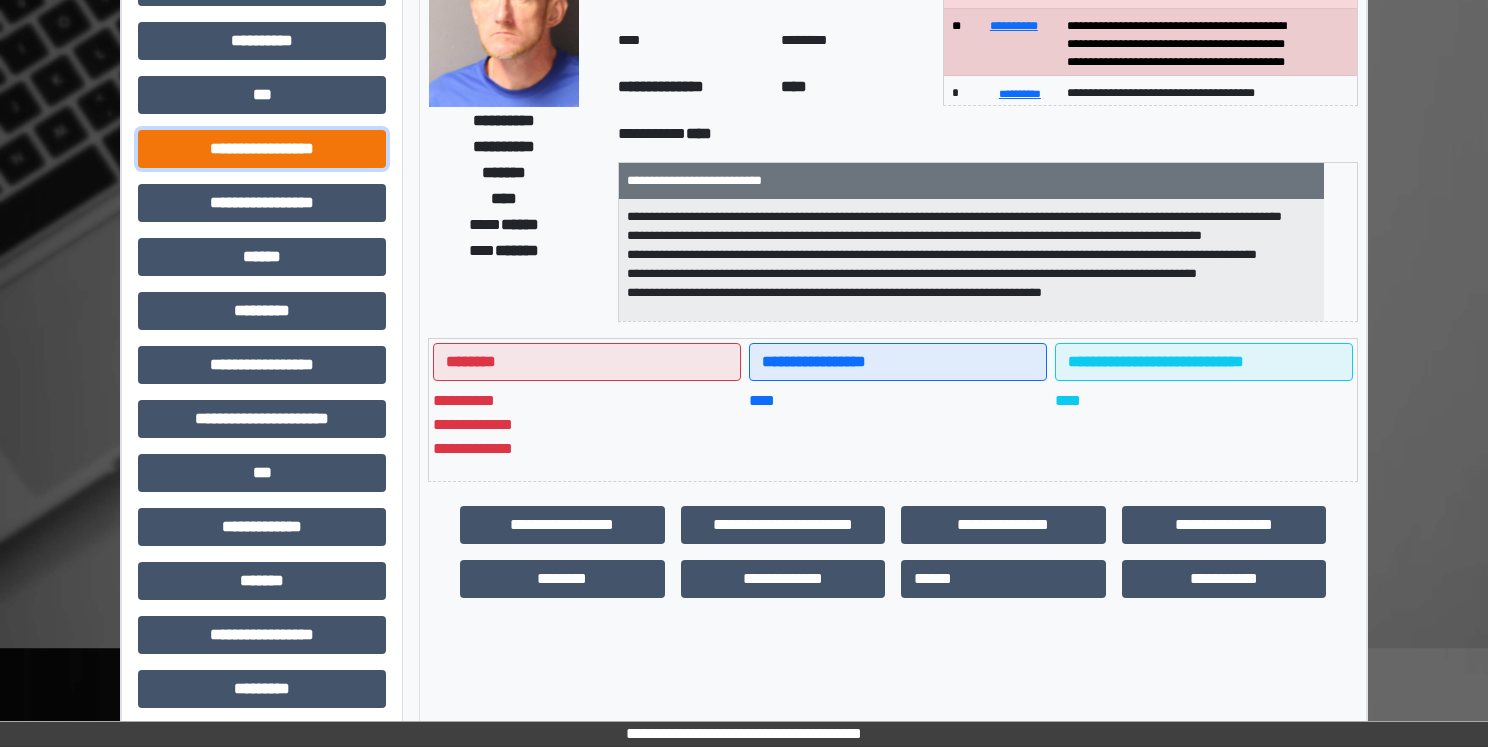click on "**********" at bounding box center (262, 149) 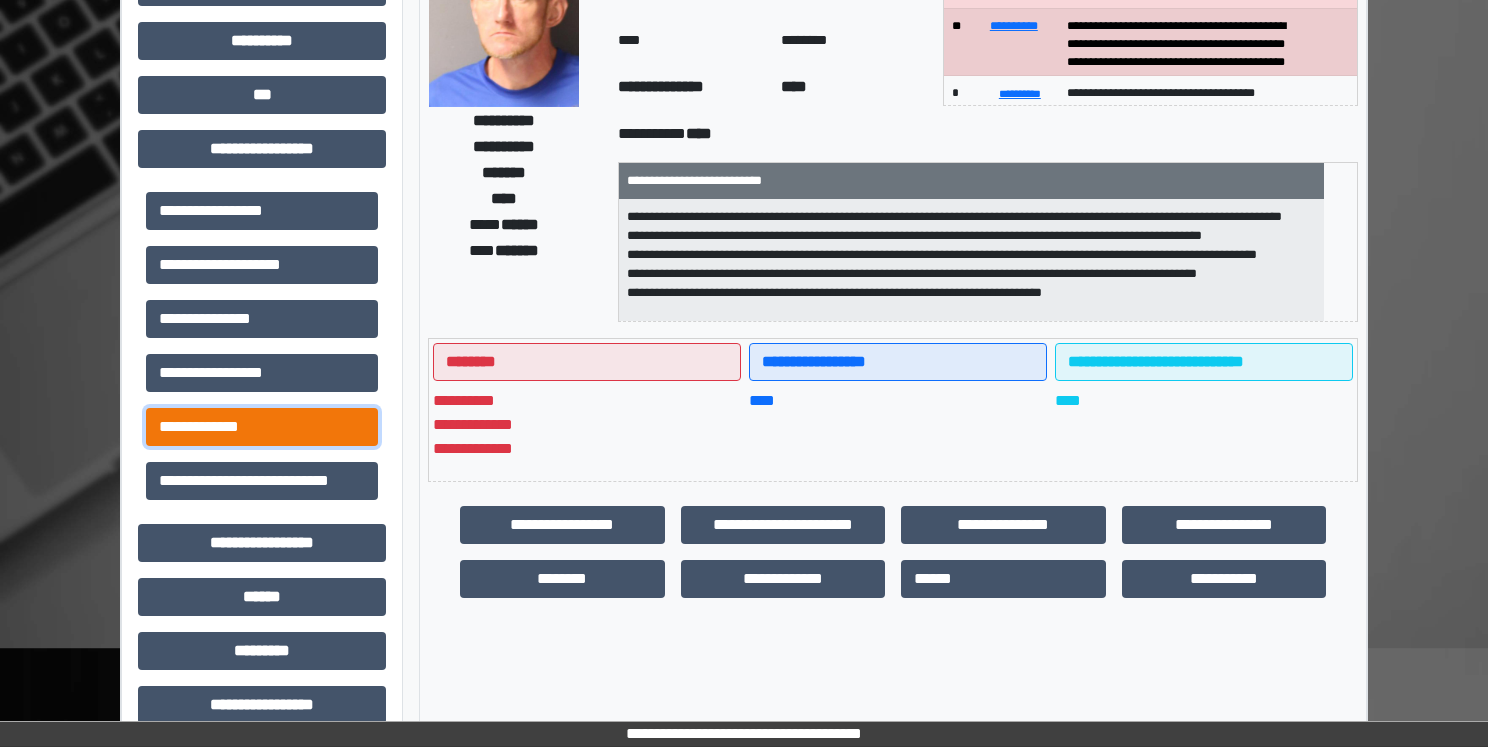 click on "**********" at bounding box center [262, 427] 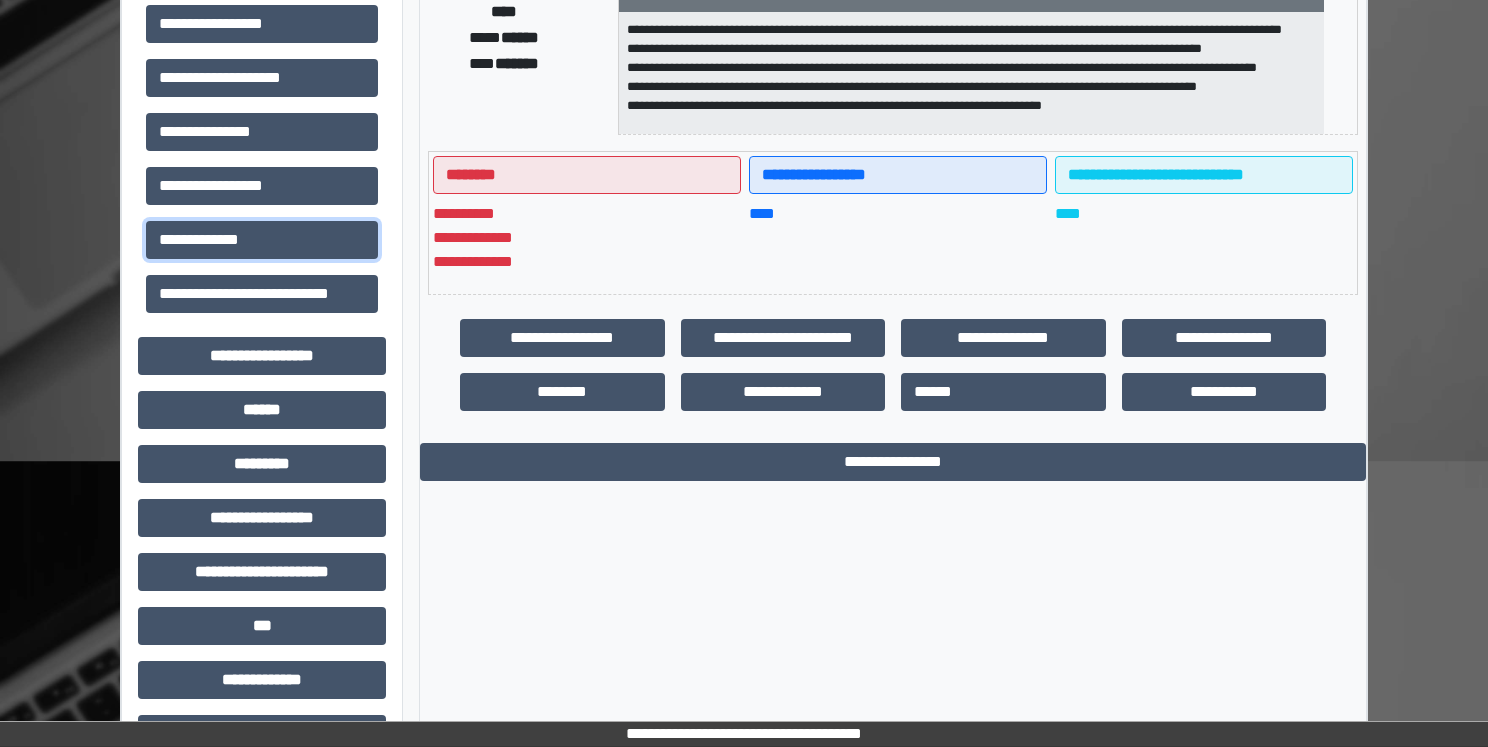 scroll, scrollTop: 600, scrollLeft: 0, axis: vertical 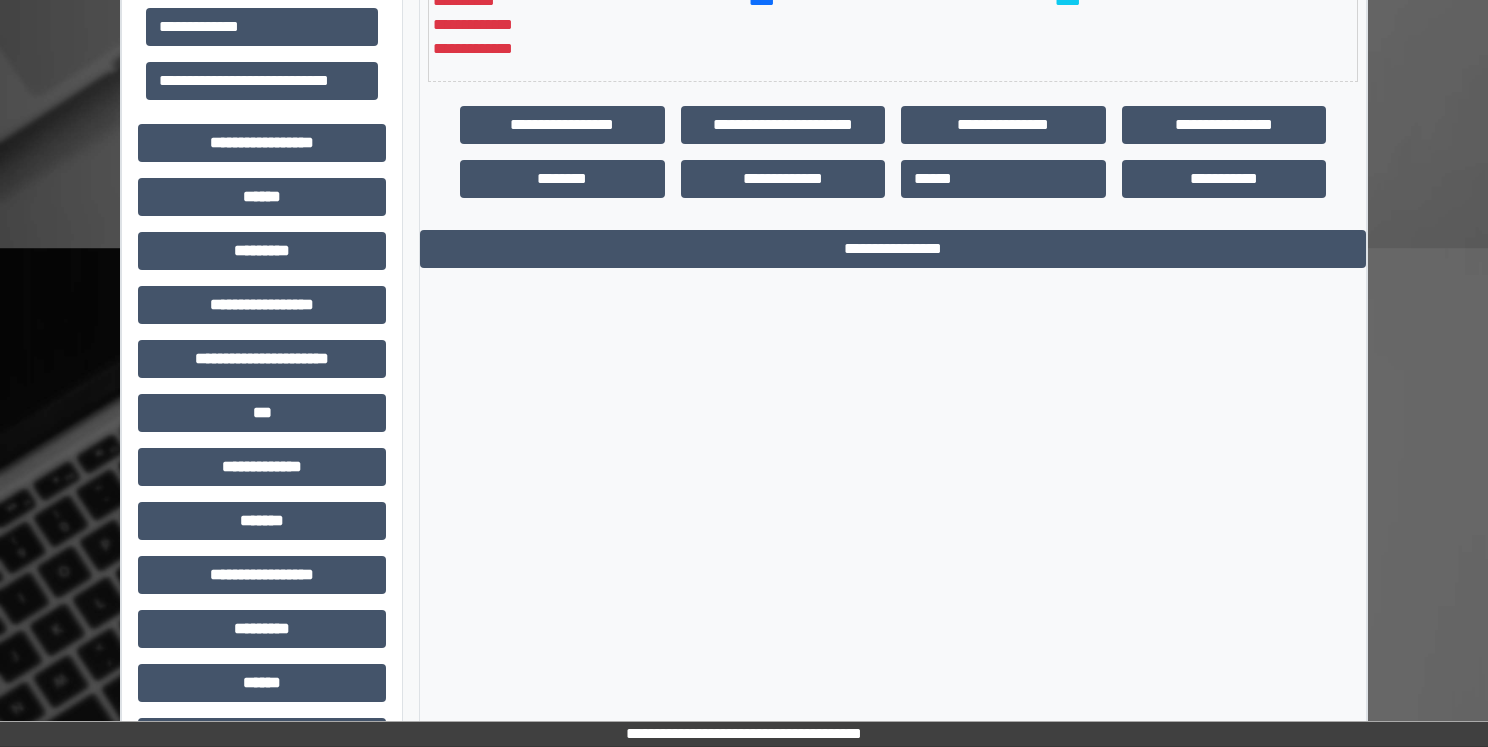 click on "**********" at bounding box center (893, 197) 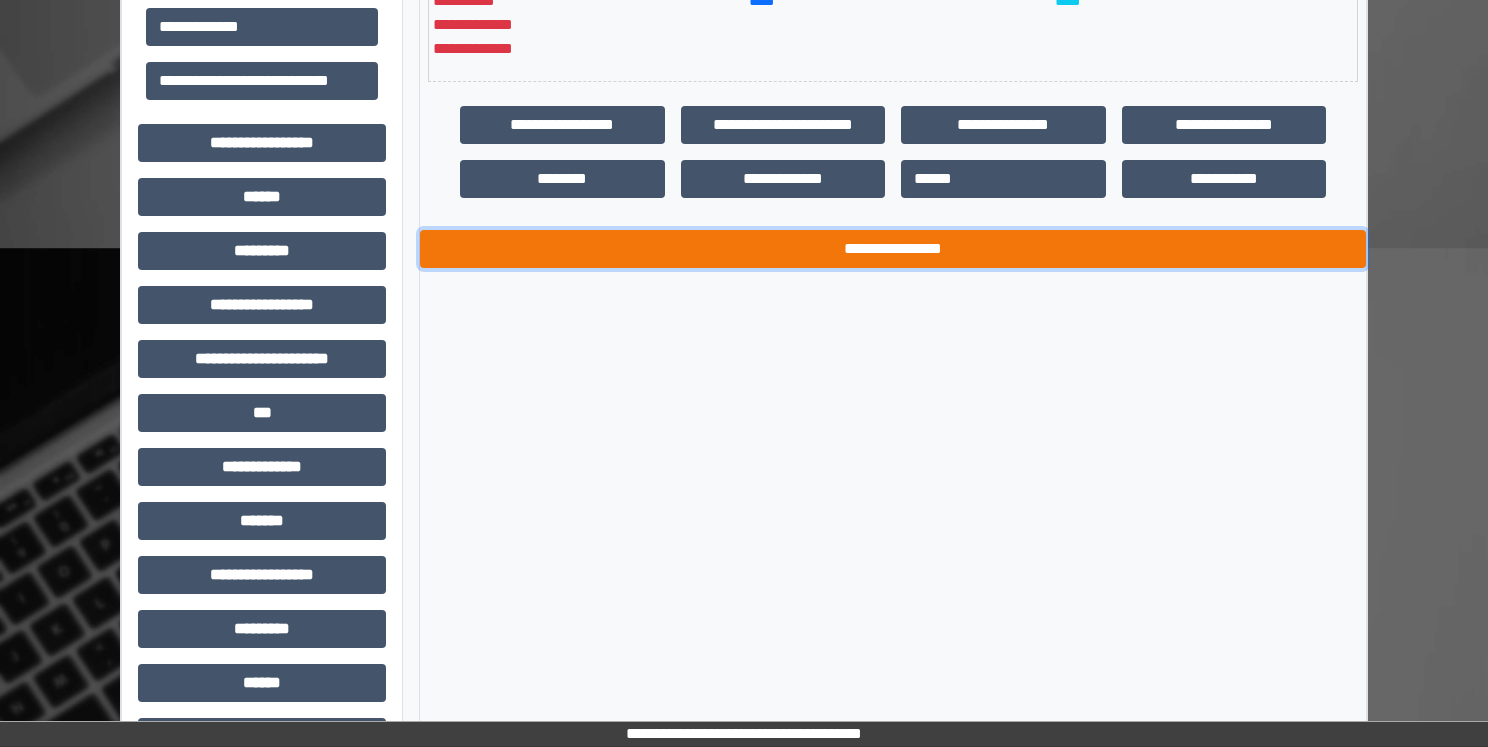 click on "**********" at bounding box center (893, 249) 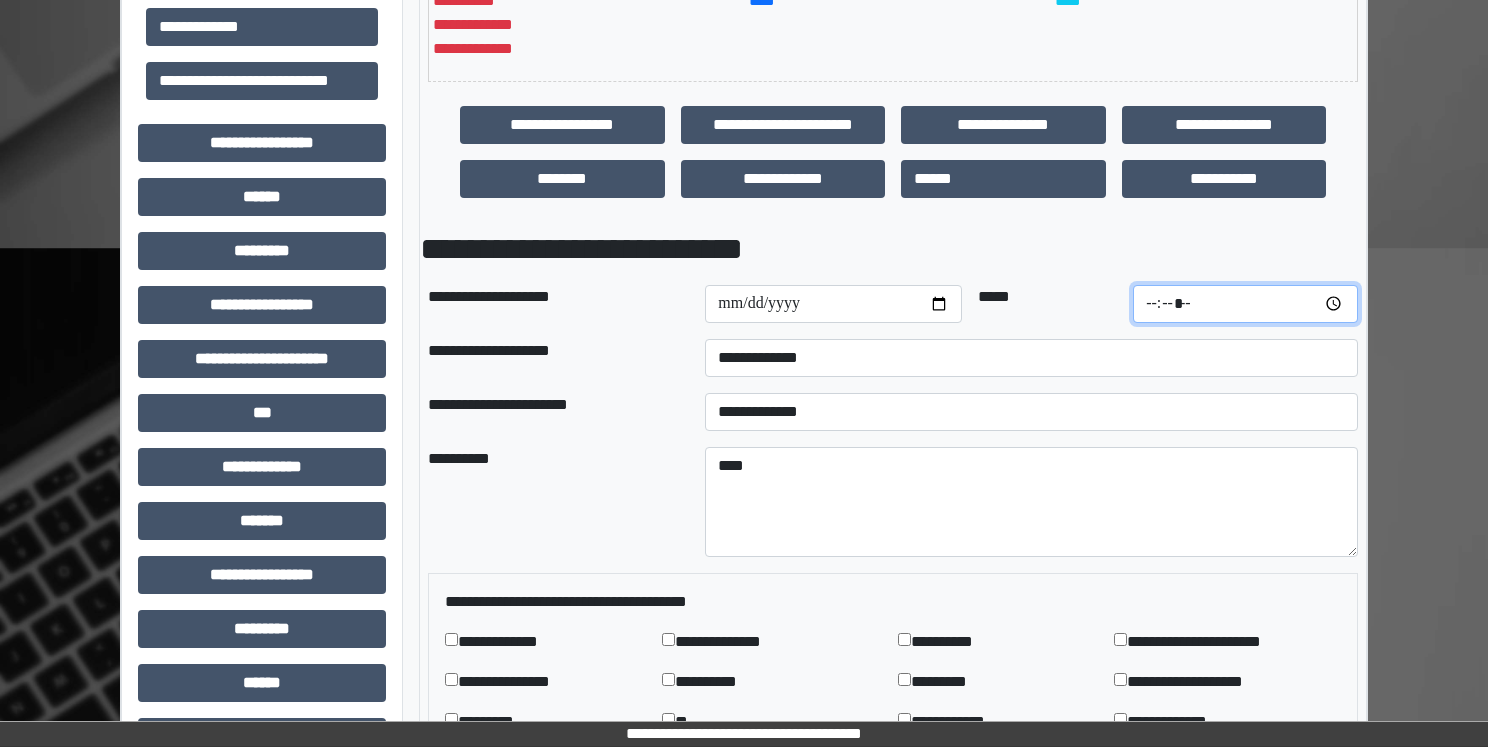 click on "*****" at bounding box center (1245, 304) 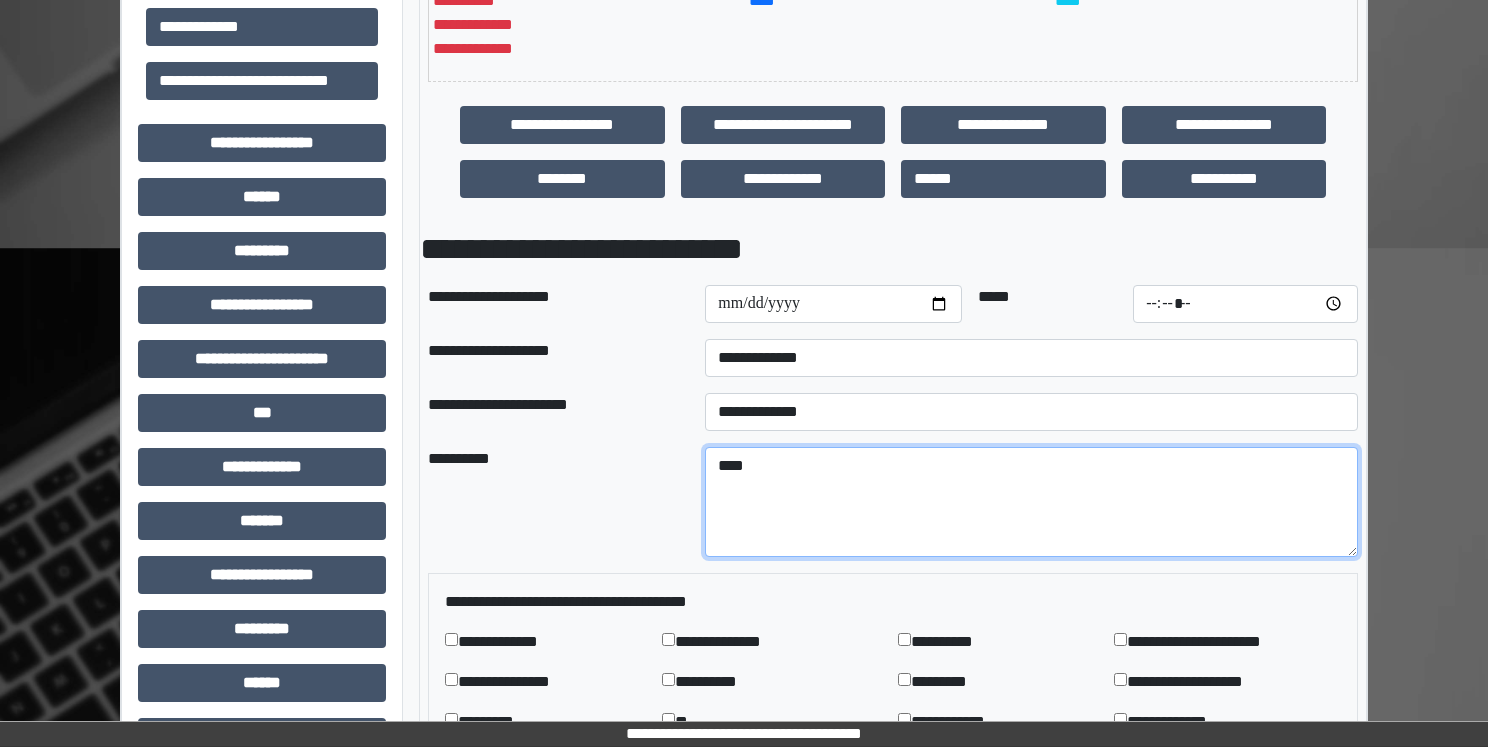 type on "*****" 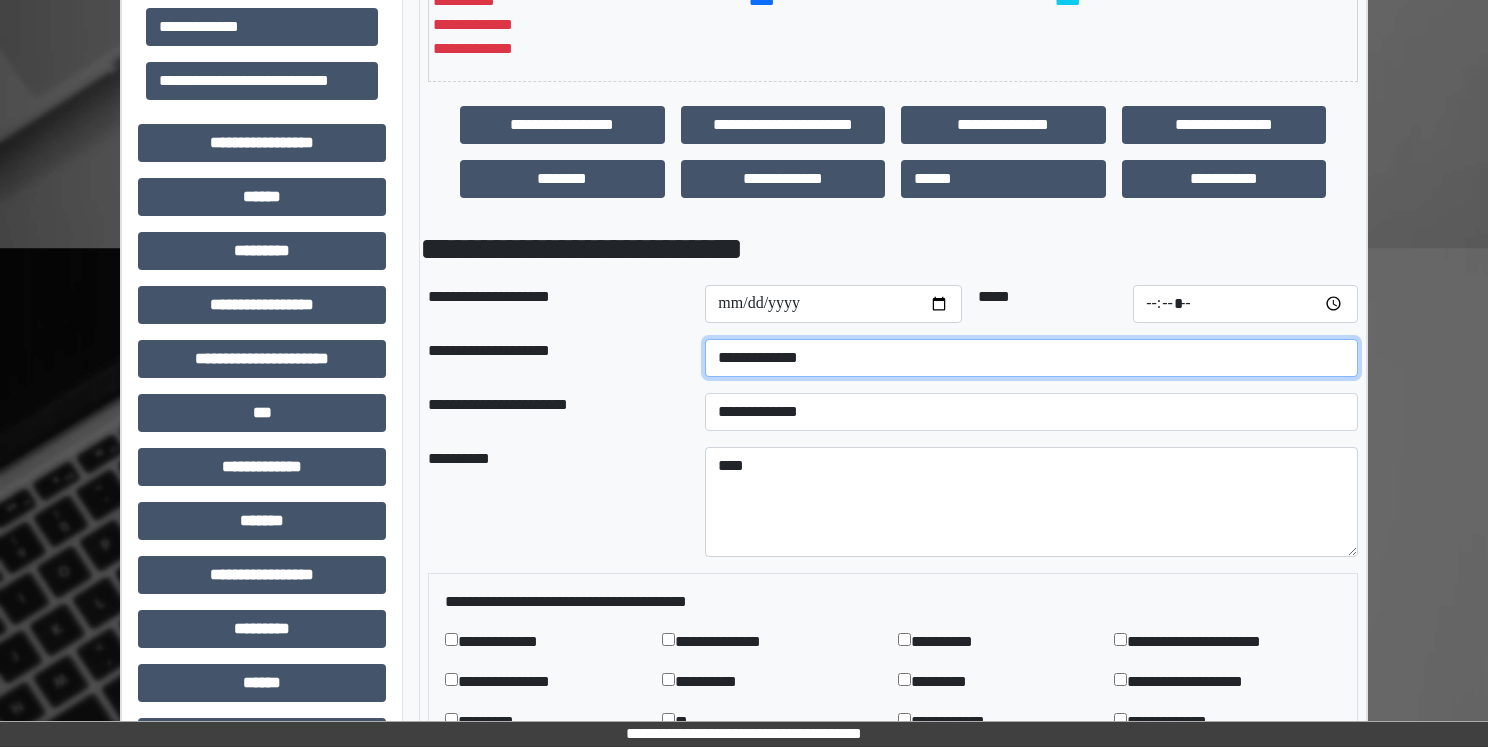click on "**********" at bounding box center [1031, 358] 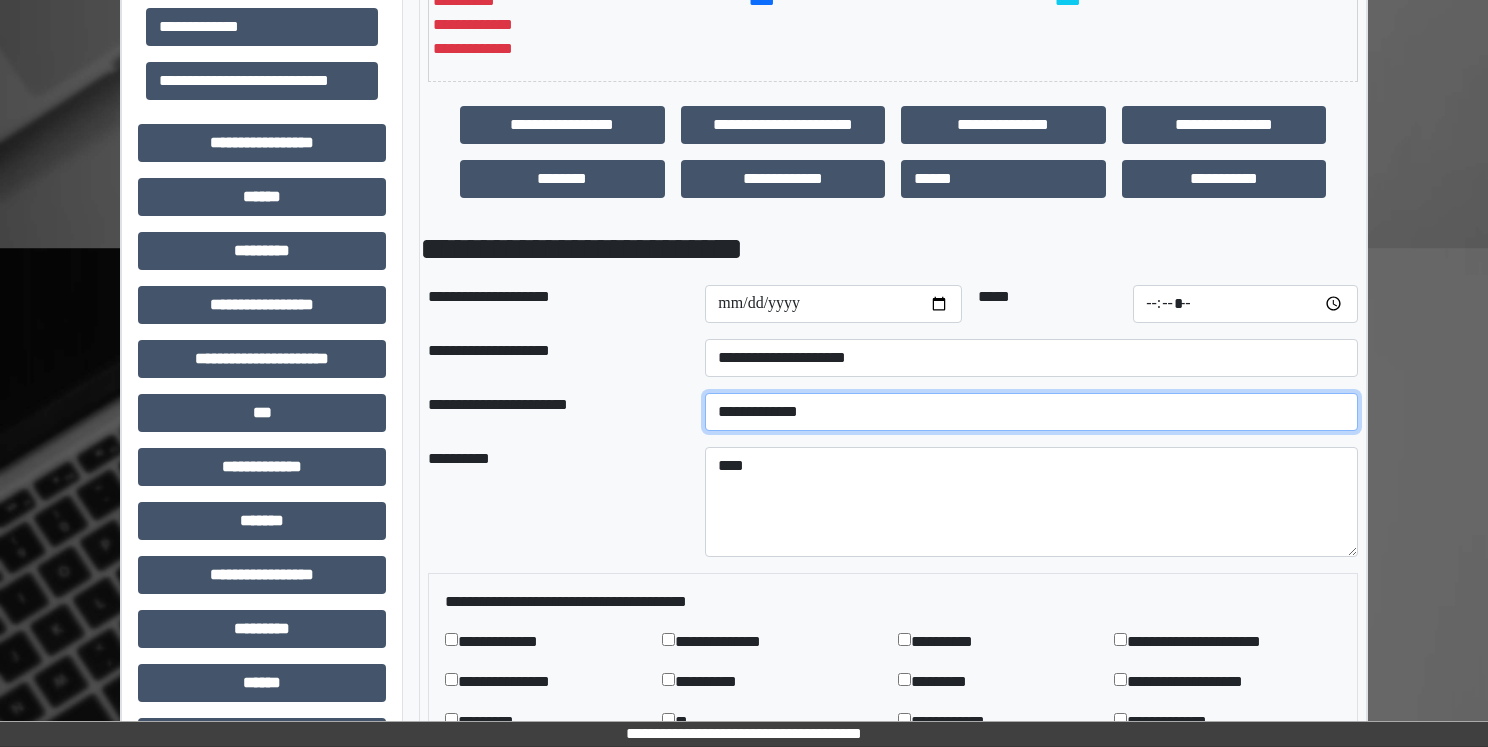 click on "**********" at bounding box center [1031, 412] 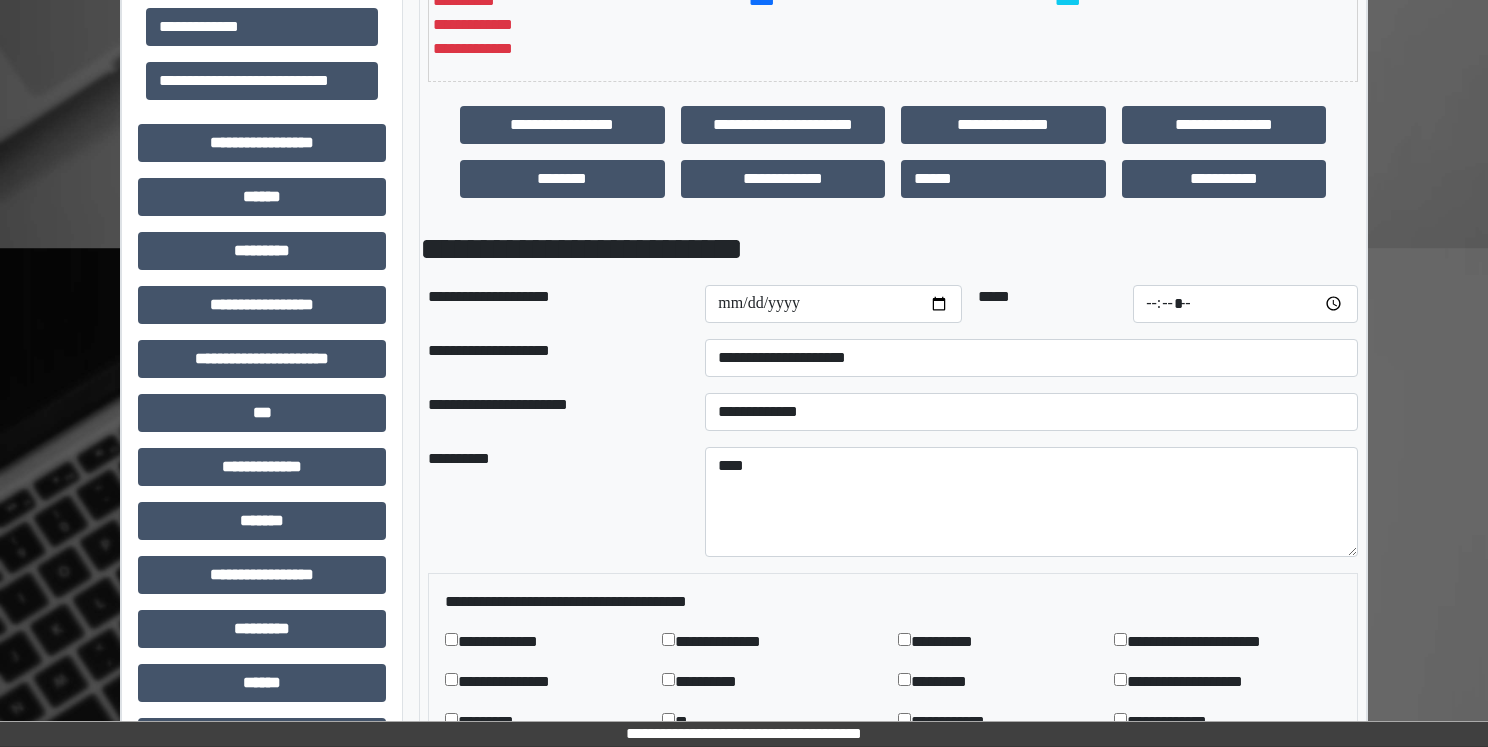click on "**********" at bounding box center (893, 602) 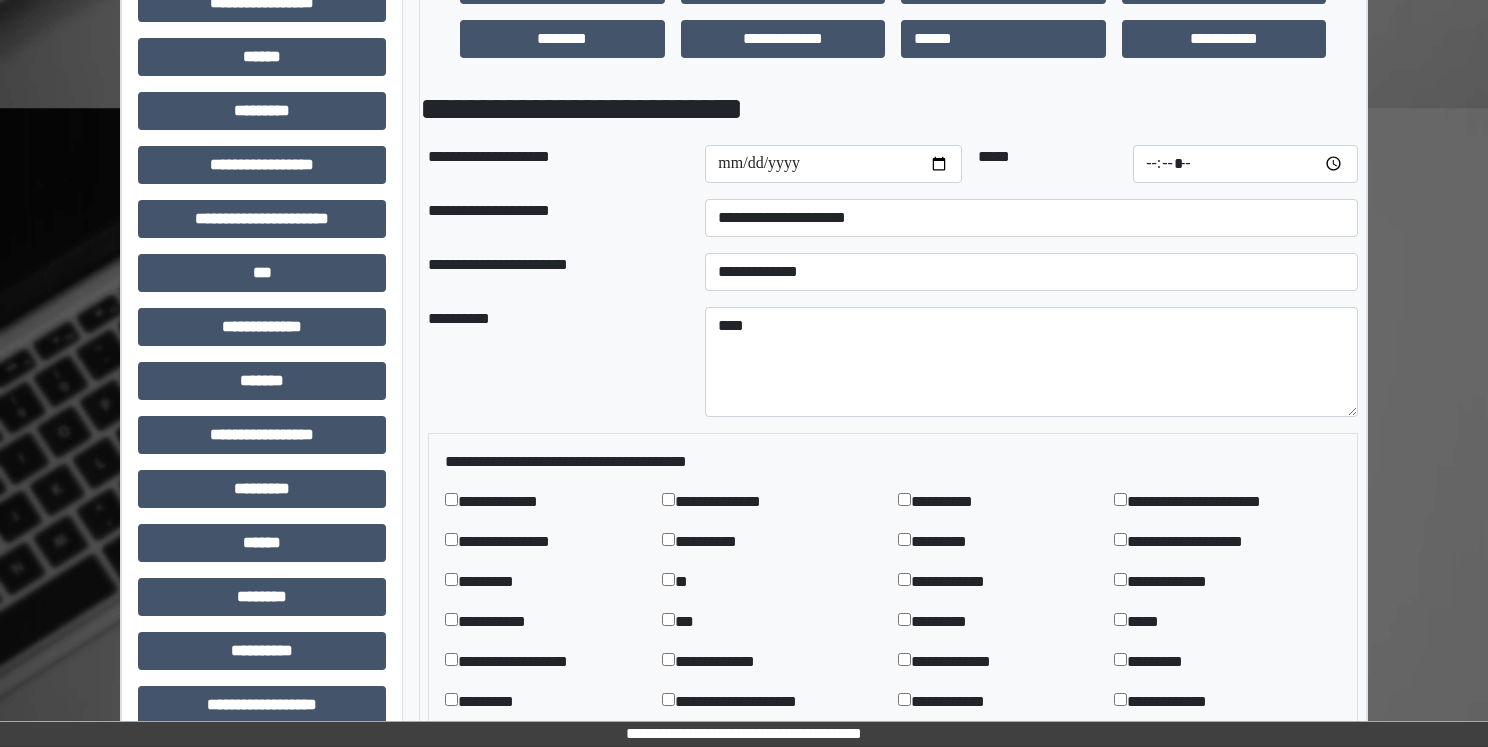 scroll, scrollTop: 1000, scrollLeft: 0, axis: vertical 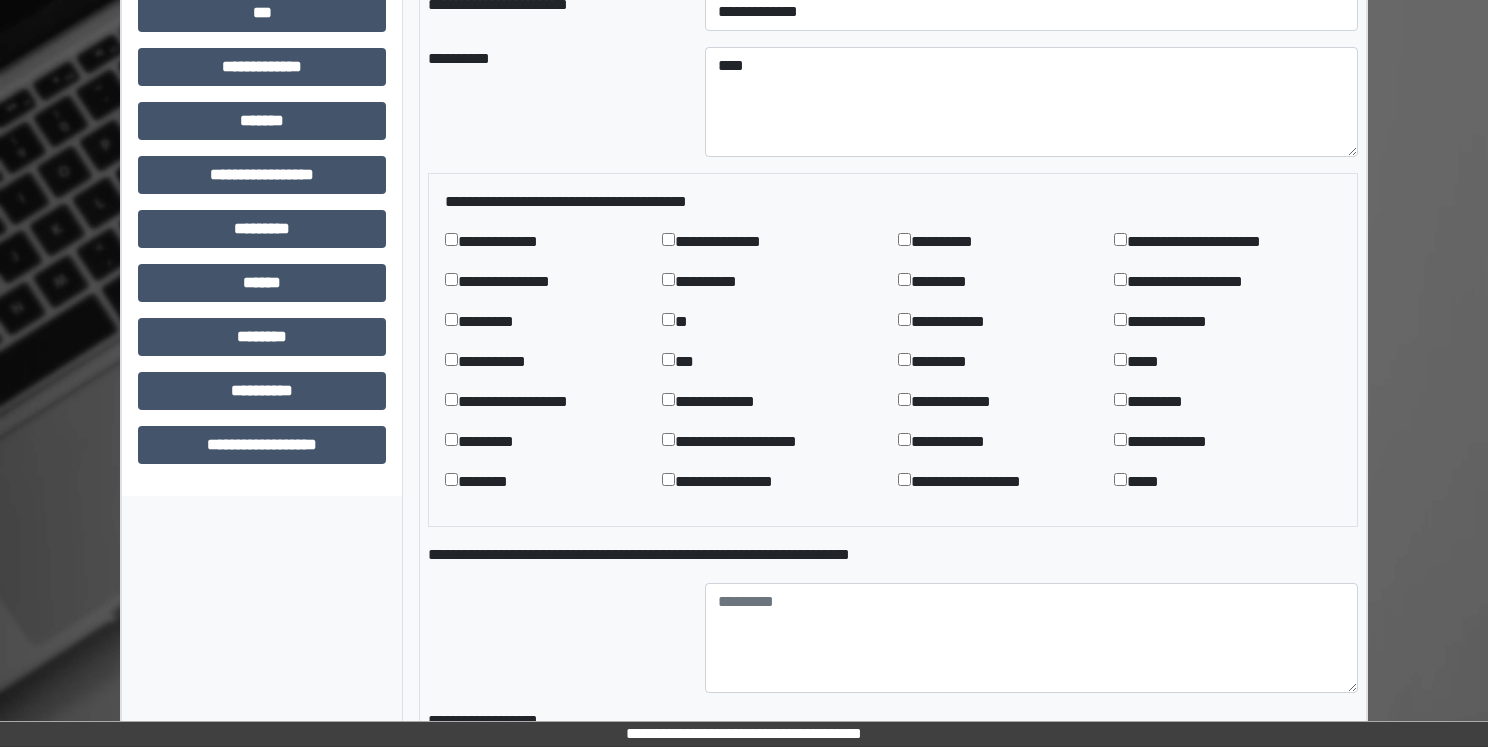 click on "*********" at bounding box center [997, 362] 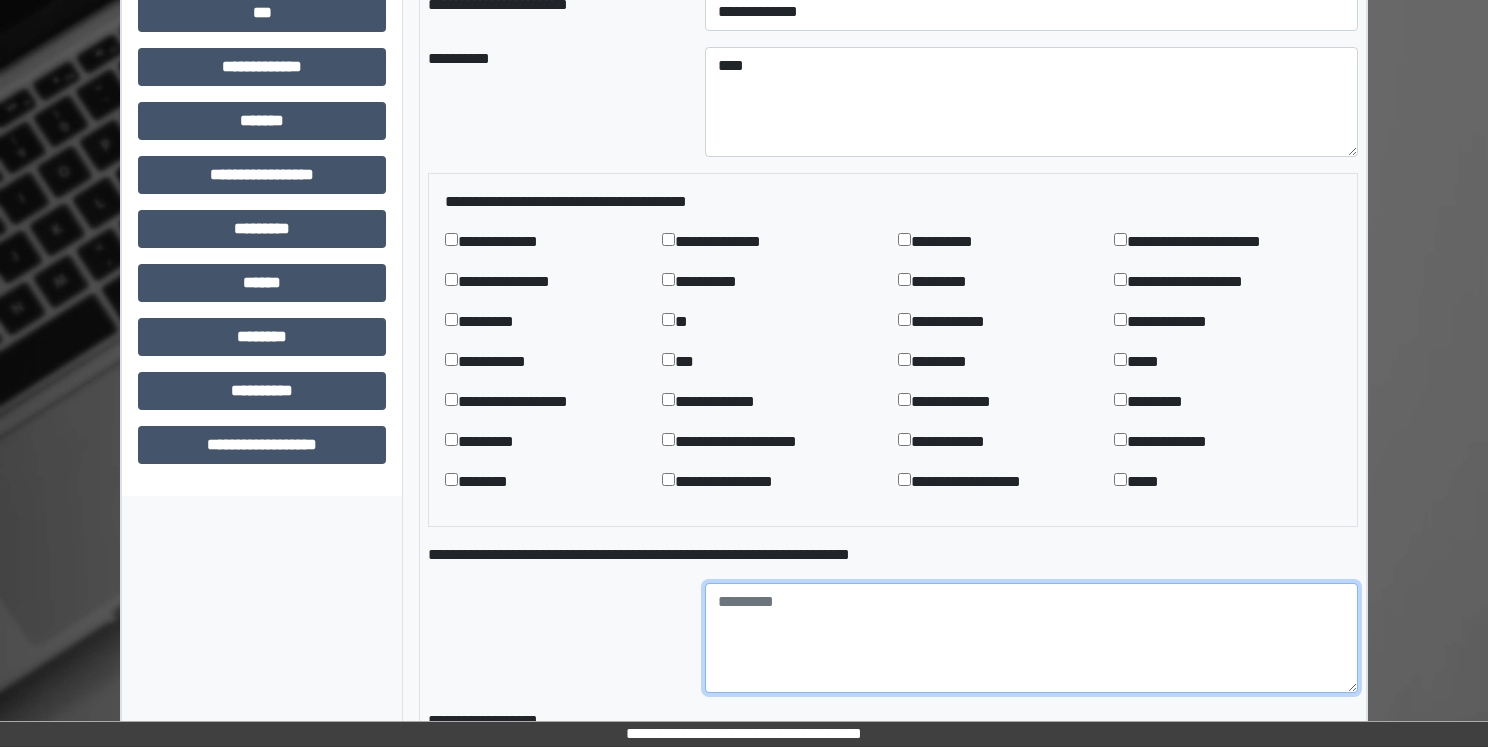 click at bounding box center [1031, 638] 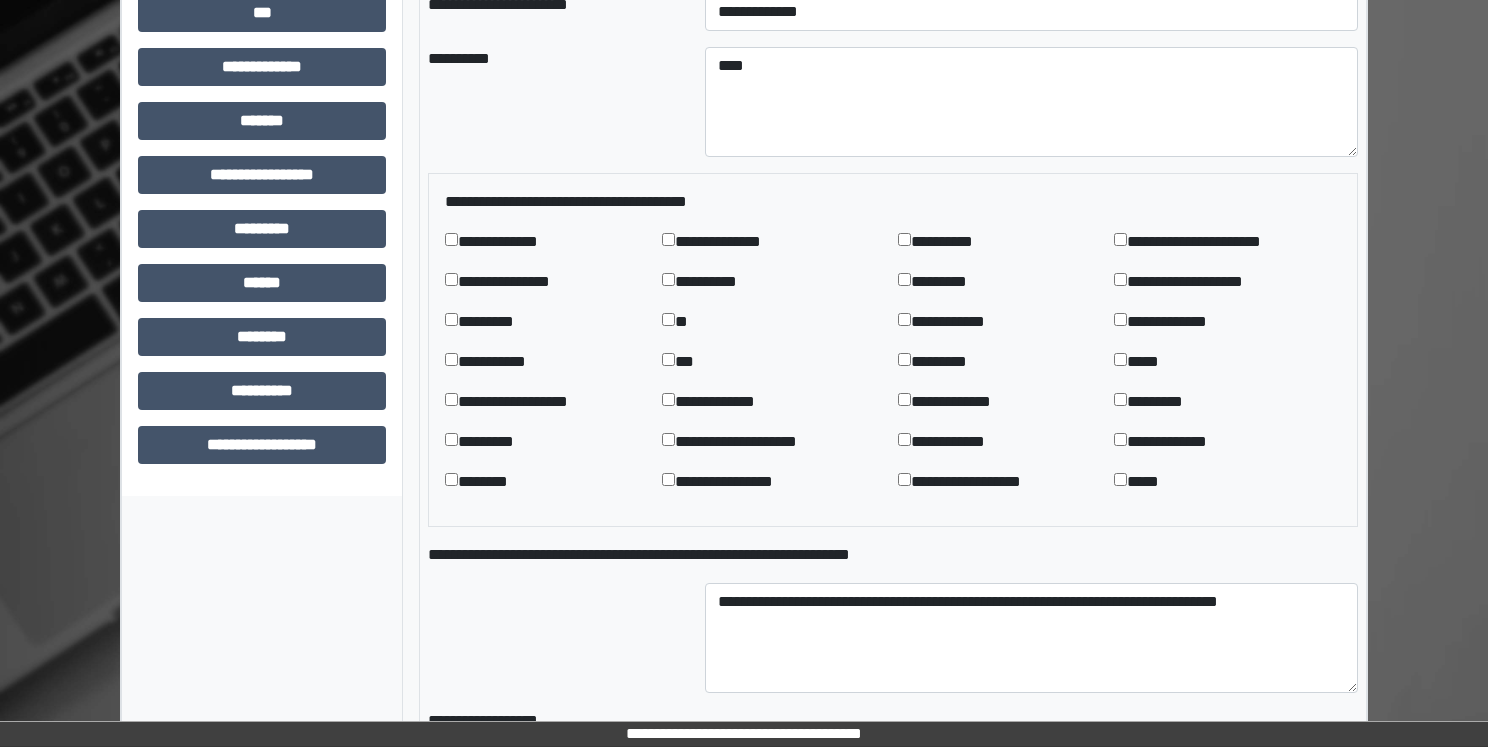 click on "*********" at bounding box center (545, 442) 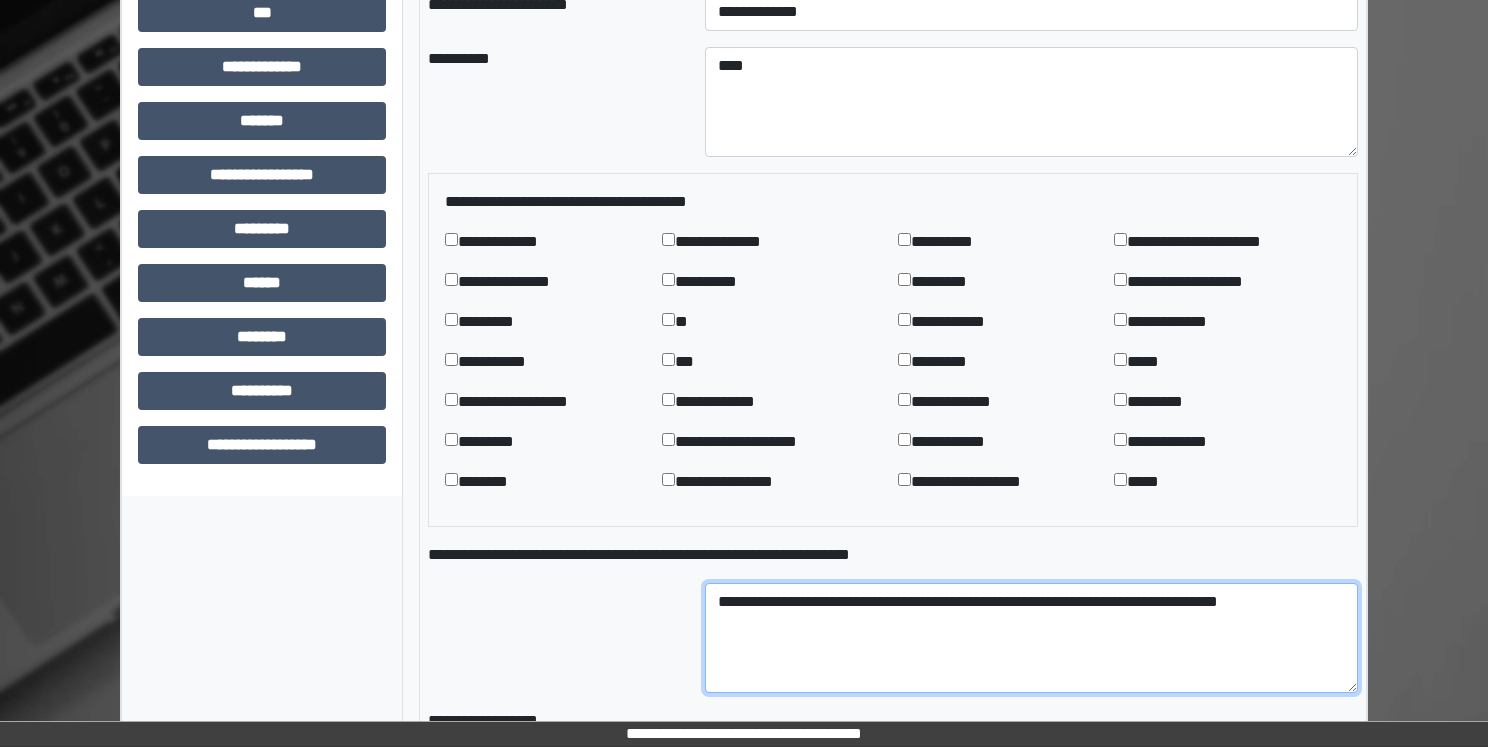 click on "**********" at bounding box center (1031, 638) 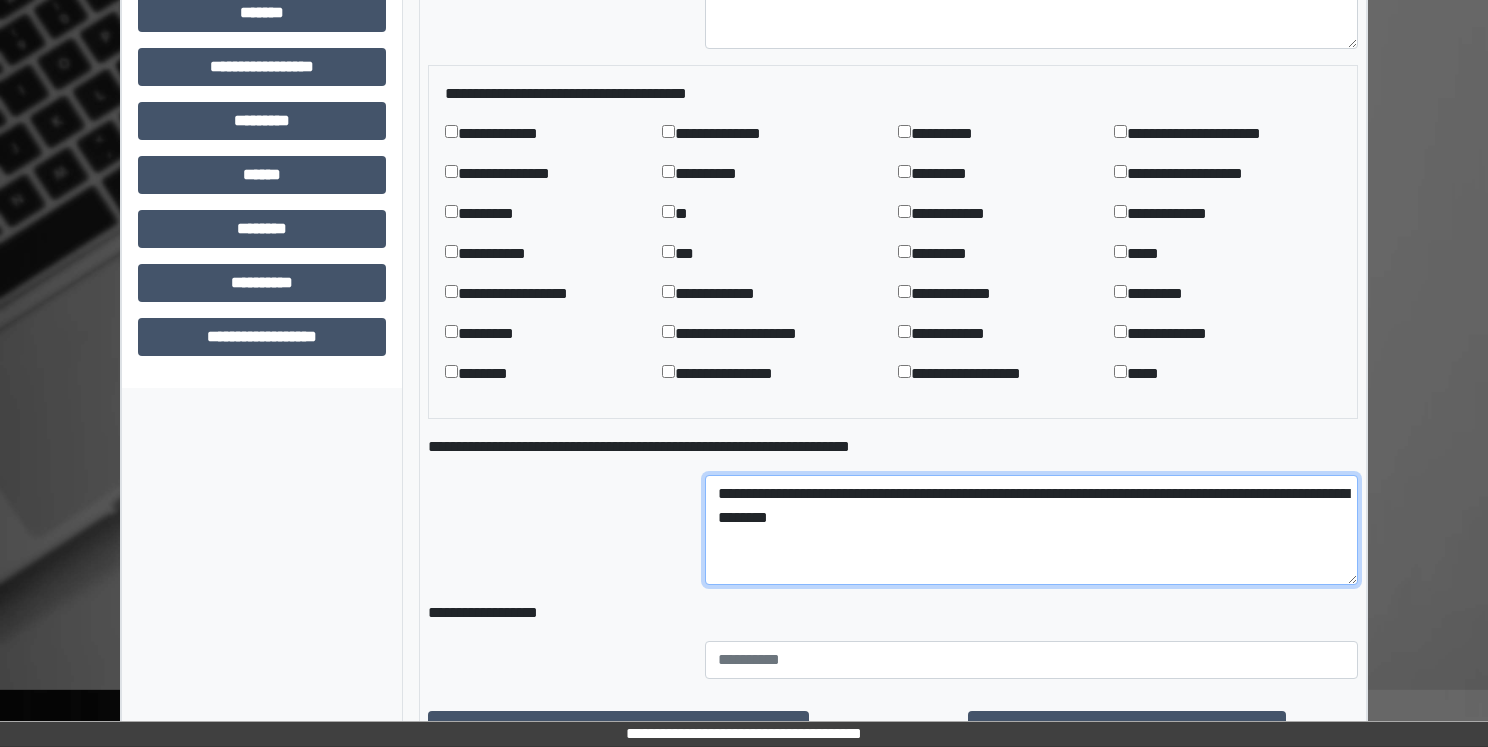 scroll, scrollTop: 1254, scrollLeft: 0, axis: vertical 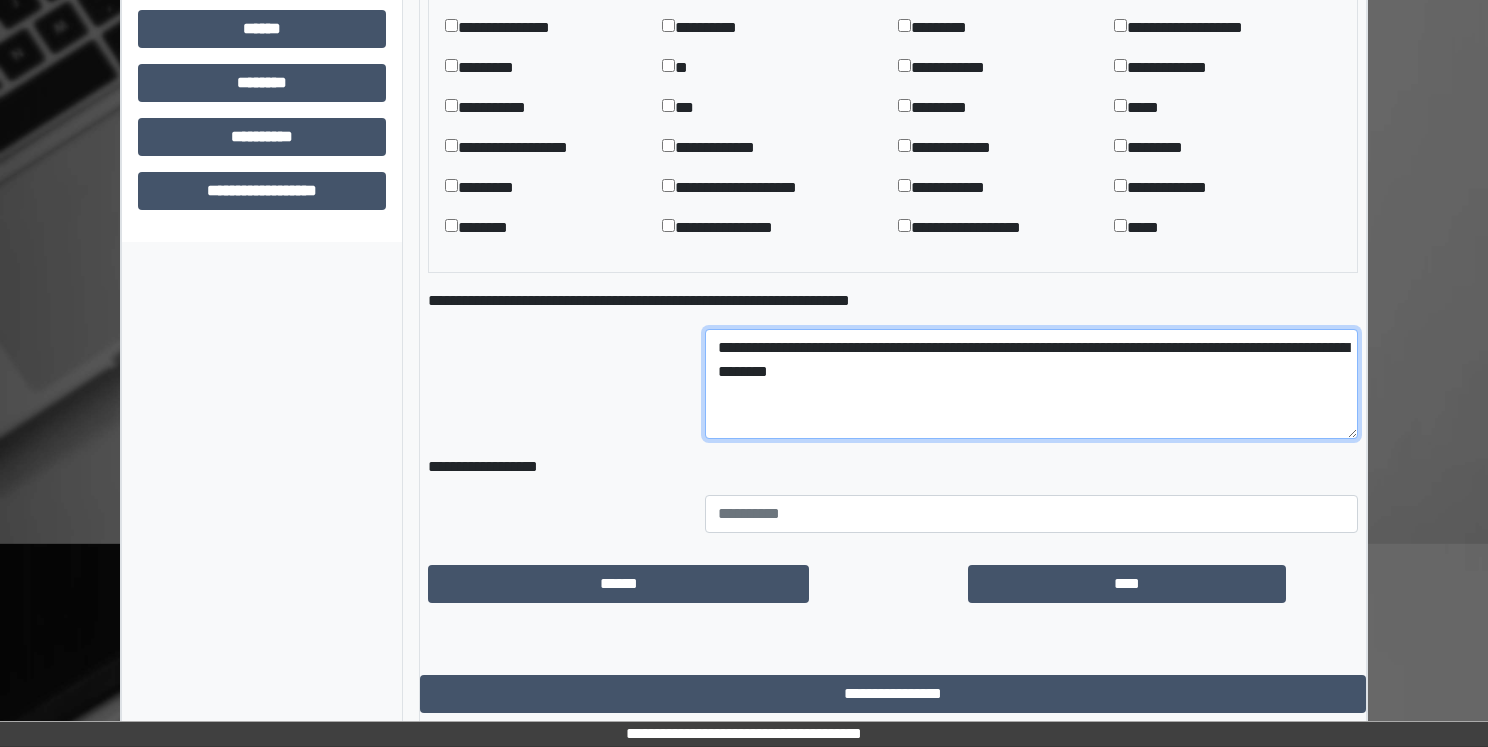 type on "**********" 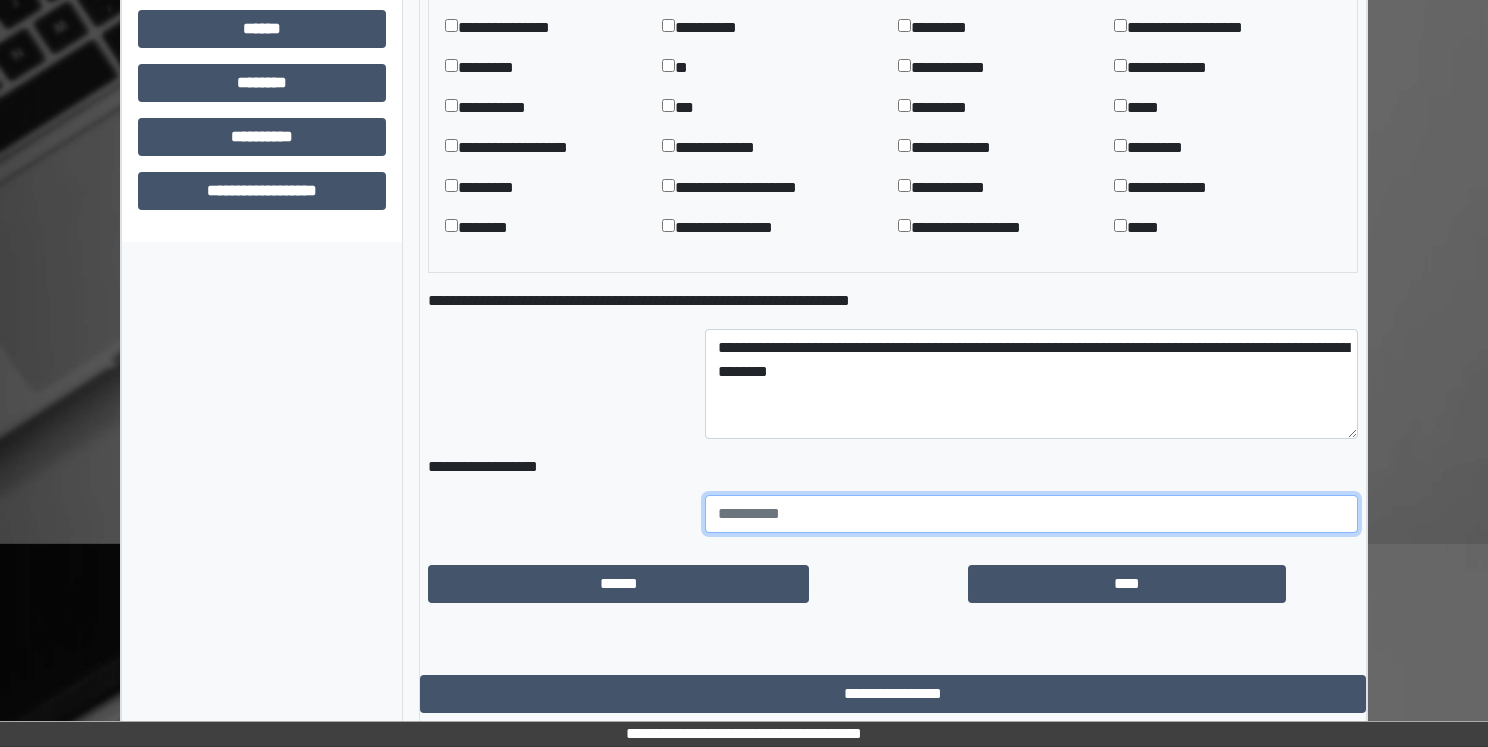 click at bounding box center (1031, 514) 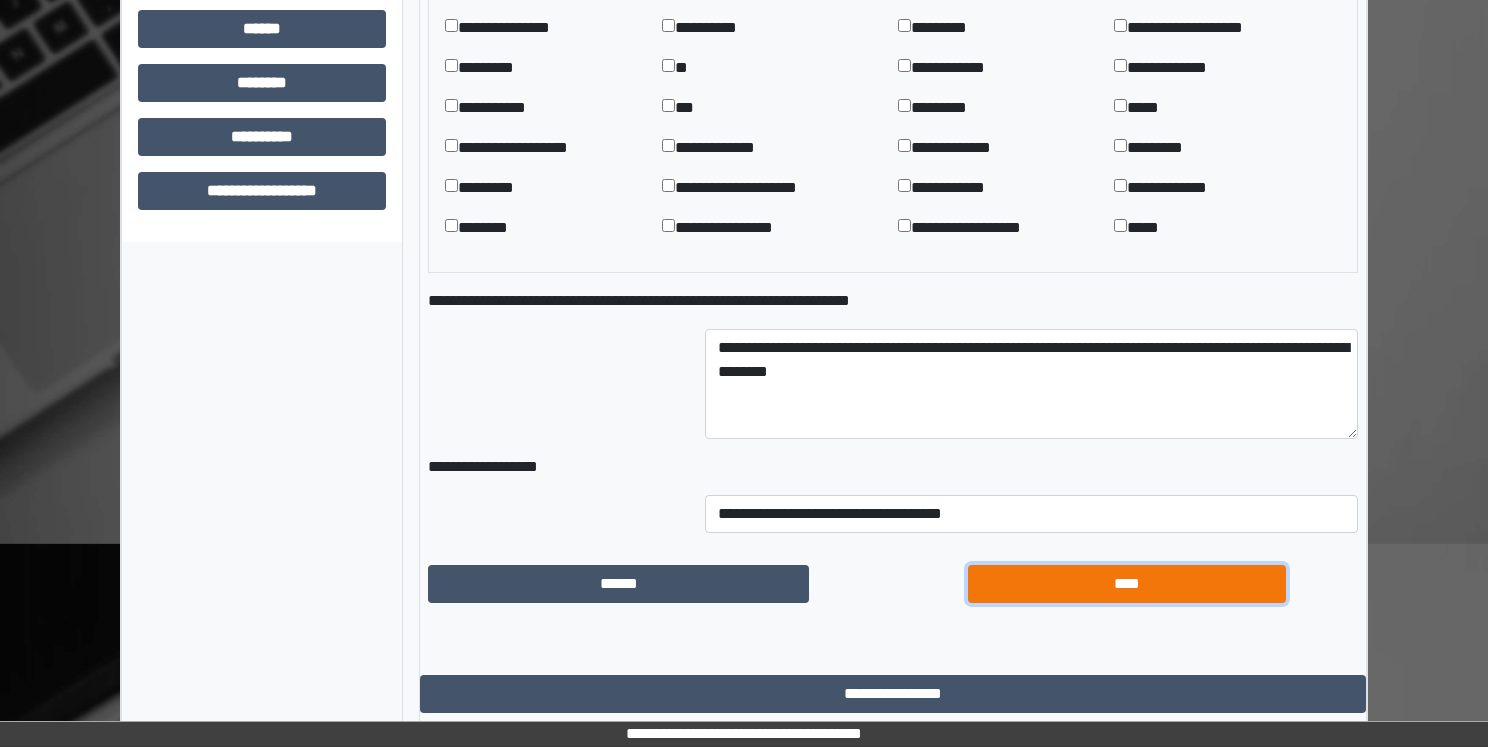 click on "****" at bounding box center (1127, 584) 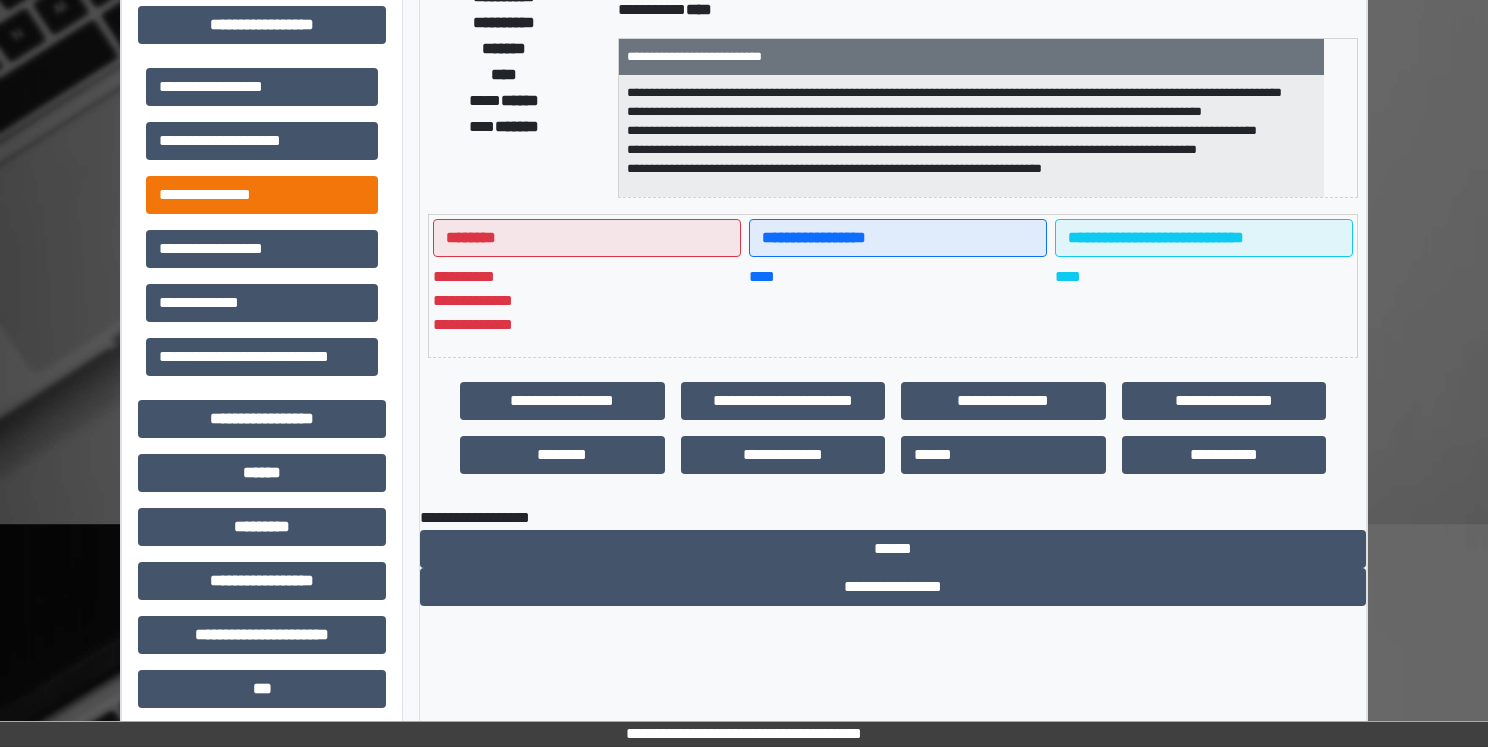 scroll, scrollTop: 267, scrollLeft: 0, axis: vertical 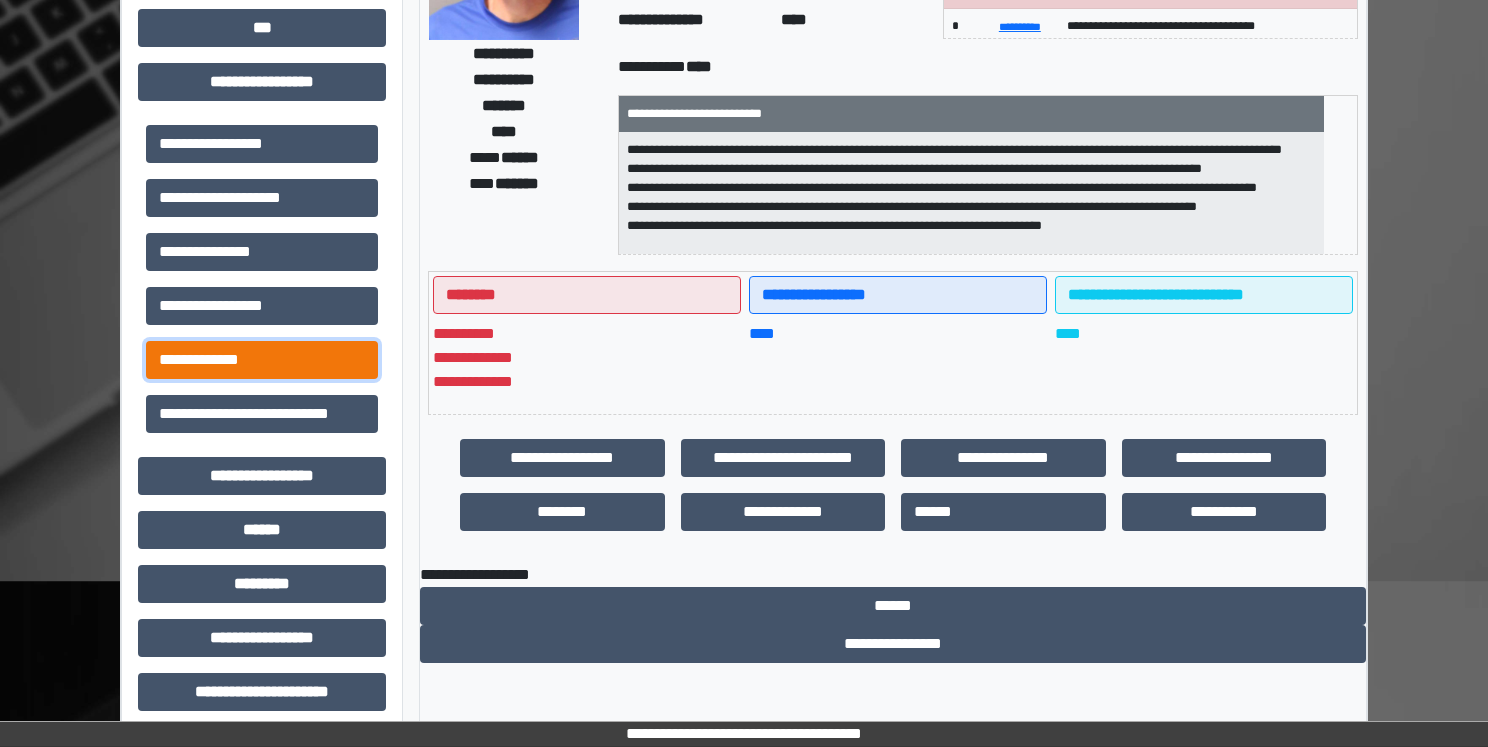 click on "**********" at bounding box center (262, 360) 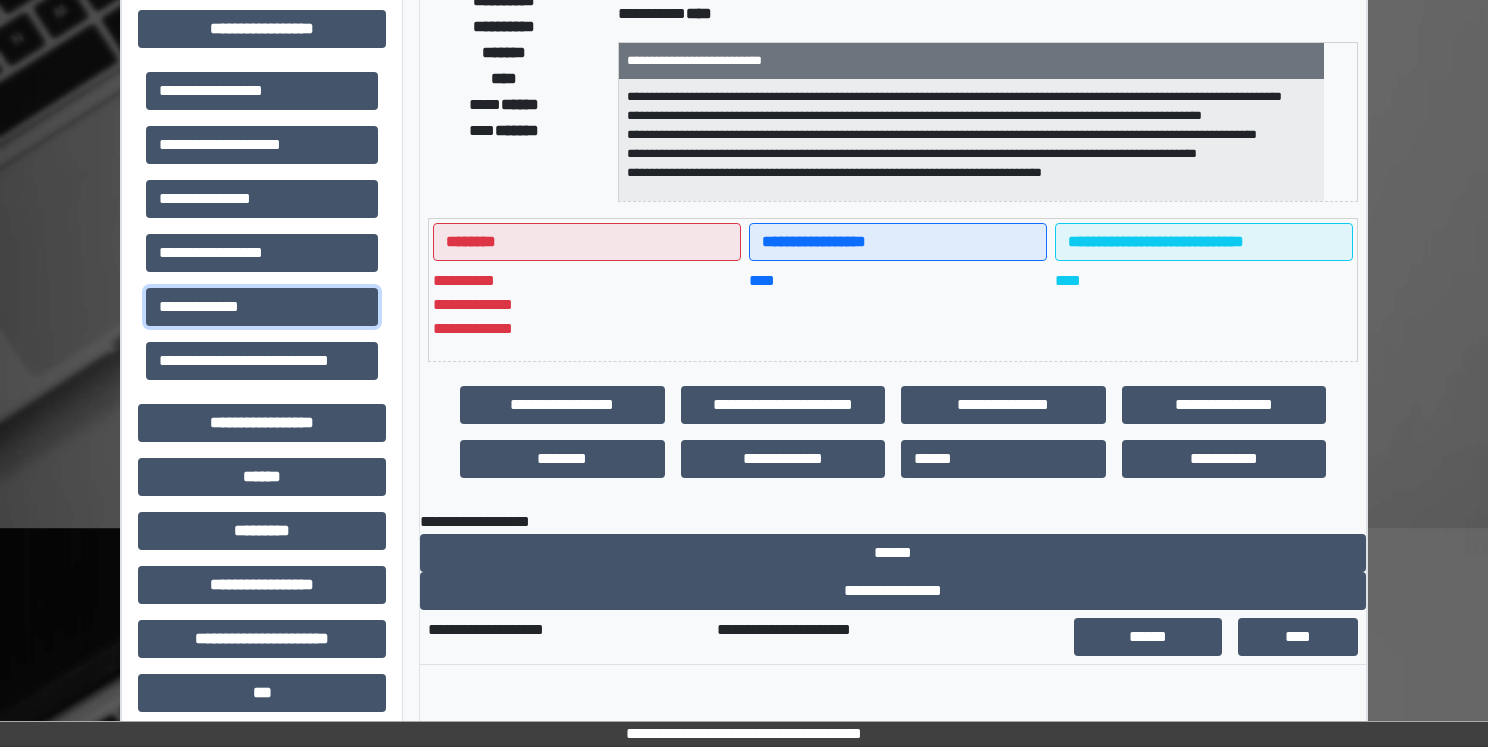 scroll, scrollTop: 667, scrollLeft: 0, axis: vertical 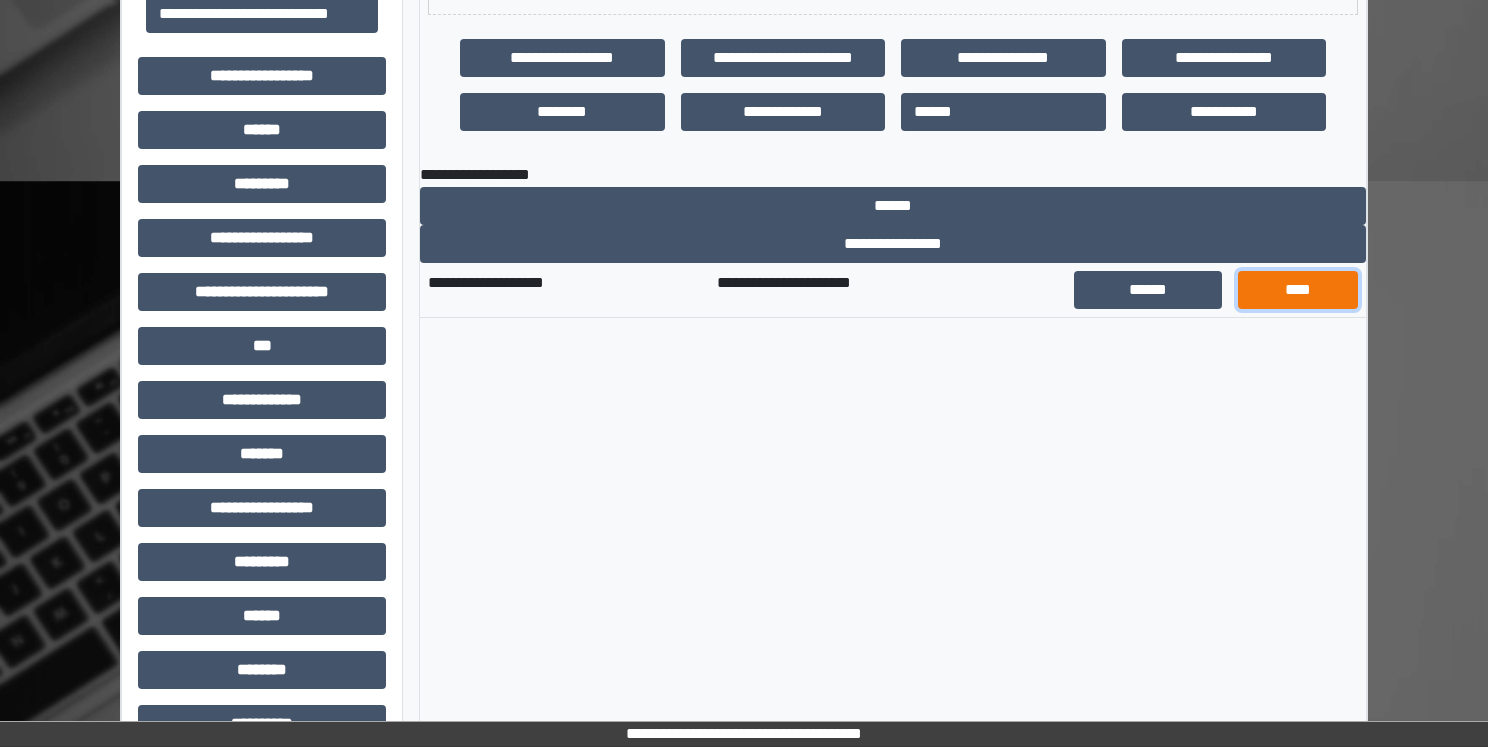 click on "****" at bounding box center (1298, 290) 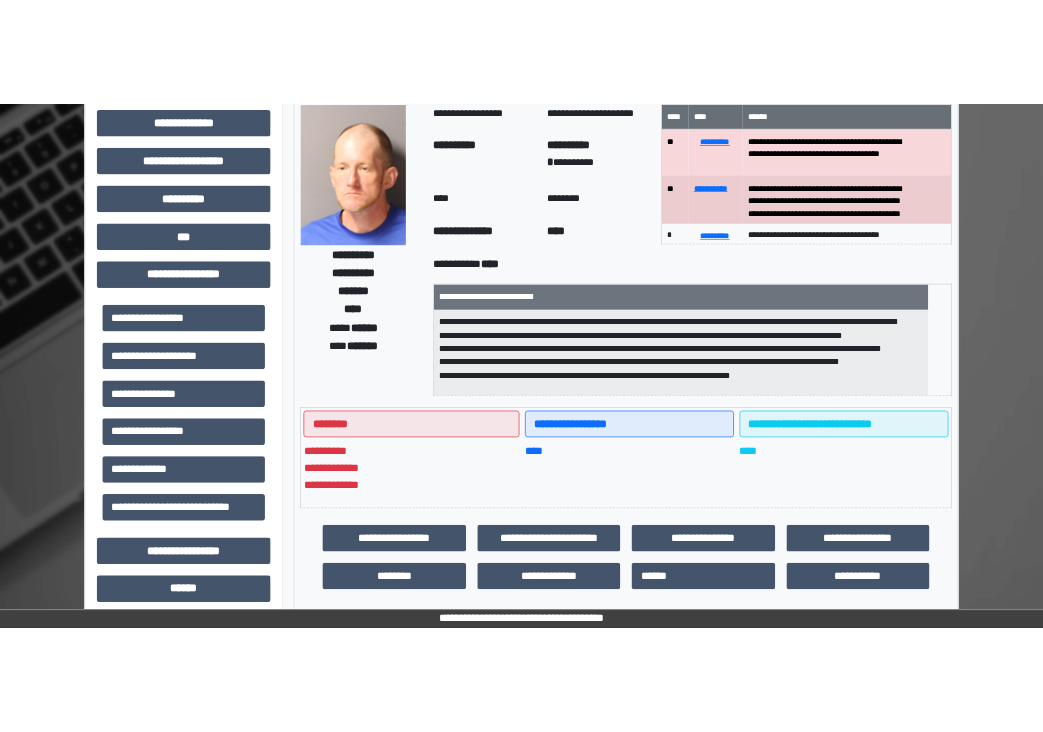 scroll, scrollTop: 0, scrollLeft: 0, axis: both 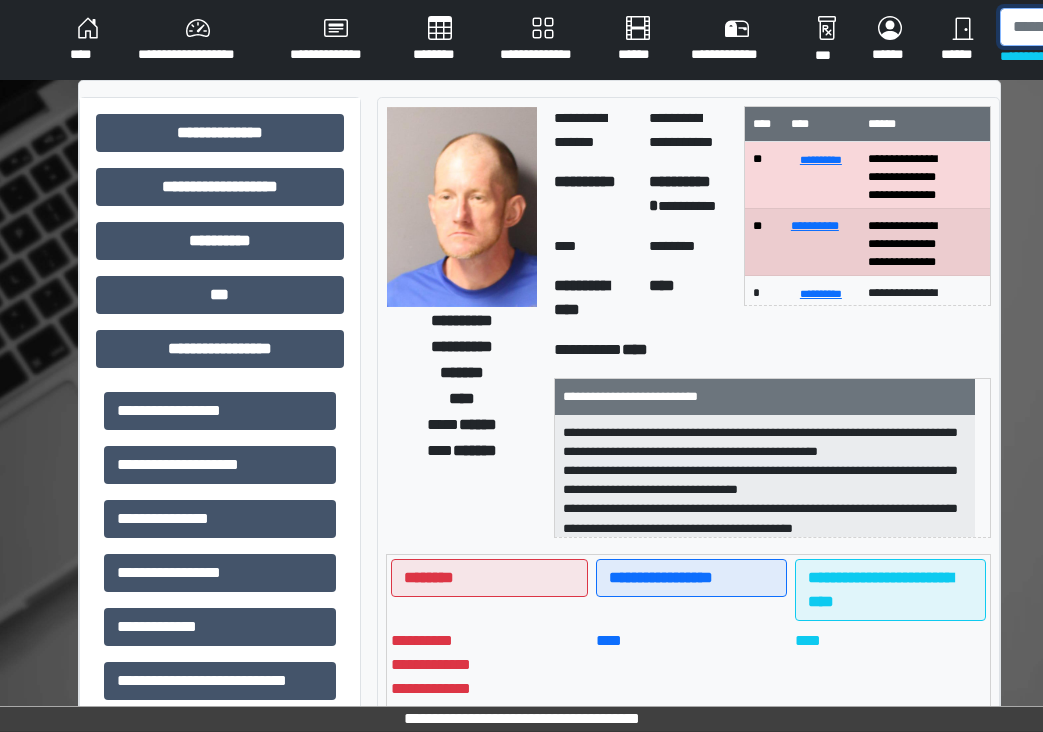 click at bounding box center [1103, 27] 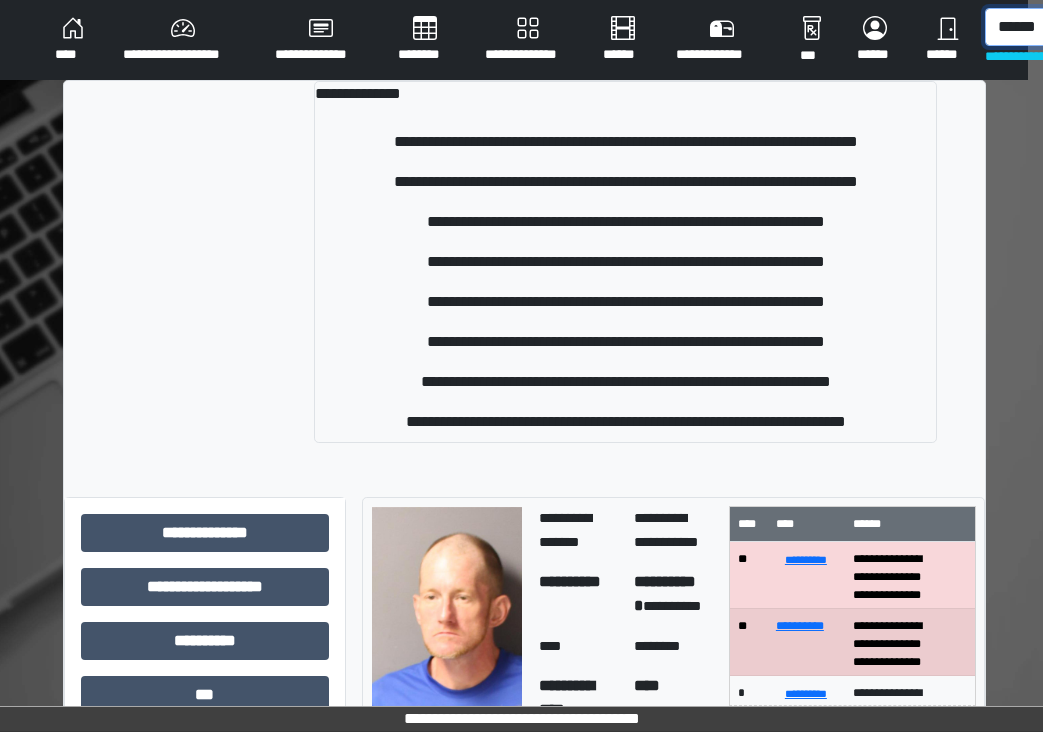 scroll, scrollTop: 0, scrollLeft: 24, axis: horizontal 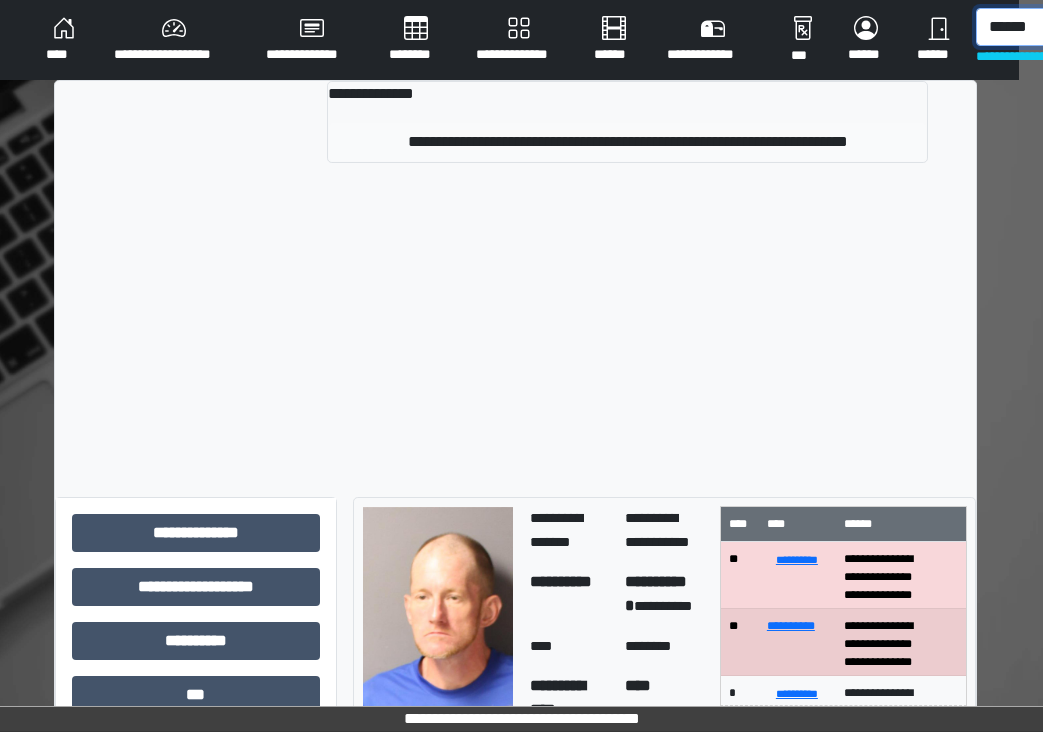 type on "******" 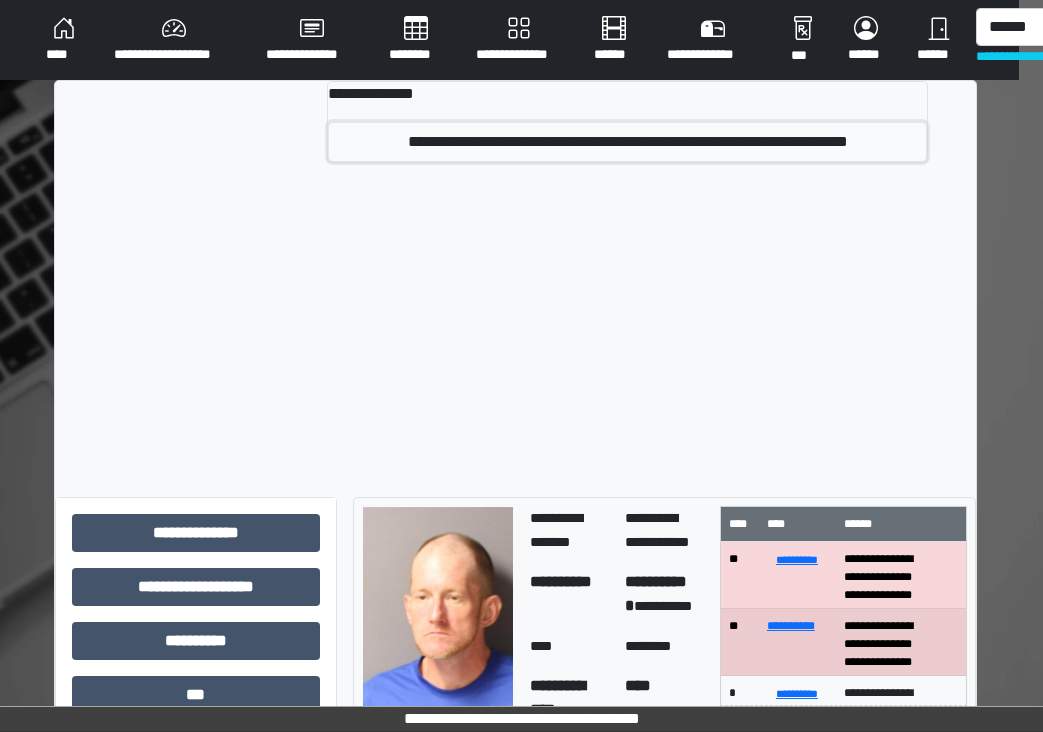click on "**********" at bounding box center [627, 142] 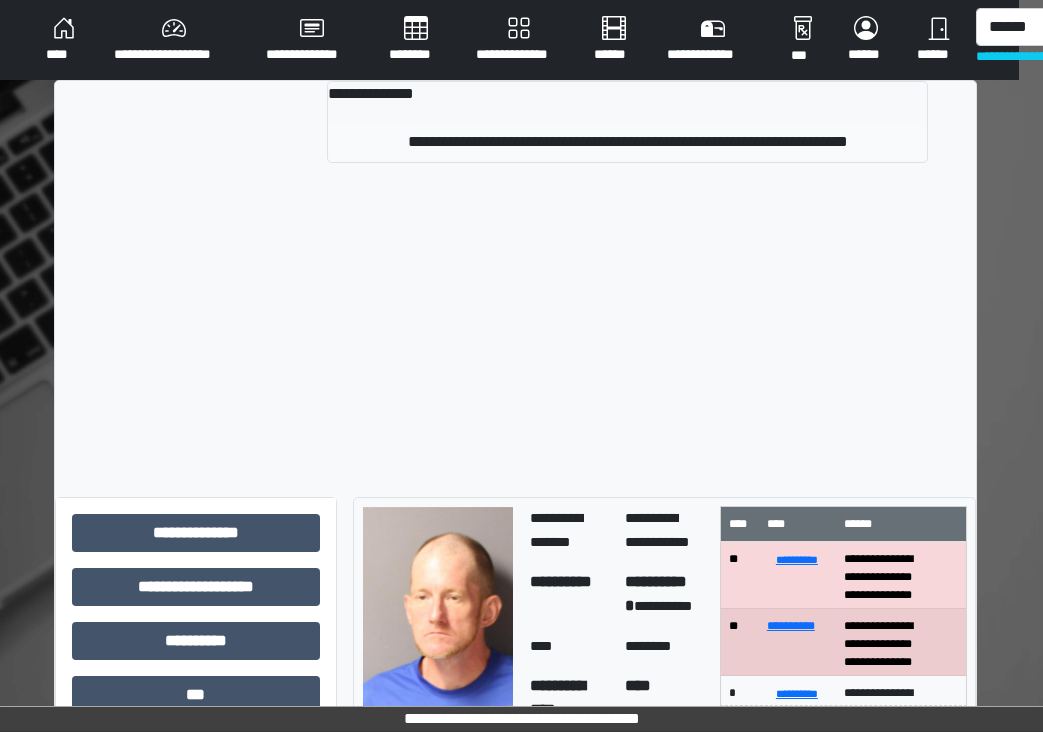 type 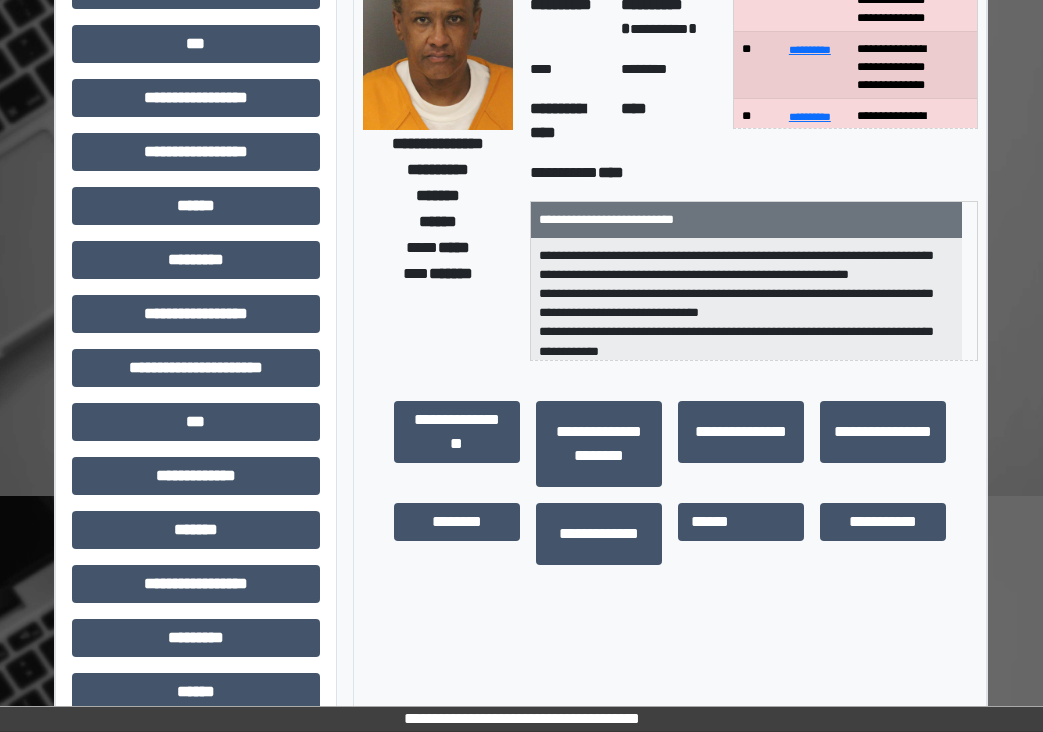 scroll, scrollTop: 400, scrollLeft: 24, axis: both 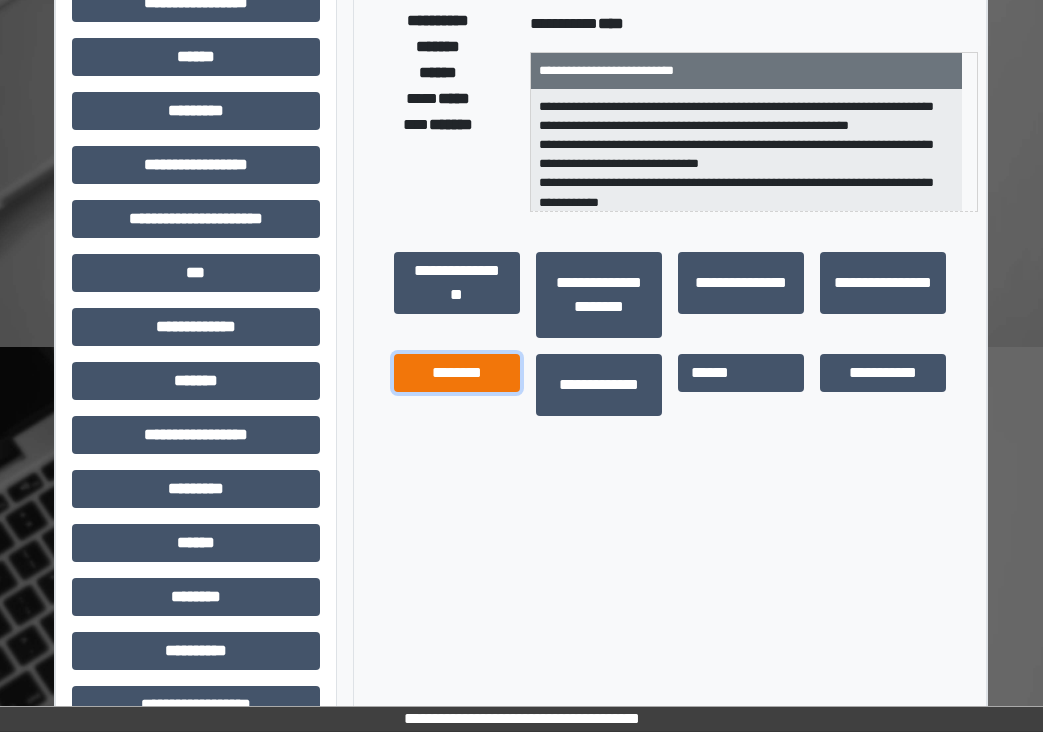 click on "********" at bounding box center (457, 373) 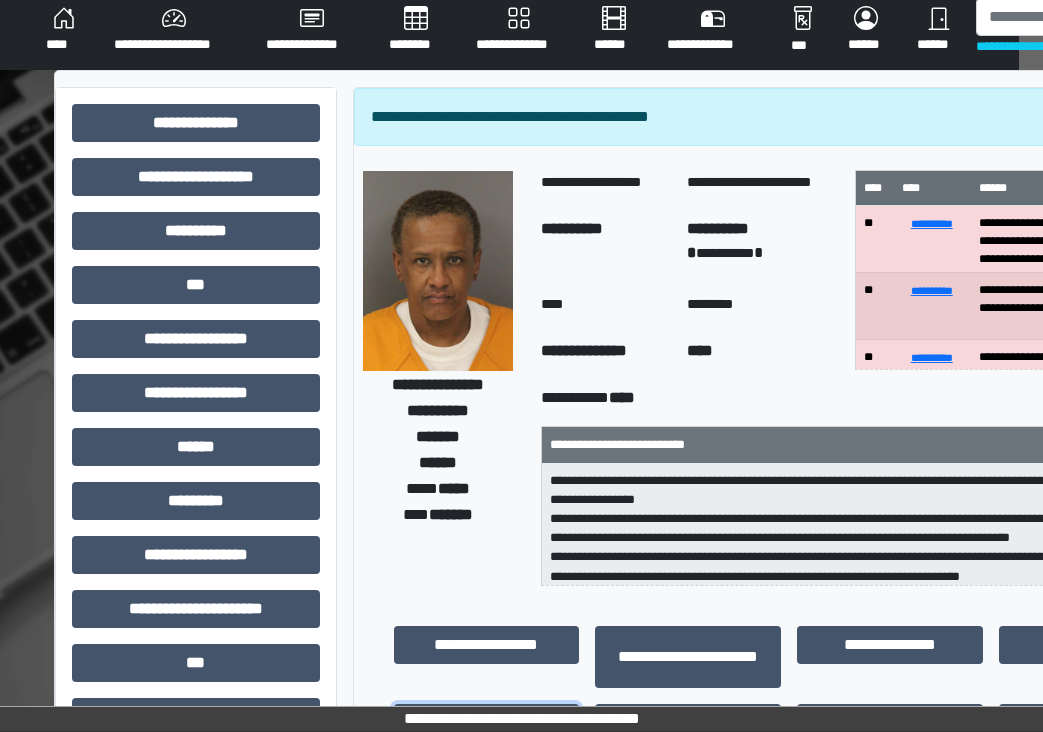 scroll, scrollTop: 0, scrollLeft: 24, axis: horizontal 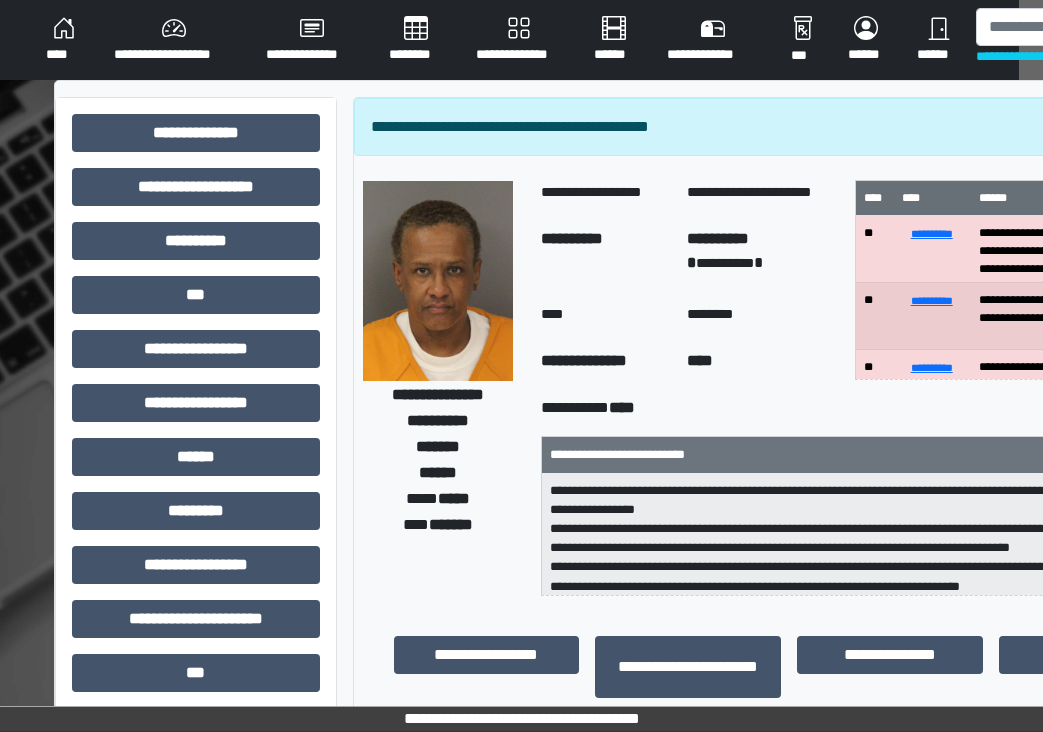 click at bounding box center (438, 281) 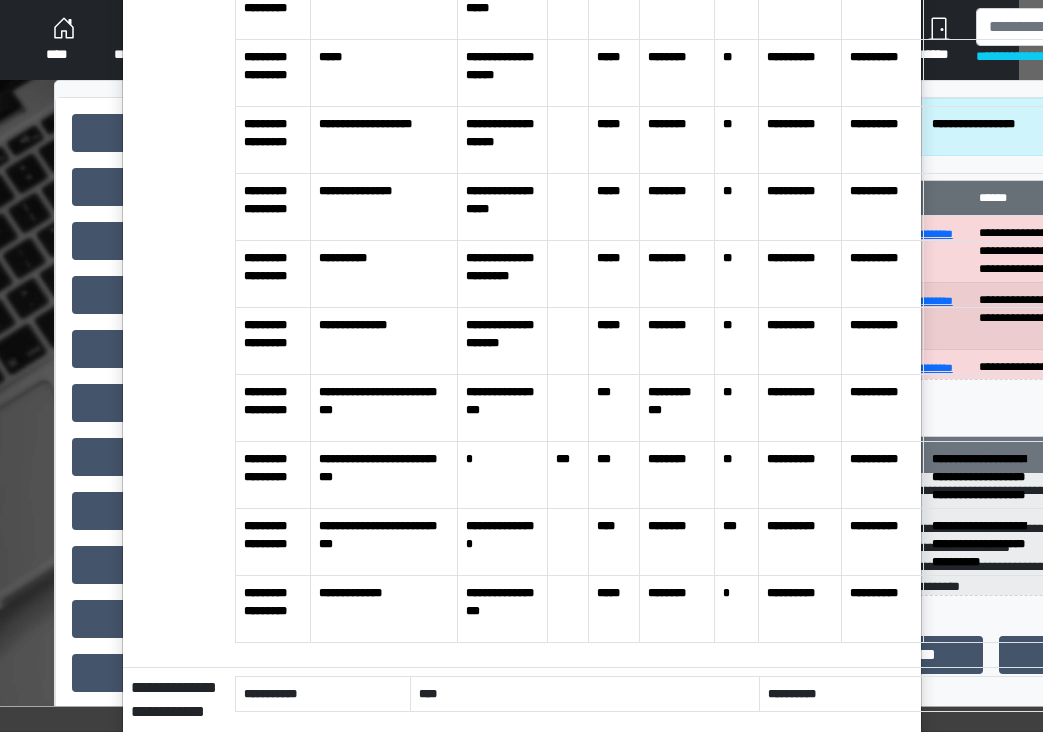 scroll, scrollTop: 1000, scrollLeft: 0, axis: vertical 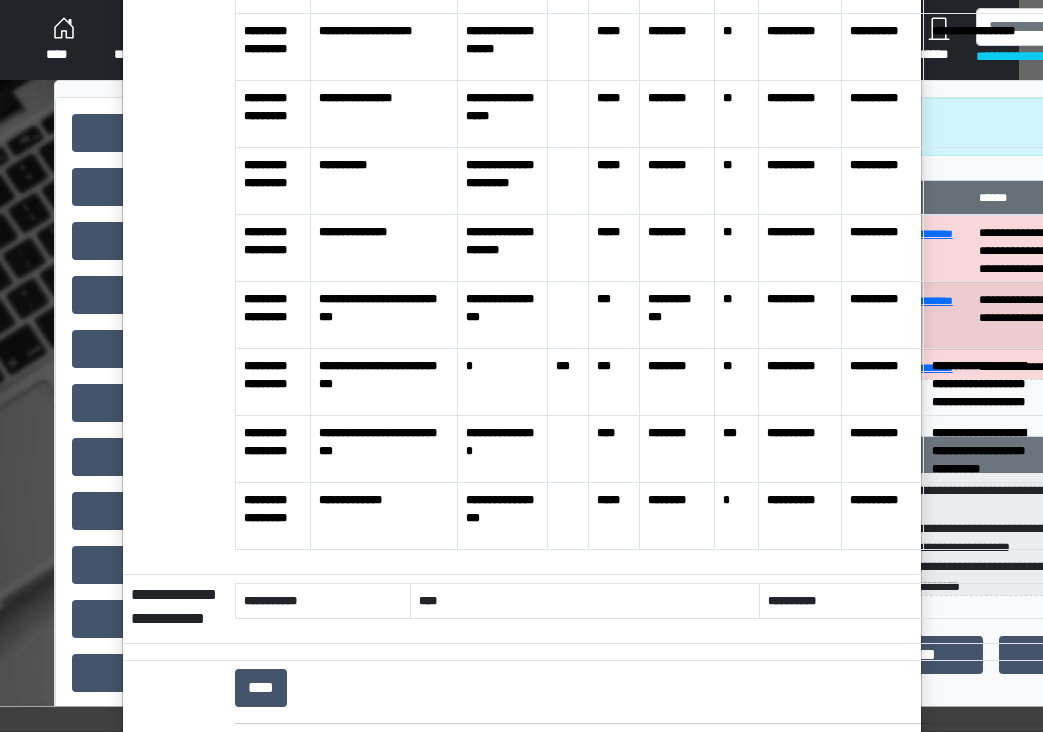 click at bounding box center (990, 114) 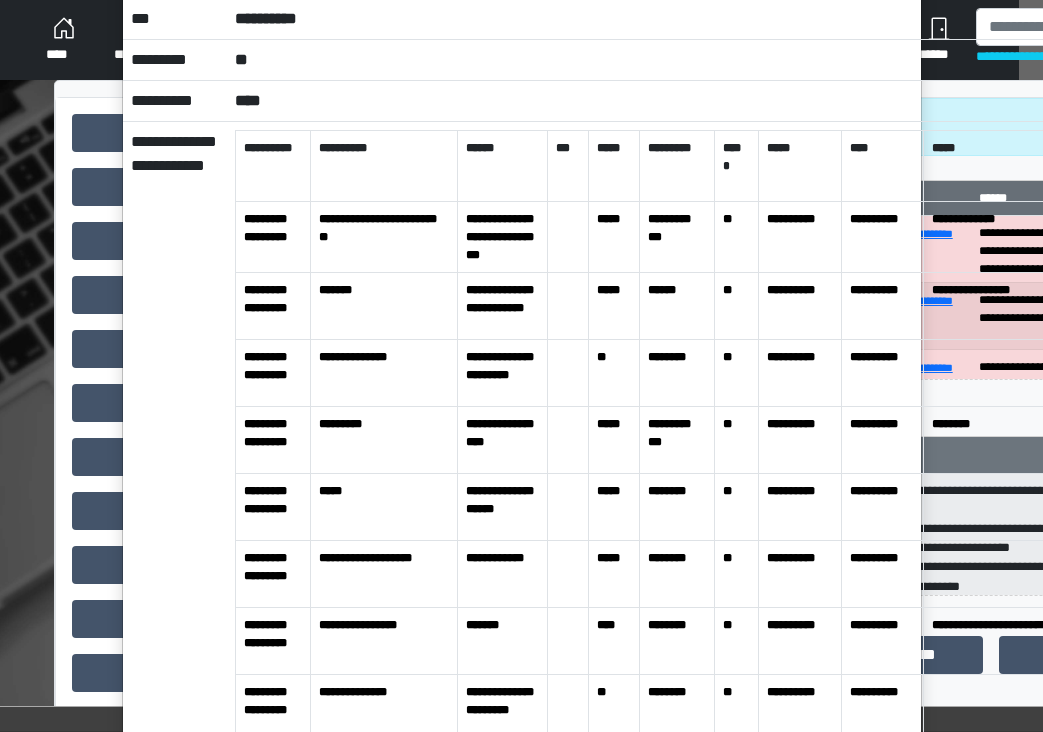 scroll, scrollTop: 0, scrollLeft: 0, axis: both 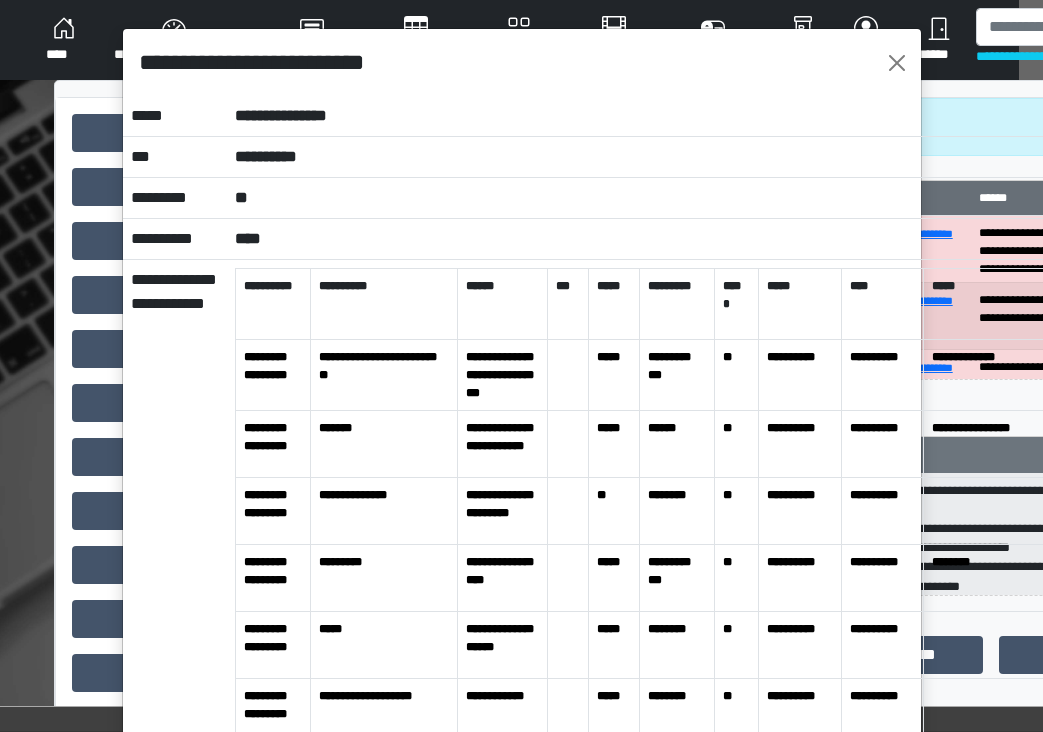 click on "**********" at bounding box center [521, 366] 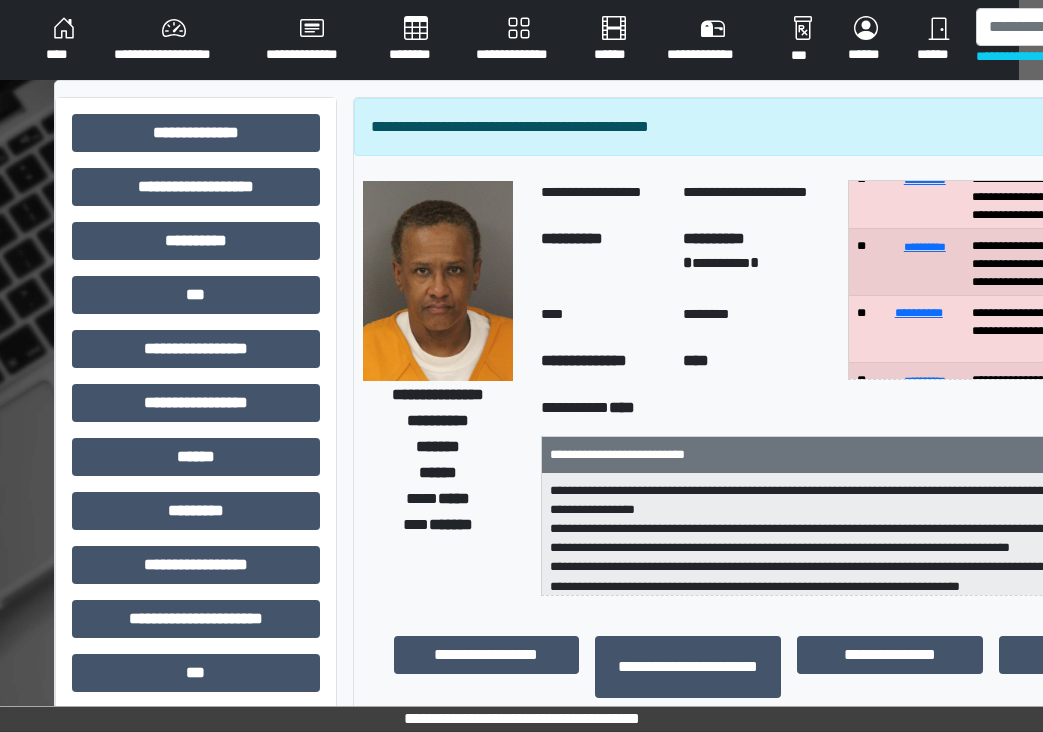 scroll, scrollTop: 400, scrollLeft: 0, axis: vertical 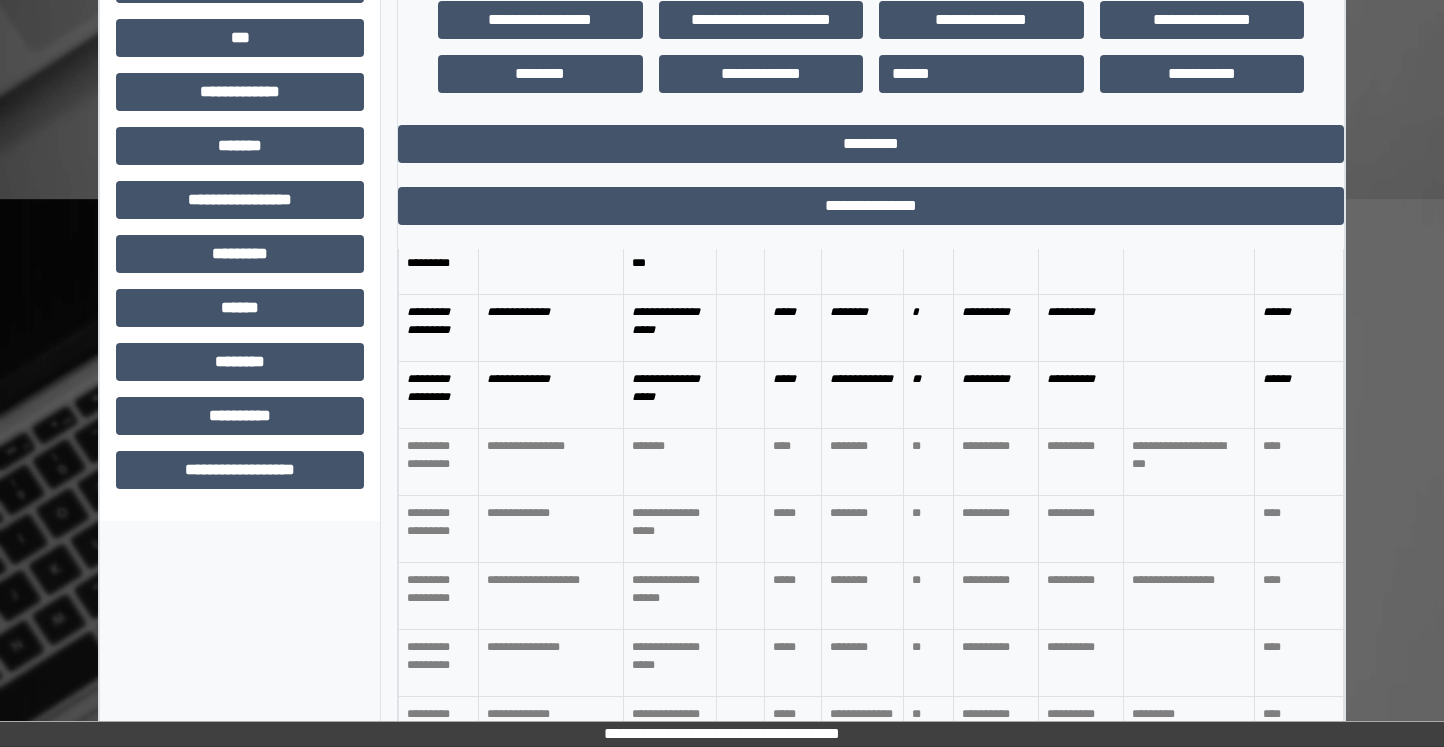 drag, startPoint x: 607, startPoint y: 330, endPoint x: 1417, endPoint y: 333, distance: 810.00555 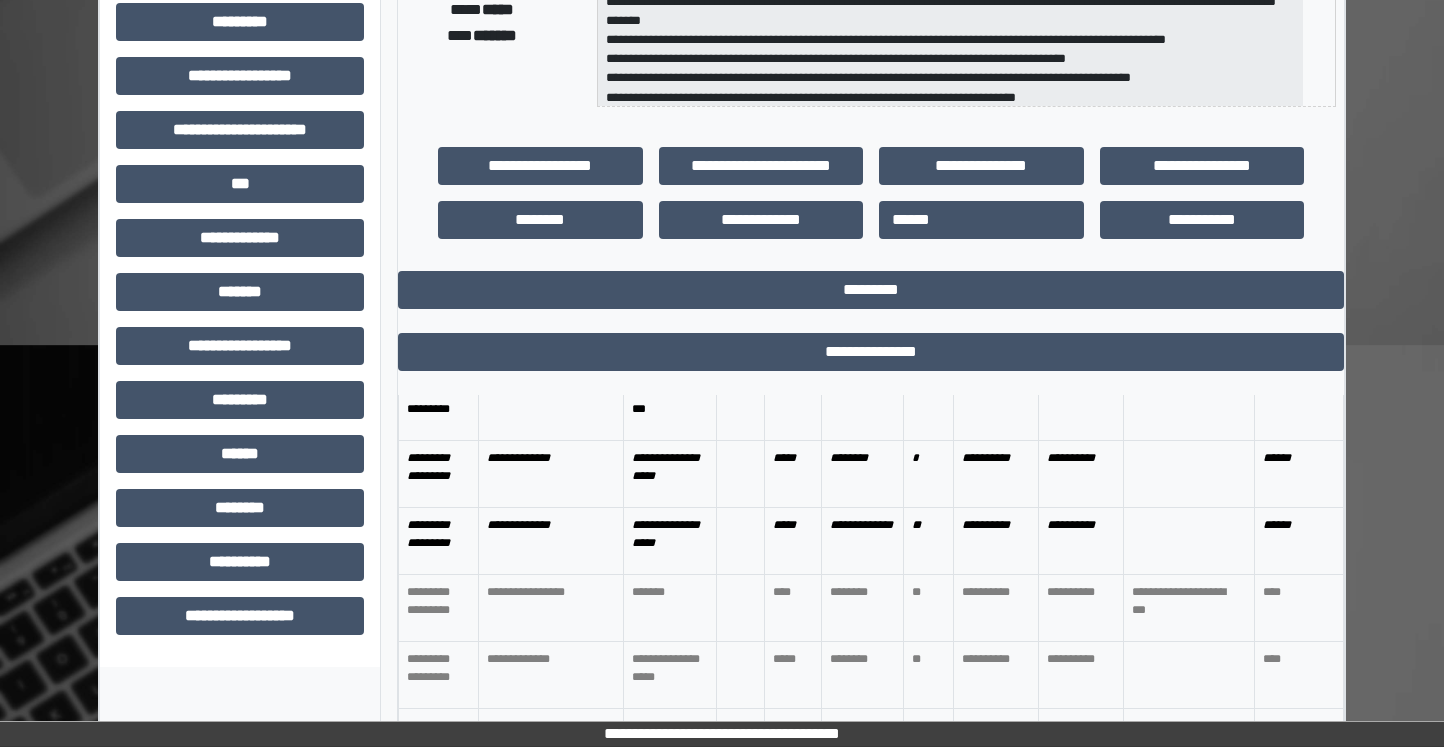 scroll, scrollTop: 535, scrollLeft: 0, axis: vertical 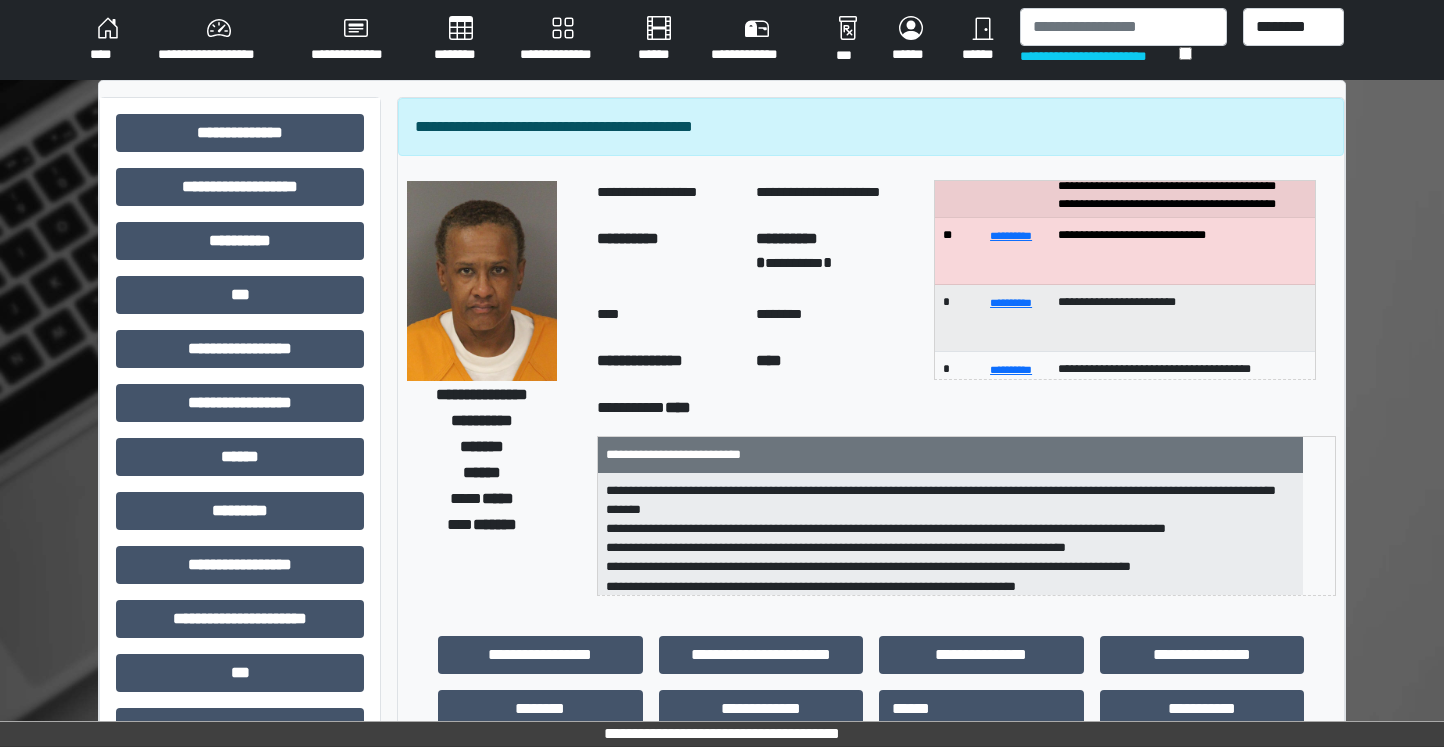 click at bounding box center [482, 281] 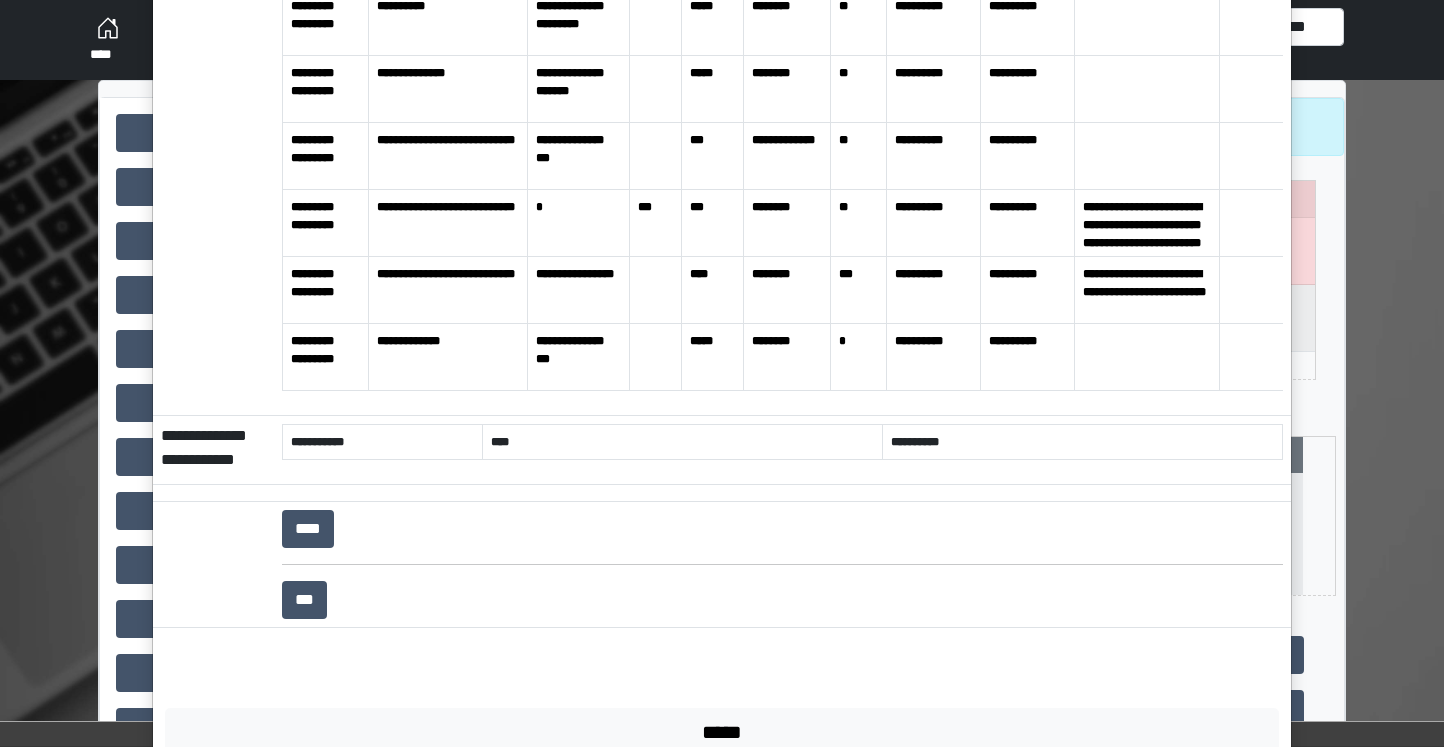 scroll, scrollTop: 1142, scrollLeft: 0, axis: vertical 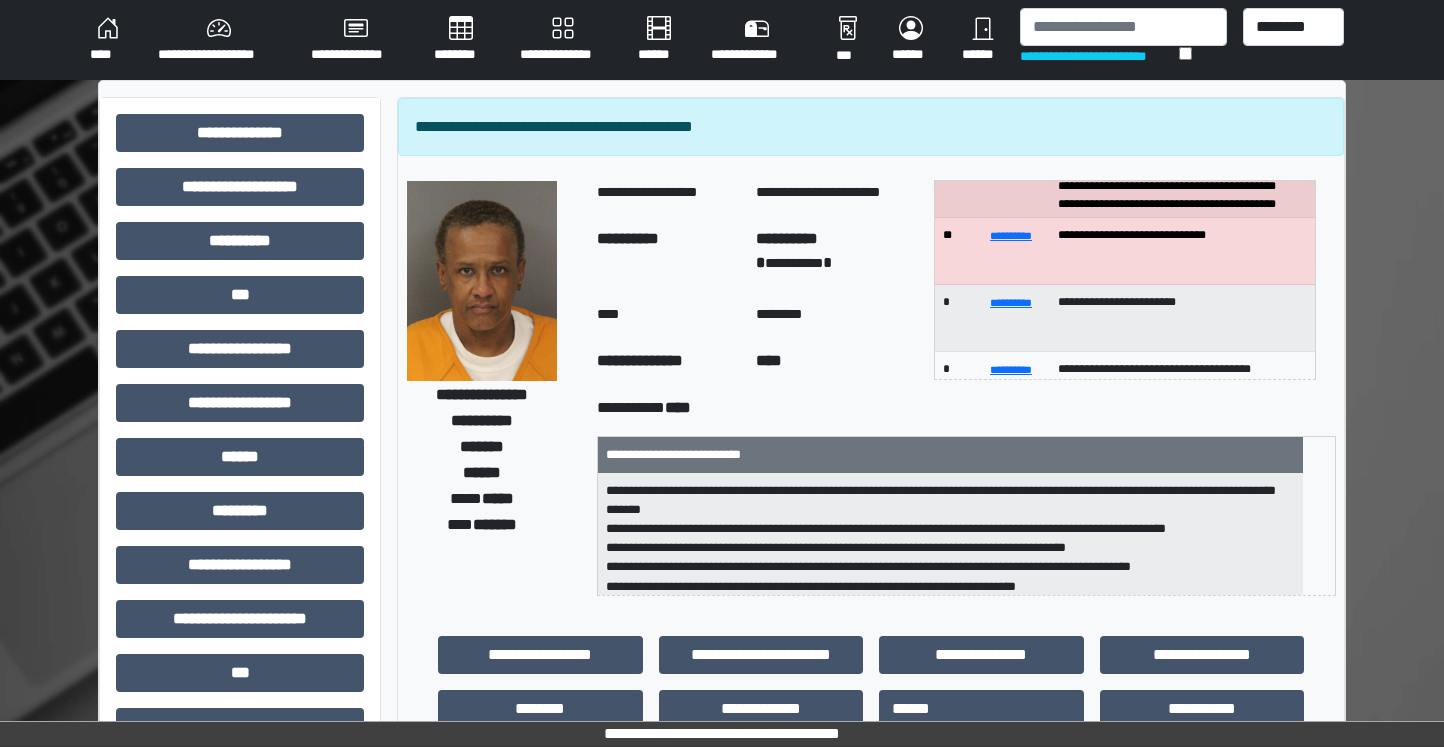 drag, startPoint x: 383, startPoint y: 220, endPoint x: 409, endPoint y: 240, distance: 32.80244 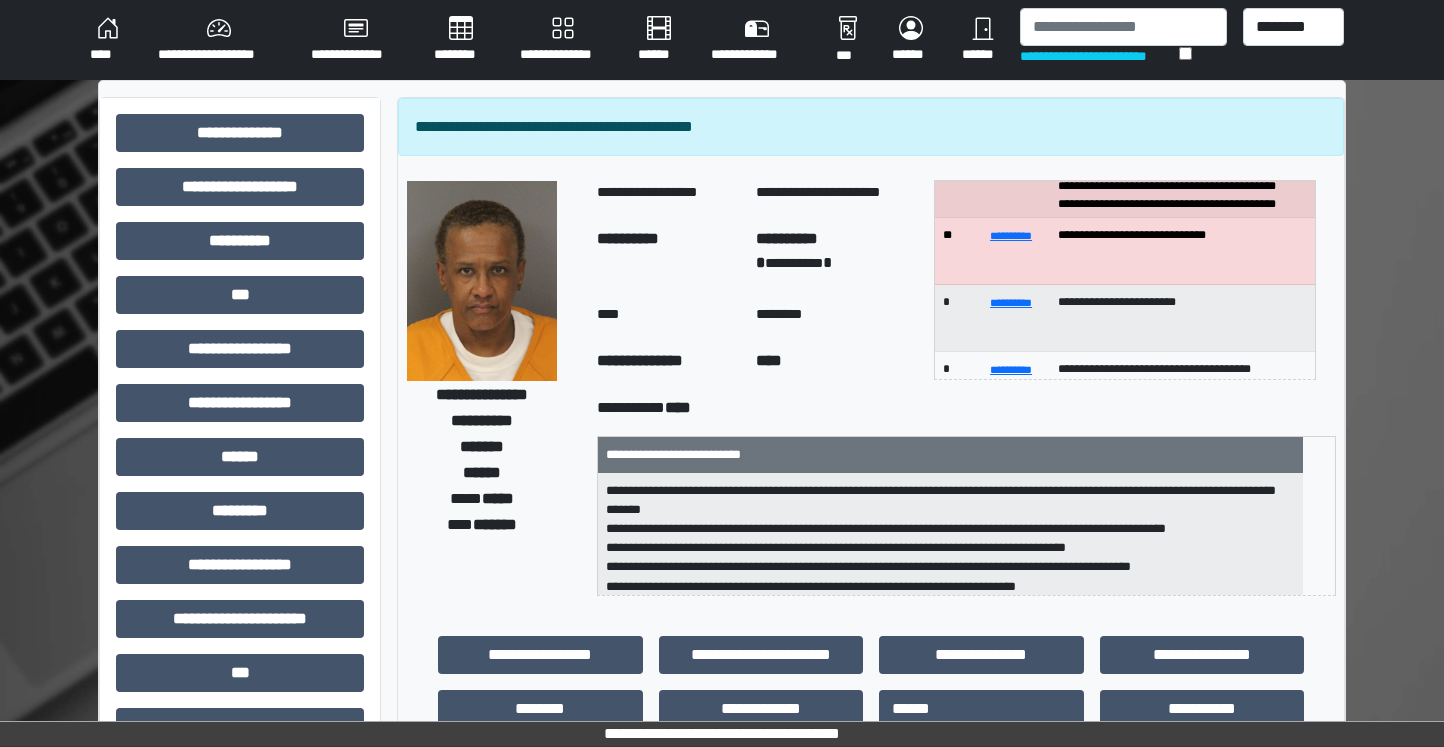 click at bounding box center [482, 281] 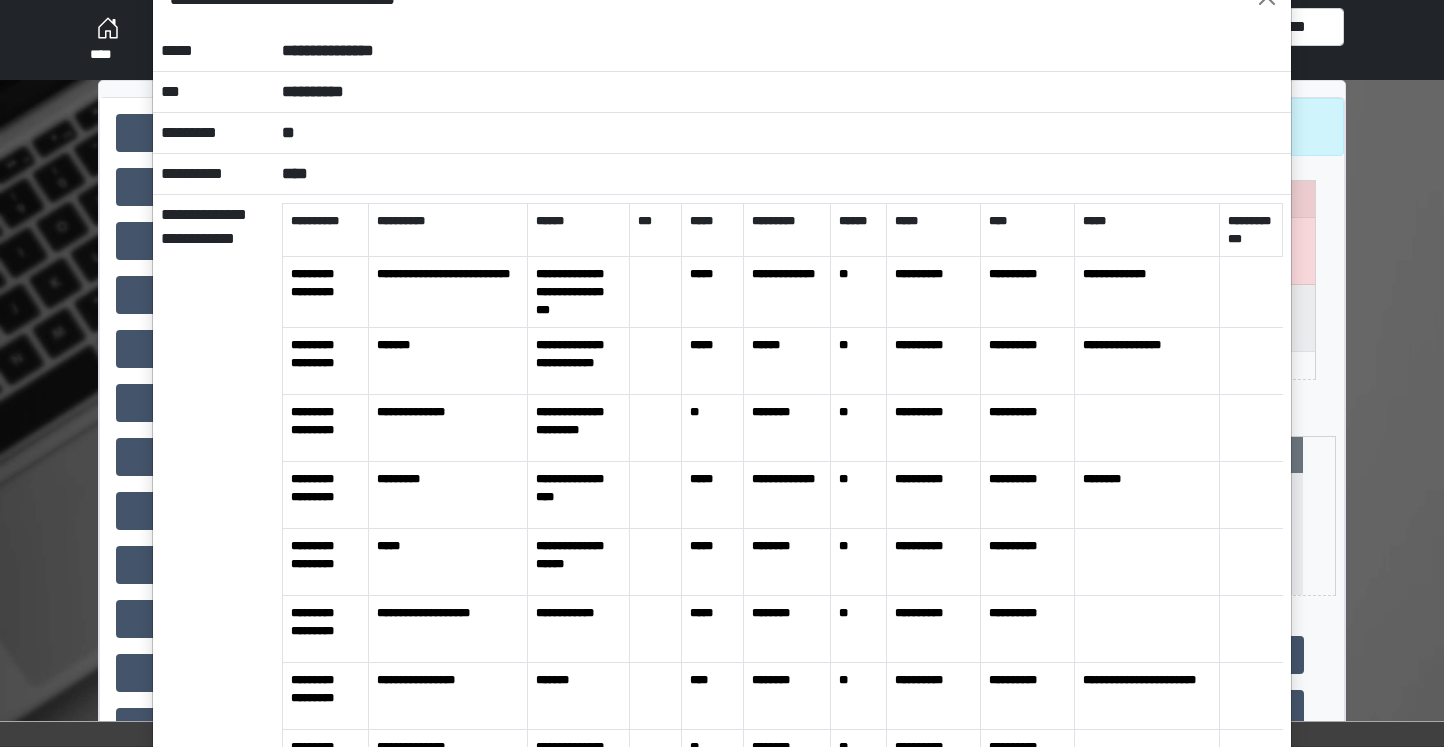 scroll, scrollTop: 0, scrollLeft: 0, axis: both 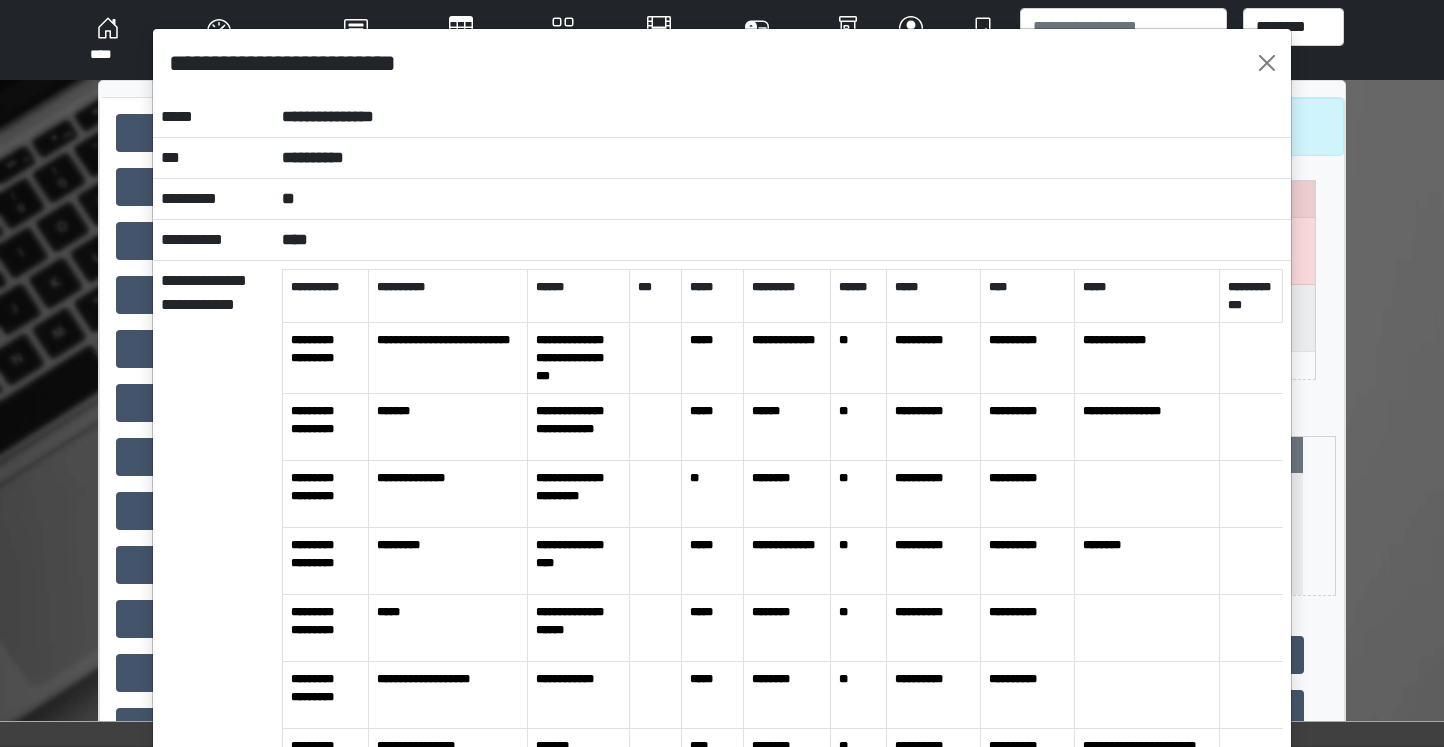 click on "**********" at bounding box center (722, 373) 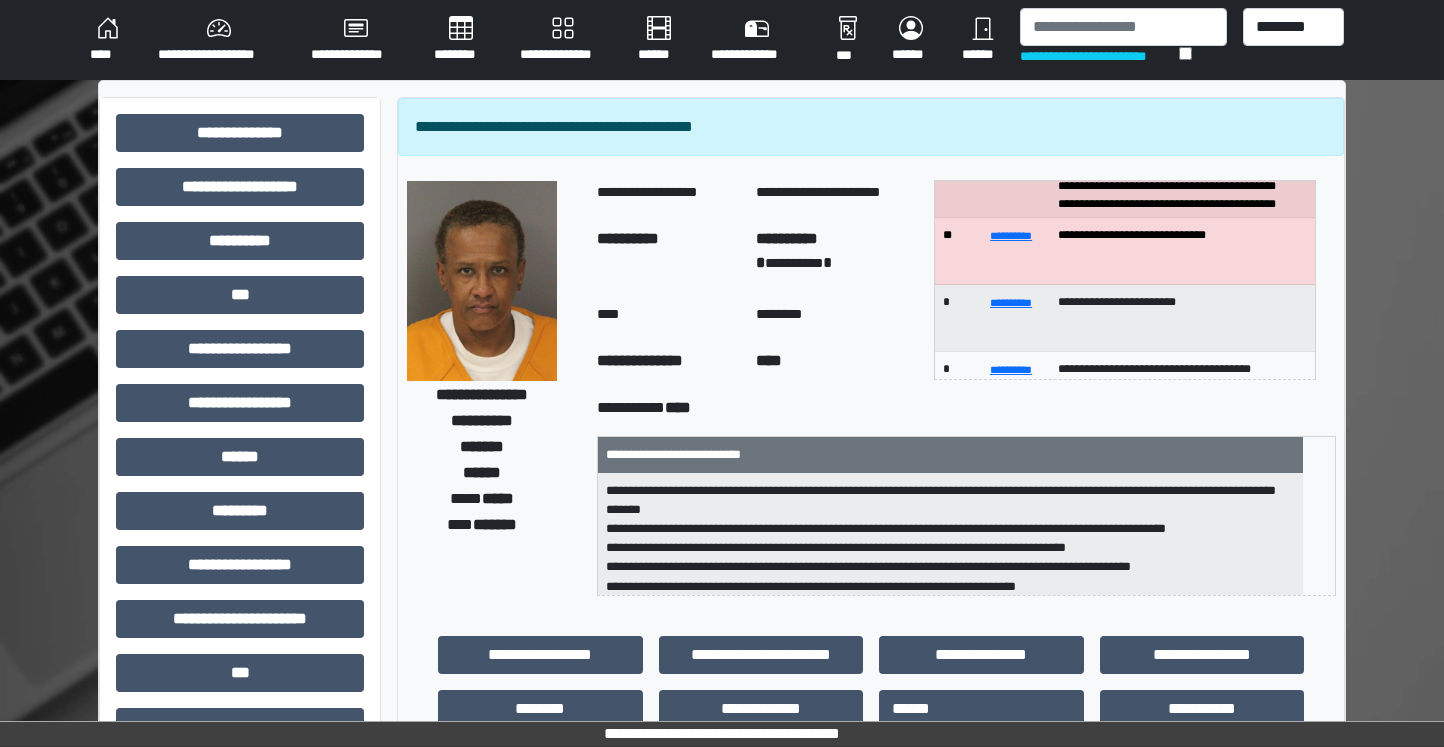 scroll, scrollTop: 2, scrollLeft: 0, axis: vertical 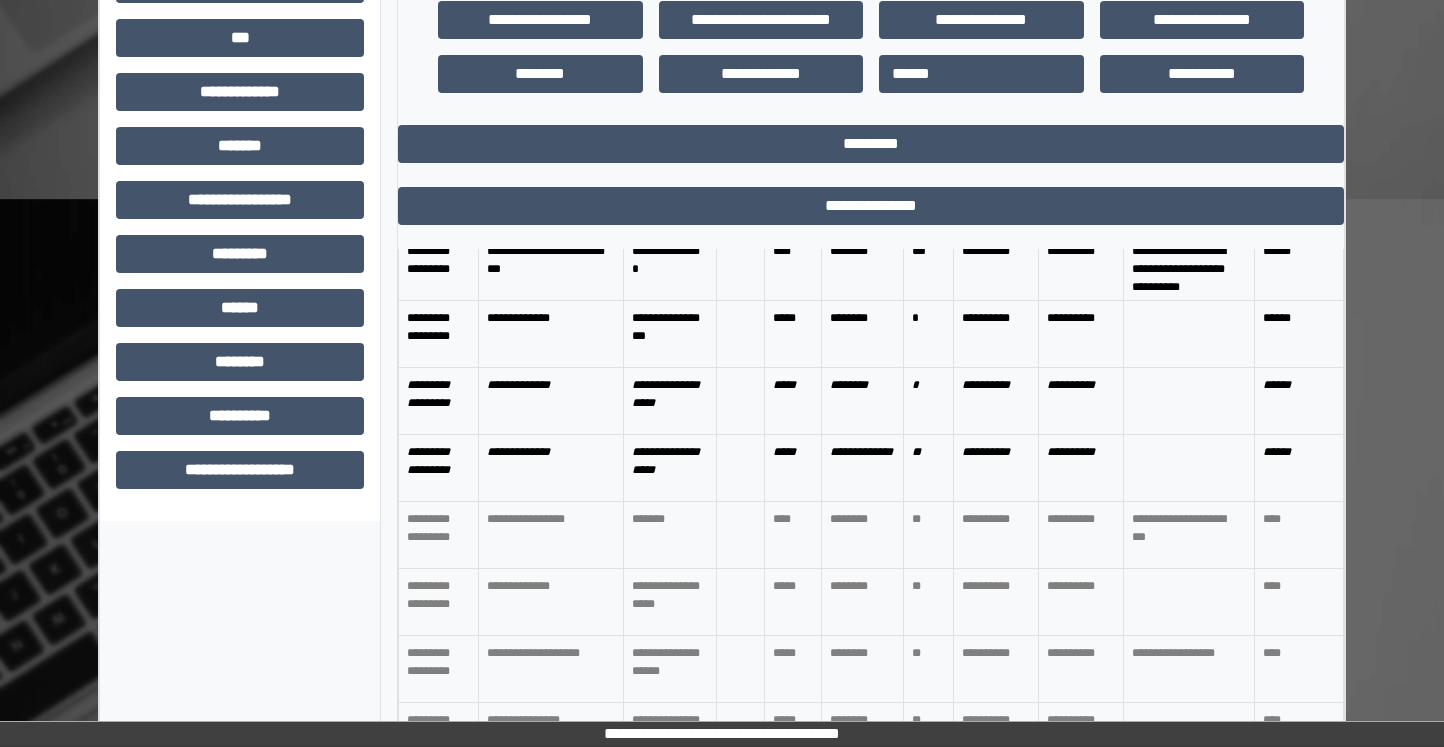 click on "**********" at bounding box center (240, -8) 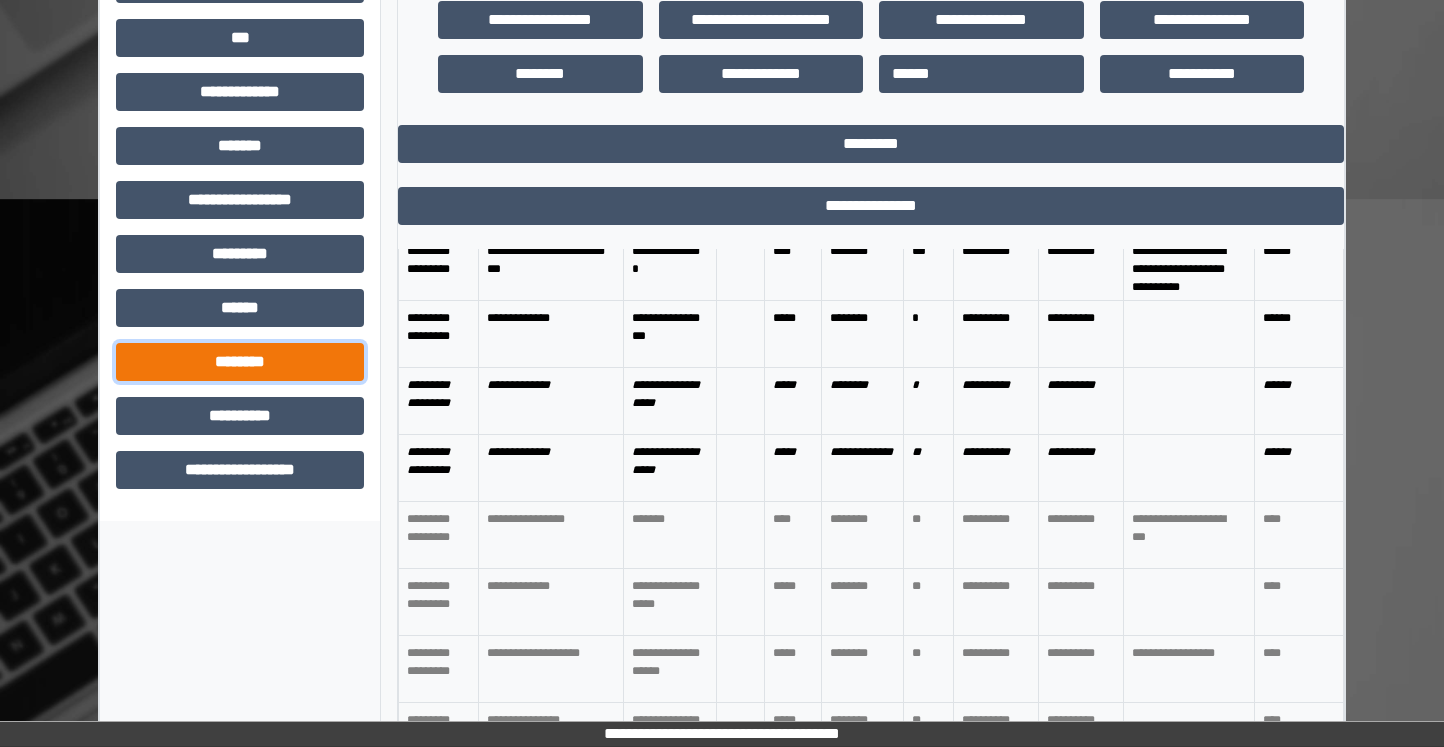 click on "********" at bounding box center [240, 362] 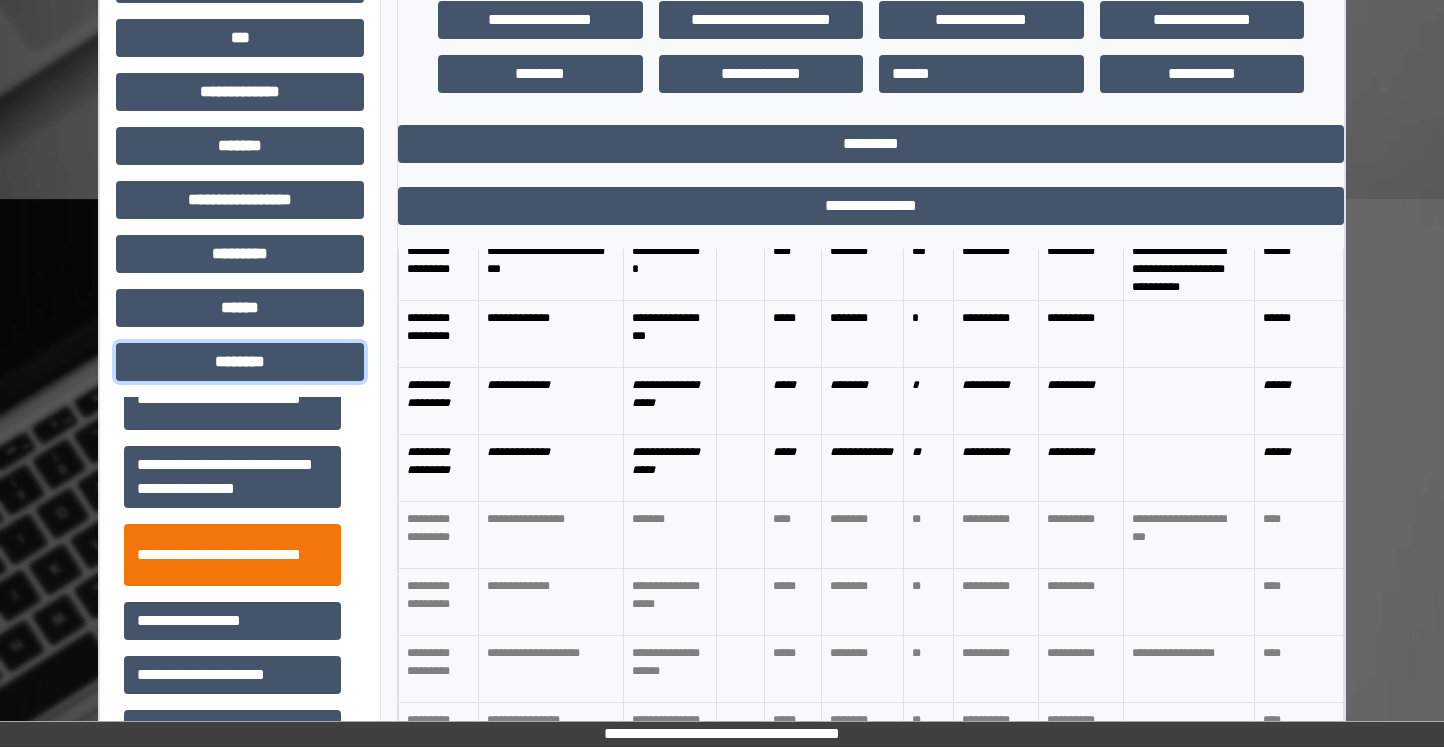 scroll, scrollTop: 808, scrollLeft: 0, axis: vertical 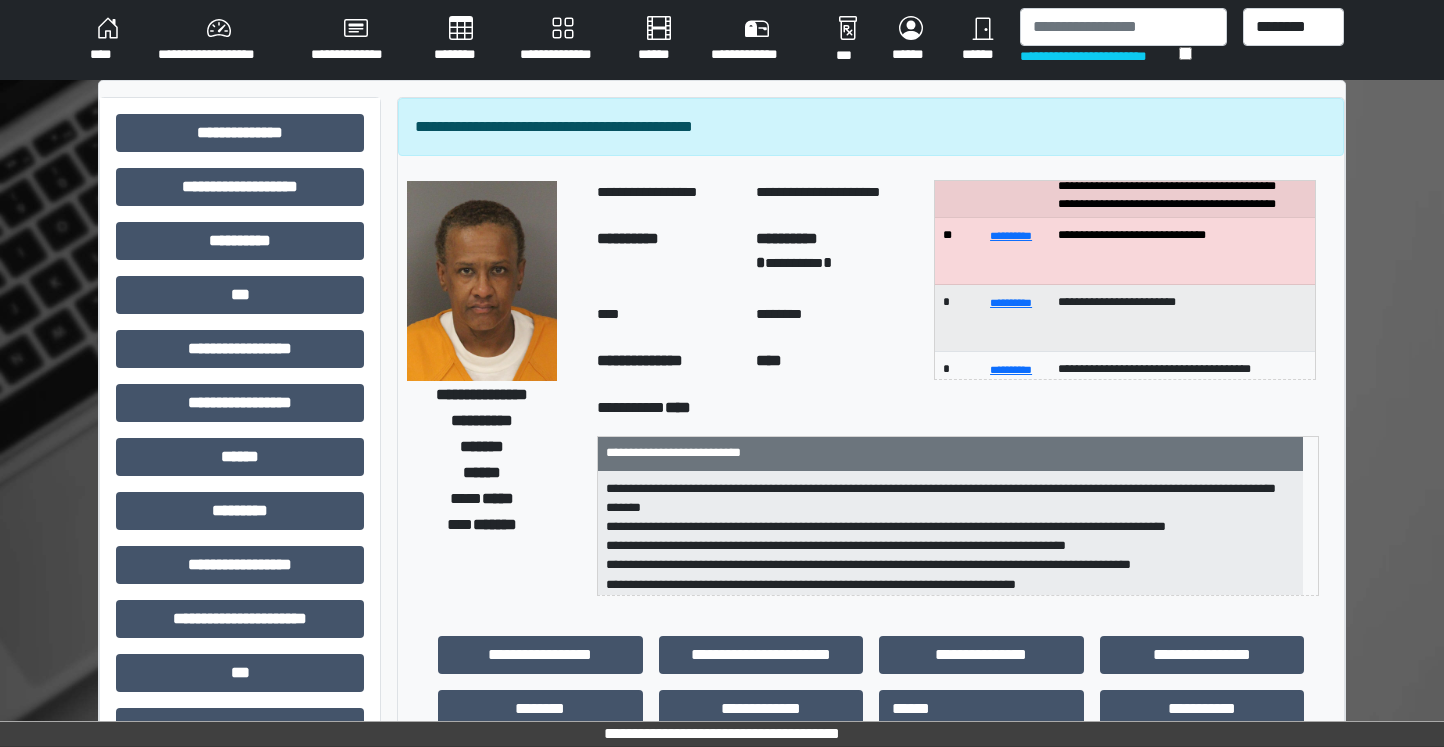 click on "**********" at bounding box center [563, 40] 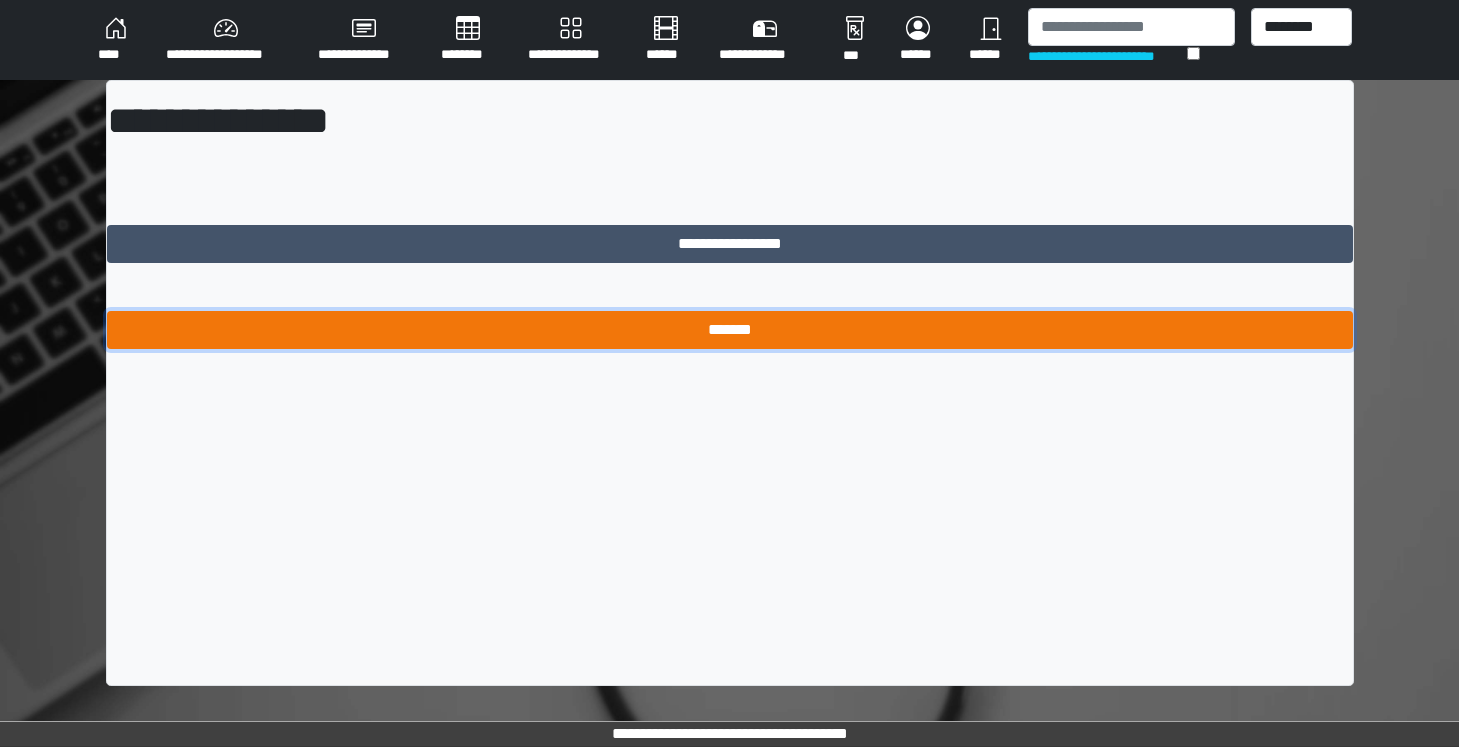 click on "*******" at bounding box center (730, 330) 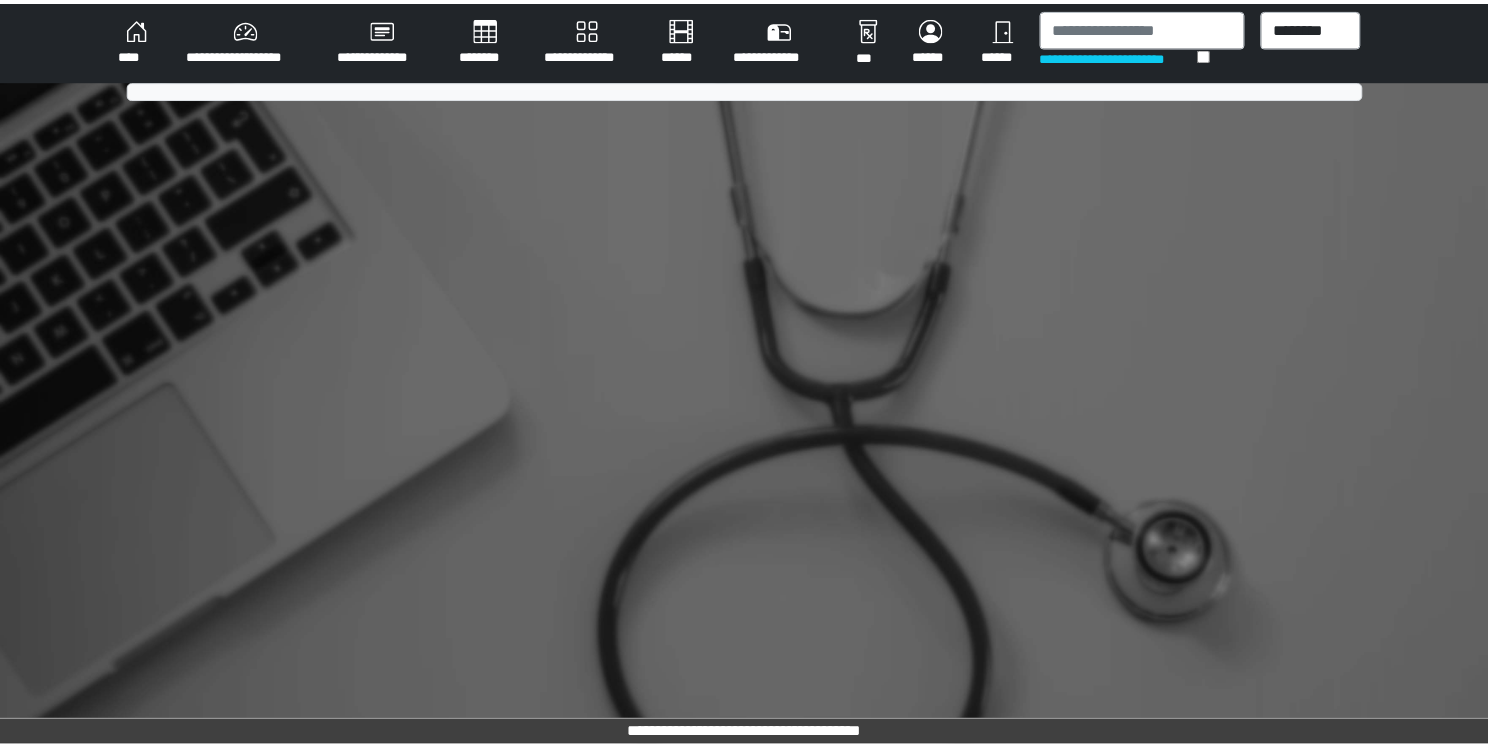 scroll, scrollTop: 0, scrollLeft: 0, axis: both 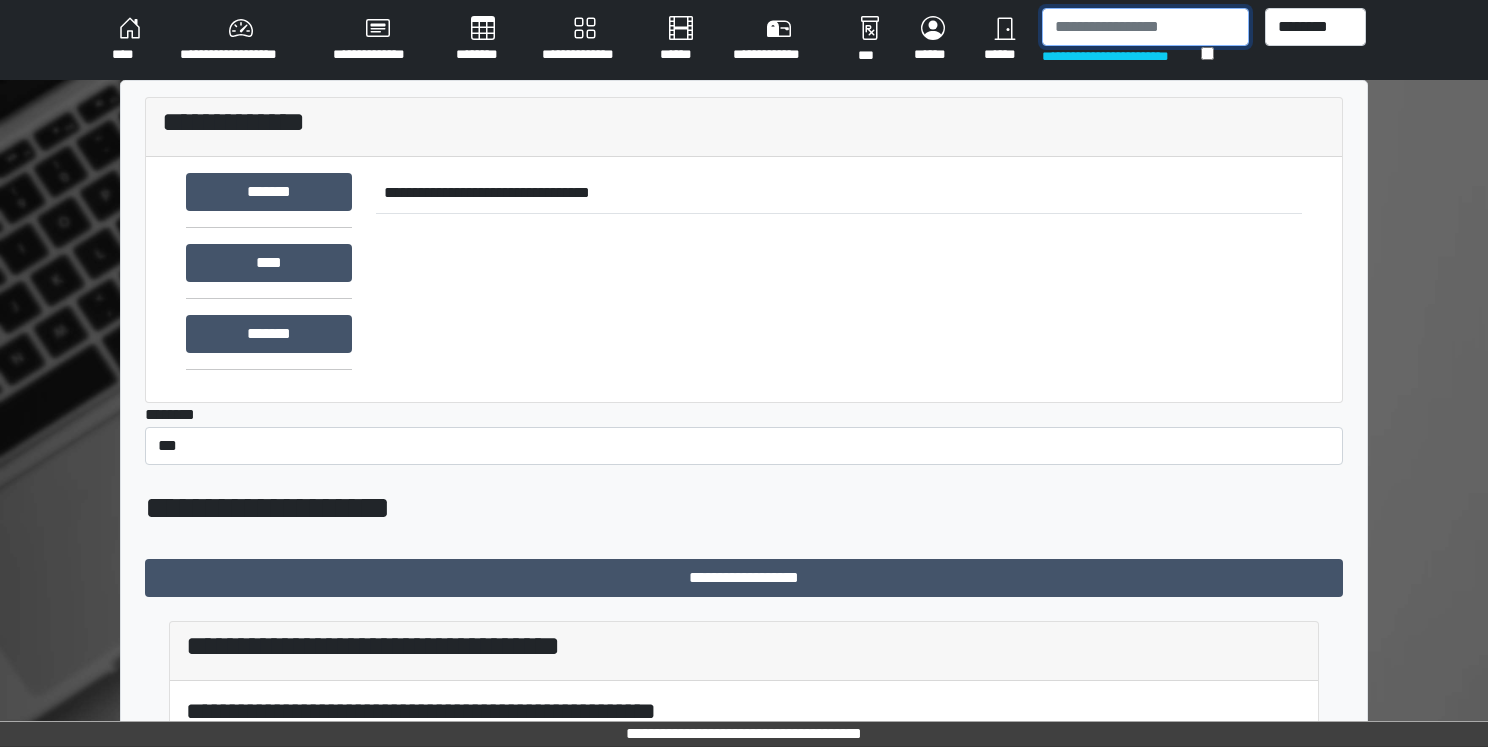 click at bounding box center [1145, 27] 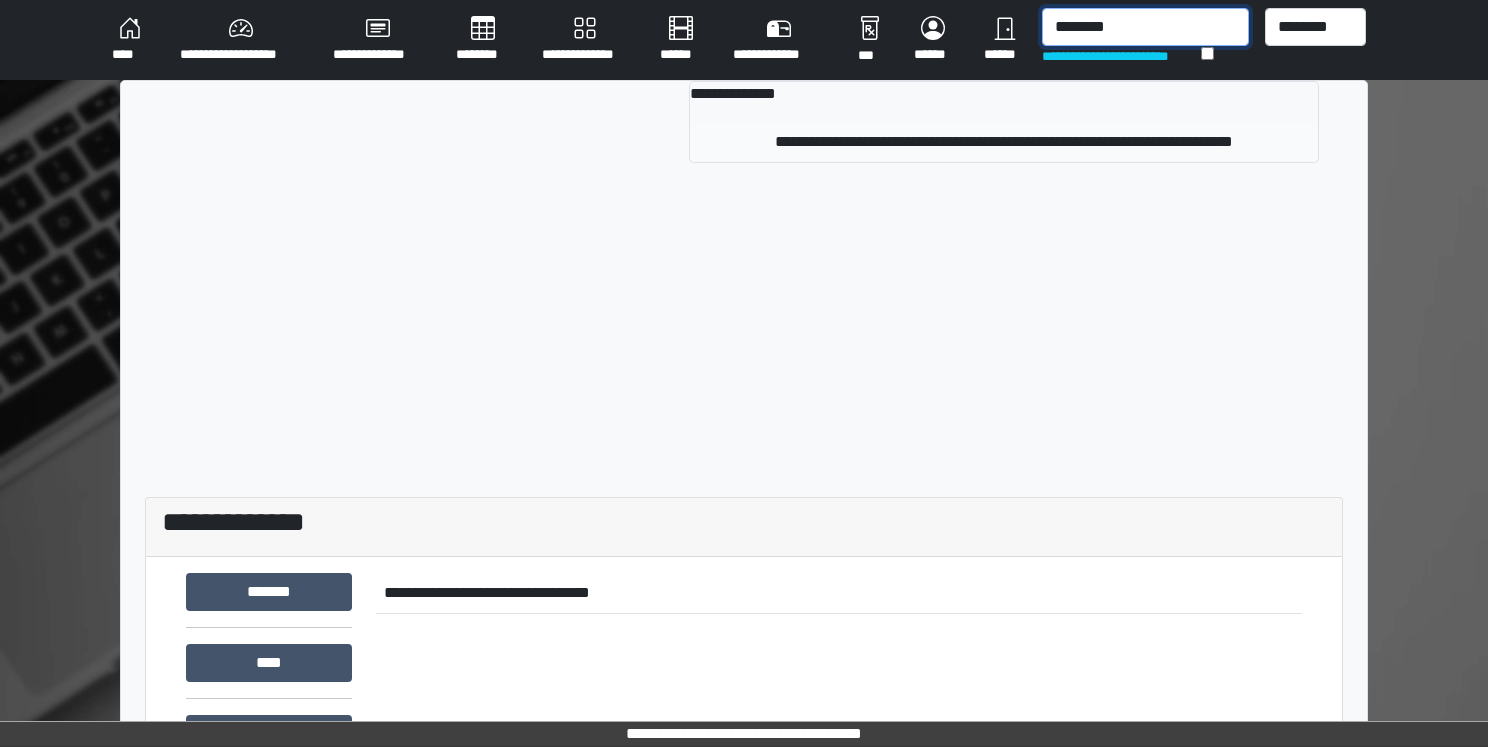 type on "********" 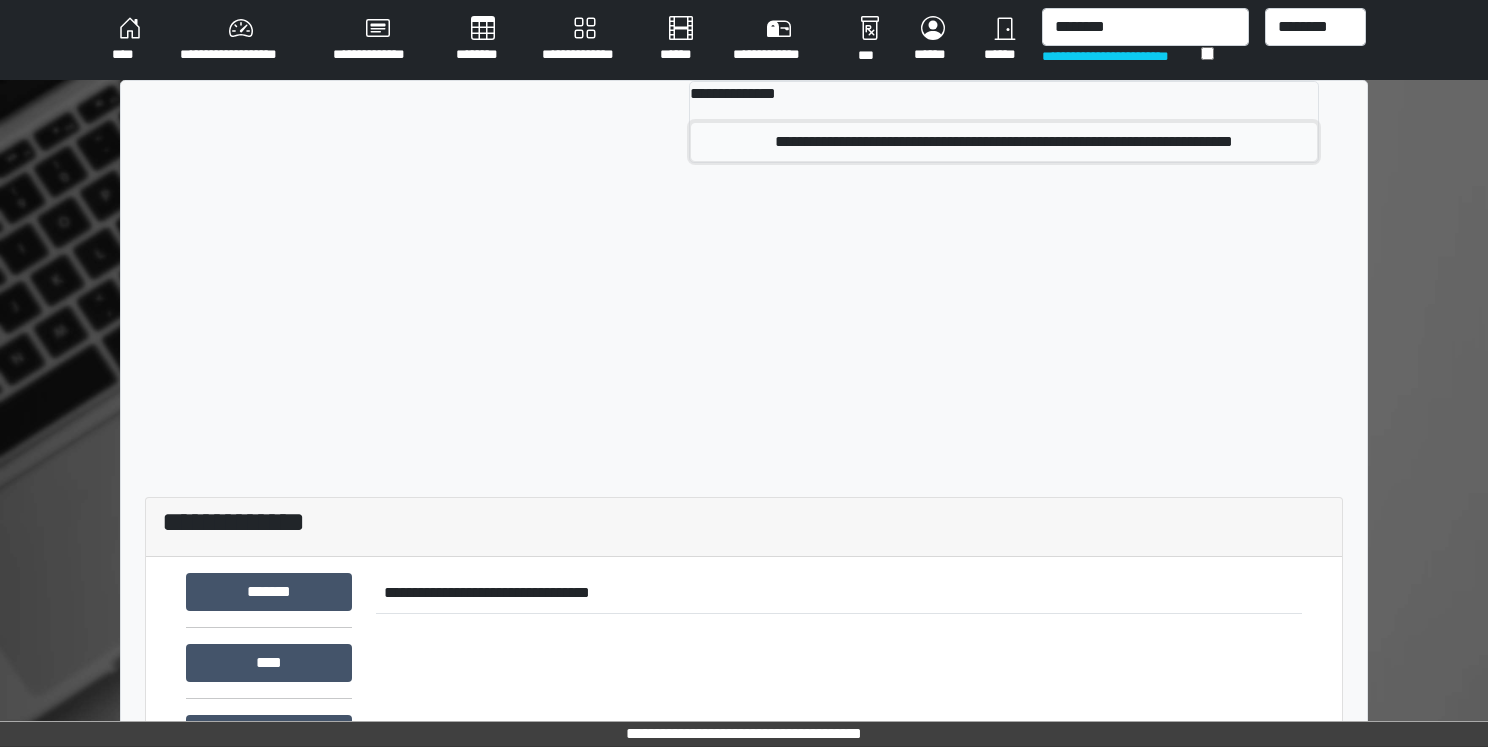click on "**********" at bounding box center (1004, 142) 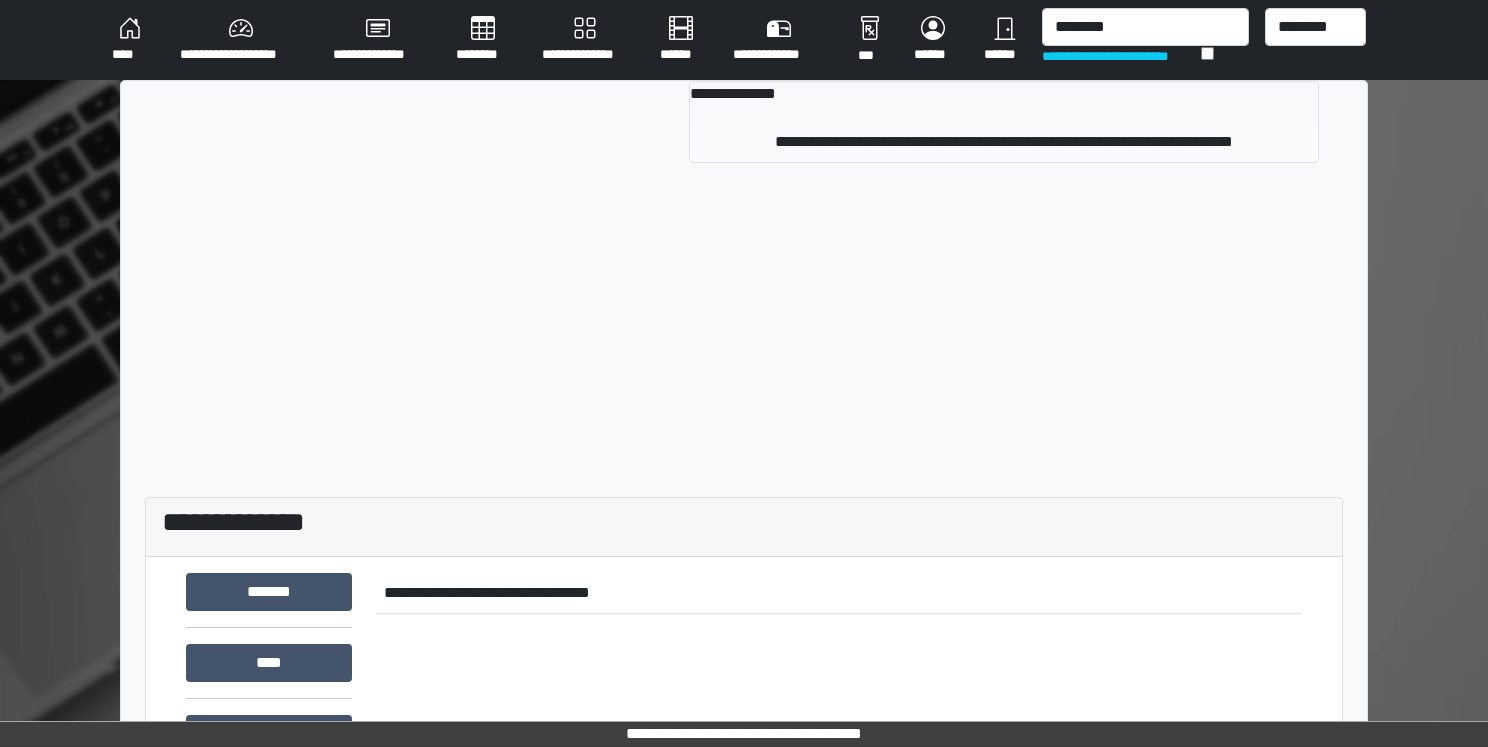 type 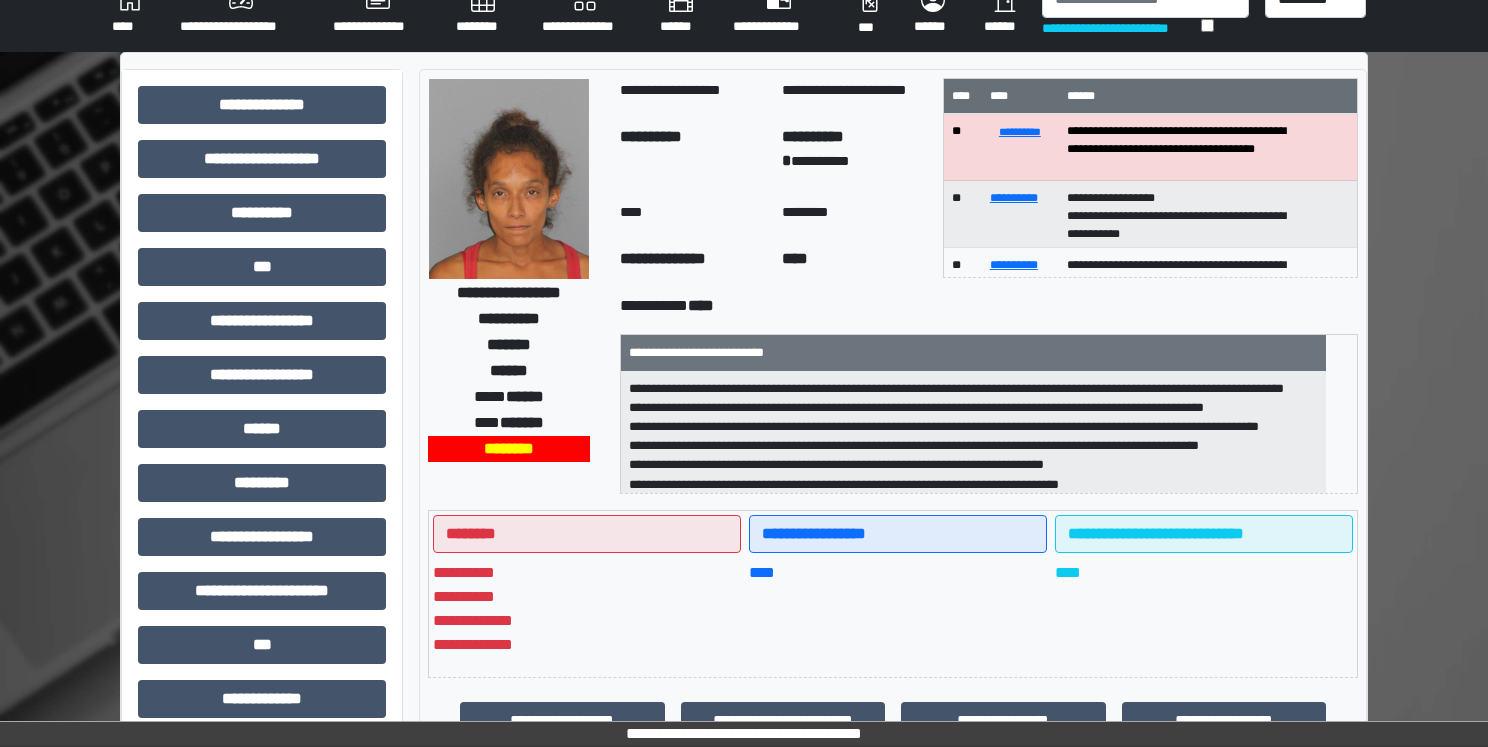 scroll, scrollTop: 0, scrollLeft: 0, axis: both 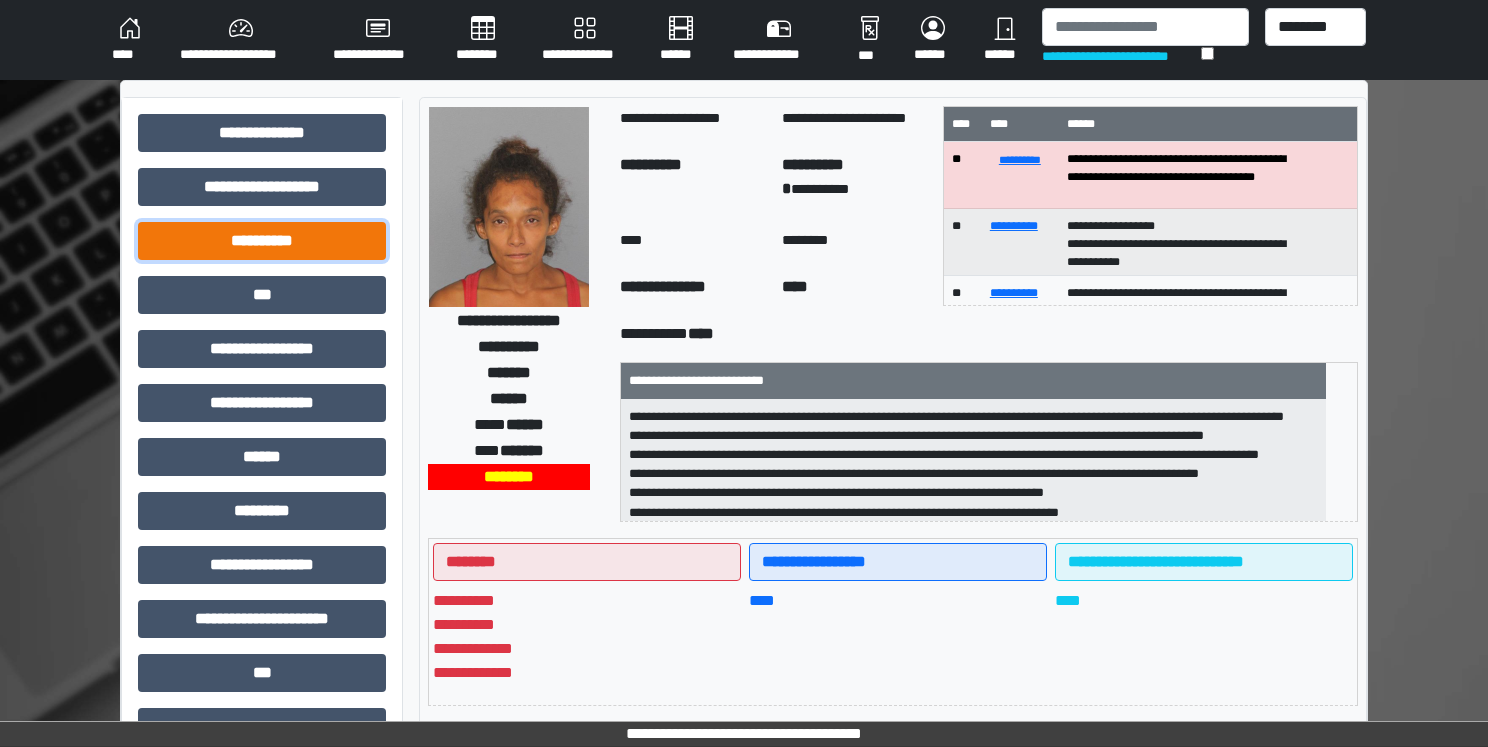 click on "**********" at bounding box center [262, 241] 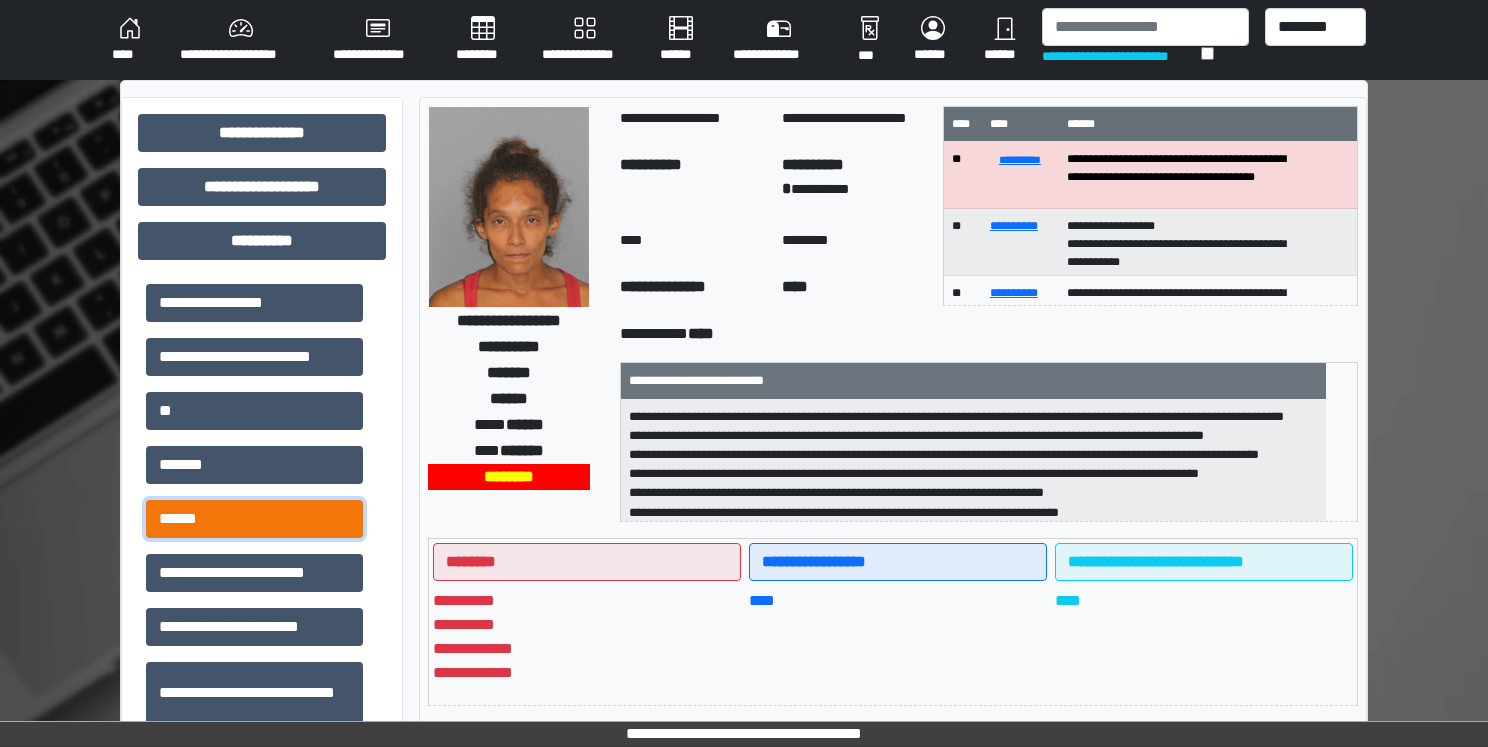 click on "******" at bounding box center (254, 519) 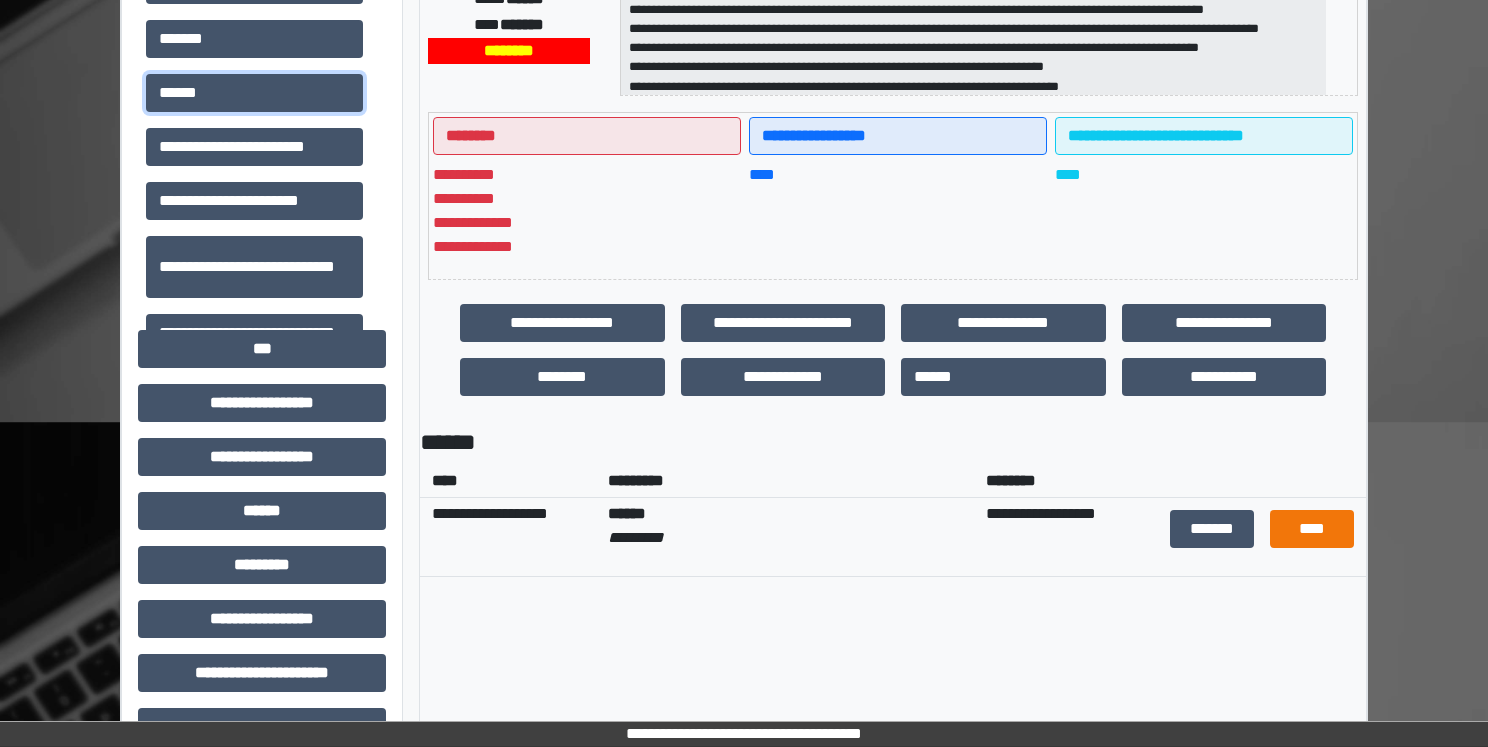 scroll, scrollTop: 500, scrollLeft: 0, axis: vertical 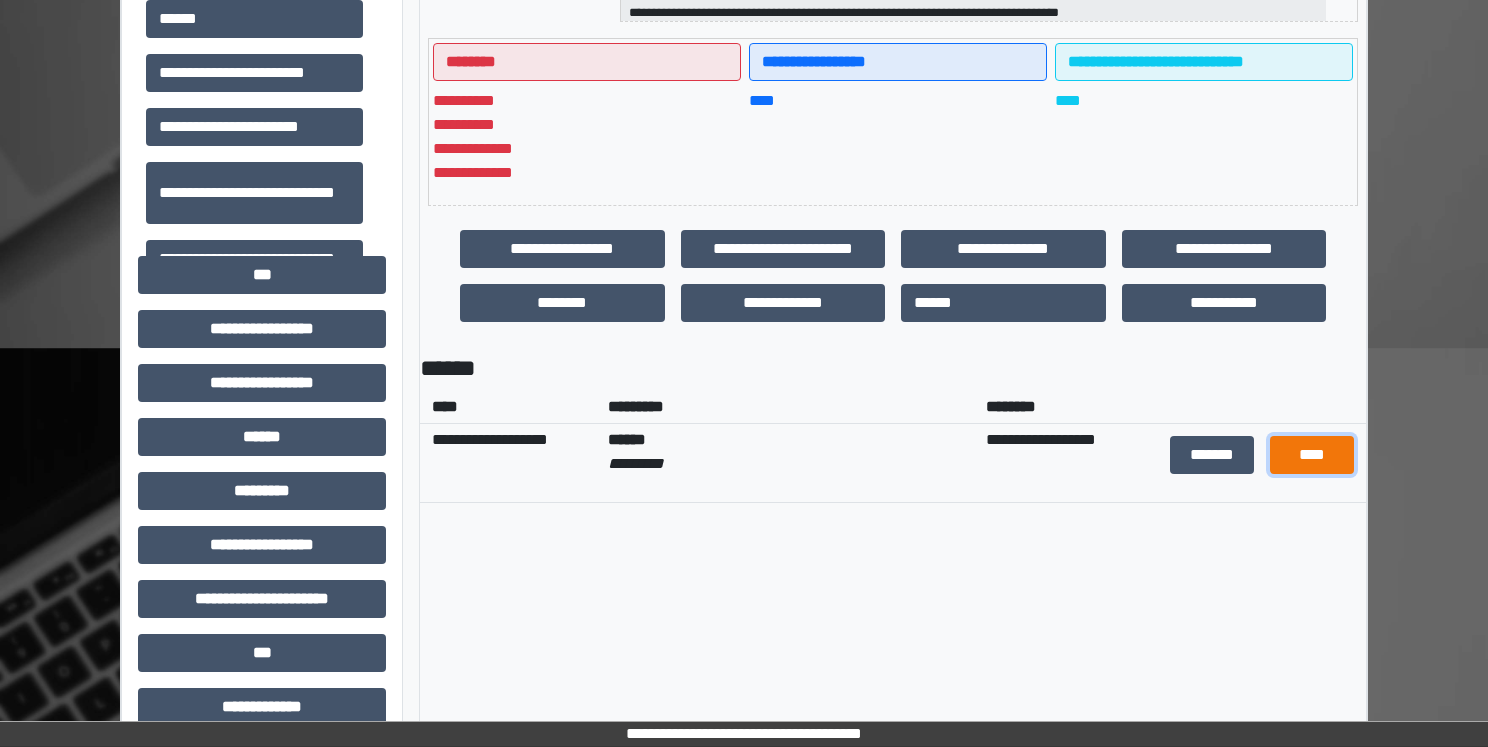 click on "****" at bounding box center (1312, 455) 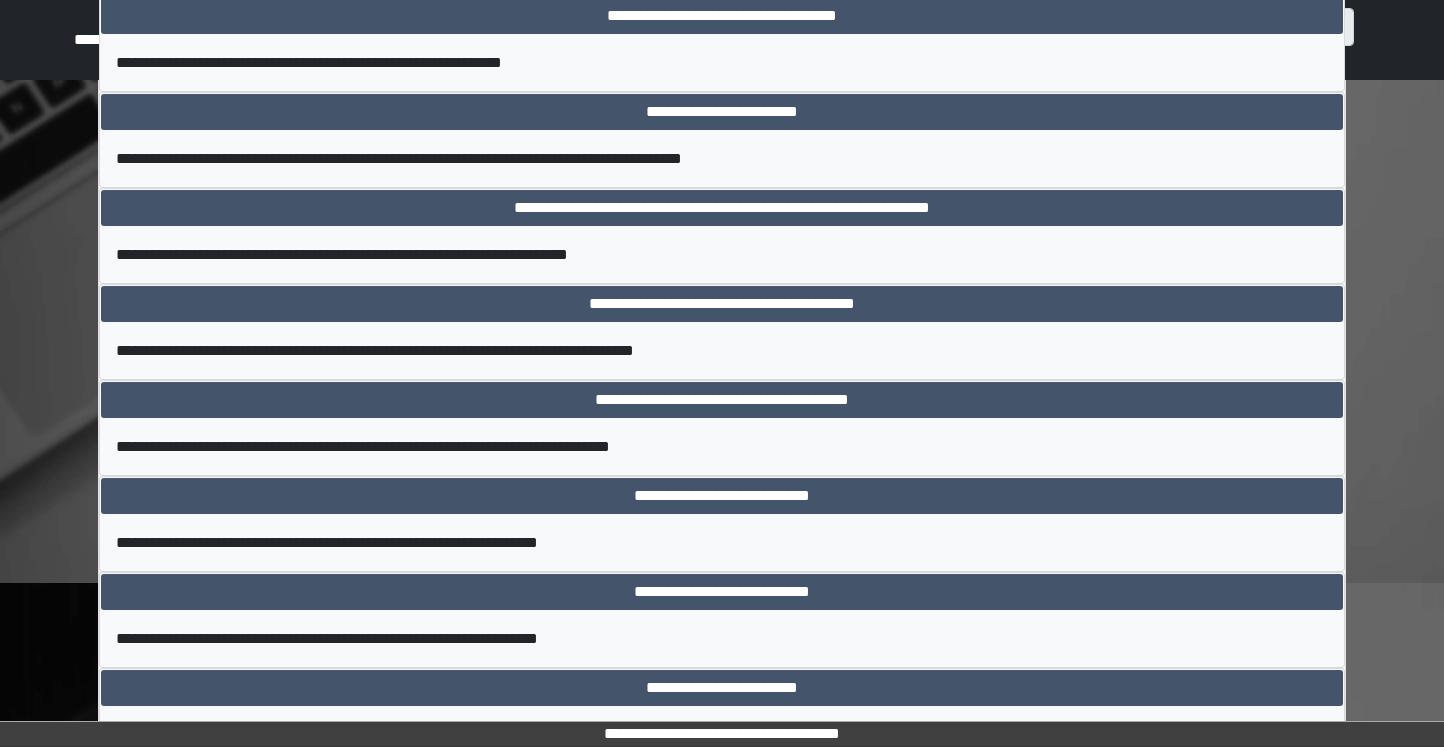 scroll, scrollTop: 2000, scrollLeft: 0, axis: vertical 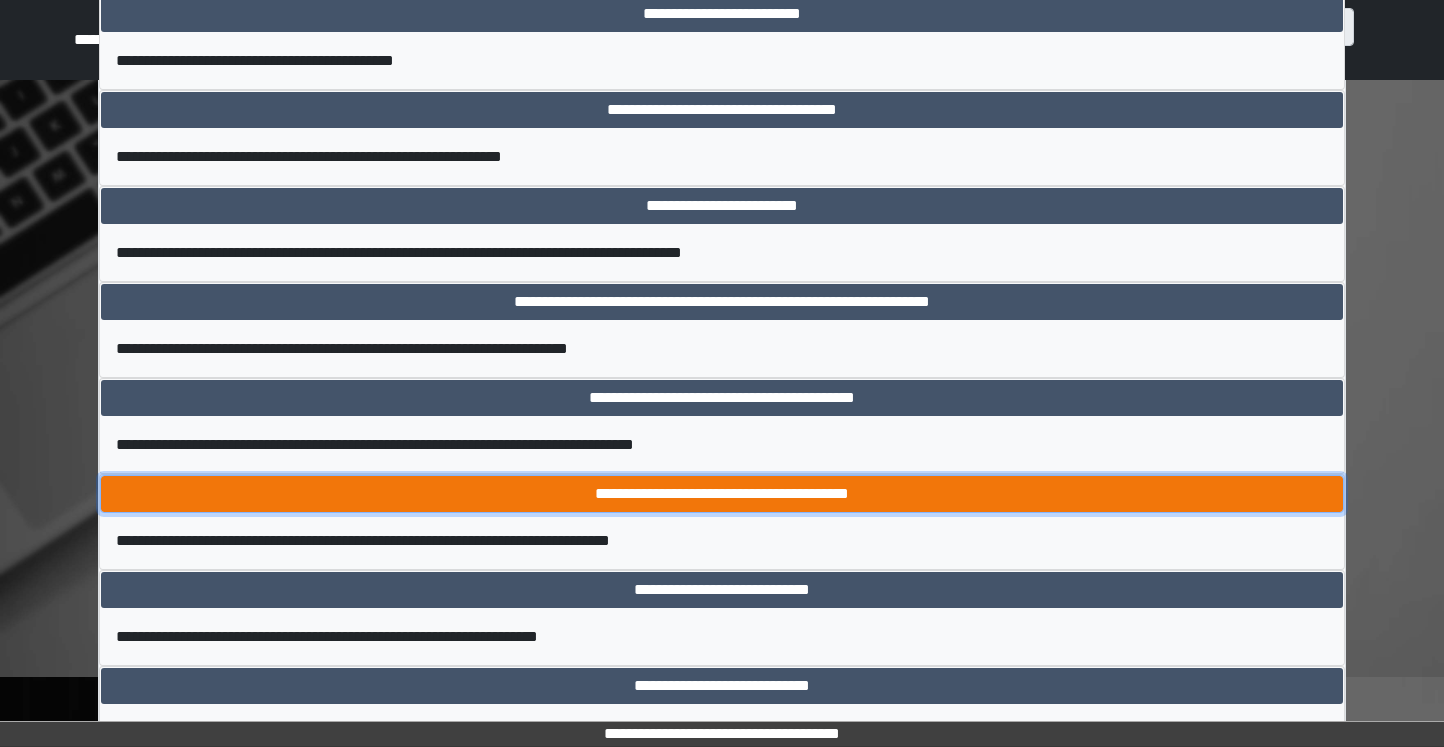 click on "**********" at bounding box center [722, 494] 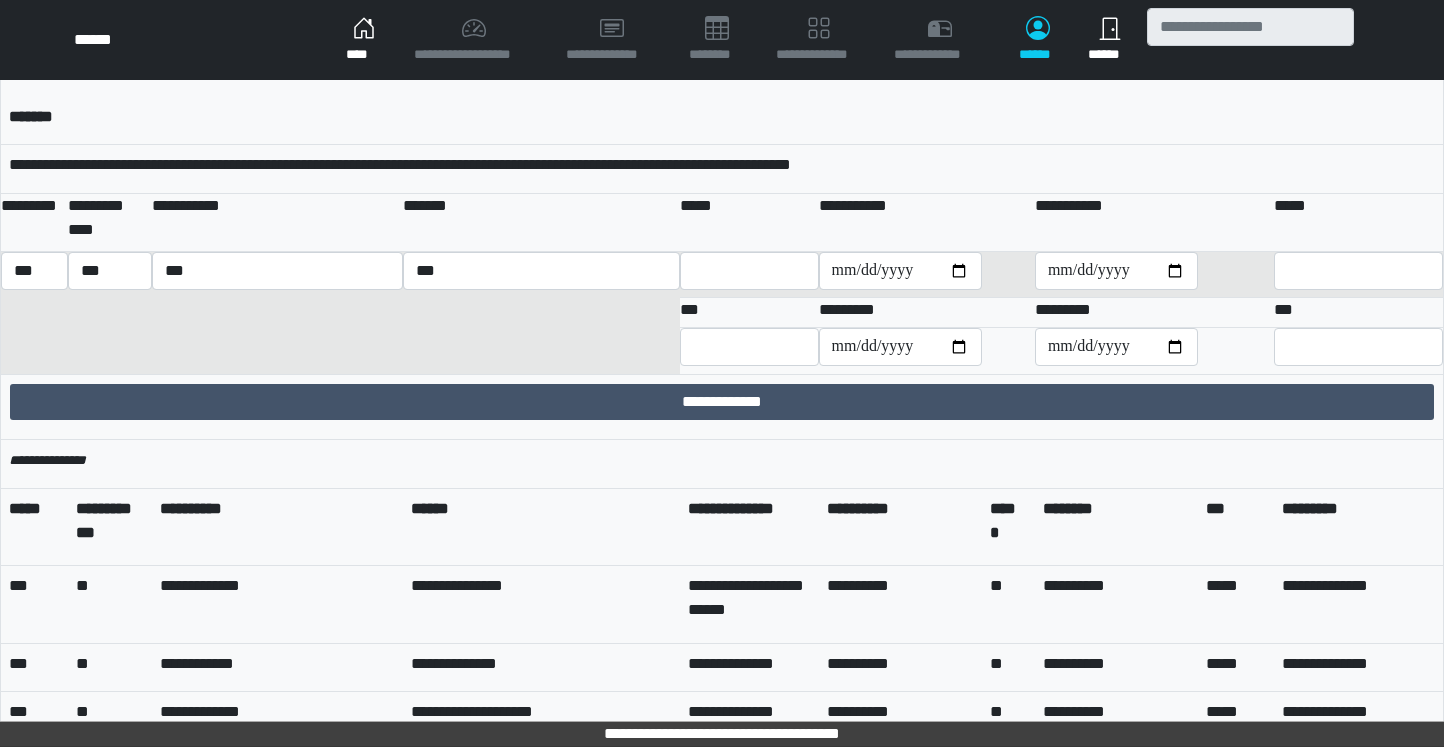 scroll, scrollTop: 200, scrollLeft: 0, axis: vertical 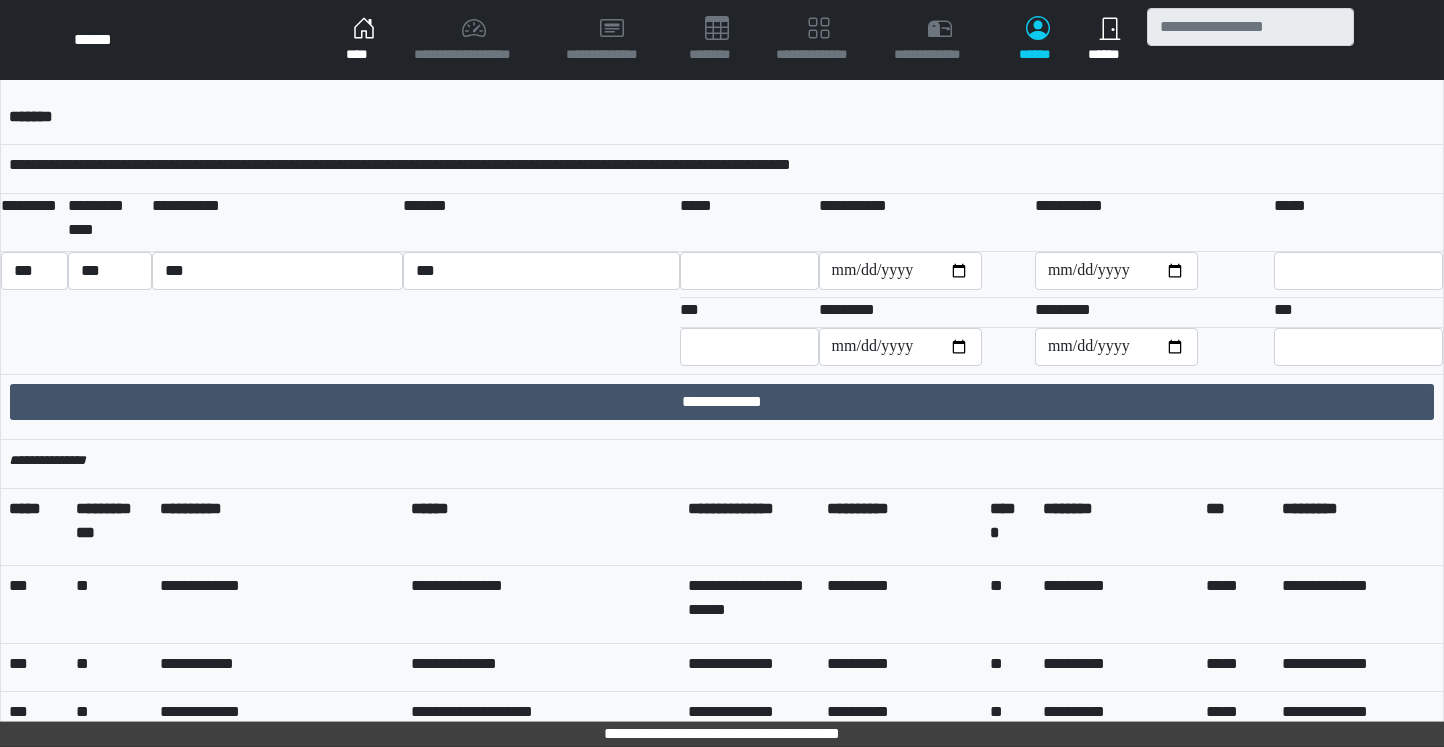 click on "****" at bounding box center (364, 40) 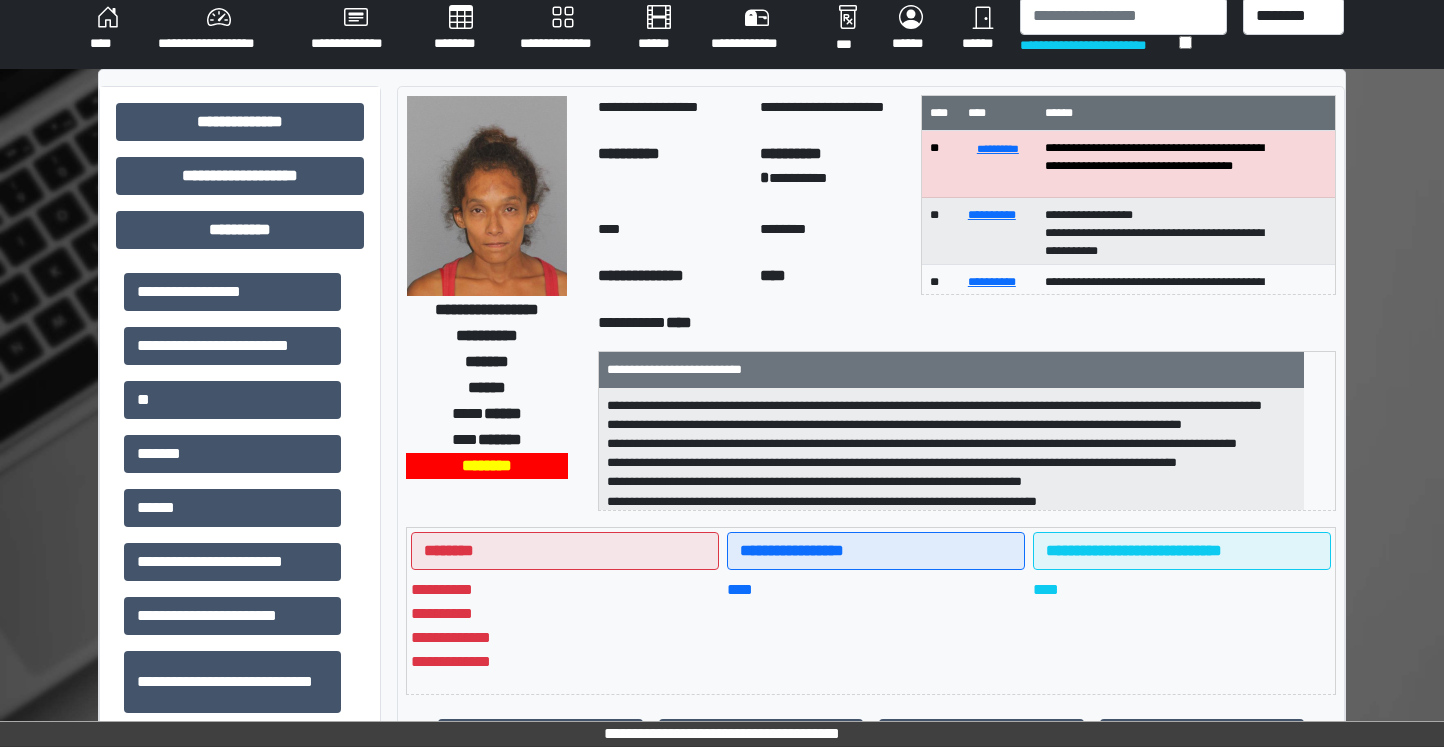 scroll, scrollTop: 0, scrollLeft: 0, axis: both 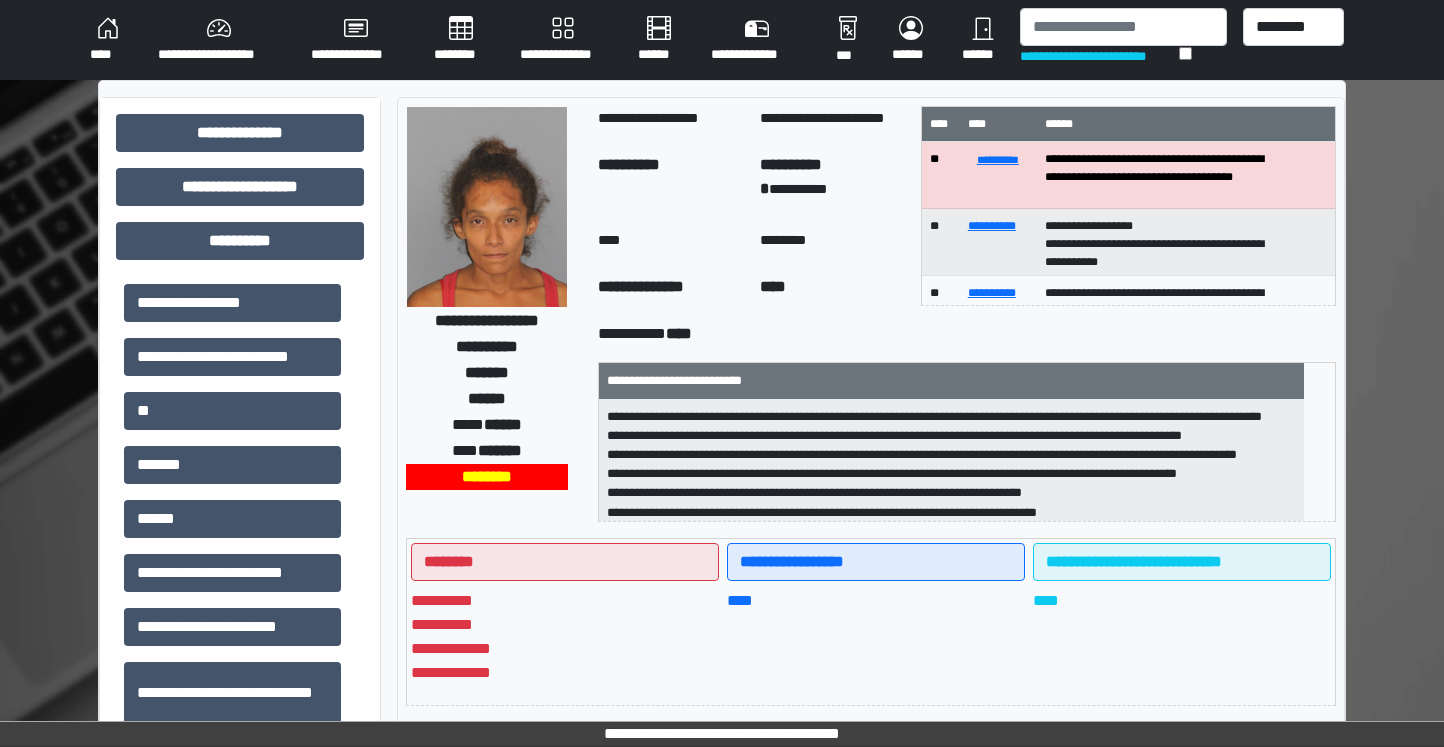 click on "**********" at bounding box center (563, 40) 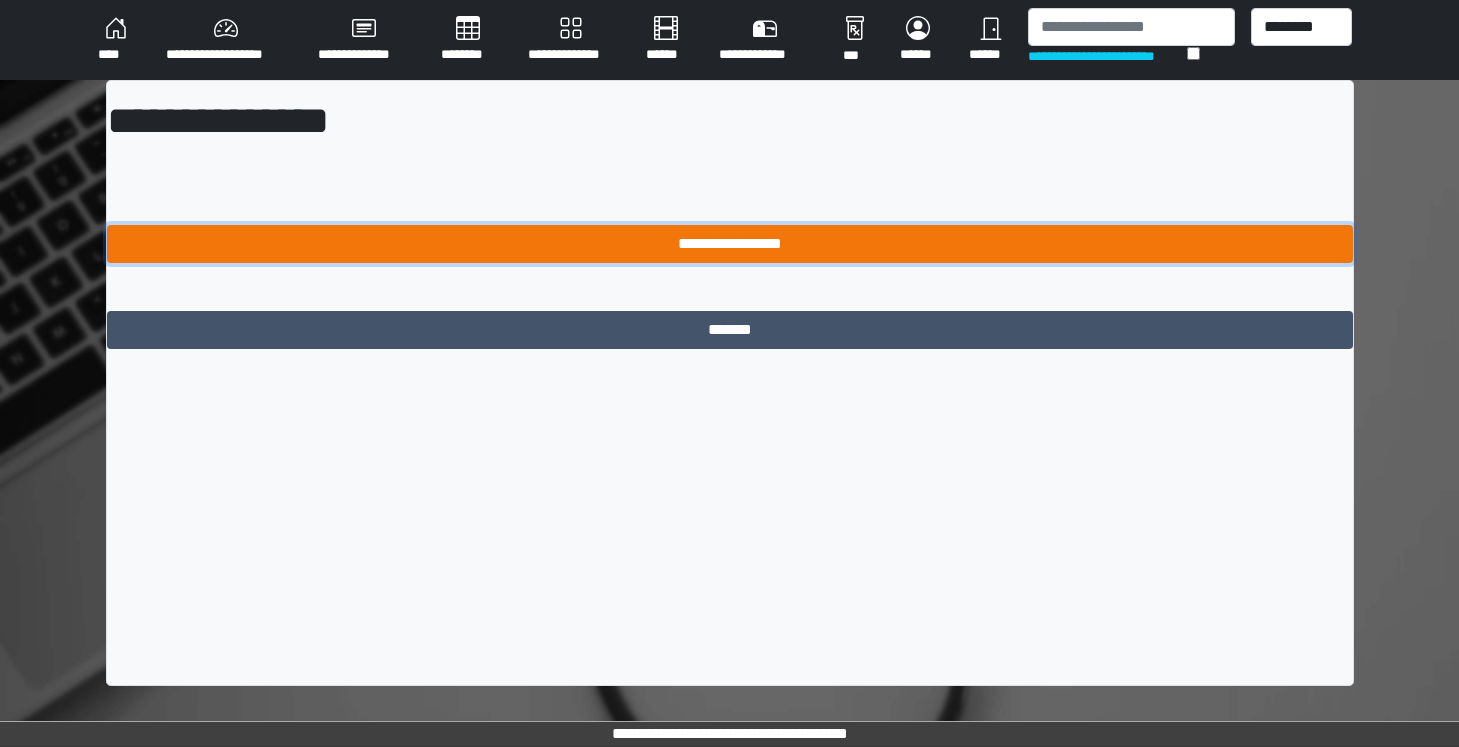 click on "**********" at bounding box center [730, 244] 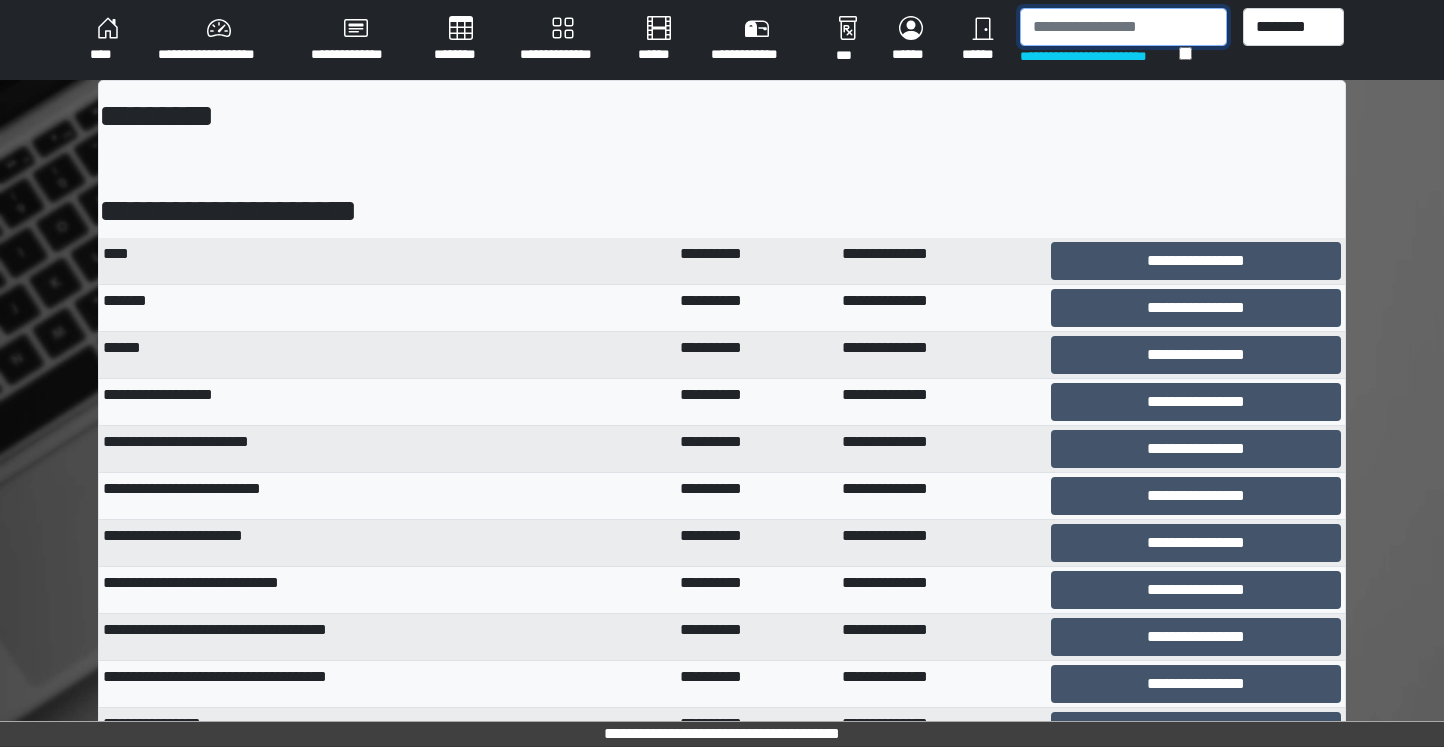 click at bounding box center (1123, 27) 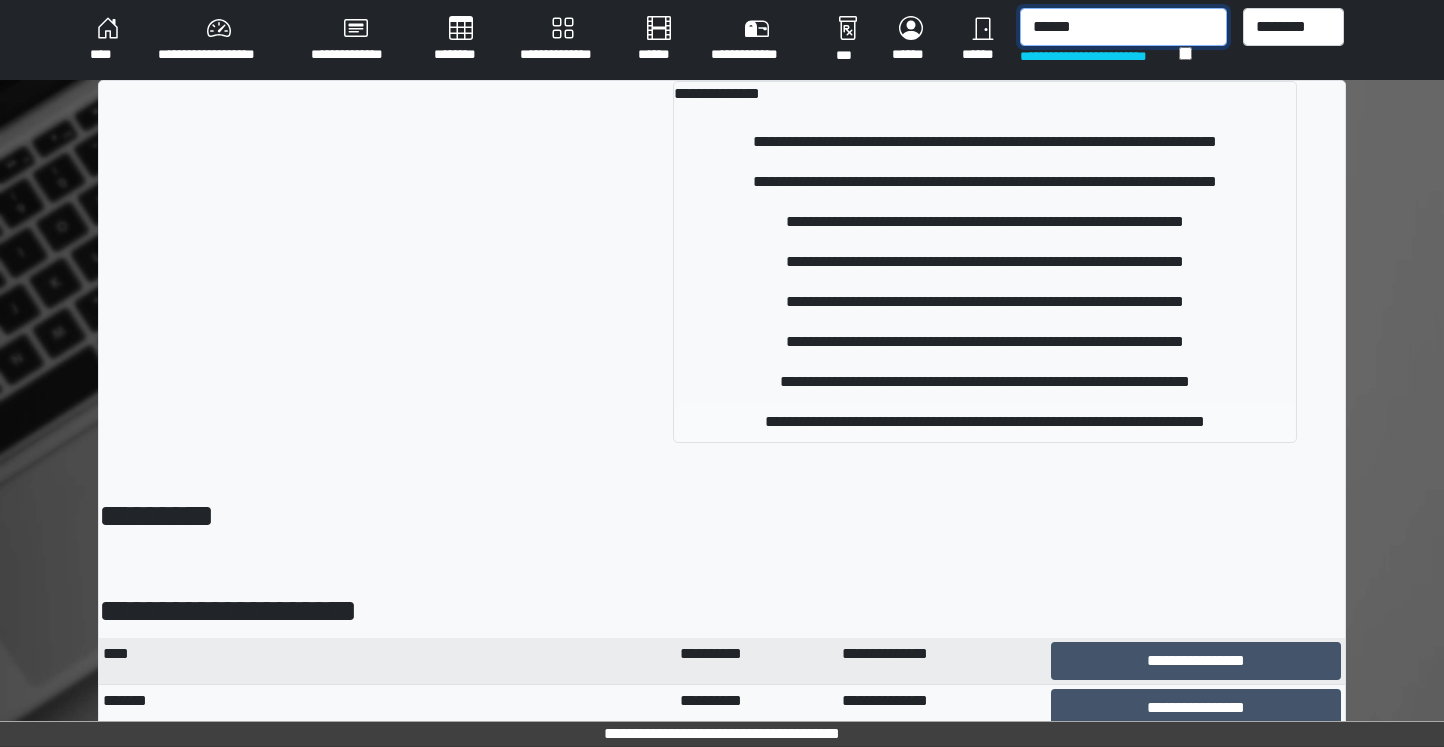 type on "******" 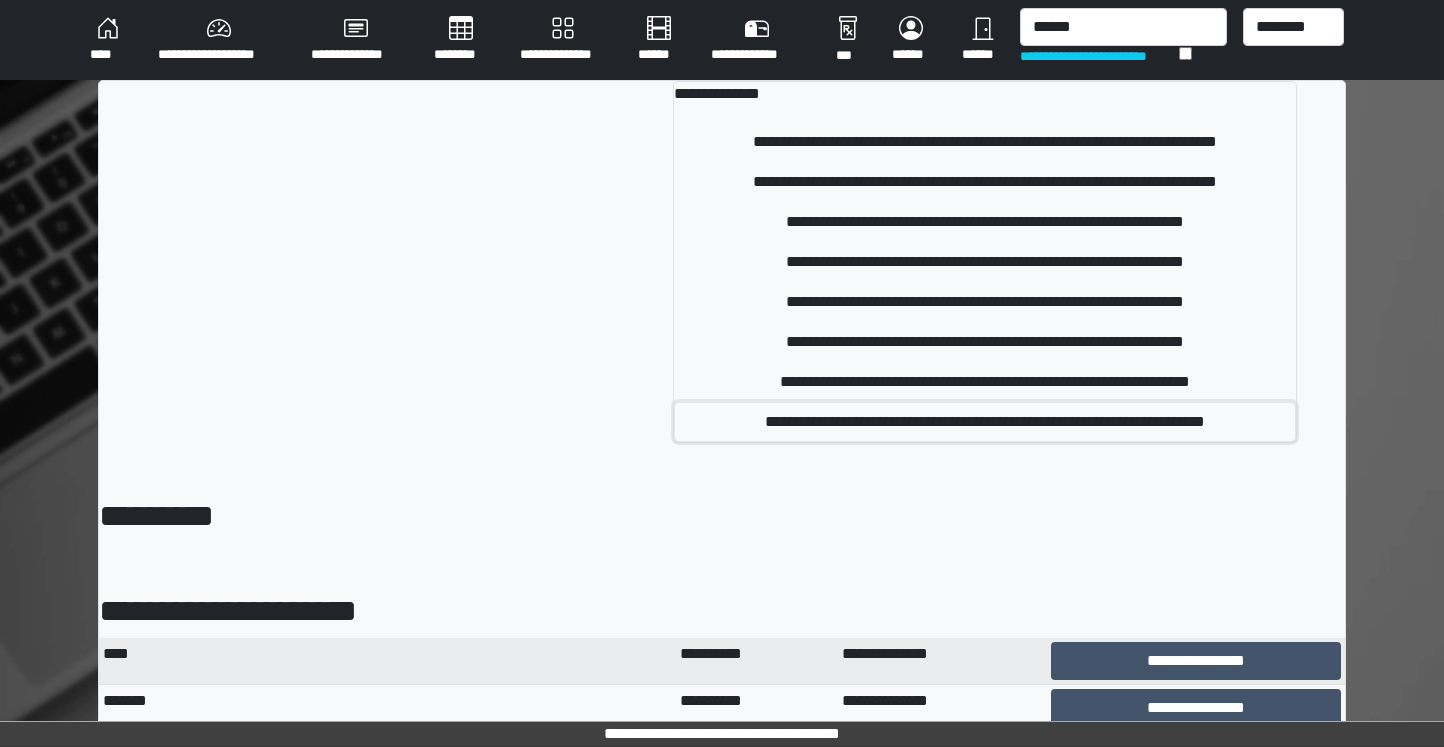 click on "**********" at bounding box center (985, 422) 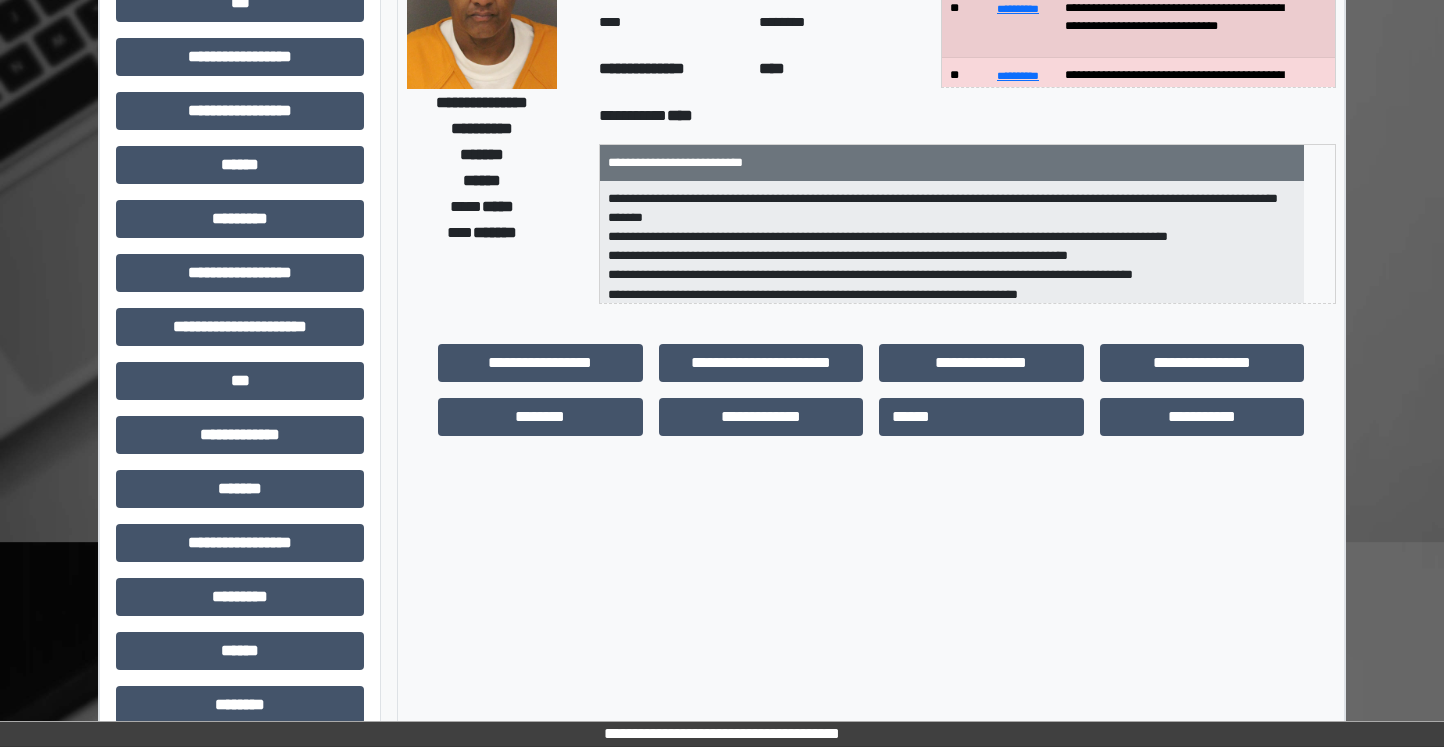 scroll, scrollTop: 100, scrollLeft: 0, axis: vertical 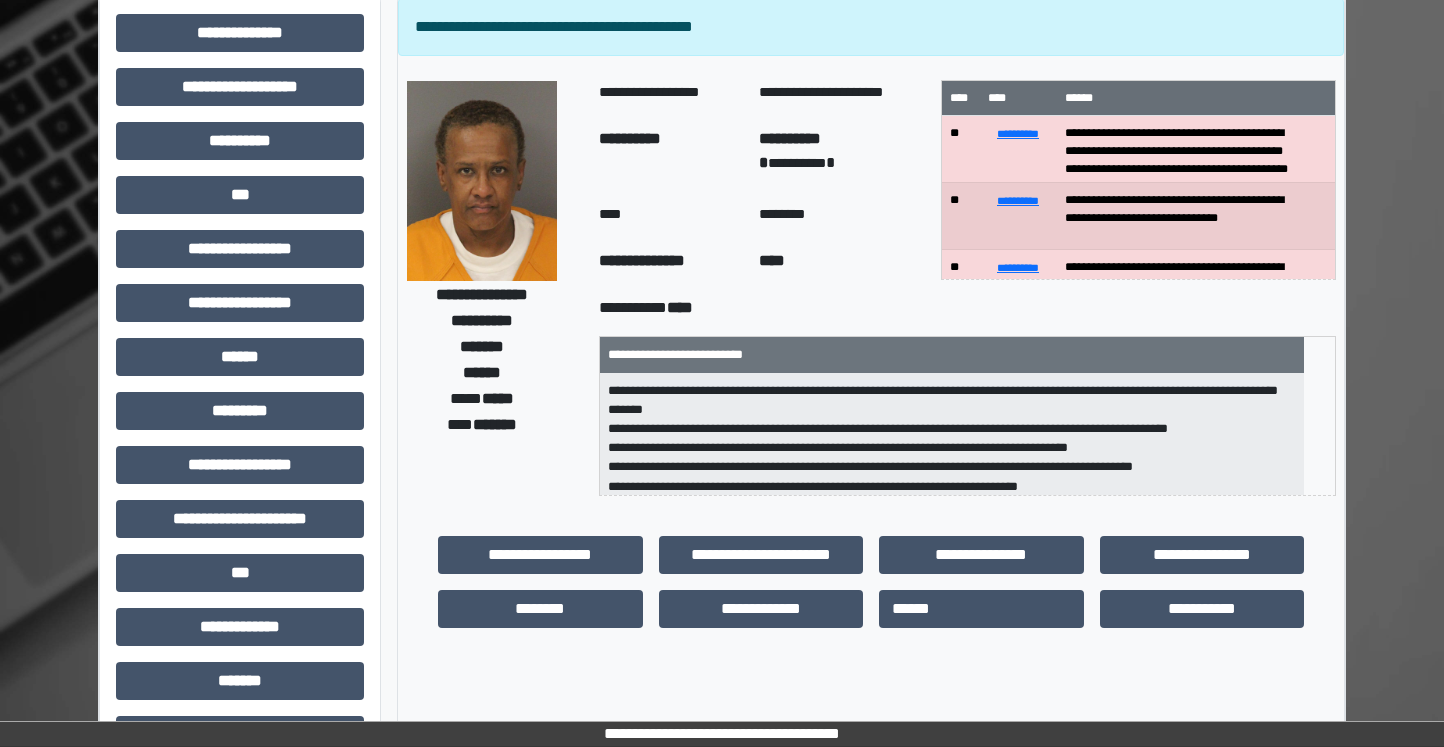 click at bounding box center (482, 181) 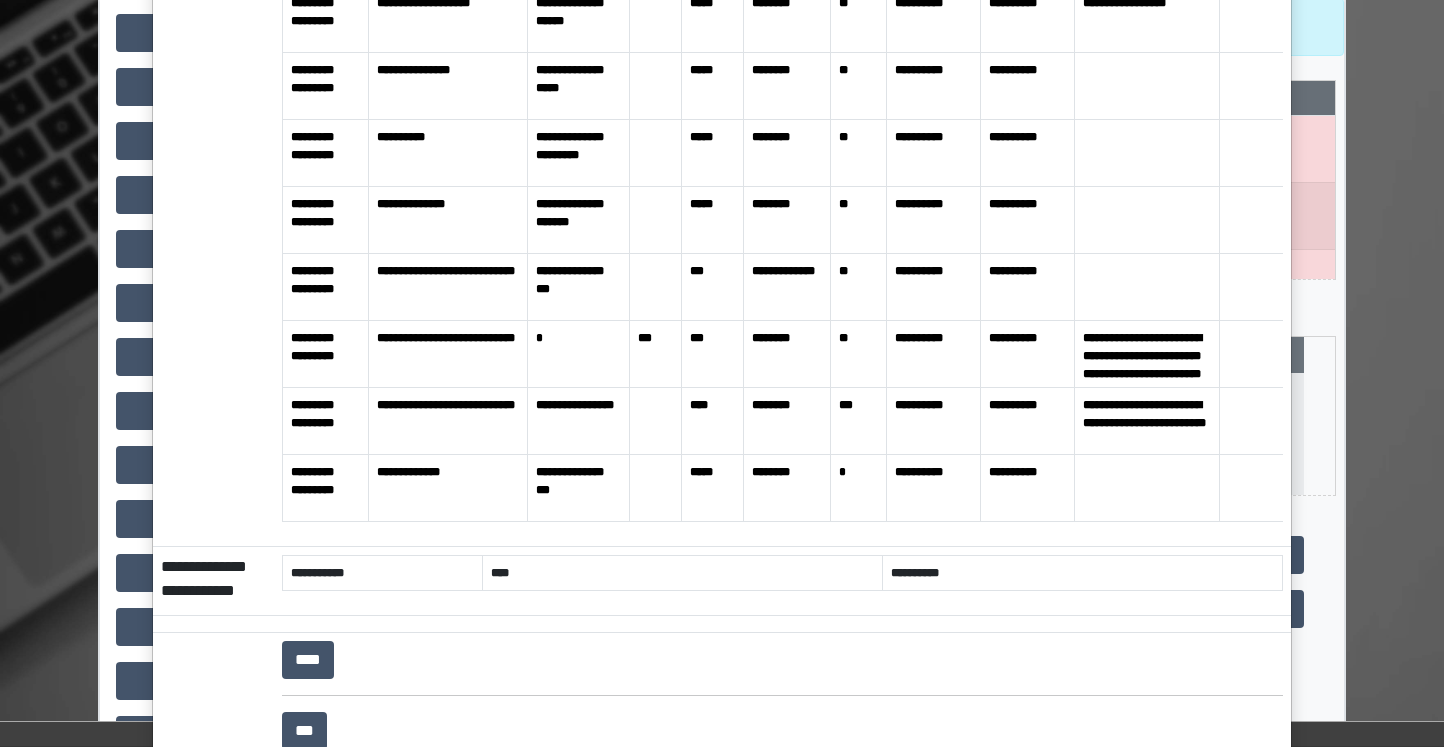scroll, scrollTop: 1242, scrollLeft: 0, axis: vertical 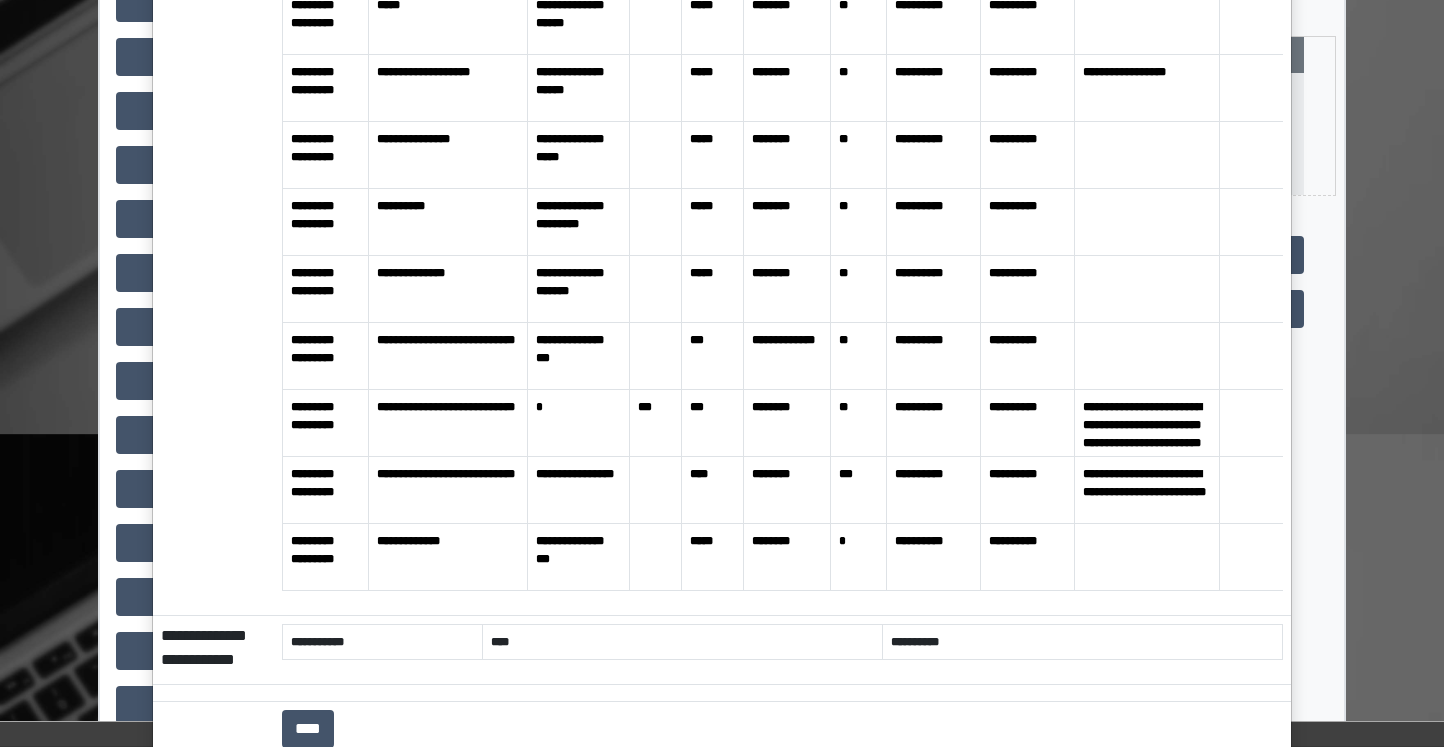 click on "**********" at bounding box center [722, 373] 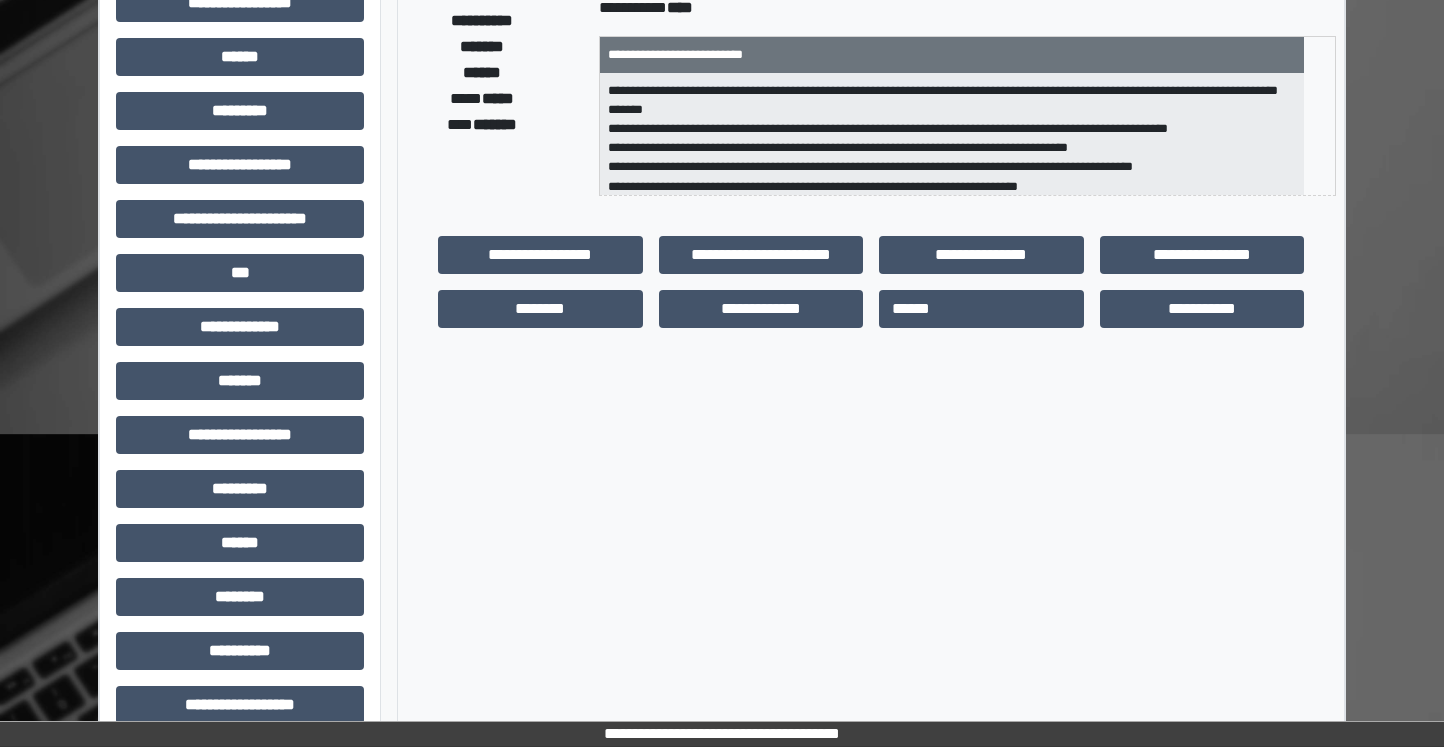 click on "**********" at bounding box center (722, 227) 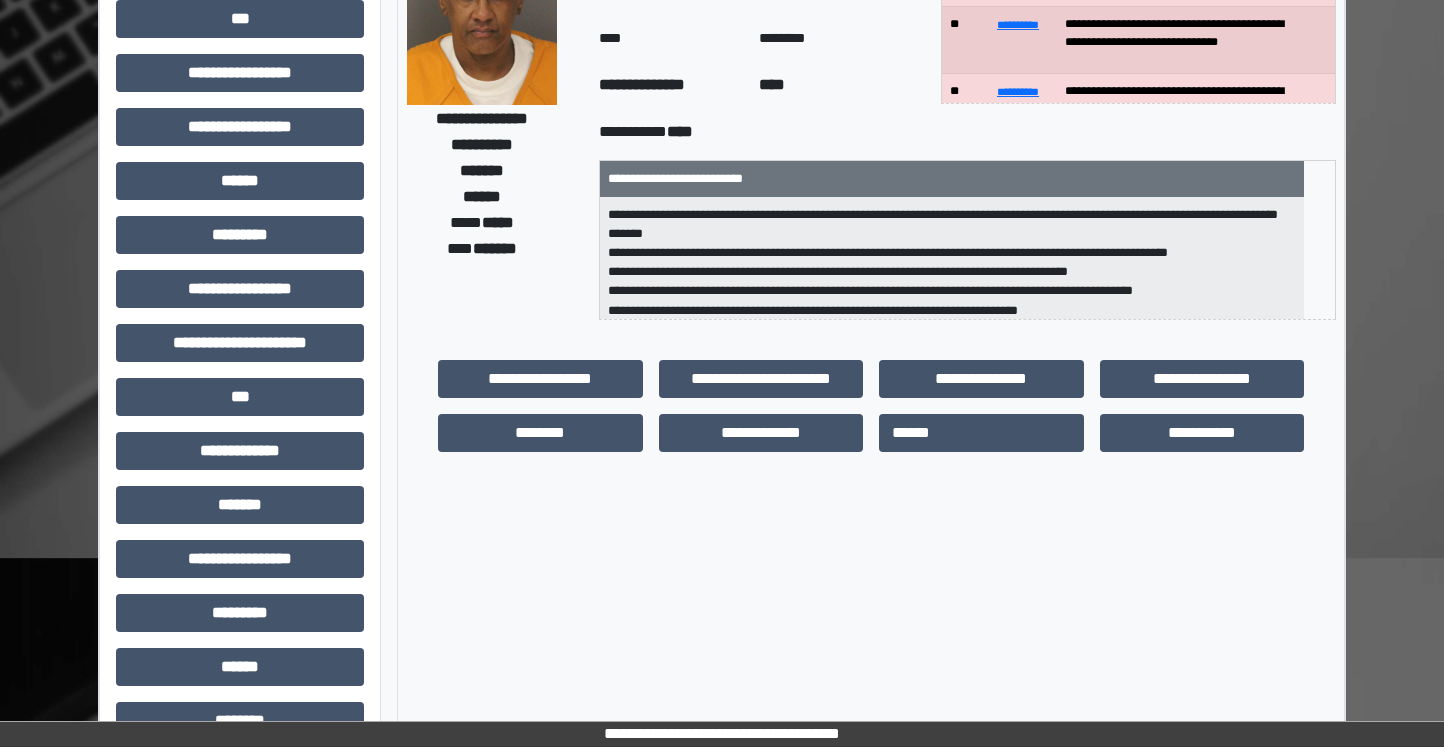 scroll, scrollTop: 0, scrollLeft: 0, axis: both 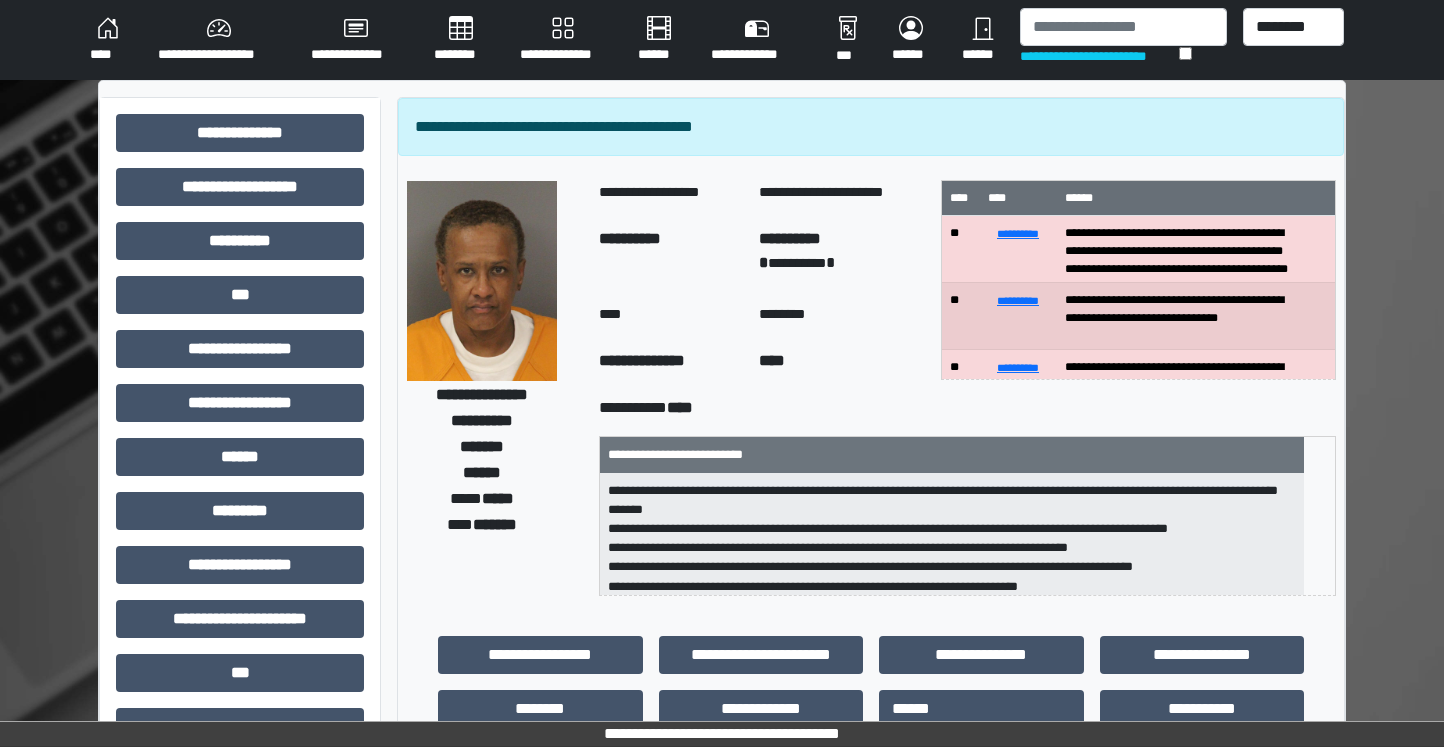 click on "**********" at bounding box center (218, 40) 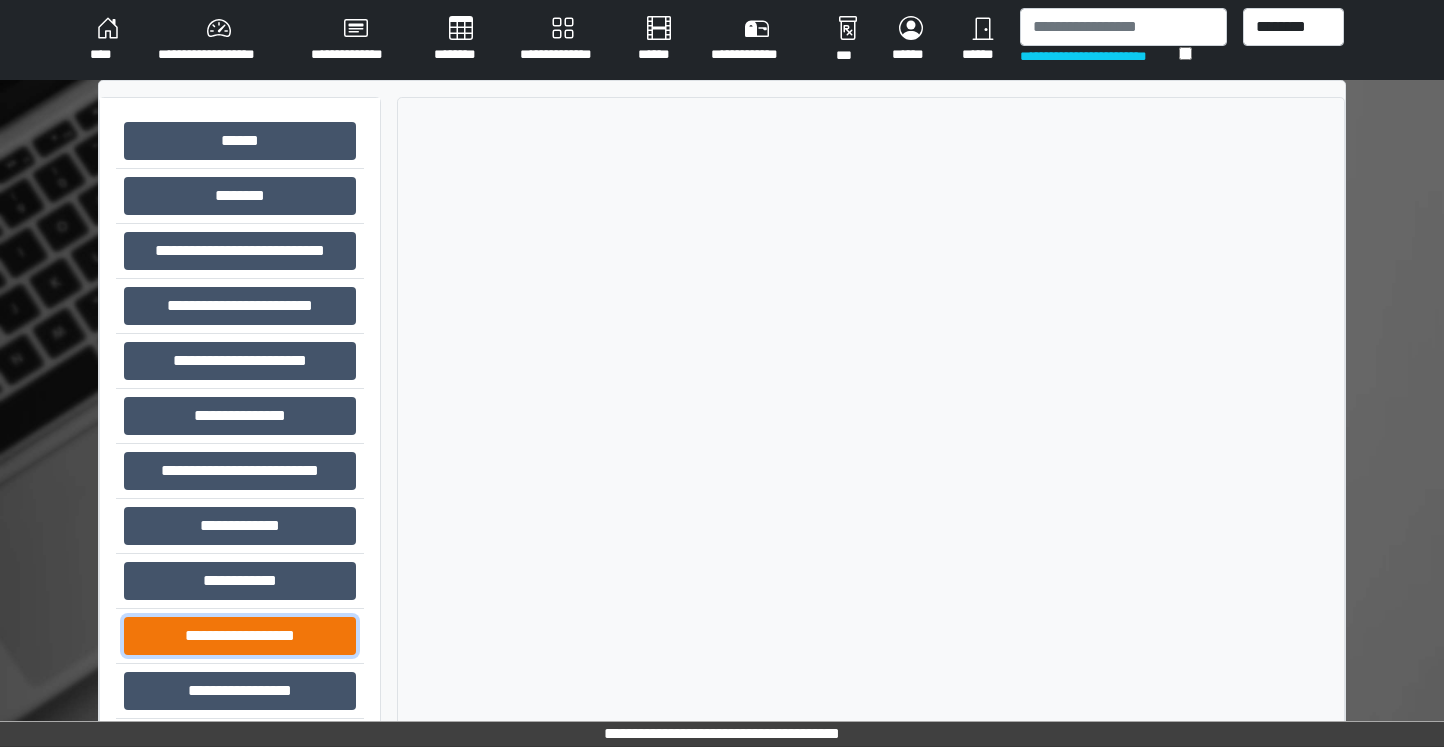click on "**********" at bounding box center (240, 636) 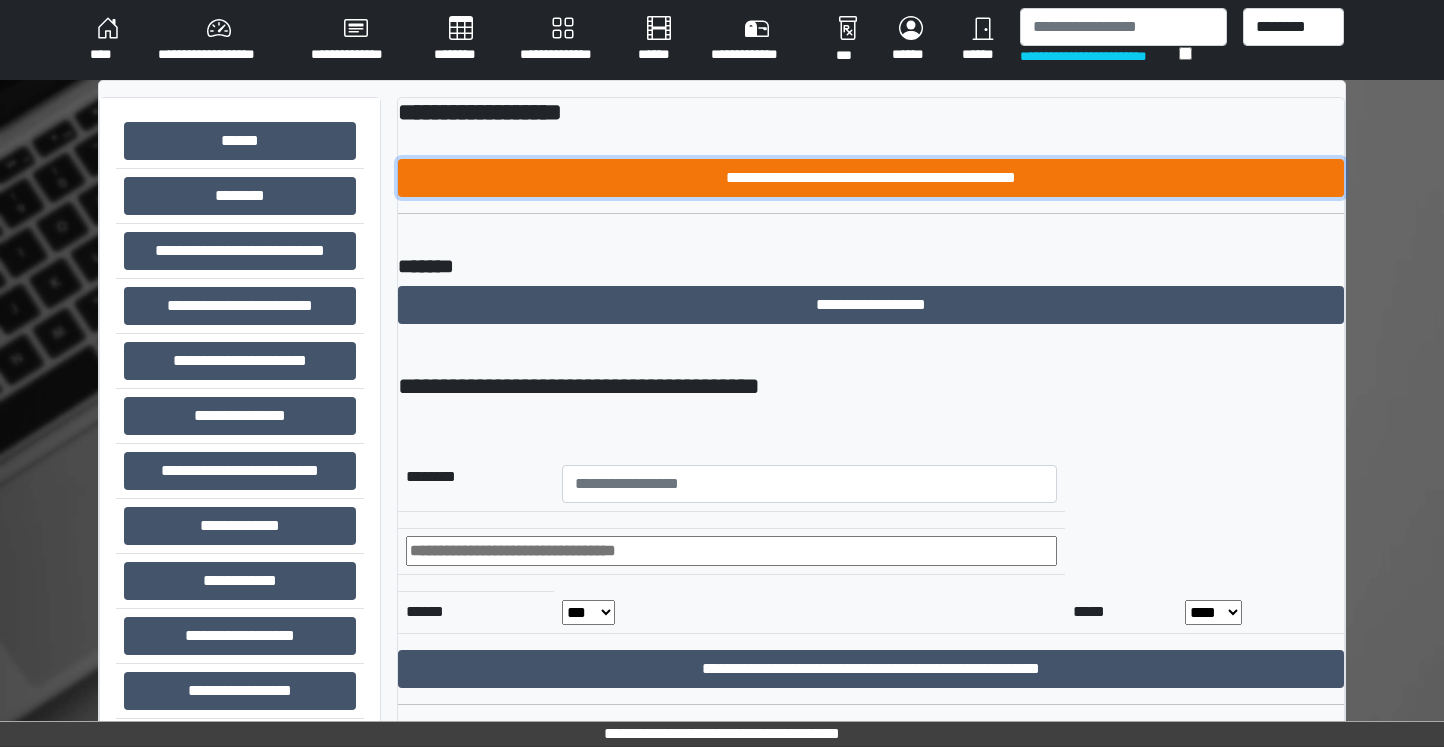click on "**********" at bounding box center (871, 178) 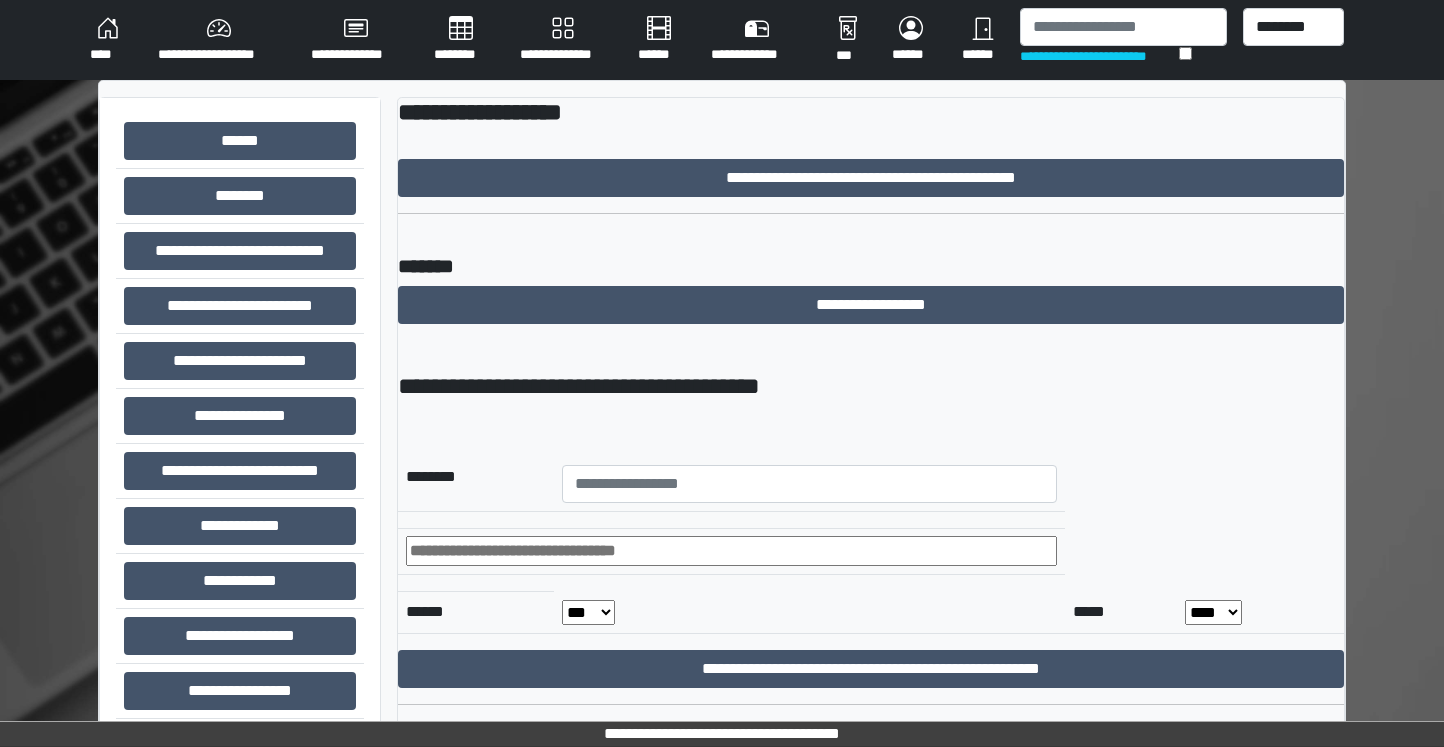 click on "**********" at bounding box center (722, 492) 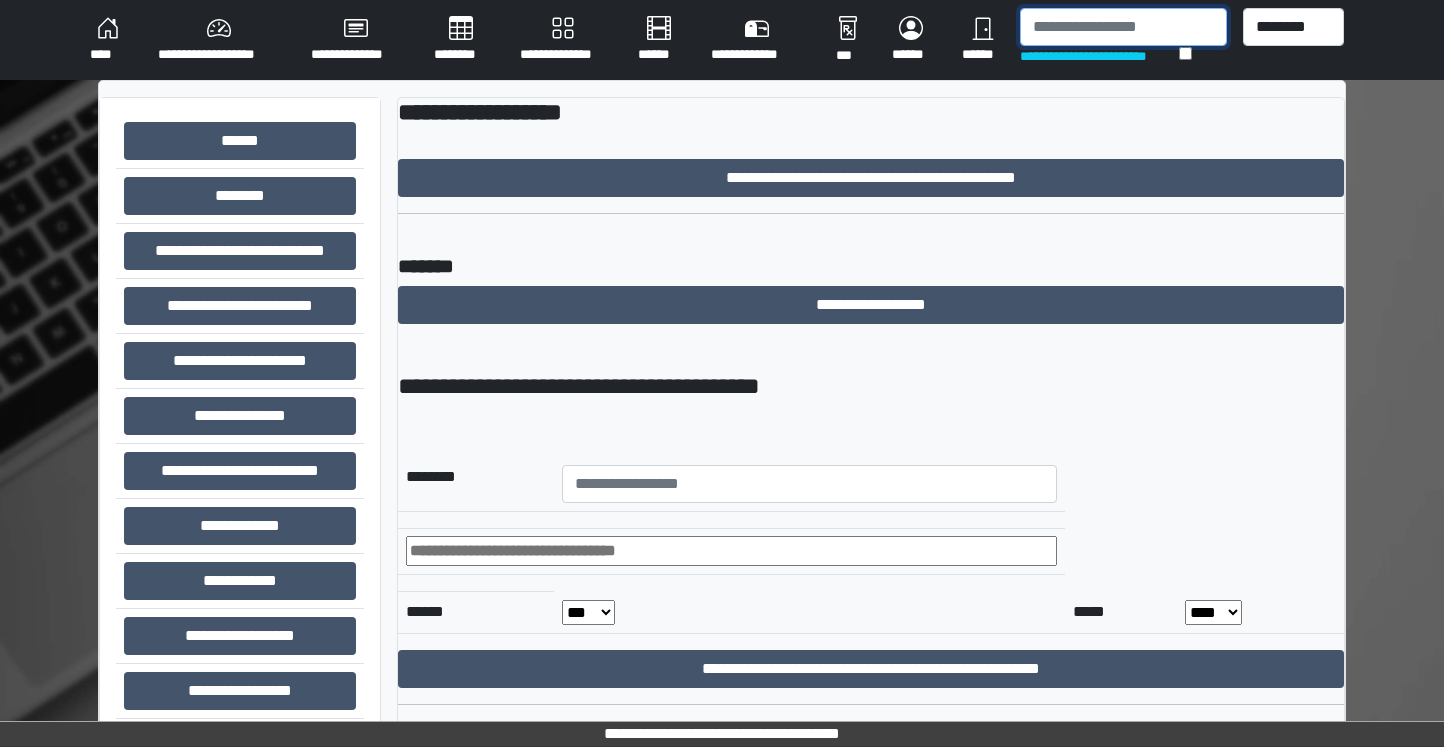 click at bounding box center (1123, 27) 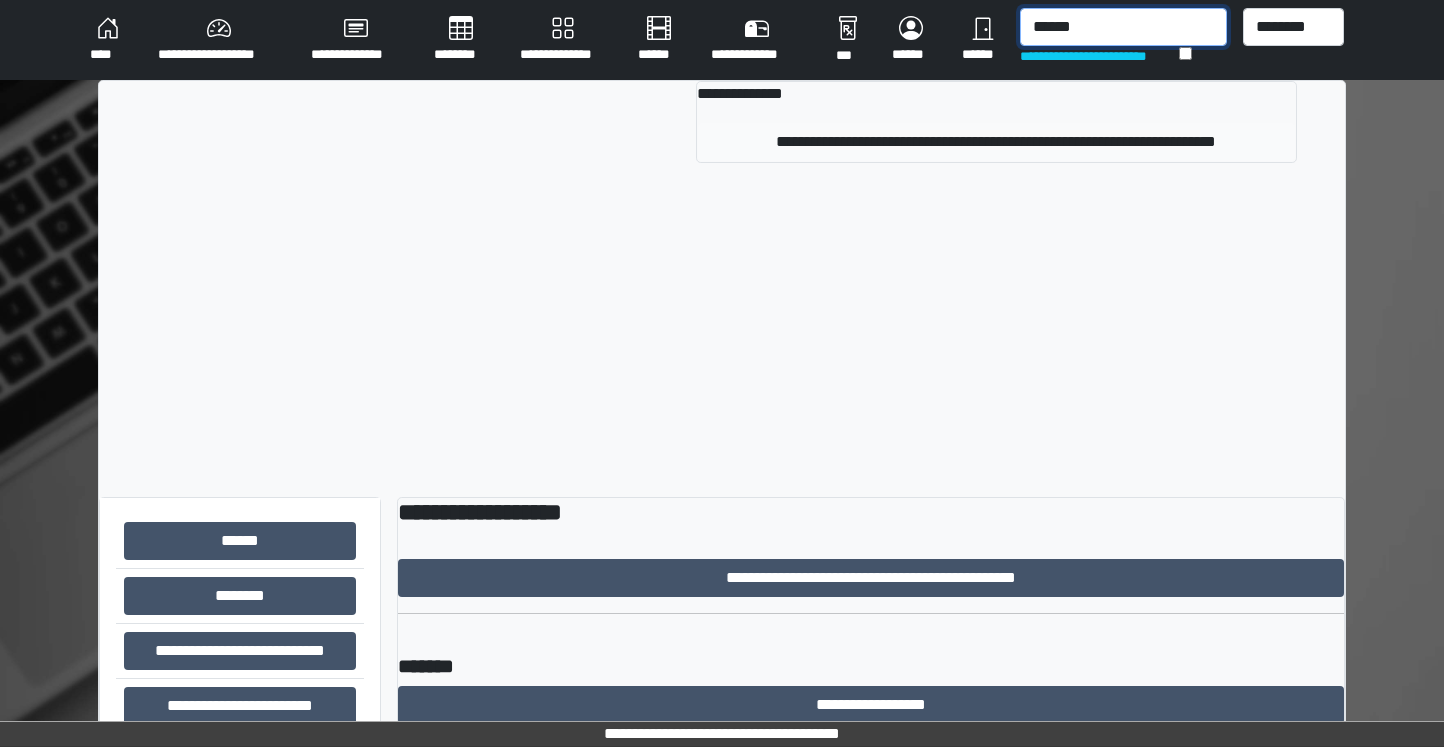 type on "******" 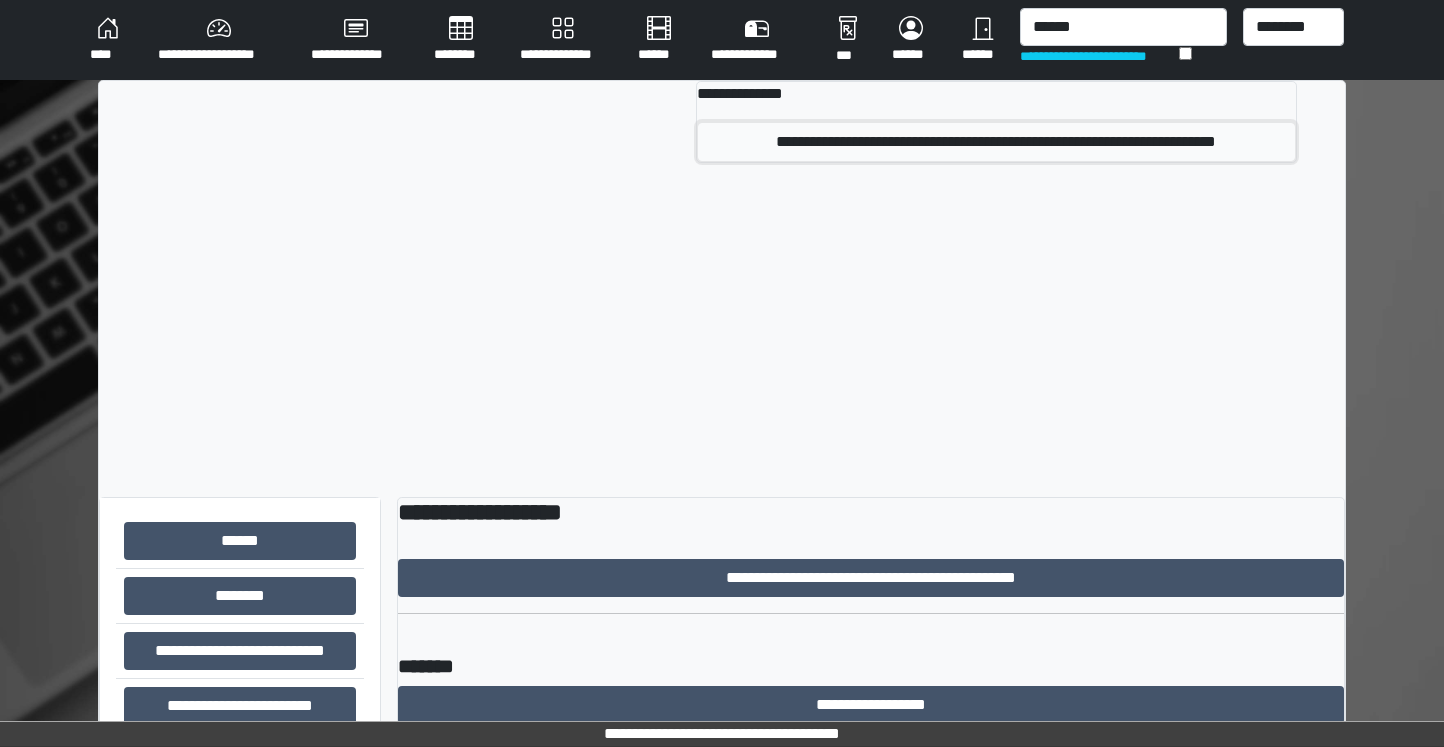 click on "**********" at bounding box center [996, 142] 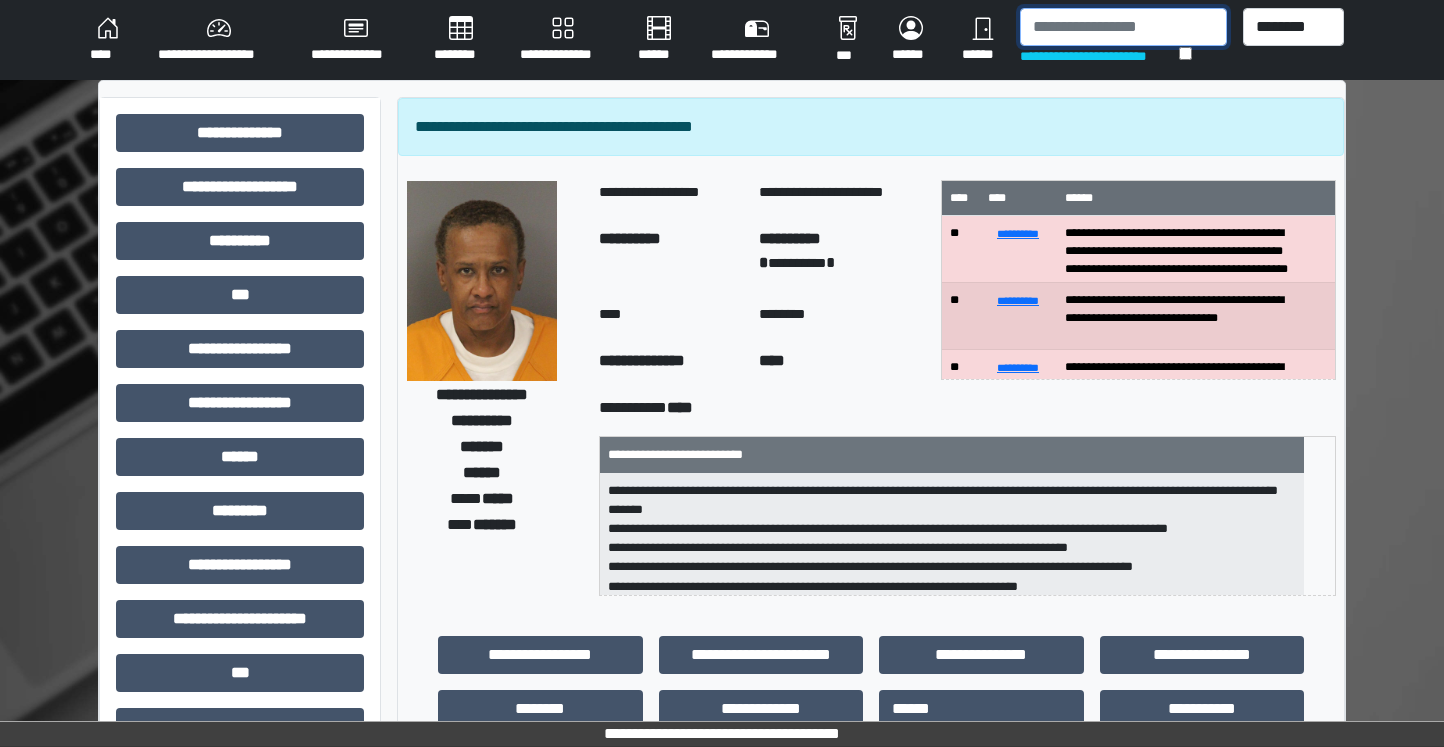 click at bounding box center (1123, 27) 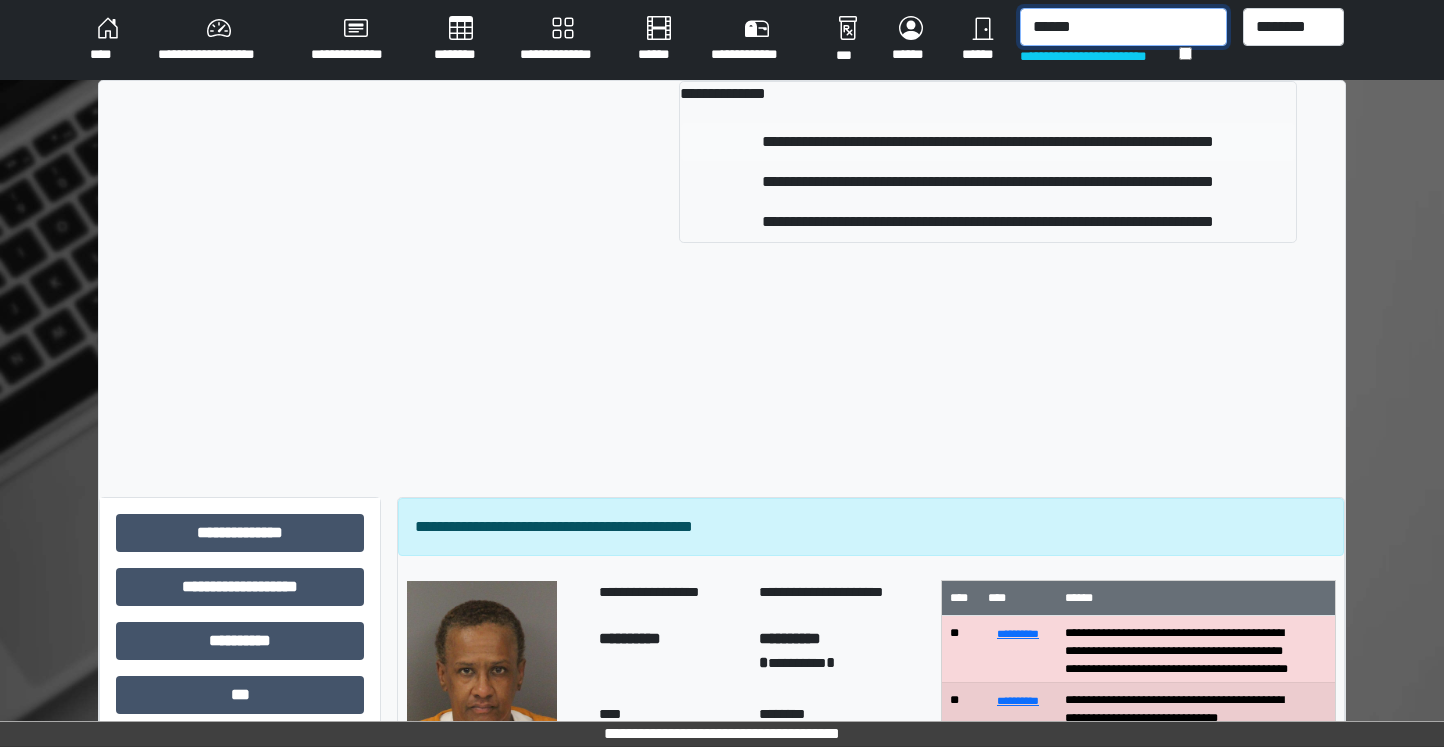 type on "******" 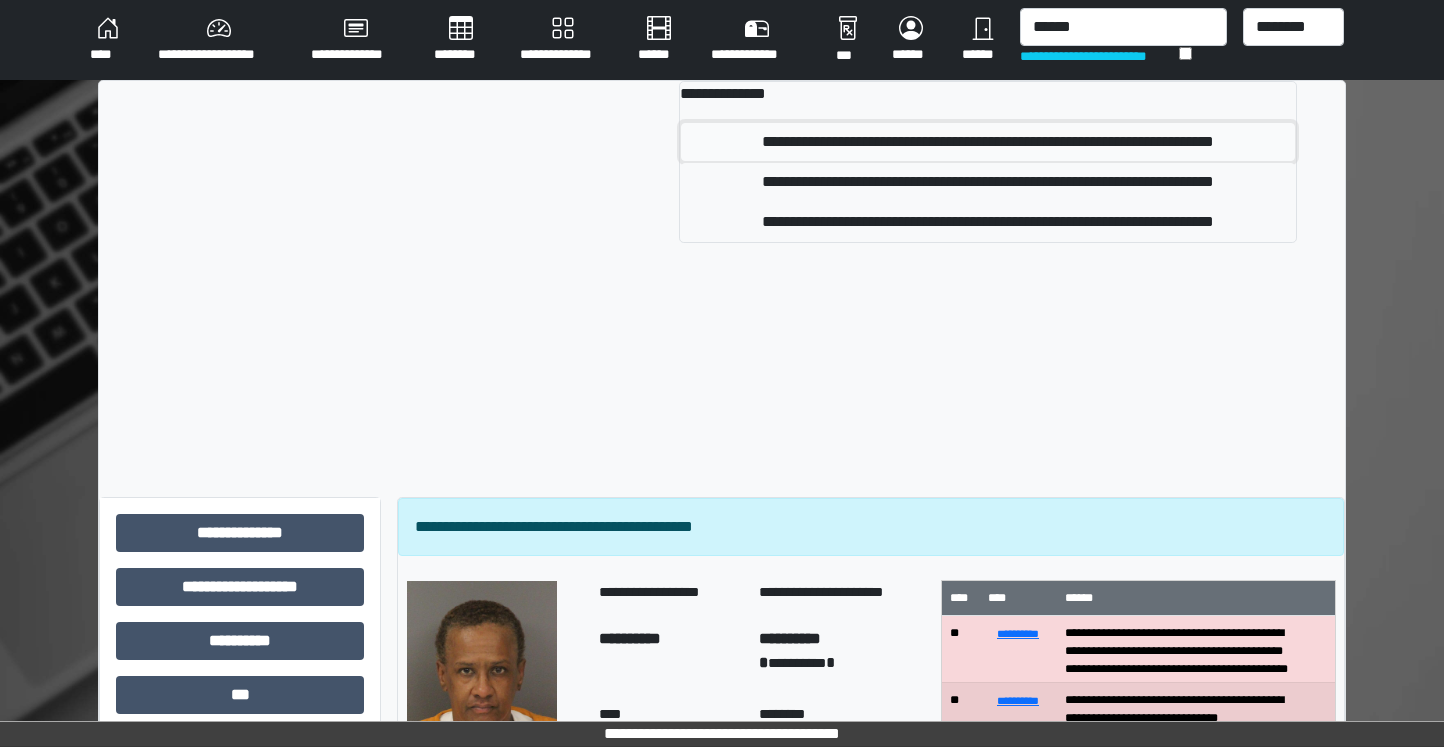 click on "**********" at bounding box center [988, 142] 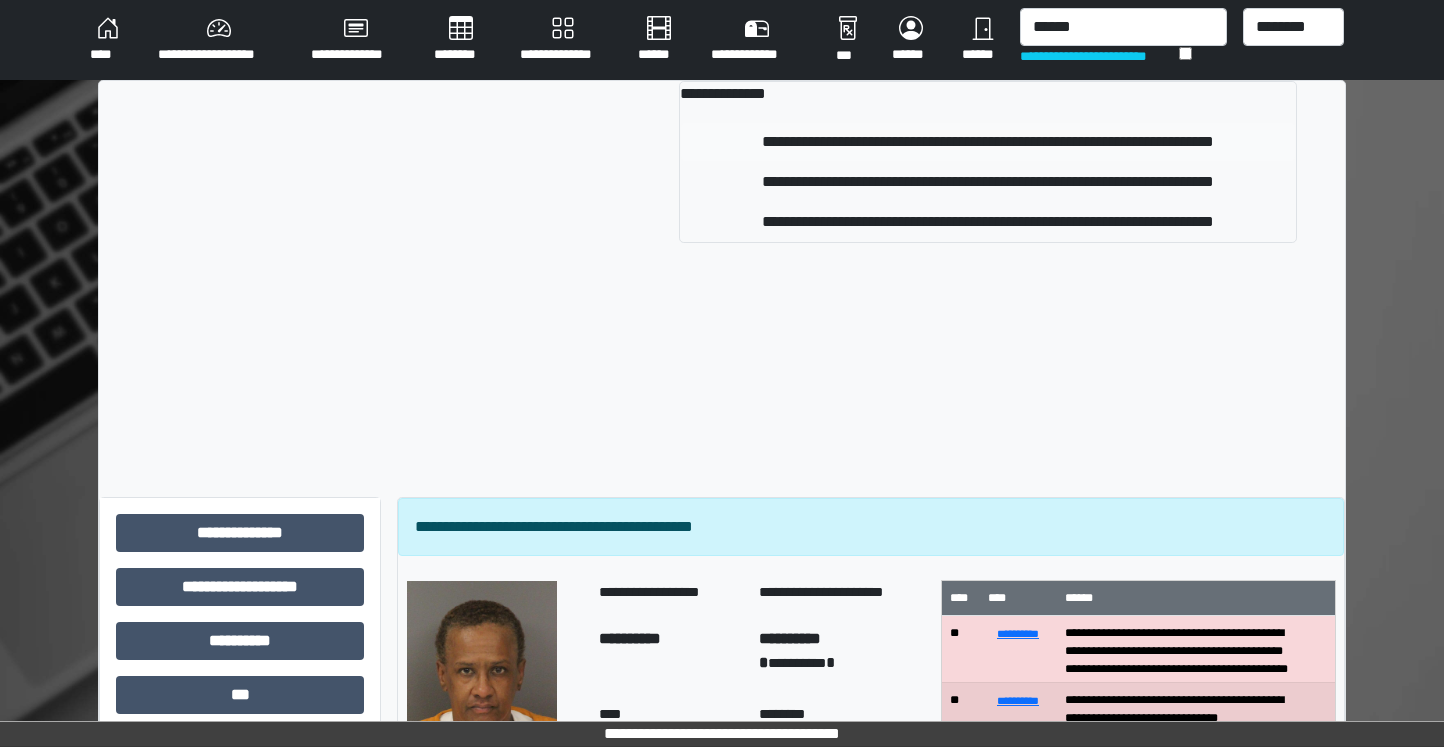 type 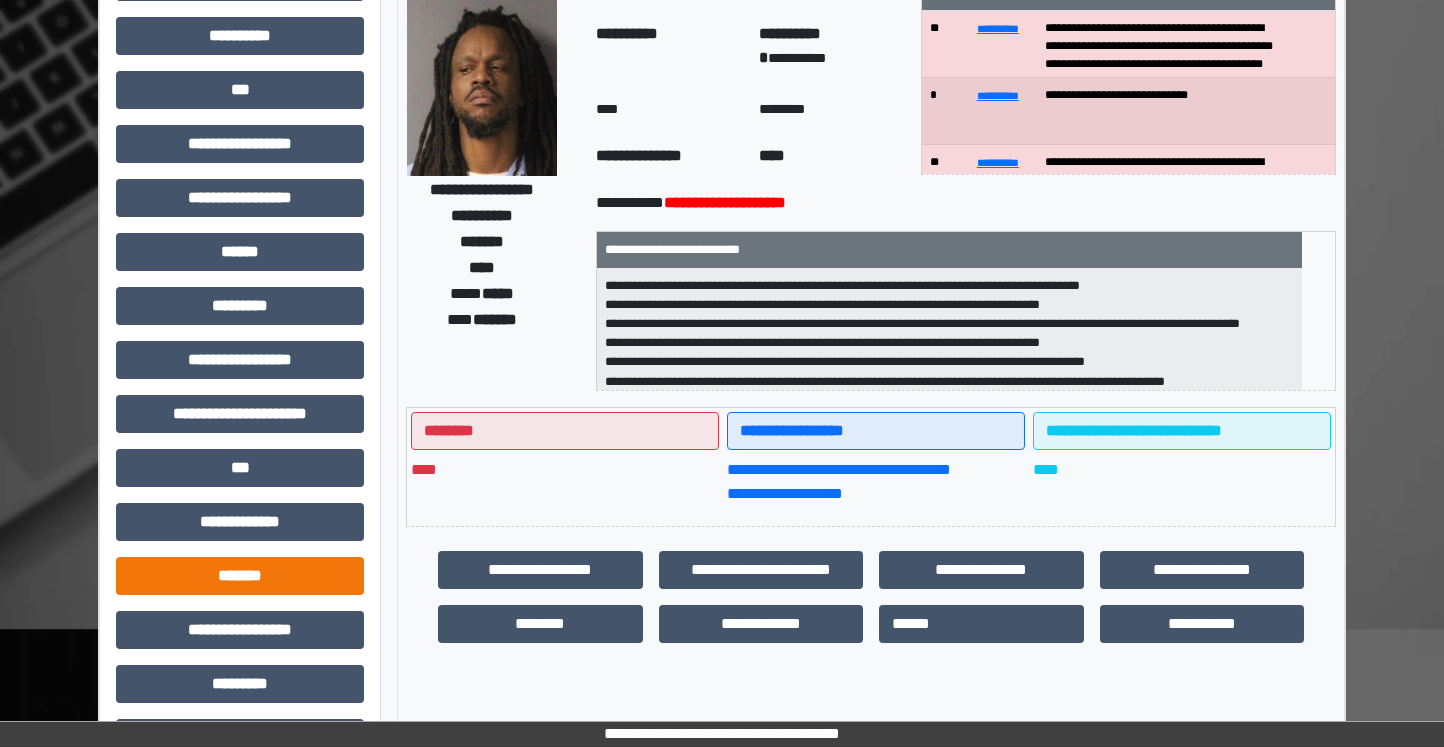 scroll, scrollTop: 427, scrollLeft: 0, axis: vertical 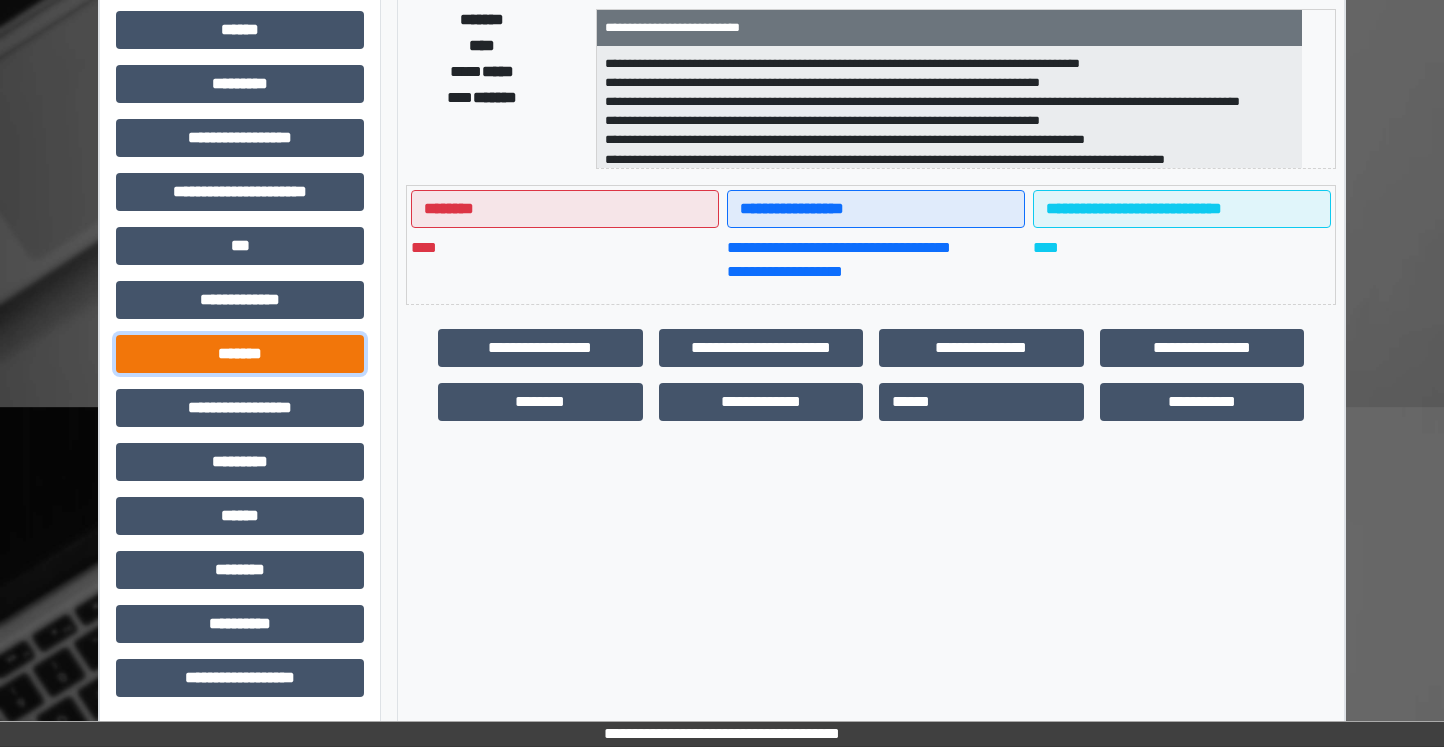 click on "*******" at bounding box center (240, 354) 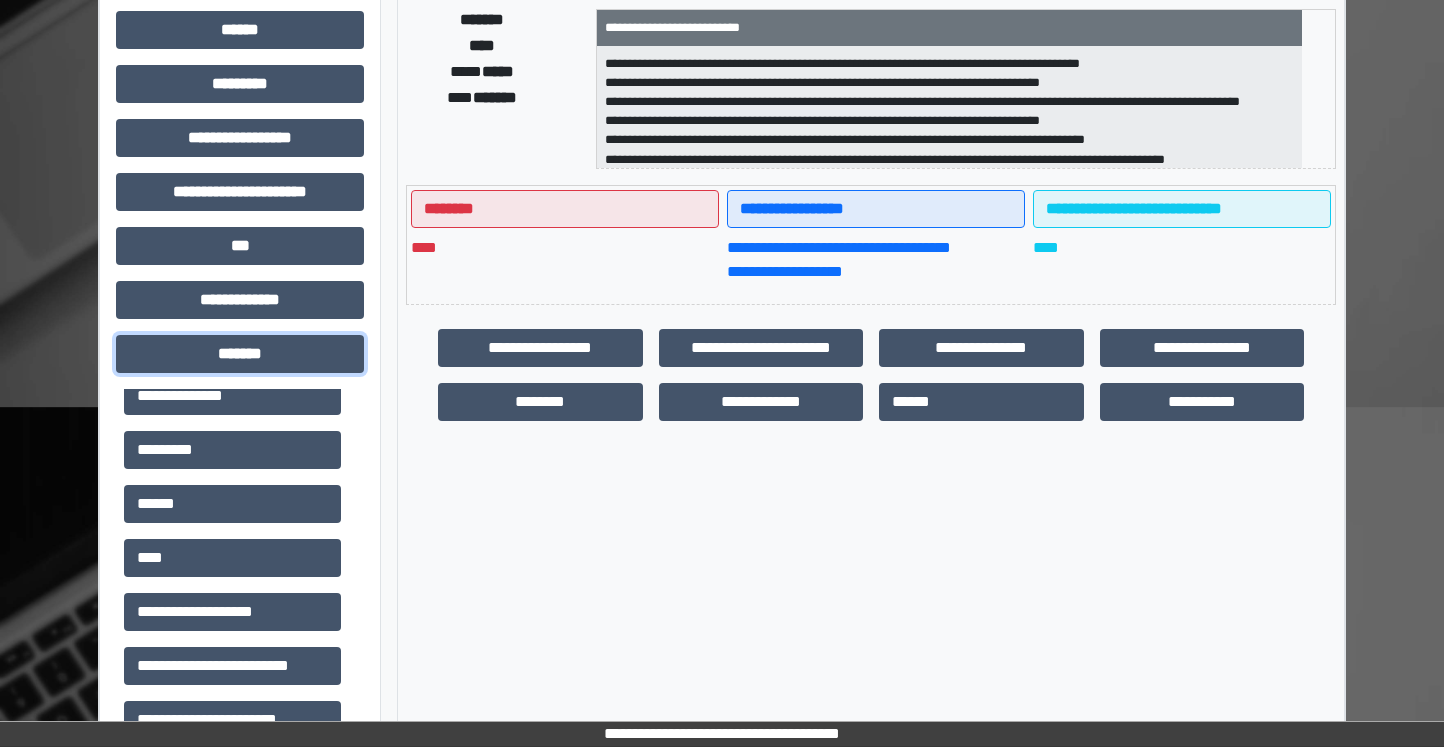 scroll, scrollTop: 300, scrollLeft: 0, axis: vertical 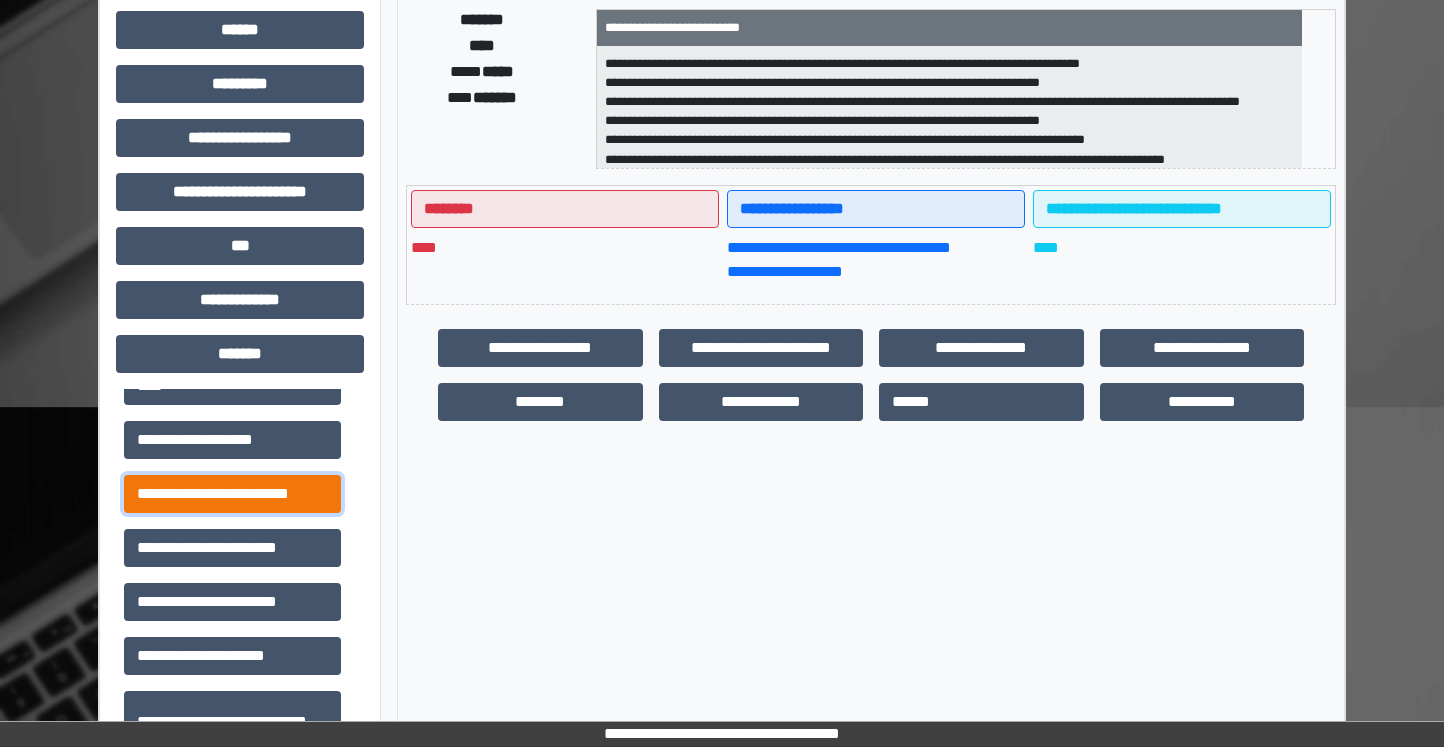 click on "**********" at bounding box center [232, 494] 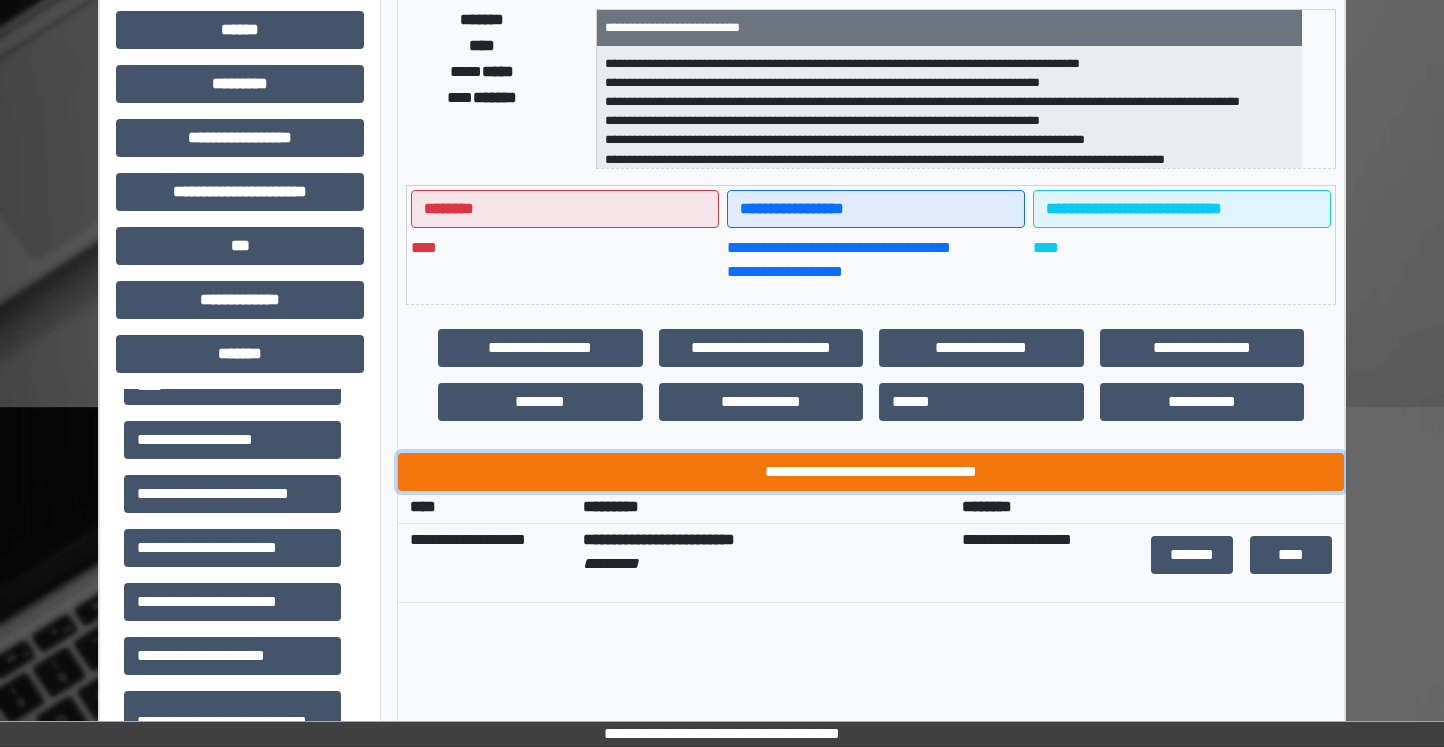 click on "**********" at bounding box center [871, 472] 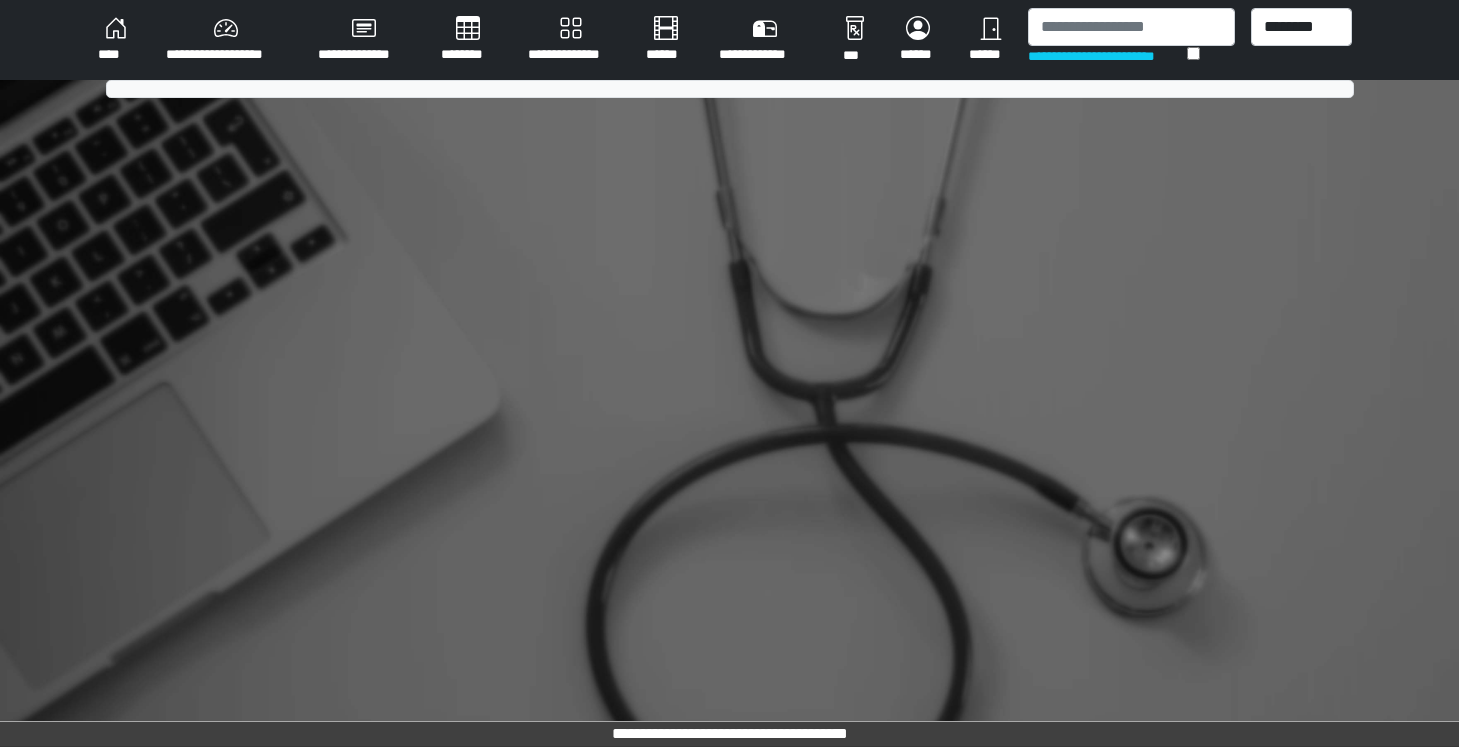 scroll, scrollTop: 0, scrollLeft: 0, axis: both 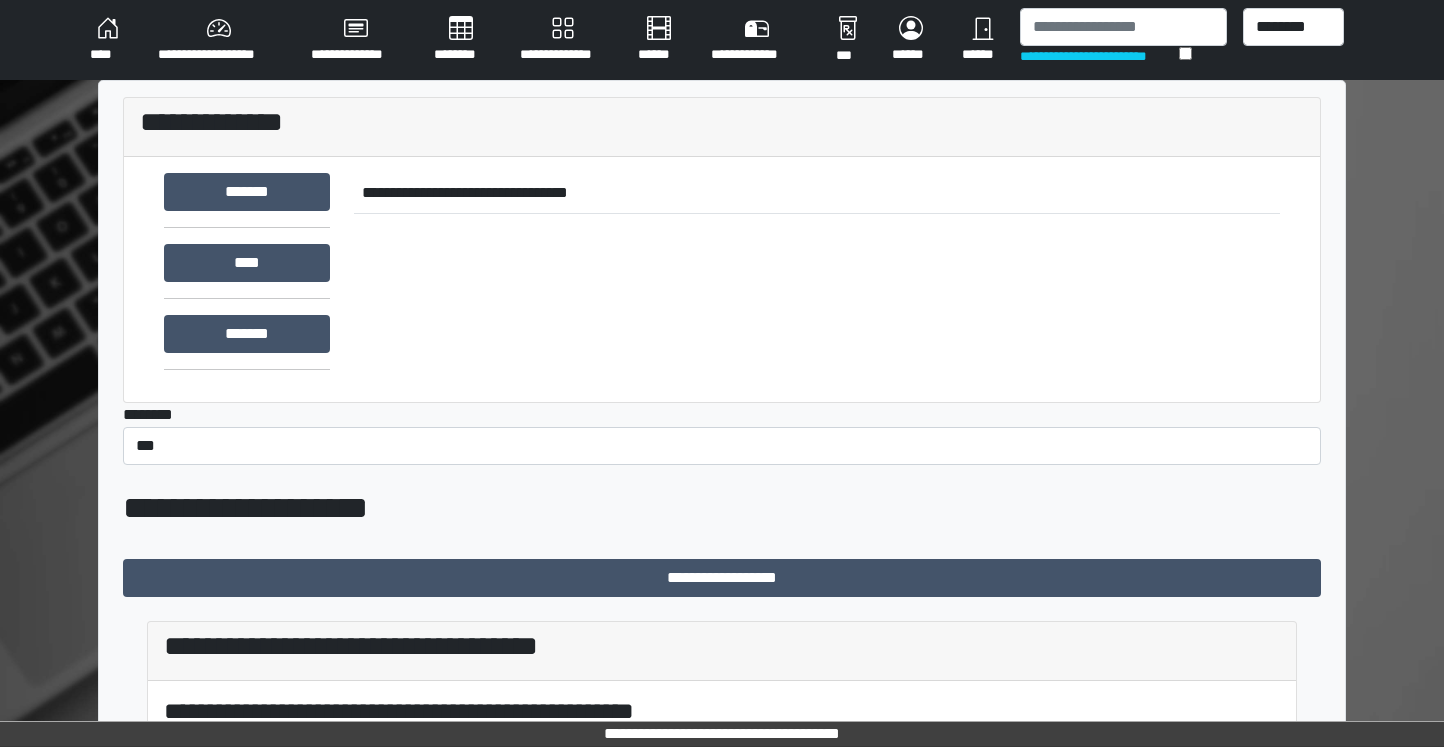 click on "**********" at bounding box center (563, 40) 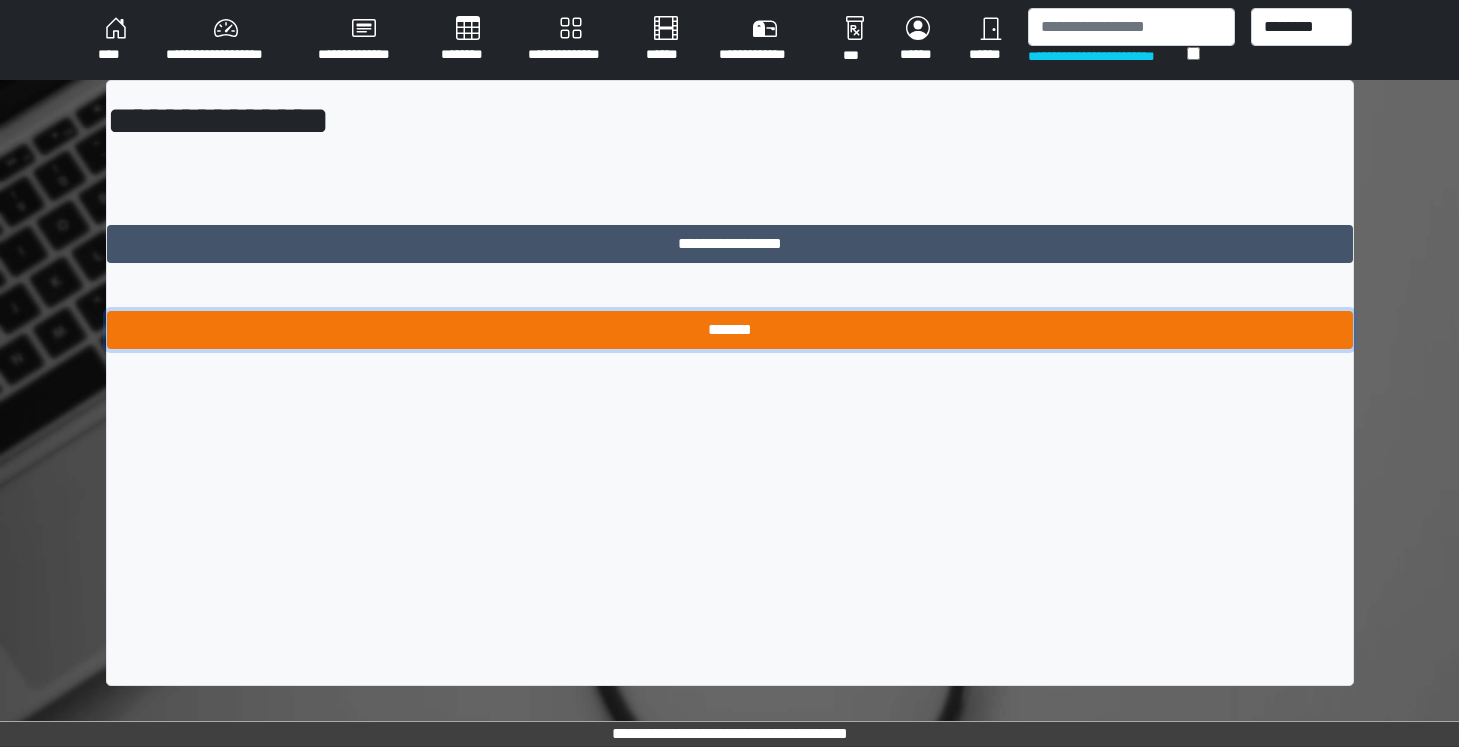 click on "*******" at bounding box center [730, 330] 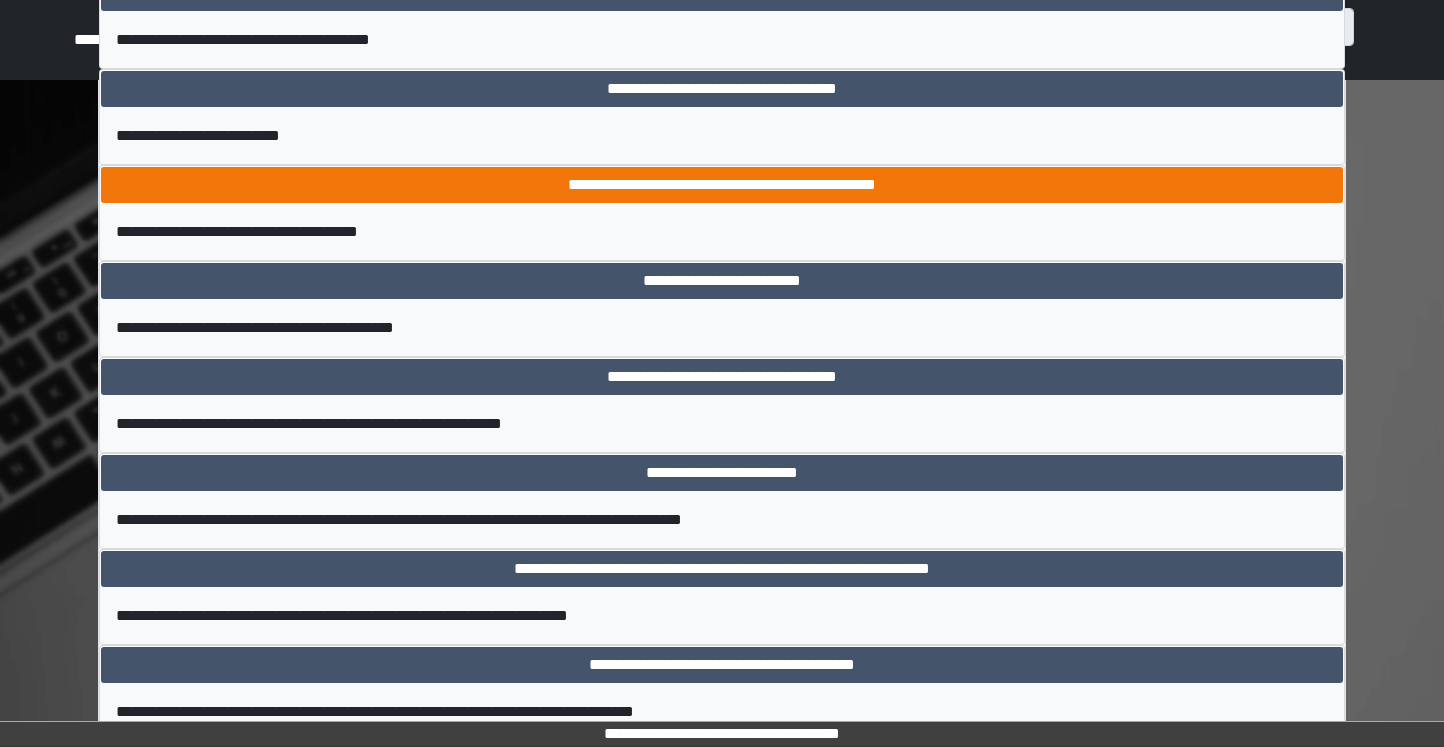 scroll, scrollTop: 1700, scrollLeft: 0, axis: vertical 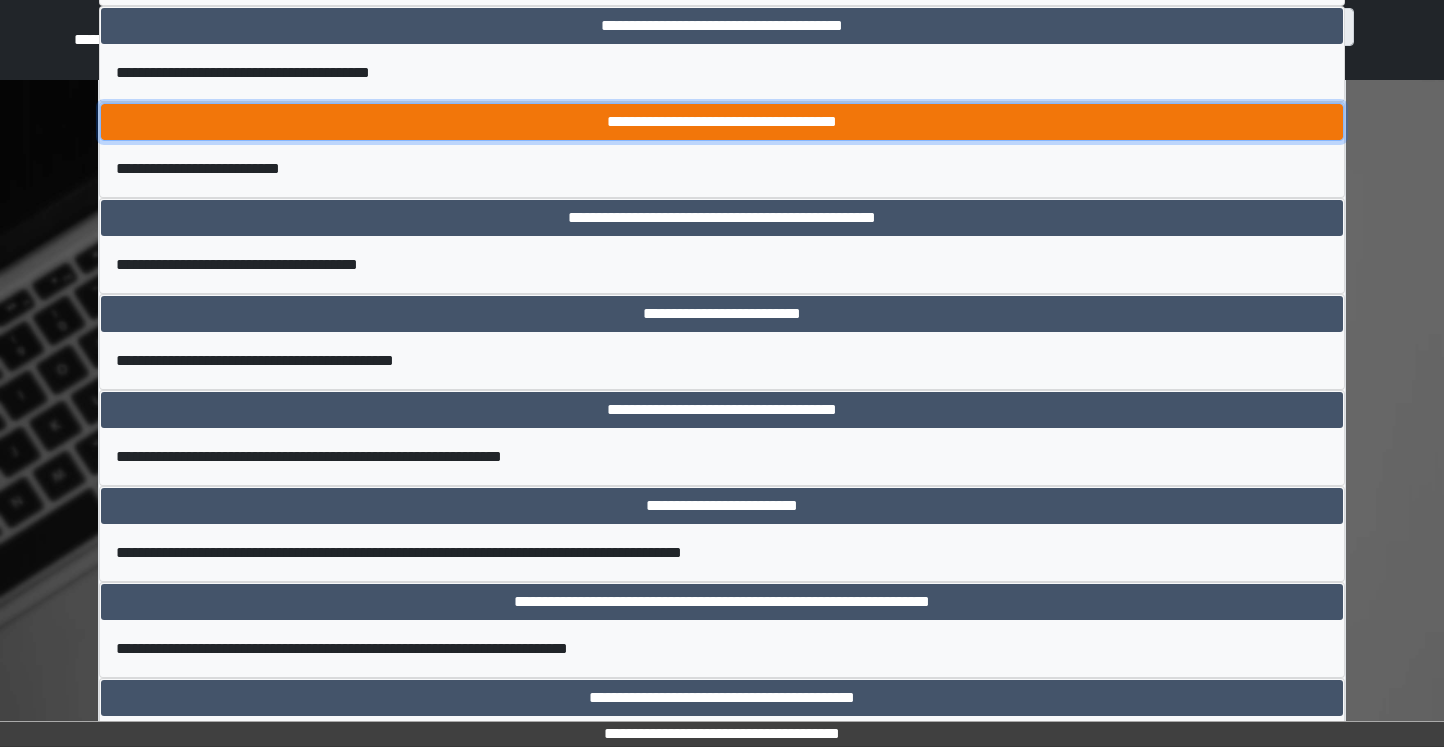 click on "**********" at bounding box center (722, 122) 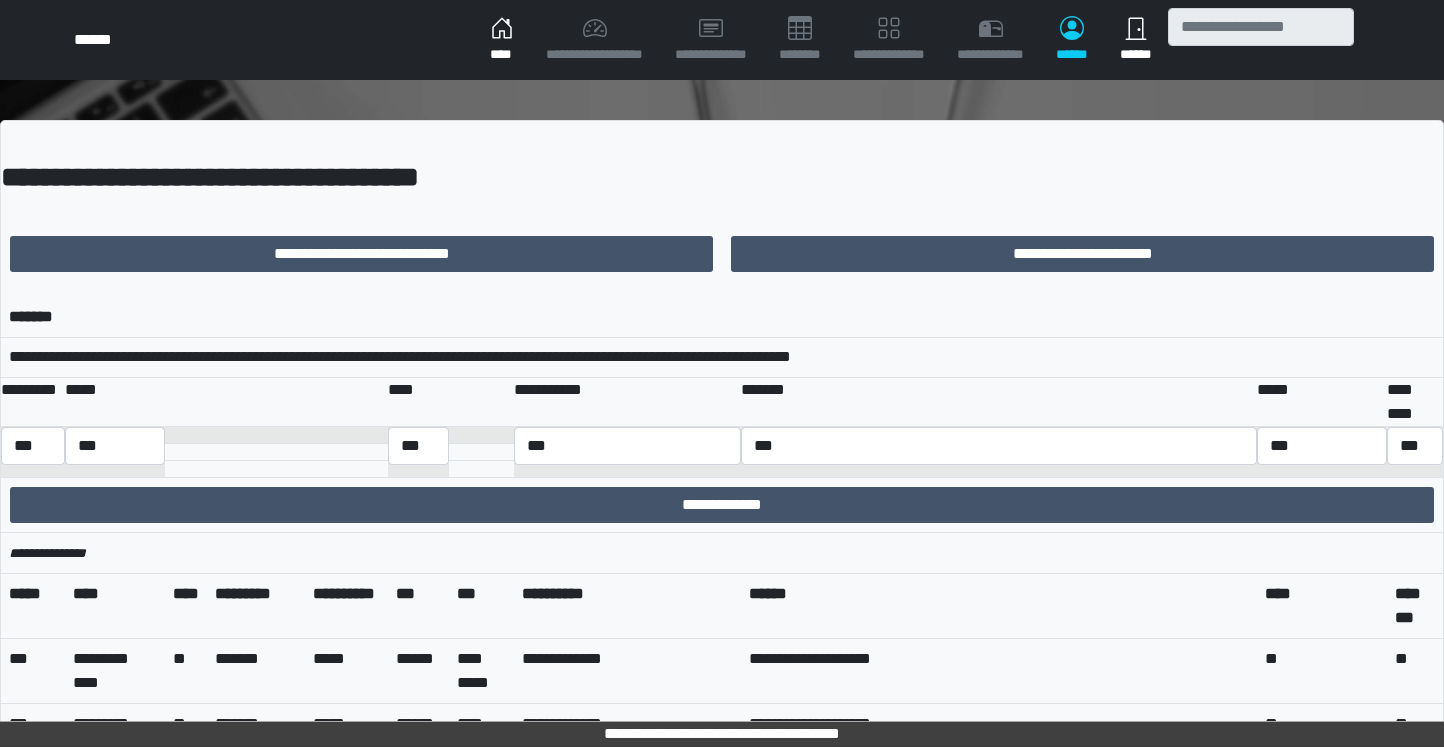 click on "**********" at bounding box center (115, 446) 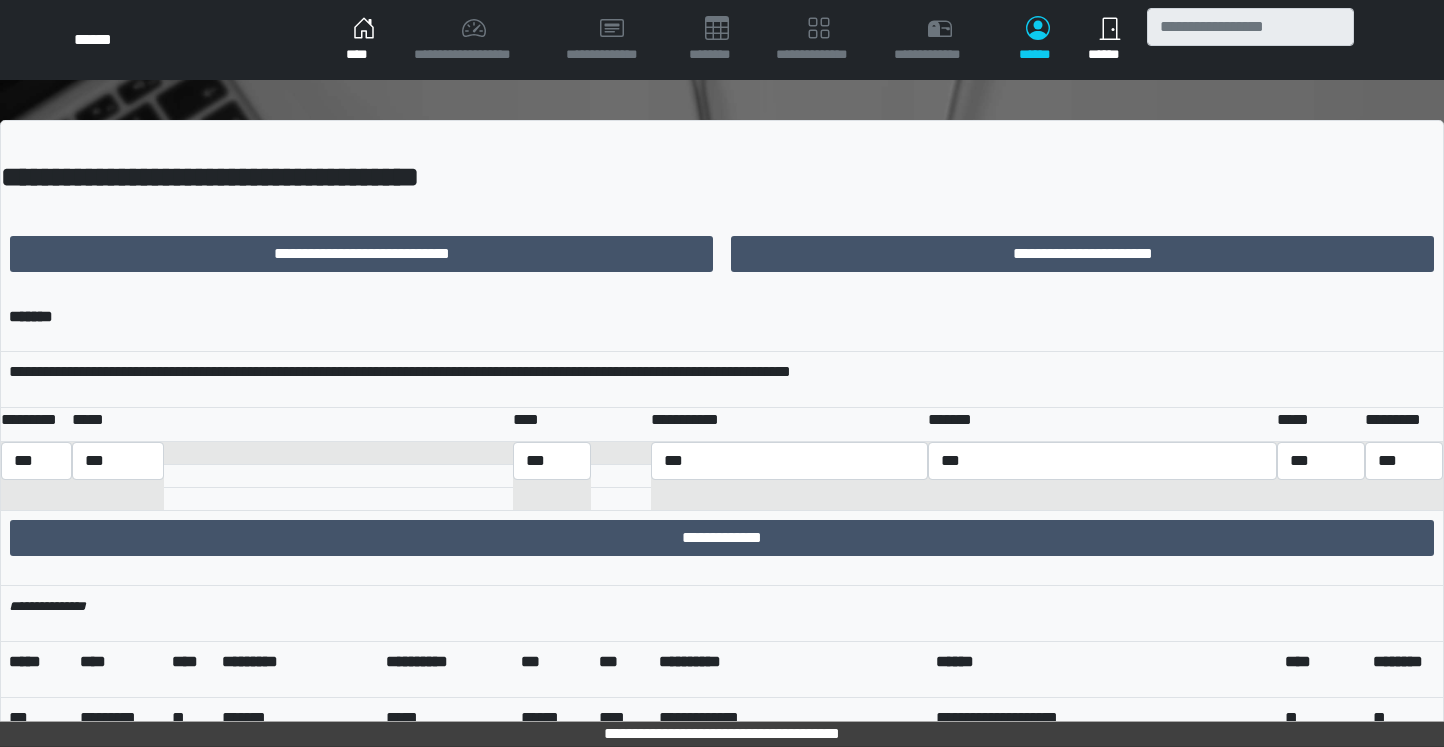 scroll, scrollTop: 0, scrollLeft: 0, axis: both 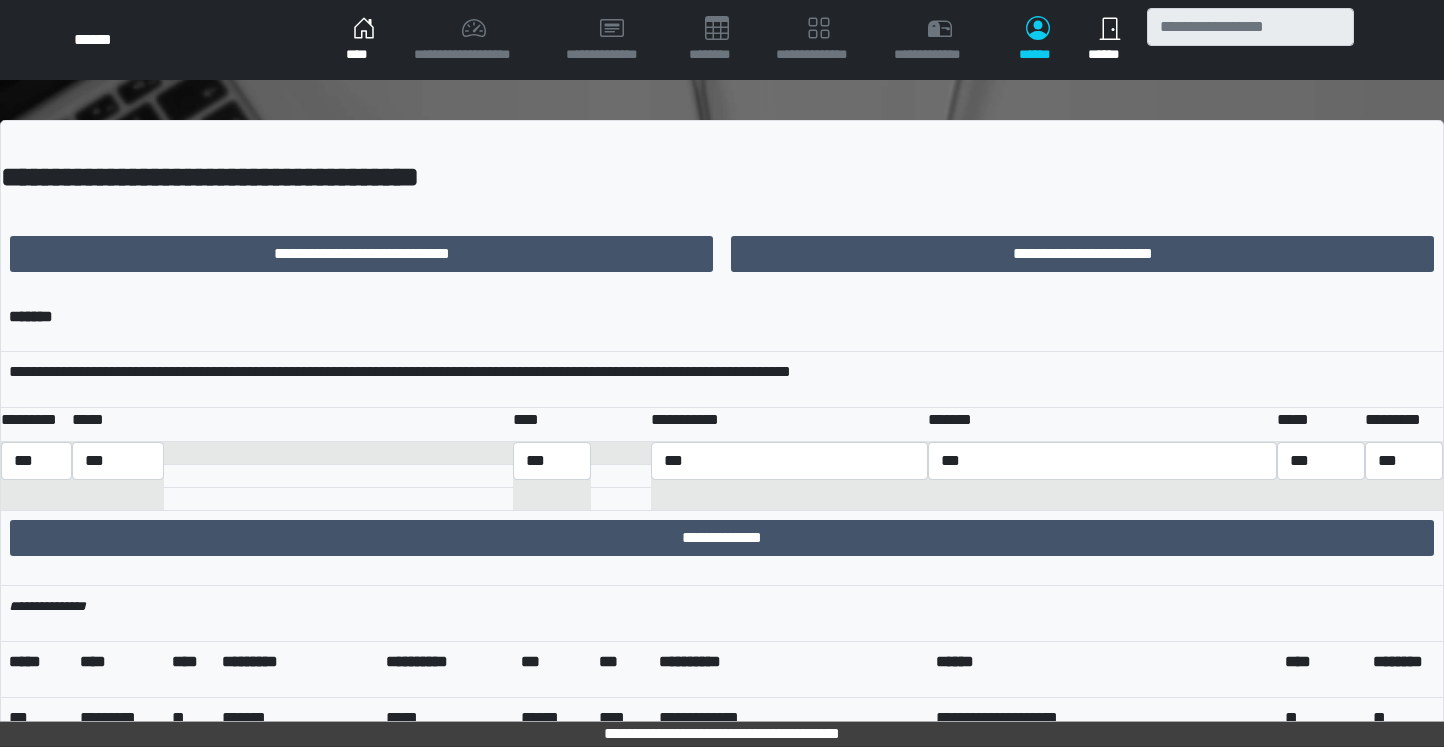 click on "**********" at bounding box center [118, 461] 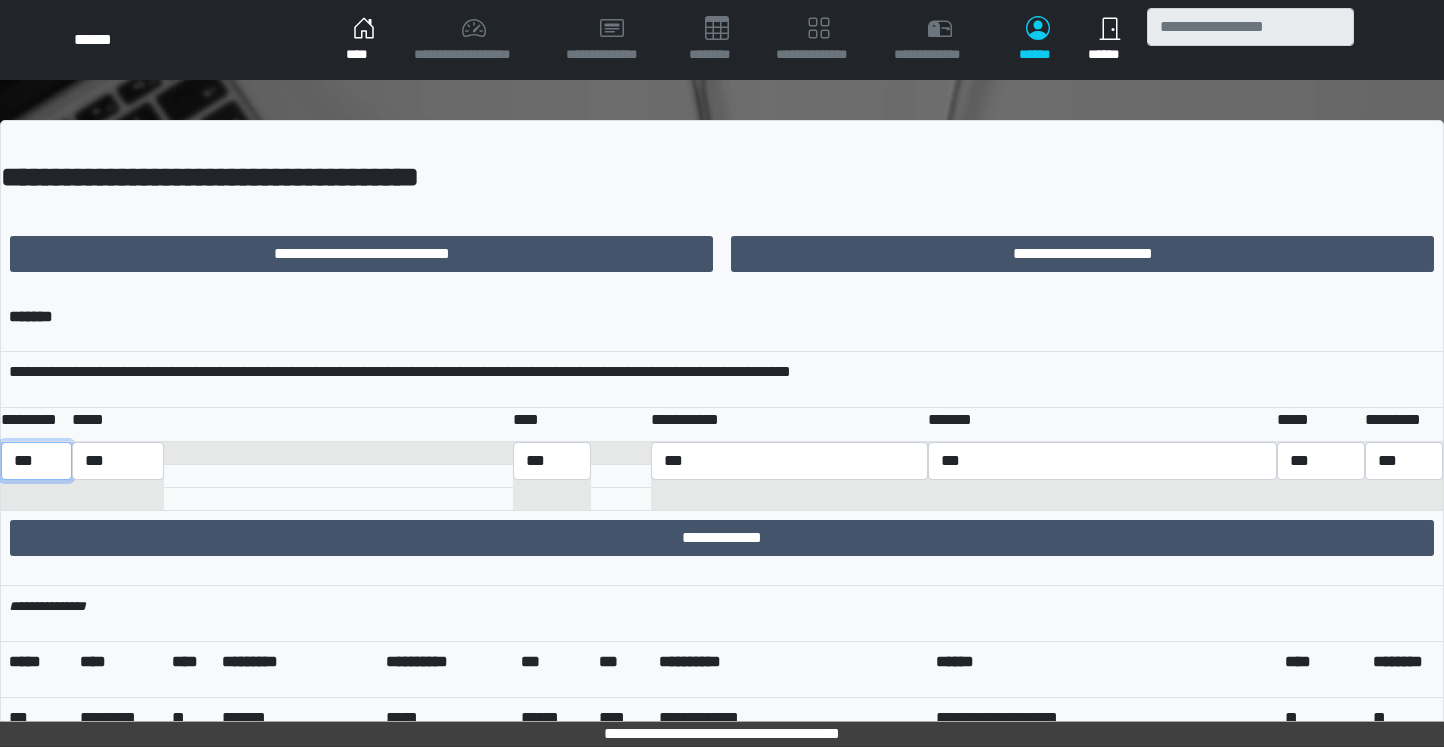 click on "*** *** ******** *** ******** ***** ***" at bounding box center [36, 461] 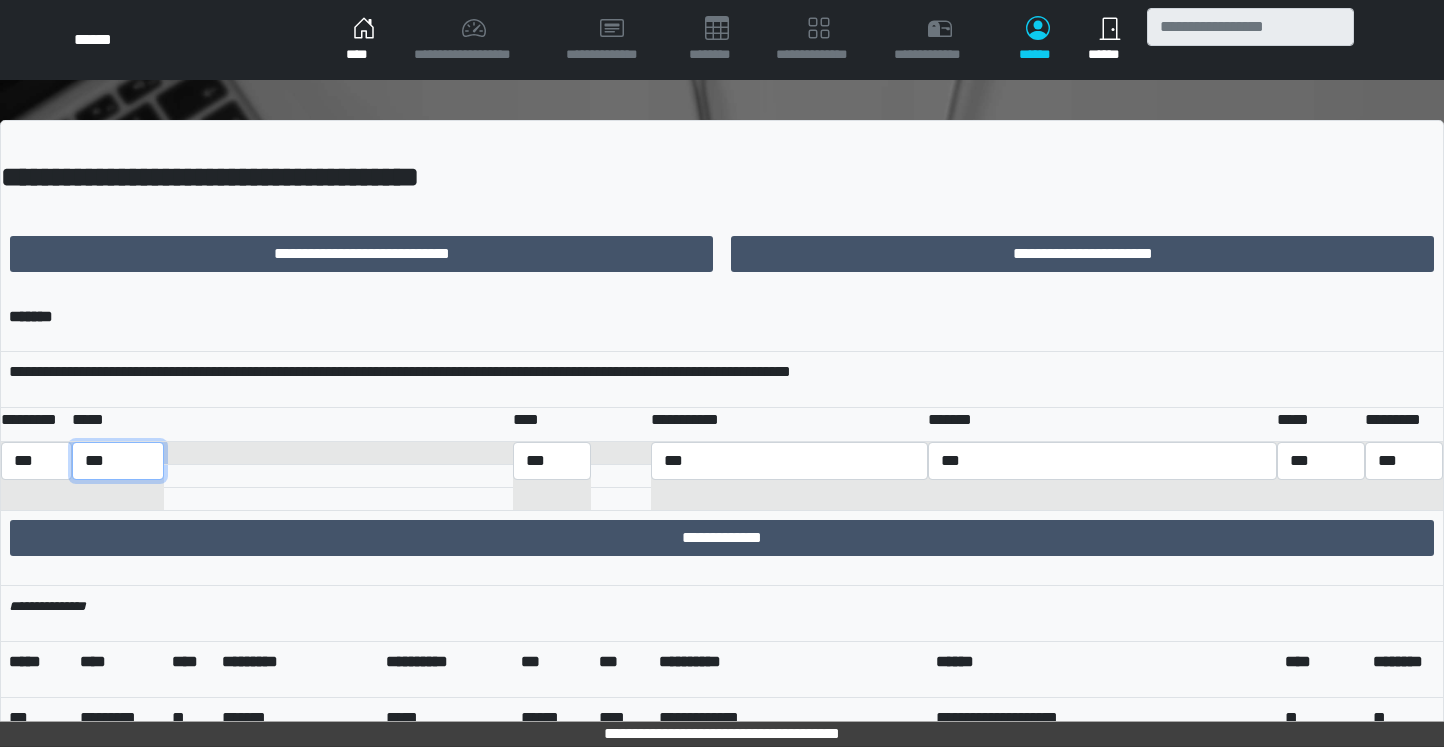 click on "**********" at bounding box center [118, 461] 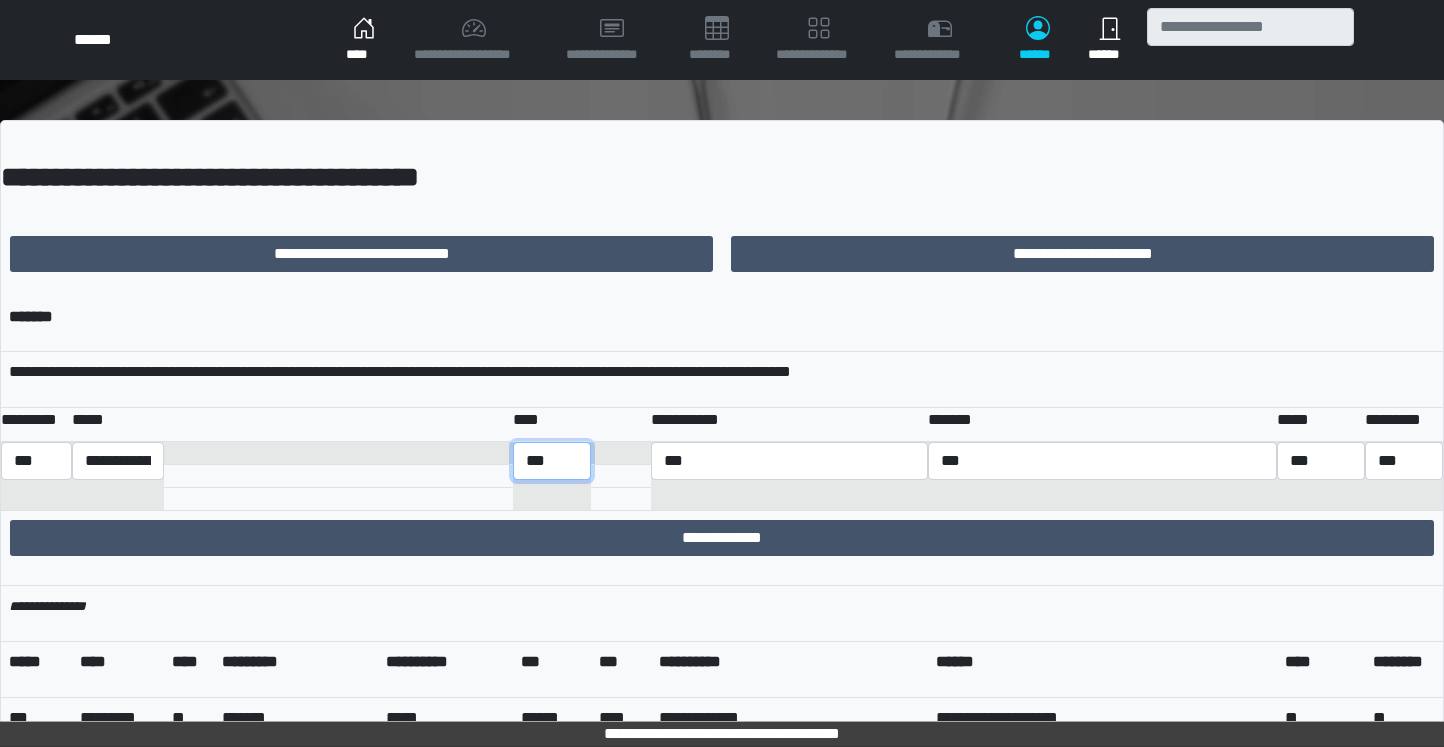 click on "*** ****** ***** ****** ****** ****** ****** ****** ****** ****** ****** ***** ****** ****** ****** ****** ****** ****** ****** ****** ****** ****** ****** ****** ***** ****** ****** ****** ****** ****** ****** ****** ****** ****** ****** ****** ****** ****** ****** ***** ****** ***** ****** ****** ****** ****** ****** ****** ****** ****** ****** ****** ****** ****** ****** ****** ****** ****** ****** ****** ****** ****** ***** ****** ****** ****** ****** ***** ****** ***** ****** ****** ****** ****** ****** ******* ****** ****** ****** ****** ****** ****** ****** ****** ***** ****** ****** ****** ****** ****** ****** ****** ***** ****** ****** ****** ****** ****** ****** ****** ****** ****** ****** ****** ****** ****** ****** ****** ****** ****** ****** ****** ****** ****** ****** ****** ****** ****** ****** ****** ***** ****** ****** ****** ****** ****** ****** ****** ****** ****** ****** ****** ****** ****** ****** ****** ****** ****** ****** ****** ****** ****** ****** ****** ****** ****** ****** ******" at bounding box center [552, 461] 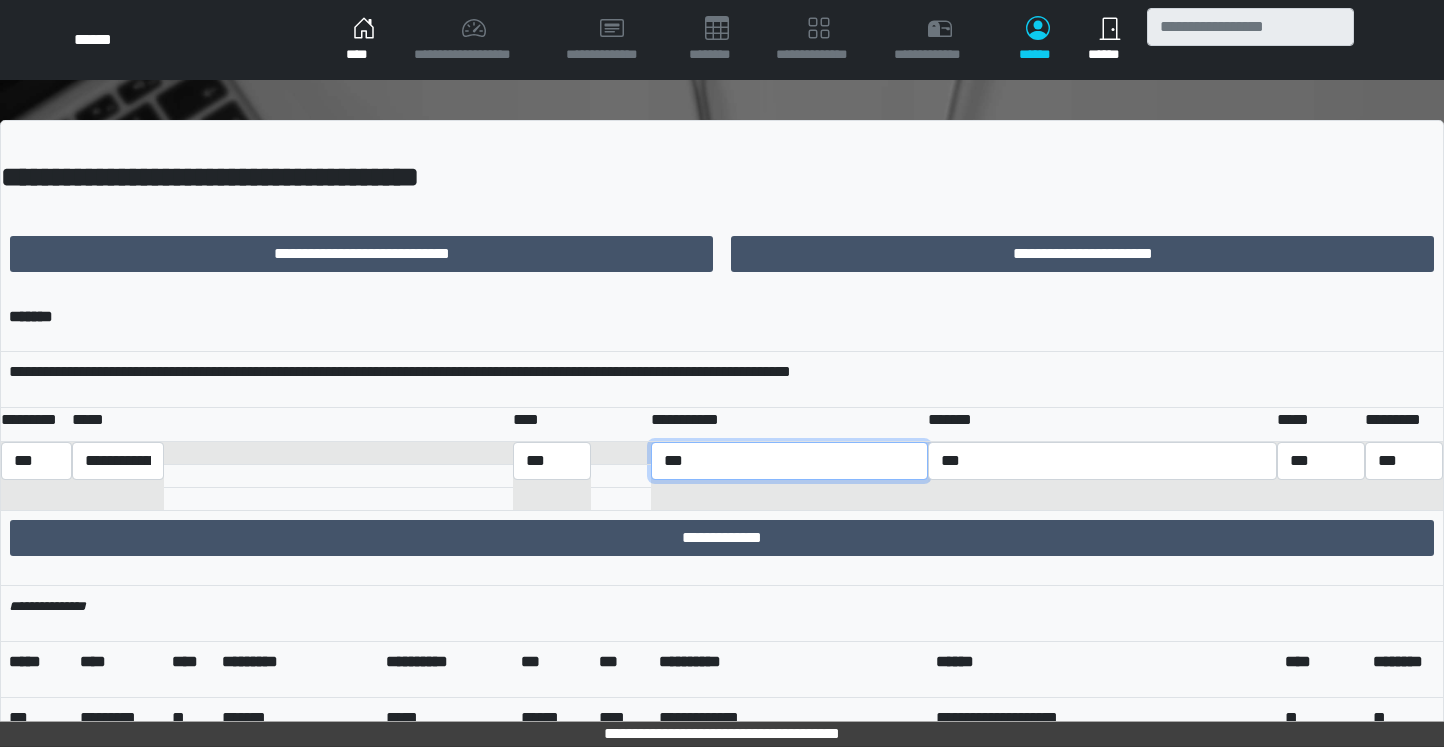 click on "**********" at bounding box center [789, 461] 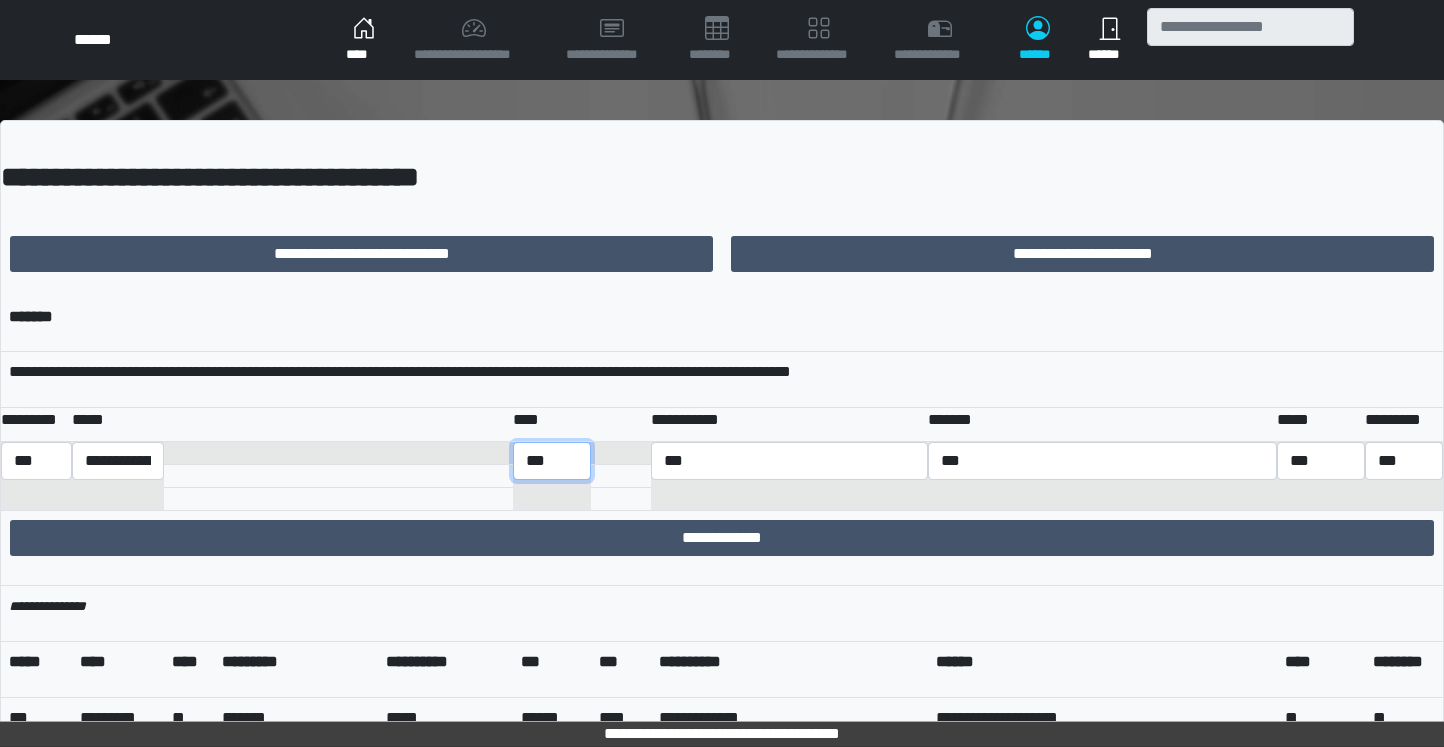 click on "*** ****** ***** ****** ****** ****** ****** ****** ****** ****** ****** ***** ****** ****** ****** ****** ****** ****** ****** ****** ****** ****** ****** ****** ***** ****** ****** ****** ****** ****** ****** ****** ****** ****** ****** ****** ****** ****** ****** ***** ****** ***** ****** ****** ****** ****** ****** ****** ****** ****** ****** ****** ****** ****** ****** ****** ****** ****** ****** ****** ****** ****** ***** ****** ****** ****** ****** ***** ****** ***** ****** ****** ****** ****** ****** ******* ****** ****** ****** ****** ****** ****** ****** ****** ***** ****** ****** ****** ****** ****** ****** ****** ***** ****** ****** ****** ****** ****** ****** ****** ****** ****** ****** ****** ****** ****** ****** ****** ****** ****** ****** ****** ****** ****** ****** ****** ****** ****** ****** ****** ***** ****** ****** ****** ****** ****** ****** ****** ****** ****** ****** ****** ****** ****** ****** ****** ****** ****** ****** ****** ****** ****** ****** ****** ****** ****** ****** ******" at bounding box center (552, 461) 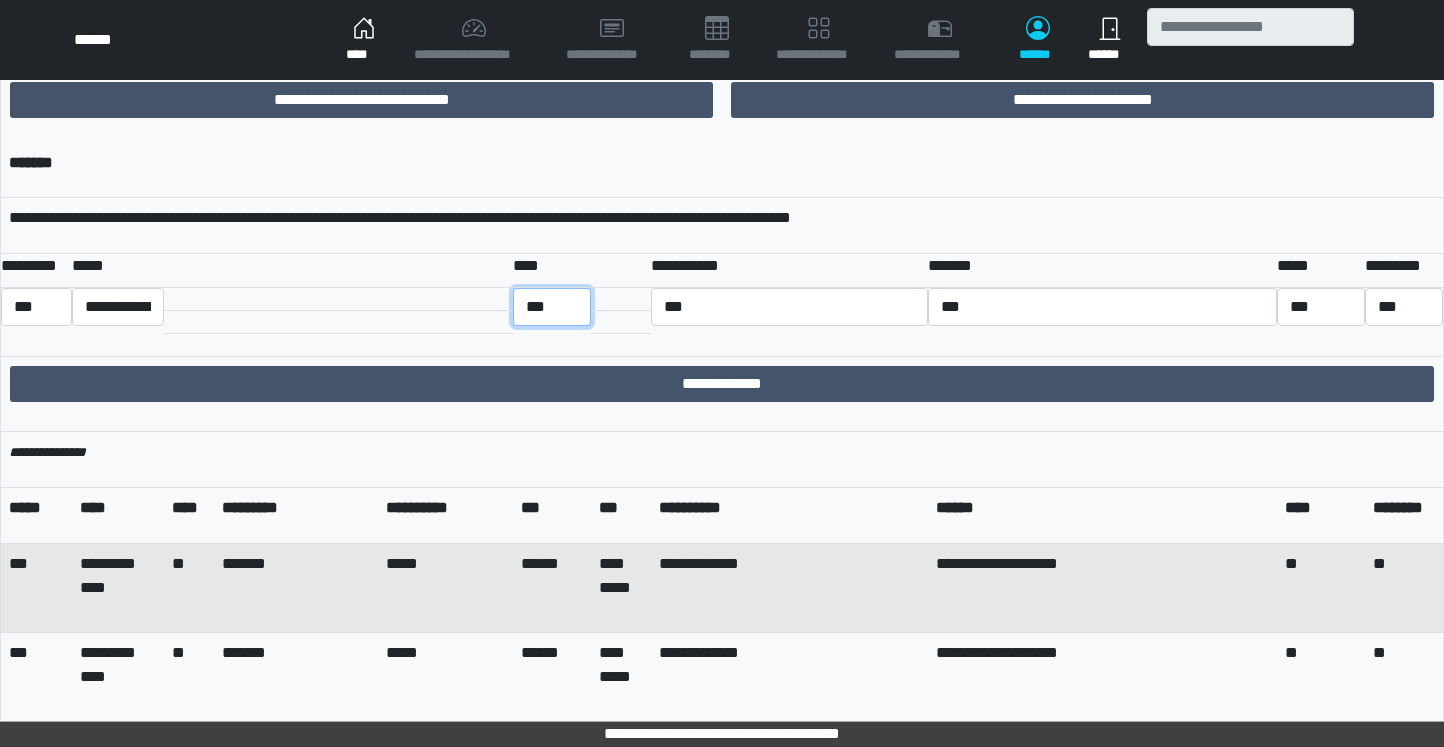 scroll, scrollTop: 0, scrollLeft: 0, axis: both 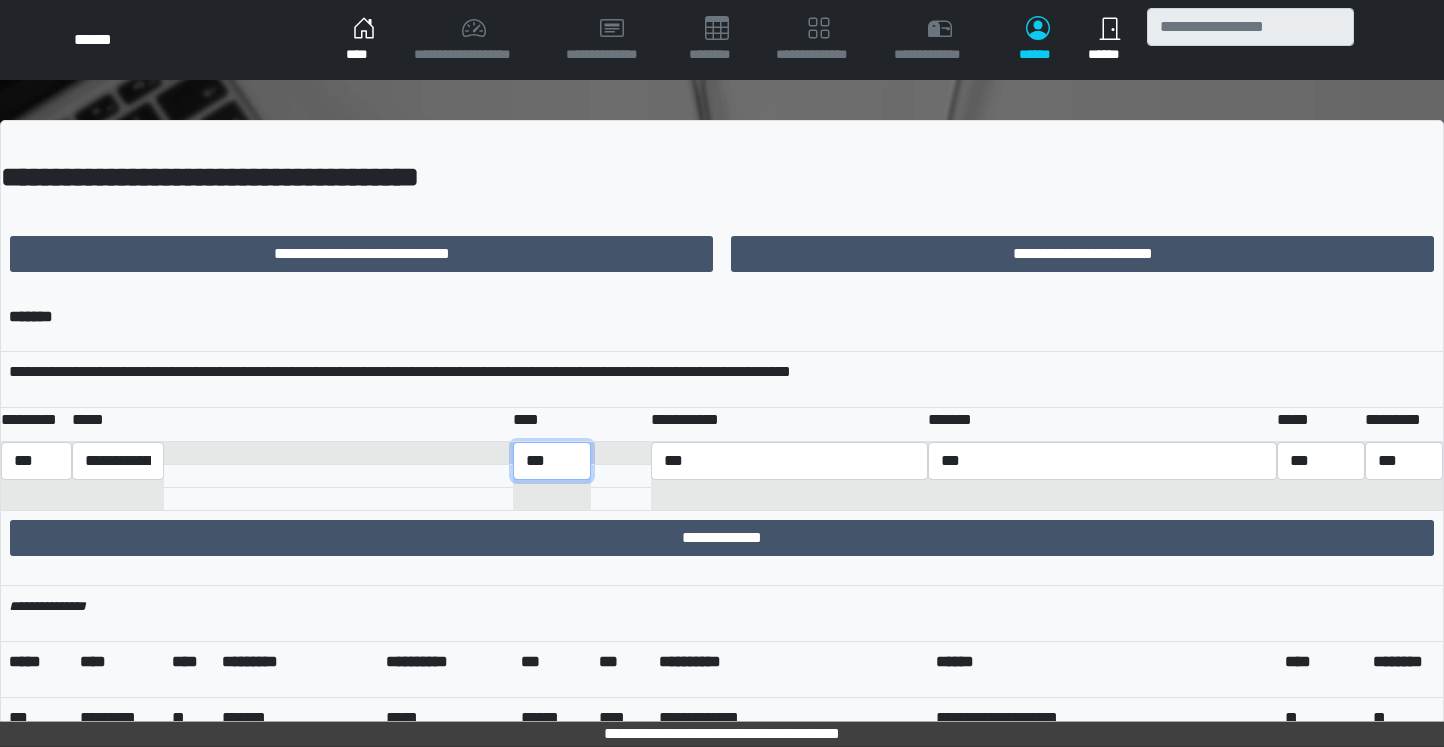 click on "*** ****** ***** ****** ****** ****** ****** ****** ****** ****** ****** ***** ****** ****** ****** ****** ****** ****** ****** ****** ****** ****** ****** ****** ***** ****** ****** ****** ****** ****** ****** ****** ****** ****** ****** ****** ****** ****** ****** ***** ****** ***** ****** ****** ****** ****** ****** ****** ****** ****** ****** ****** ****** ****** ****** ****** ****** ****** ****** ****** ****** ****** ***** ****** ****** ****** ****** ***** ****** ***** ****** ****** ****** ****** ****** ******* ****** ****** ****** ****** ****** ****** ****** ****** ***** ****** ****** ****** ****** ****** ****** ****** ***** ****** ****** ****** ****** ****** ****** ****** ****** ****** ****** ****** ****** ****** ****** ****** ****** ****** ****** ****** ****** ****** ****** ****** ****** ****** ****** ****** ***** ****** ****** ****** ****** ****** ****** ****** ****** ****** ****** ****** ****** ****** ****** ****** ****** ****** ****** ****** ****** ****** ****** ****** ****** ****** ****** ******" at bounding box center (552, 461) 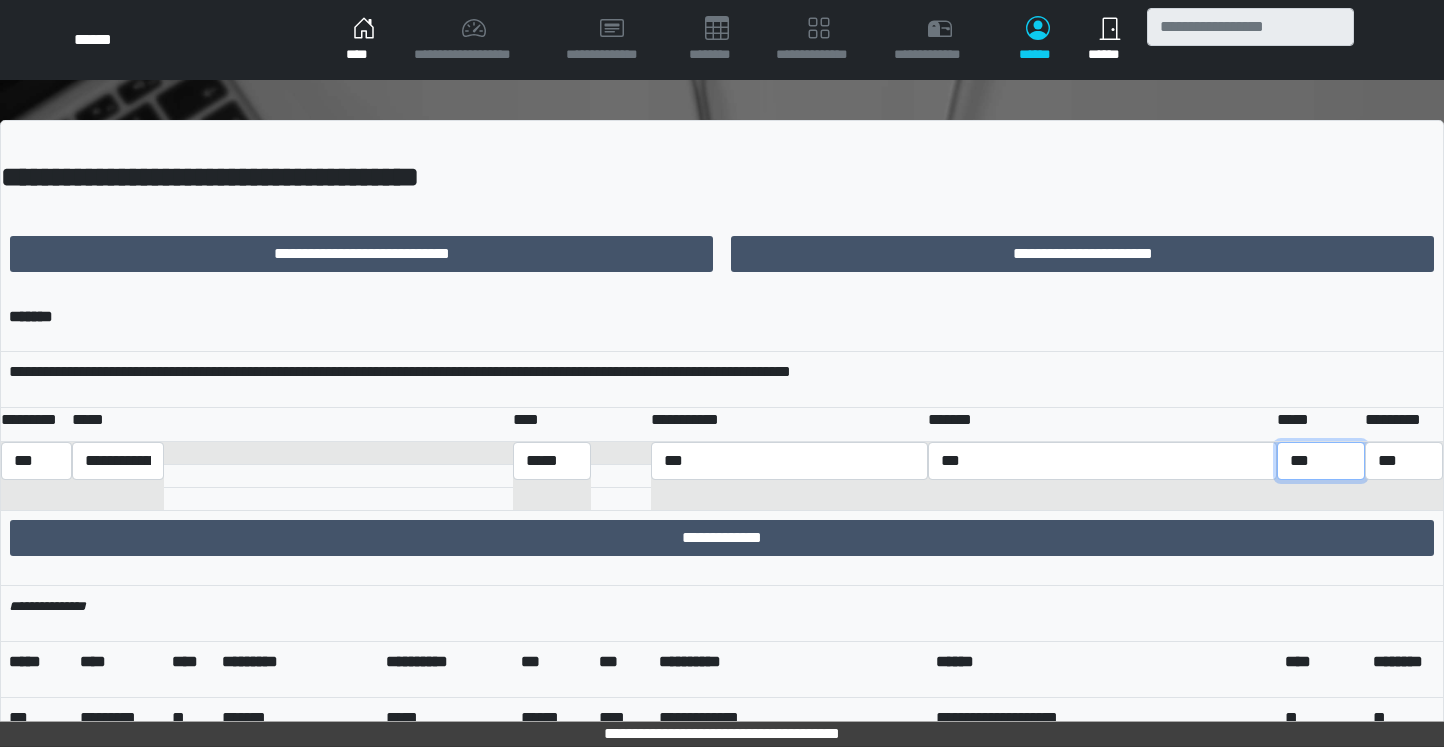 click on "*** ** ***" at bounding box center [1321, 461] 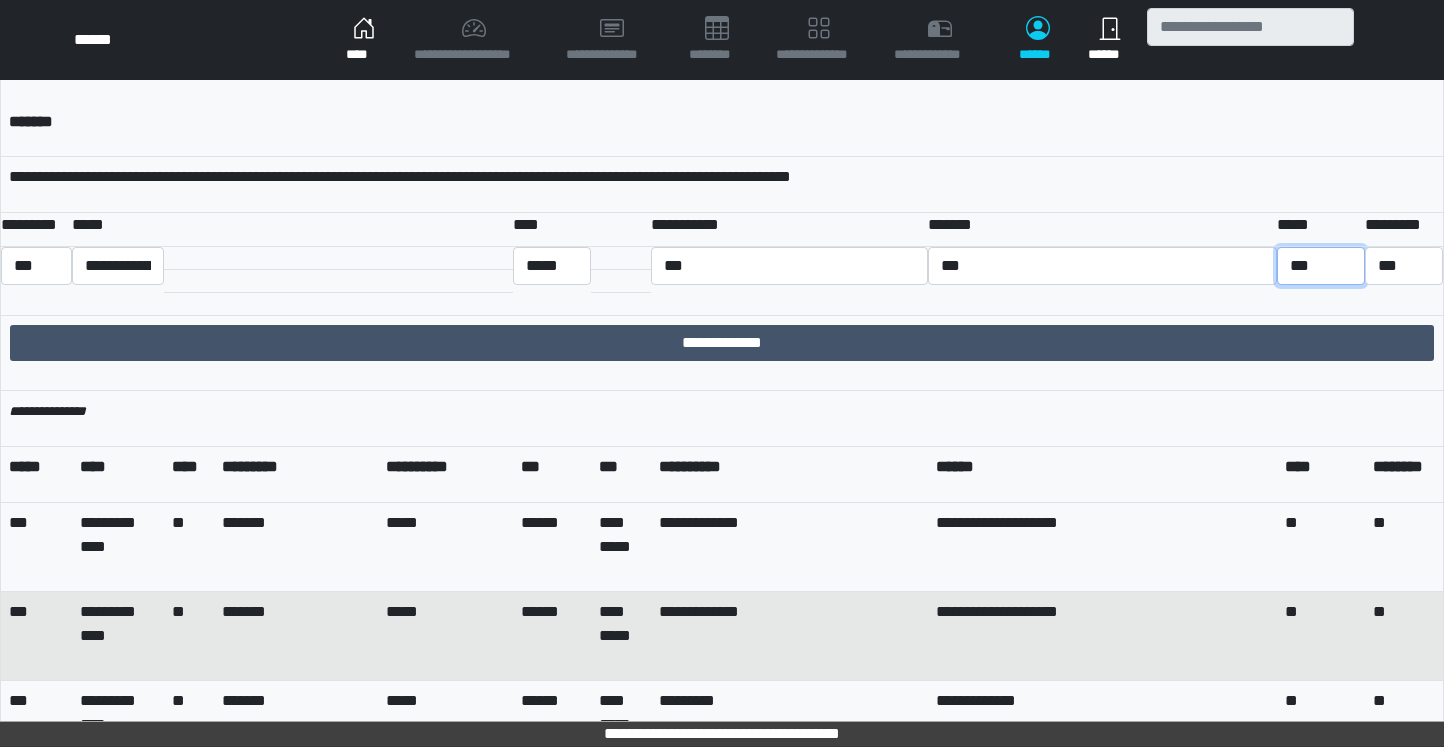 scroll, scrollTop: 200, scrollLeft: 0, axis: vertical 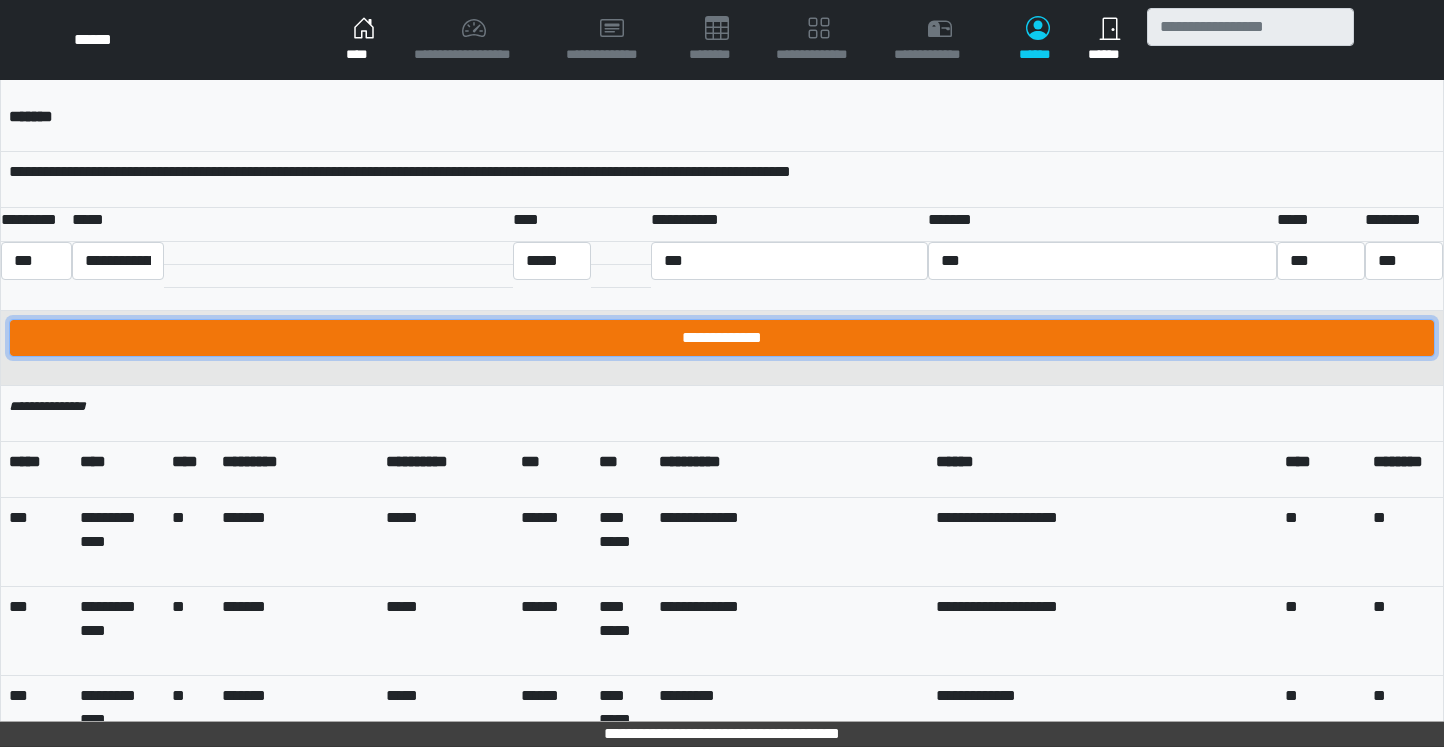 click on "**********" at bounding box center [722, 338] 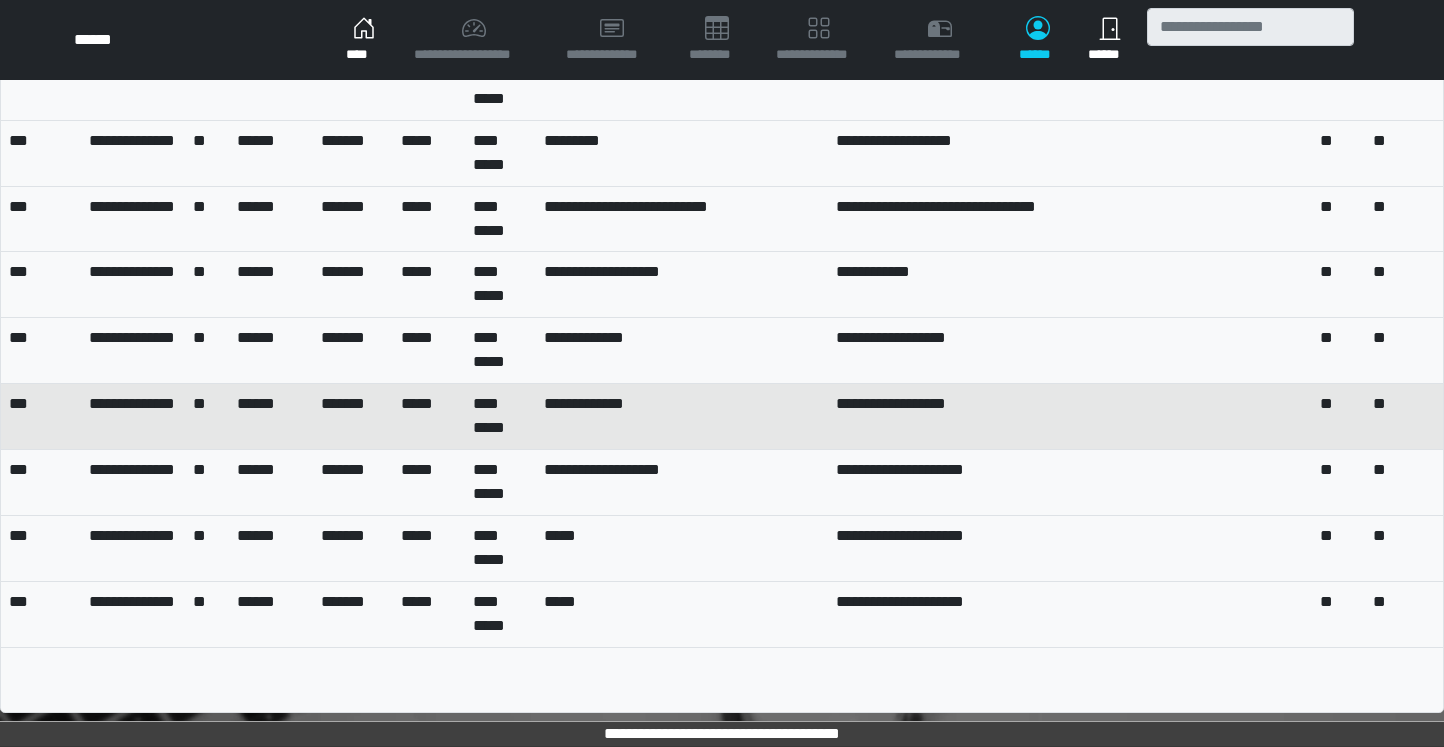 scroll, scrollTop: 1400, scrollLeft: 0, axis: vertical 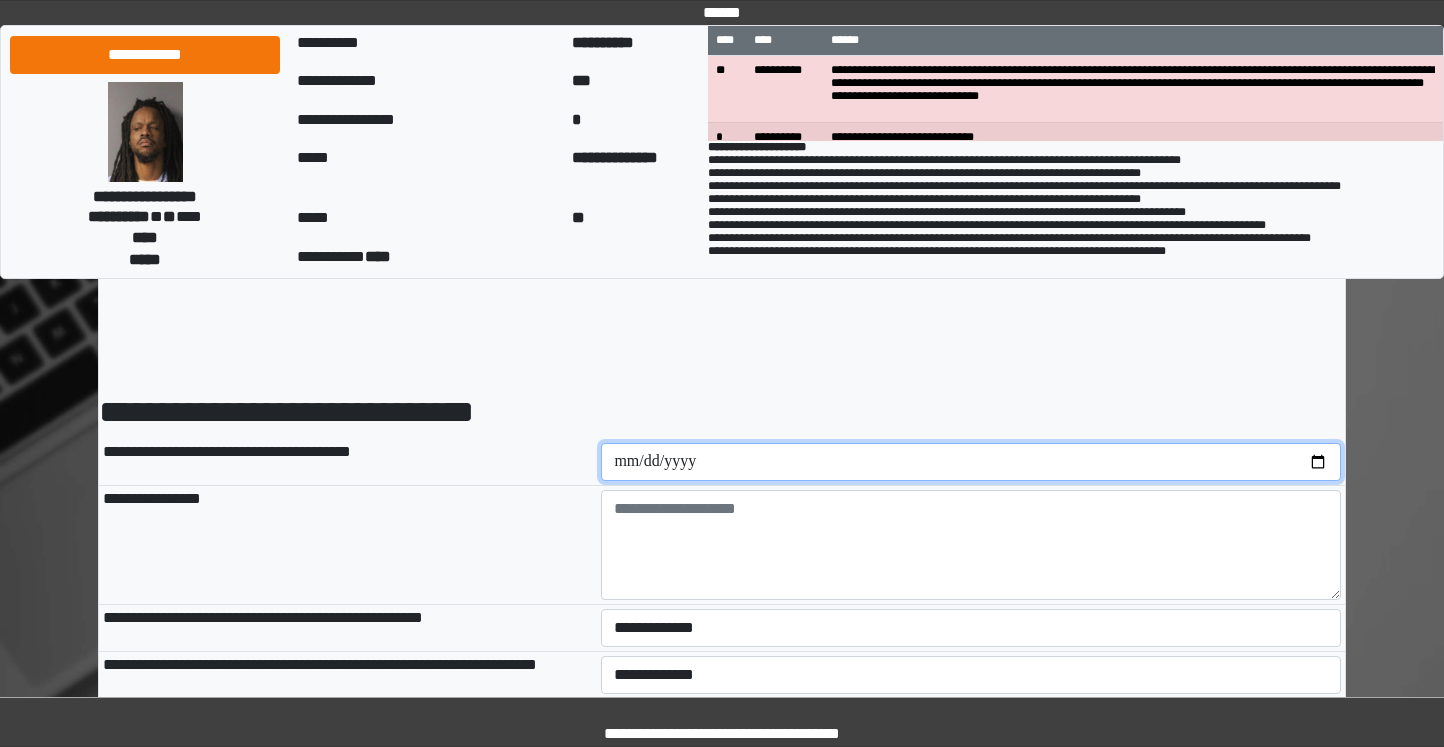 click at bounding box center [971, 462] 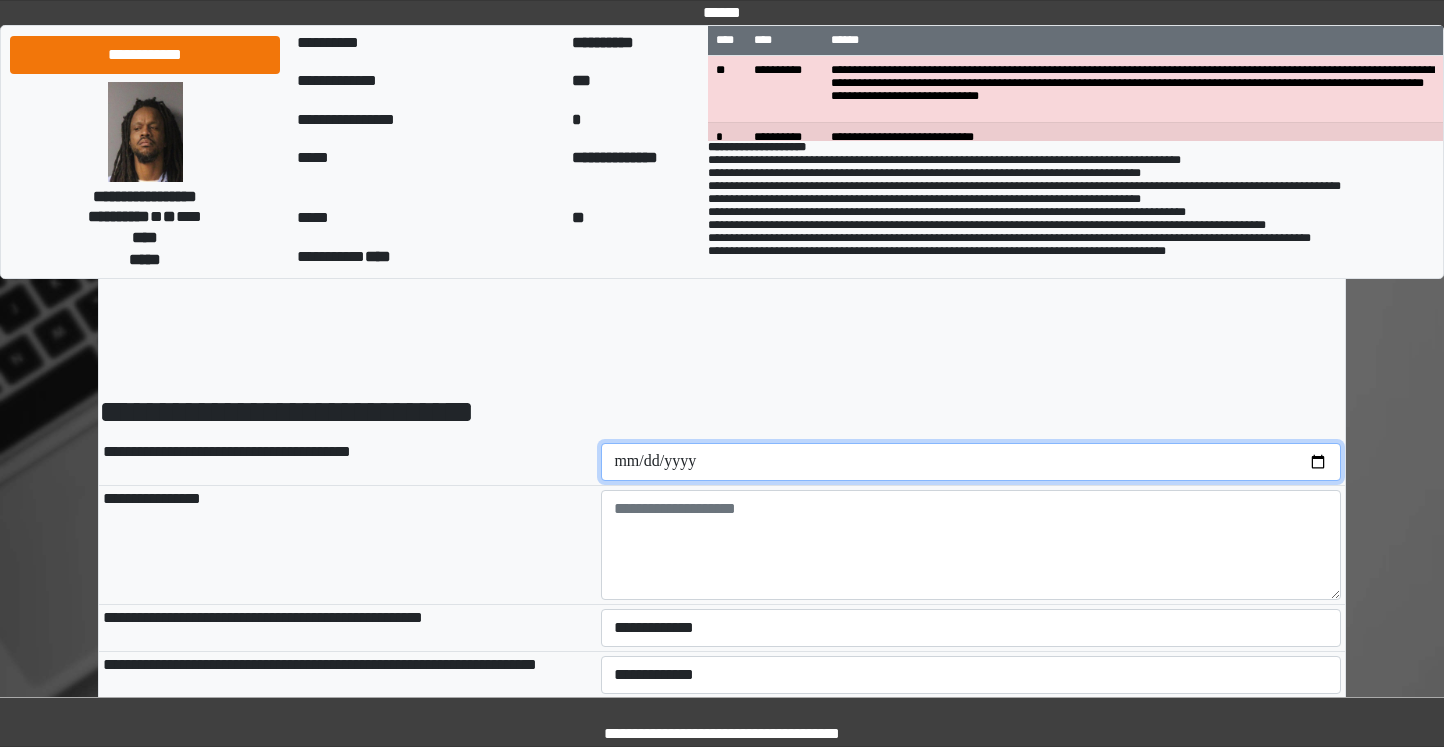 type on "**********" 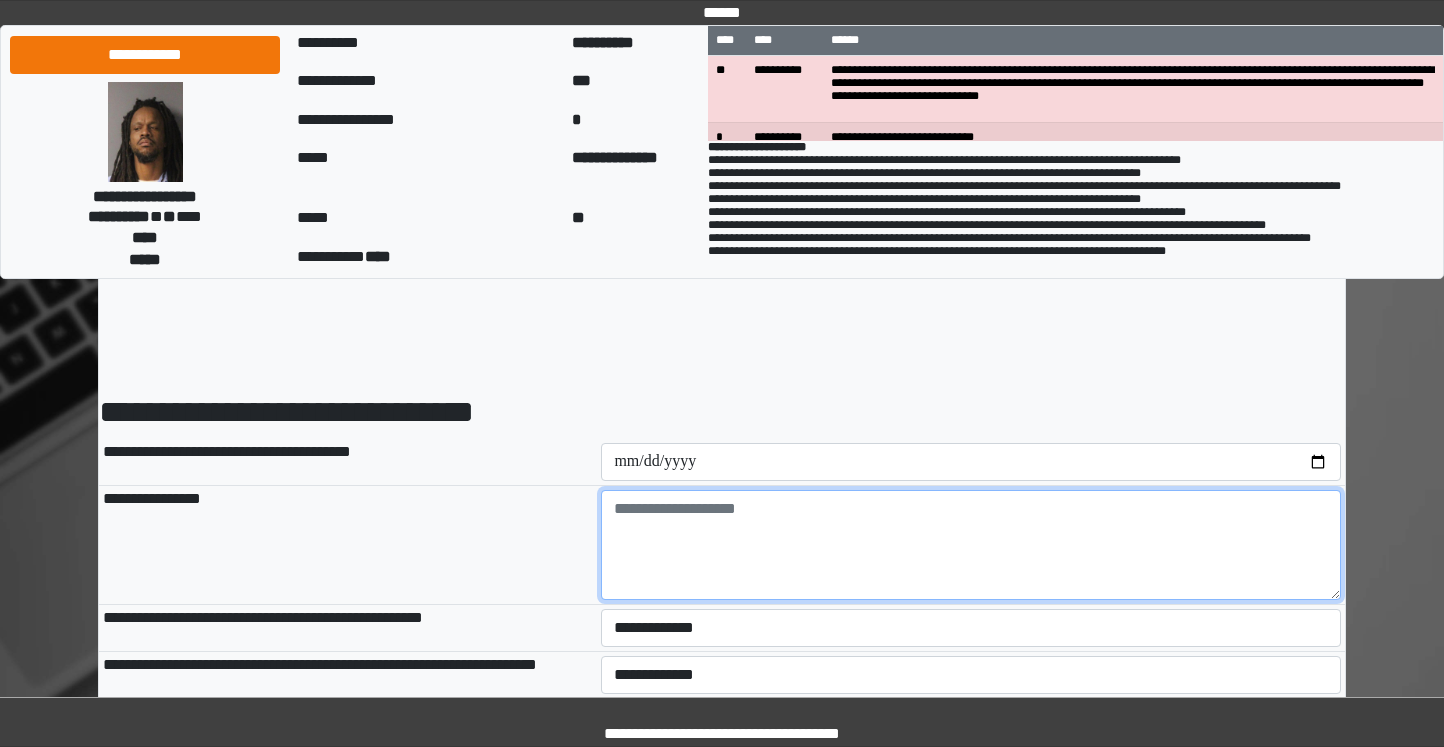 click at bounding box center [971, 545] 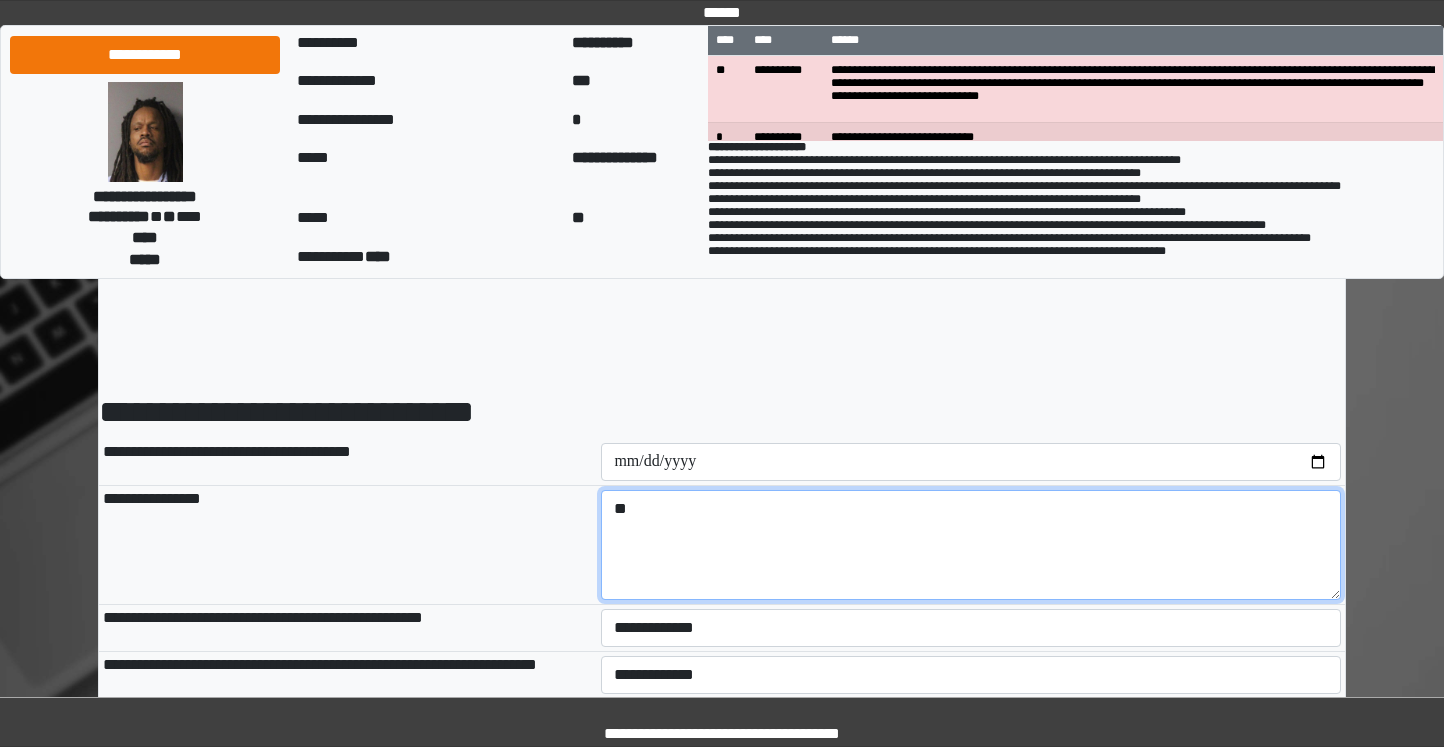 type on "*" 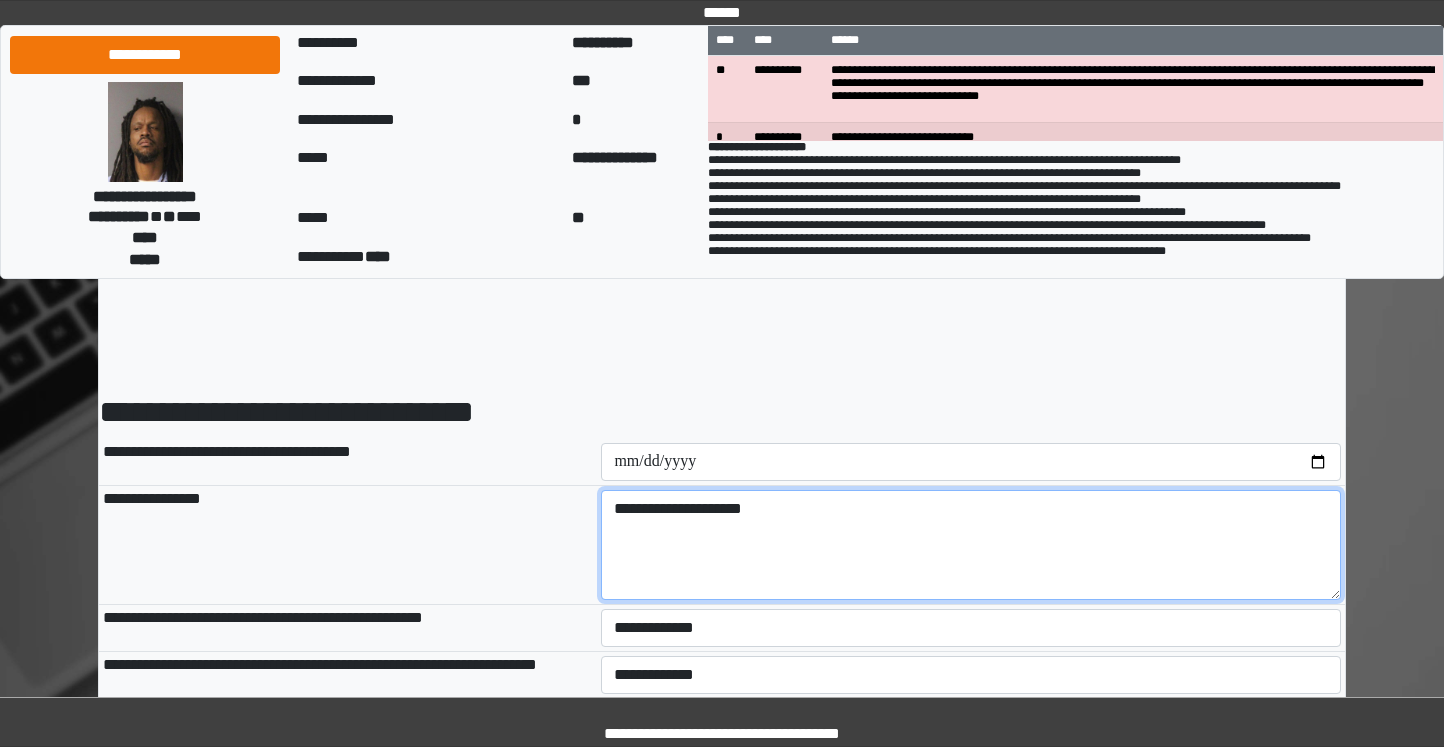 type on "**********" 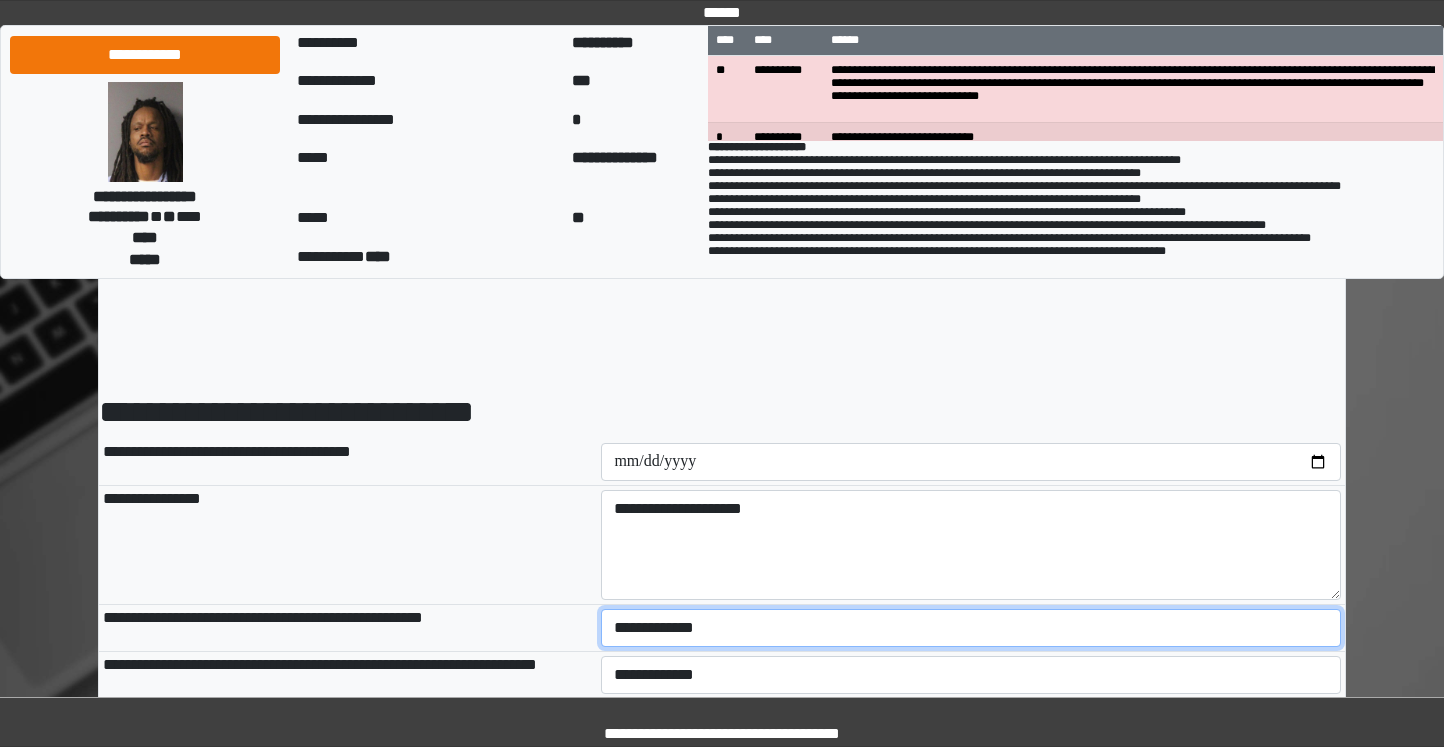 click on "**********" at bounding box center [971, 628] 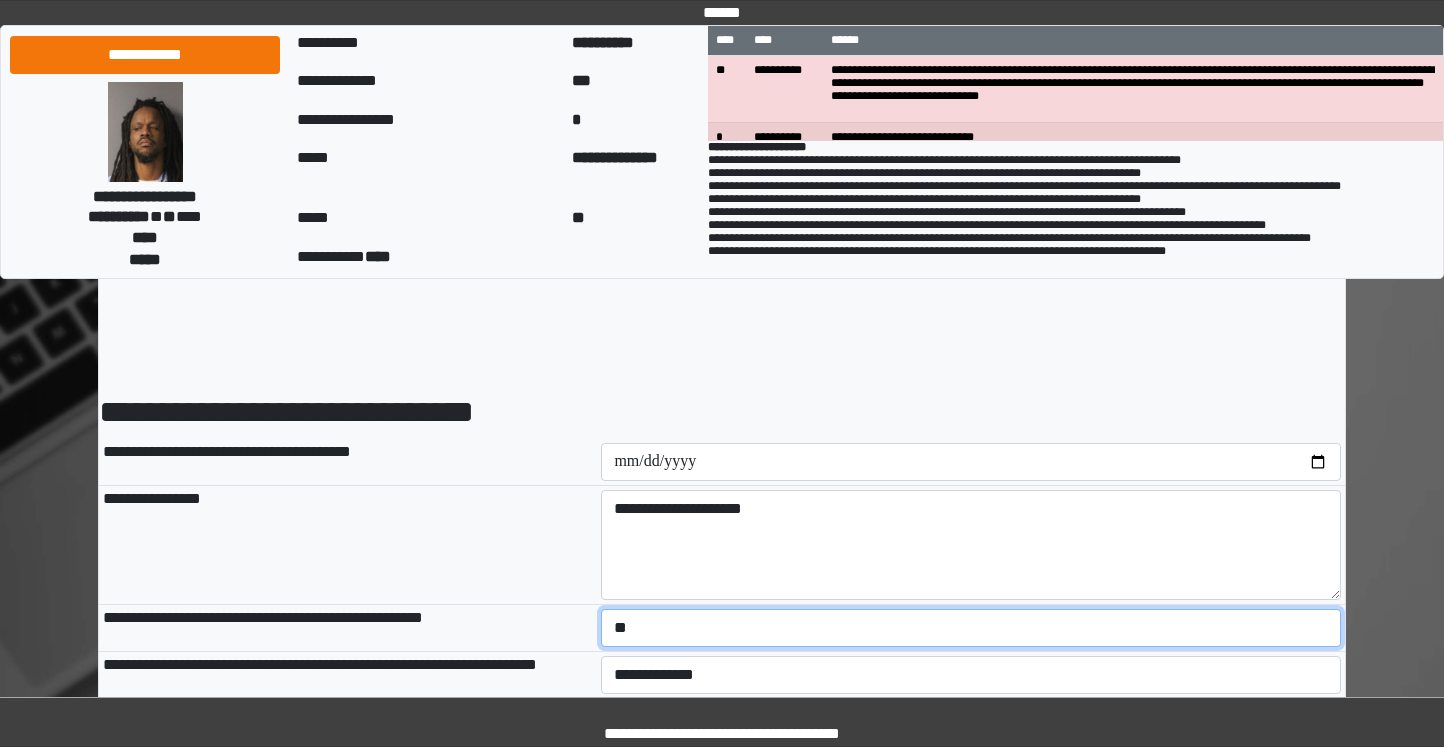click on "**********" at bounding box center [971, 628] 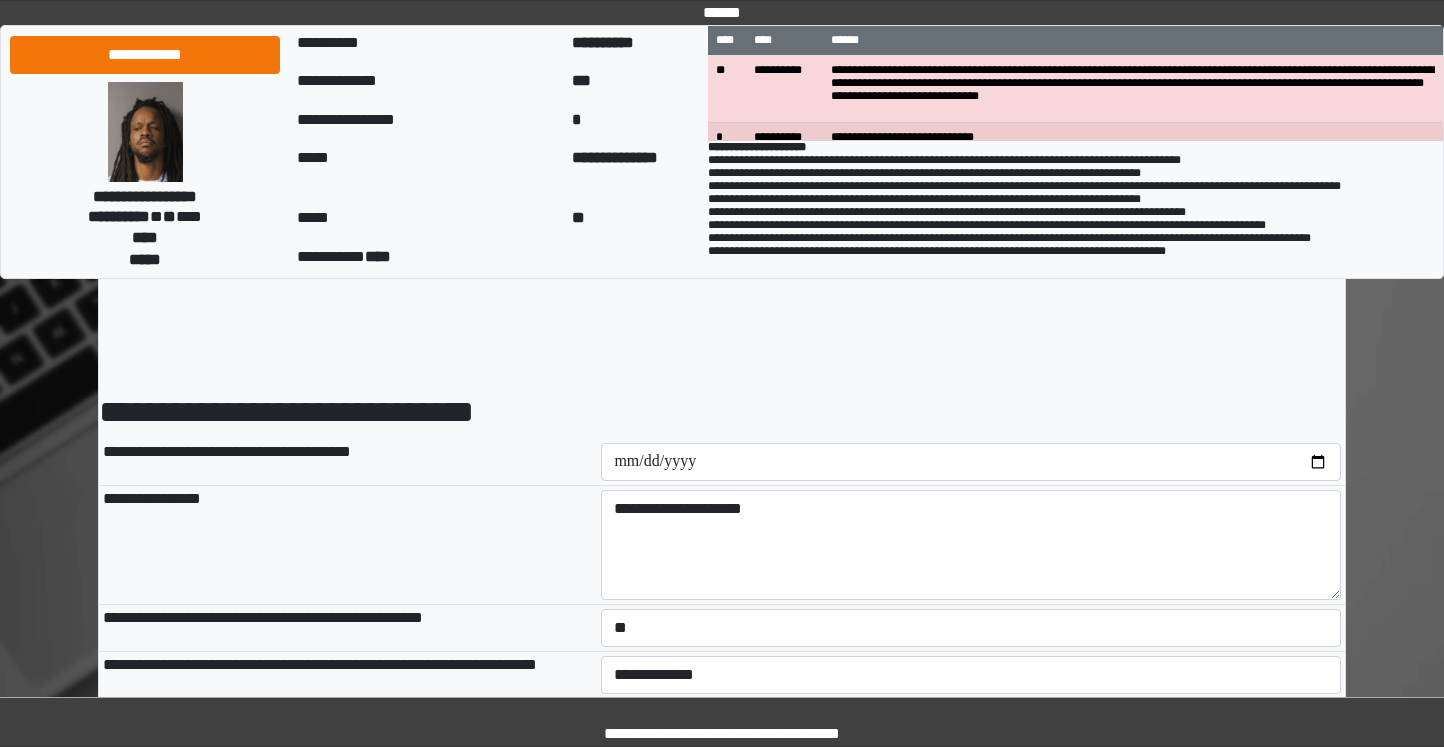 click on "**********" at bounding box center (348, 545) 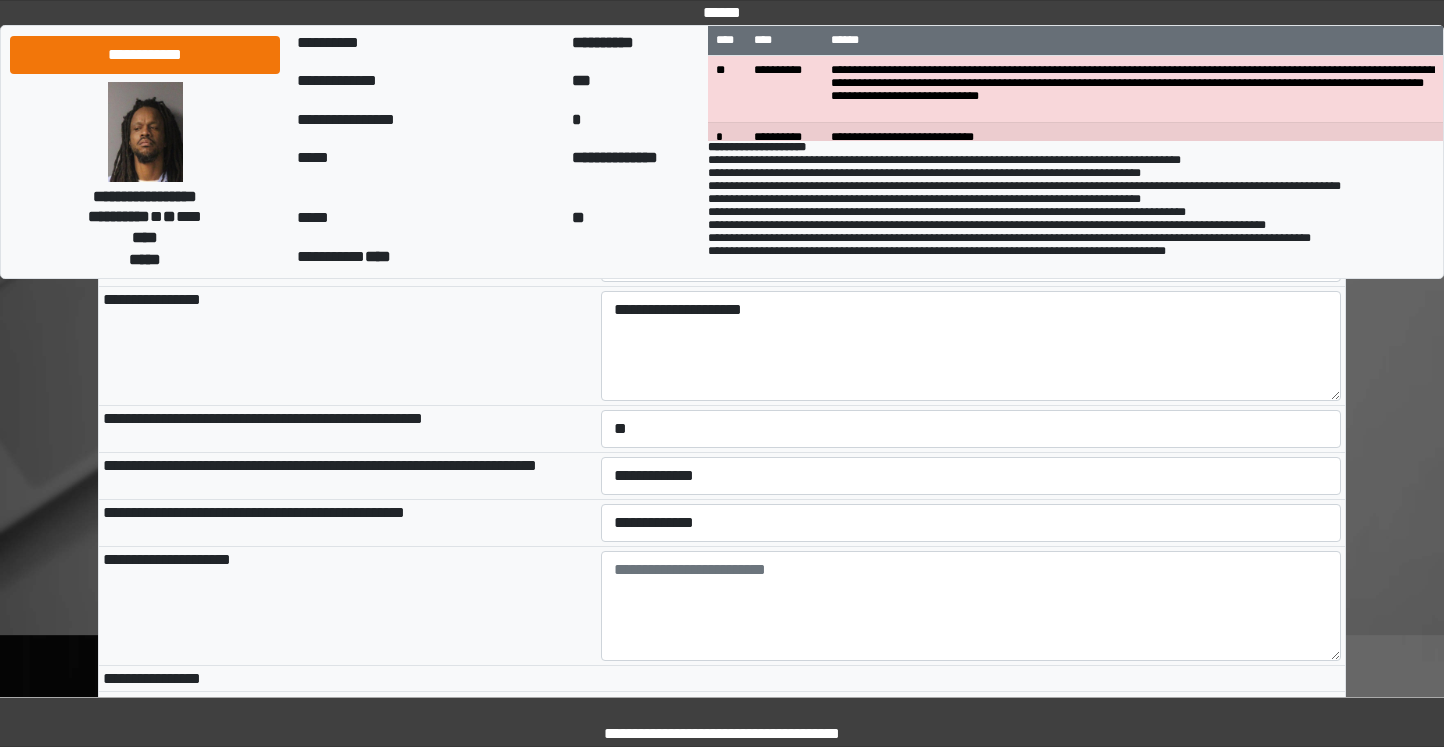 scroll, scrollTop: 300, scrollLeft: 0, axis: vertical 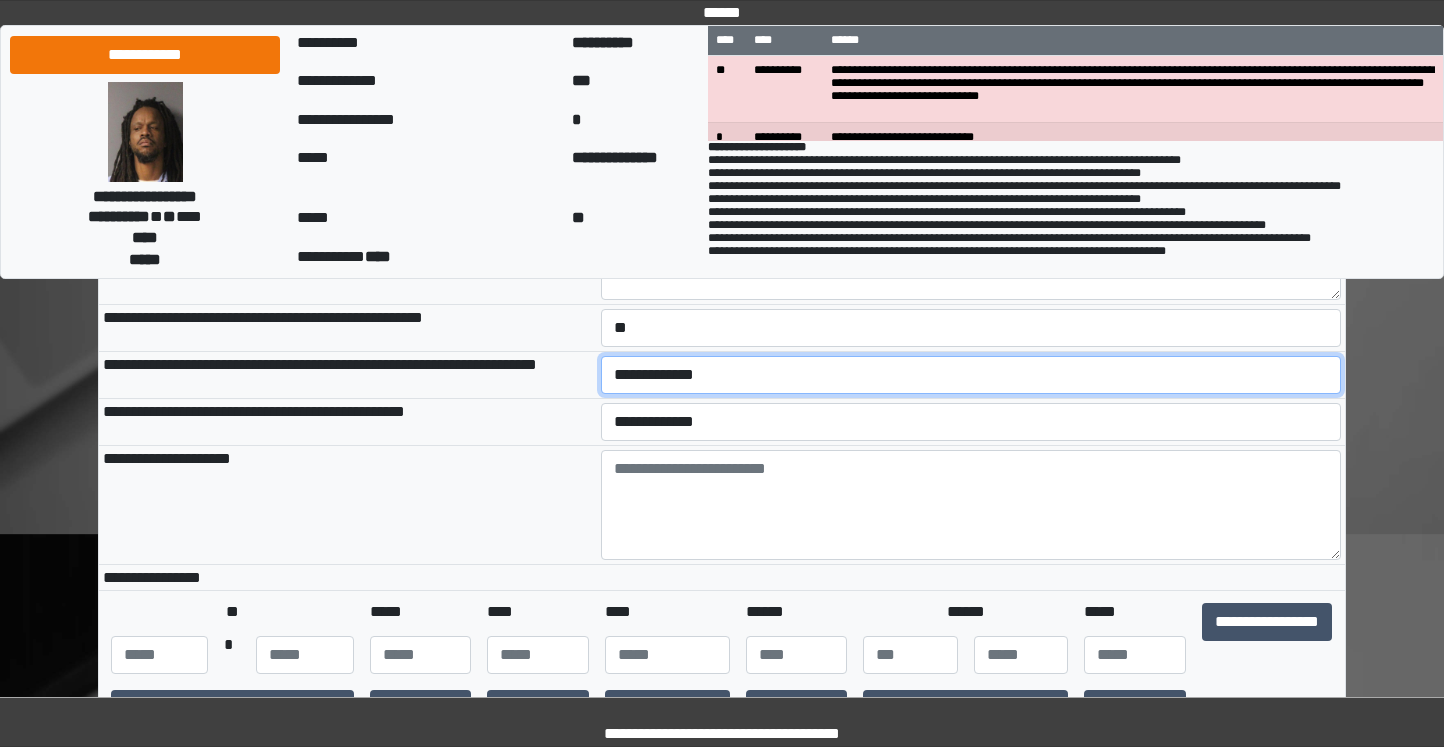 click on "**********" at bounding box center (971, 375) 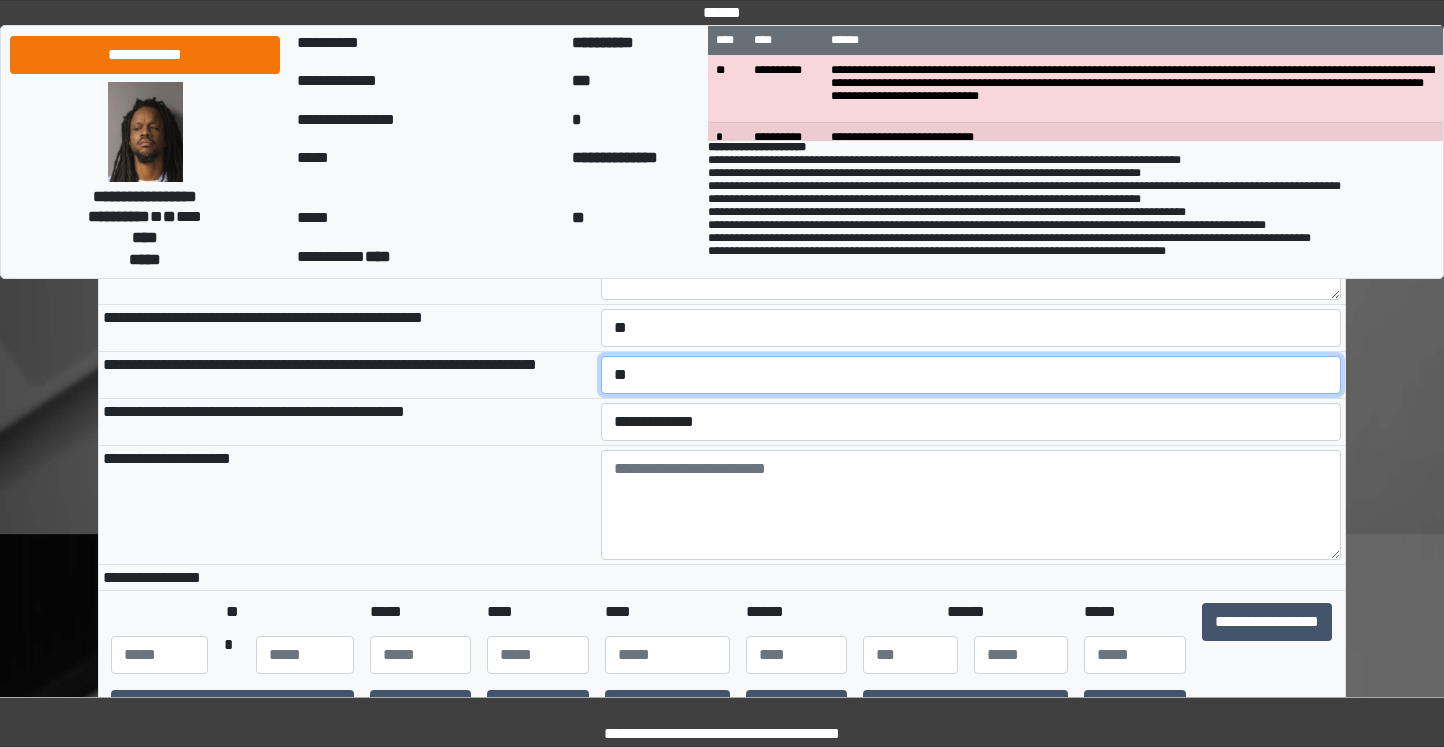 click on "**********" at bounding box center [971, 375] 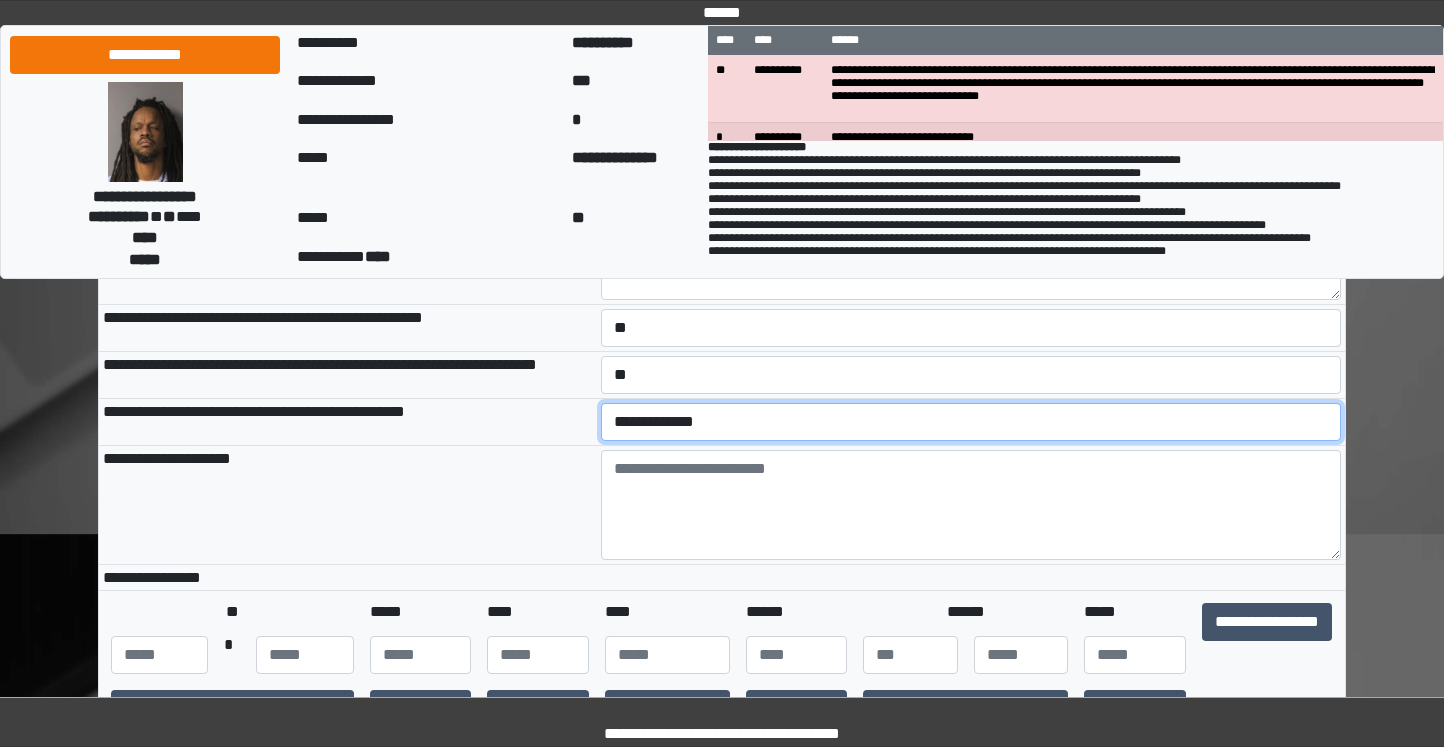 click on "**********" at bounding box center (971, 422) 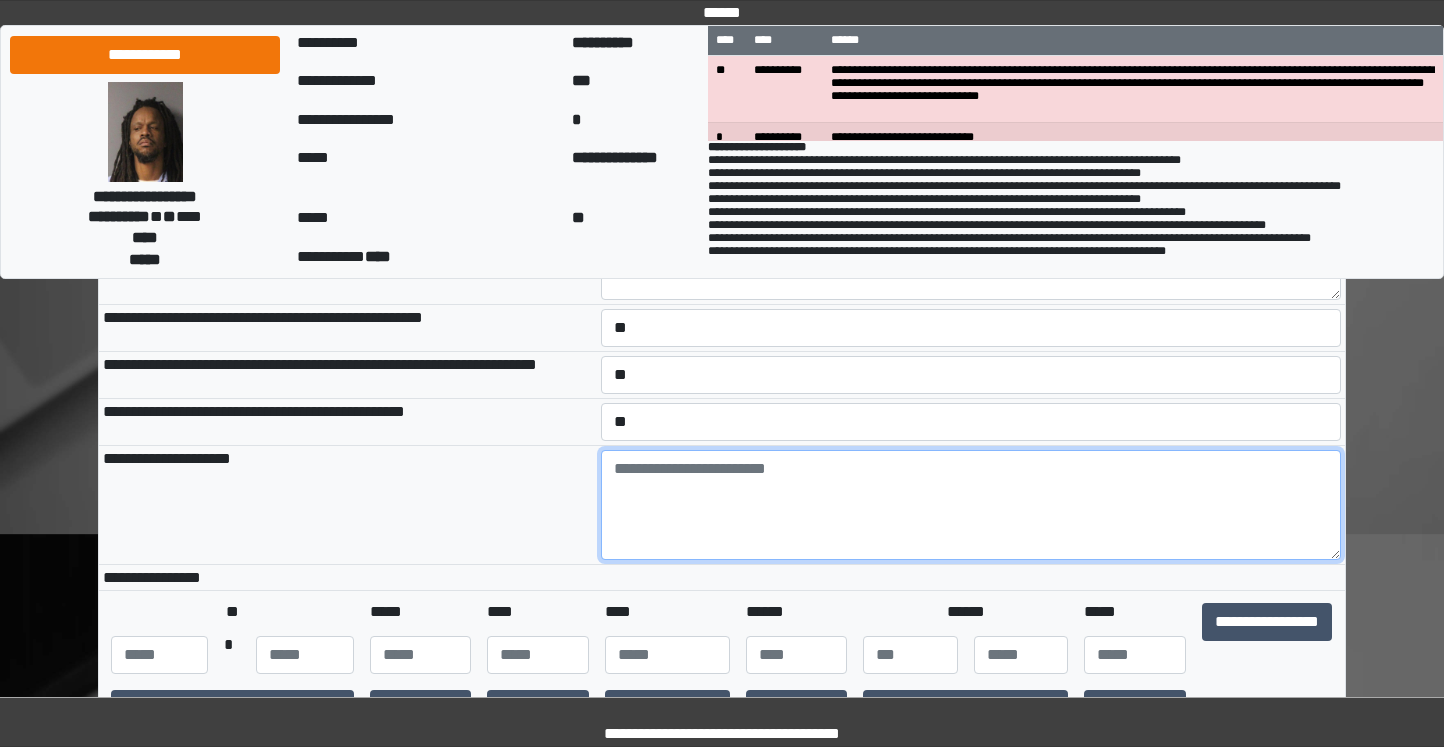 click at bounding box center (971, 505) 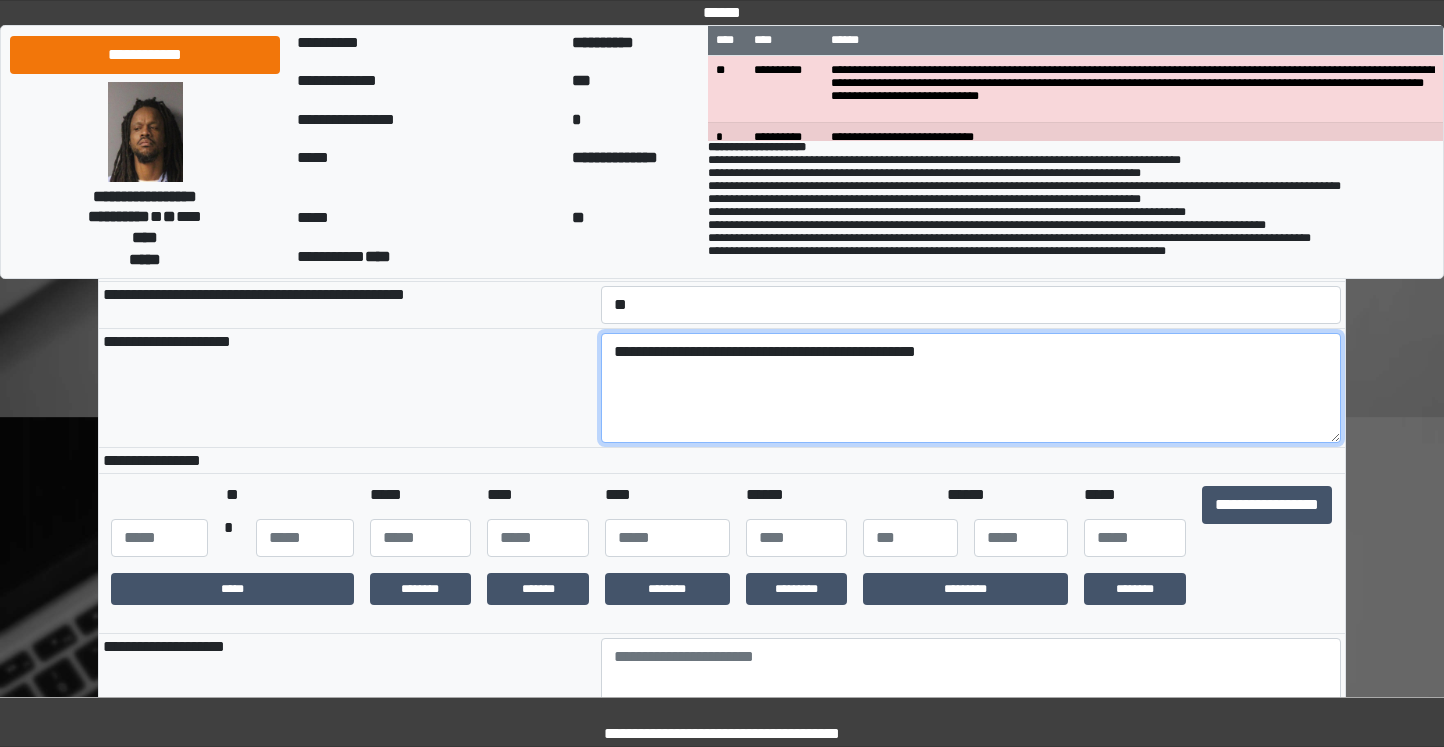 scroll, scrollTop: 600, scrollLeft: 0, axis: vertical 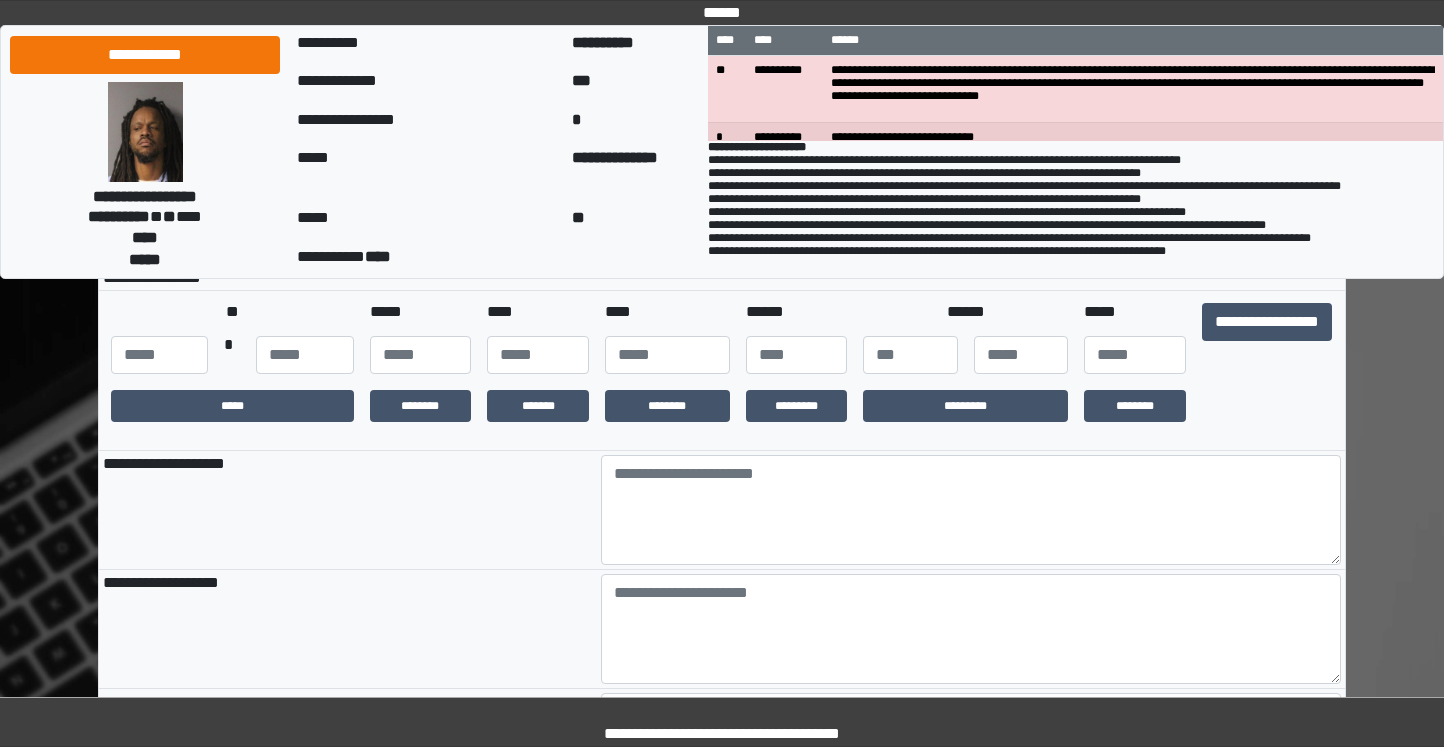 type on "**********" 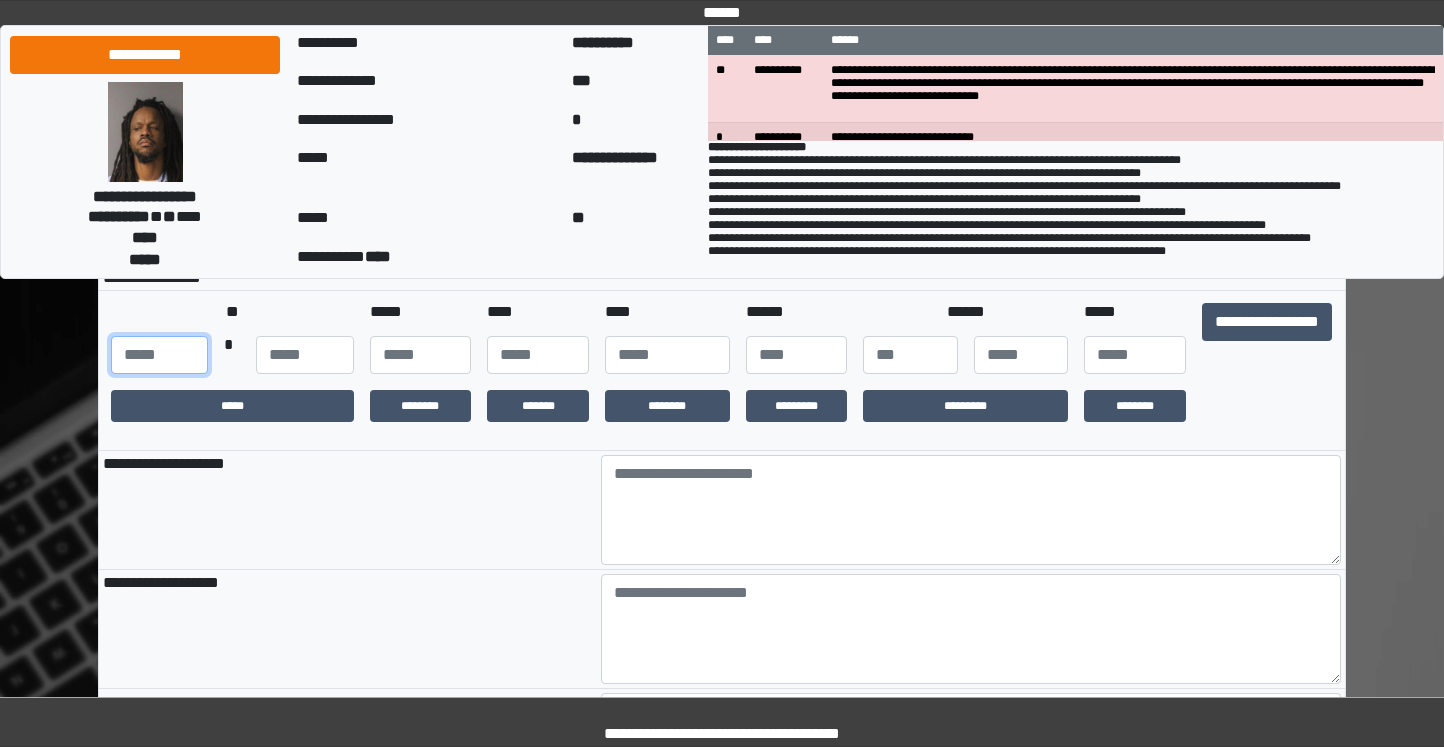 click at bounding box center [159, 355] 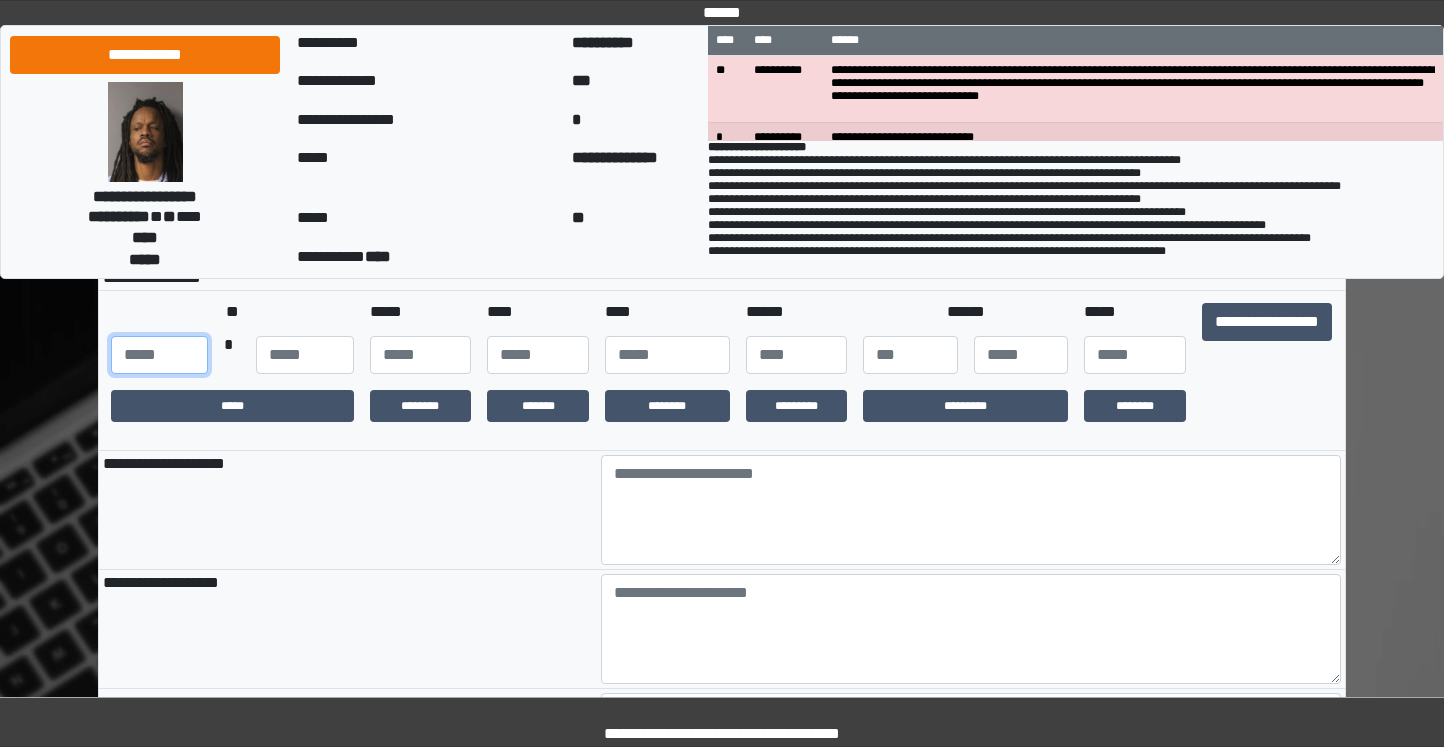 type on "***" 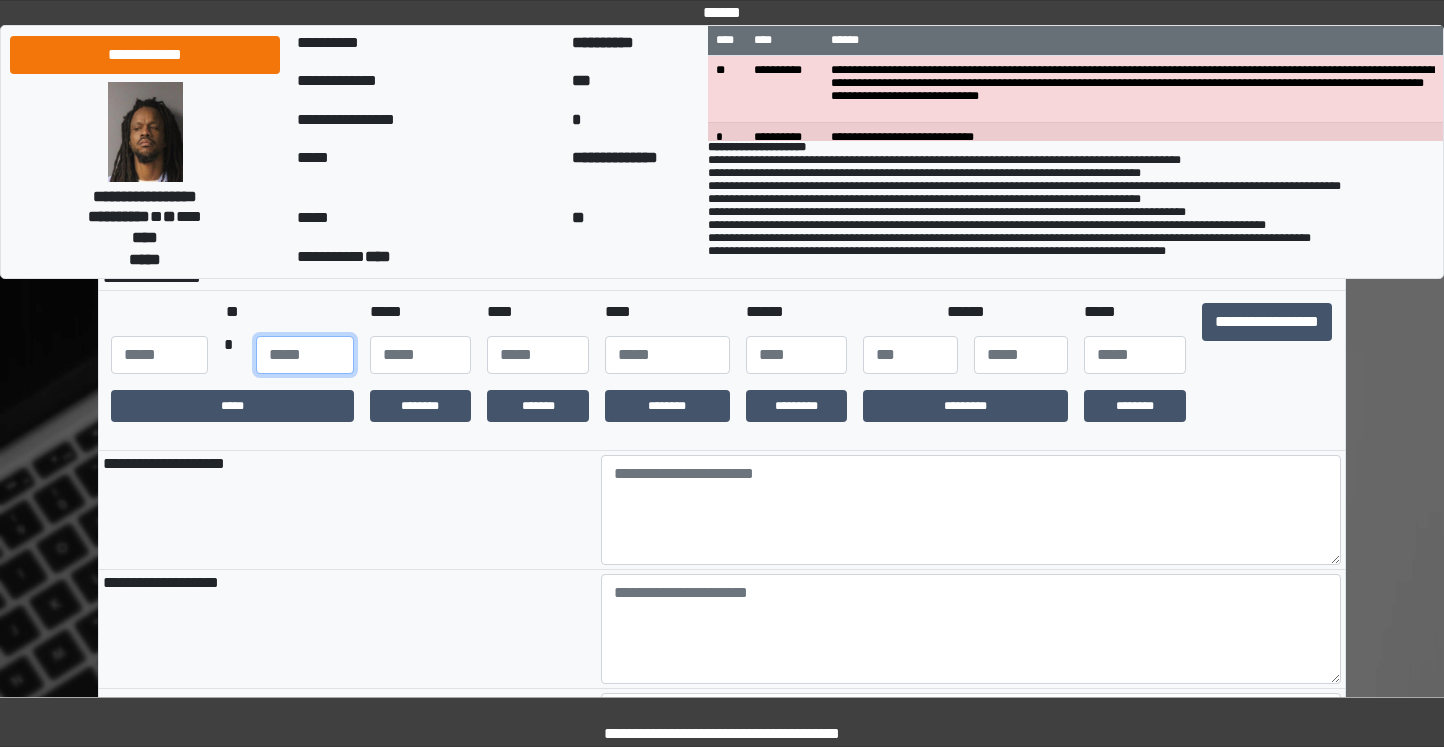 type on "**" 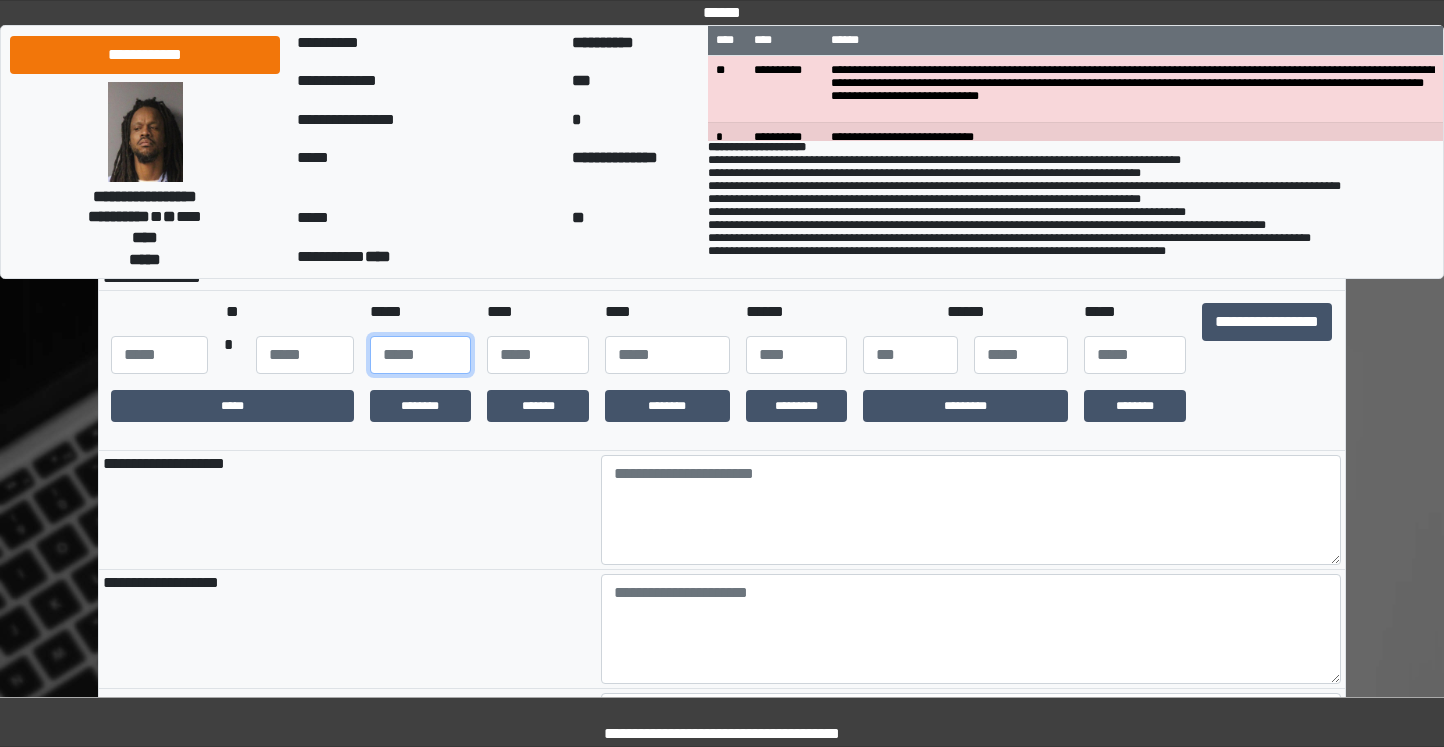type on "**" 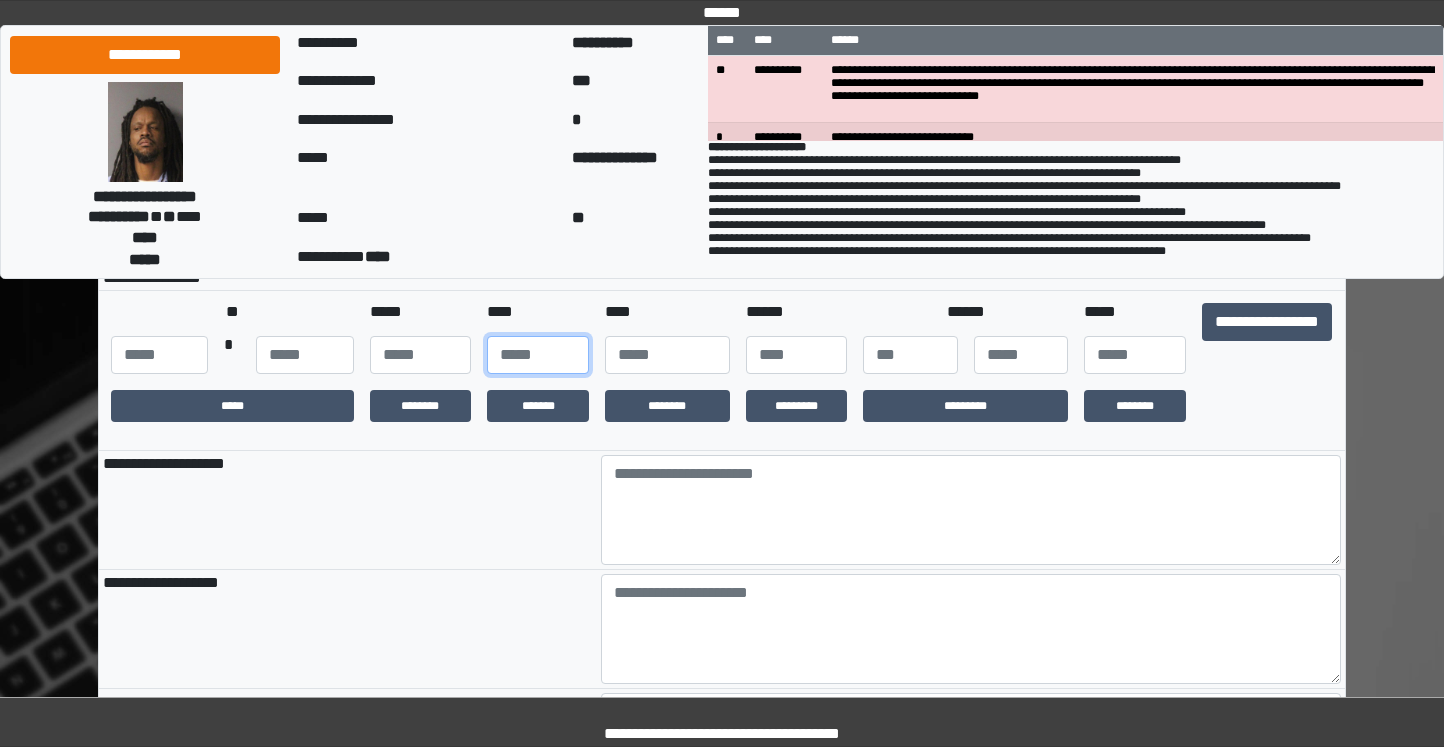 type on "**" 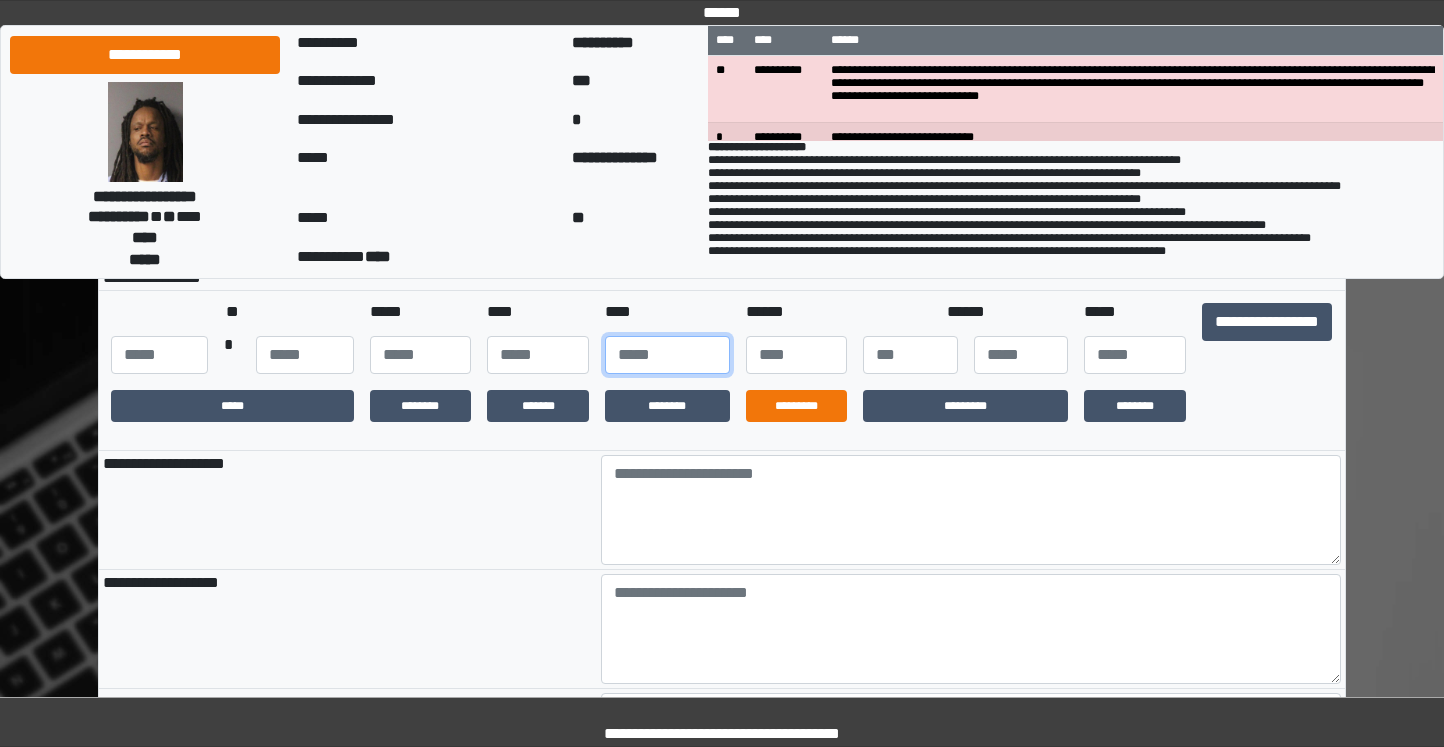type on "****" 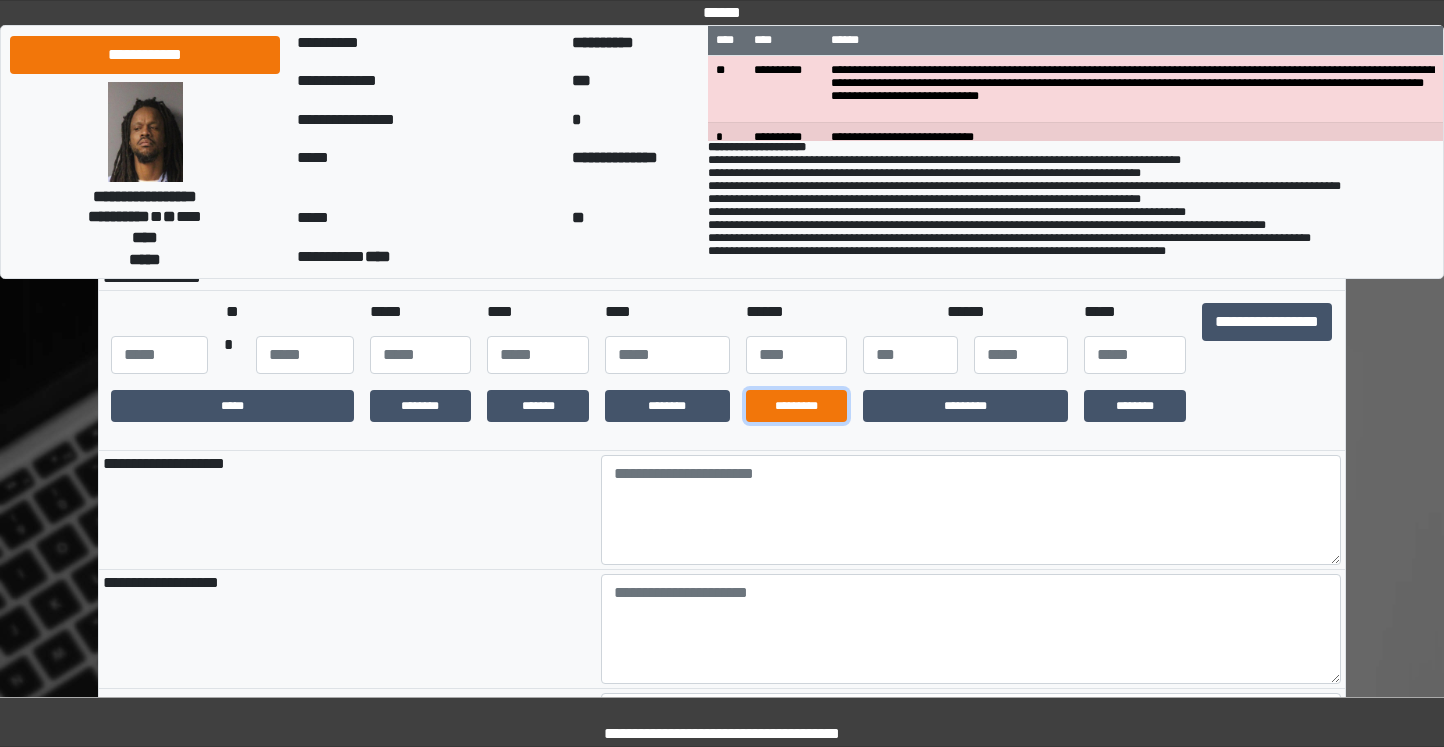 click on "*********" at bounding box center [797, 406] 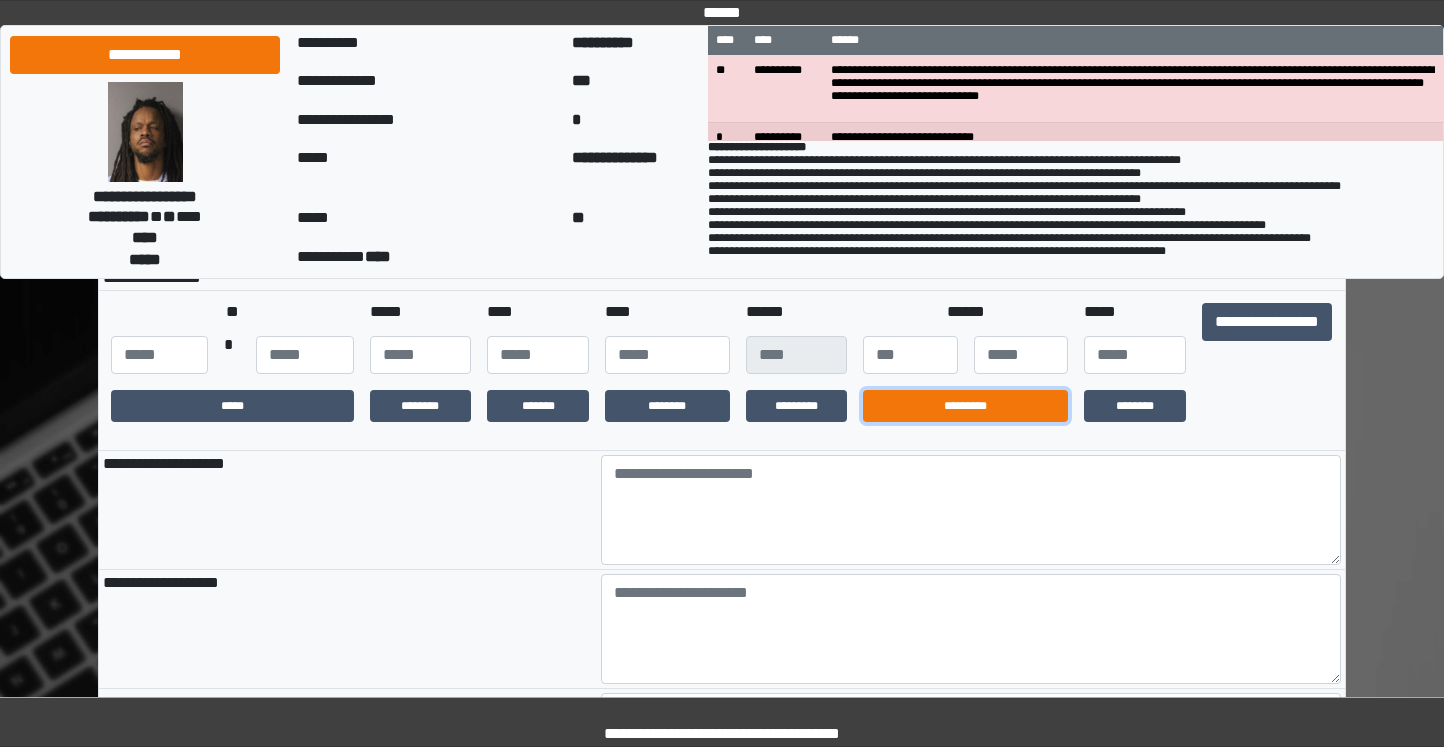 click on "*********" at bounding box center [965, 406] 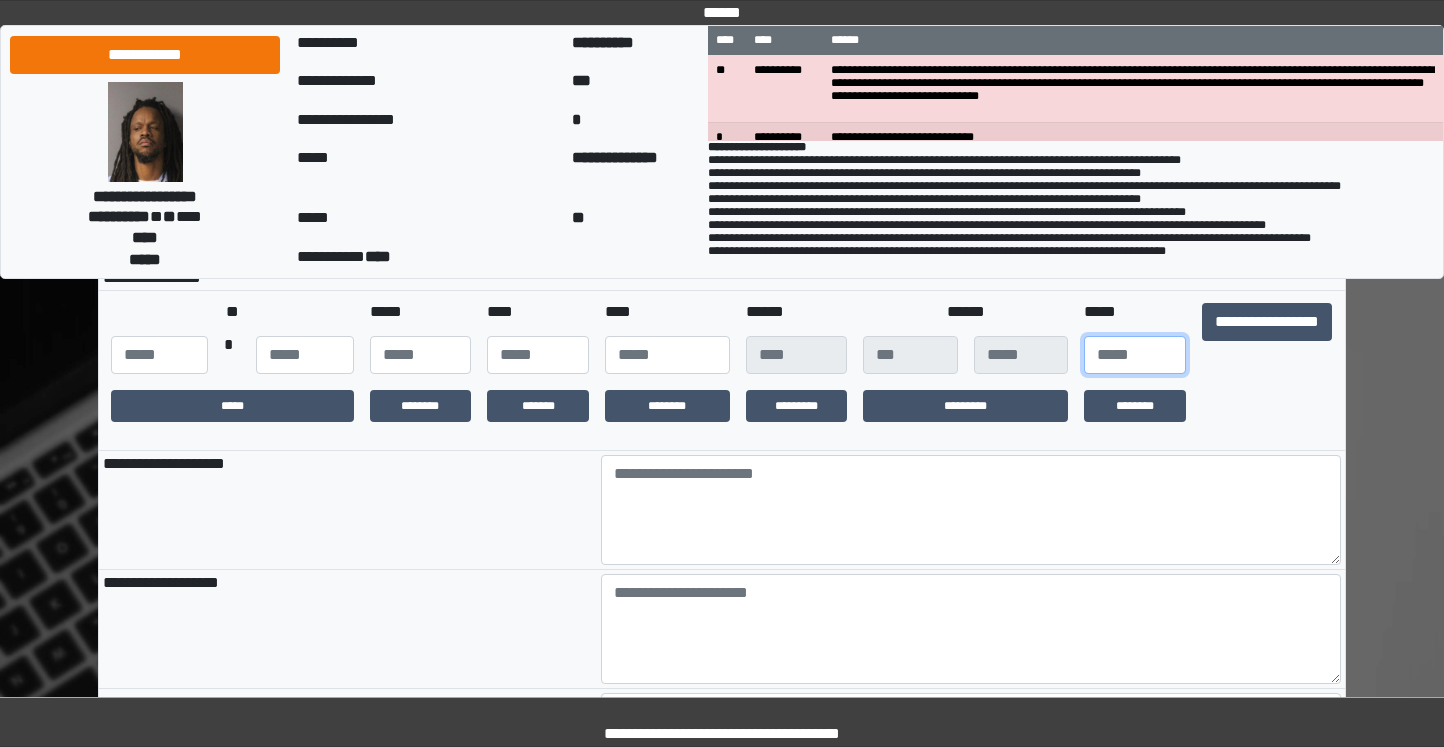 click at bounding box center (1135, 355) 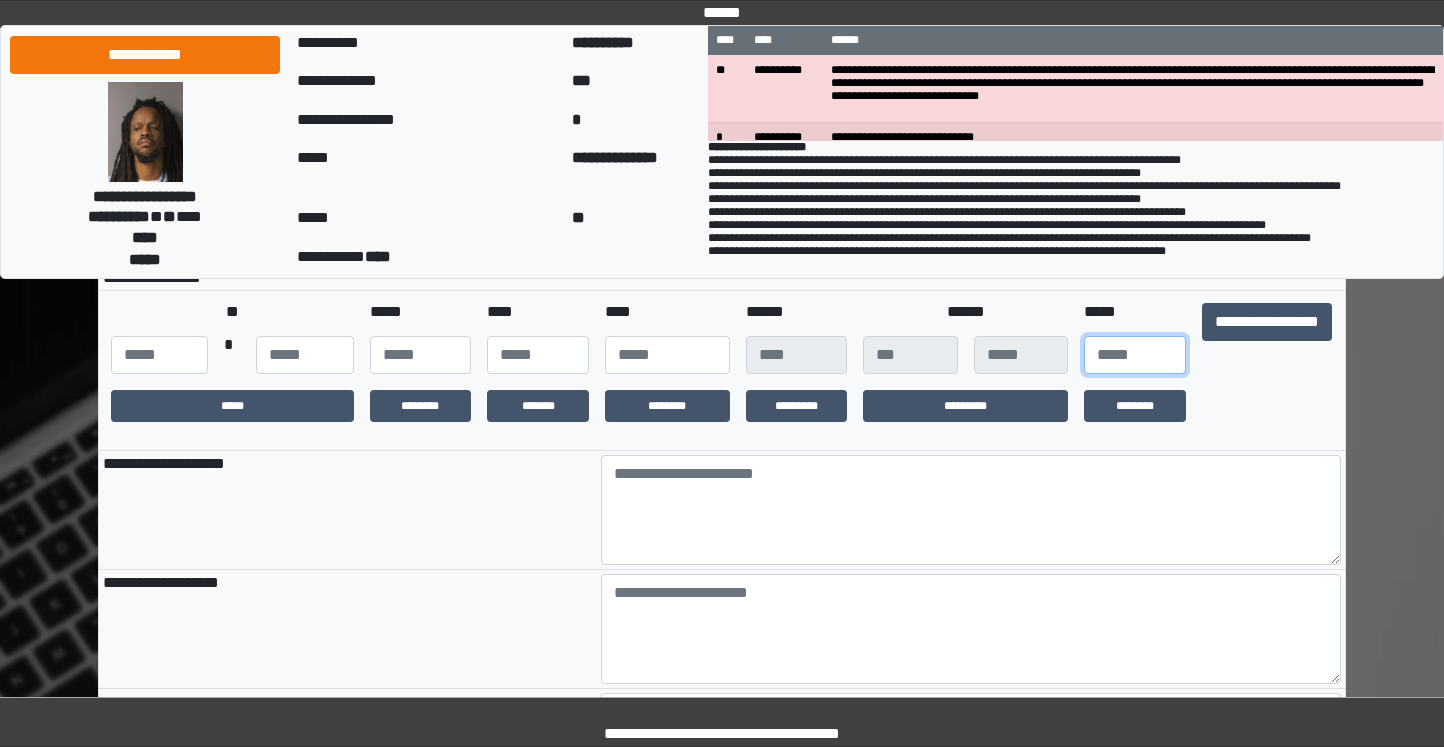 type on "**" 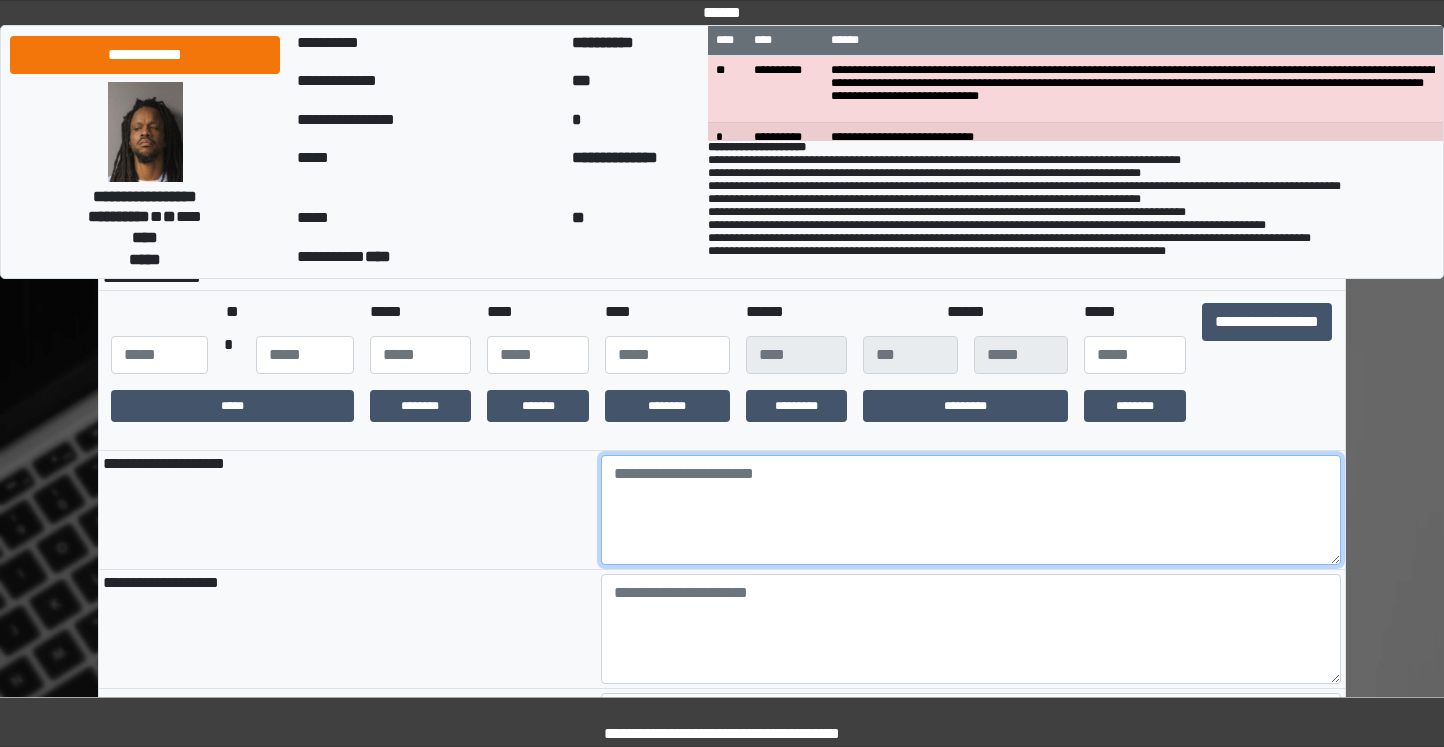 click at bounding box center (971, 510) 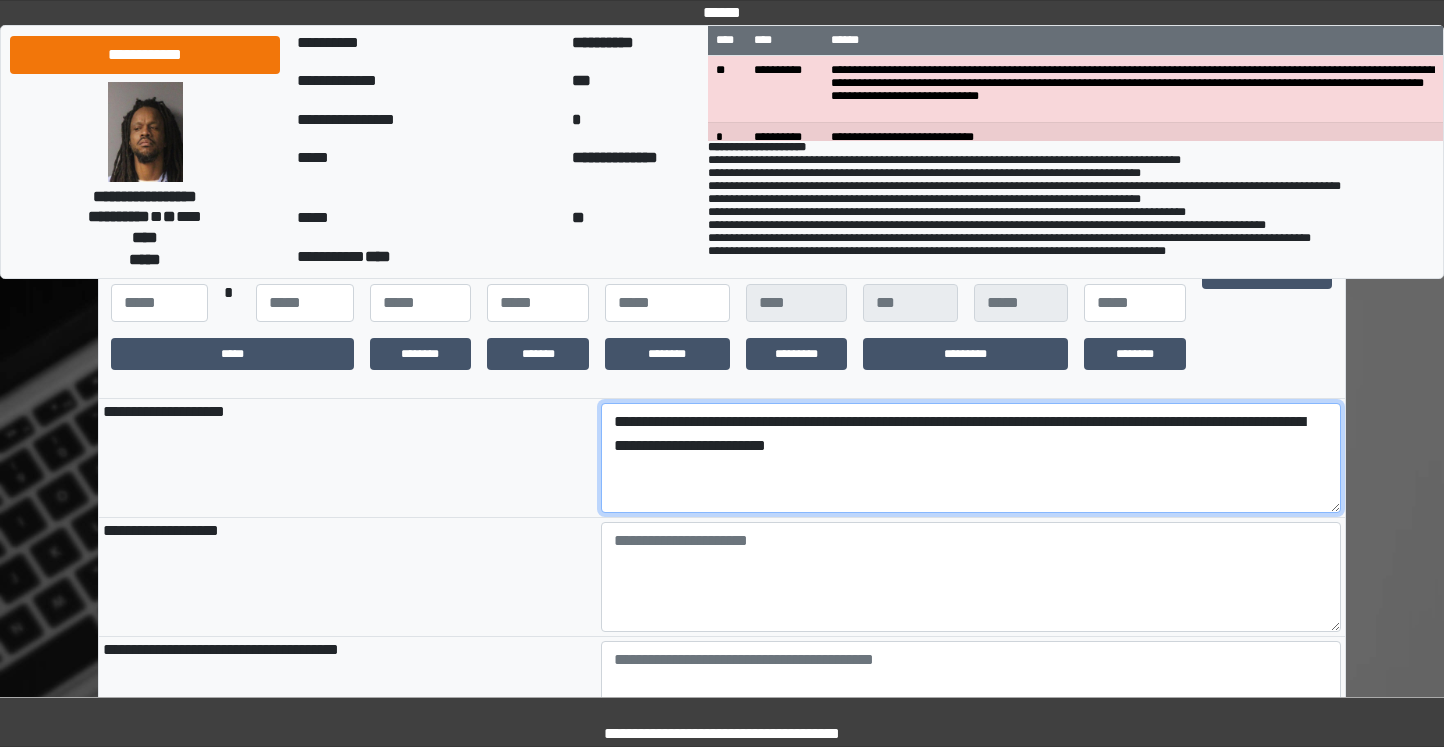 scroll, scrollTop: 900, scrollLeft: 0, axis: vertical 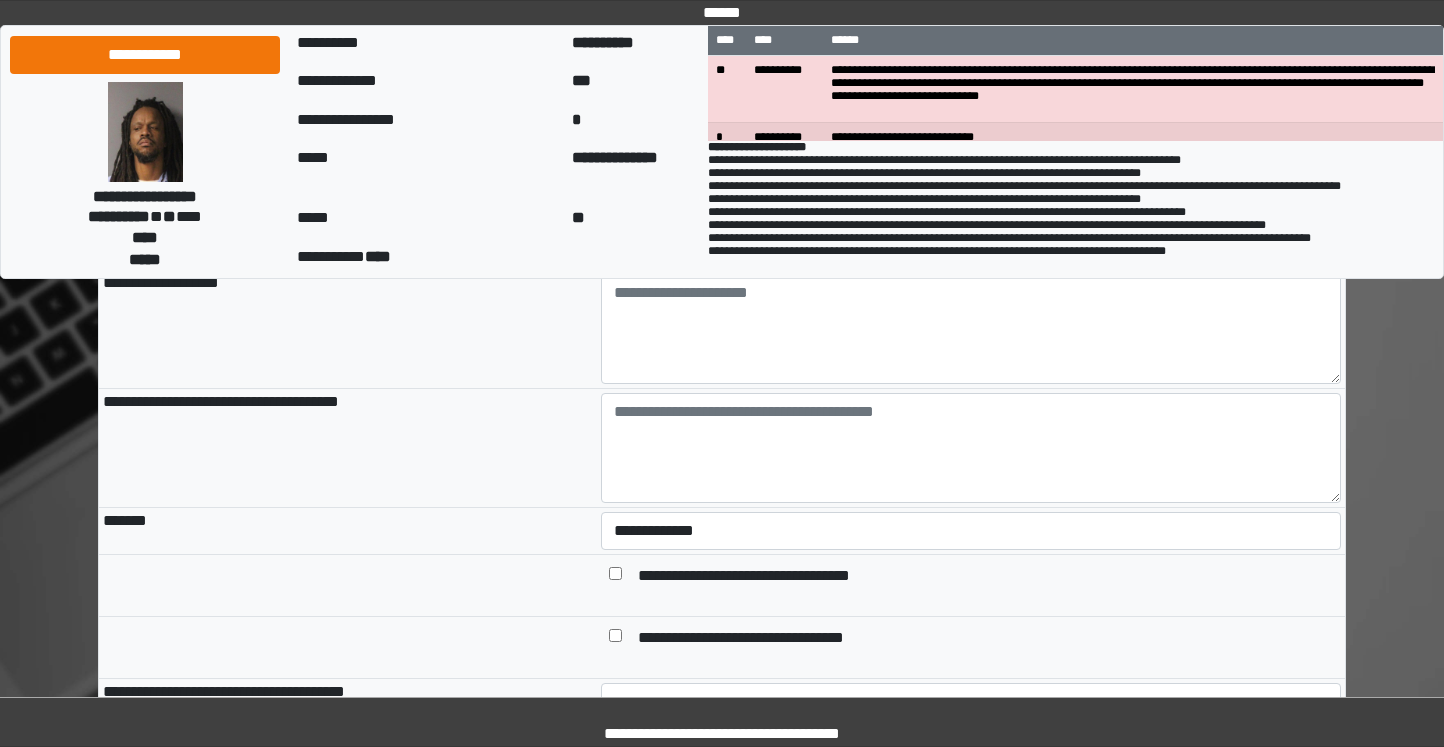 type on "**********" 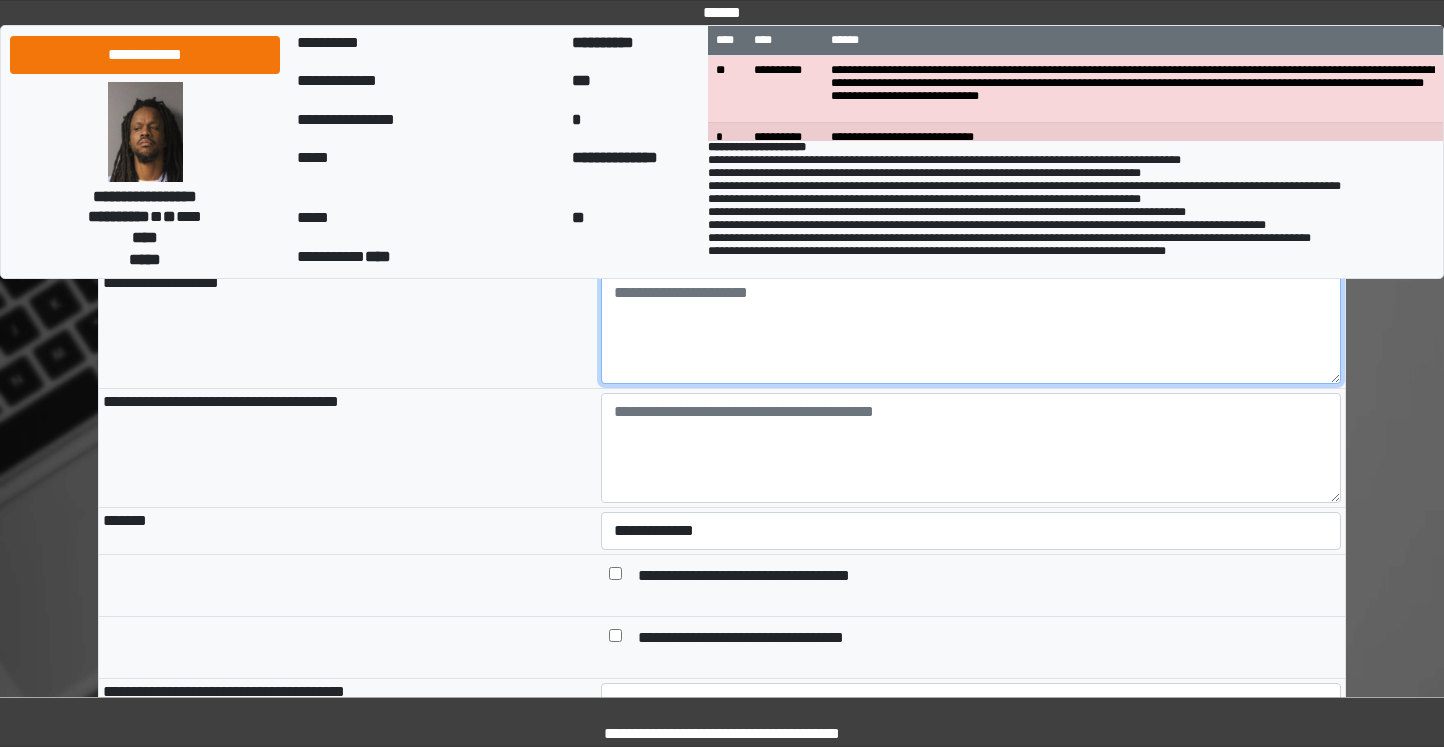 click at bounding box center [971, 329] 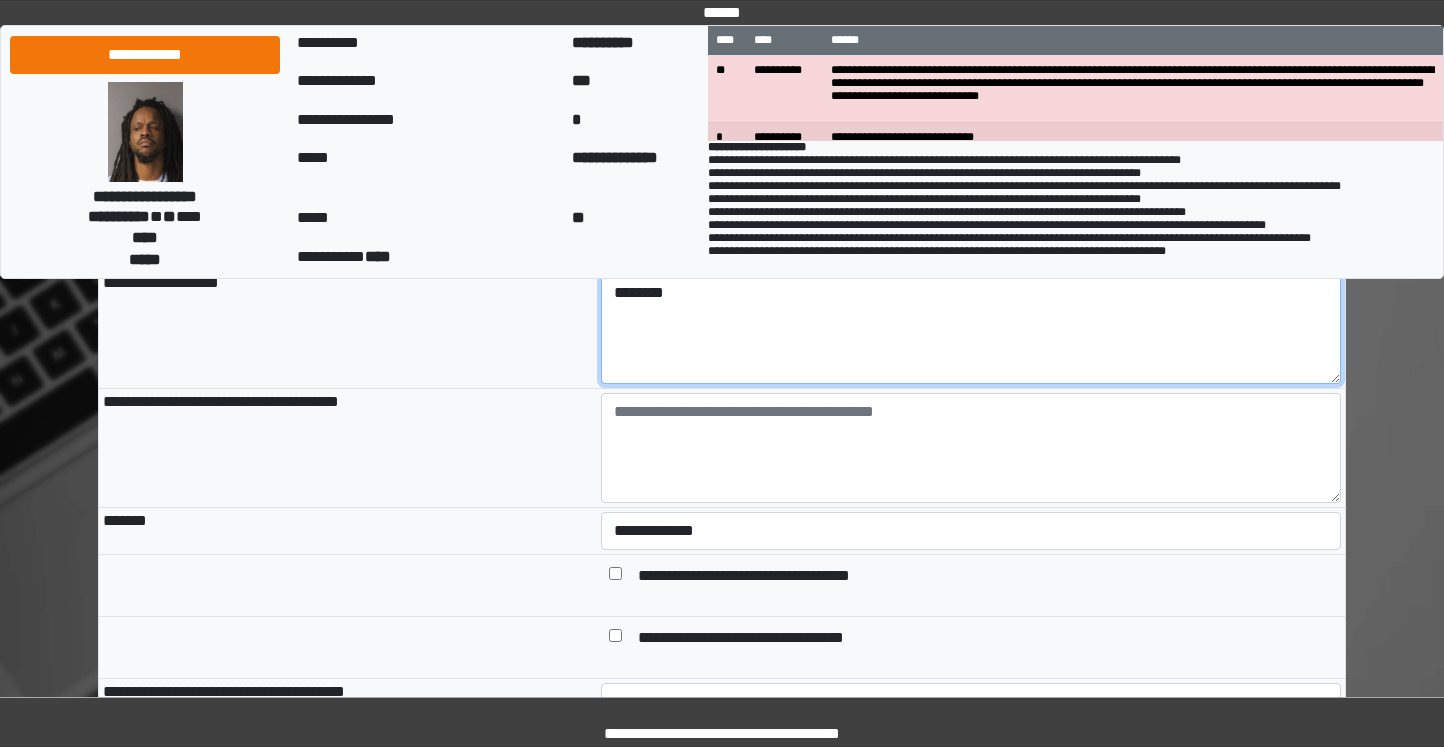 type on "********" 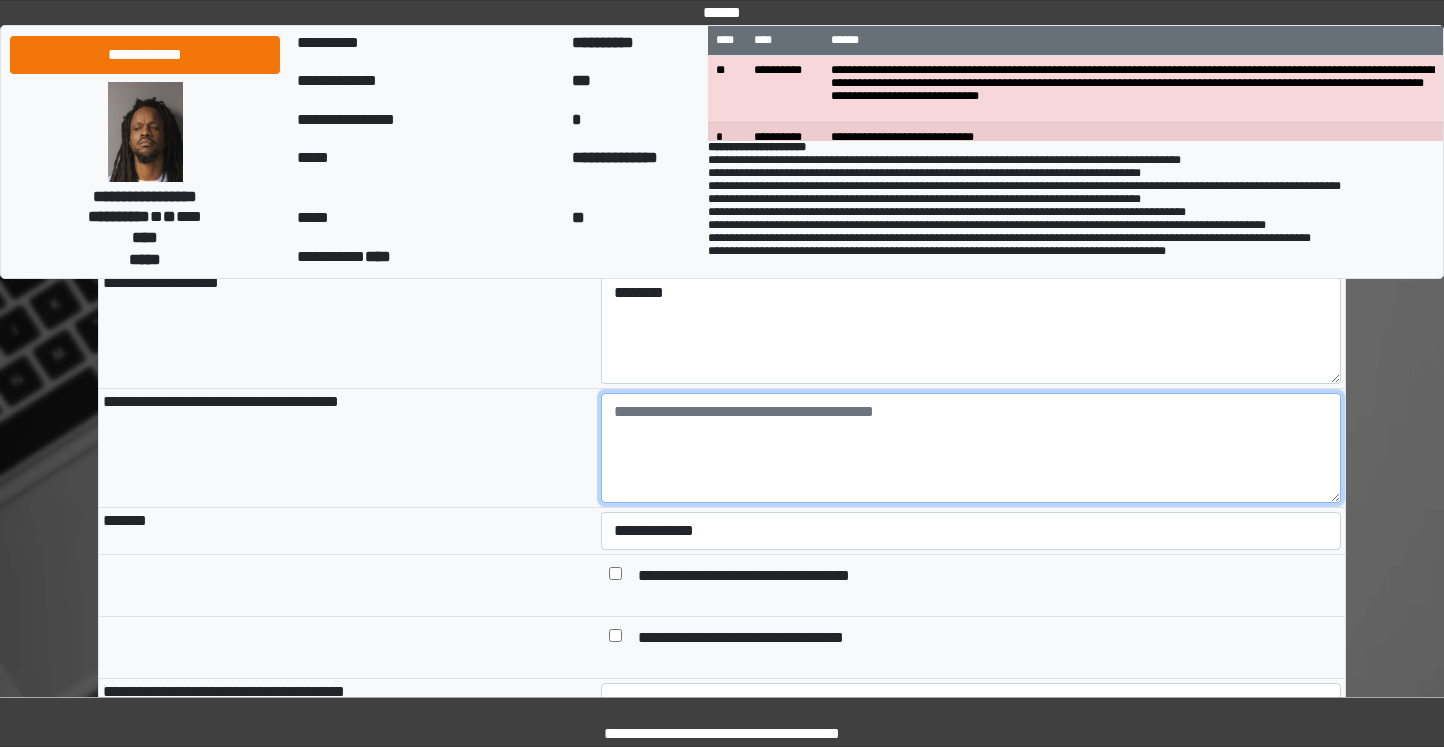 click at bounding box center (971, 448) 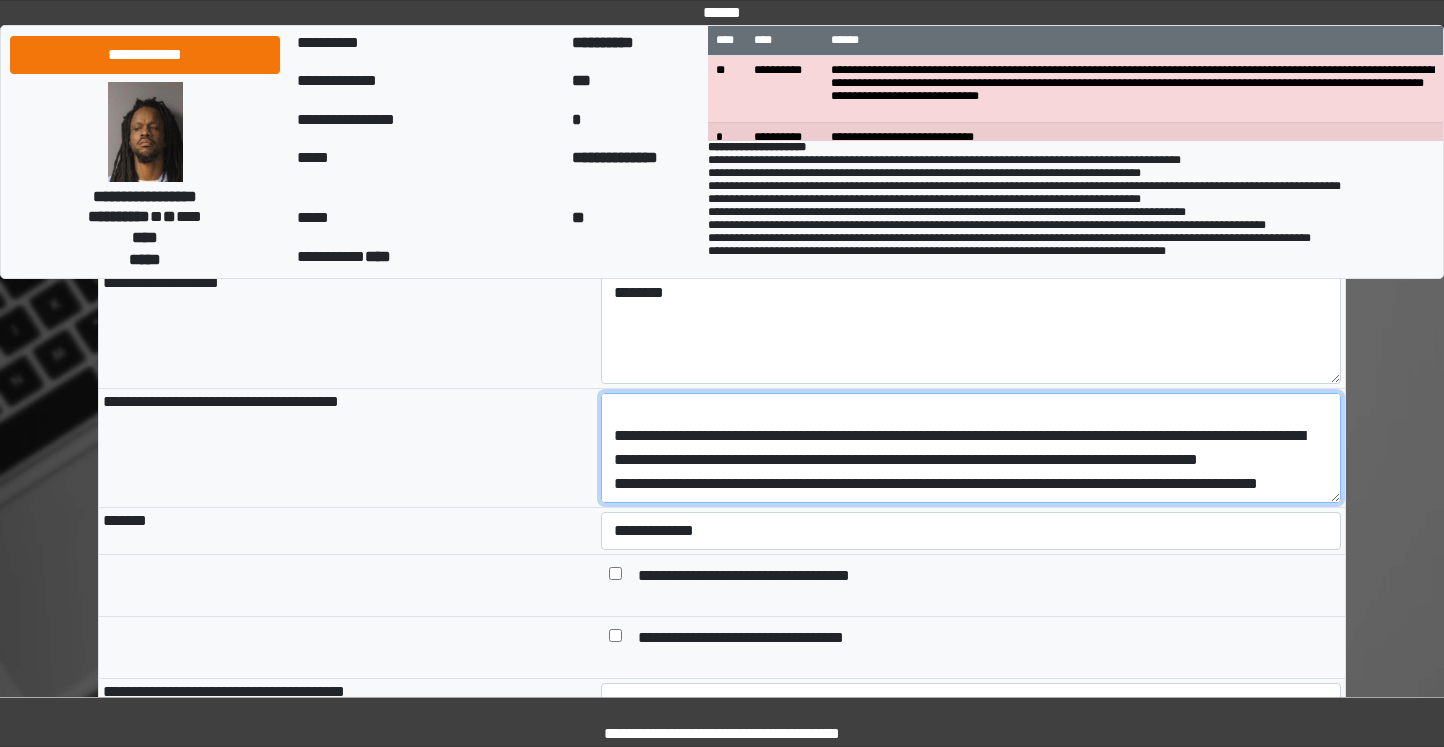 scroll, scrollTop: 161, scrollLeft: 0, axis: vertical 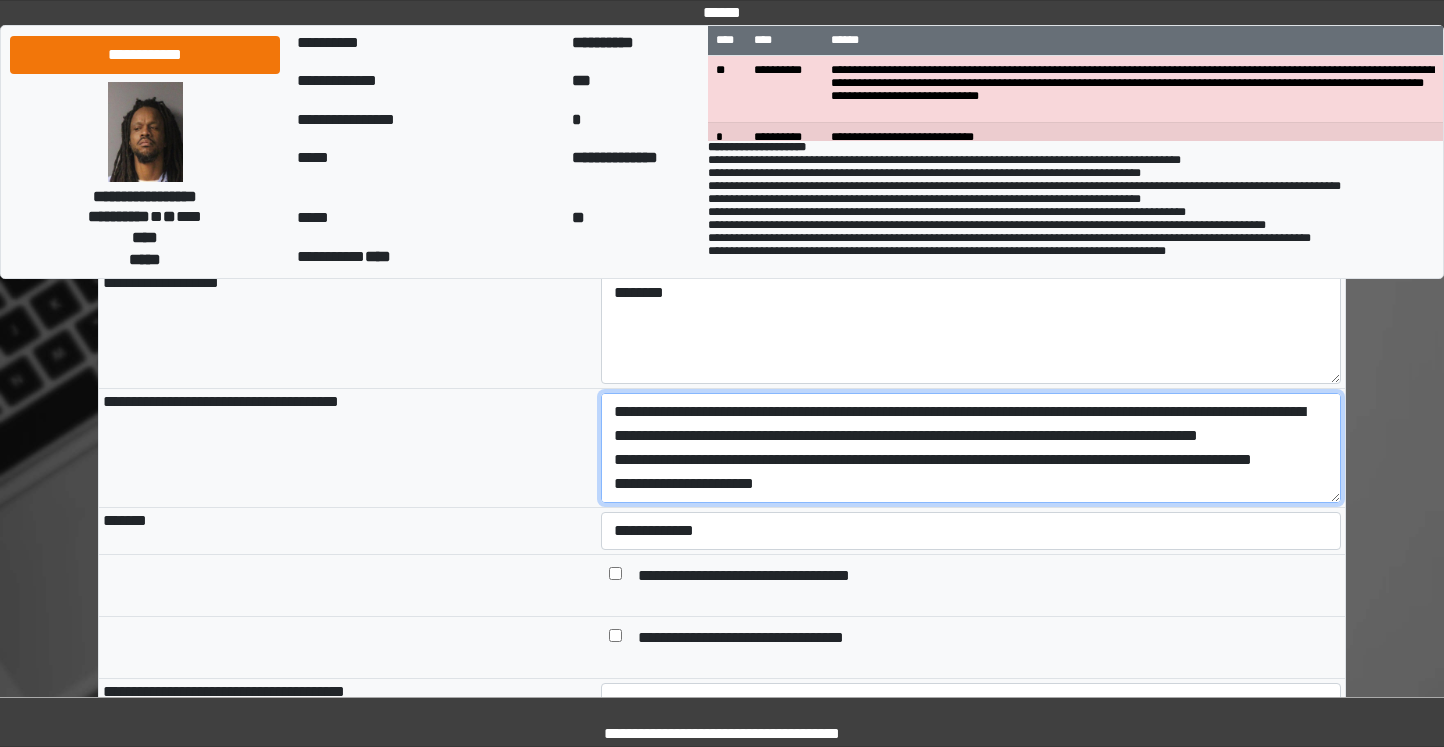 click on "**********" at bounding box center [971, 448] 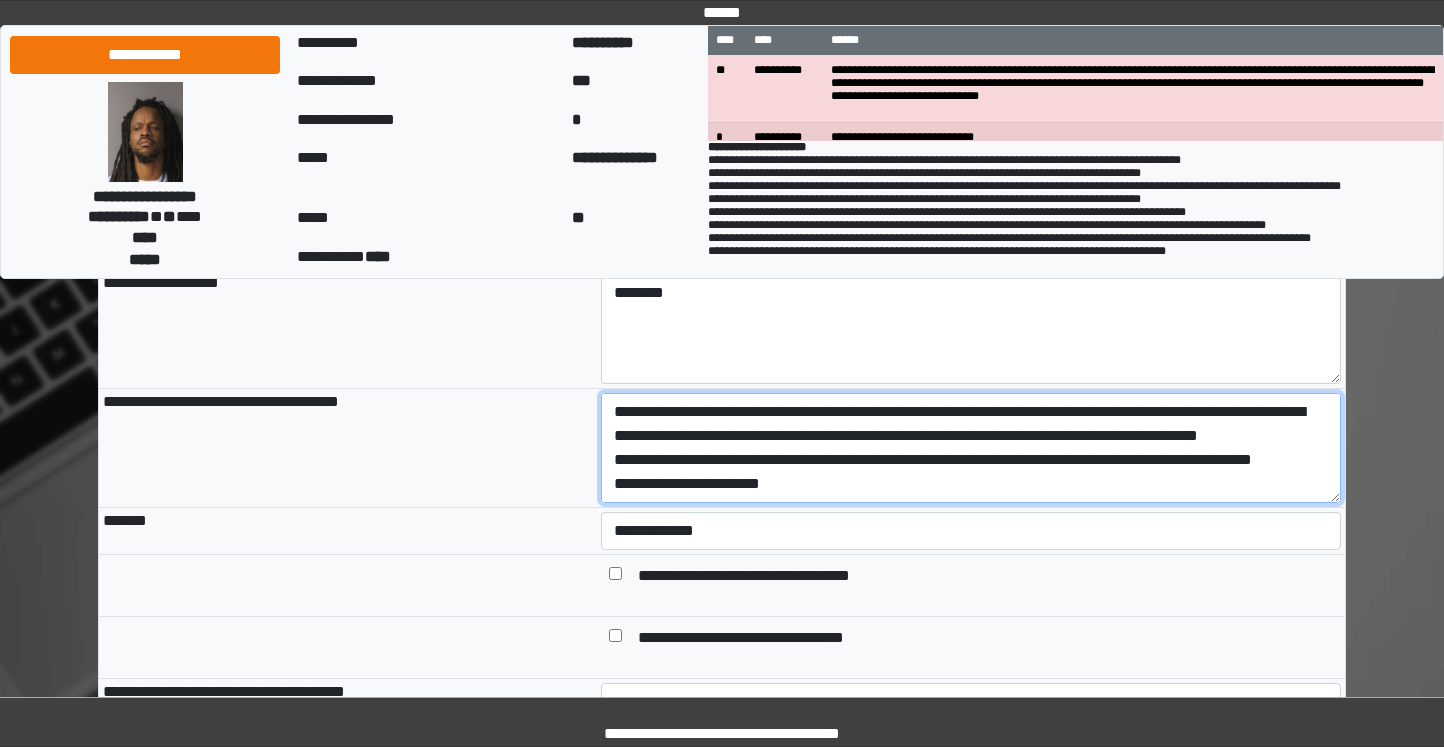click on "**********" at bounding box center (971, 448) 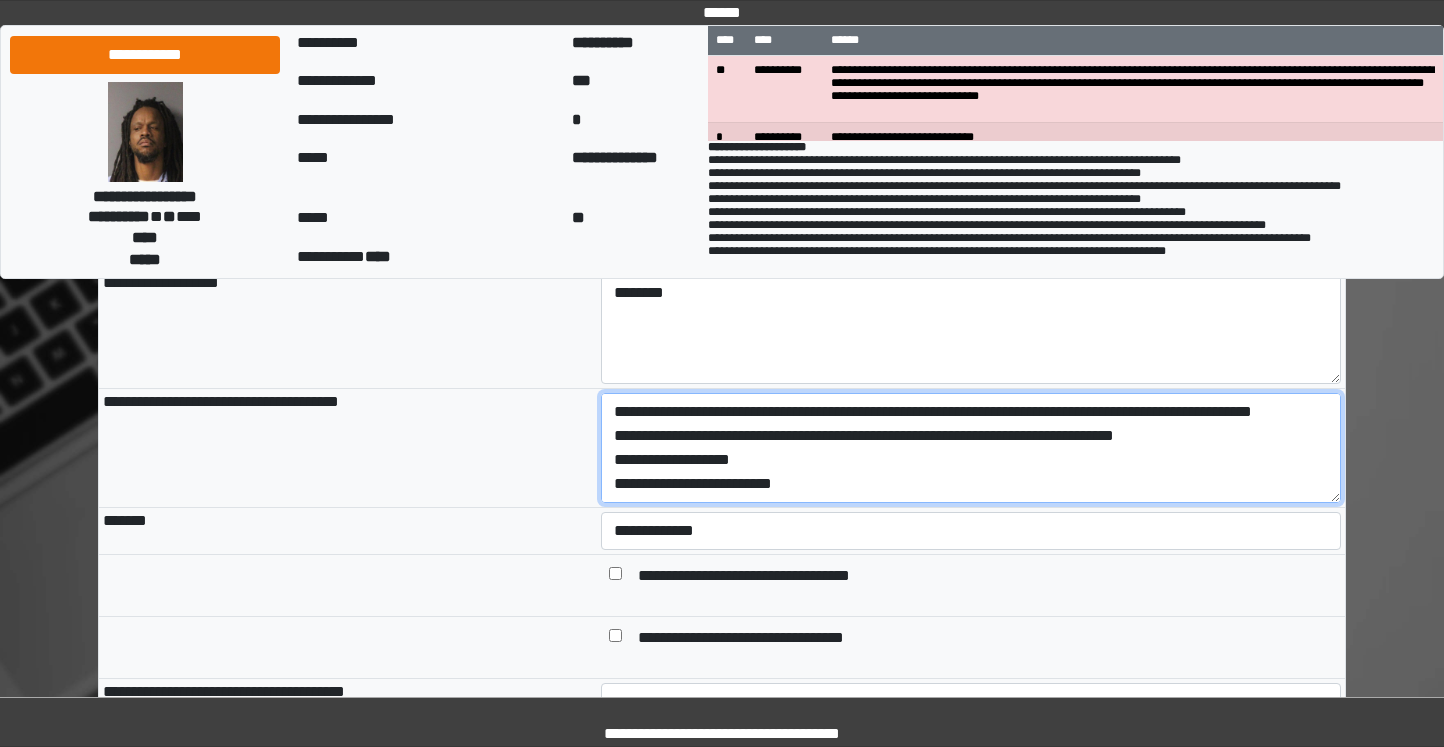 scroll, scrollTop: 257, scrollLeft: 0, axis: vertical 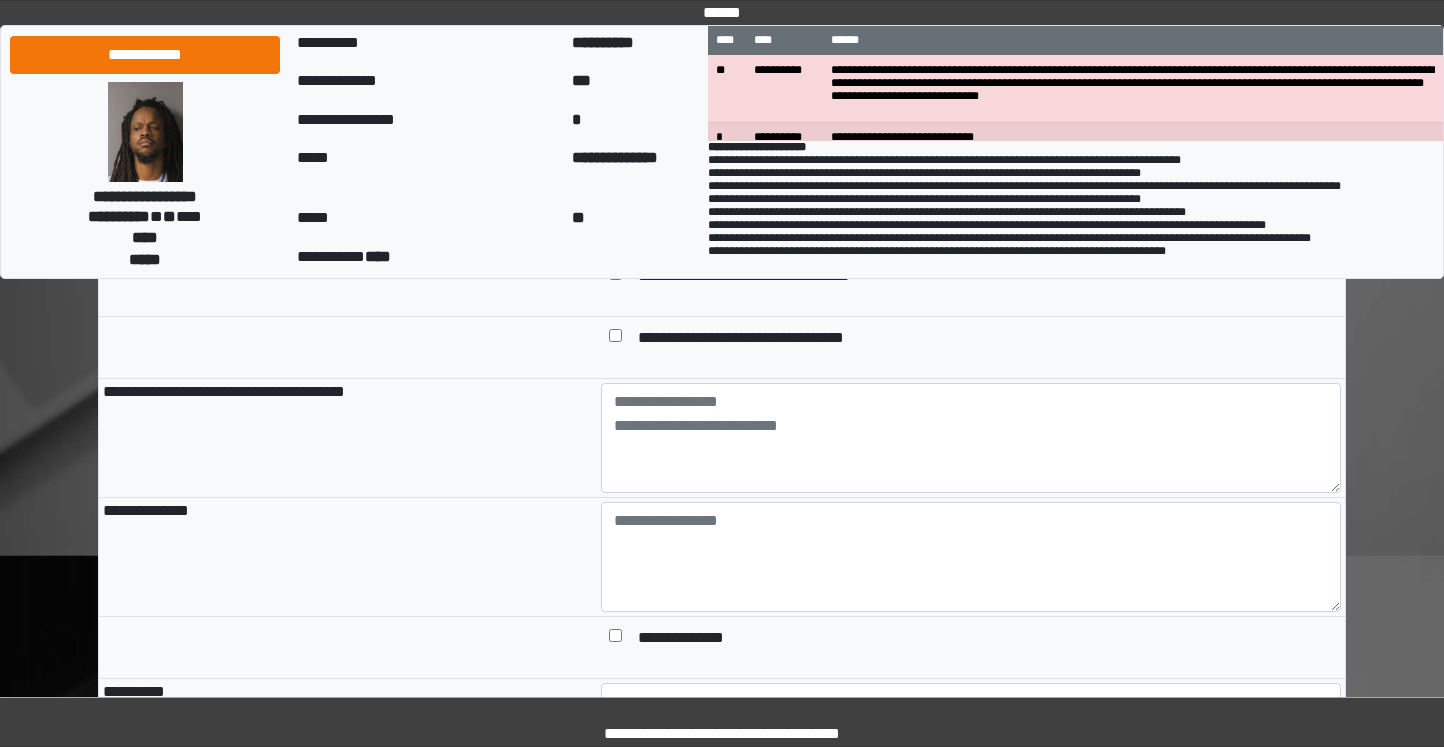 type on "**********" 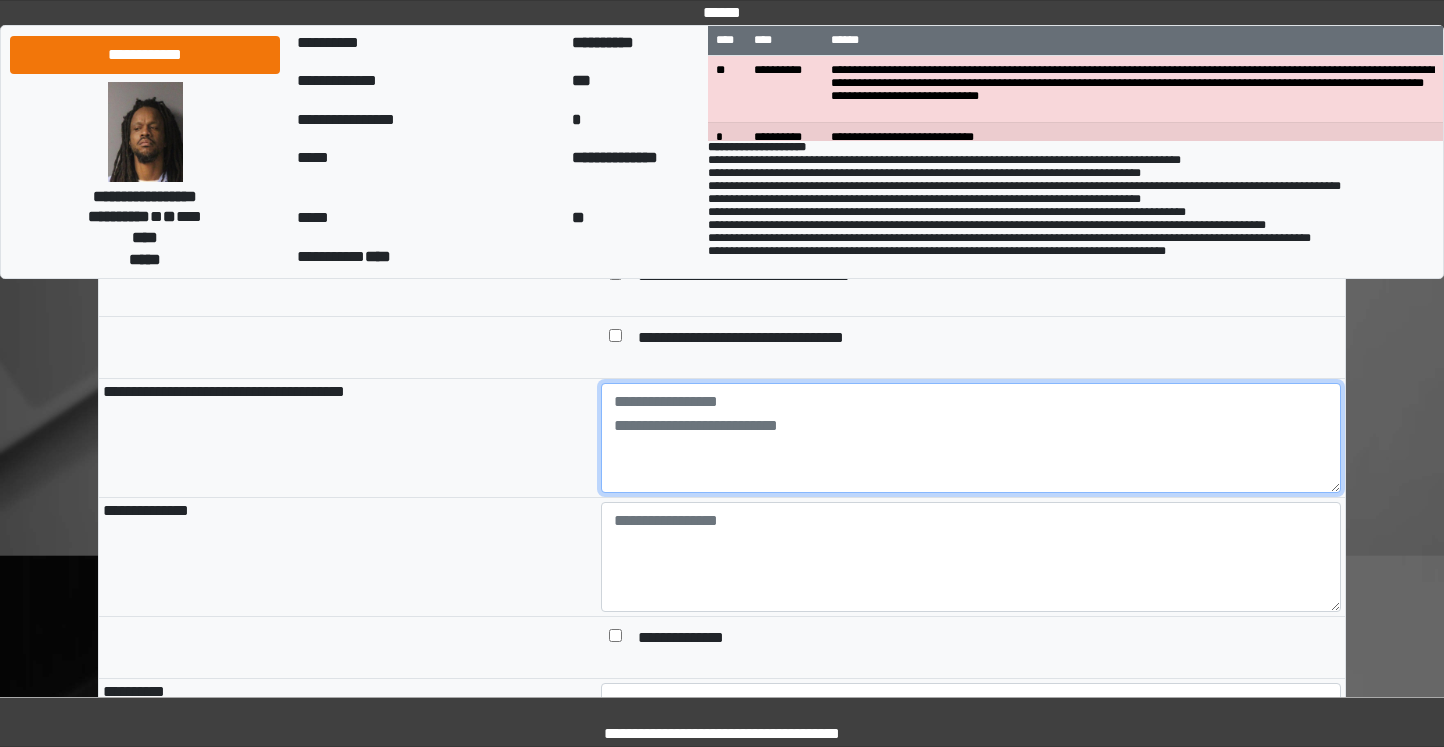 click at bounding box center (971, 438) 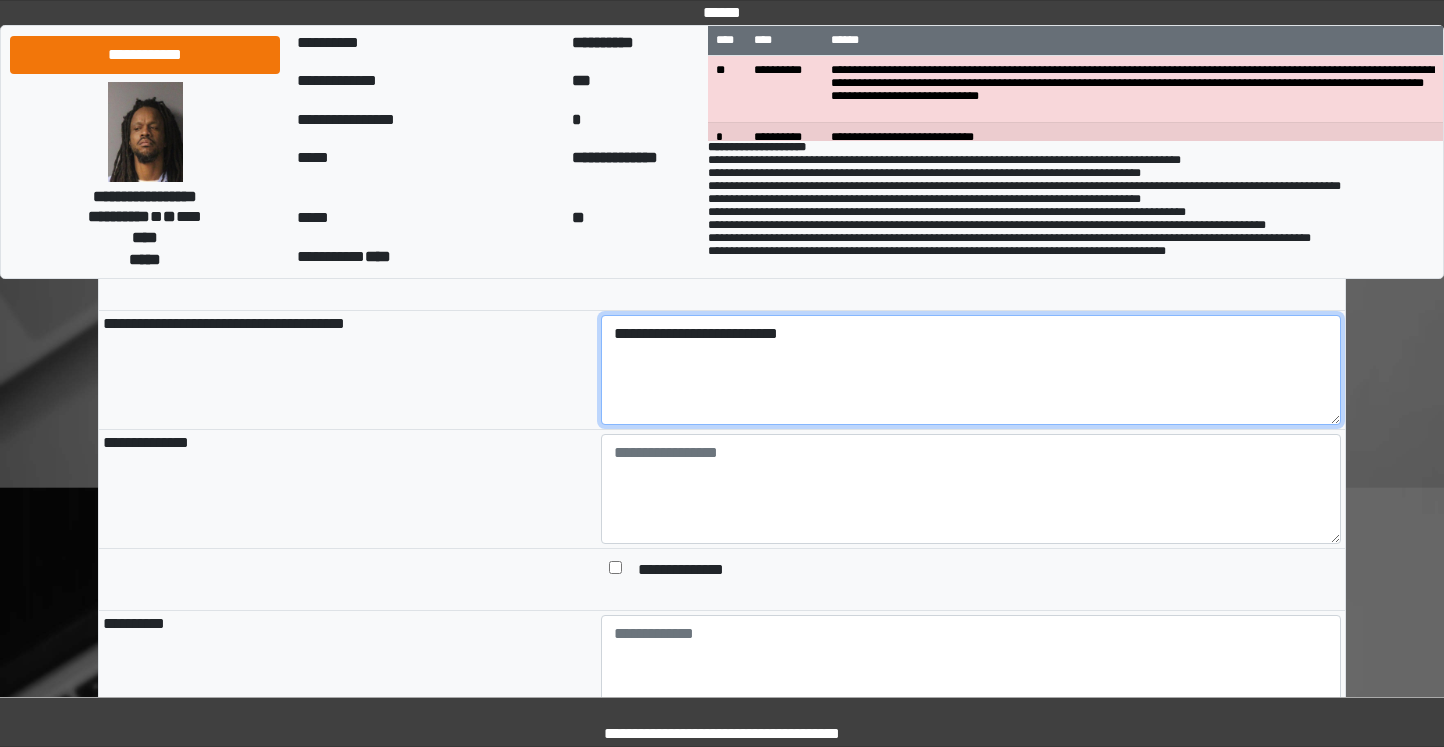 scroll, scrollTop: 1300, scrollLeft: 0, axis: vertical 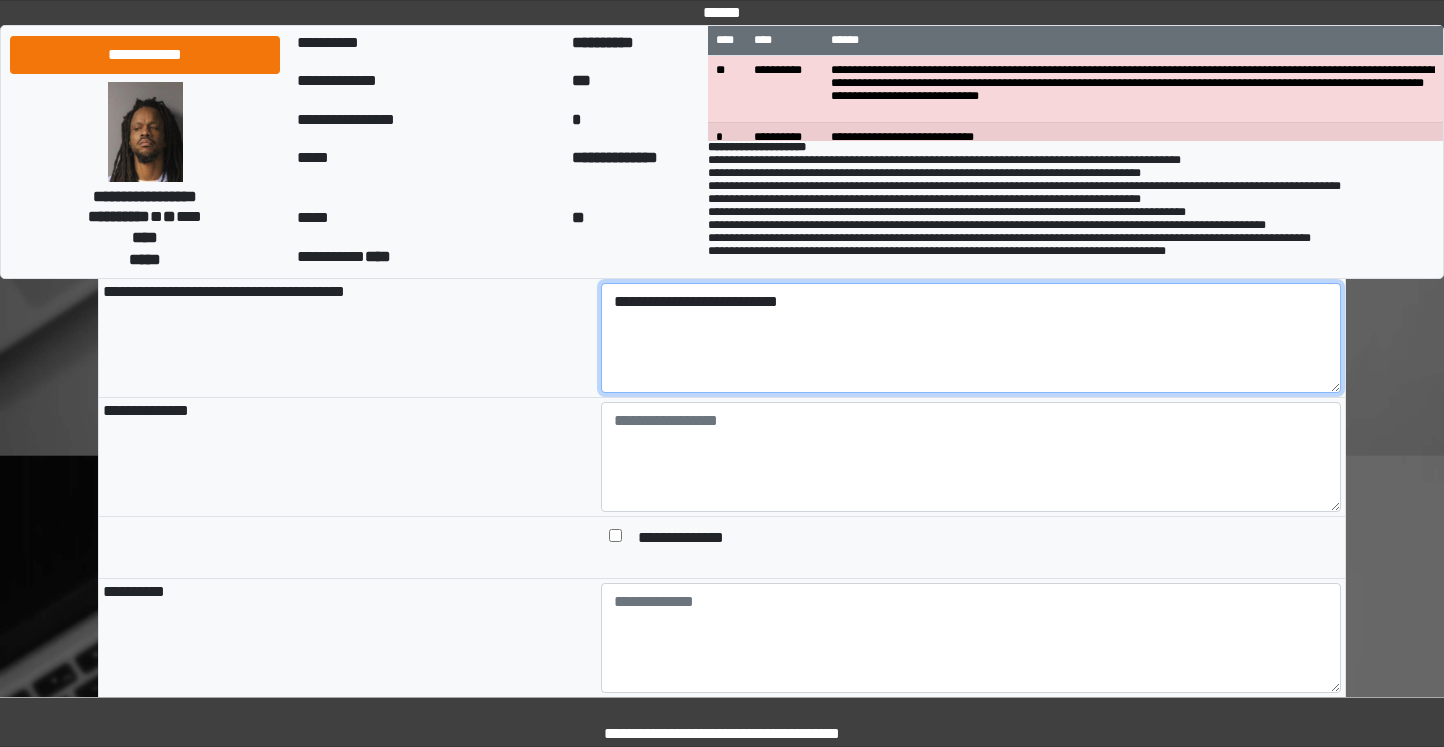 type on "**********" 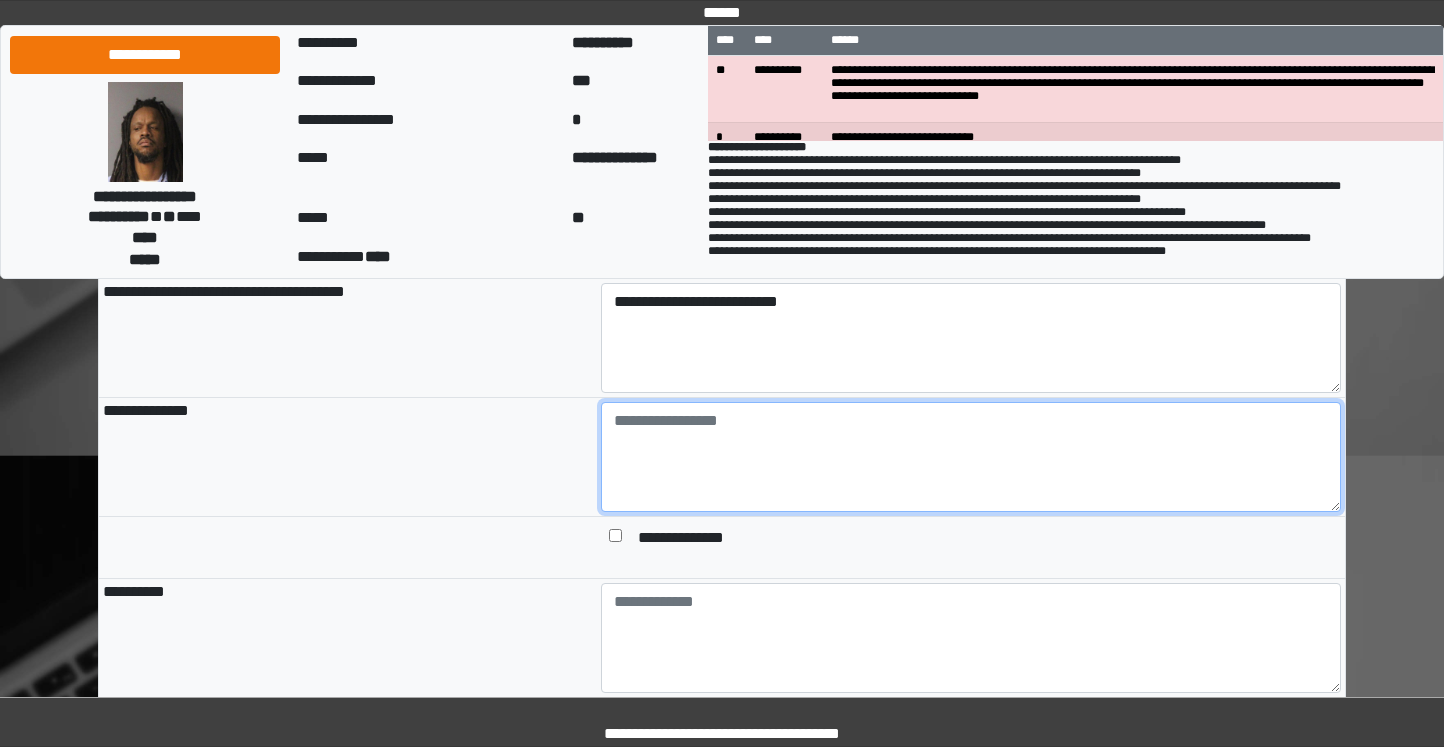 click at bounding box center [971, 457] 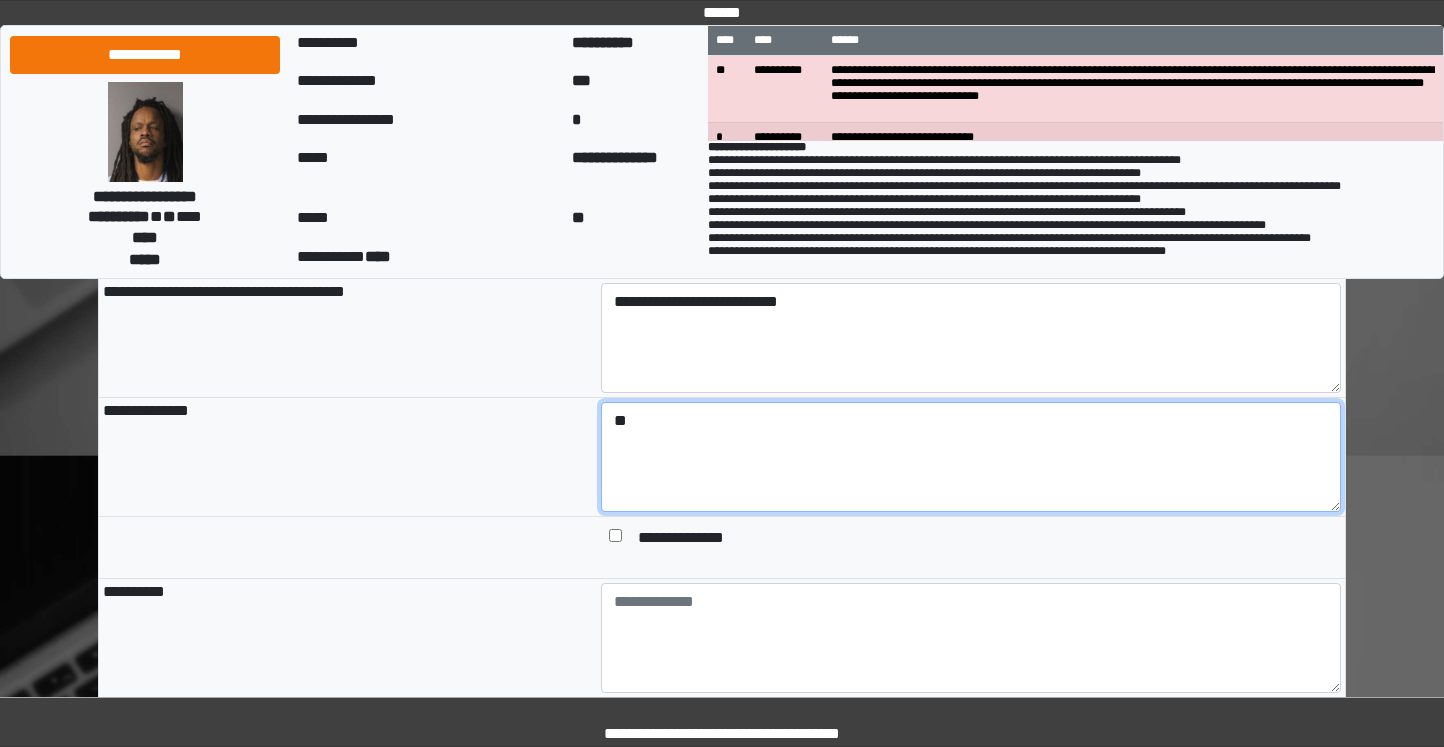 type on "*" 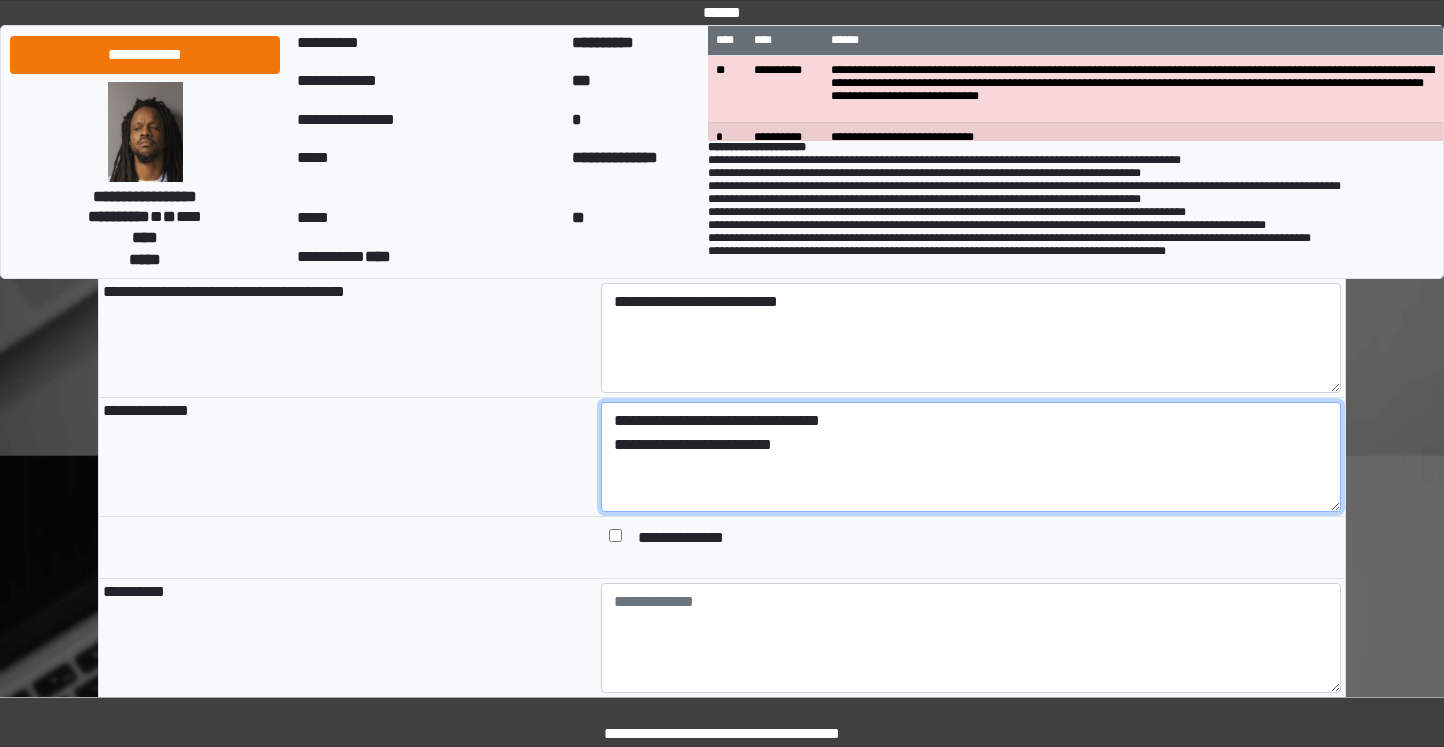 click on "**********" at bounding box center [971, 457] 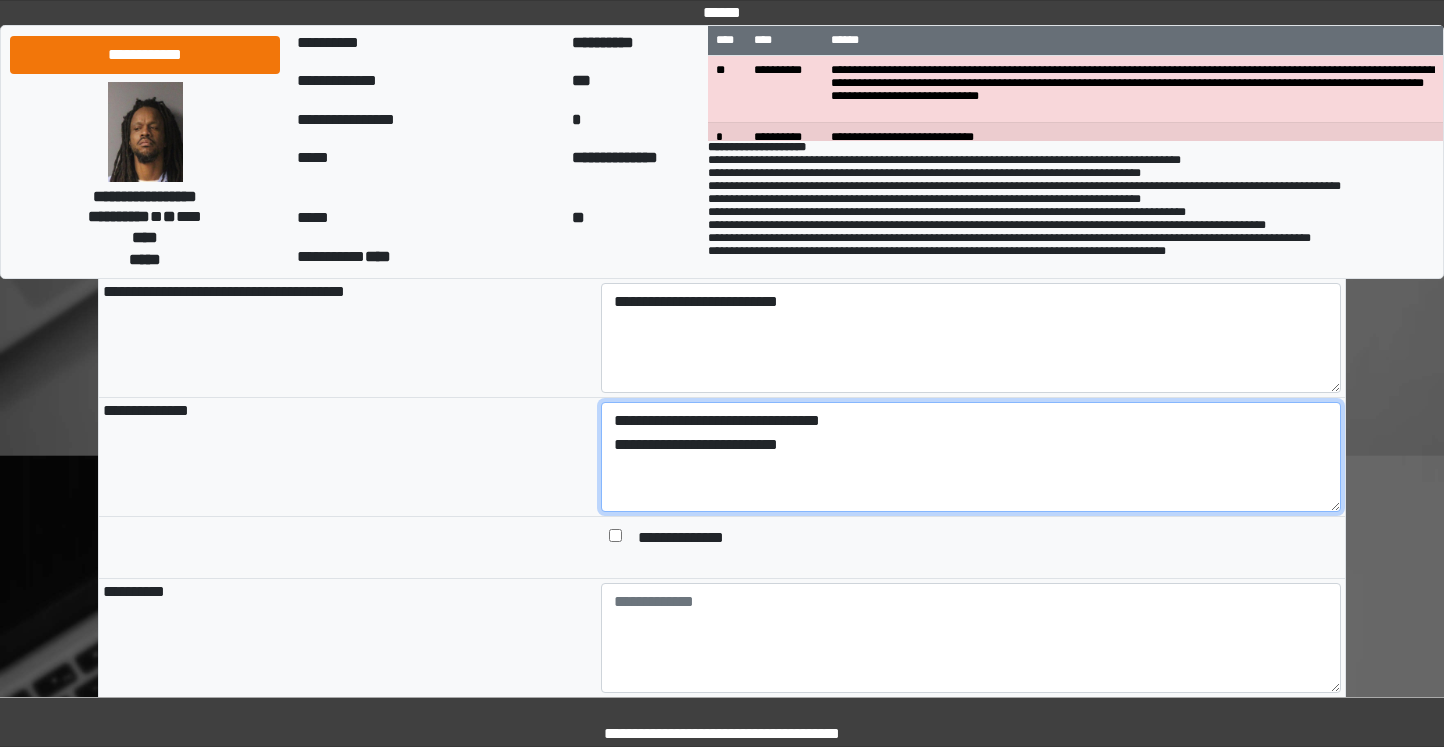 click on "**********" at bounding box center [971, 457] 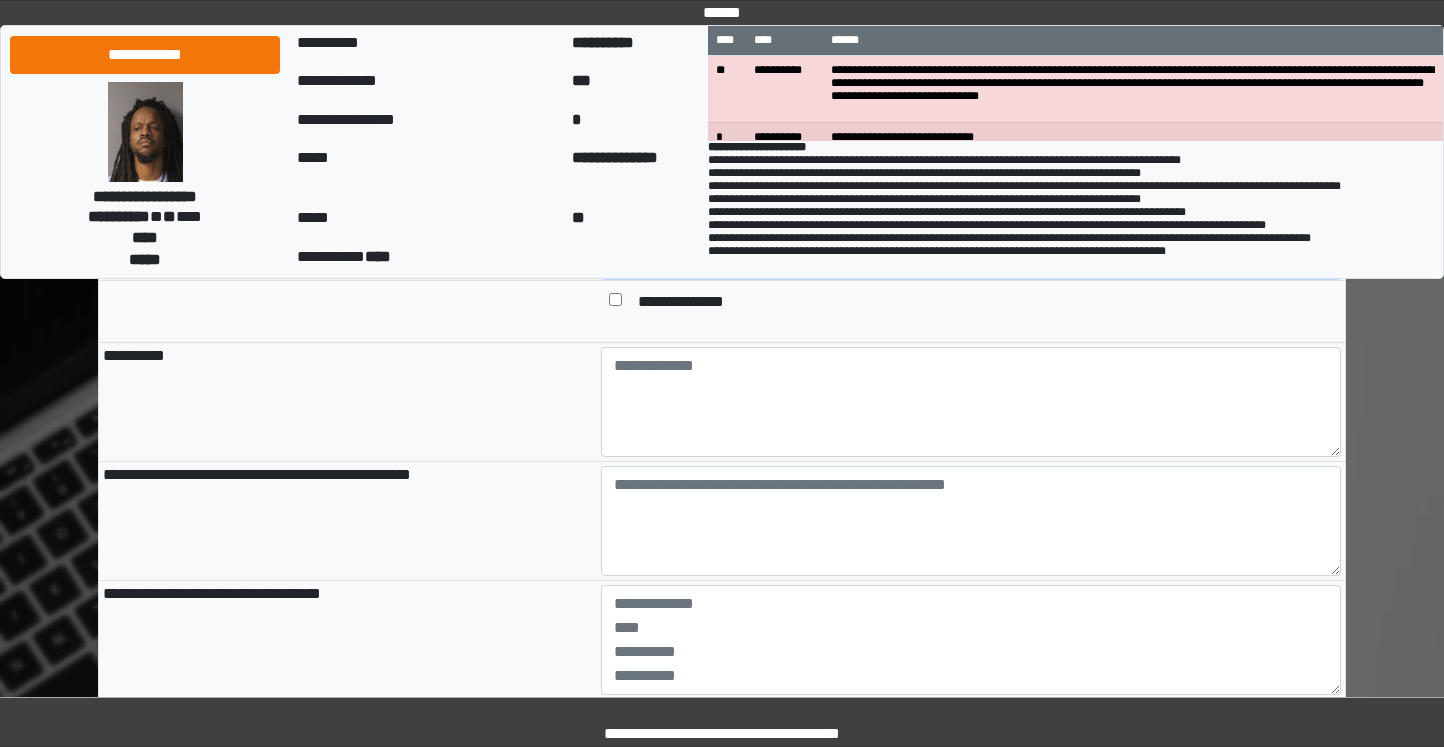 scroll, scrollTop: 1500, scrollLeft: 0, axis: vertical 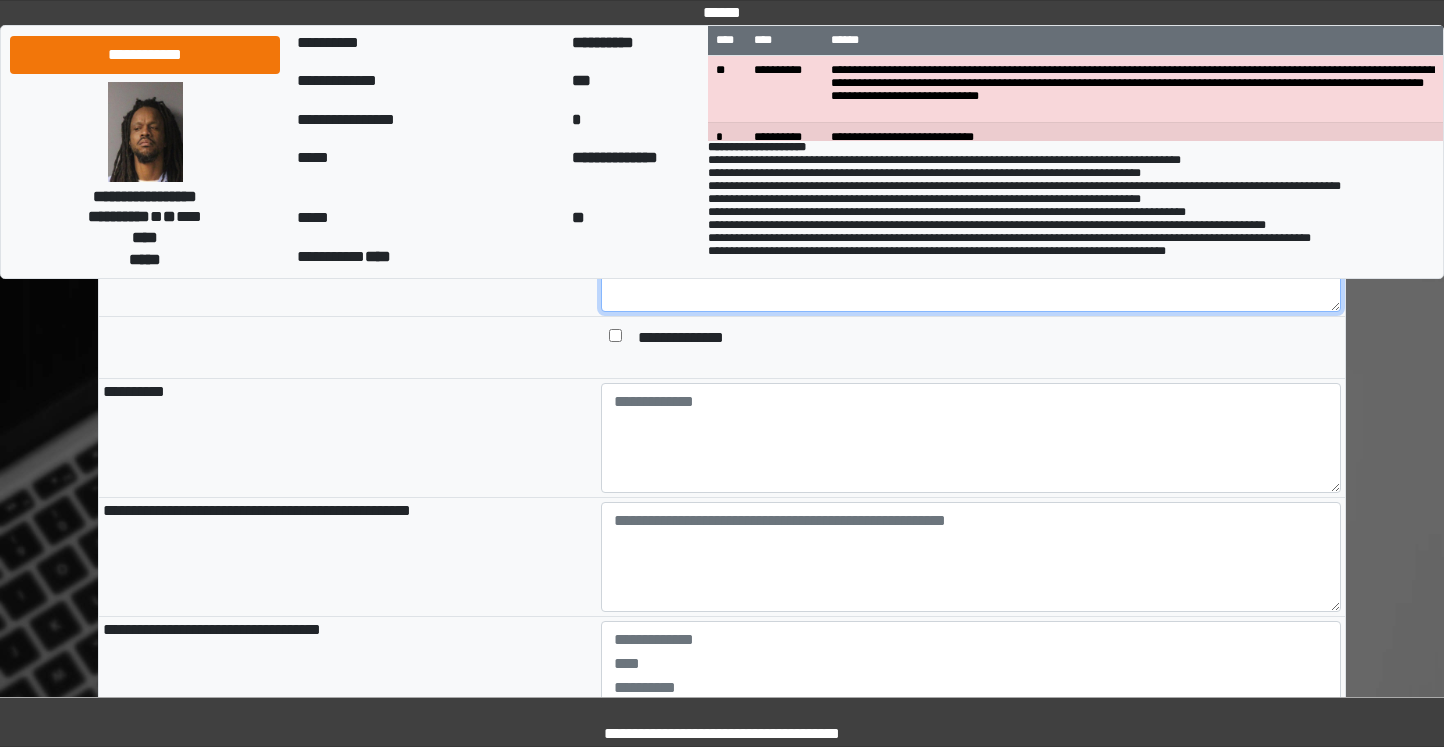 type on "**********" 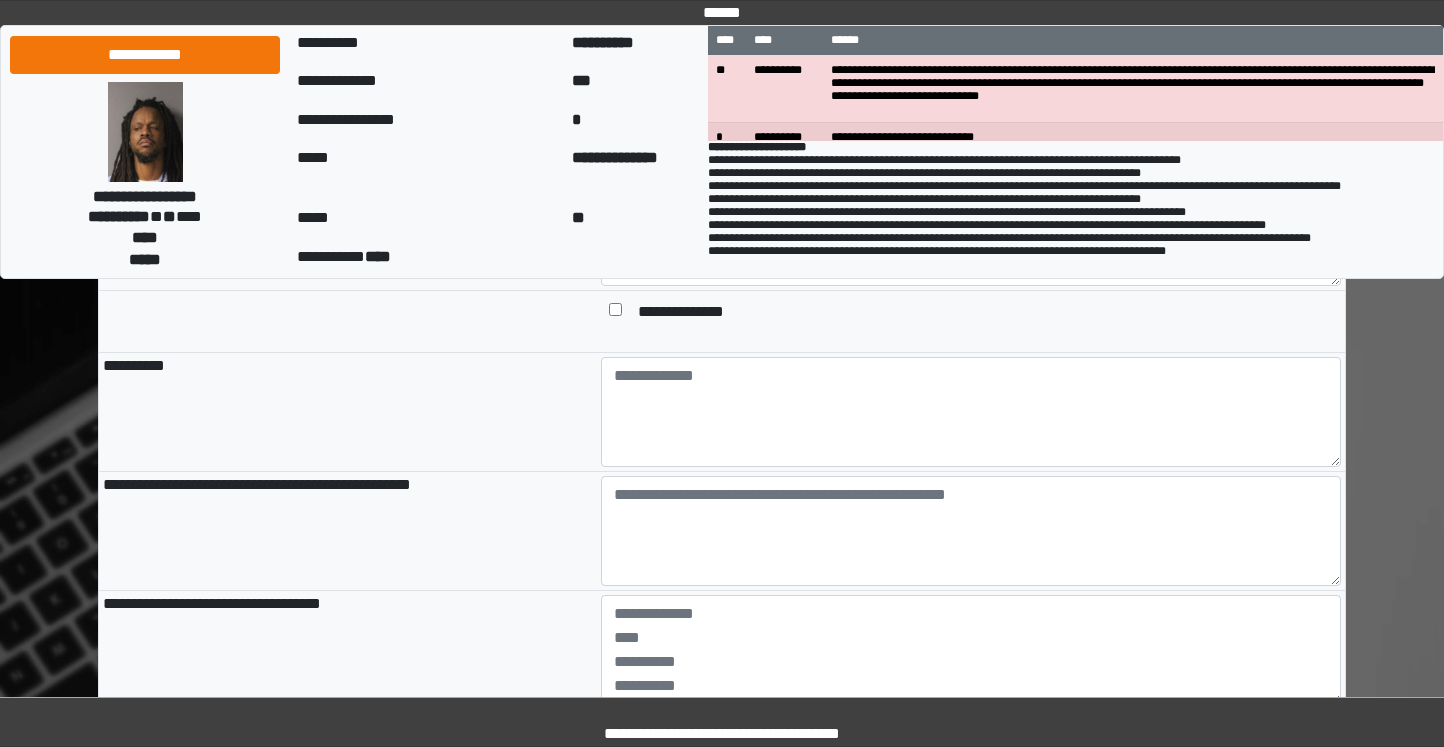 scroll, scrollTop: 1600, scrollLeft: 0, axis: vertical 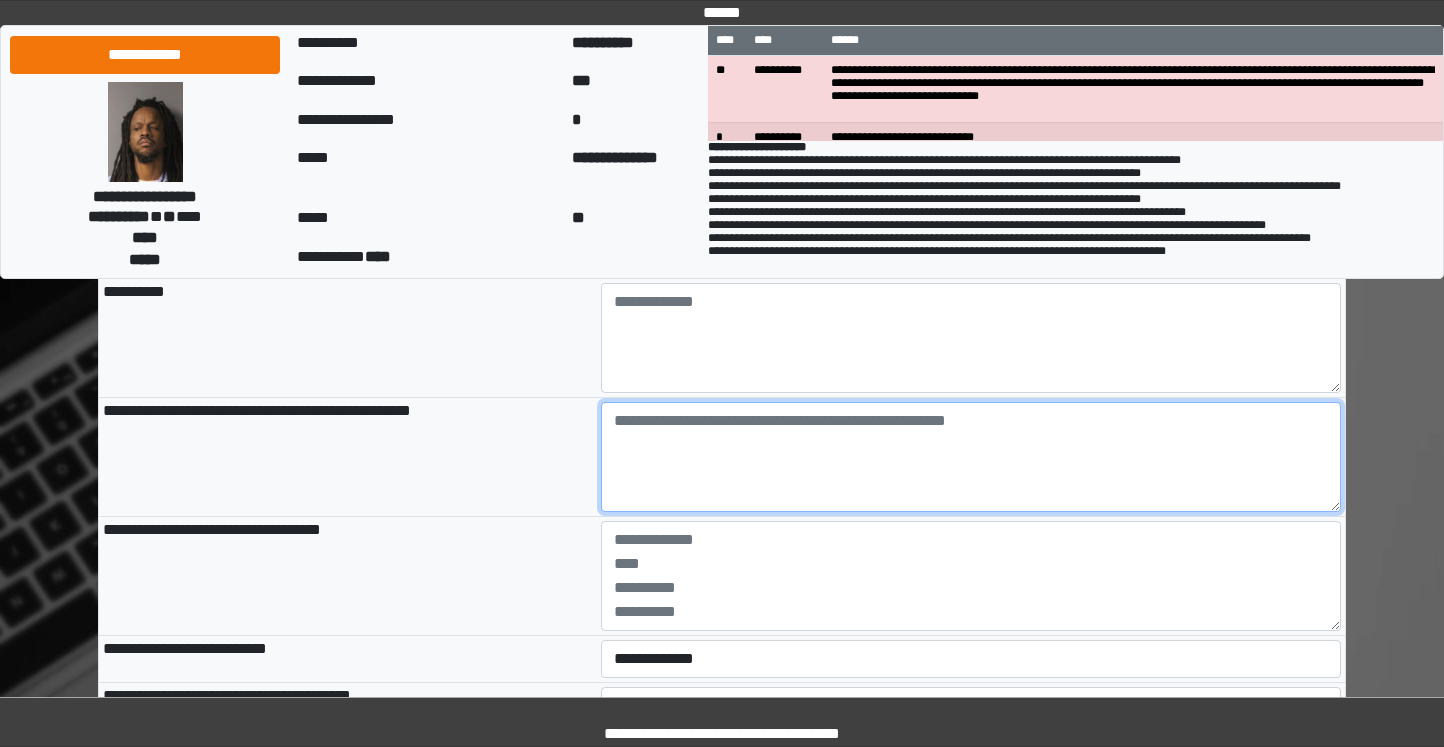 click at bounding box center [971, 457] 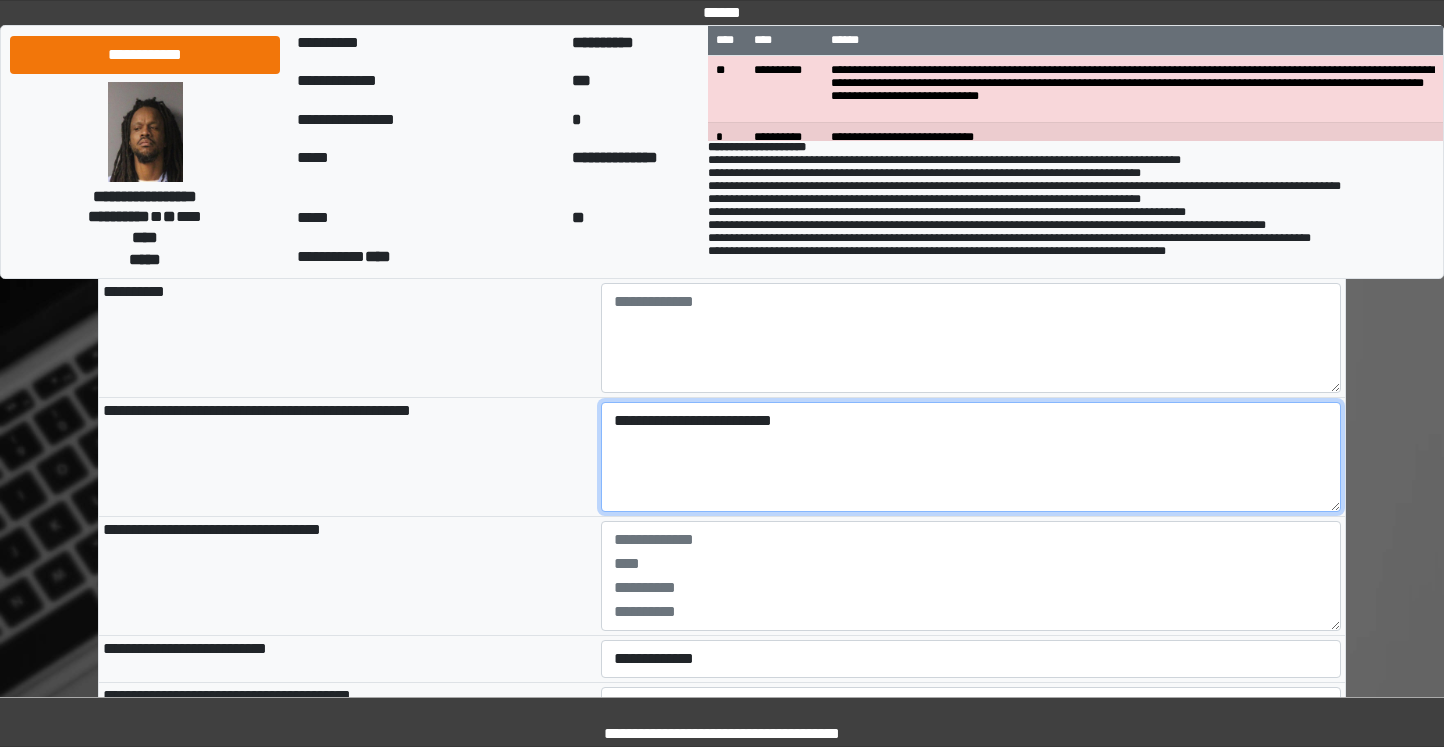 click on "**********" at bounding box center (971, 457) 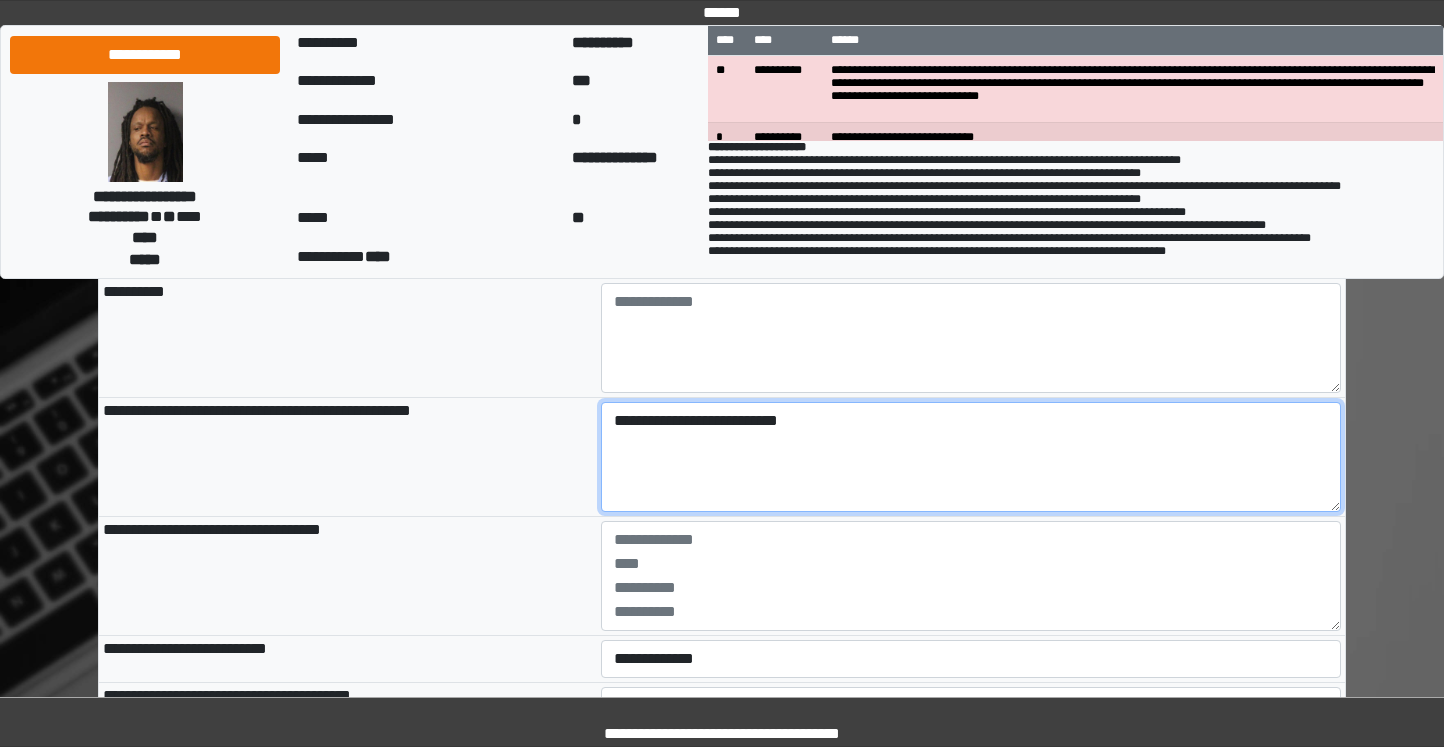 type on "**********" 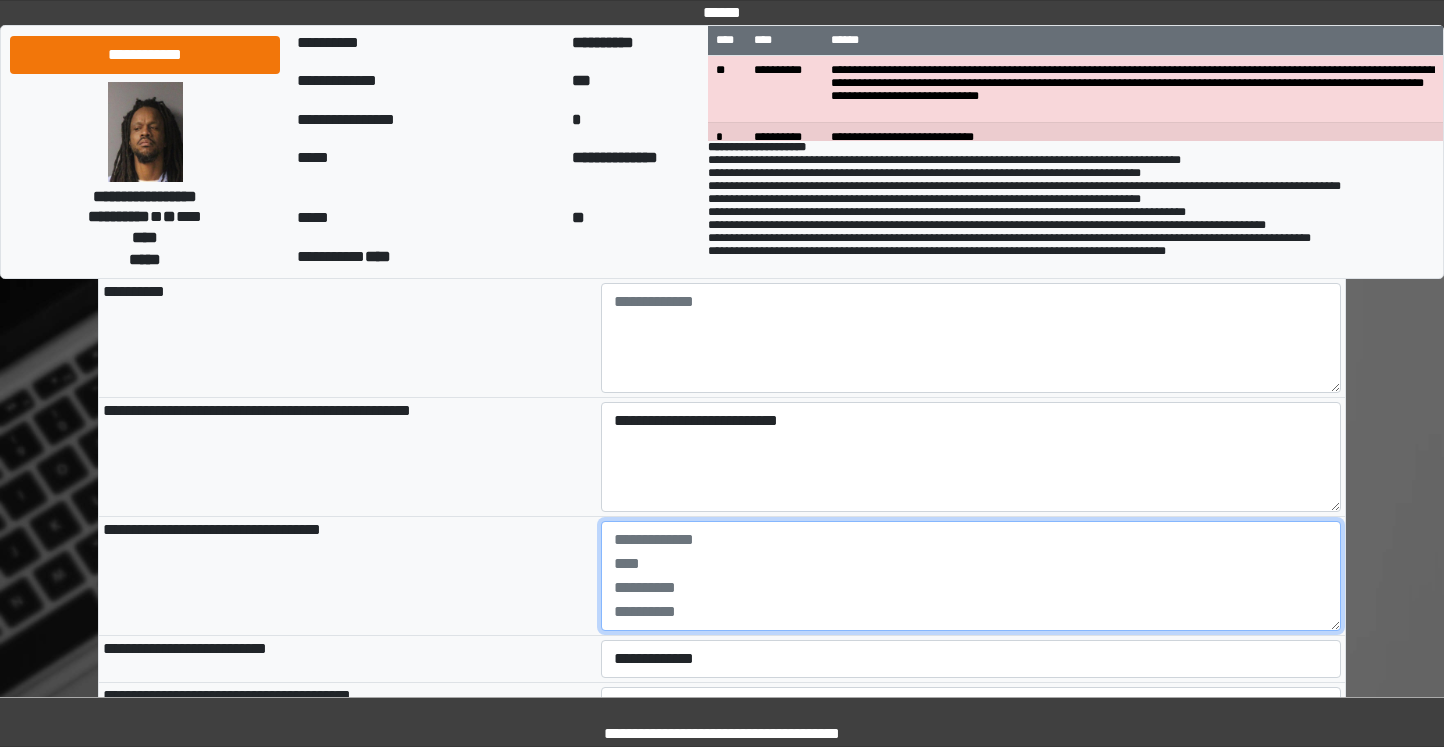 drag, startPoint x: 823, startPoint y: 558, endPoint x: 810, endPoint y: 555, distance: 13.341664 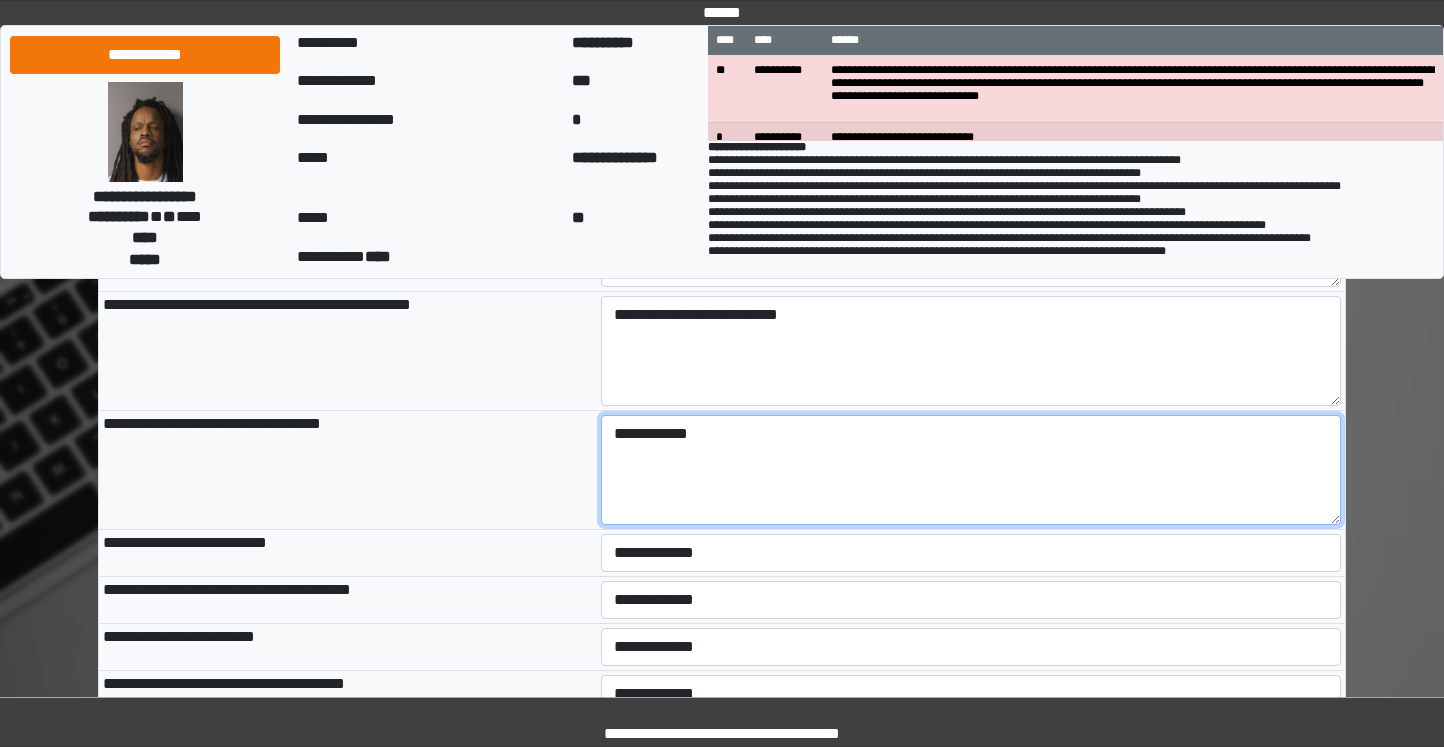 scroll, scrollTop: 1900, scrollLeft: 0, axis: vertical 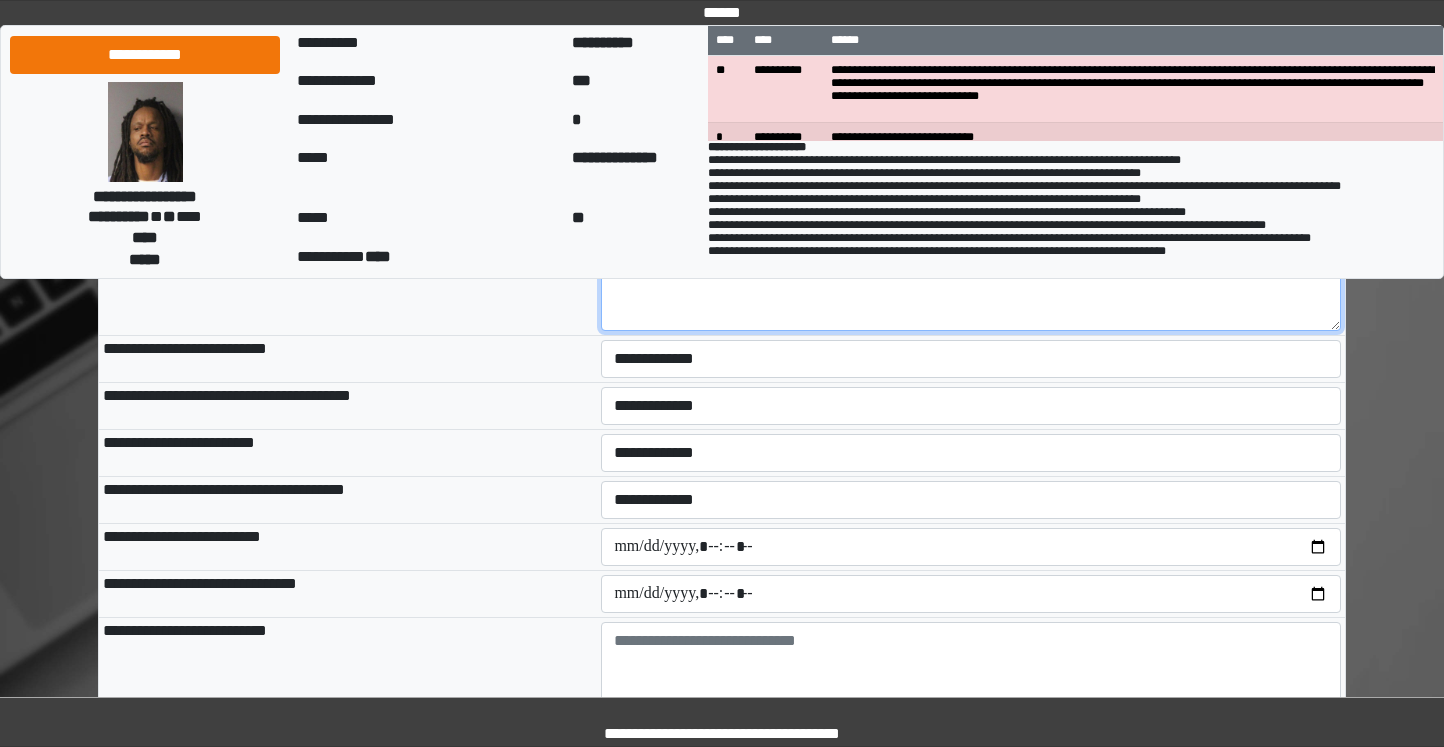 type on "**********" 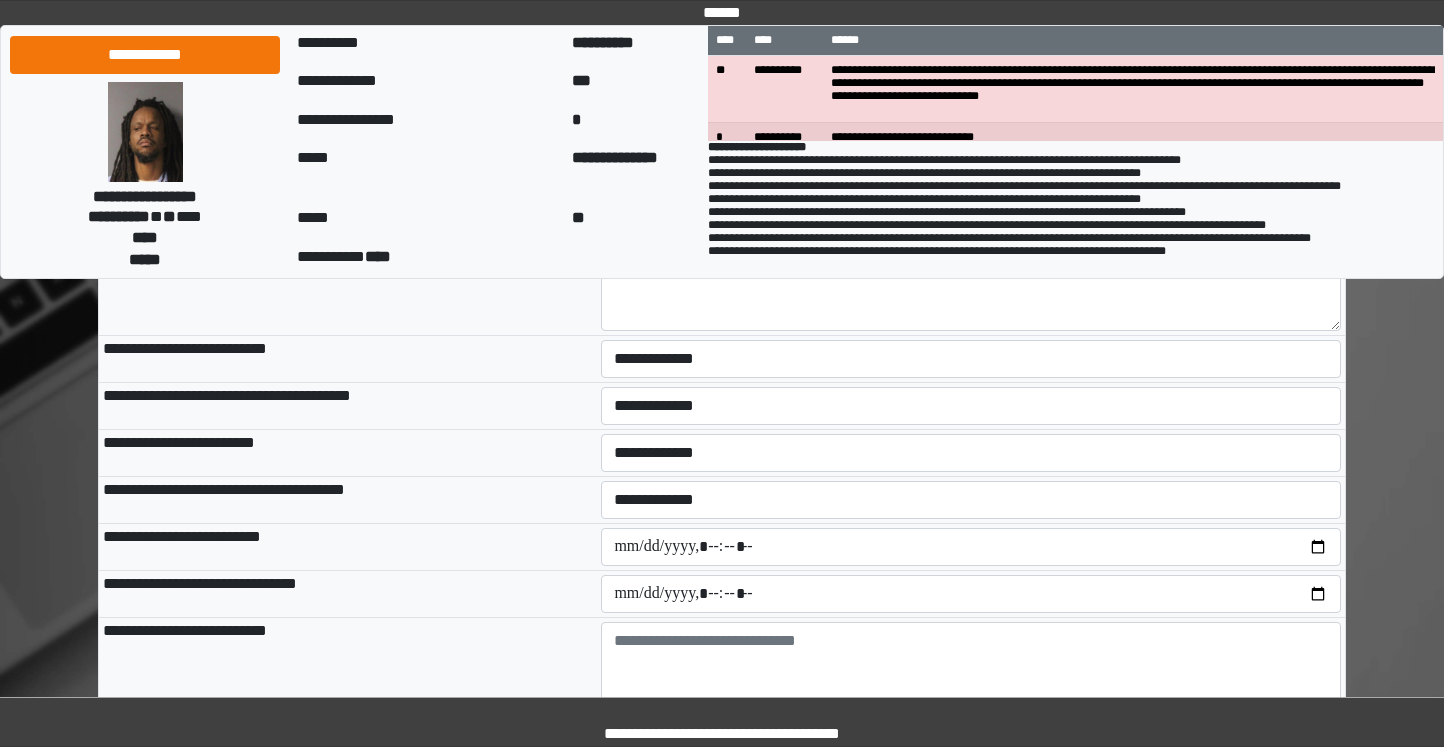 click on "**********" at bounding box center (971, 406) 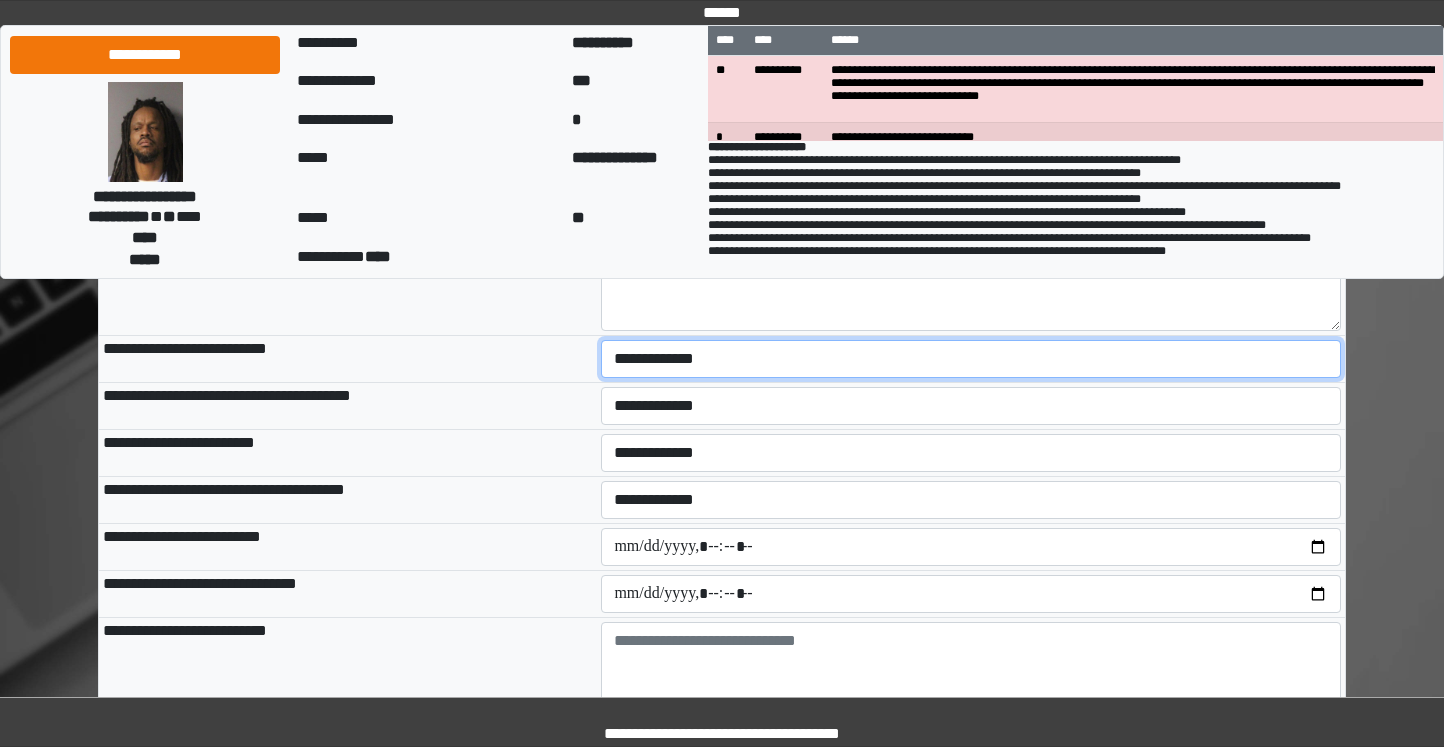 click on "**********" at bounding box center (971, 359) 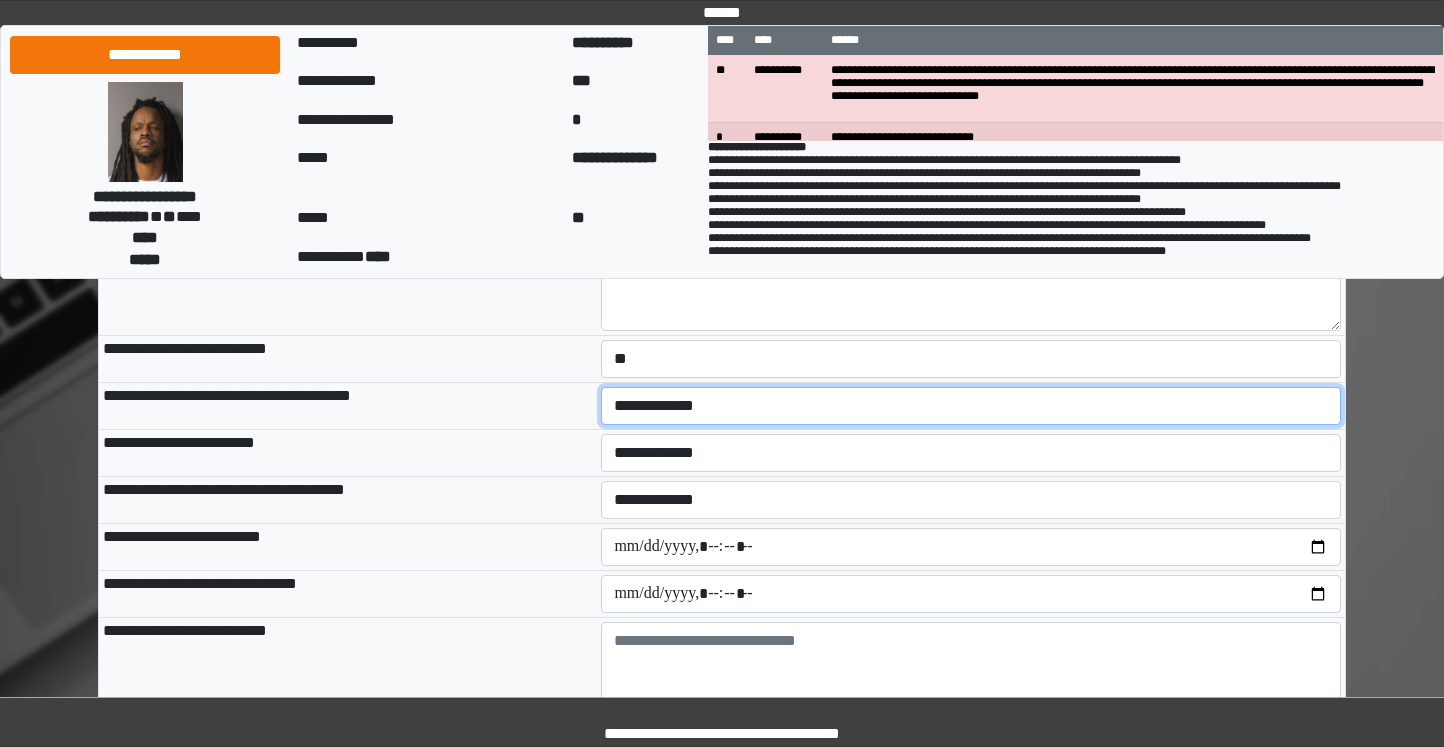 click on "**********" at bounding box center [971, 406] 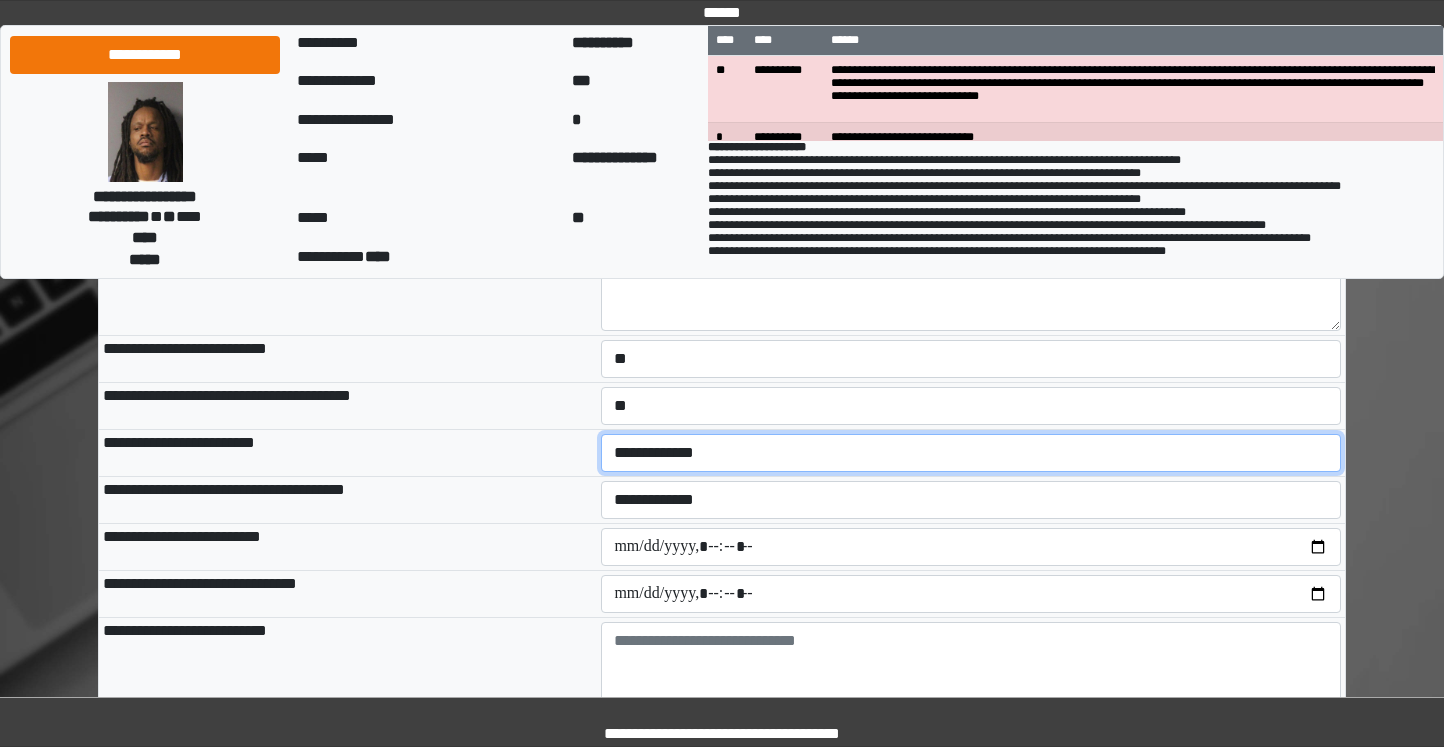 click on "**********" at bounding box center [971, 453] 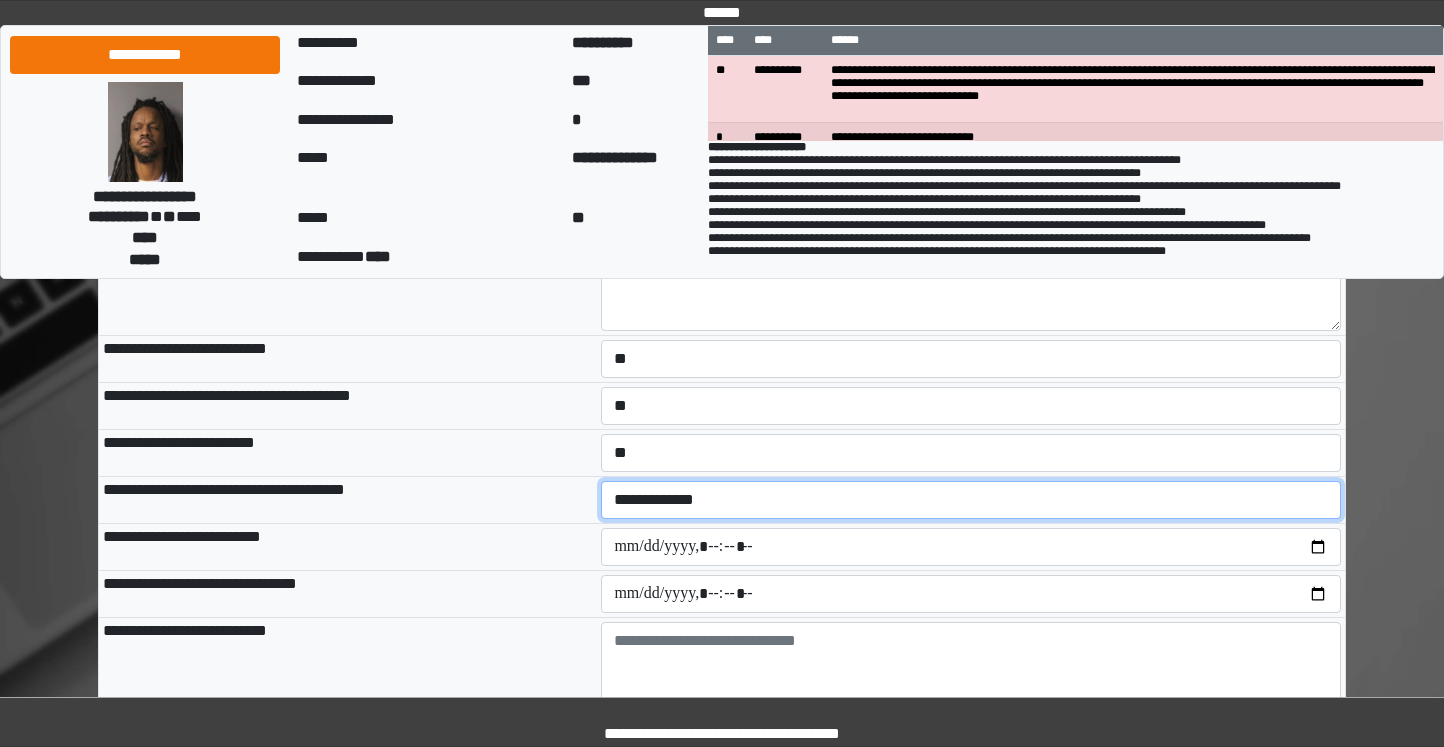 click on "**********" at bounding box center [971, 500] 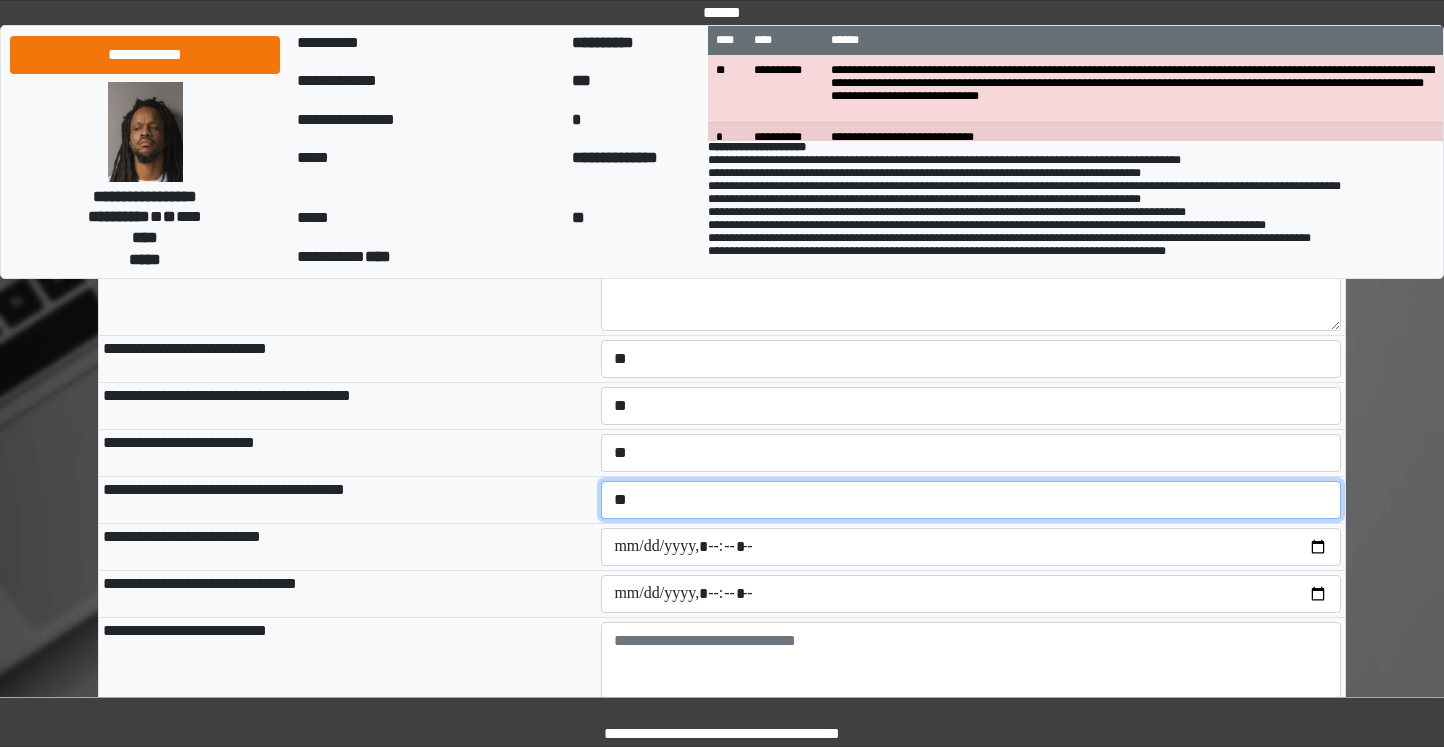 click on "**********" at bounding box center (971, 500) 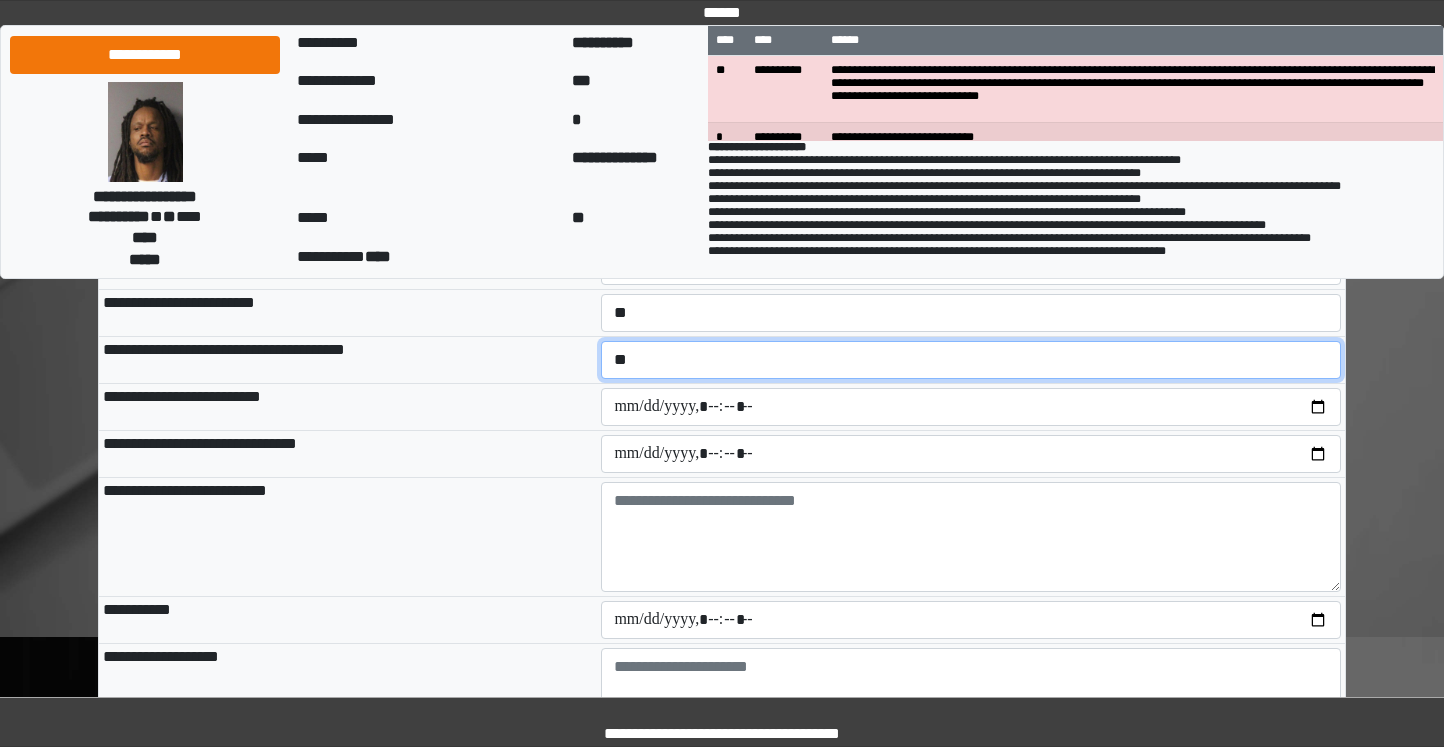 scroll, scrollTop: 2200, scrollLeft: 0, axis: vertical 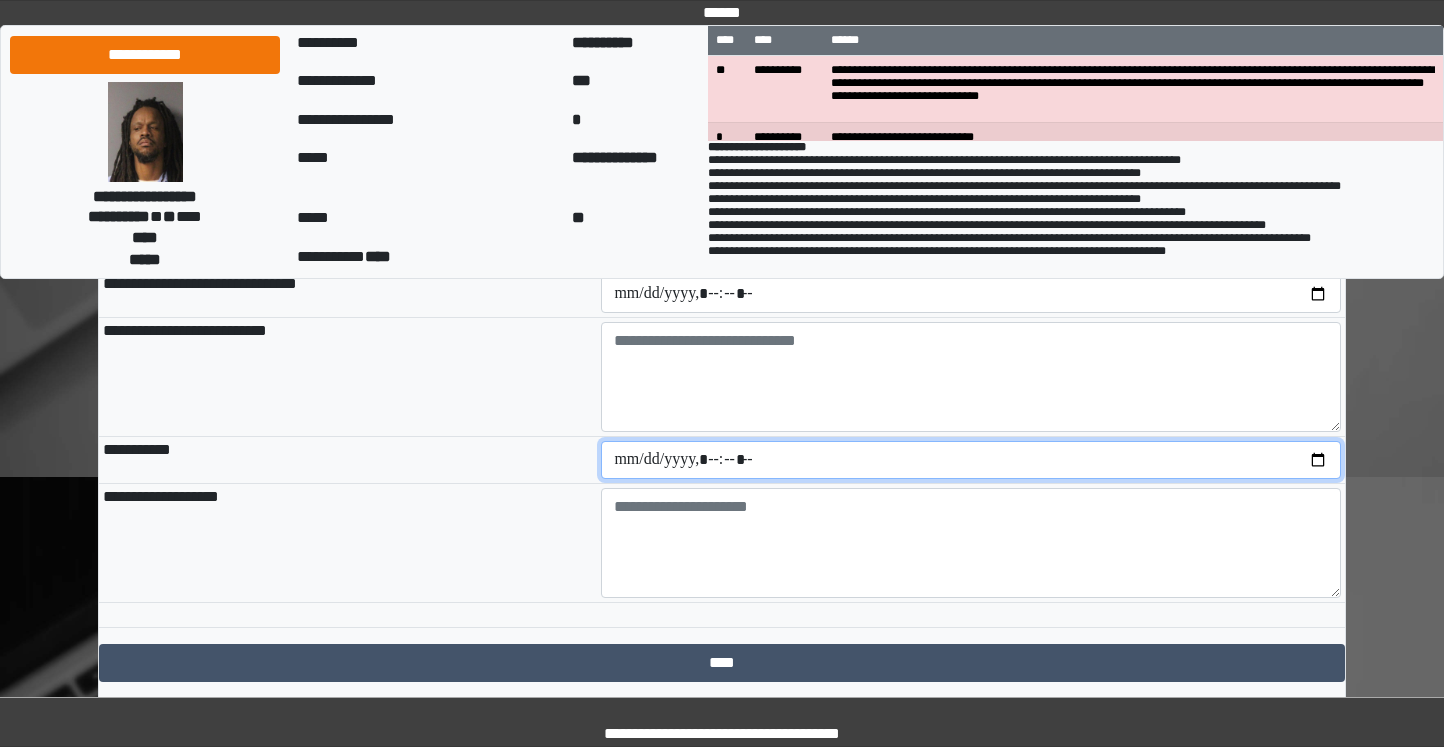 click at bounding box center [971, 460] 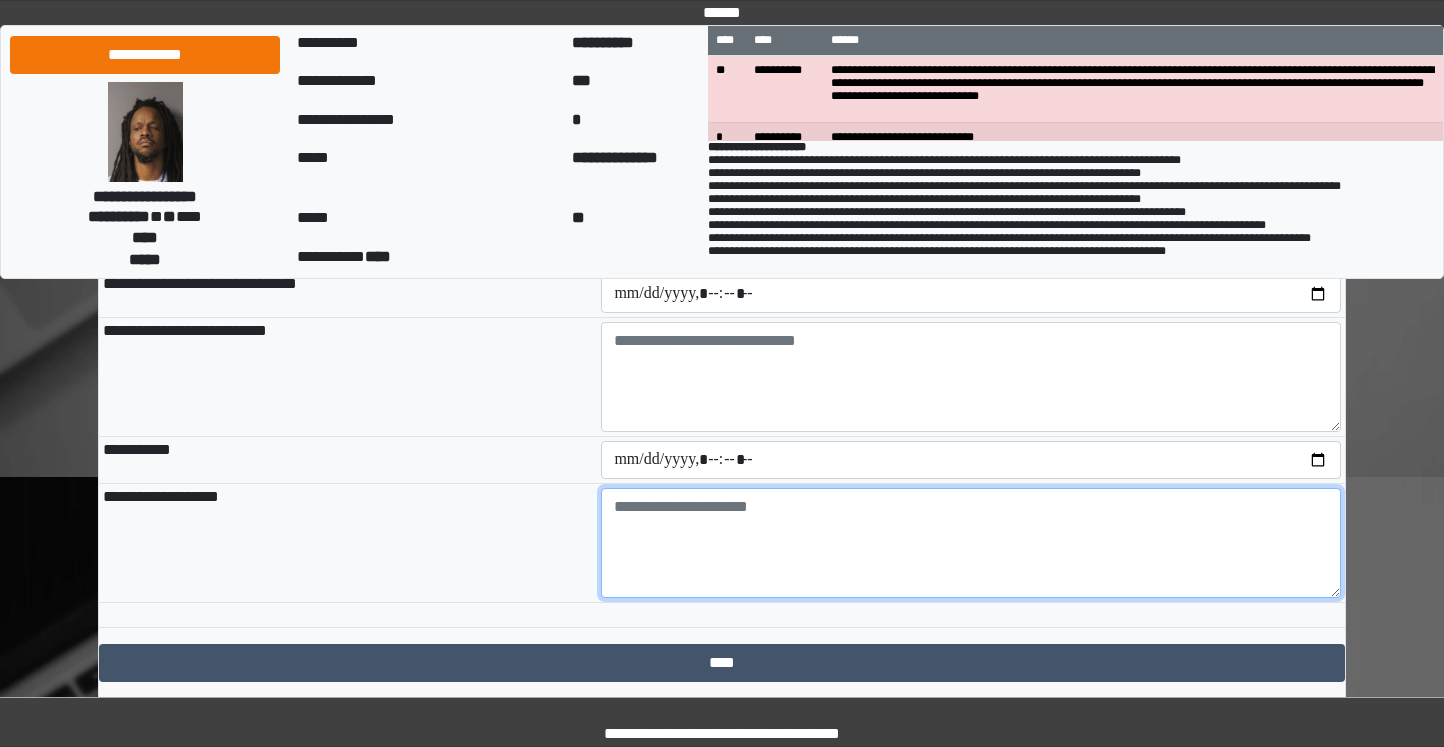 type on "**********" 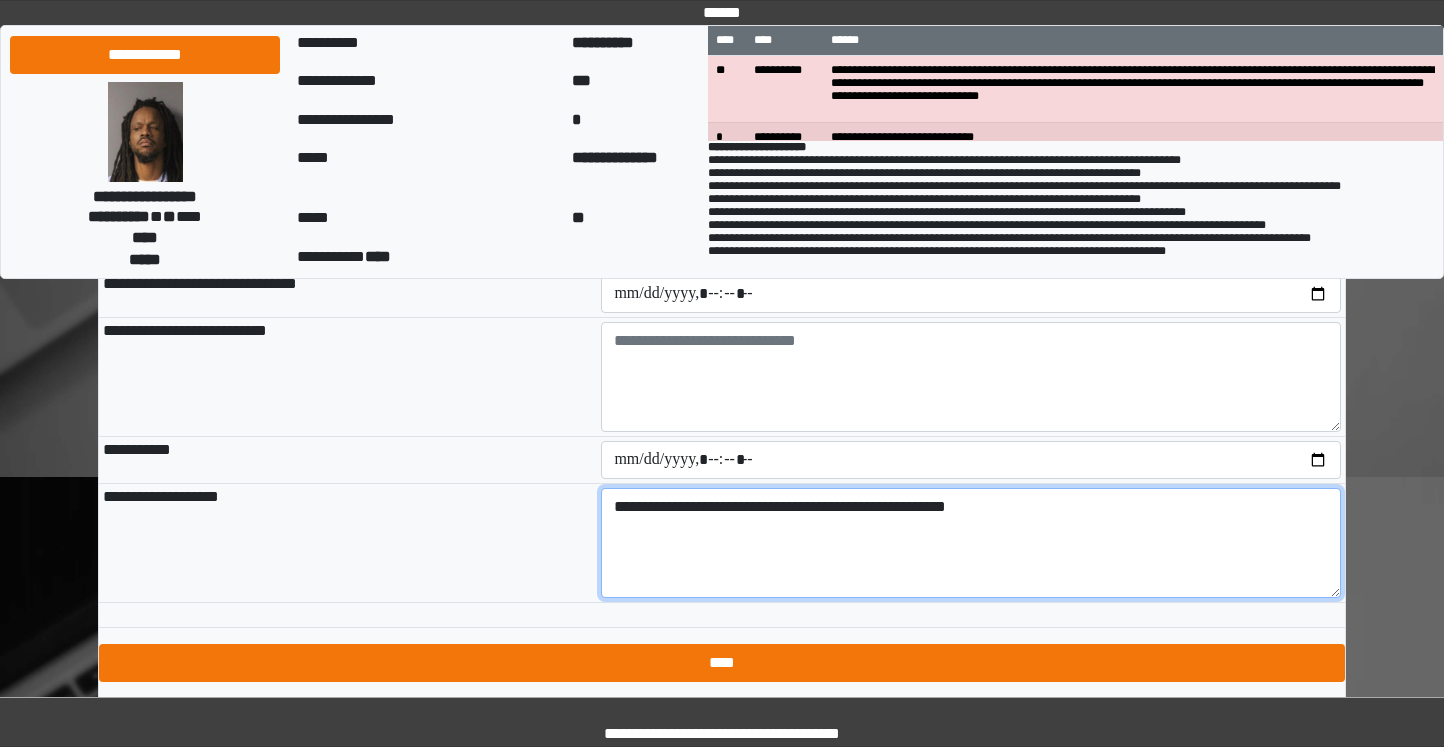 type on "**********" 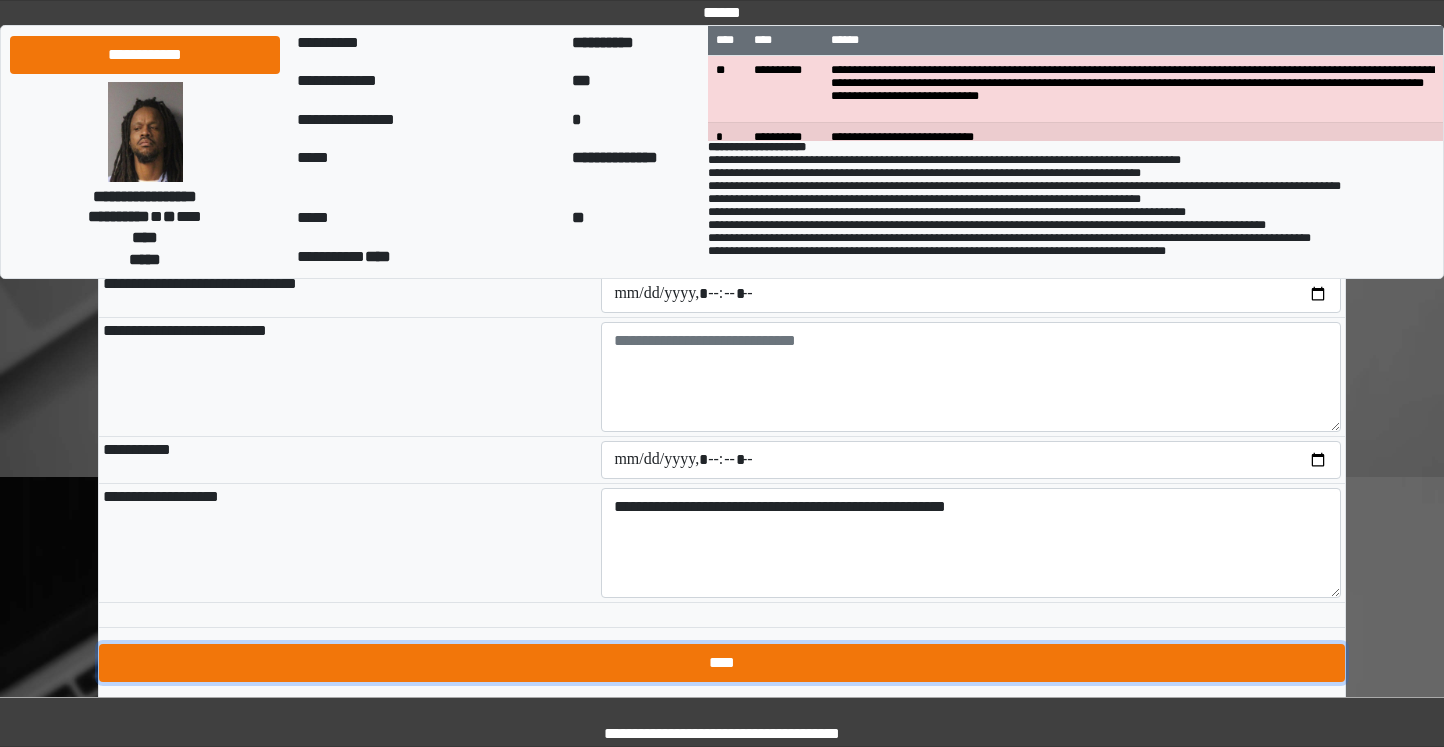 click on "****" at bounding box center (722, 663) 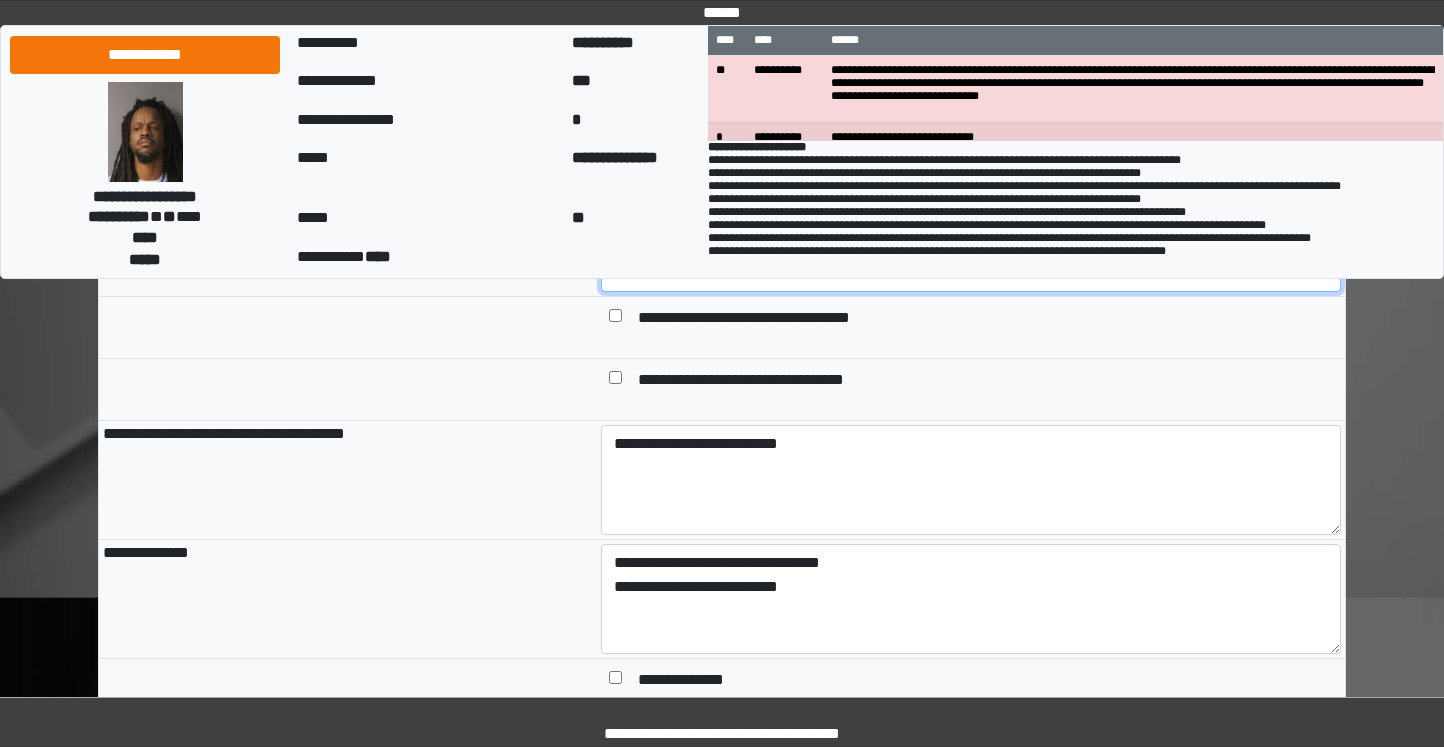 scroll, scrollTop: 1070, scrollLeft: 0, axis: vertical 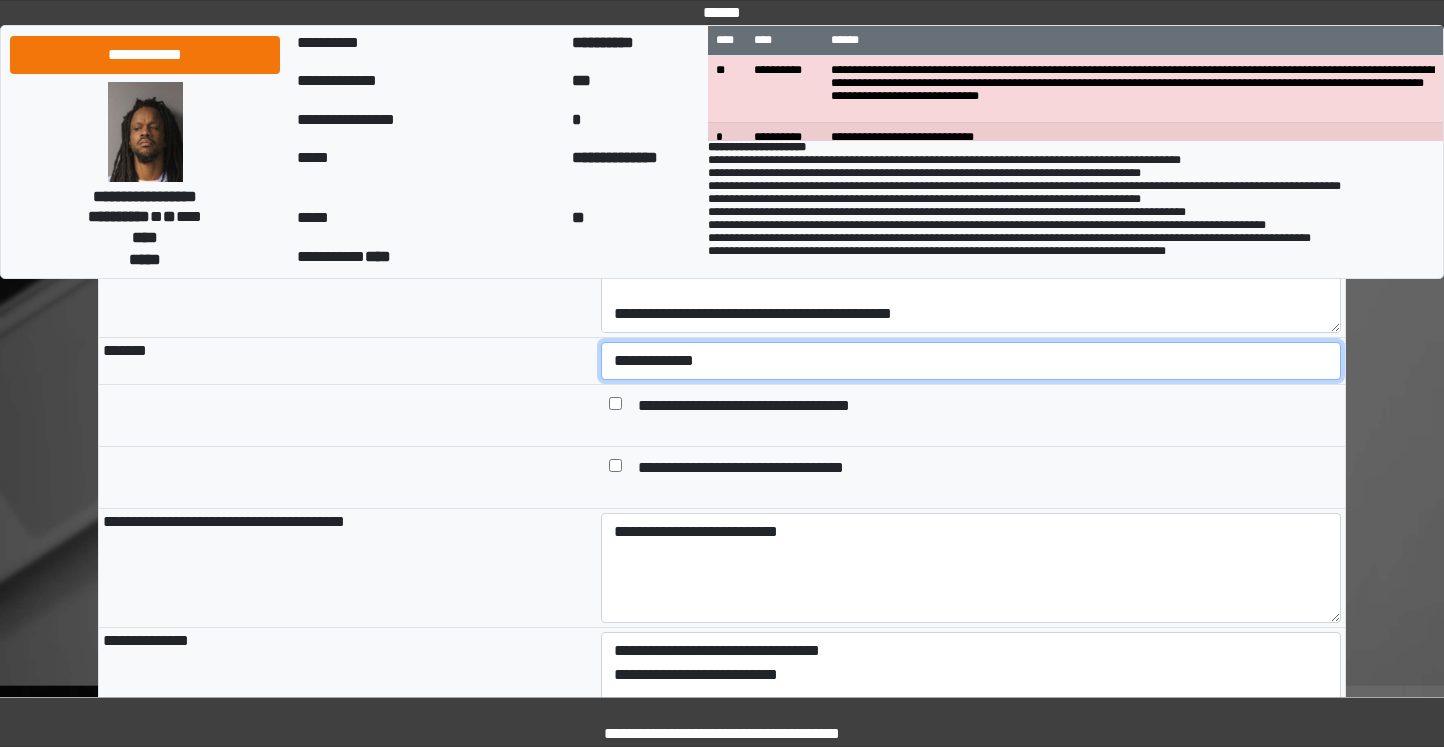 click on "**********" at bounding box center [971, 361] 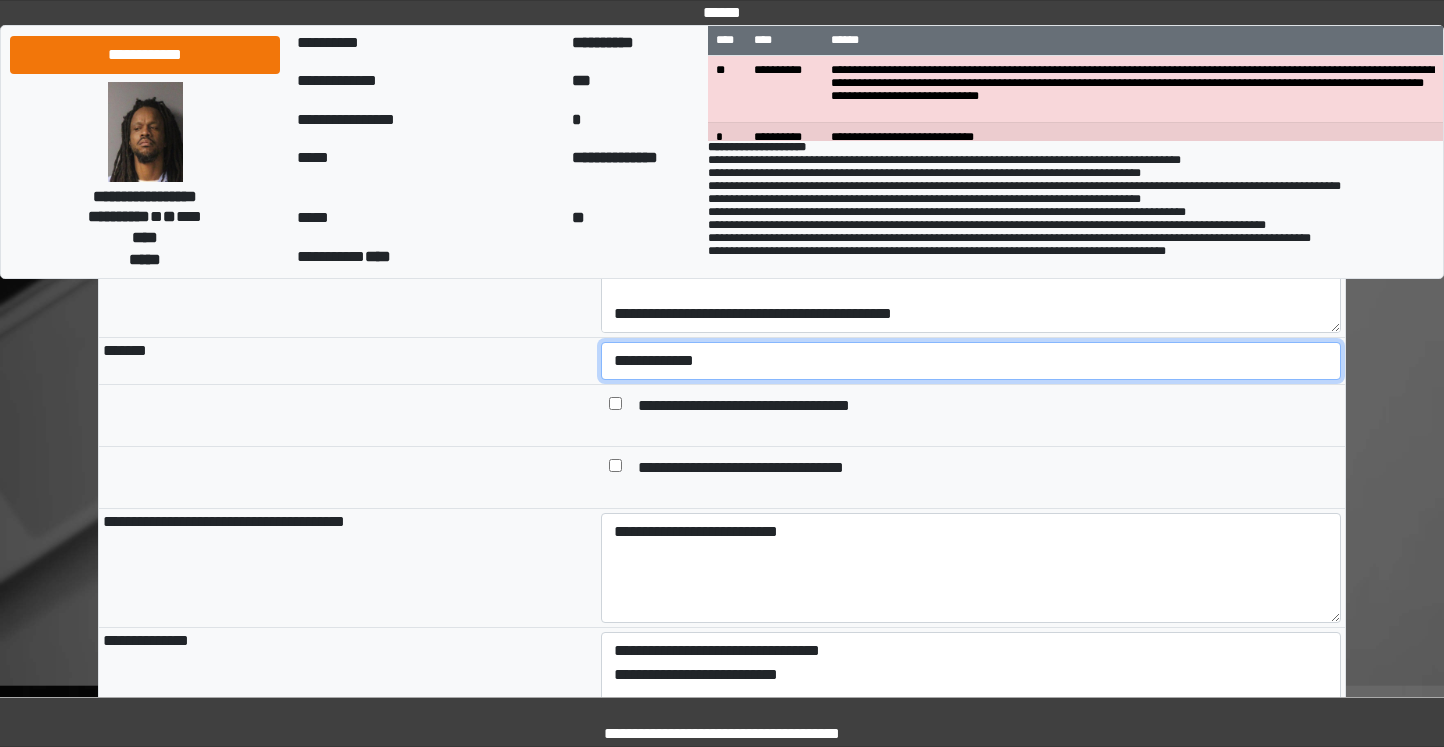 select on "*" 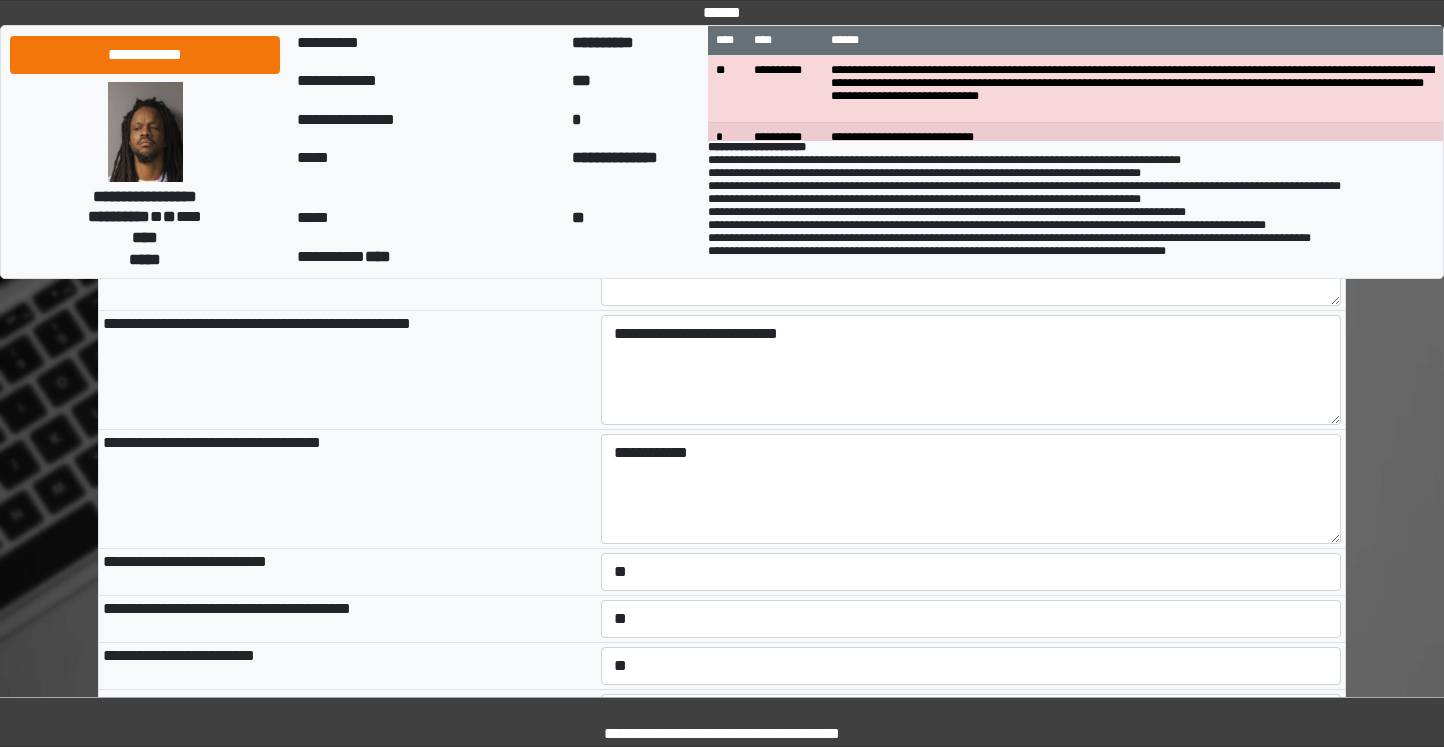 scroll, scrollTop: 2276, scrollLeft: 0, axis: vertical 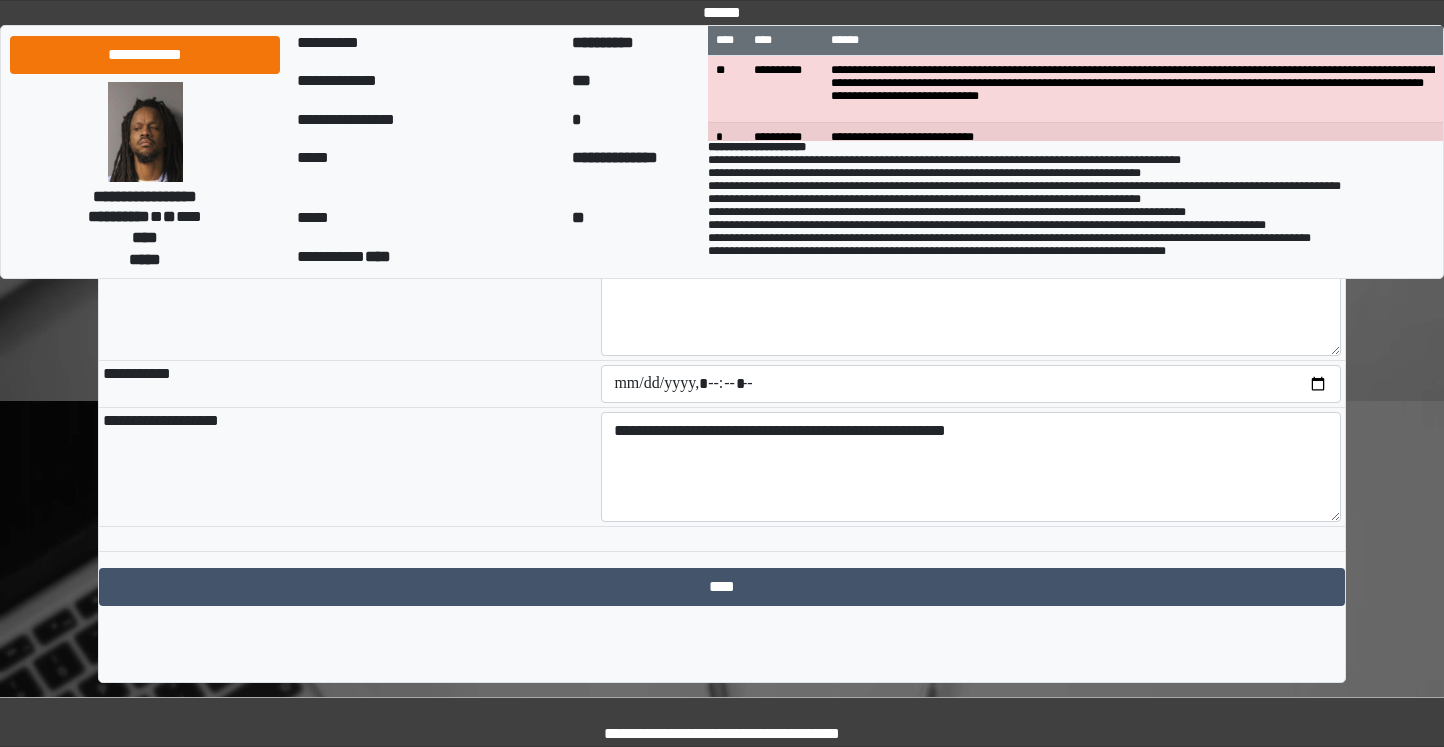 click on "**********" at bounding box center (722, -610) 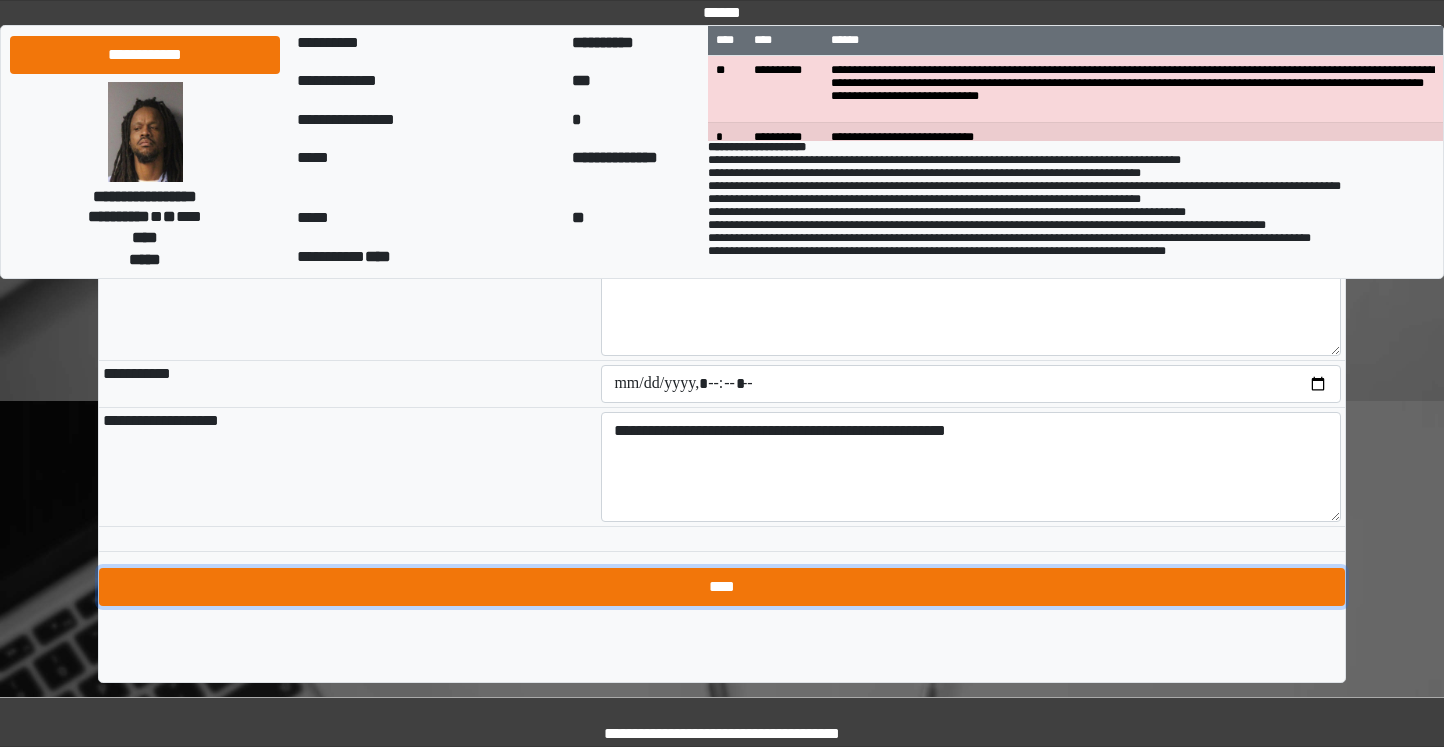 click on "****" at bounding box center (722, 587) 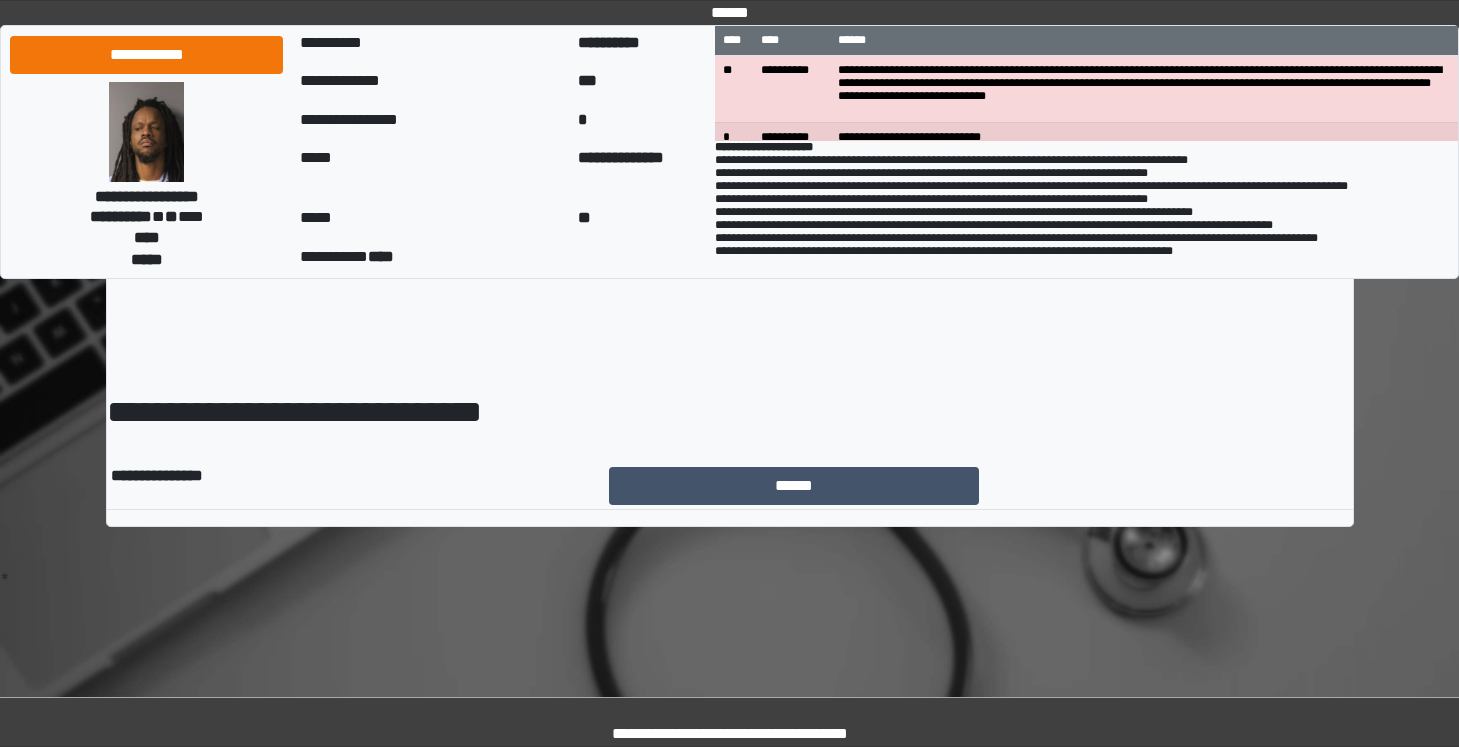 scroll, scrollTop: 0, scrollLeft: 0, axis: both 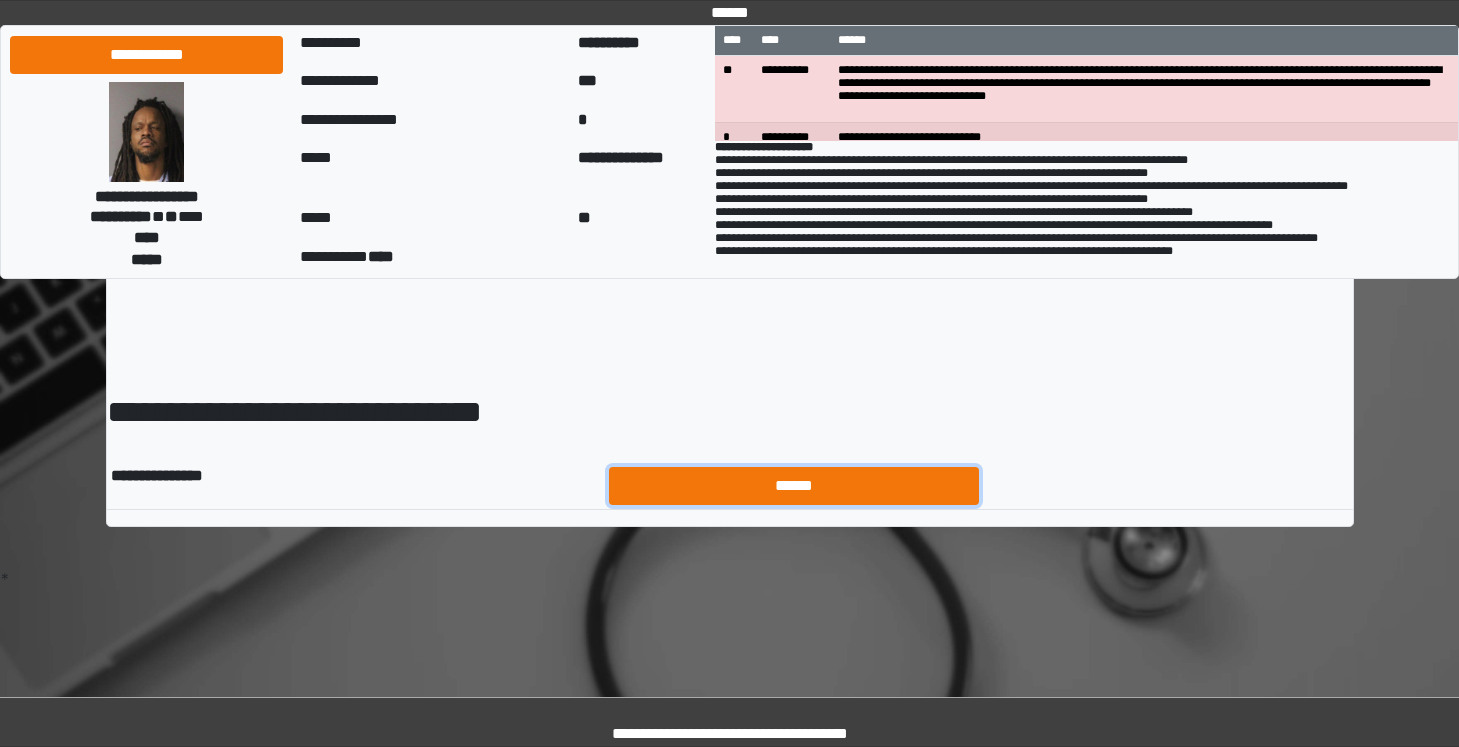 click on "******" at bounding box center (794, 486) 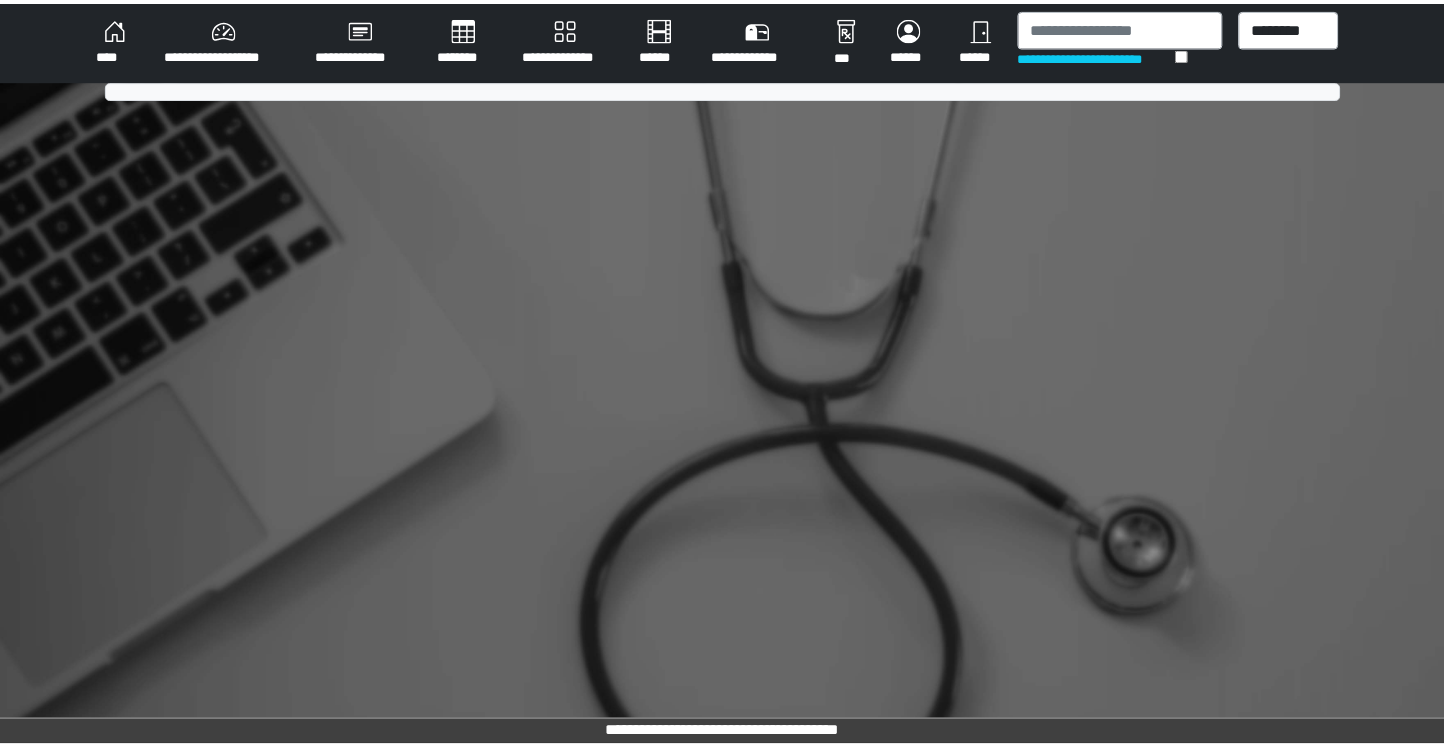 scroll, scrollTop: 0, scrollLeft: 0, axis: both 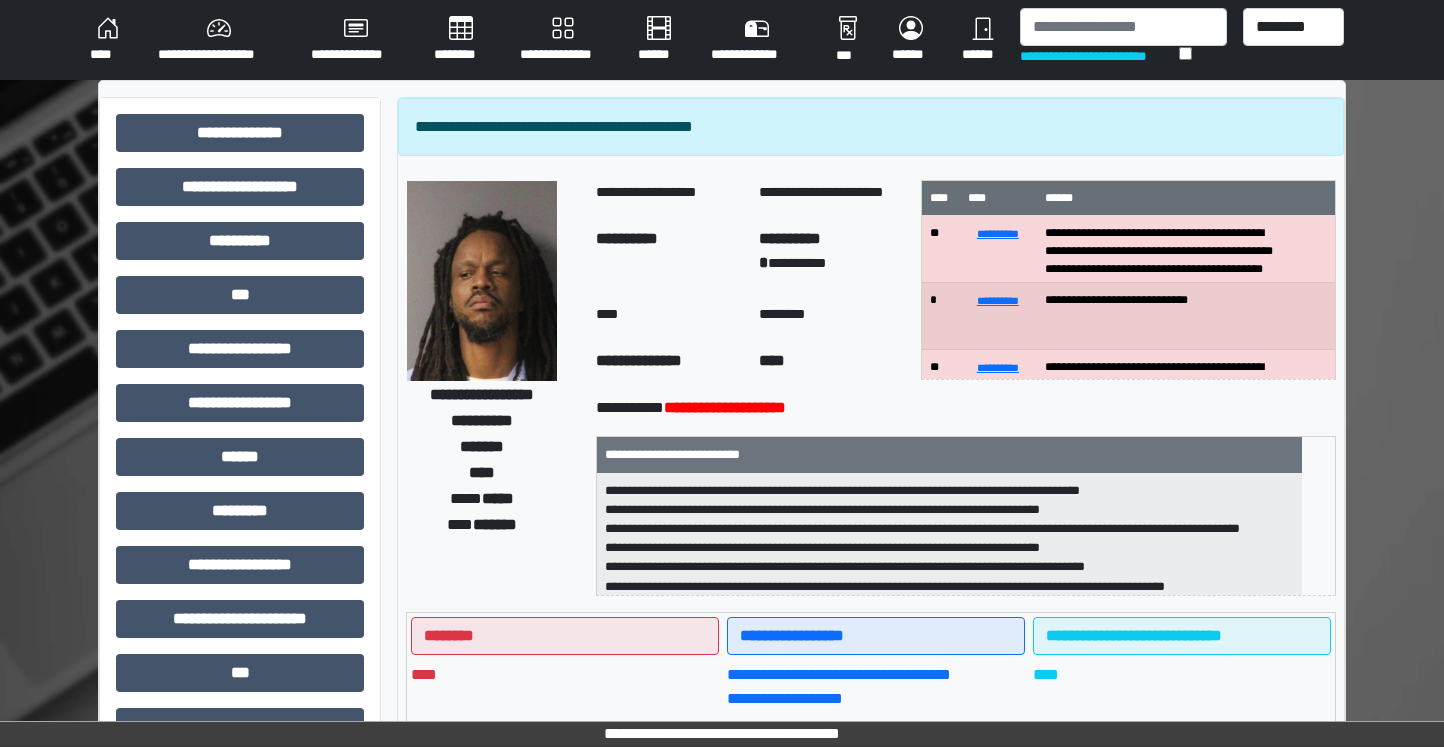 click on "**********" at bounding box center [722, 627] 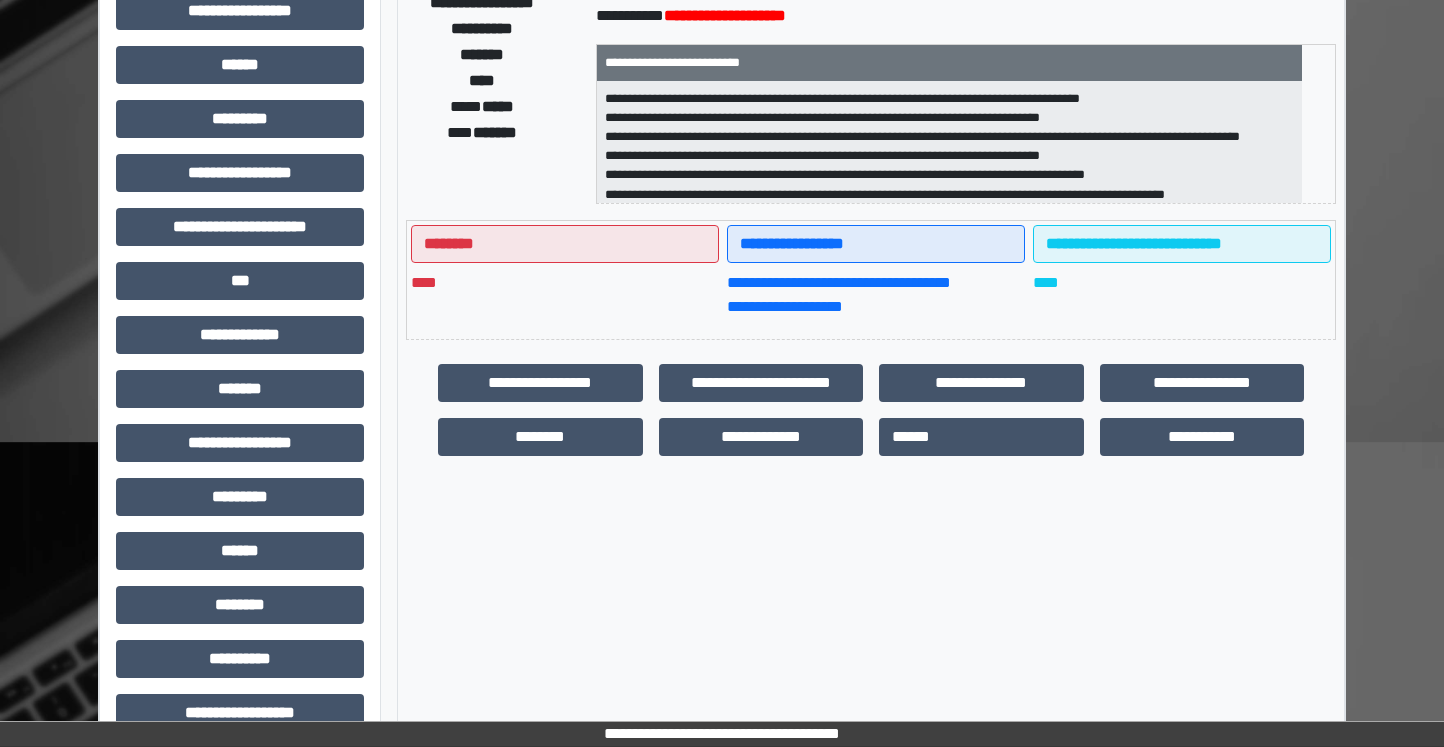 scroll, scrollTop: 402, scrollLeft: 0, axis: vertical 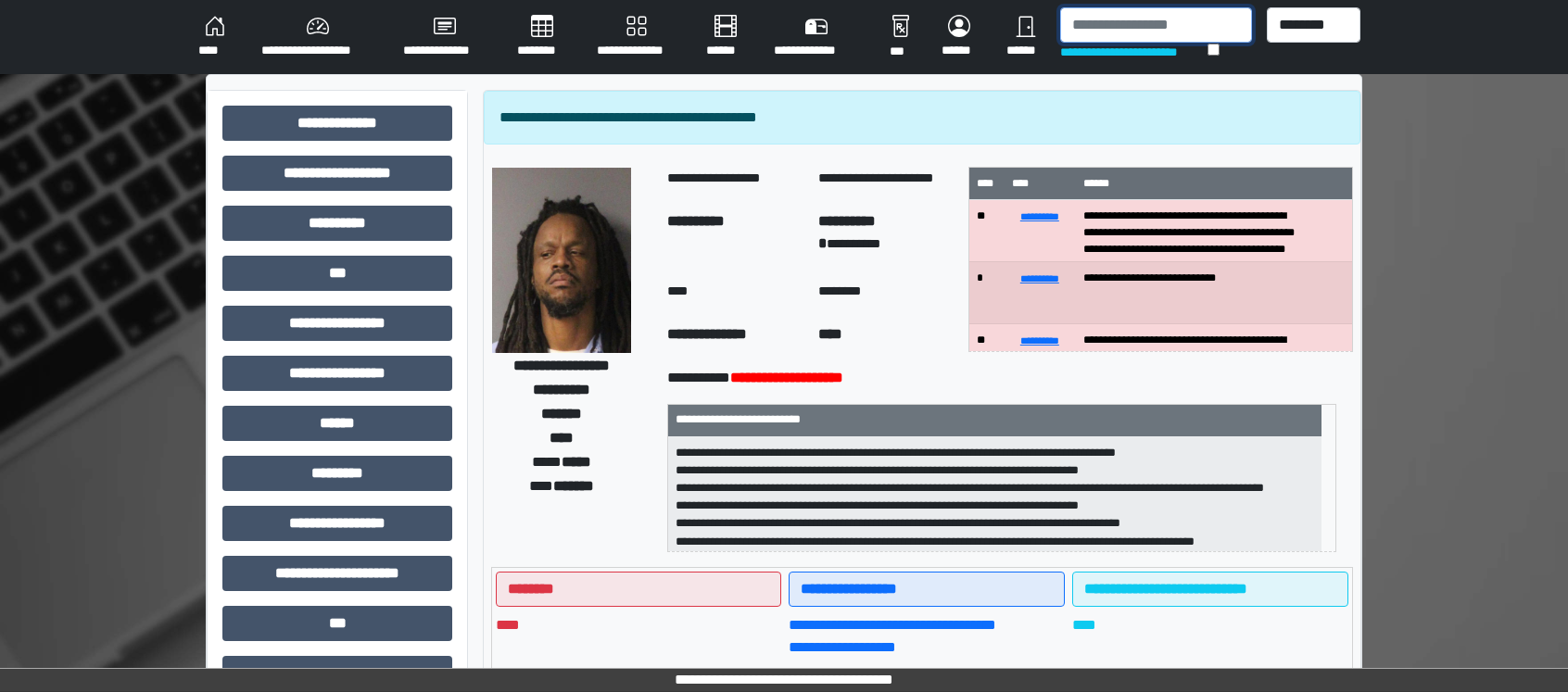 click at bounding box center (1156, 25) 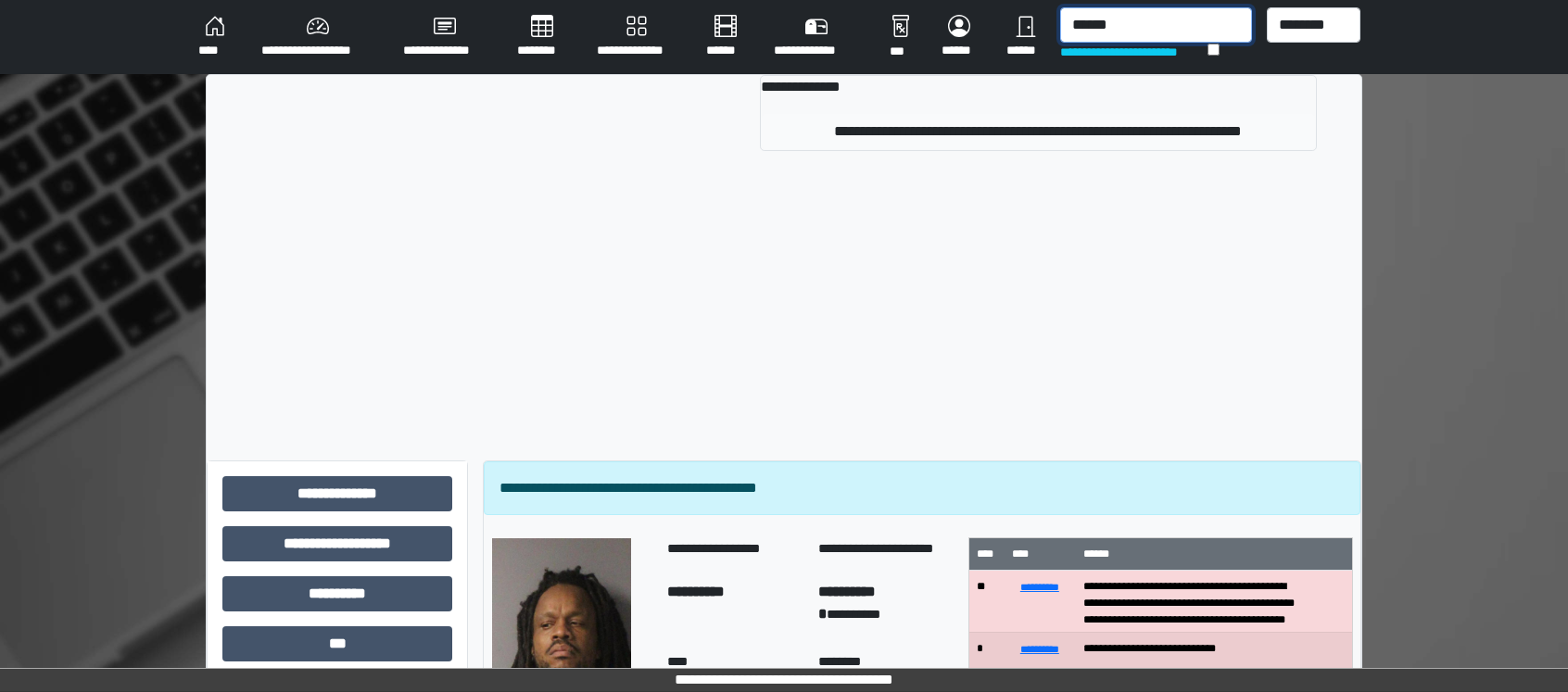 type on "******" 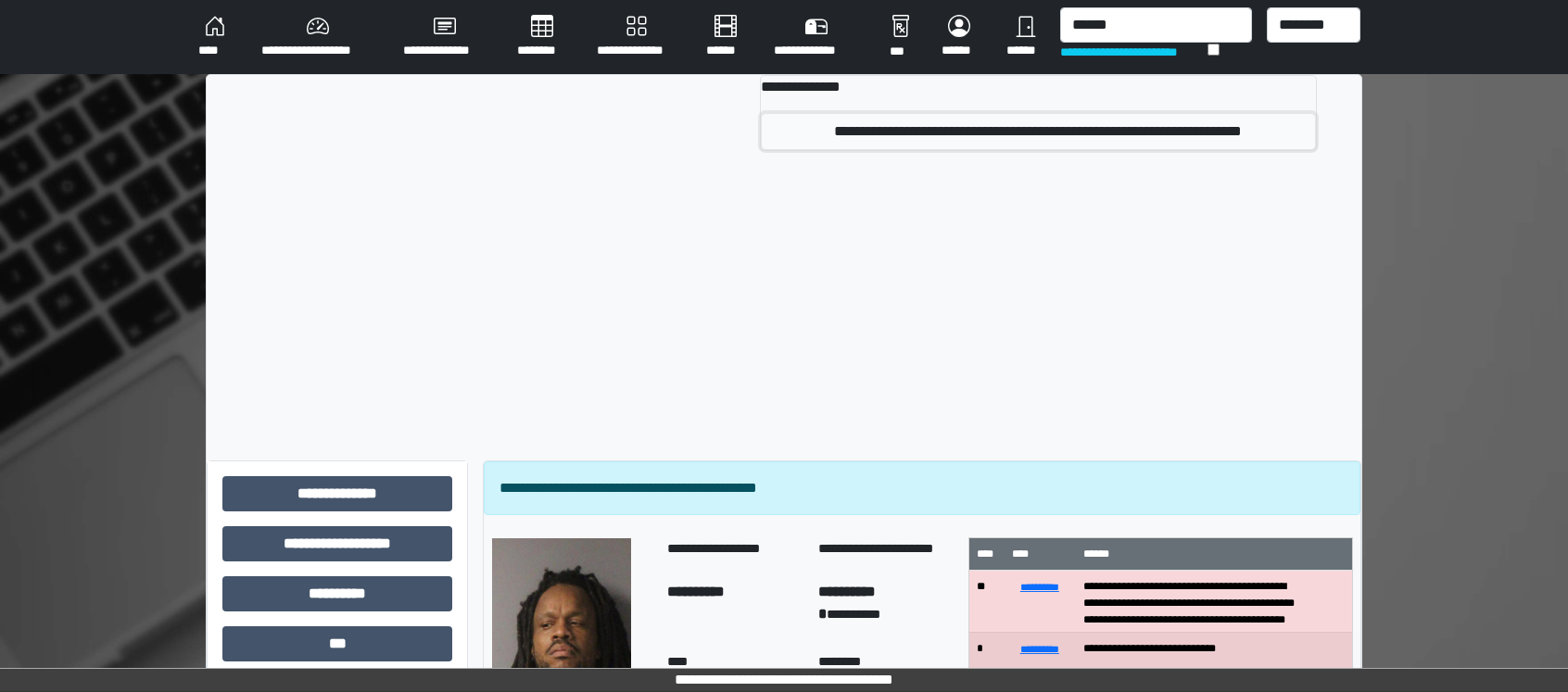 click on "**********" at bounding box center (1038, 132) 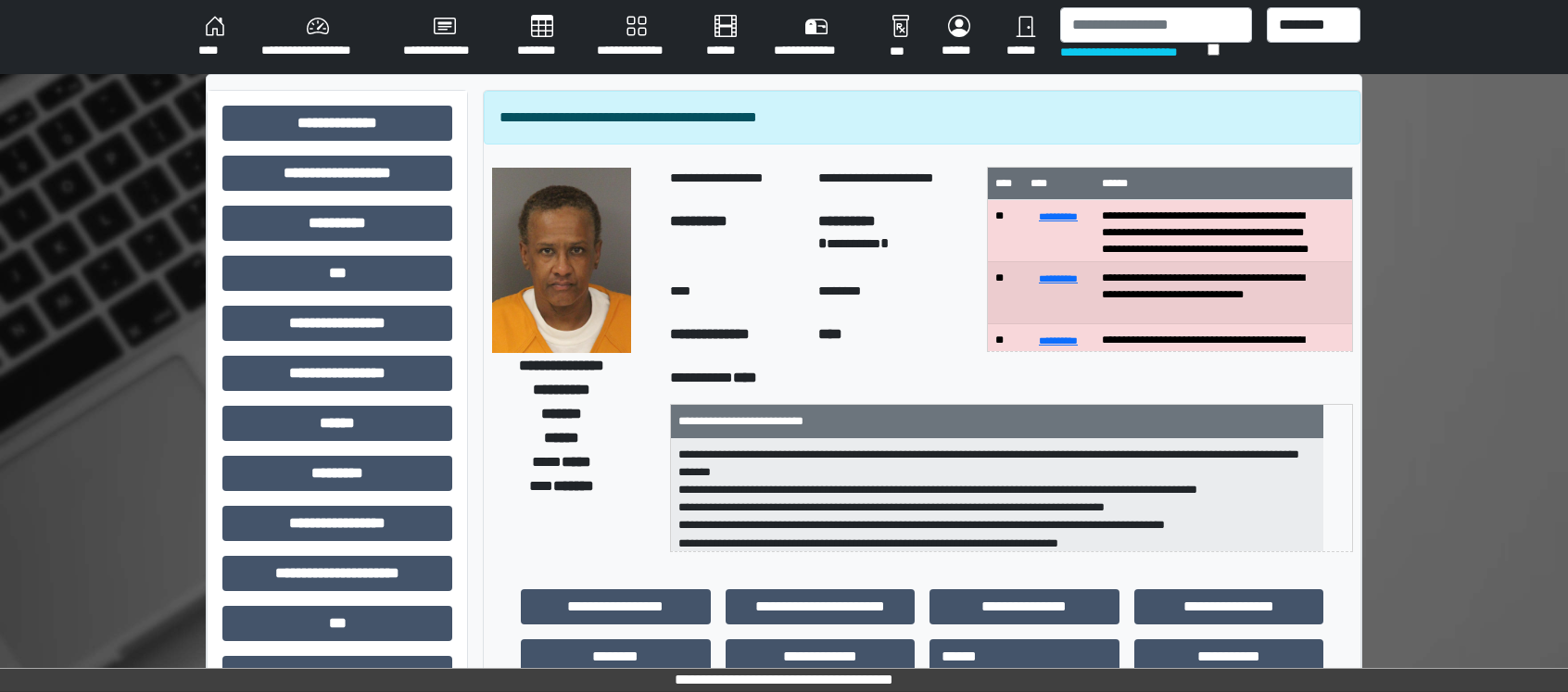 scroll, scrollTop: 308, scrollLeft: 0, axis: vertical 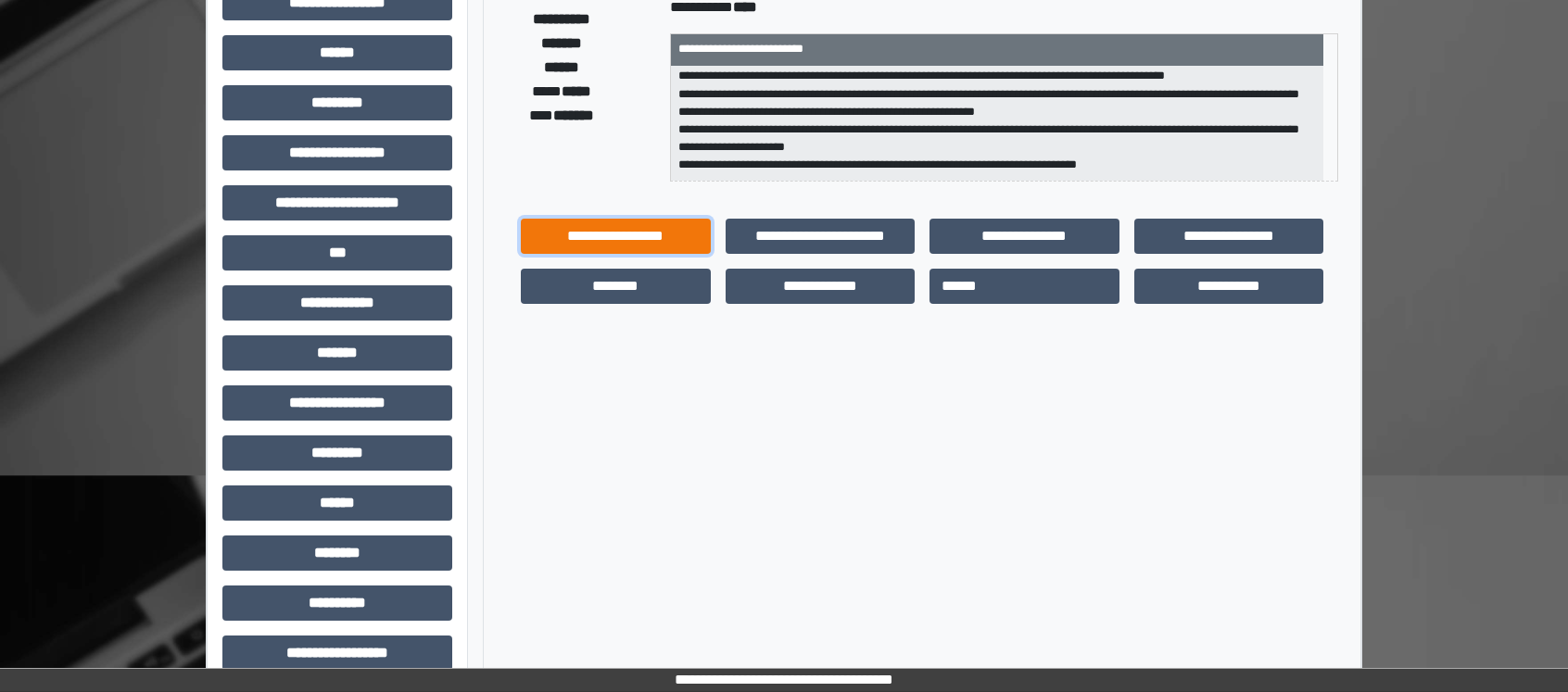 click on "**********" at bounding box center (615, 236) 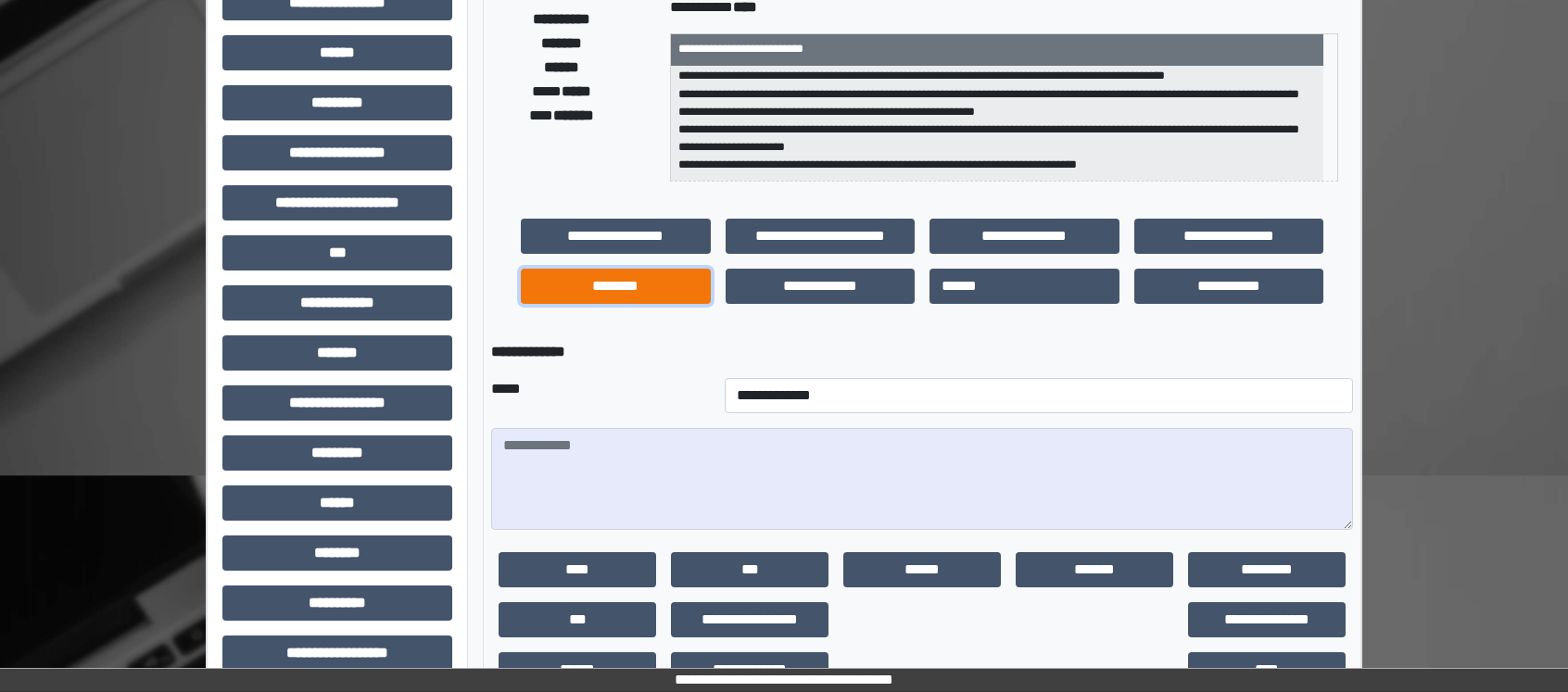 click on "********" at bounding box center (615, 286) 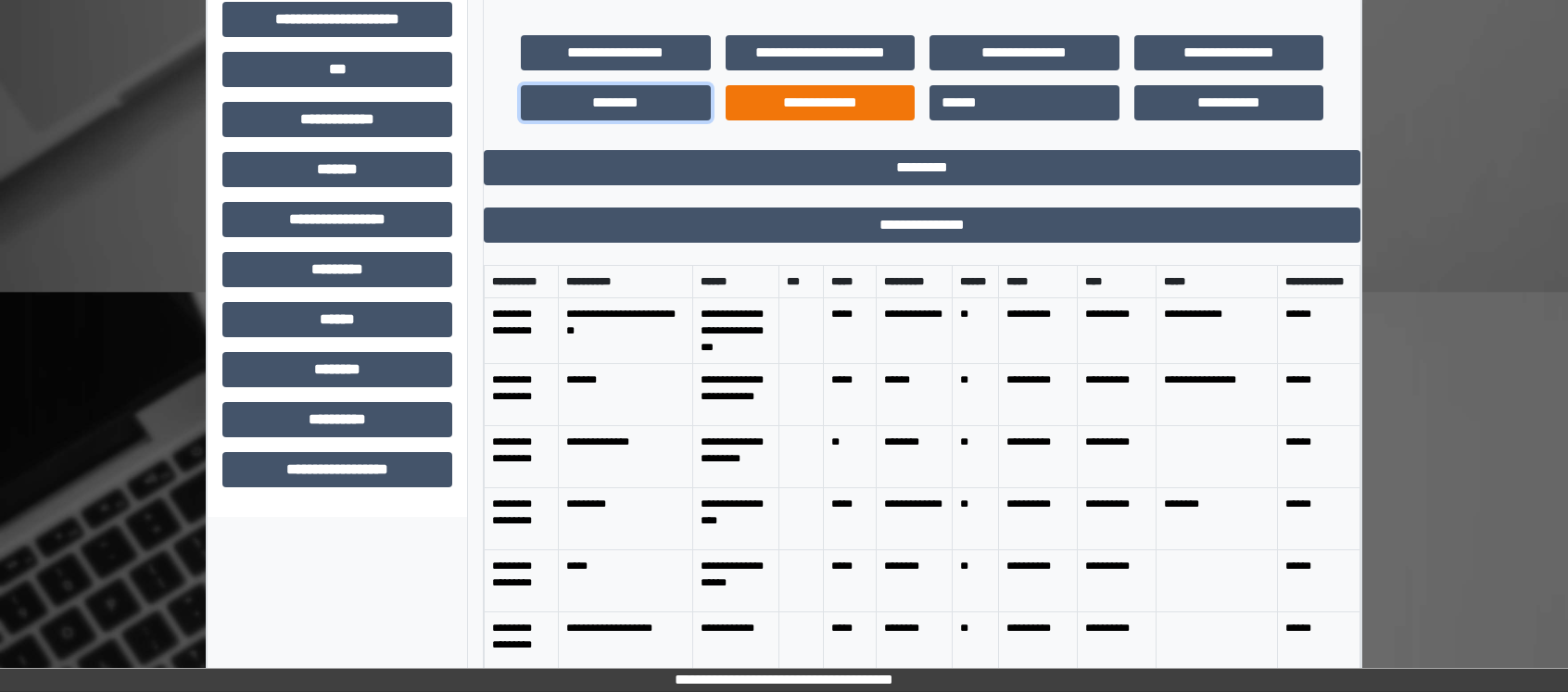 scroll, scrollTop: 523, scrollLeft: 0, axis: vertical 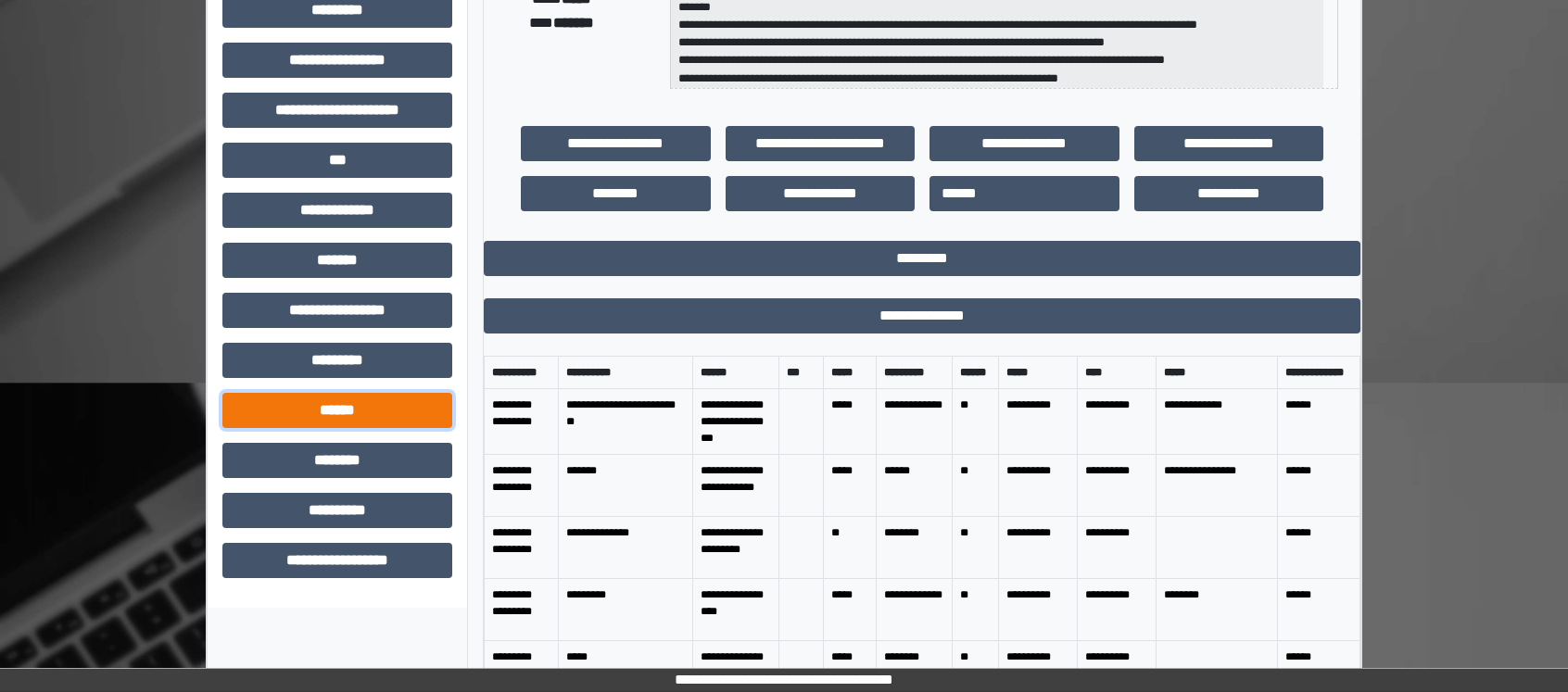 click on "******" at bounding box center [337, 410] 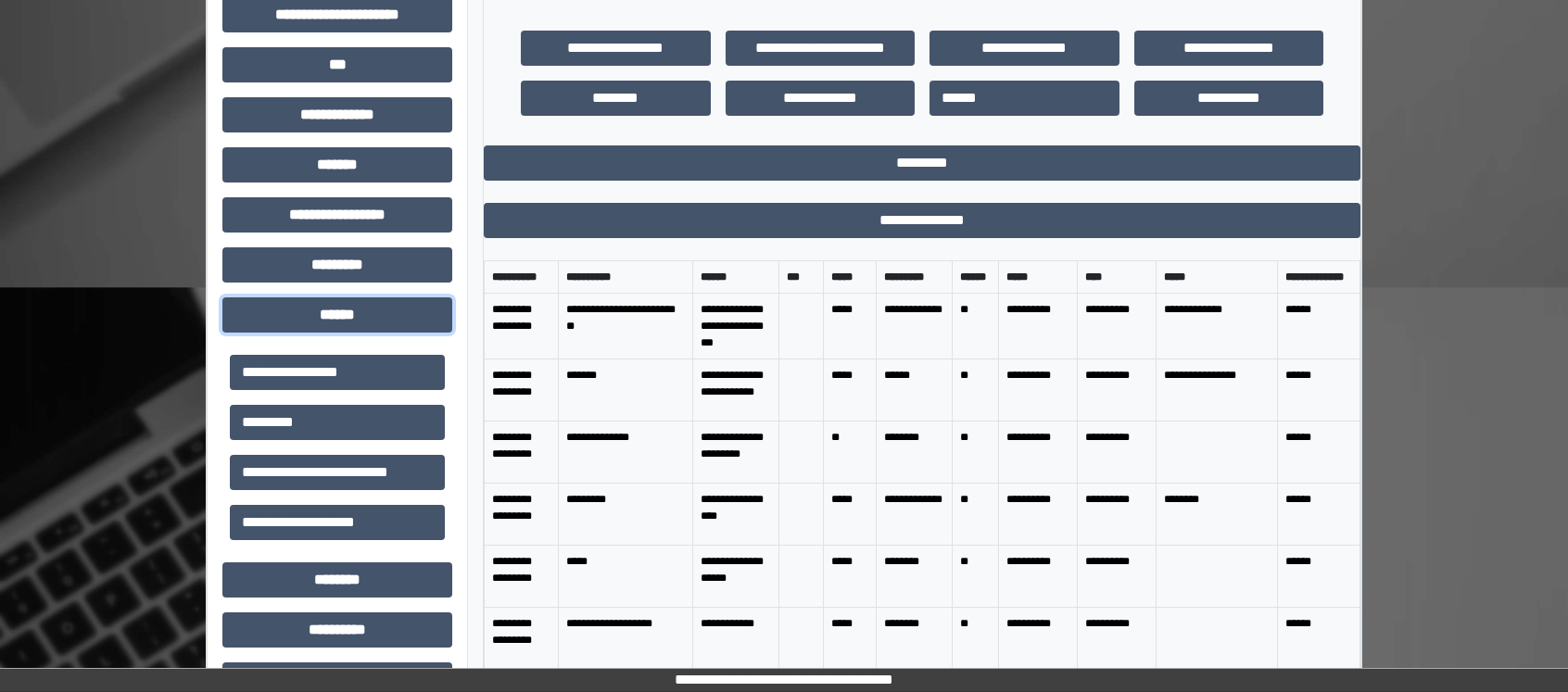 scroll, scrollTop: 648, scrollLeft: 0, axis: vertical 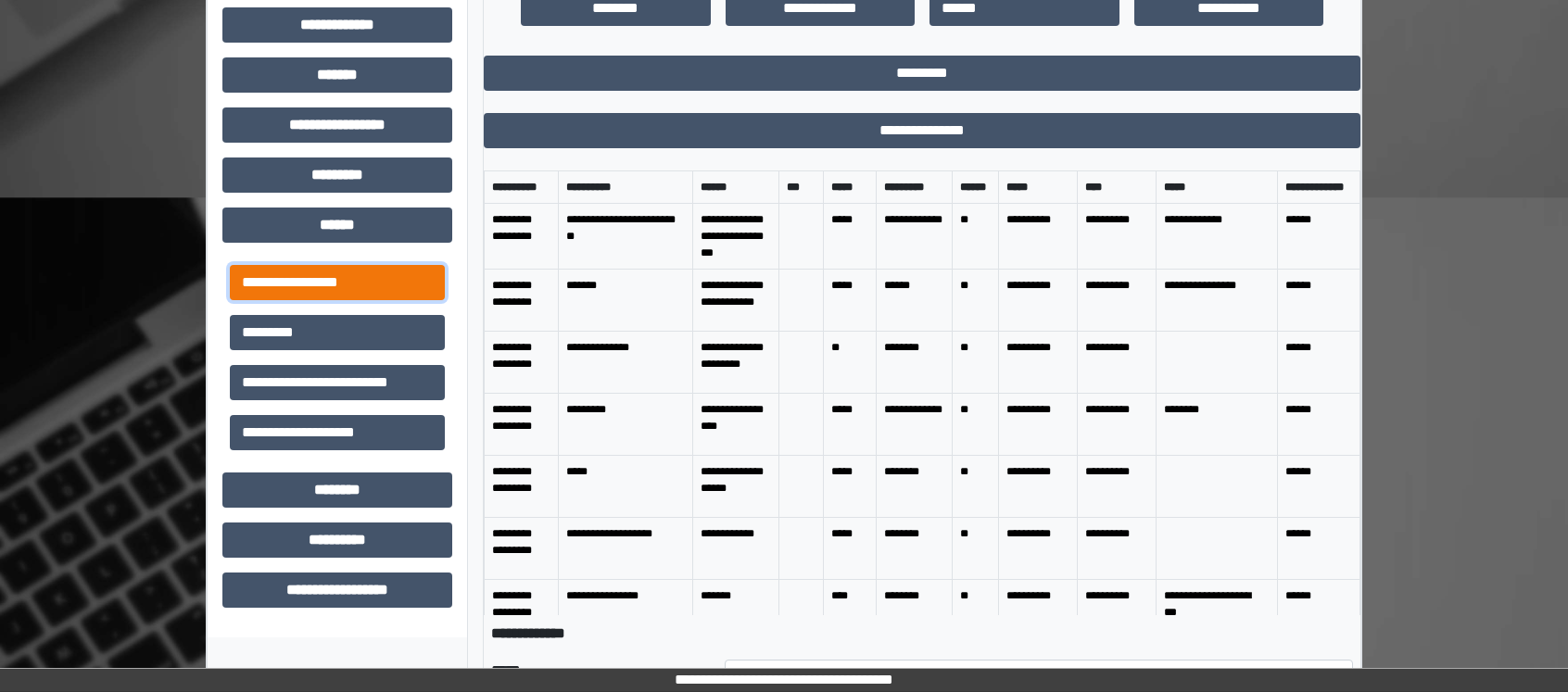 click on "**********" at bounding box center (337, 283) 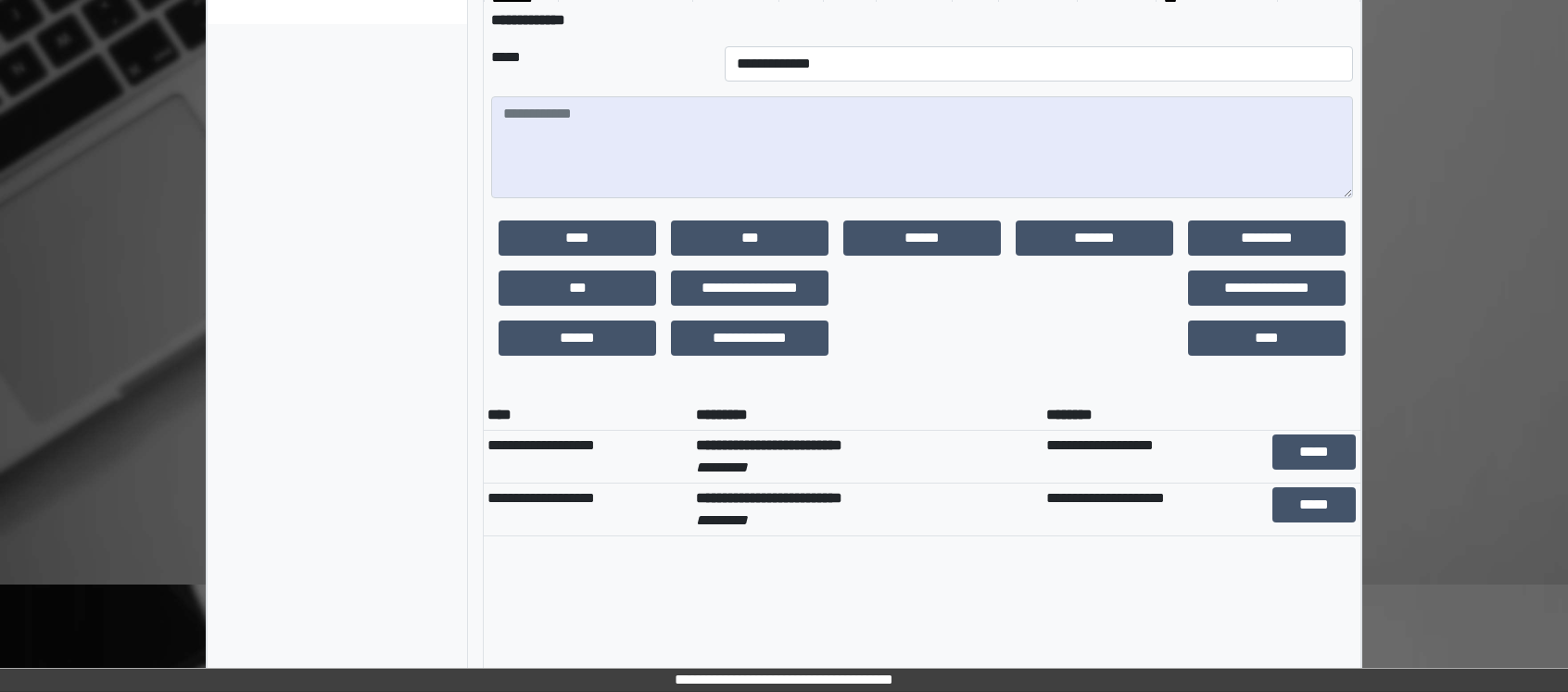 scroll, scrollTop: 1466, scrollLeft: 0, axis: vertical 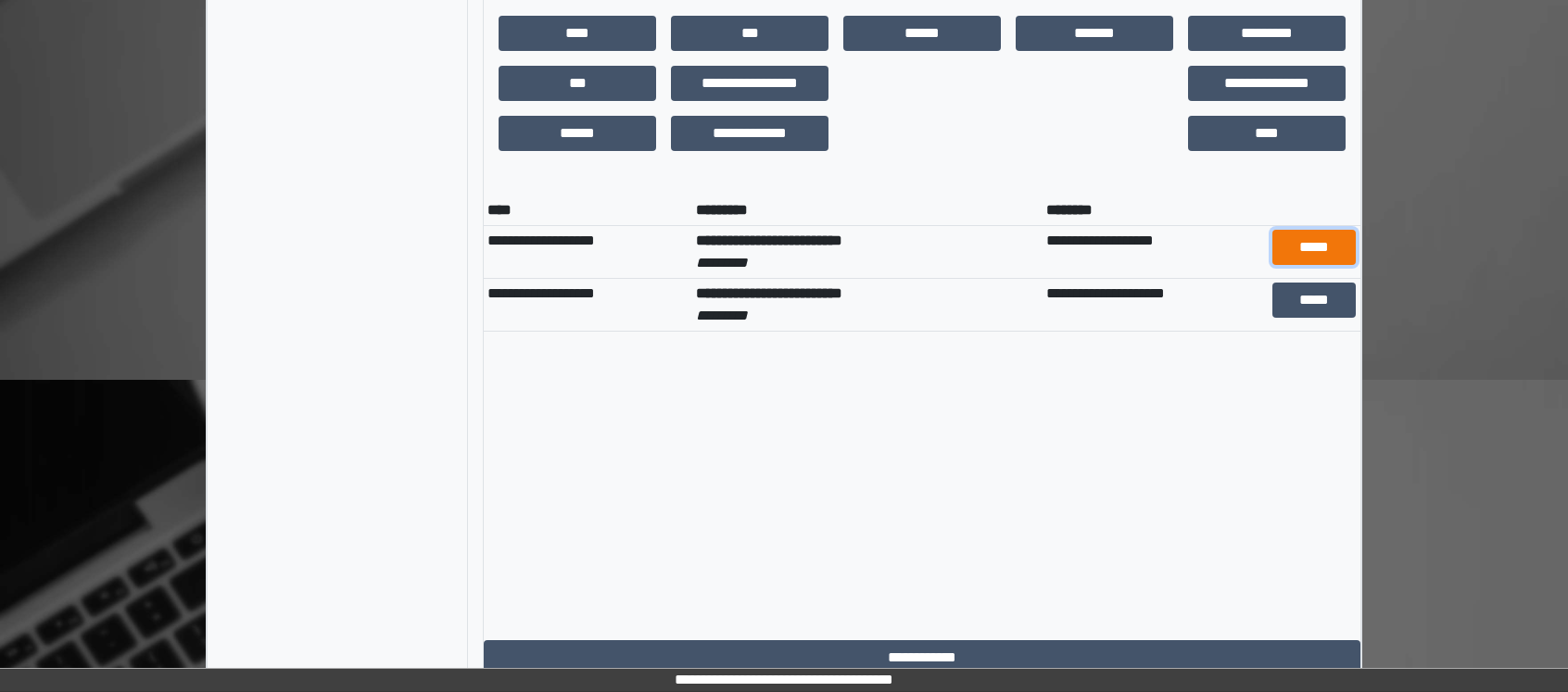 click on "*****" at bounding box center (1314, 247) 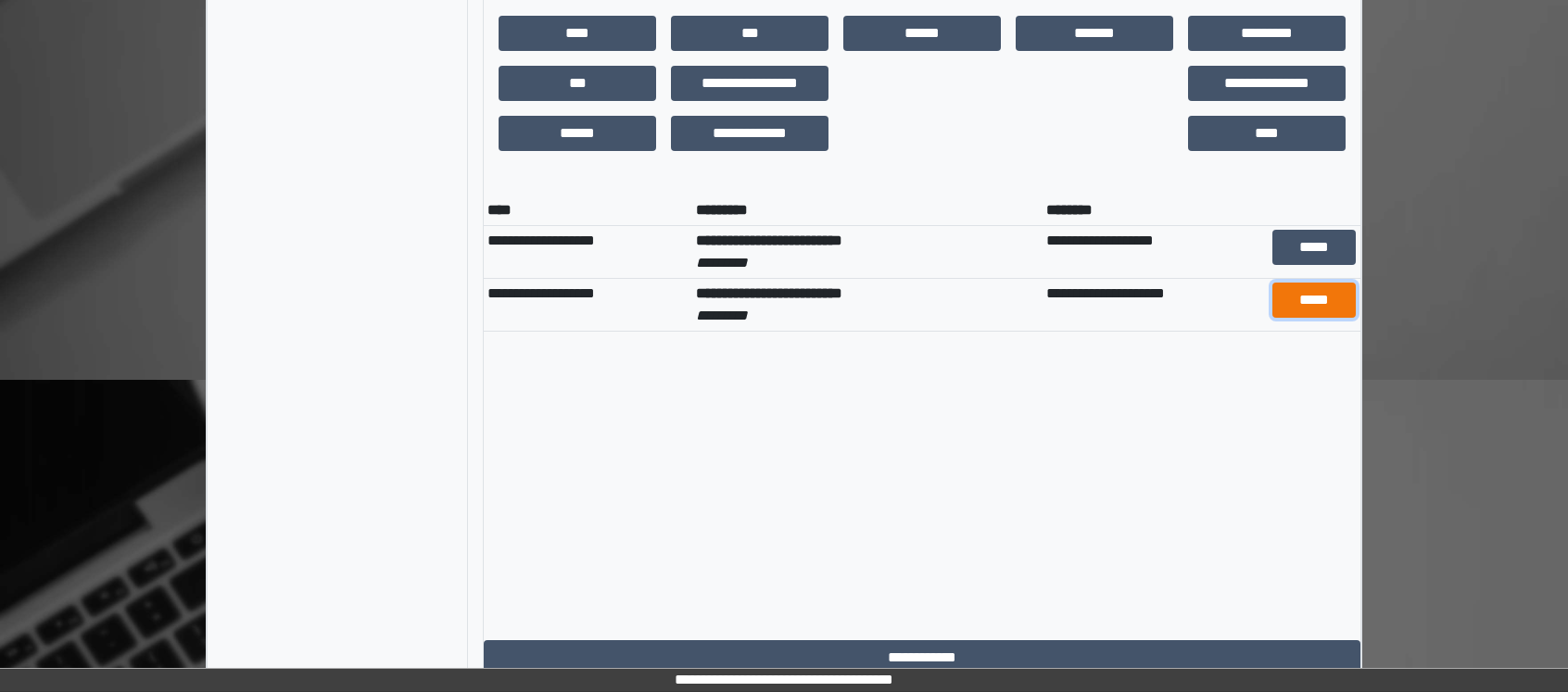 click on "*****" at bounding box center (1314, 300) 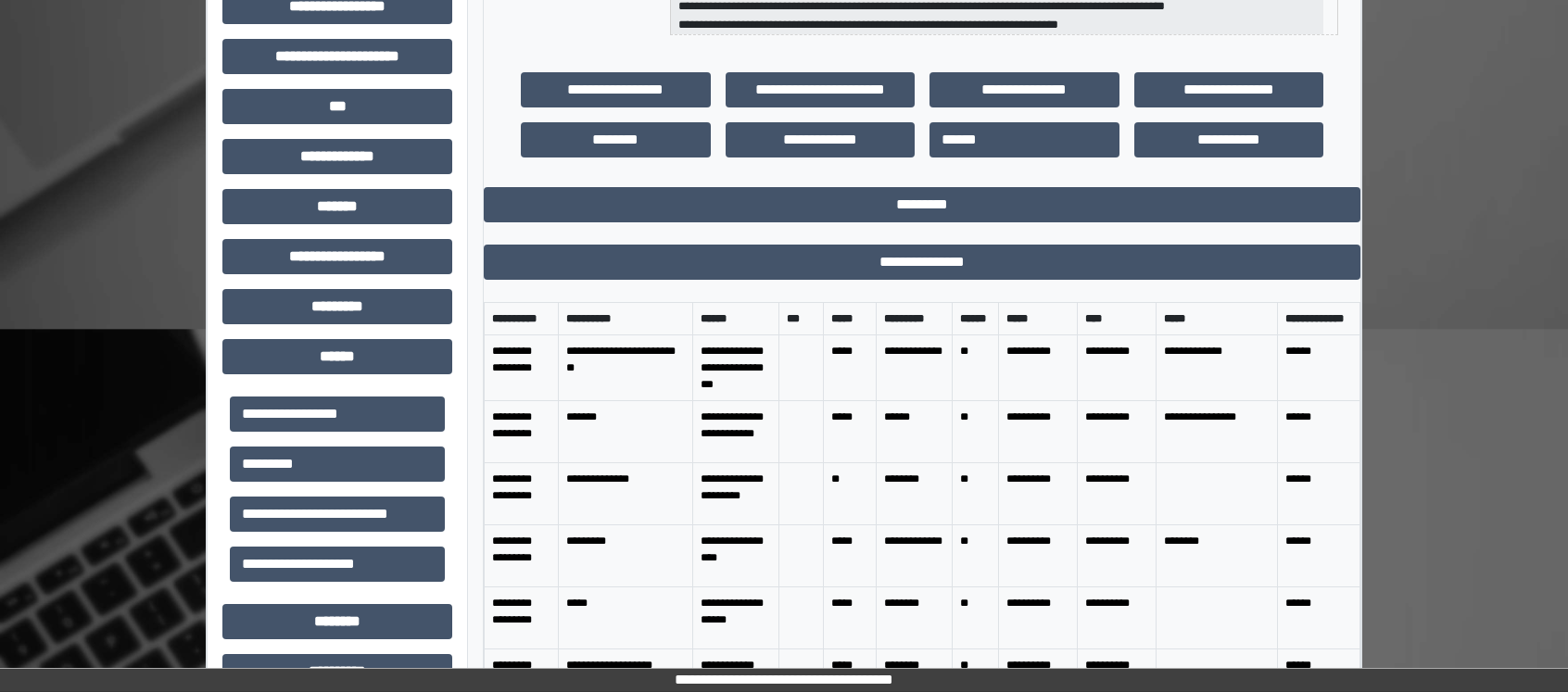 scroll, scrollTop: 834, scrollLeft: 0, axis: vertical 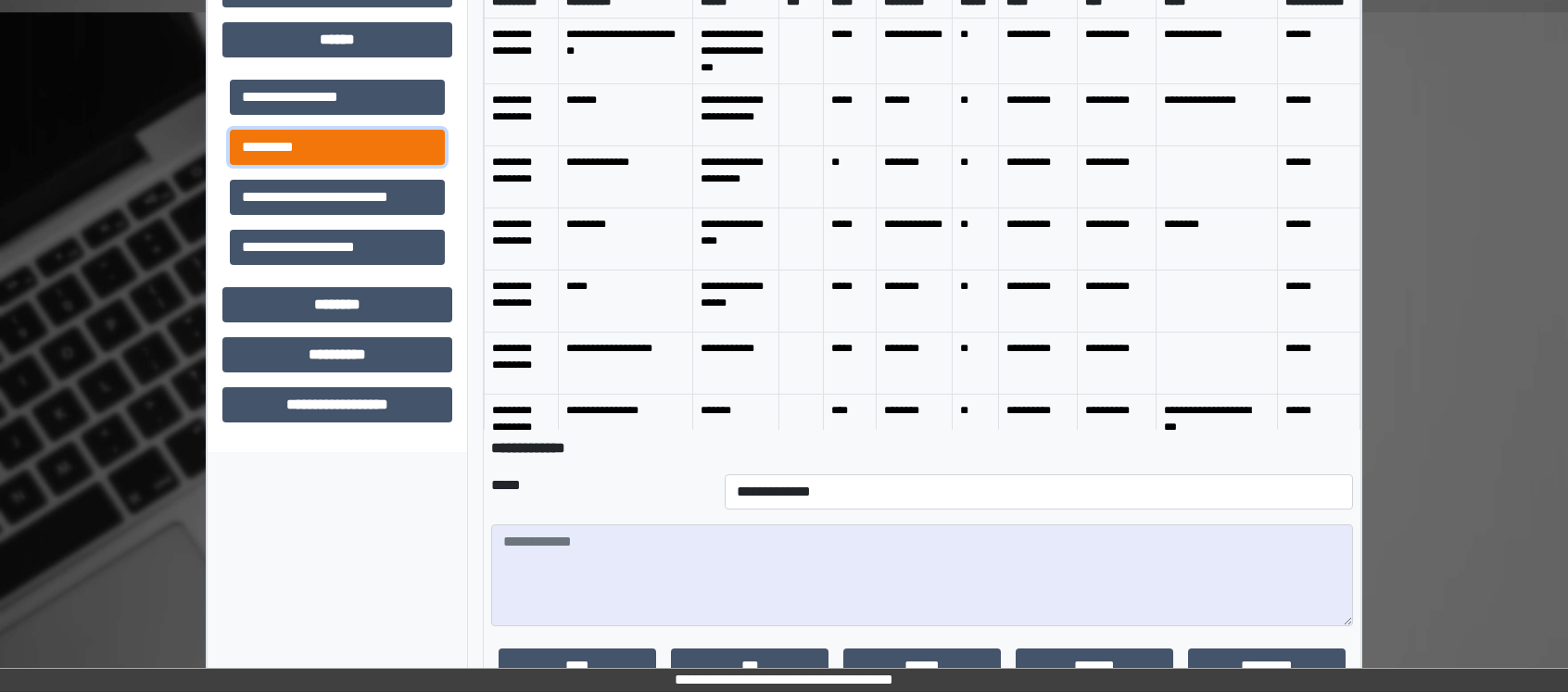 click on "*********" at bounding box center [337, 147] 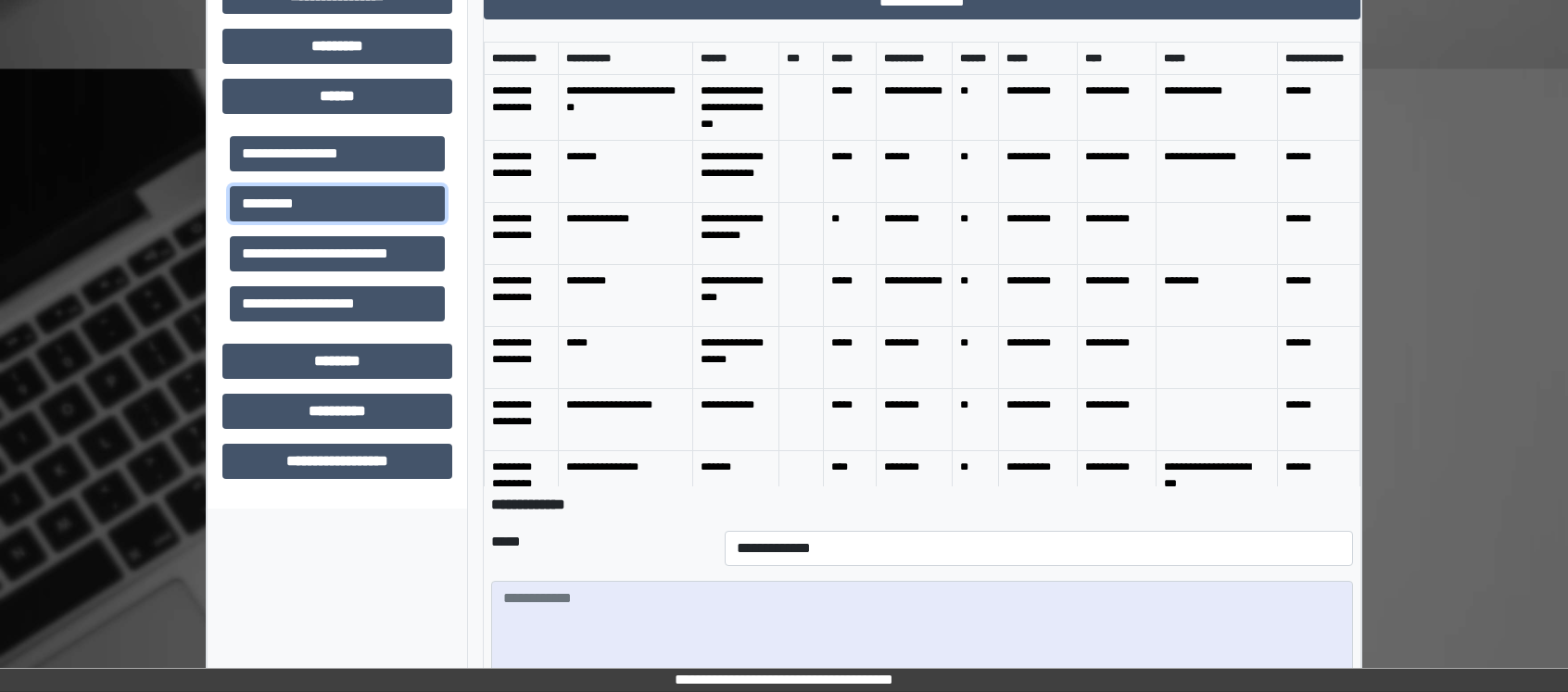 scroll, scrollTop: 648, scrollLeft: 0, axis: vertical 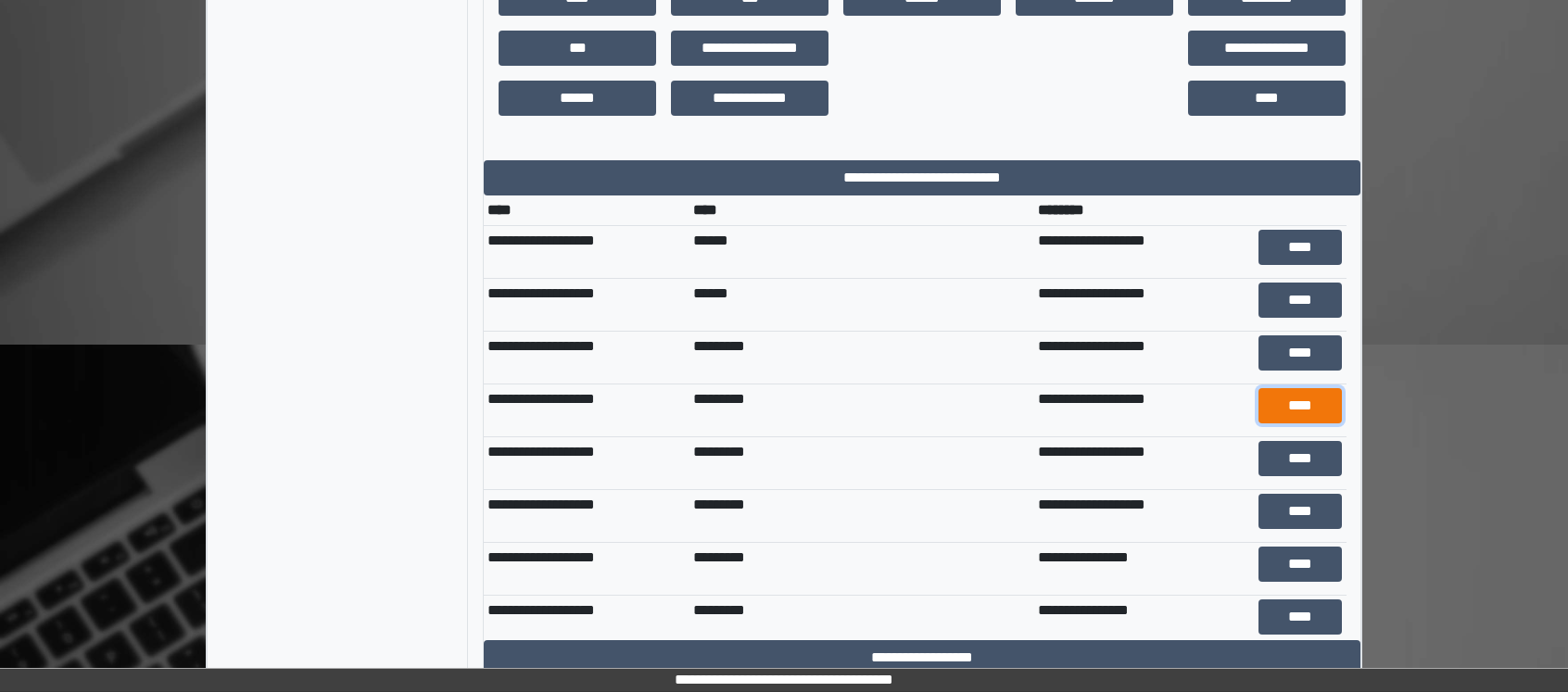 click on "****" at bounding box center [1300, 406] 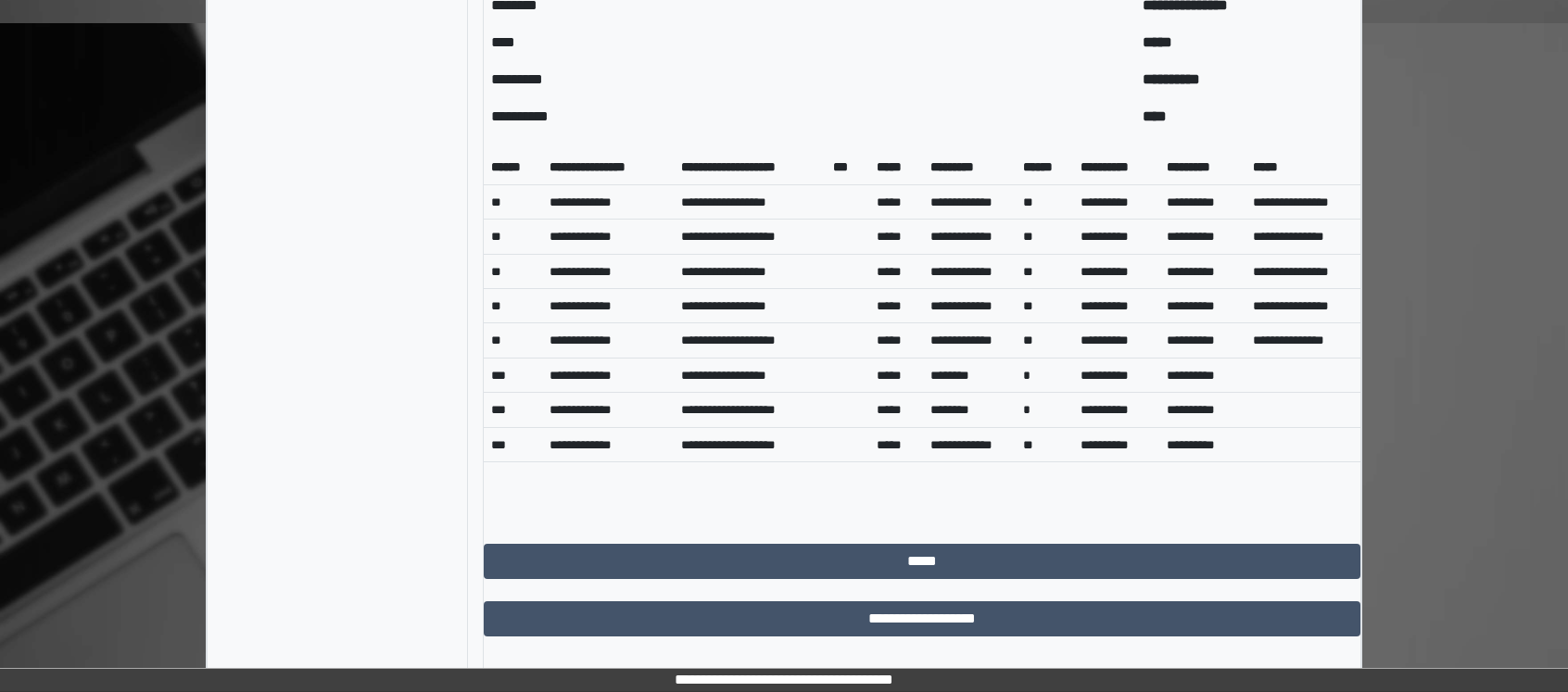 scroll, scrollTop: 1829, scrollLeft: 0, axis: vertical 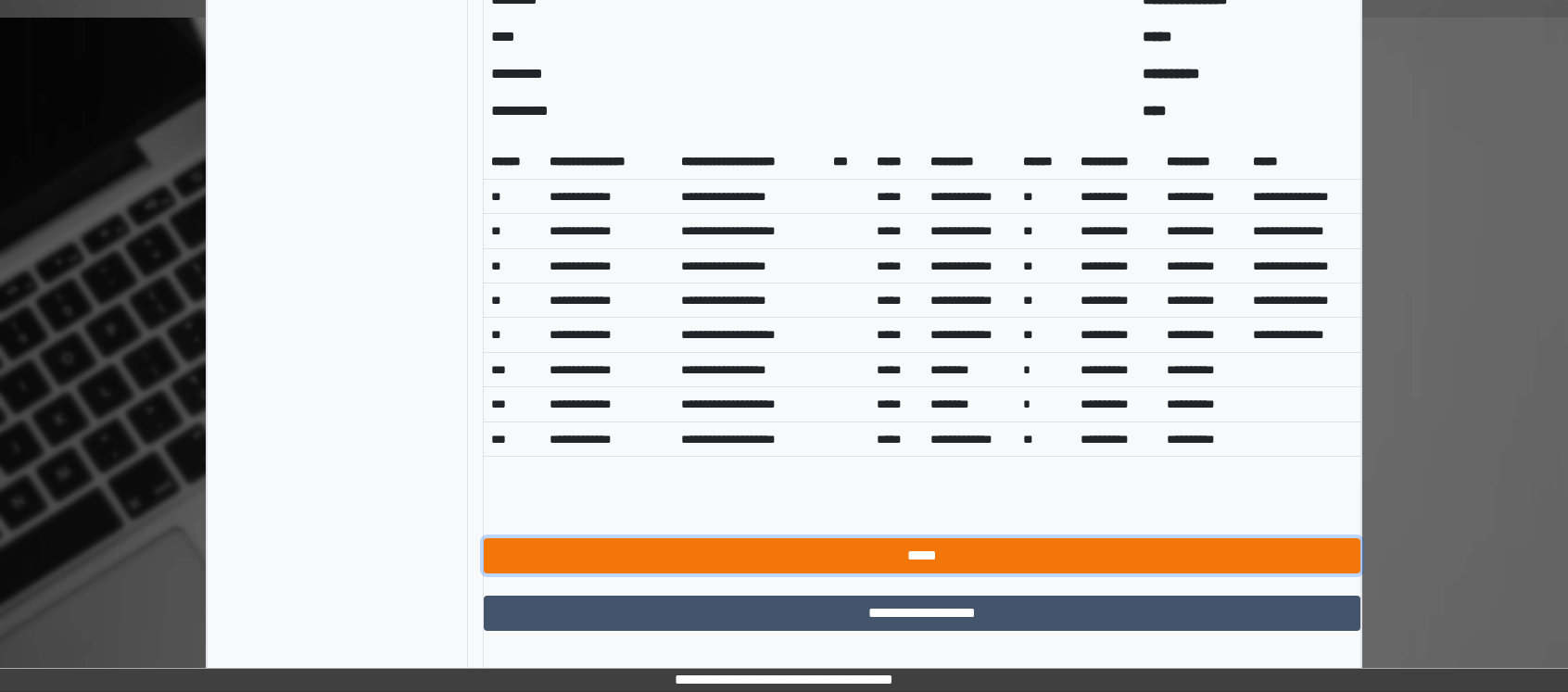 click on "*****" at bounding box center [922, 556] 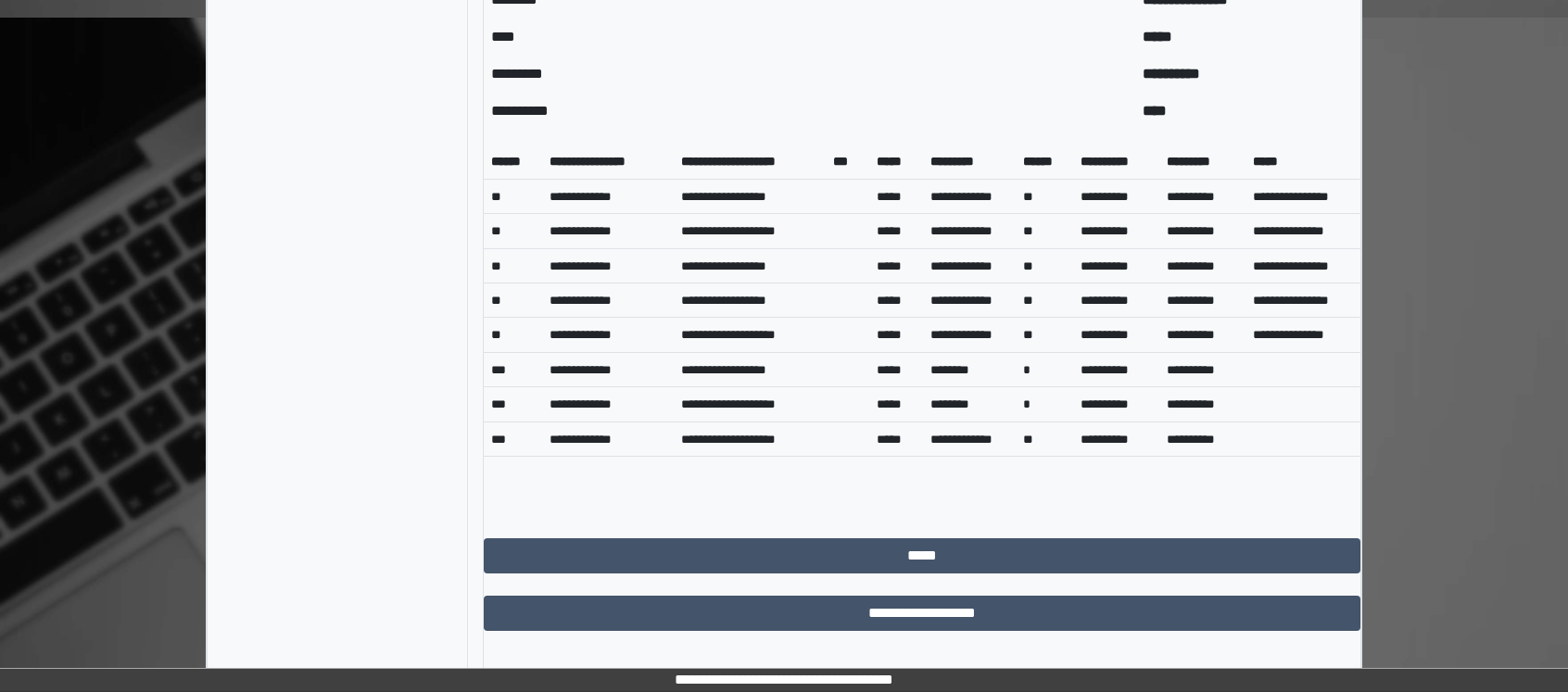 click on "**********" at bounding box center [337, -532] 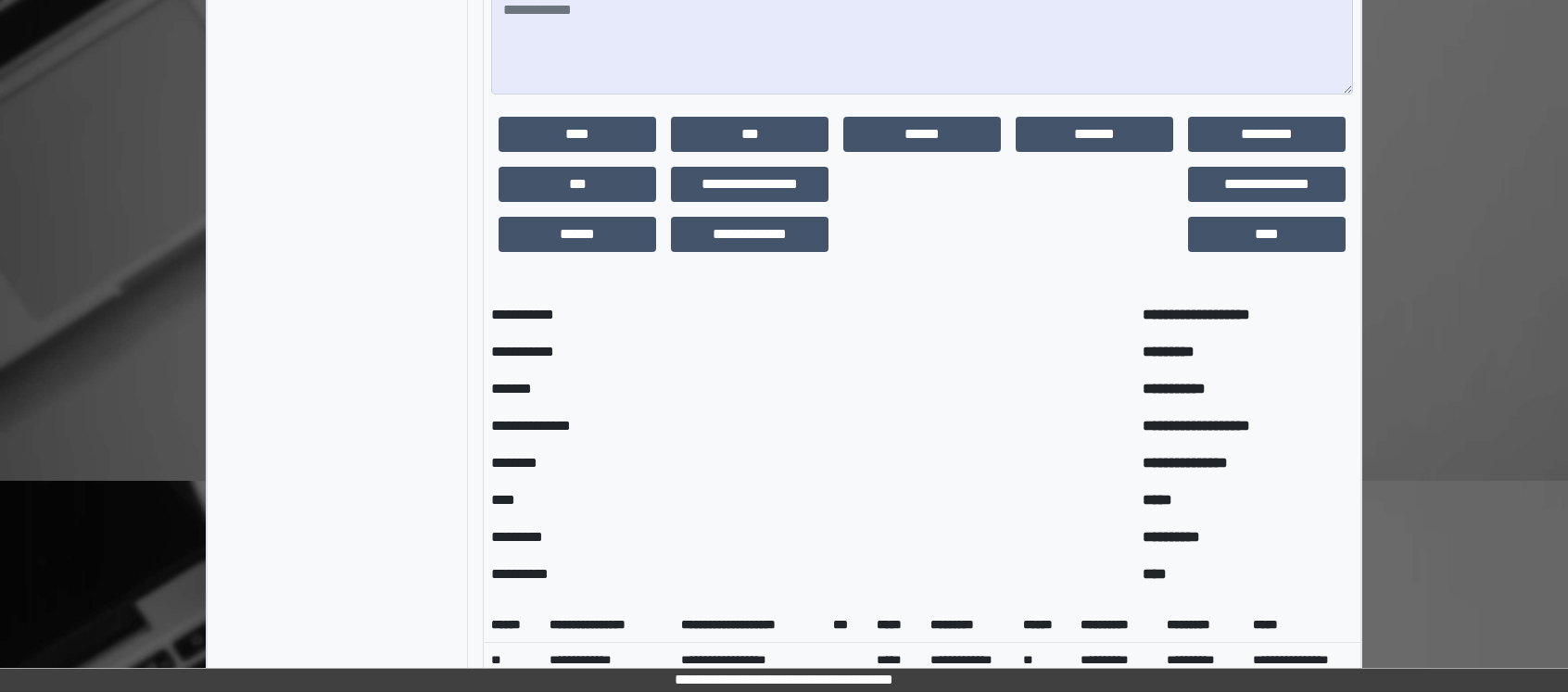 scroll, scrollTop: 995, scrollLeft: 0, axis: vertical 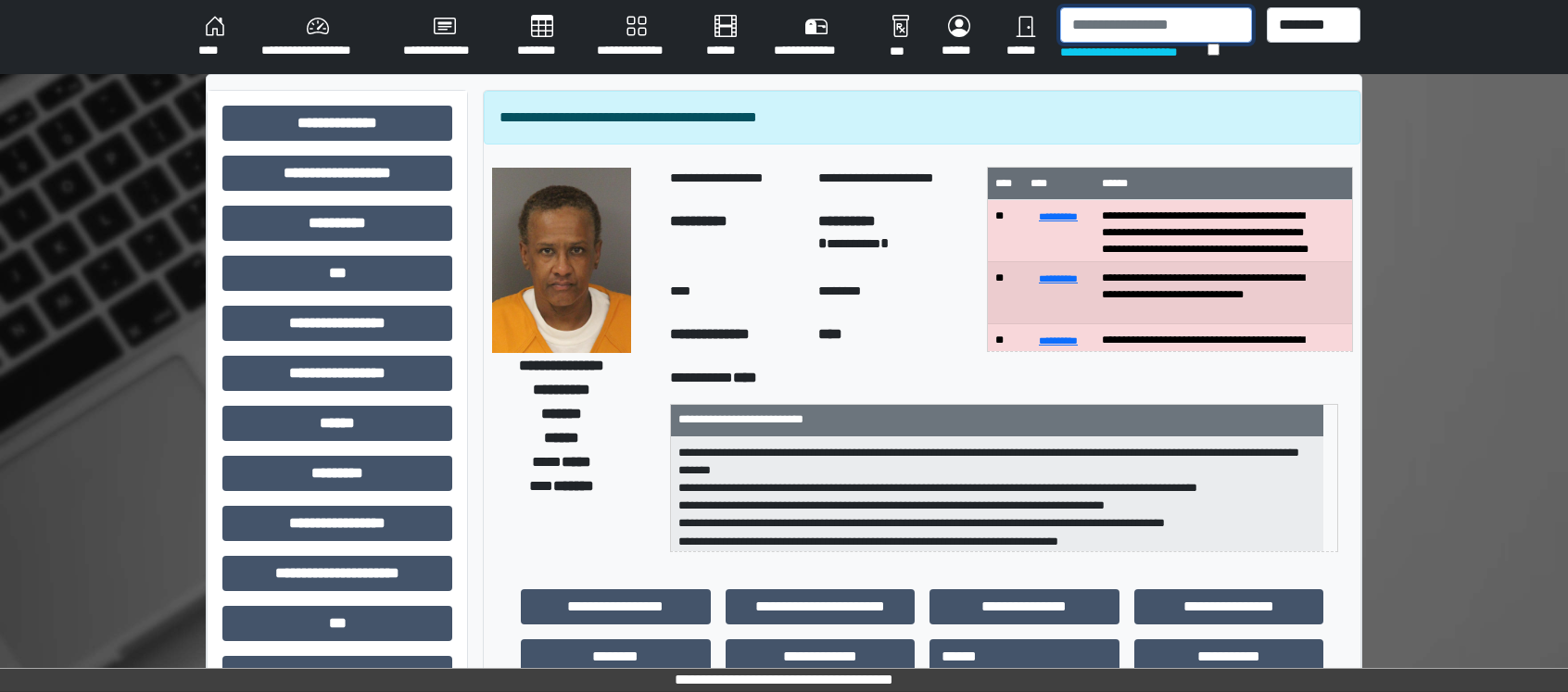 click at bounding box center [1156, 25] 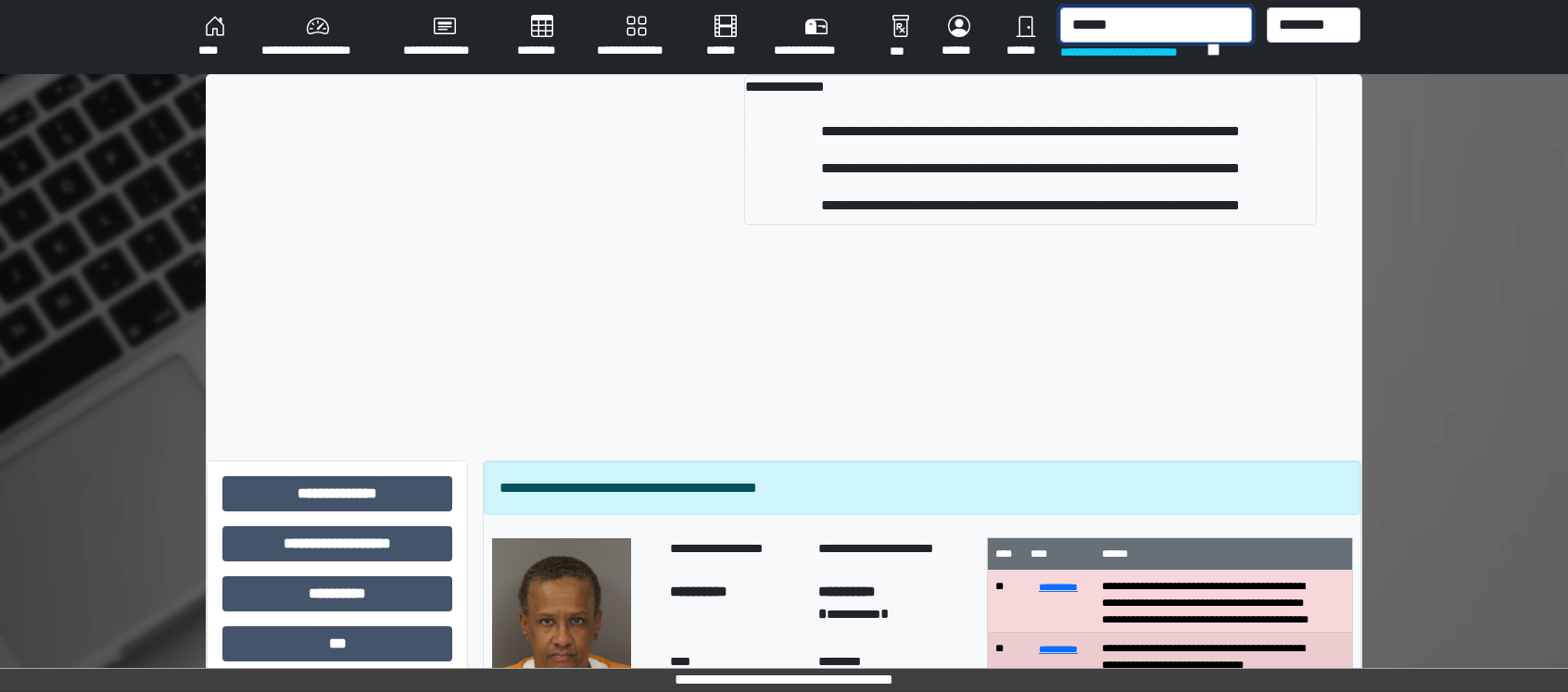 type on "******" 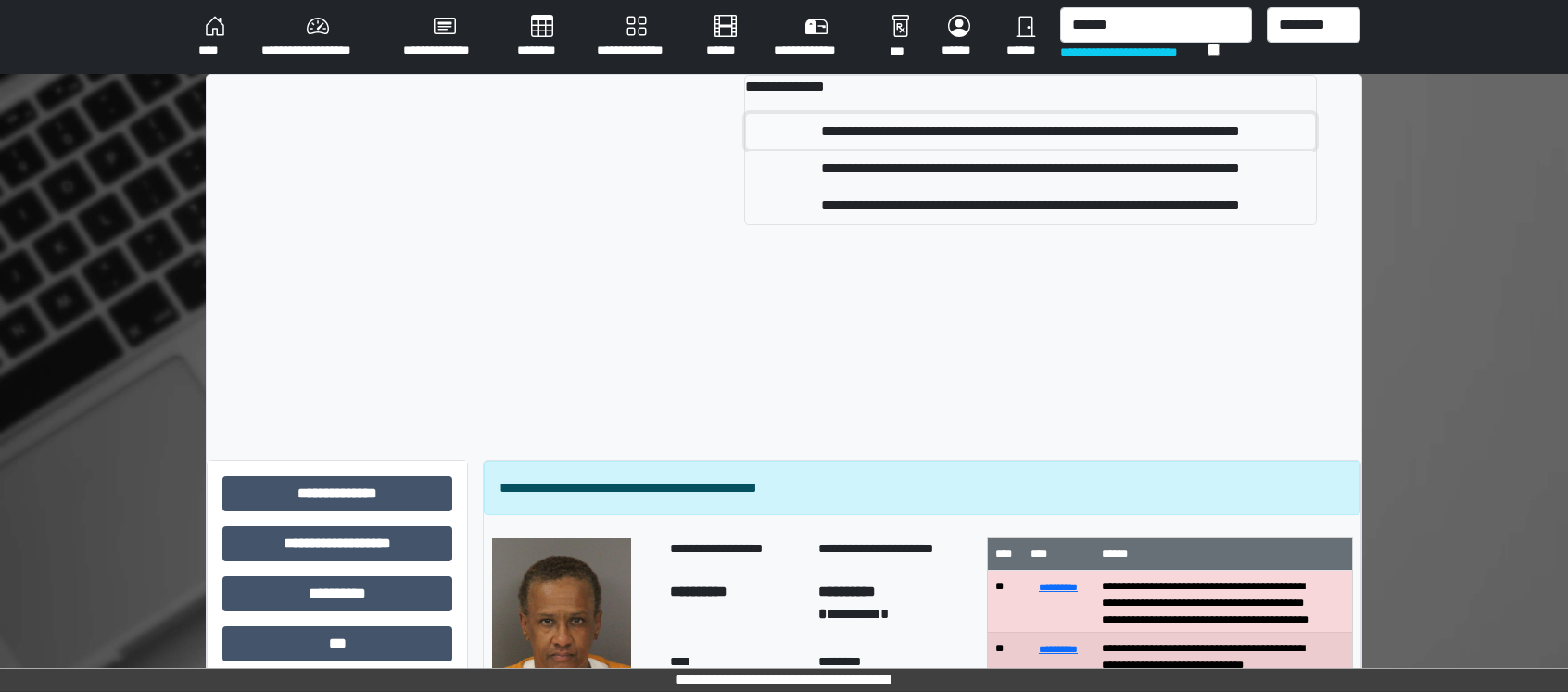 click on "**********" at bounding box center (1031, 132) 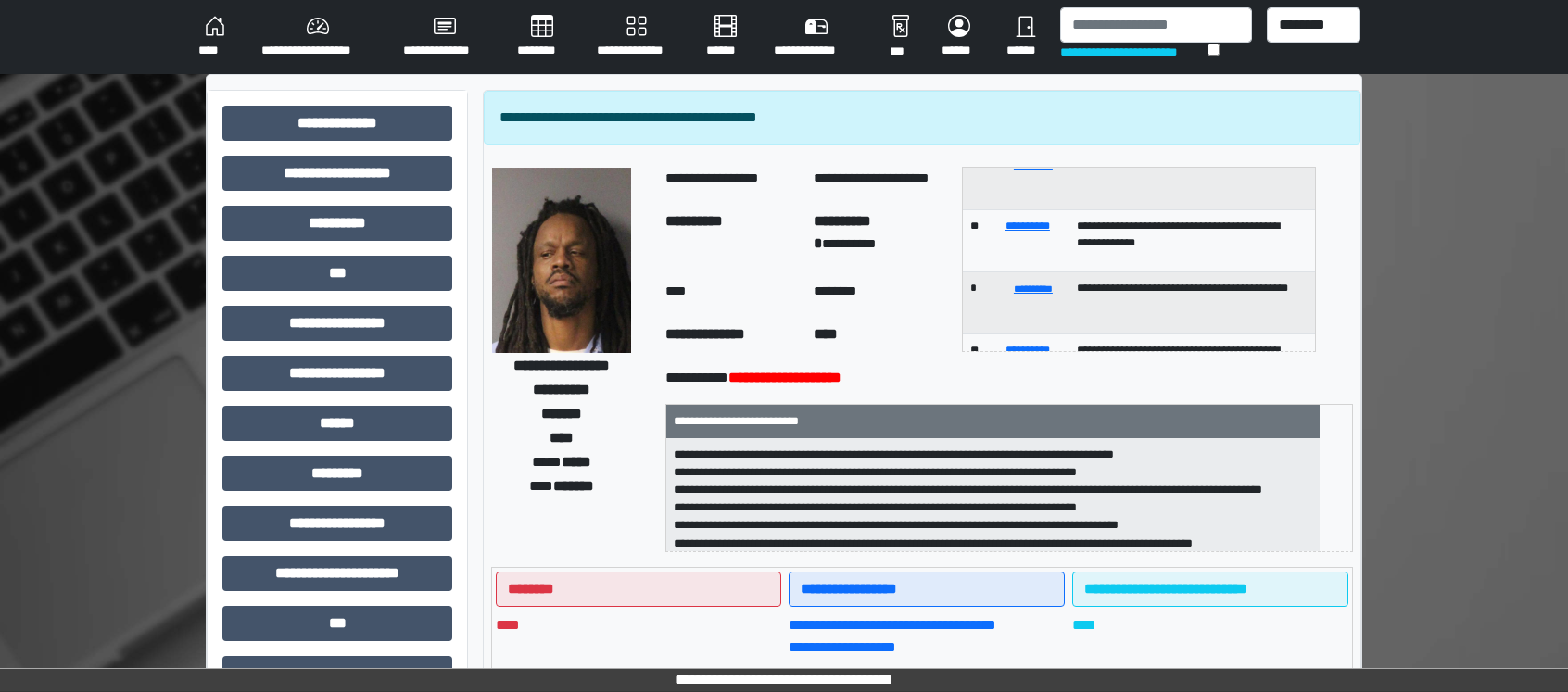 scroll, scrollTop: 371, scrollLeft: 0, axis: vertical 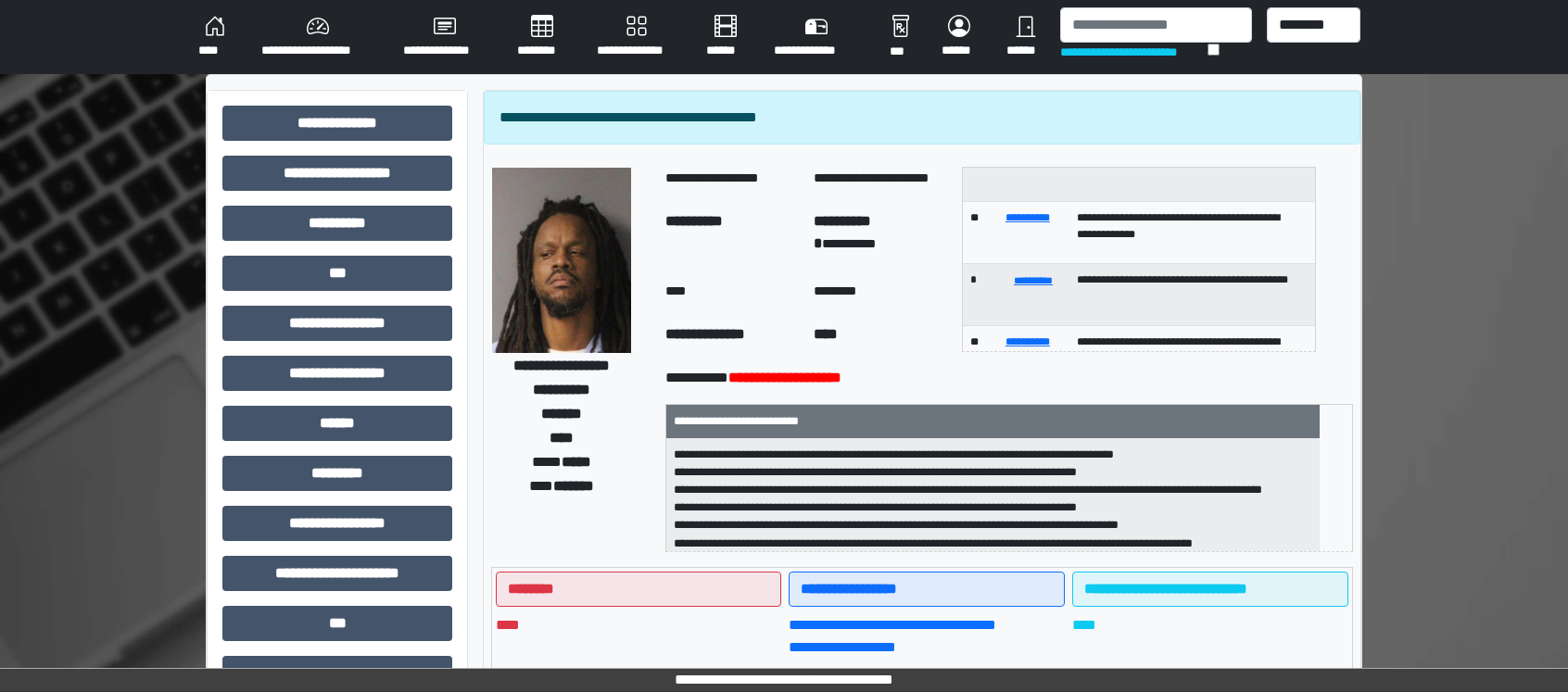 click on "**********" at bounding box center [784, 581] 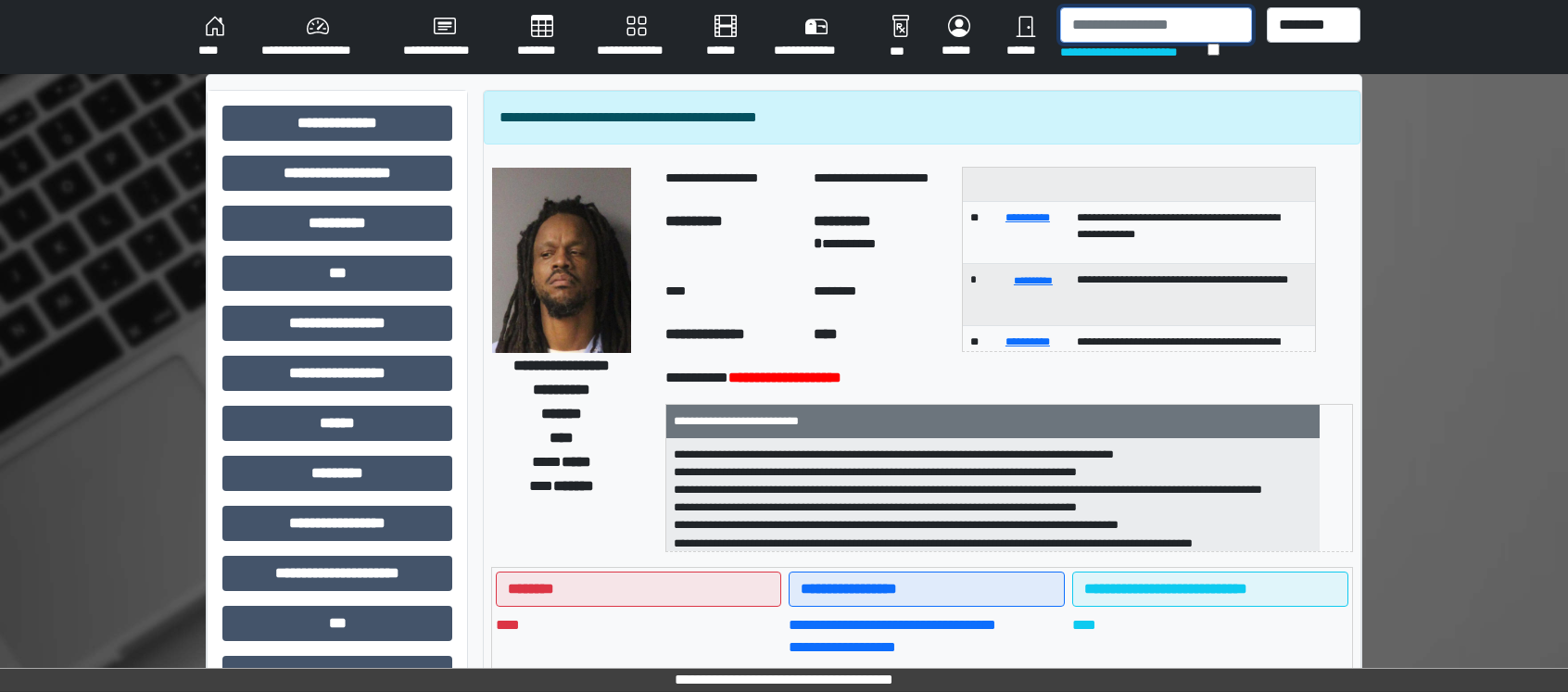 click at bounding box center (1156, 25) 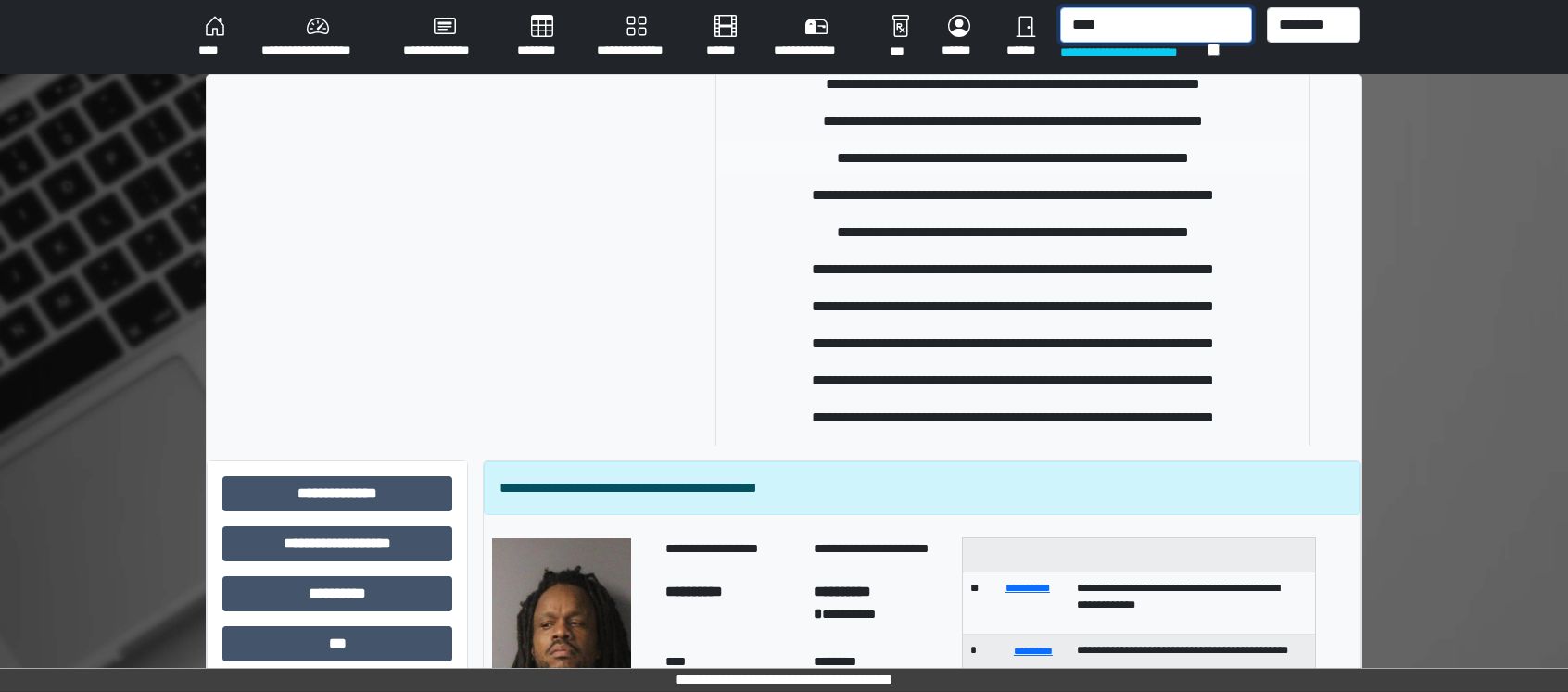 scroll, scrollTop: 278, scrollLeft: 0, axis: vertical 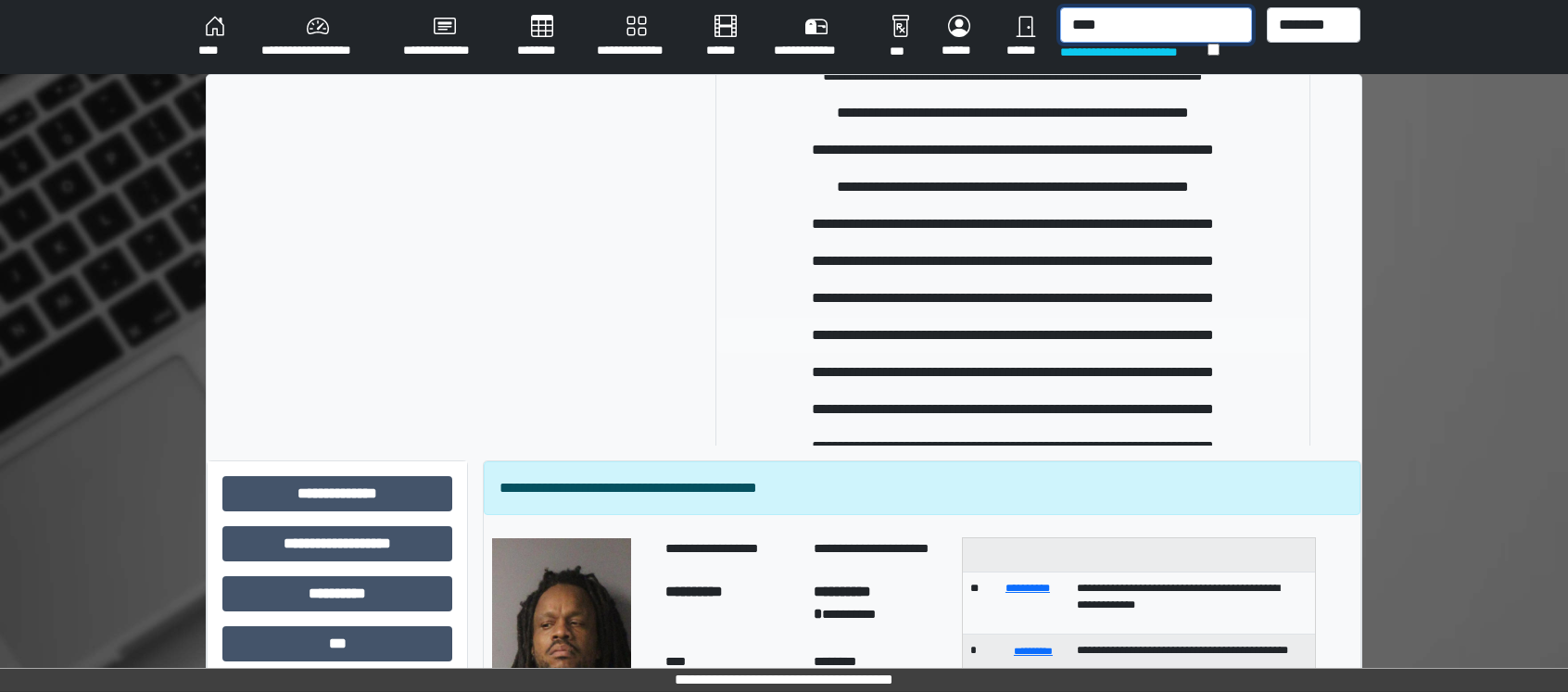 type on "****" 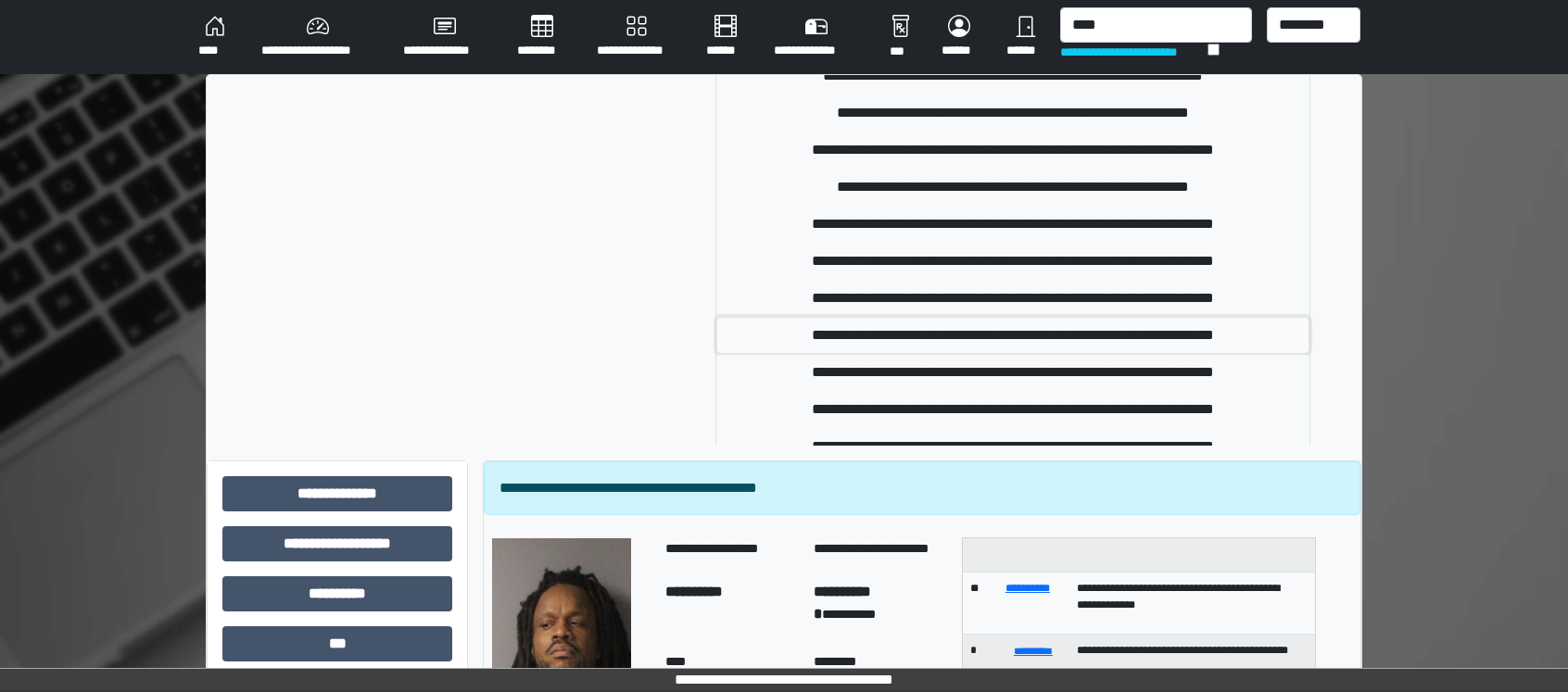 click on "**********" at bounding box center (1013, 335) 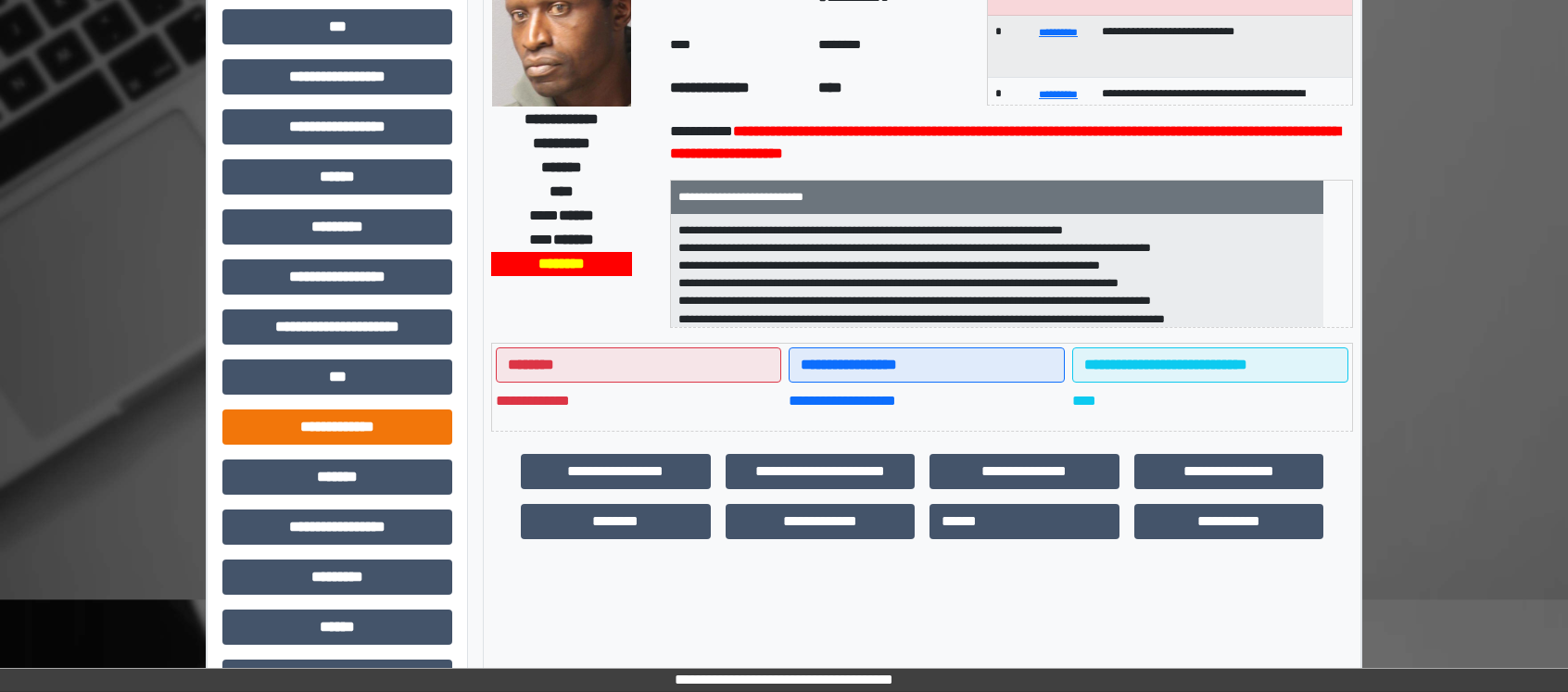 scroll, scrollTop: 278, scrollLeft: 0, axis: vertical 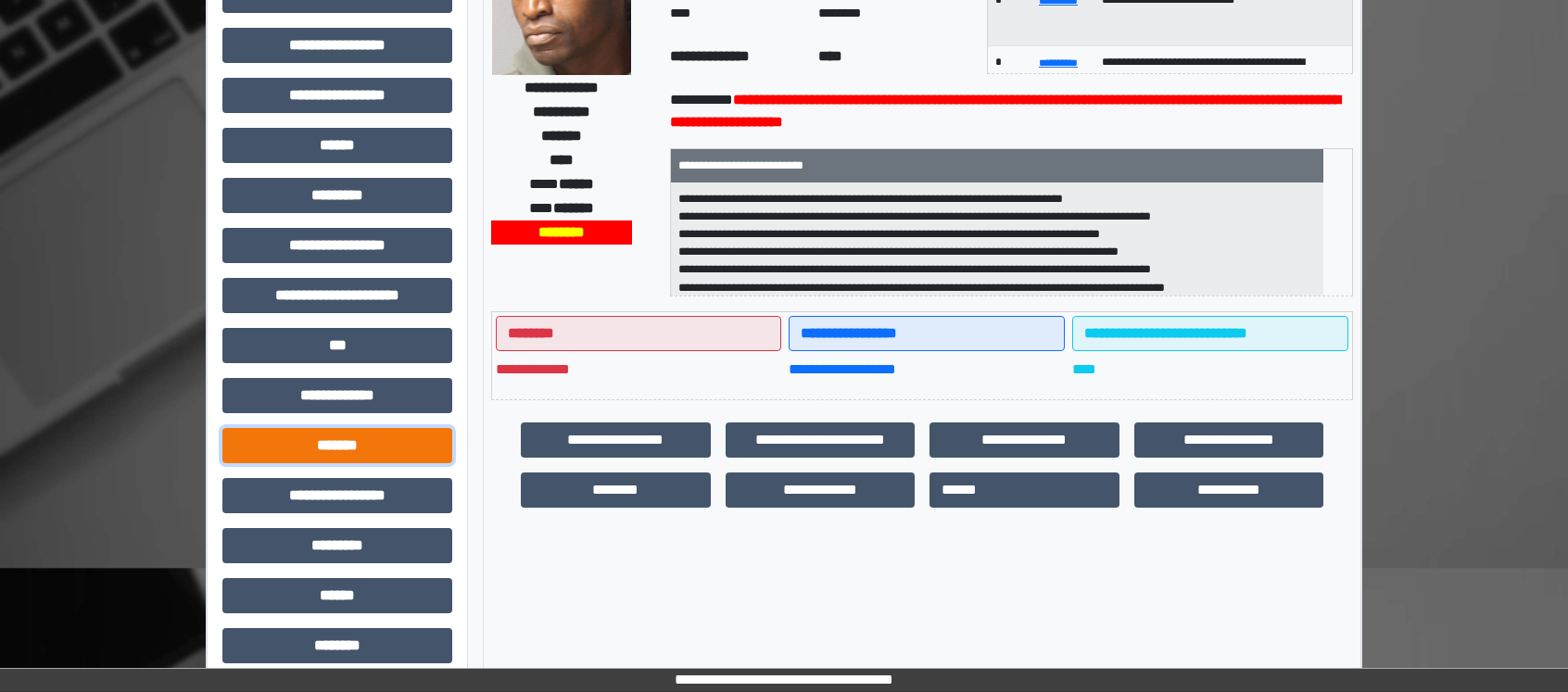 click on "*******" at bounding box center (337, 446) 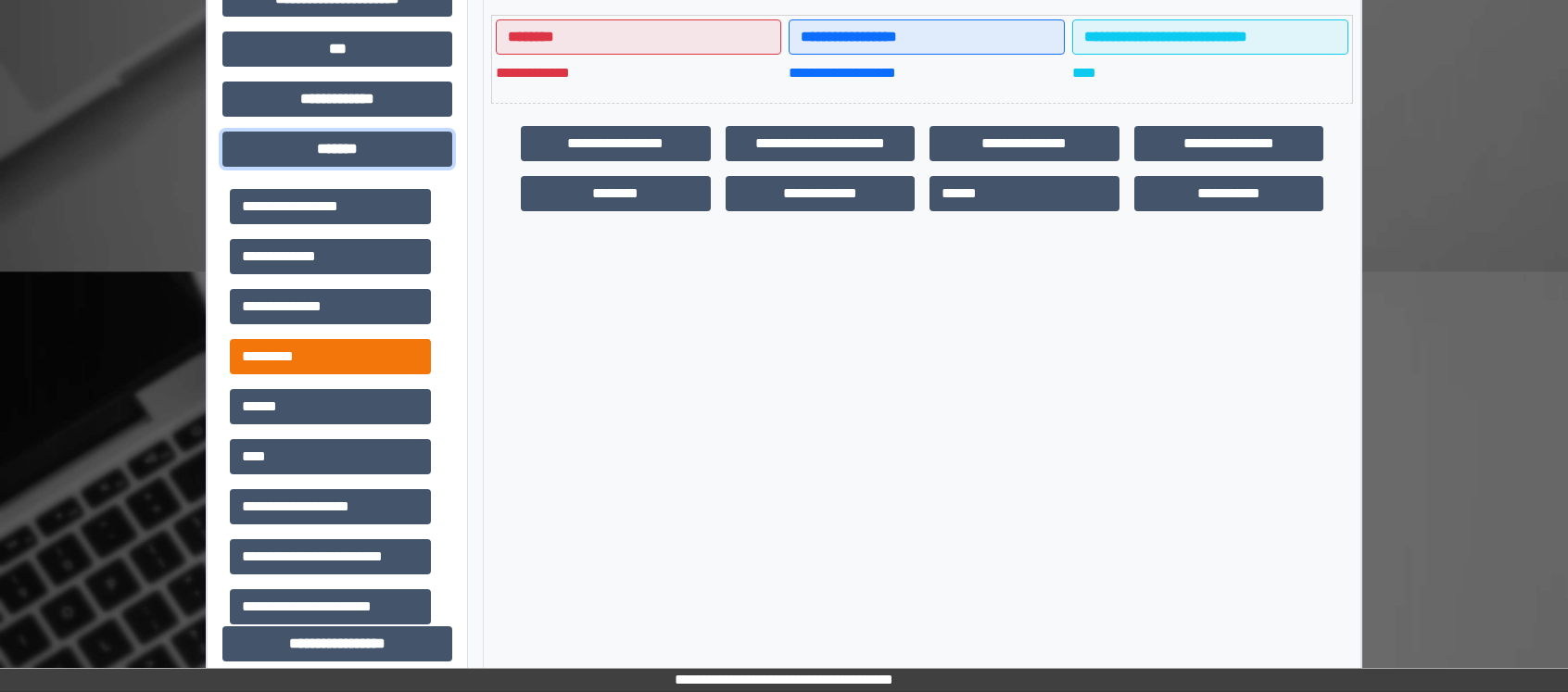 scroll, scrollTop: 648, scrollLeft: 0, axis: vertical 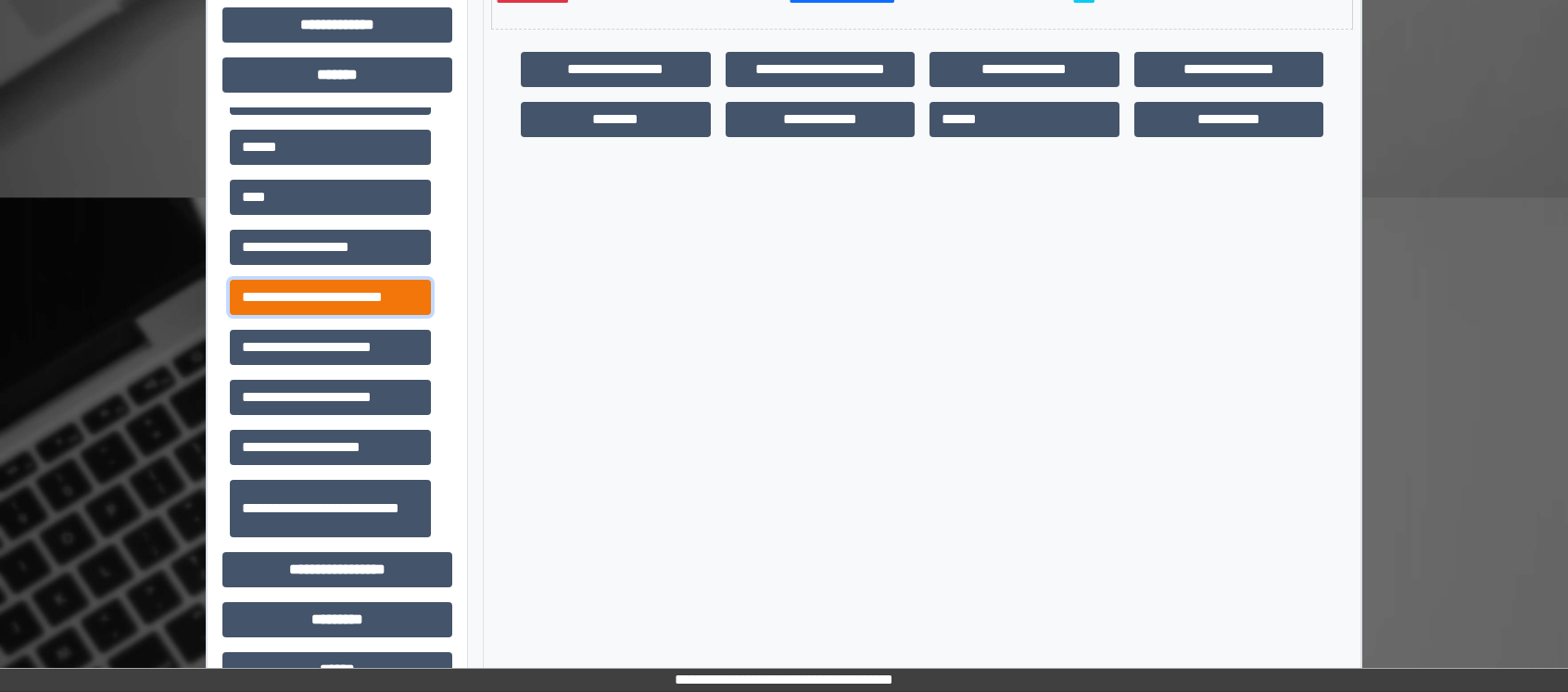 click on "**********" at bounding box center (330, 297) 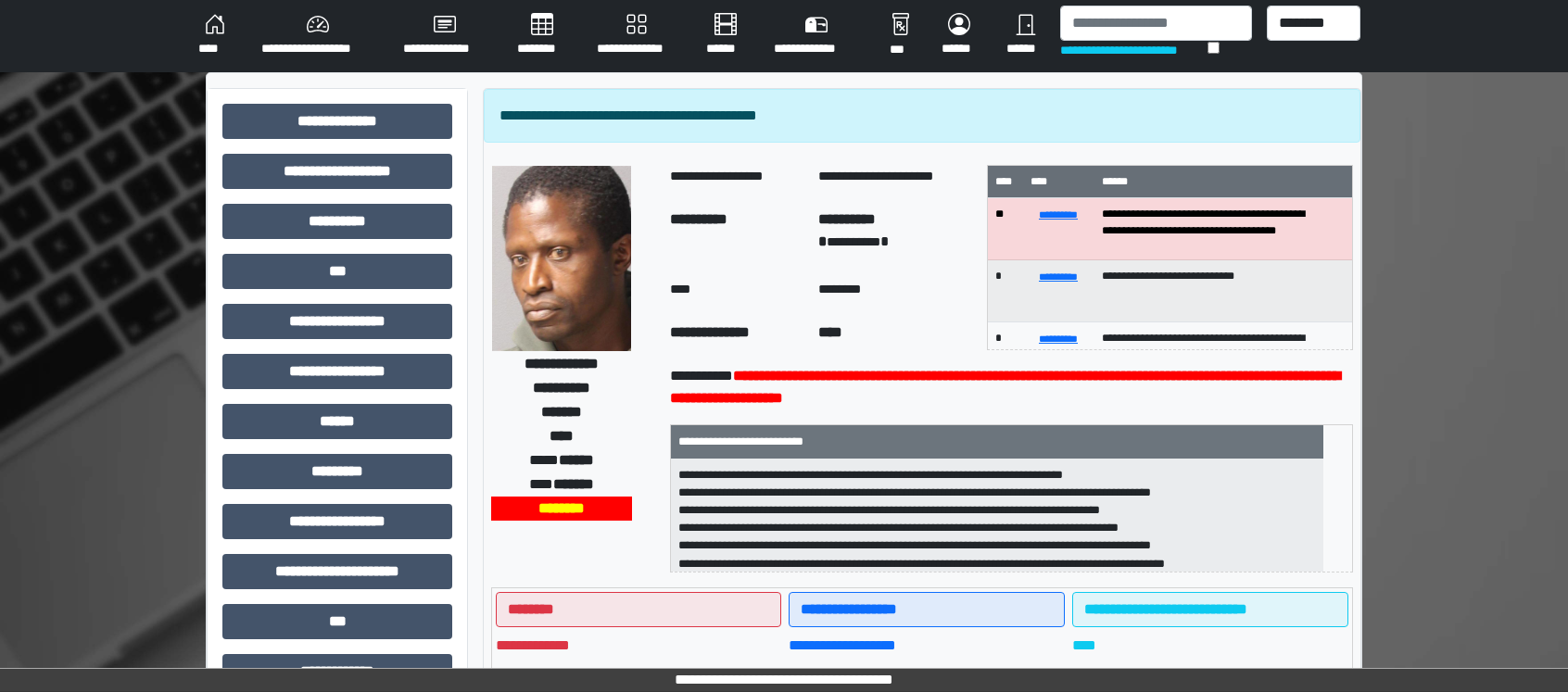scroll, scrollTop: 0, scrollLeft: 0, axis: both 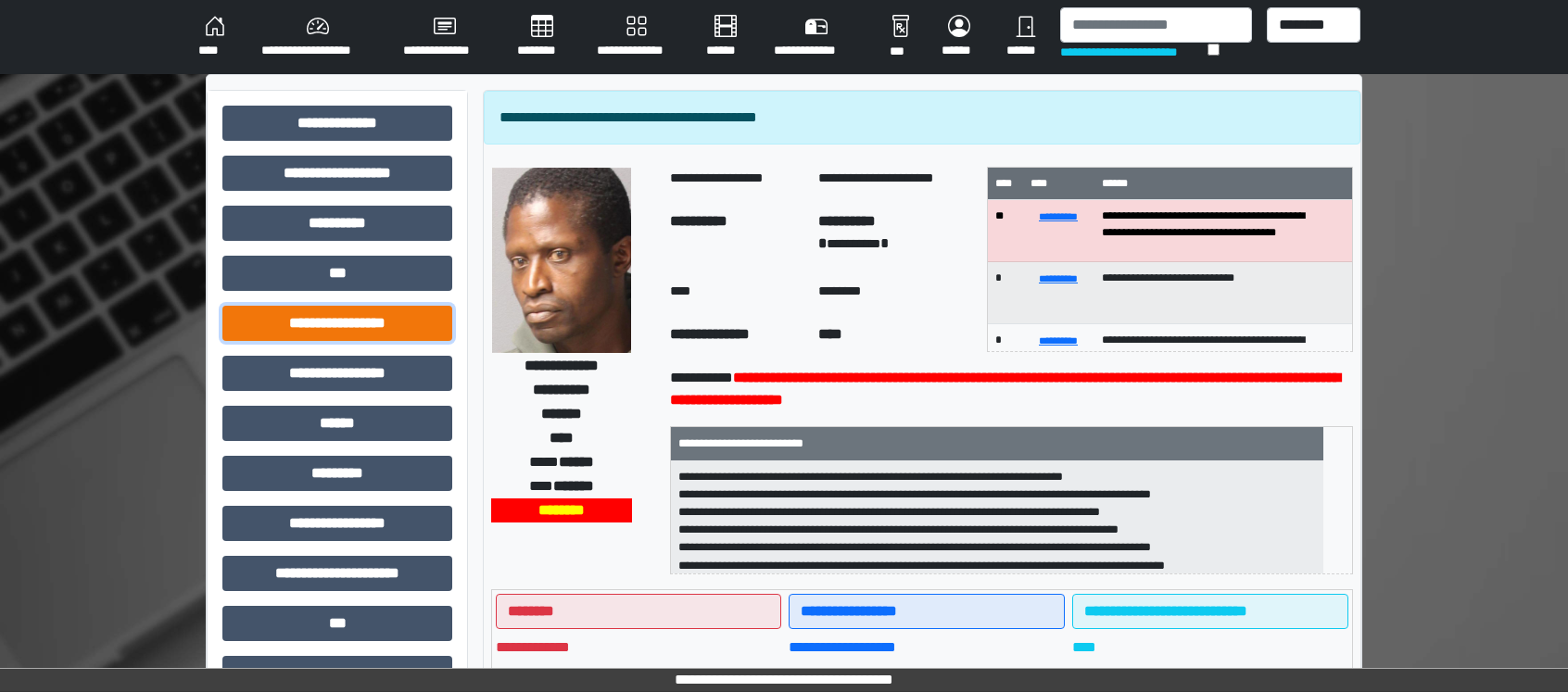 click on "**********" at bounding box center [337, 323] 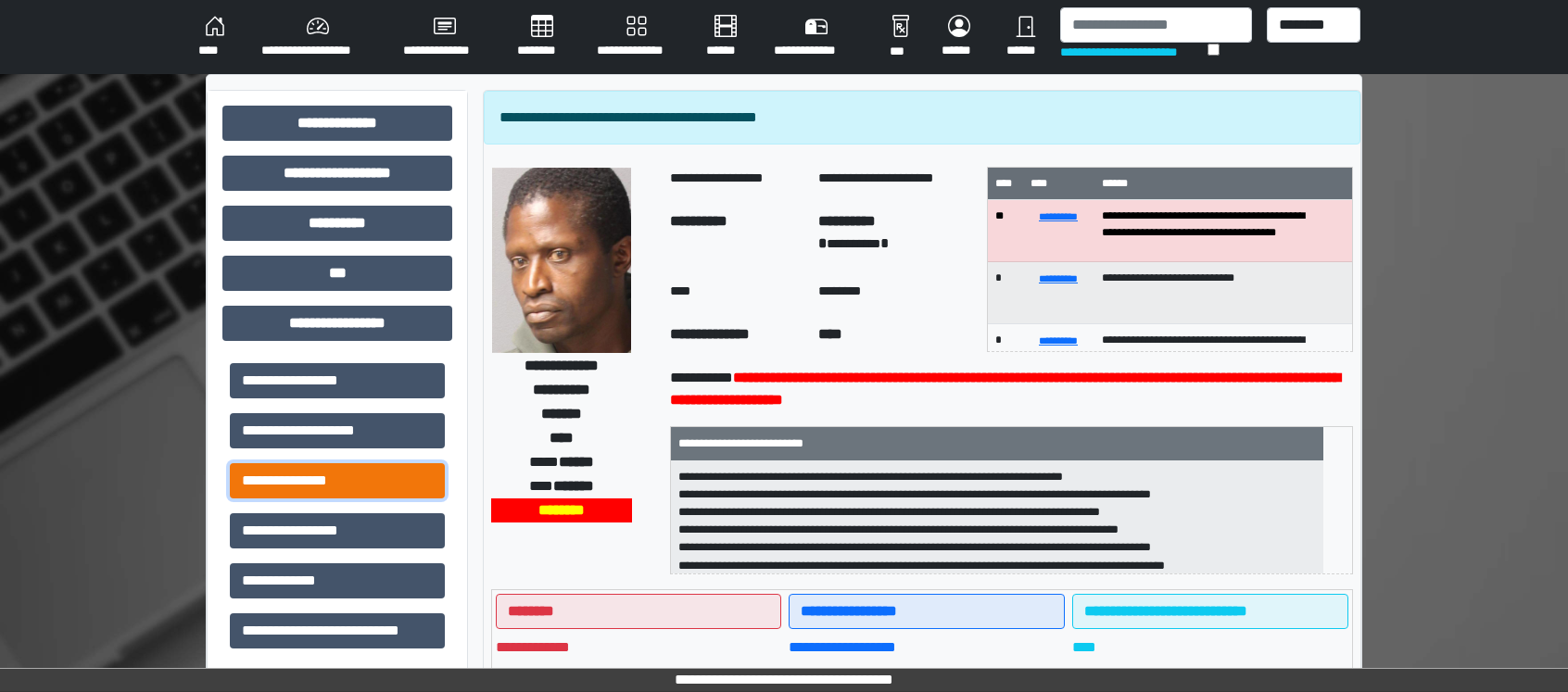 click on "**********" at bounding box center (337, 481) 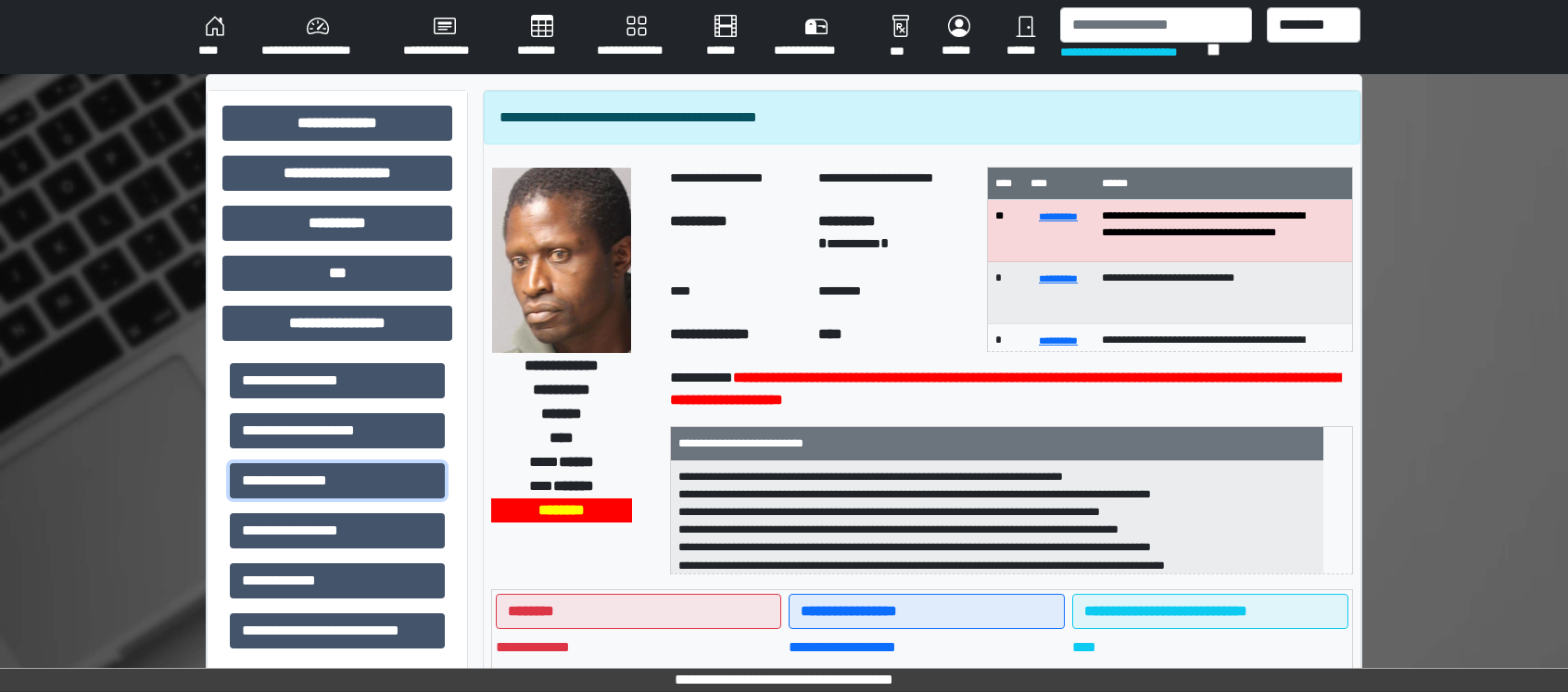scroll, scrollTop: 6, scrollLeft: 0, axis: vertical 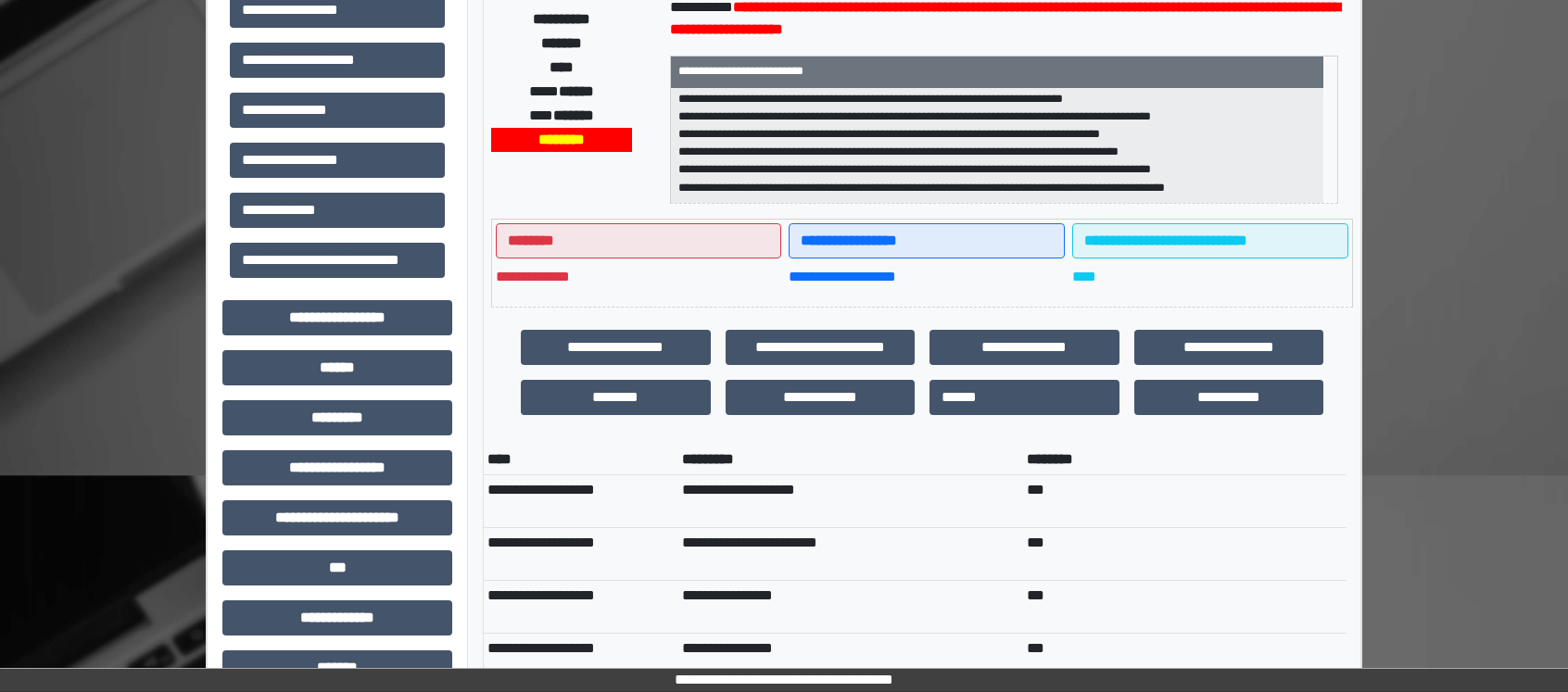 click on "**********" at bounding box center (784, 590) 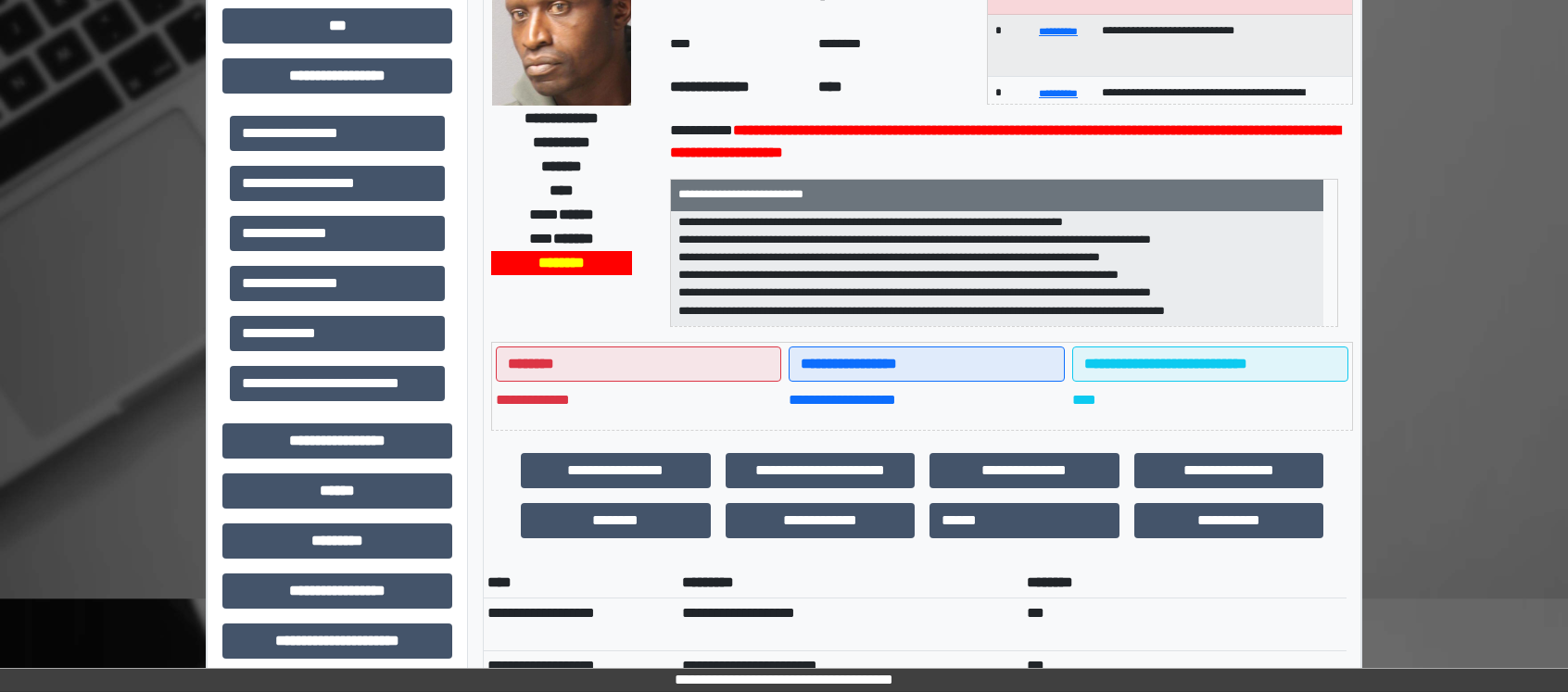 scroll, scrollTop: 0, scrollLeft: 0, axis: both 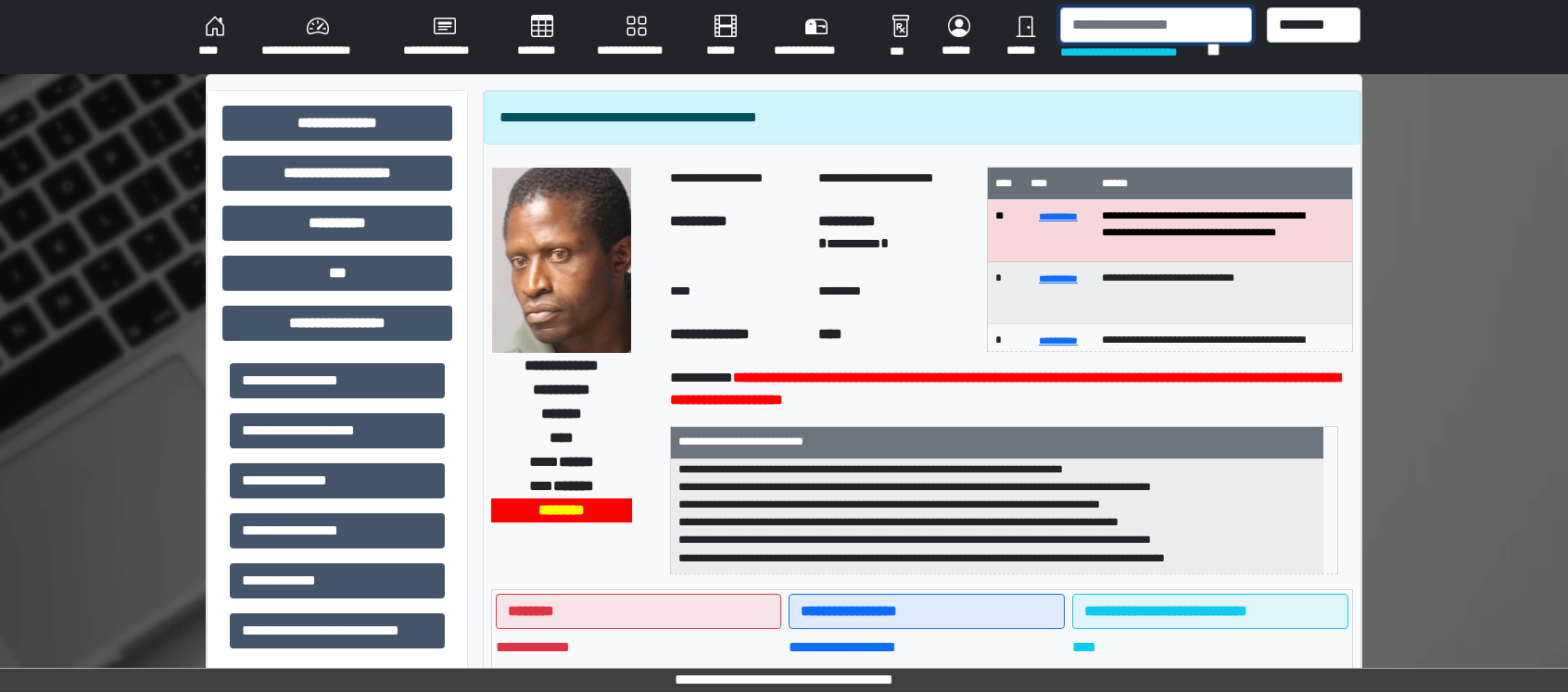 click at bounding box center (1156, 25) 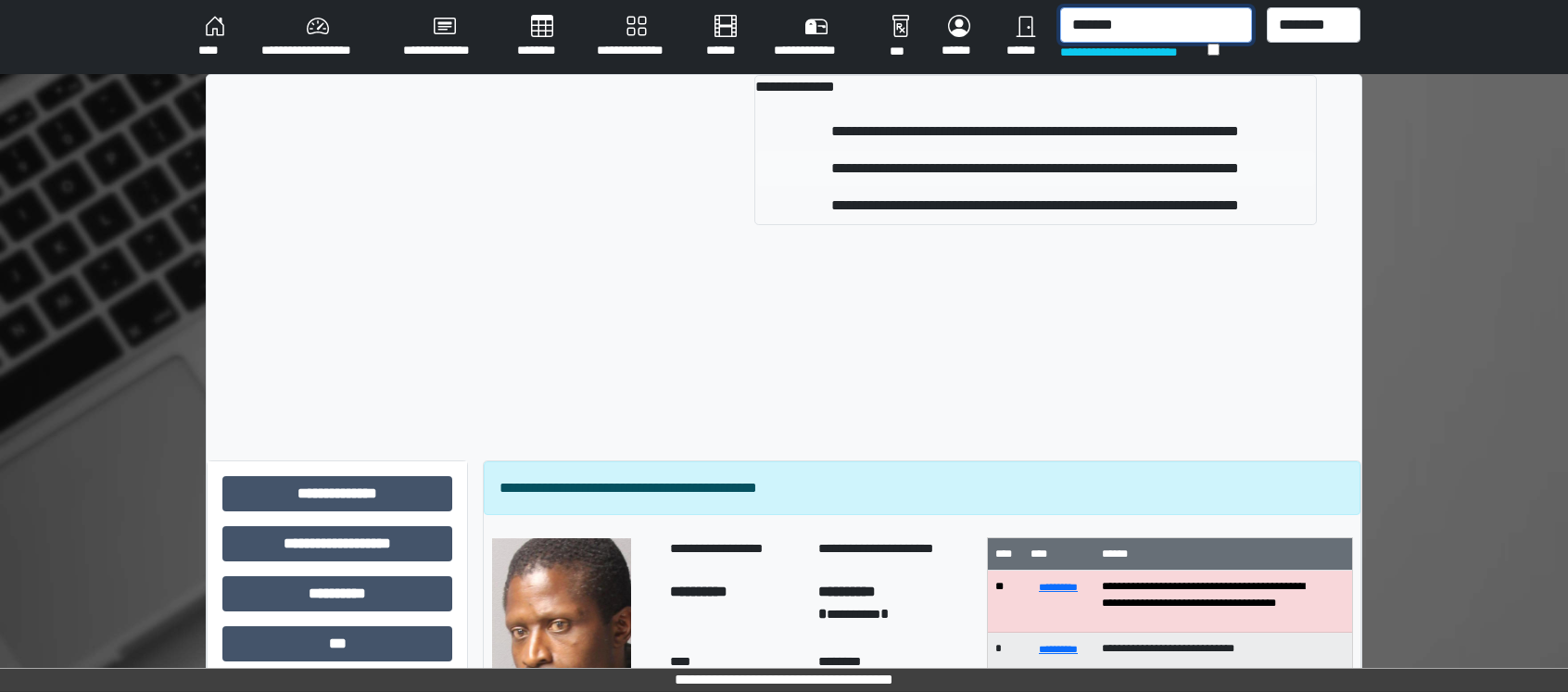type on "*******" 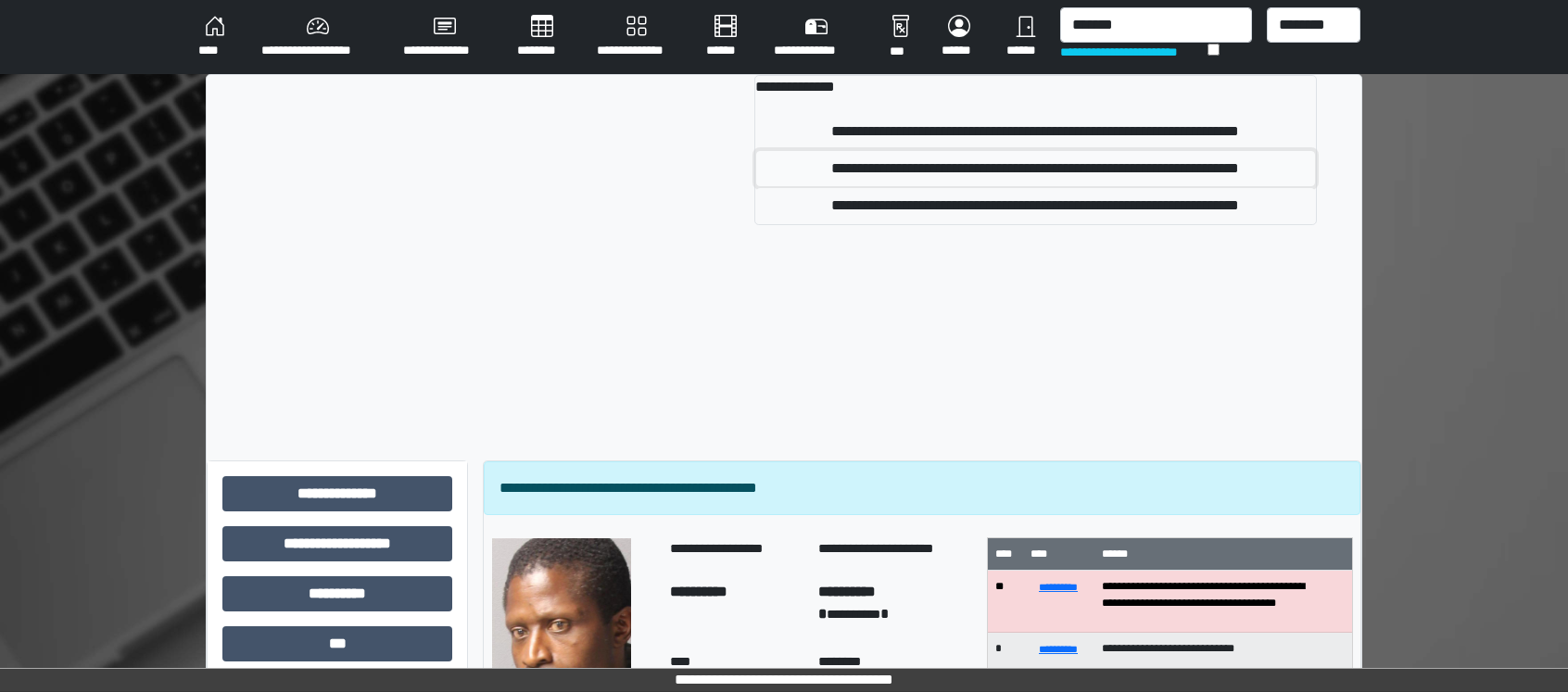 click on "**********" at bounding box center (1035, 169) 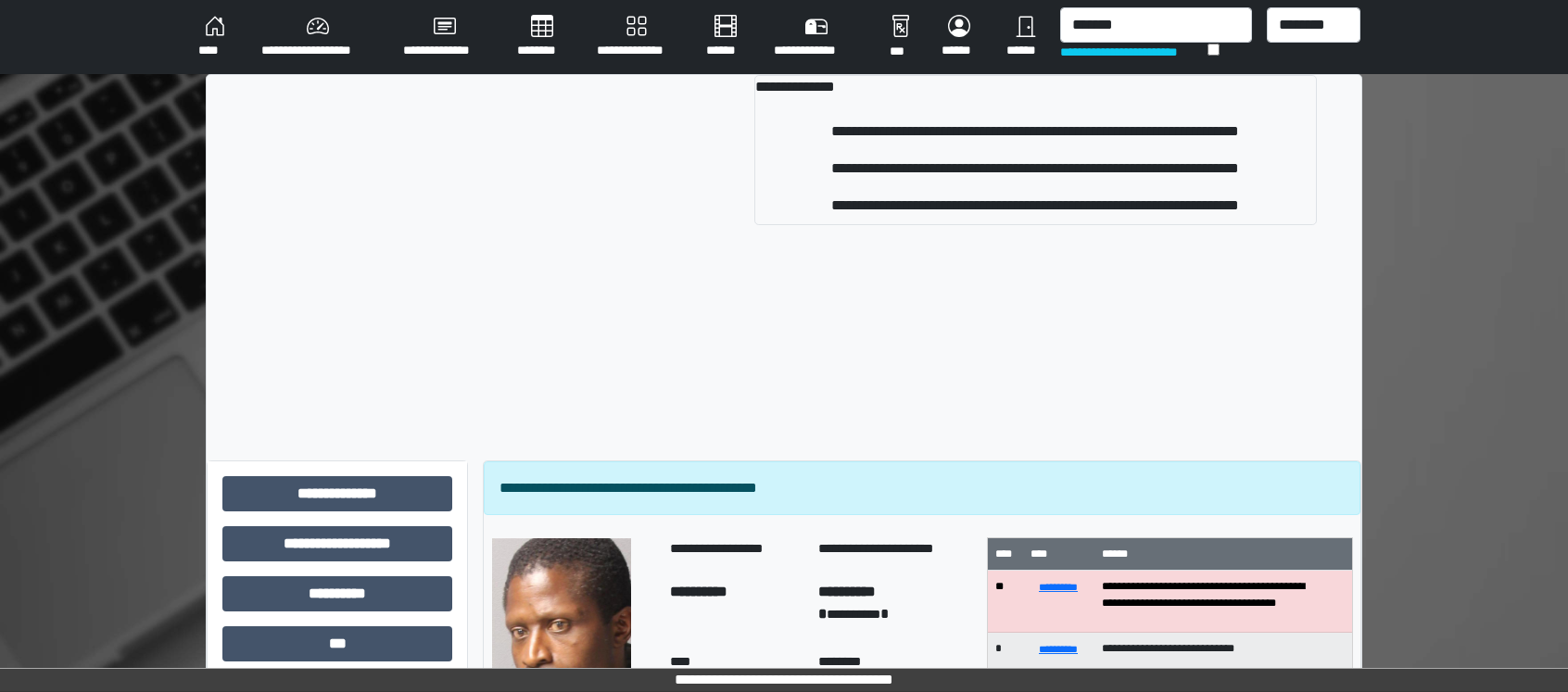 type 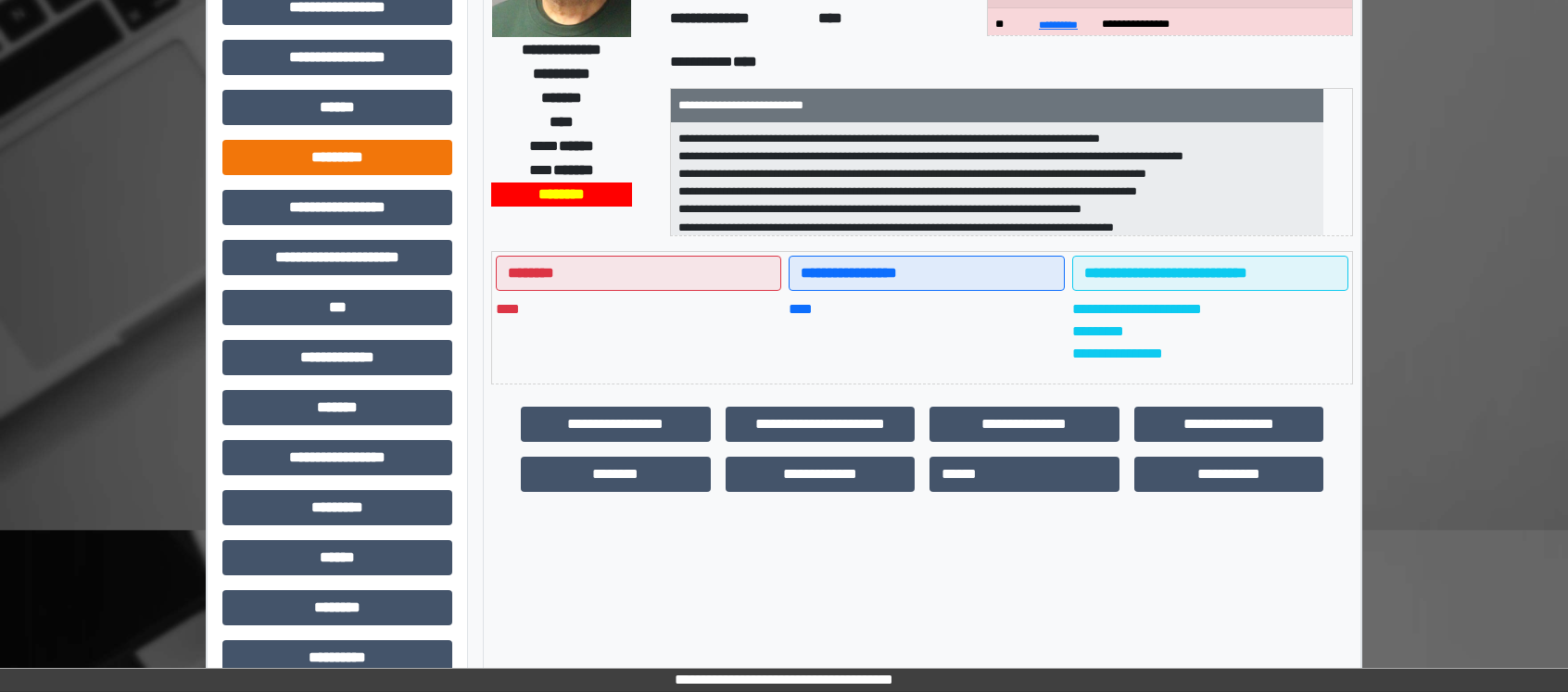 scroll, scrollTop: 396, scrollLeft: 0, axis: vertical 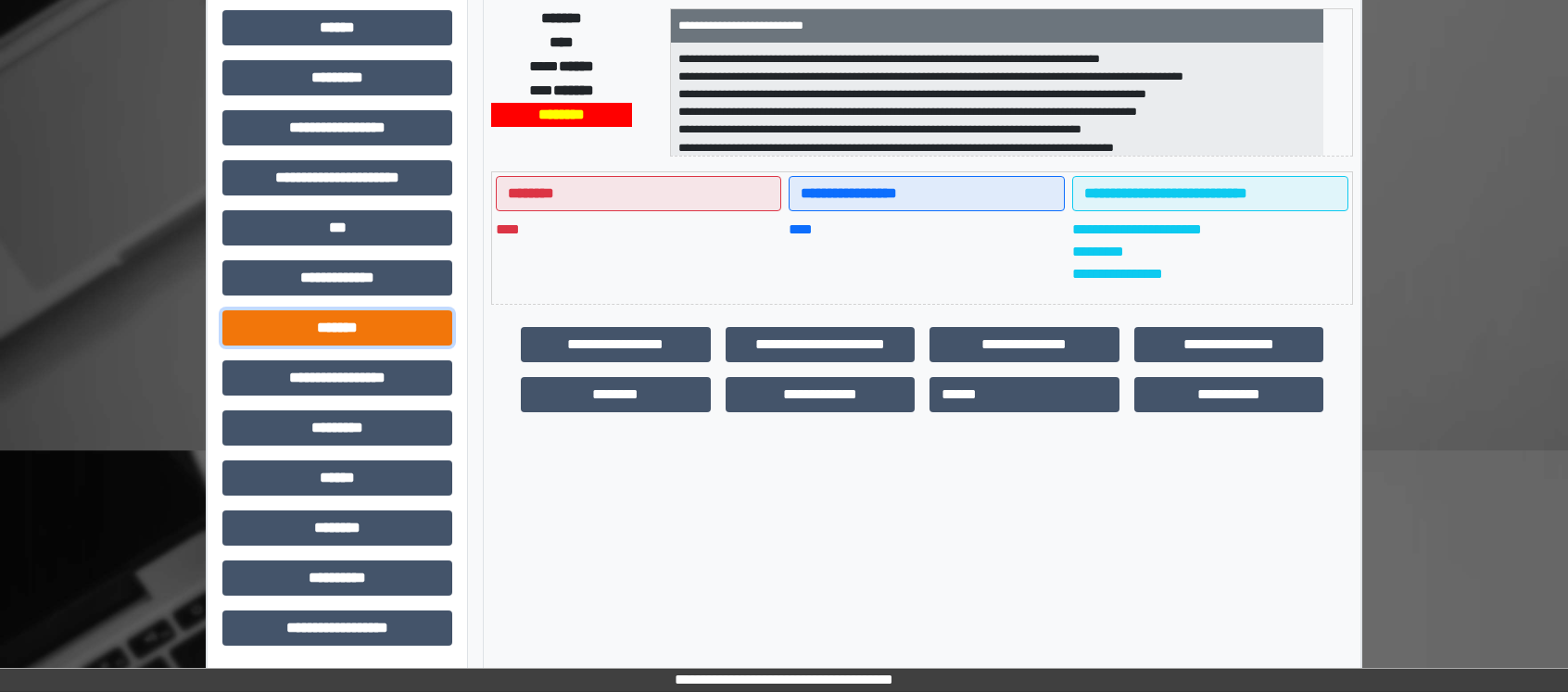 click on "*******" at bounding box center [337, 328] 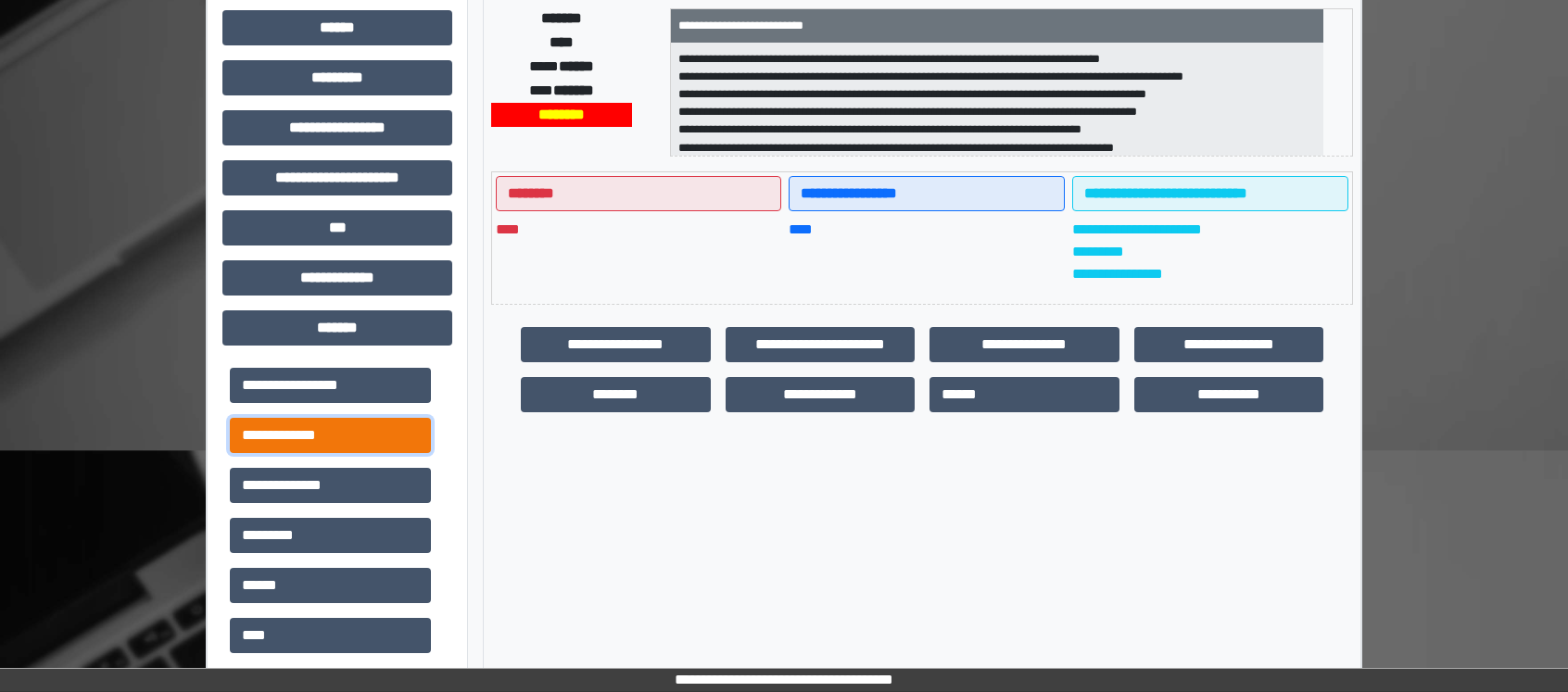 click on "**********" at bounding box center [330, 435] 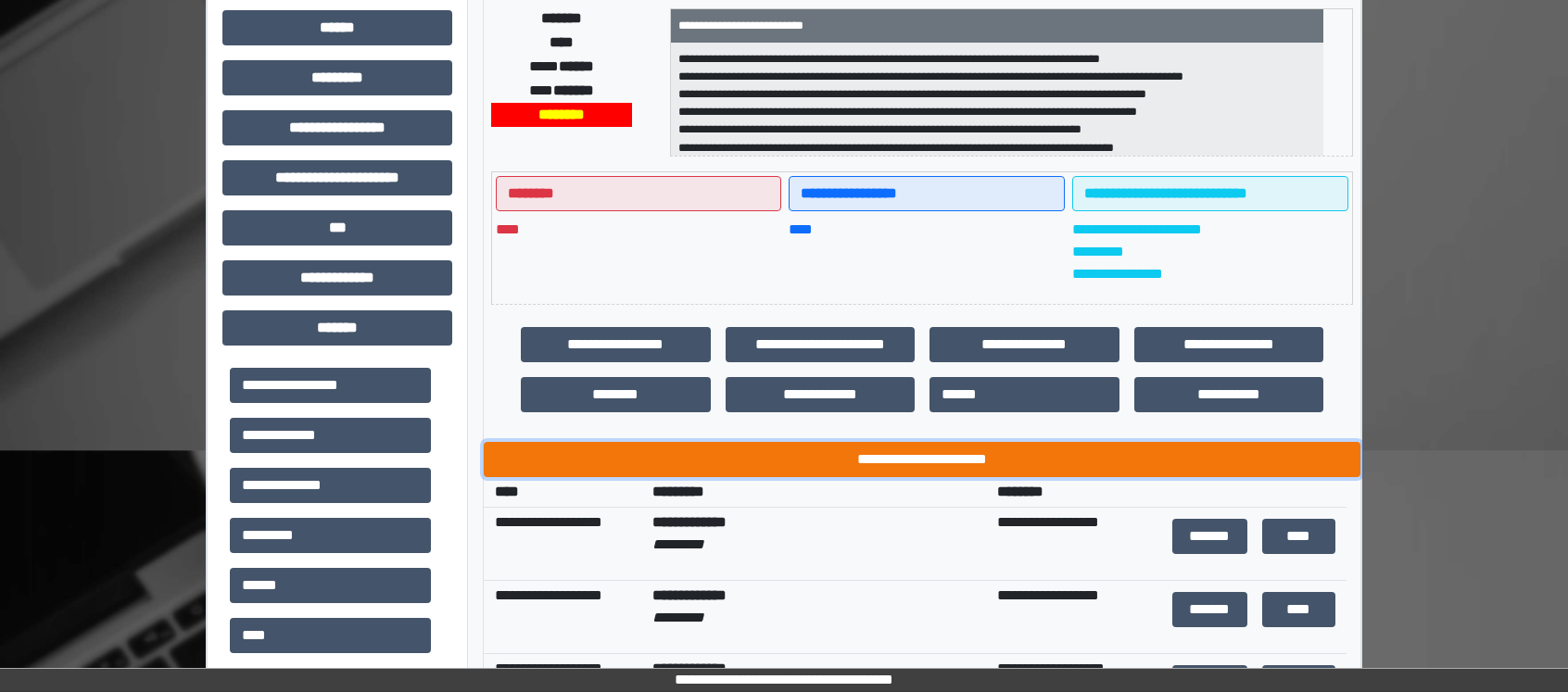 click on "**********" at bounding box center [922, 459] 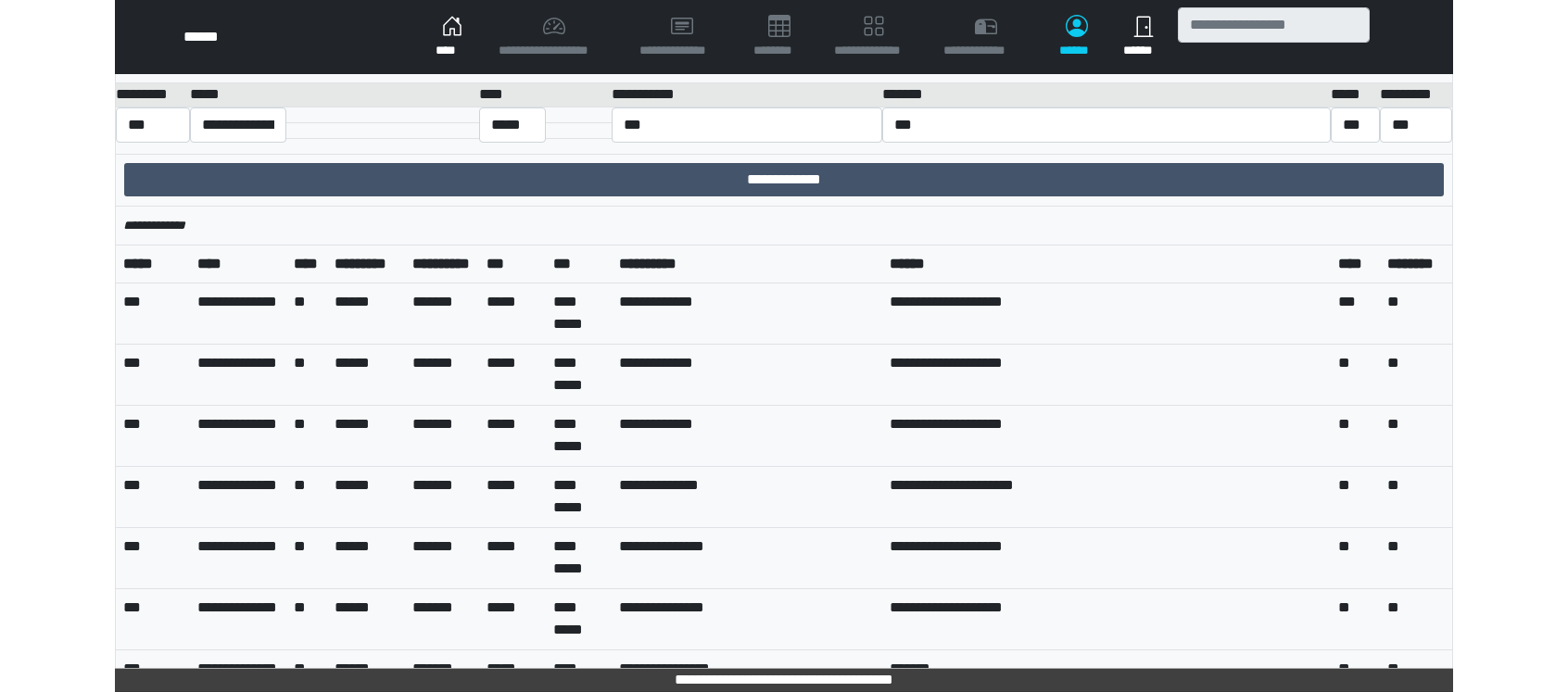 scroll, scrollTop: 0, scrollLeft: 0, axis: both 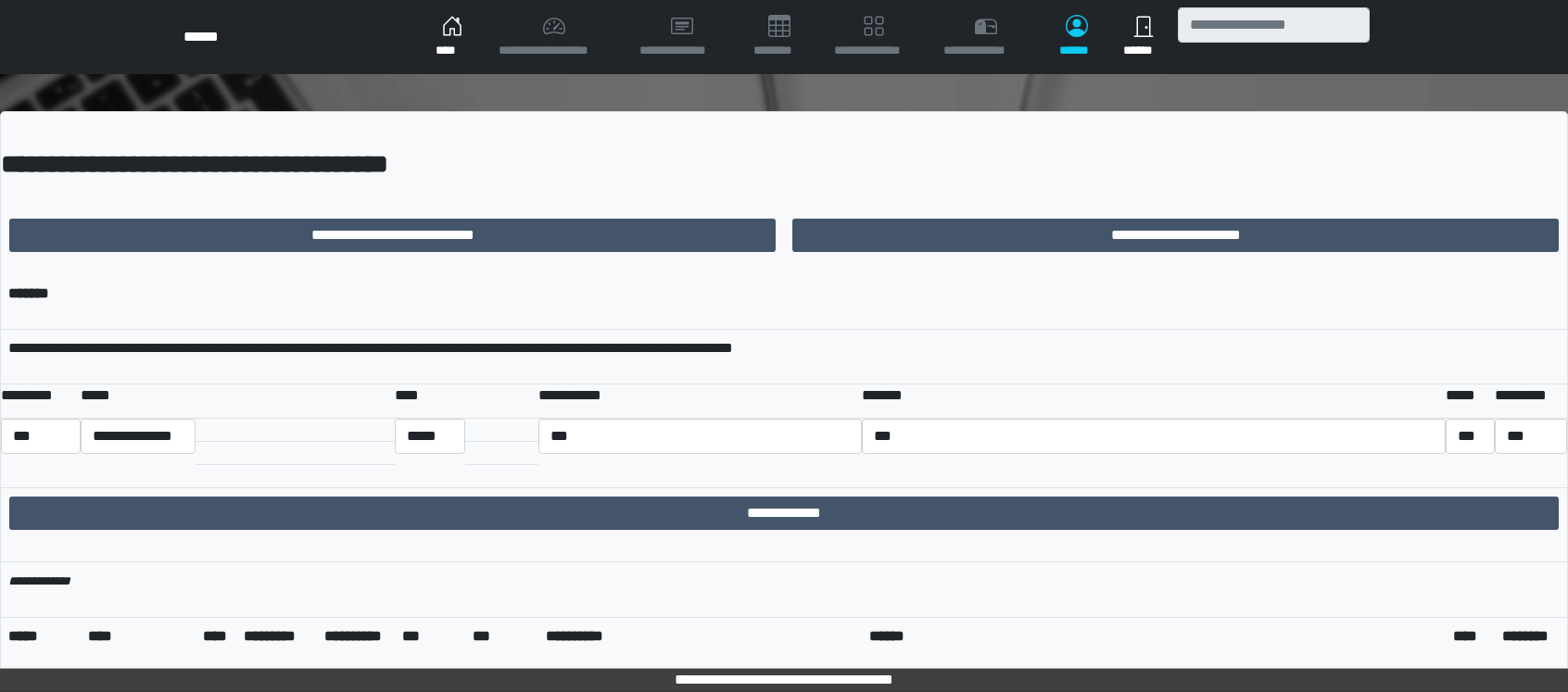 click on "**********" at bounding box center [1175, 235] 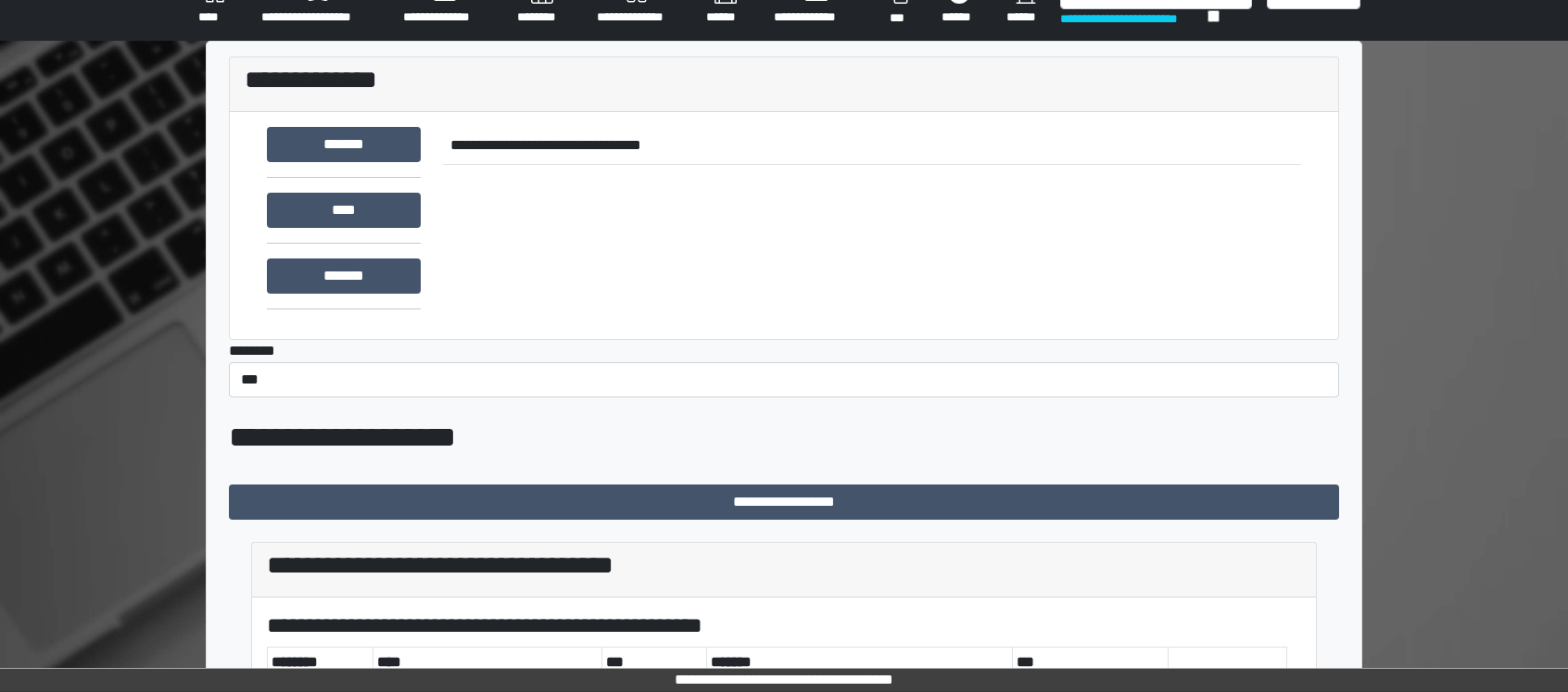 scroll, scrollTop: 0, scrollLeft: 0, axis: both 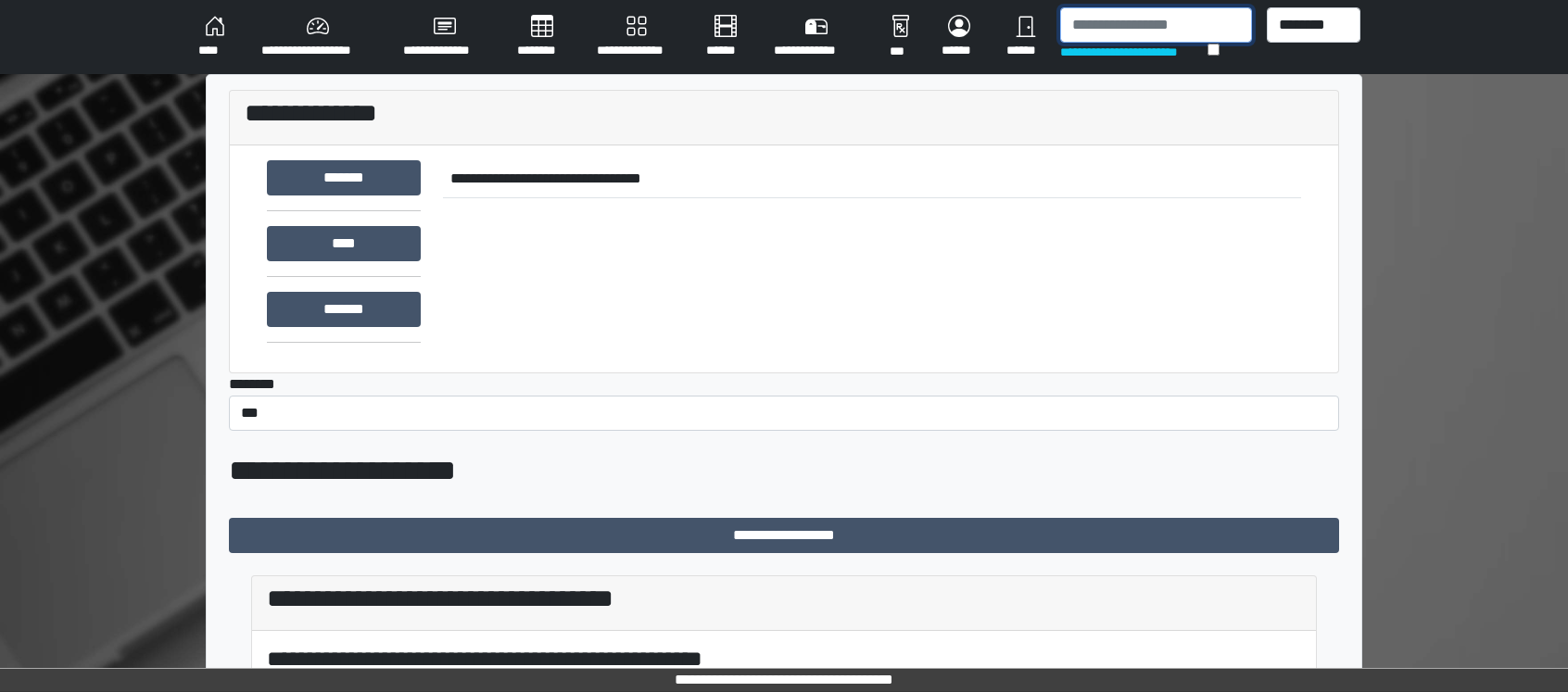 click at bounding box center (1156, 25) 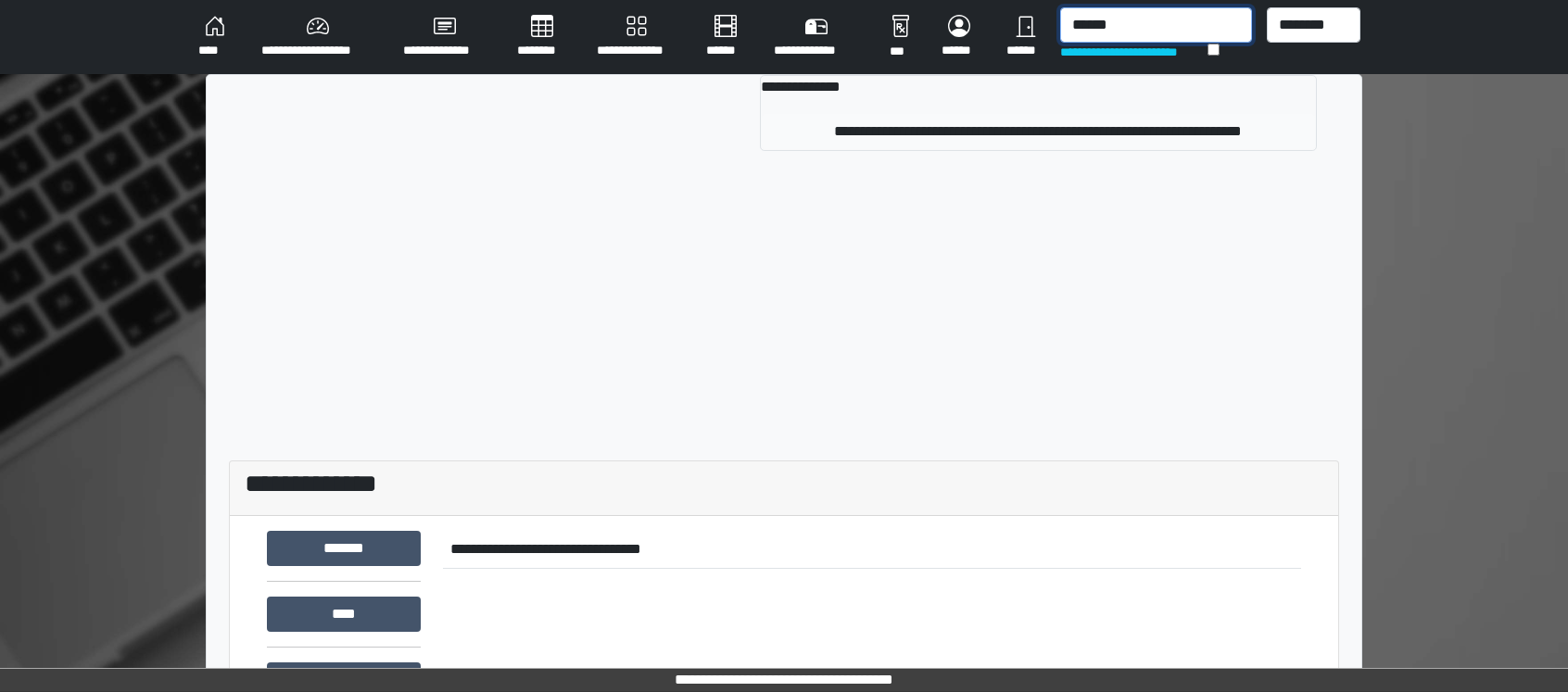 type on "******" 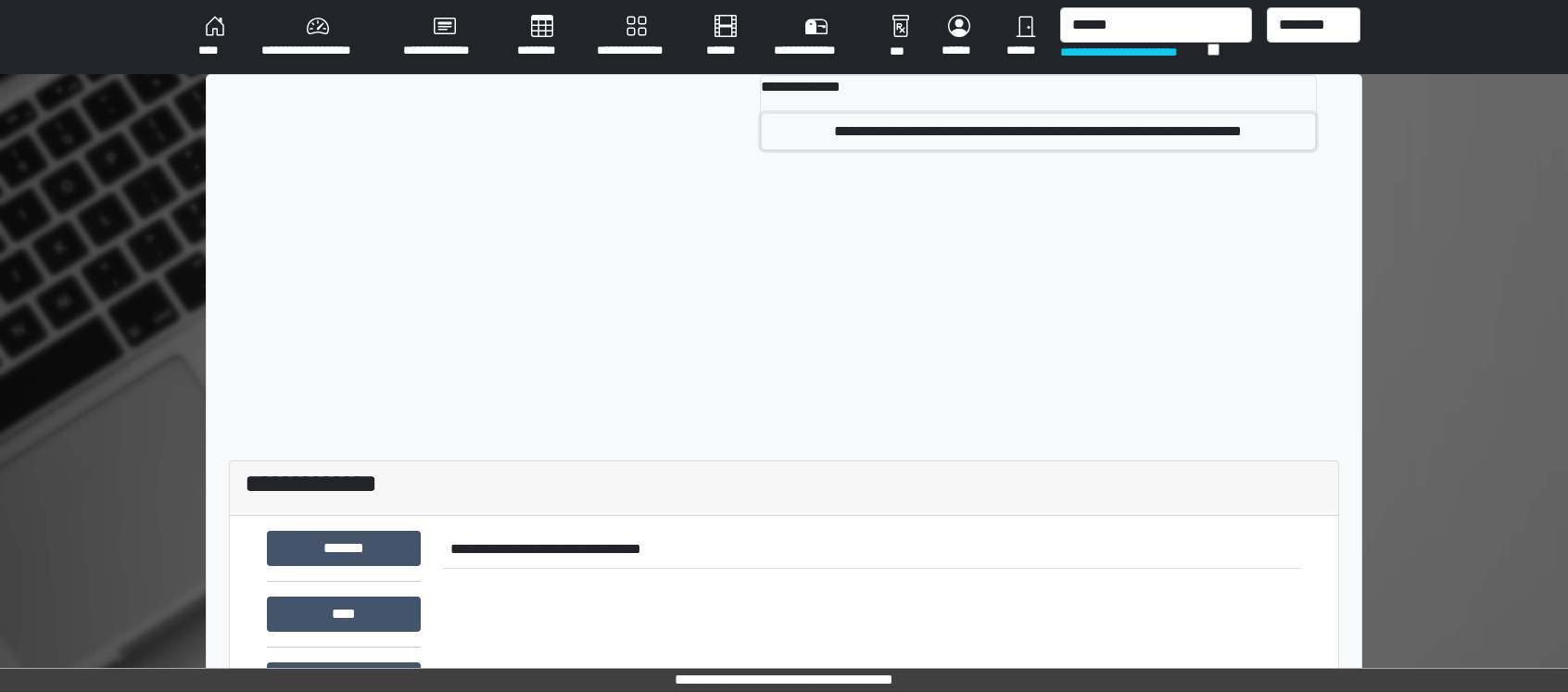 click on "**********" at bounding box center (1038, 132) 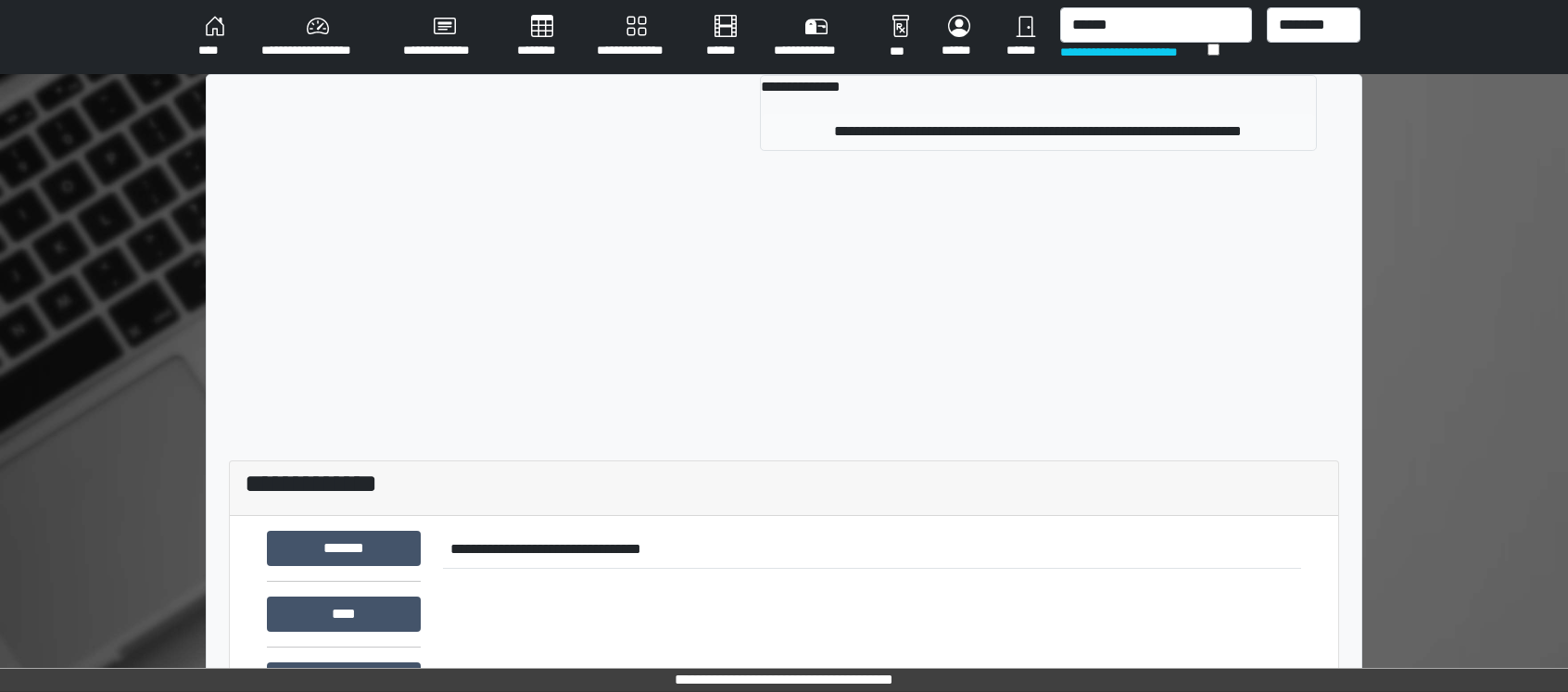 type 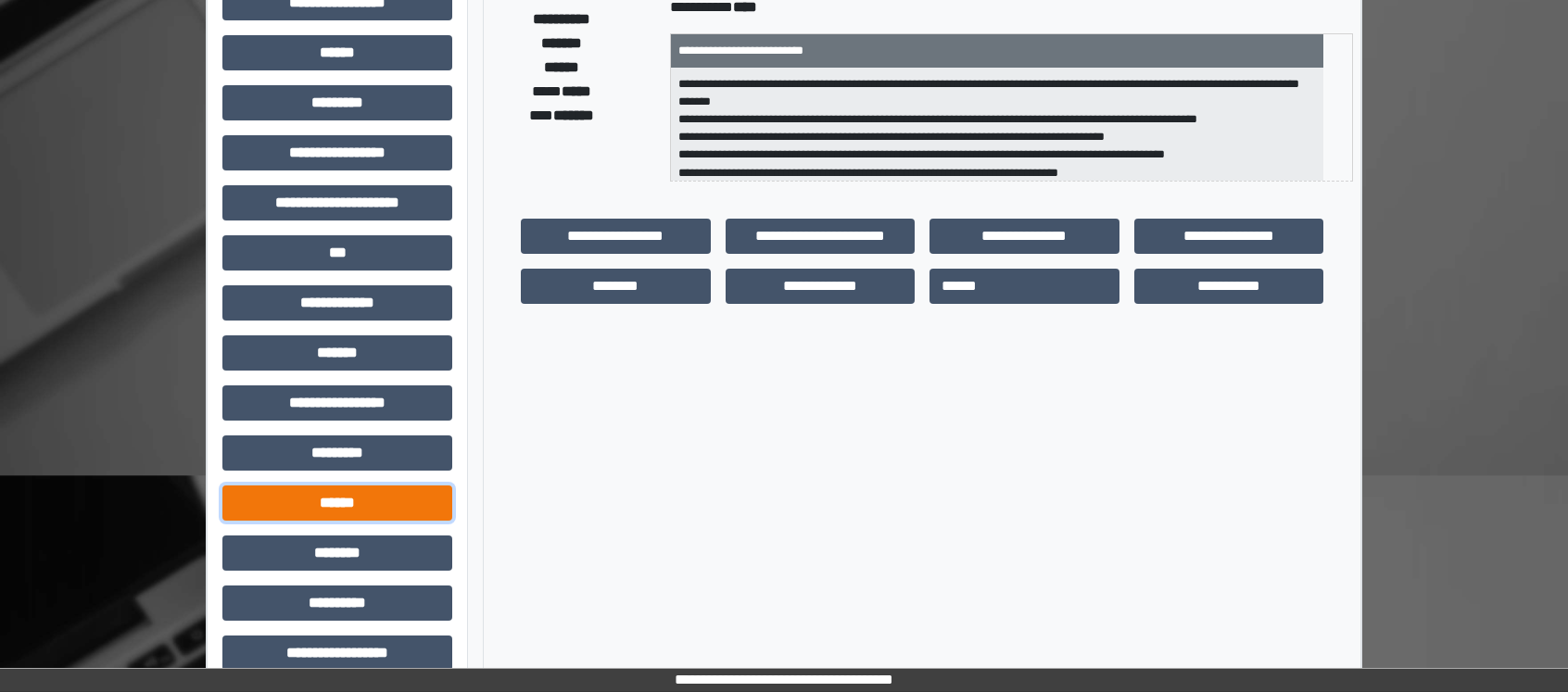 click on "******" at bounding box center (337, 503) 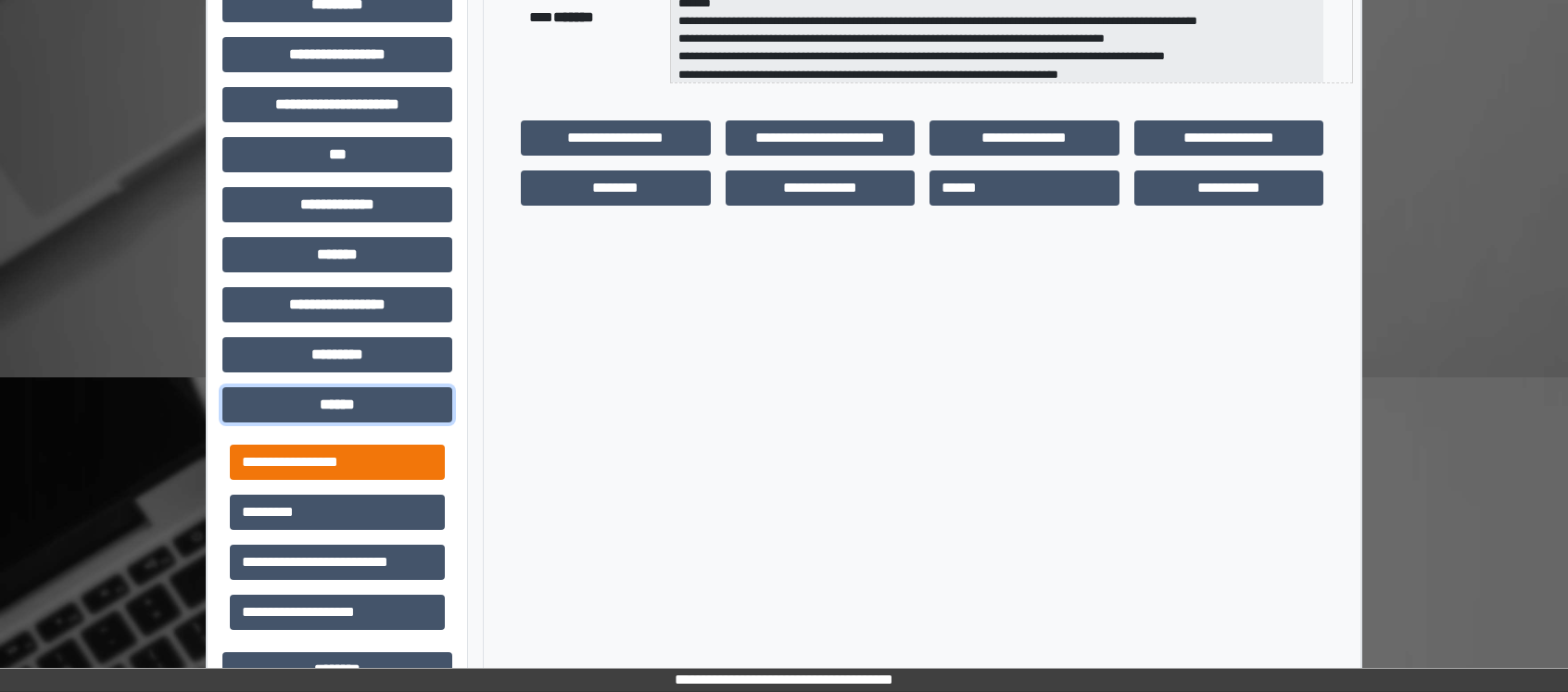 scroll, scrollTop: 610, scrollLeft: 0, axis: vertical 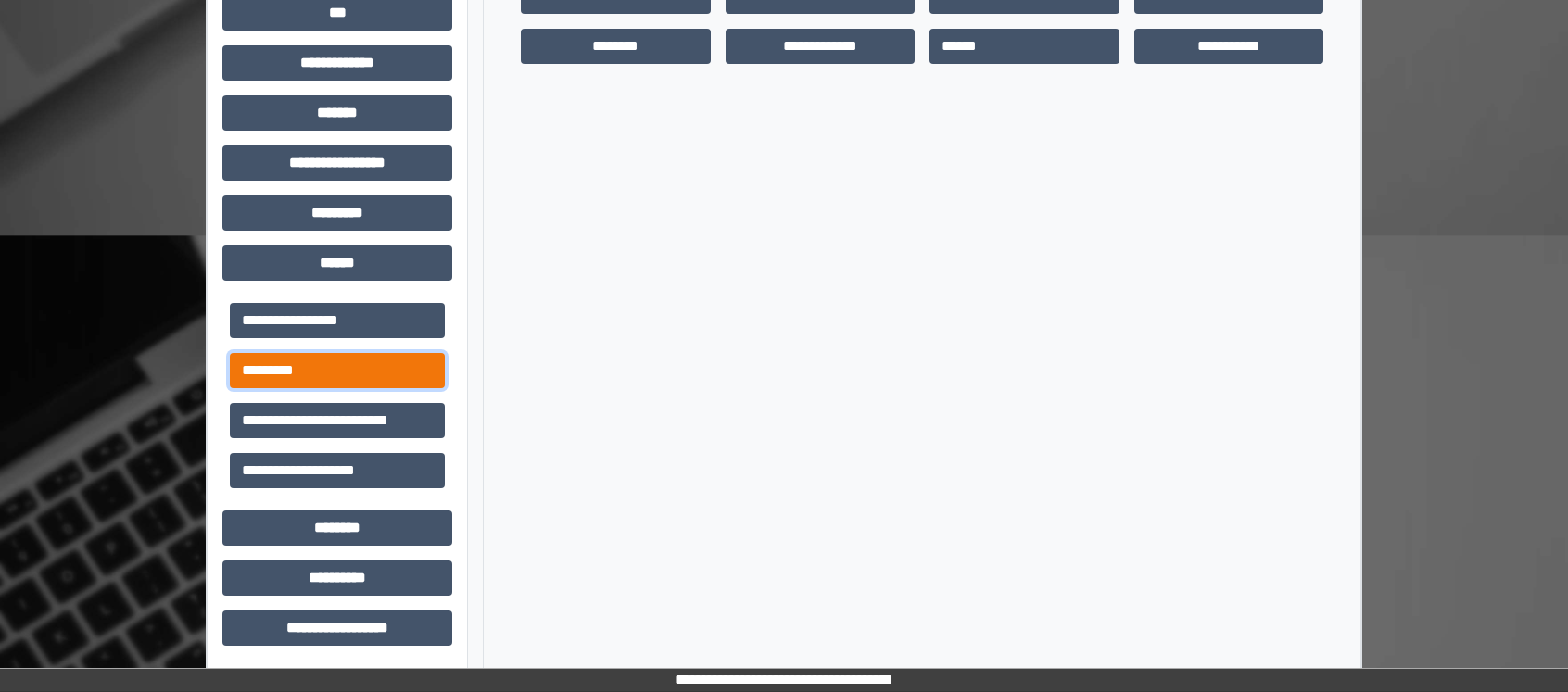 click on "*********" at bounding box center (337, 371) 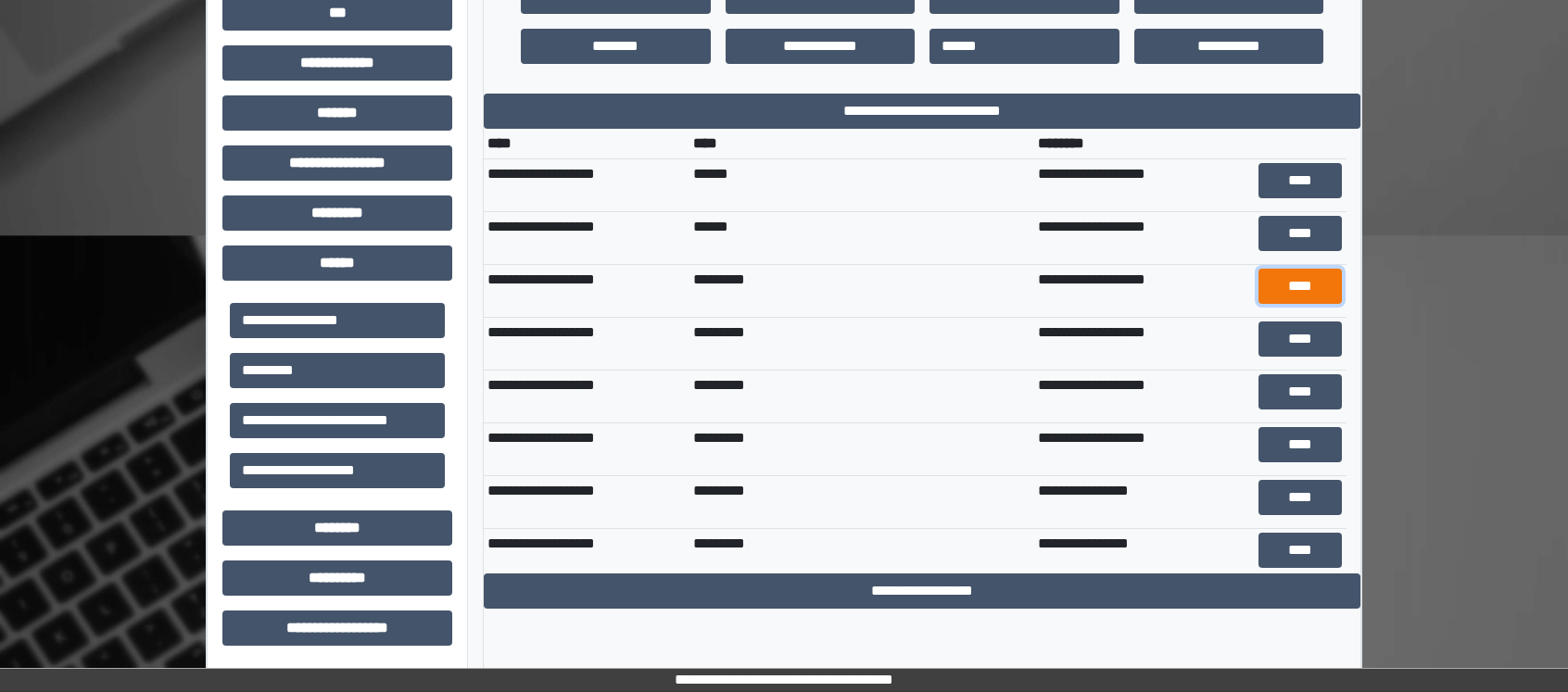 click on "****" at bounding box center (1300, 286) 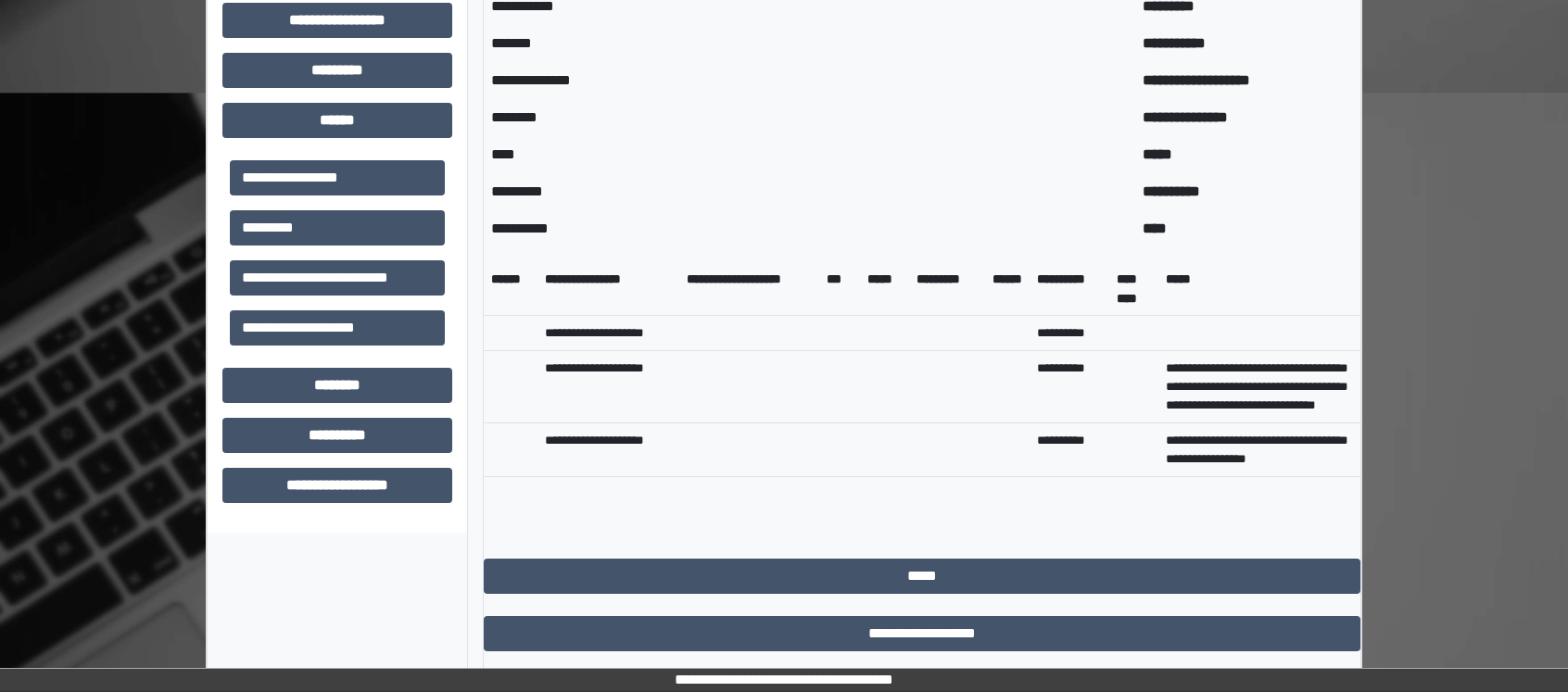 scroll, scrollTop: 792, scrollLeft: 0, axis: vertical 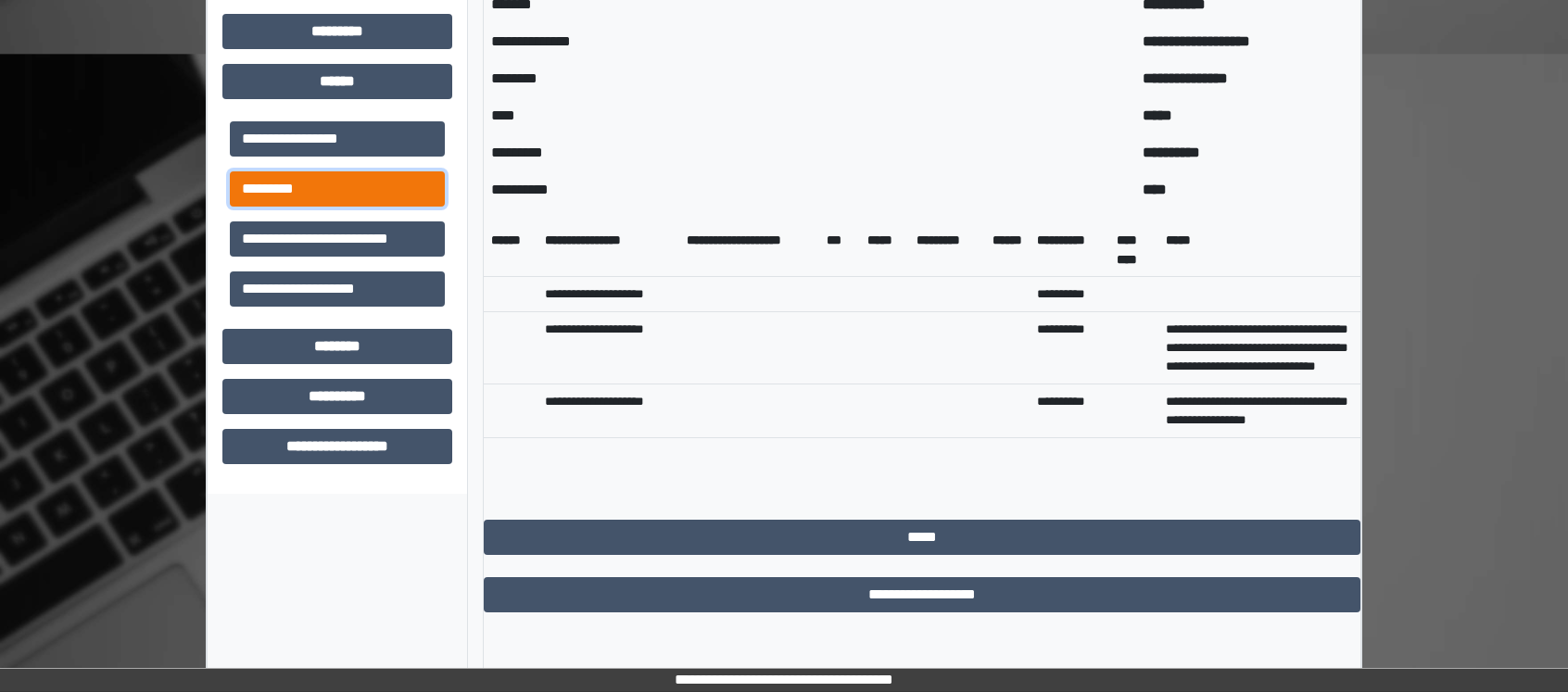 click on "*********" at bounding box center (337, 189) 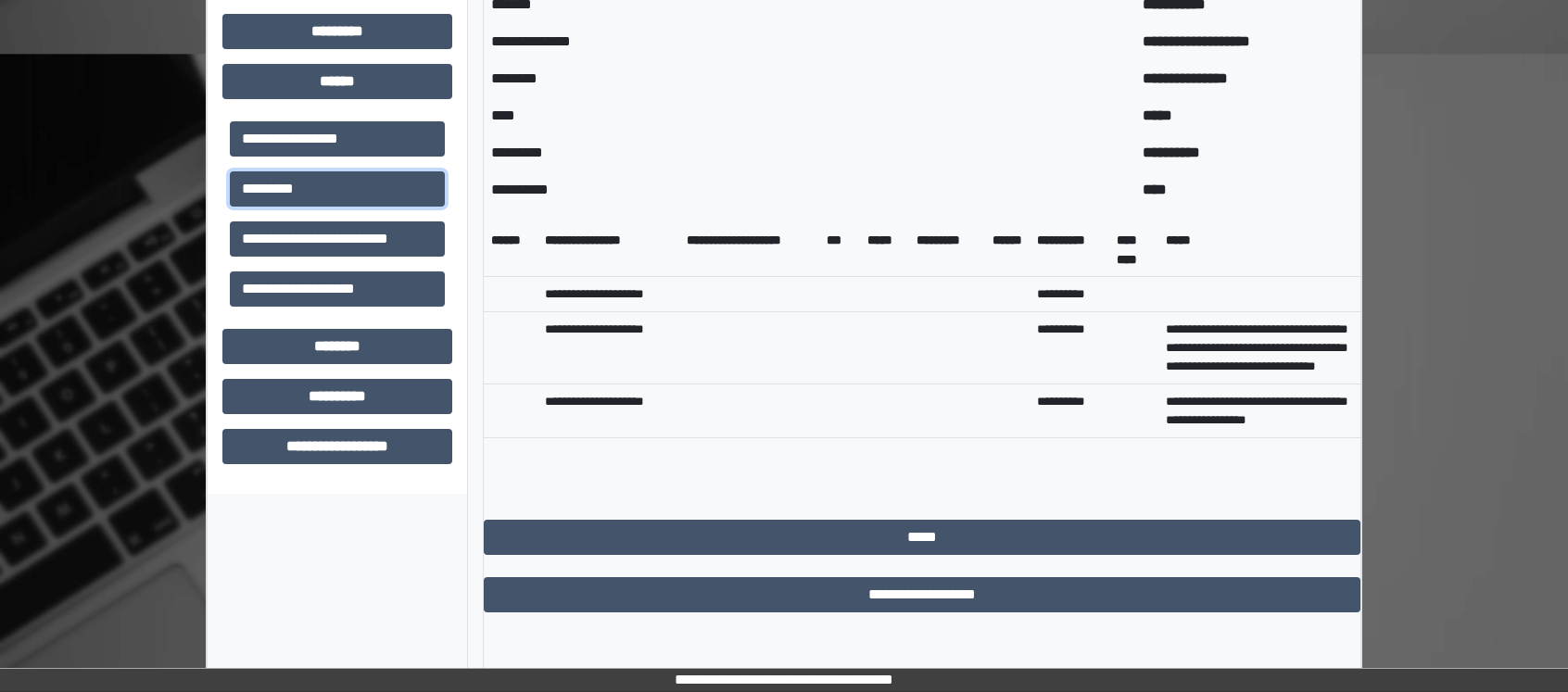 scroll, scrollTop: 610, scrollLeft: 0, axis: vertical 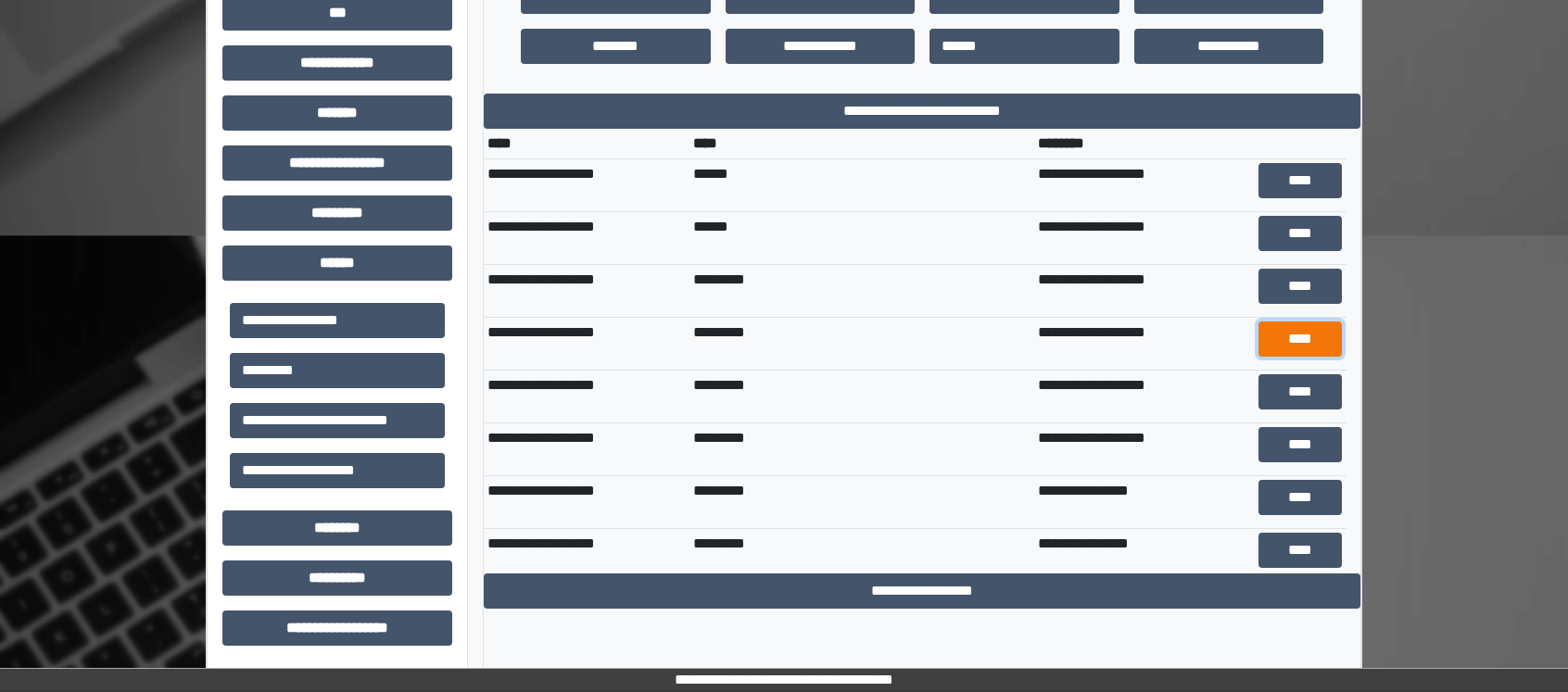 click on "****" at bounding box center [1300, 339] 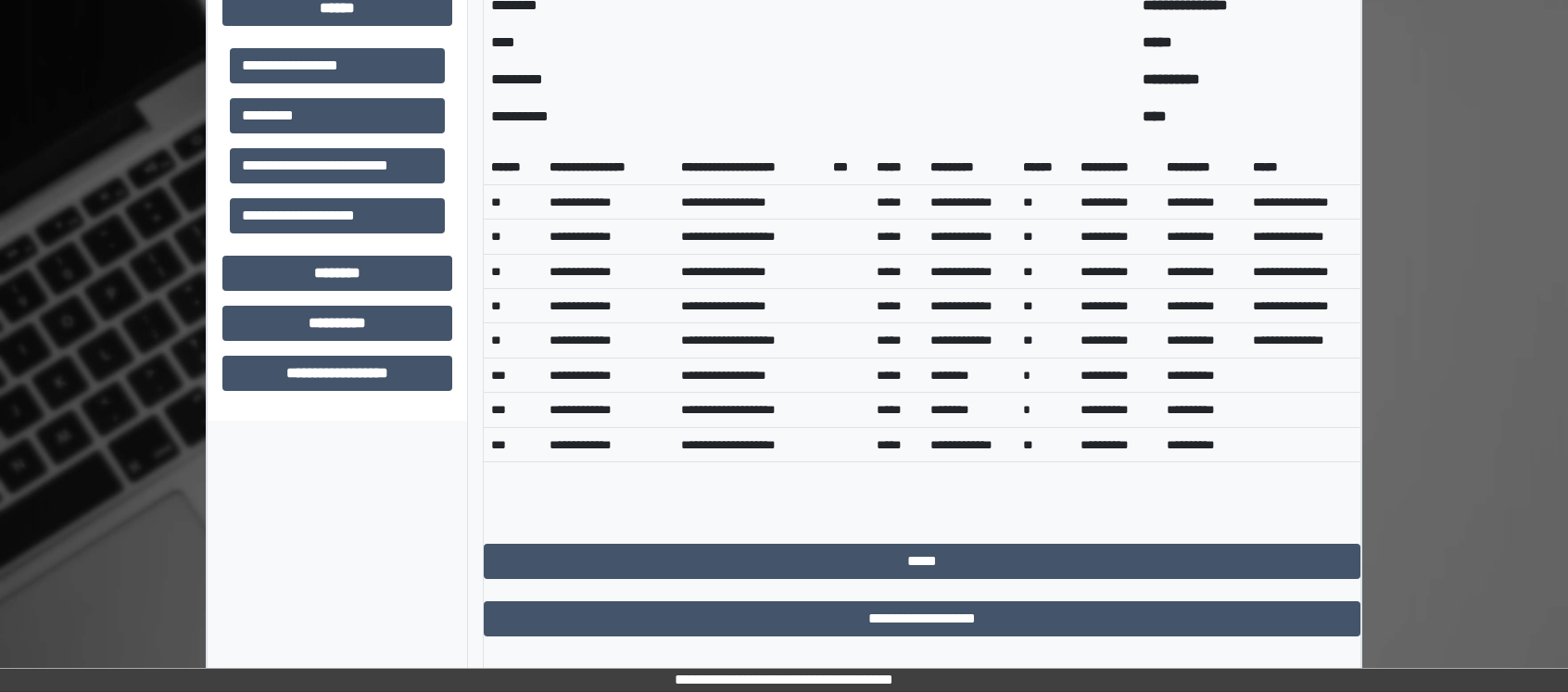 scroll, scrollTop: 871, scrollLeft: 0, axis: vertical 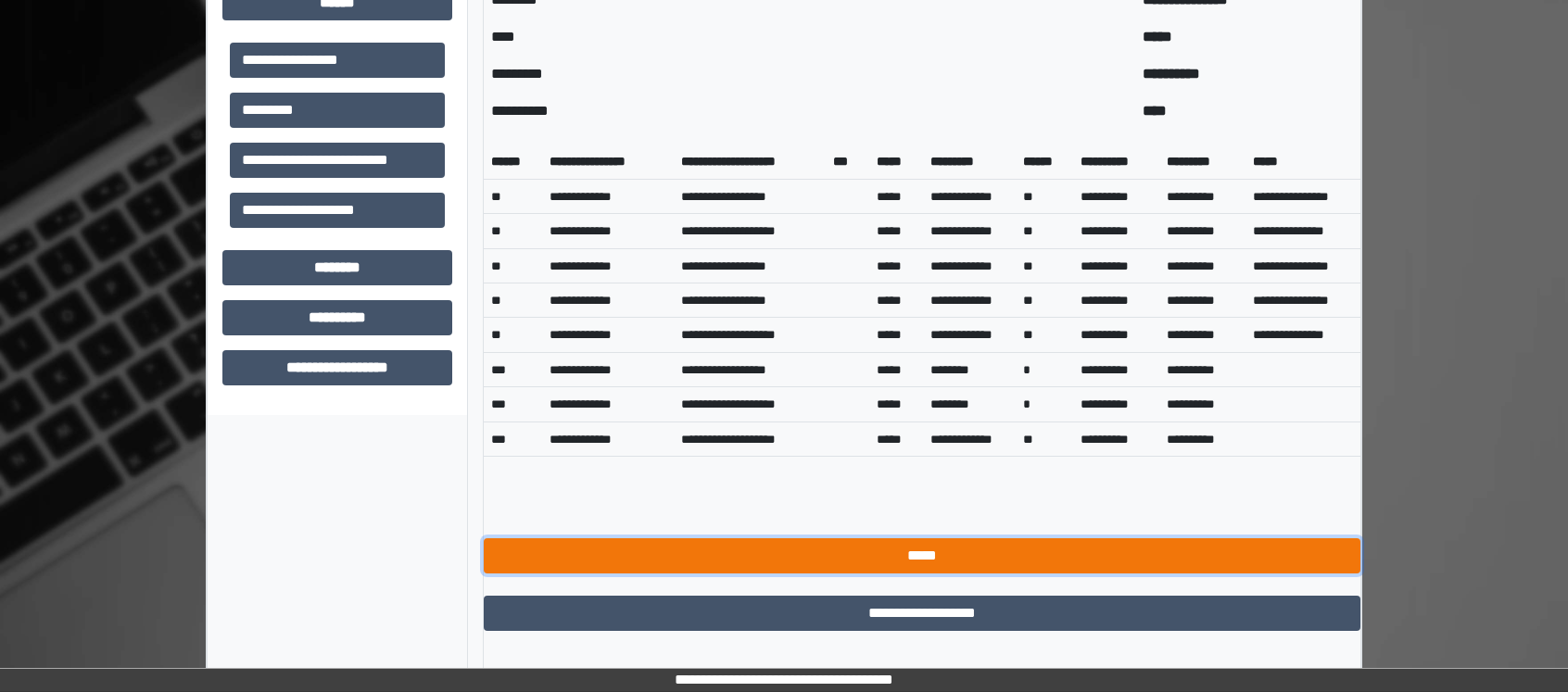 click on "*****" at bounding box center [922, 556] 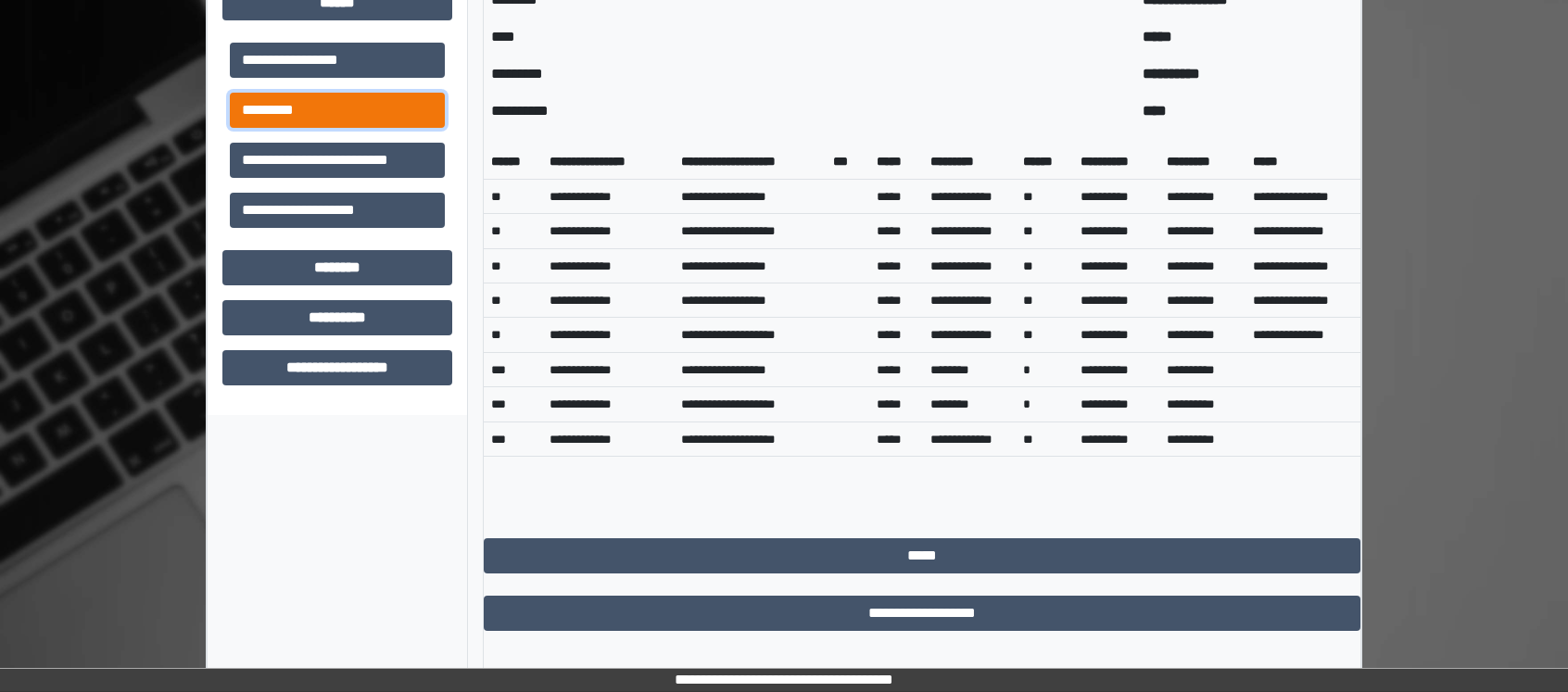click on "*********" at bounding box center (337, 110) 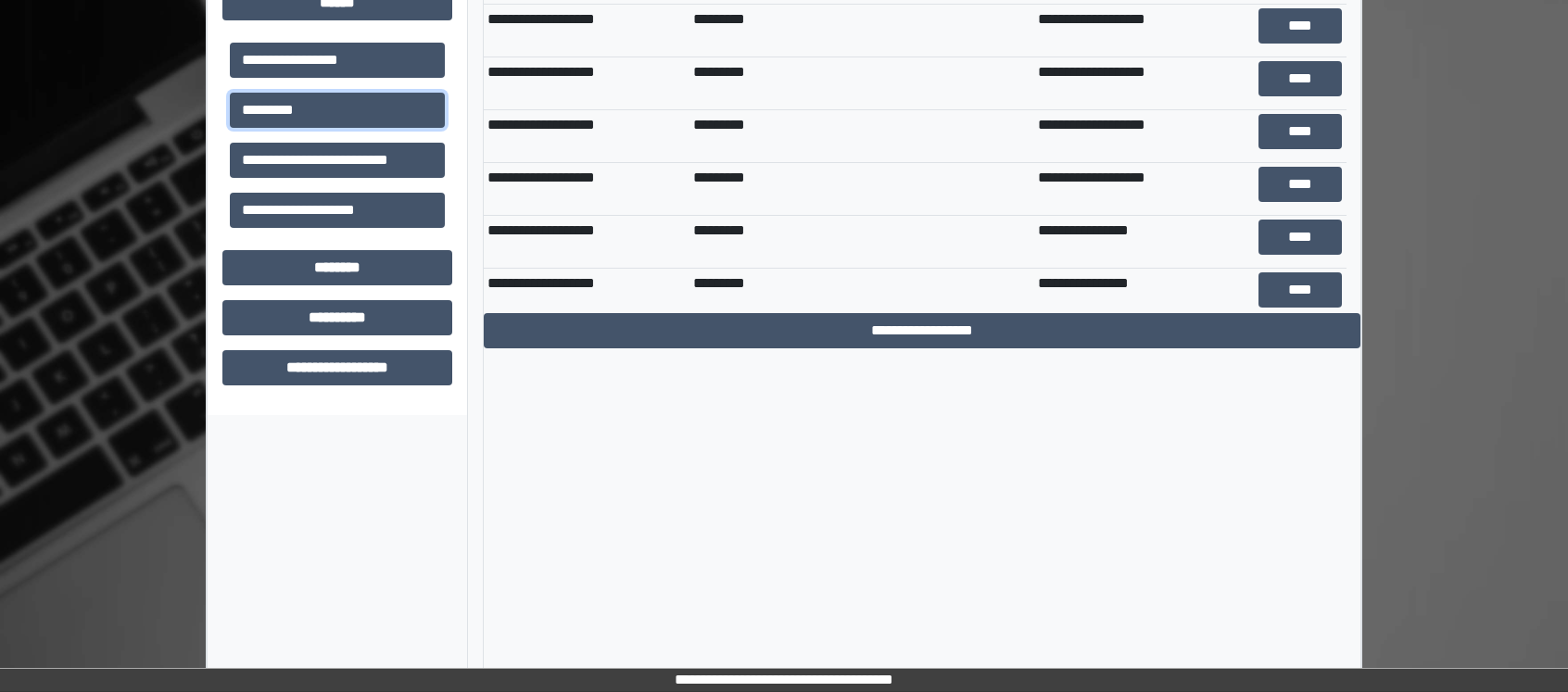 scroll, scrollTop: 610, scrollLeft: 0, axis: vertical 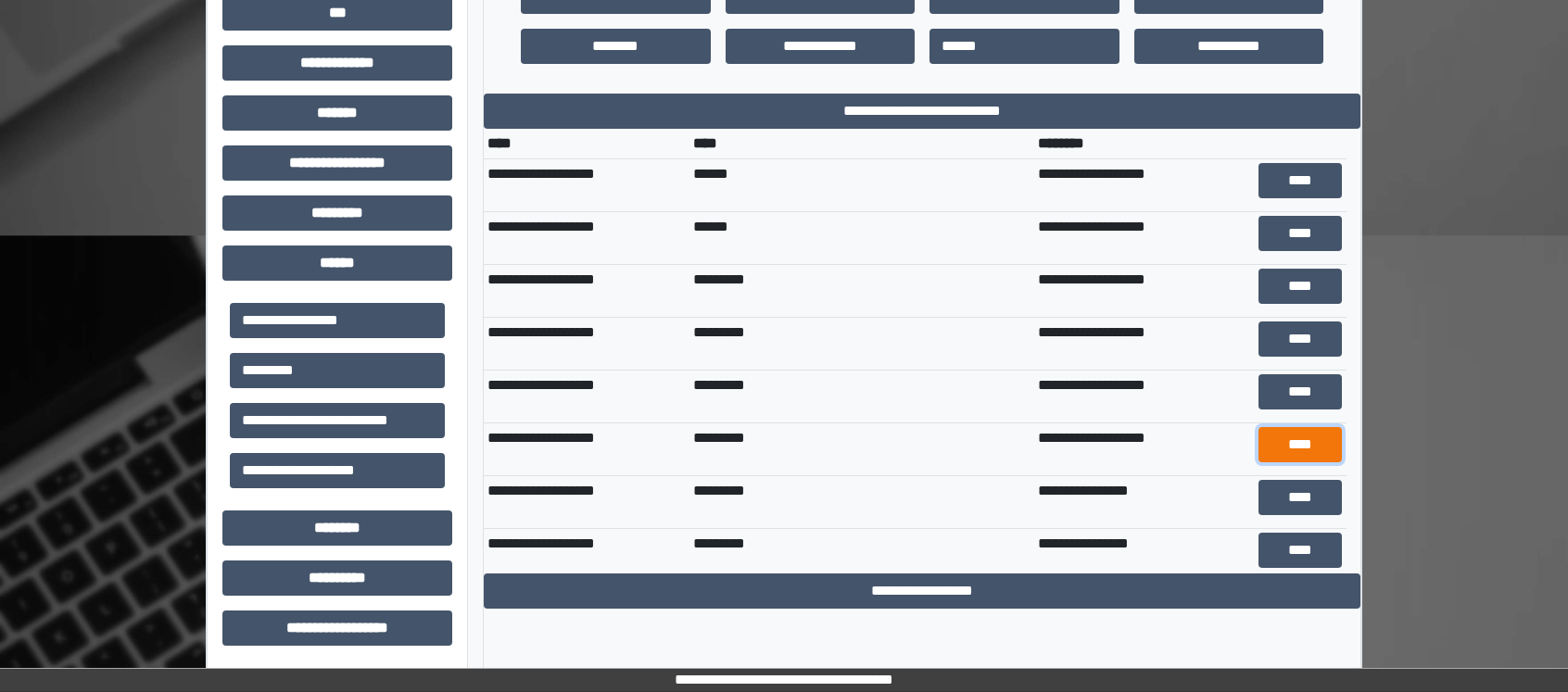 click on "****" at bounding box center (1300, 445) 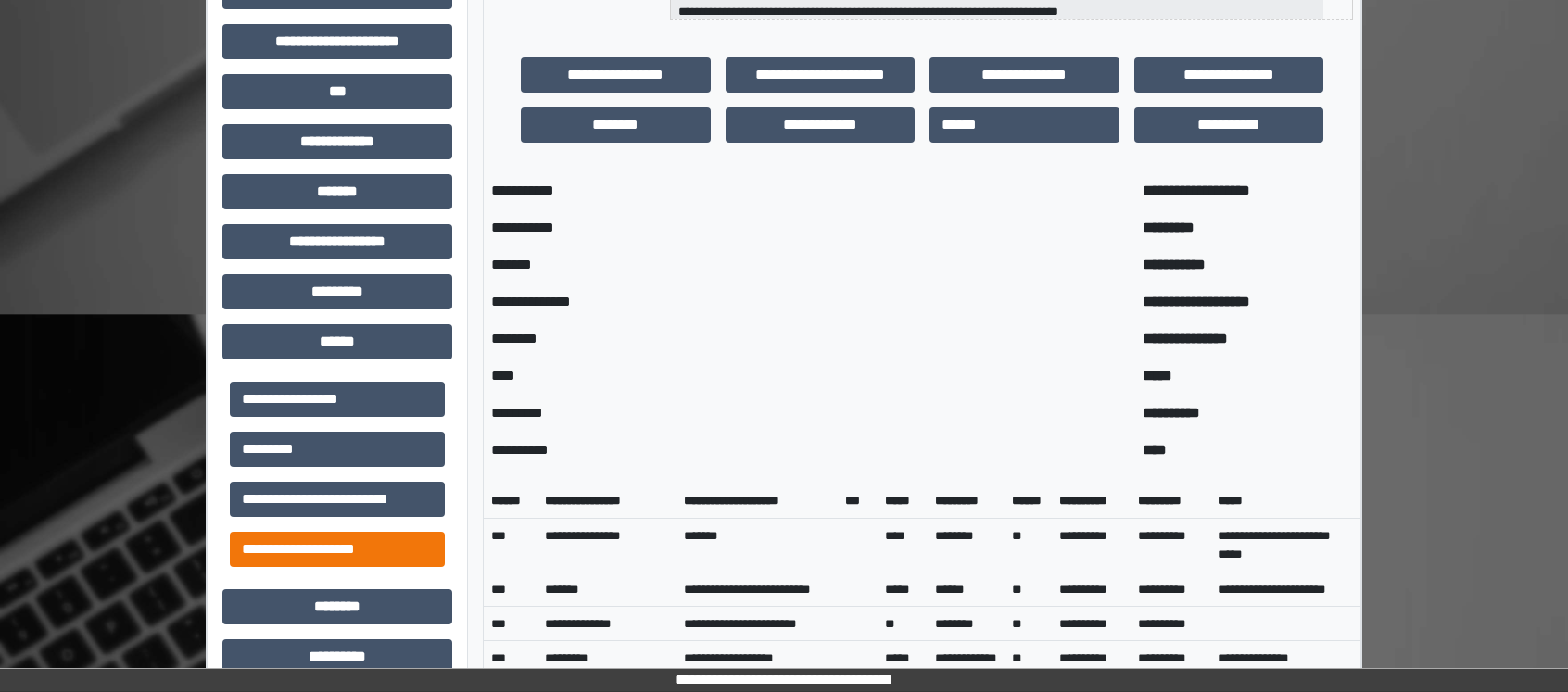 scroll, scrollTop: 518, scrollLeft: 0, axis: vertical 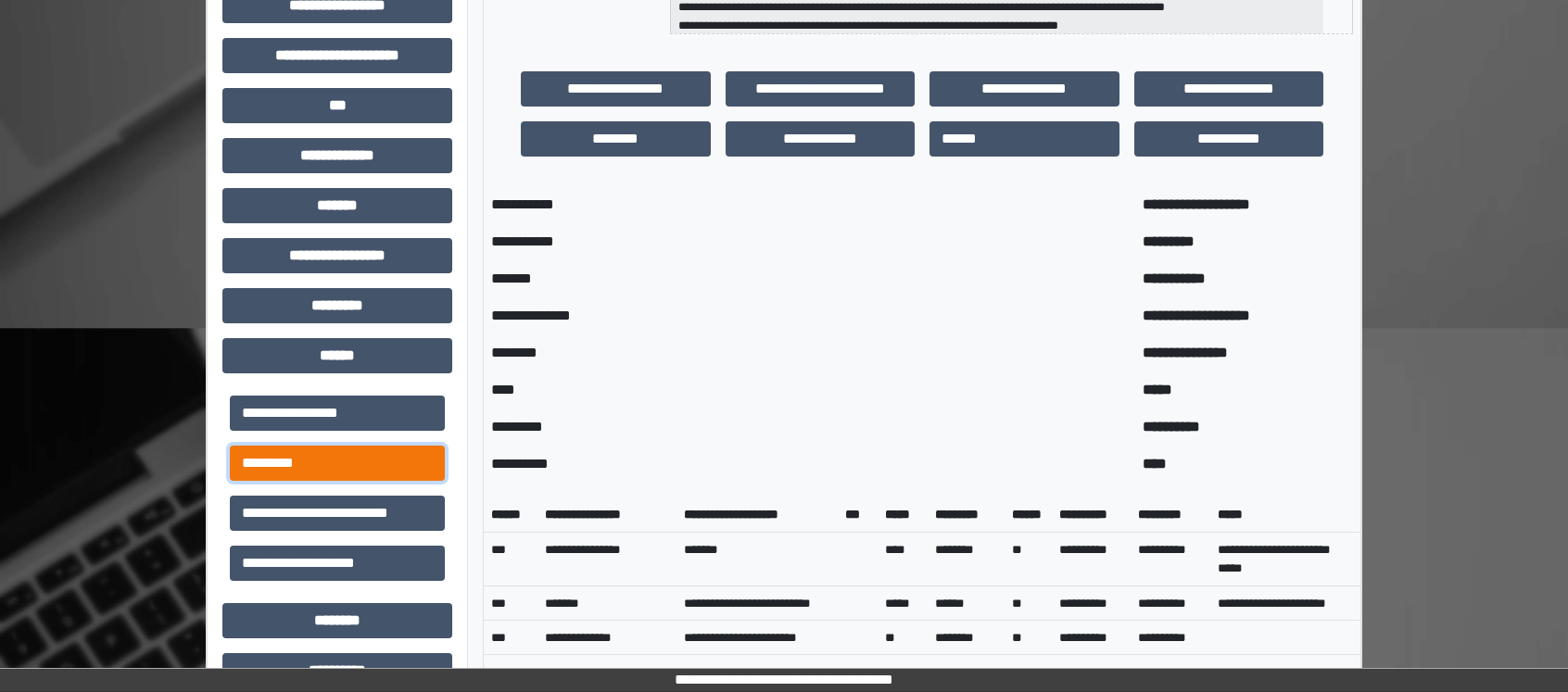 click on "*********" at bounding box center (337, 463) 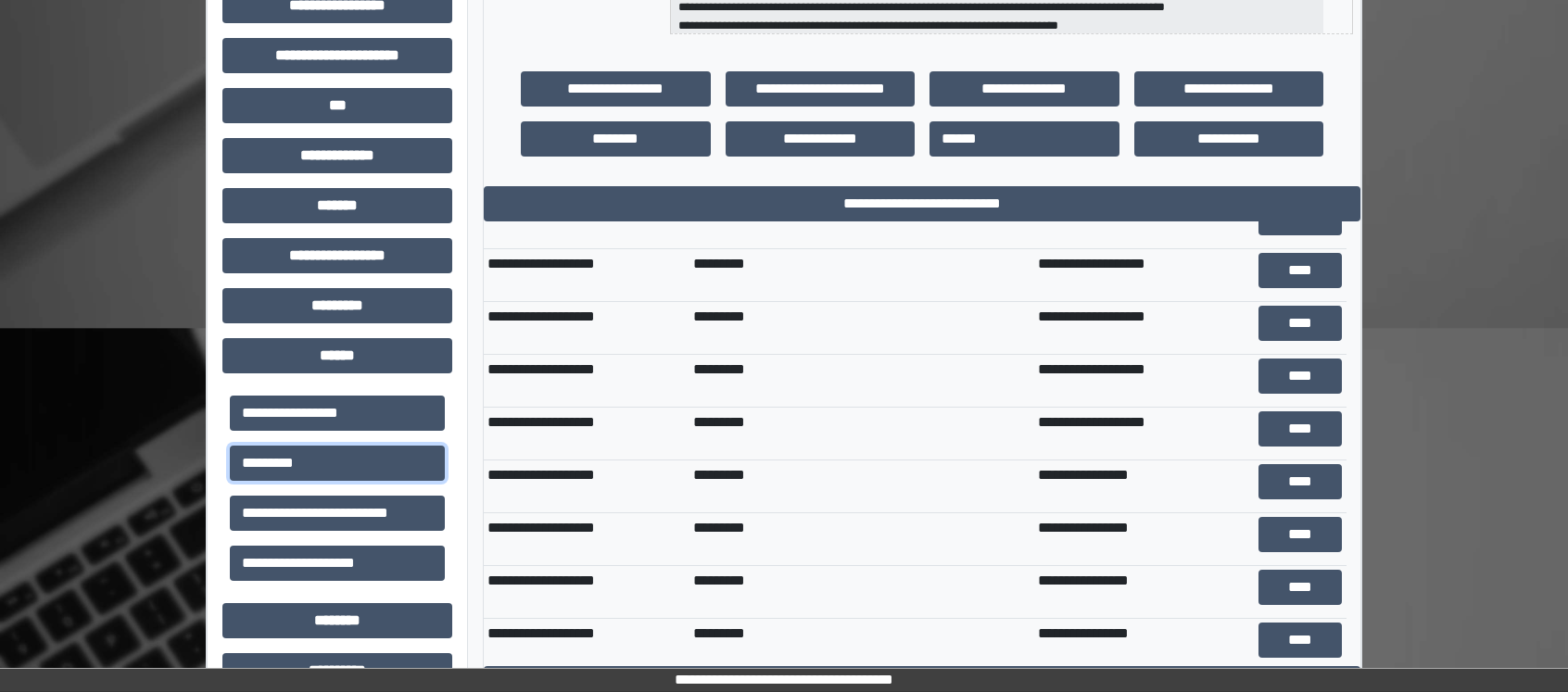 scroll, scrollTop: 93, scrollLeft: 0, axis: vertical 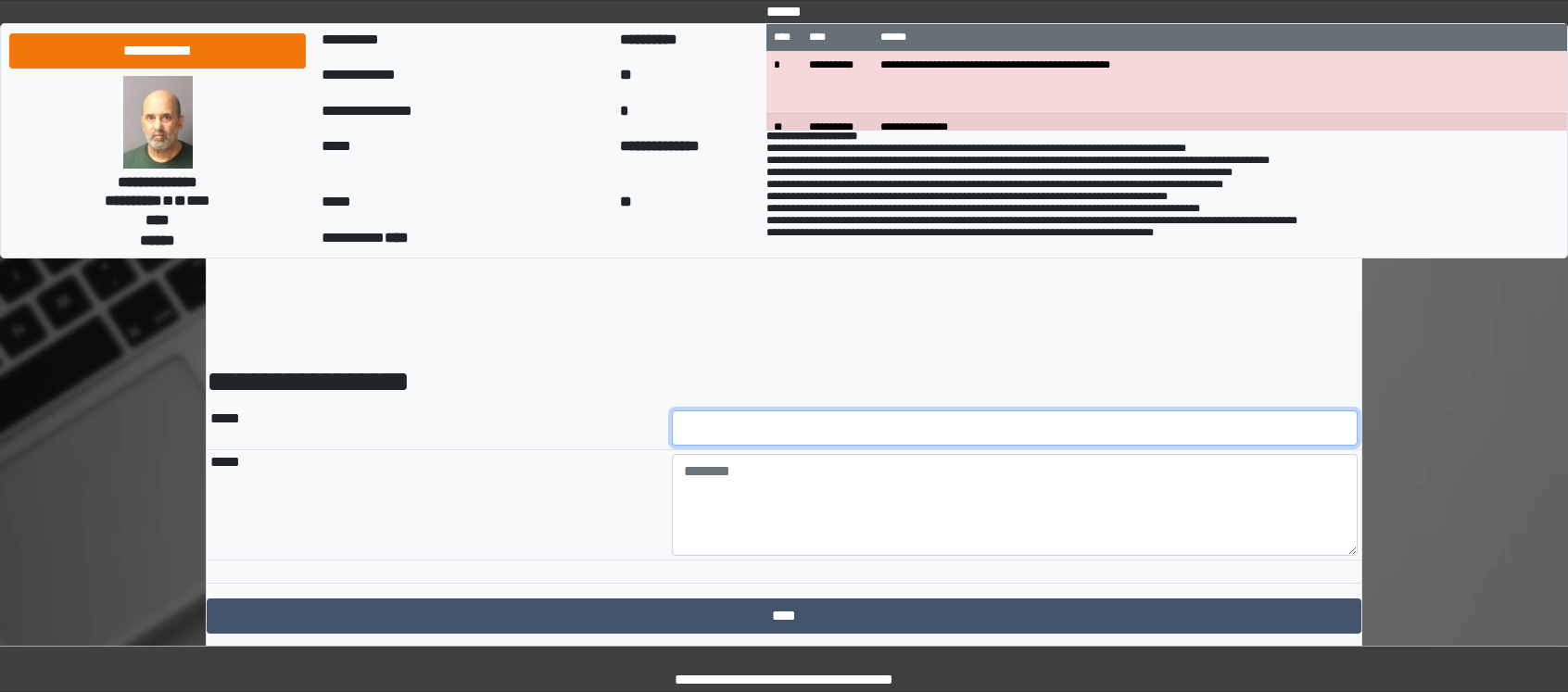 click at bounding box center (1015, 428) 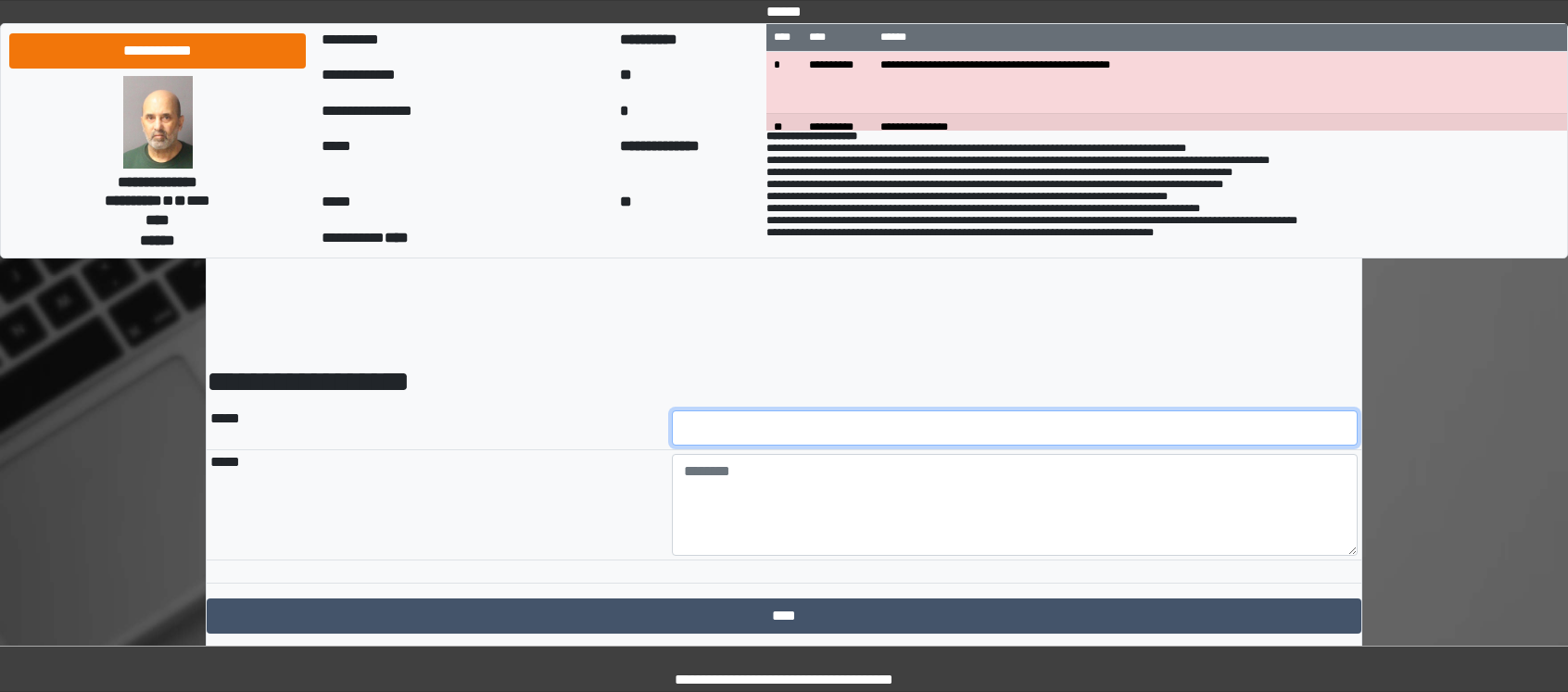 type on "**" 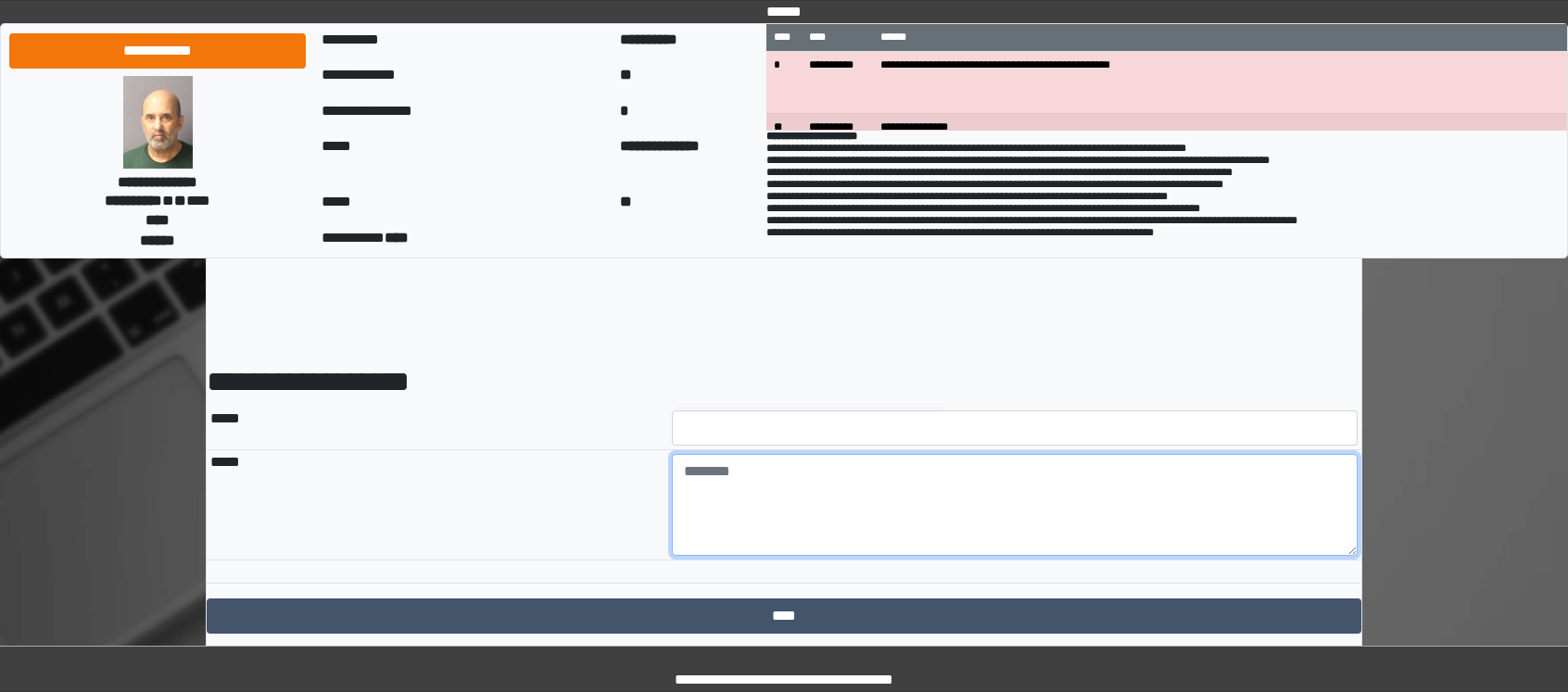 click at bounding box center (1015, 505) 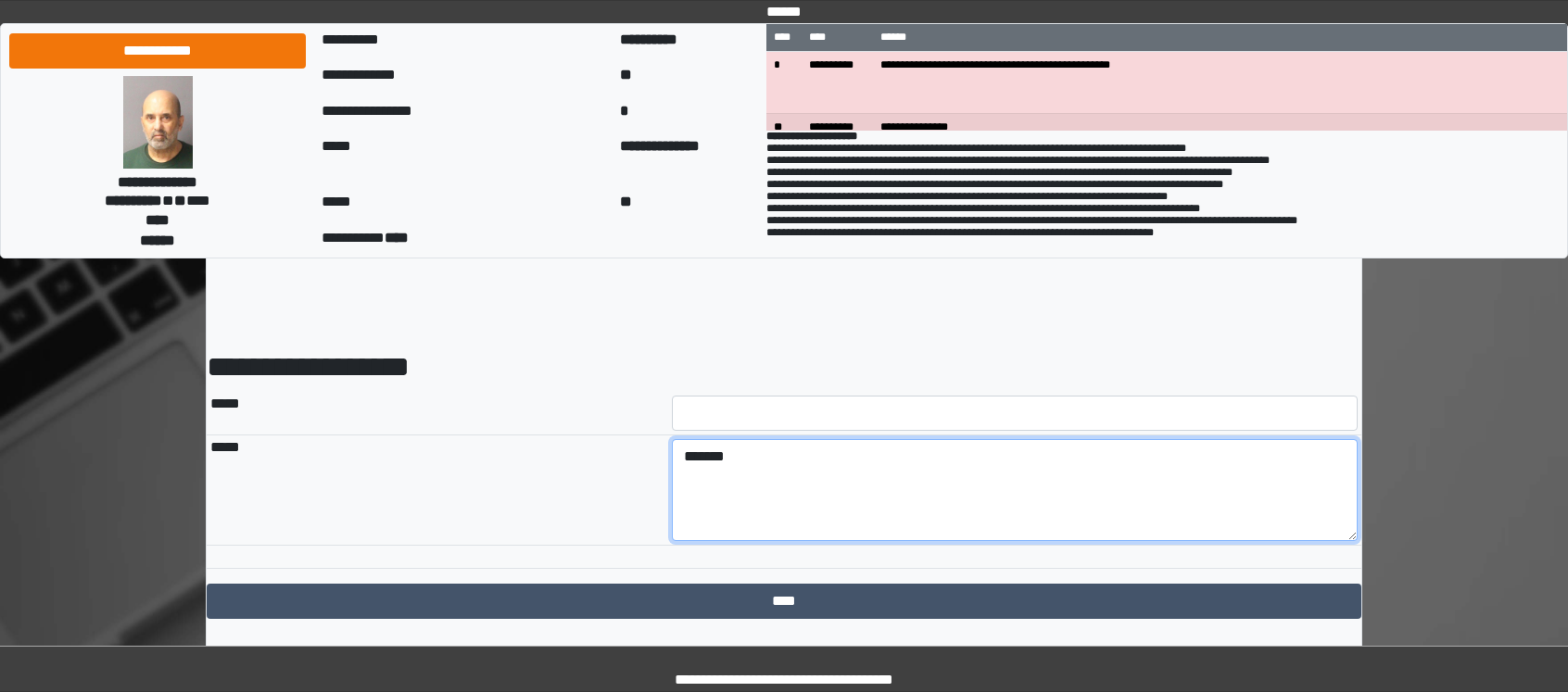scroll, scrollTop: 61, scrollLeft: 0, axis: vertical 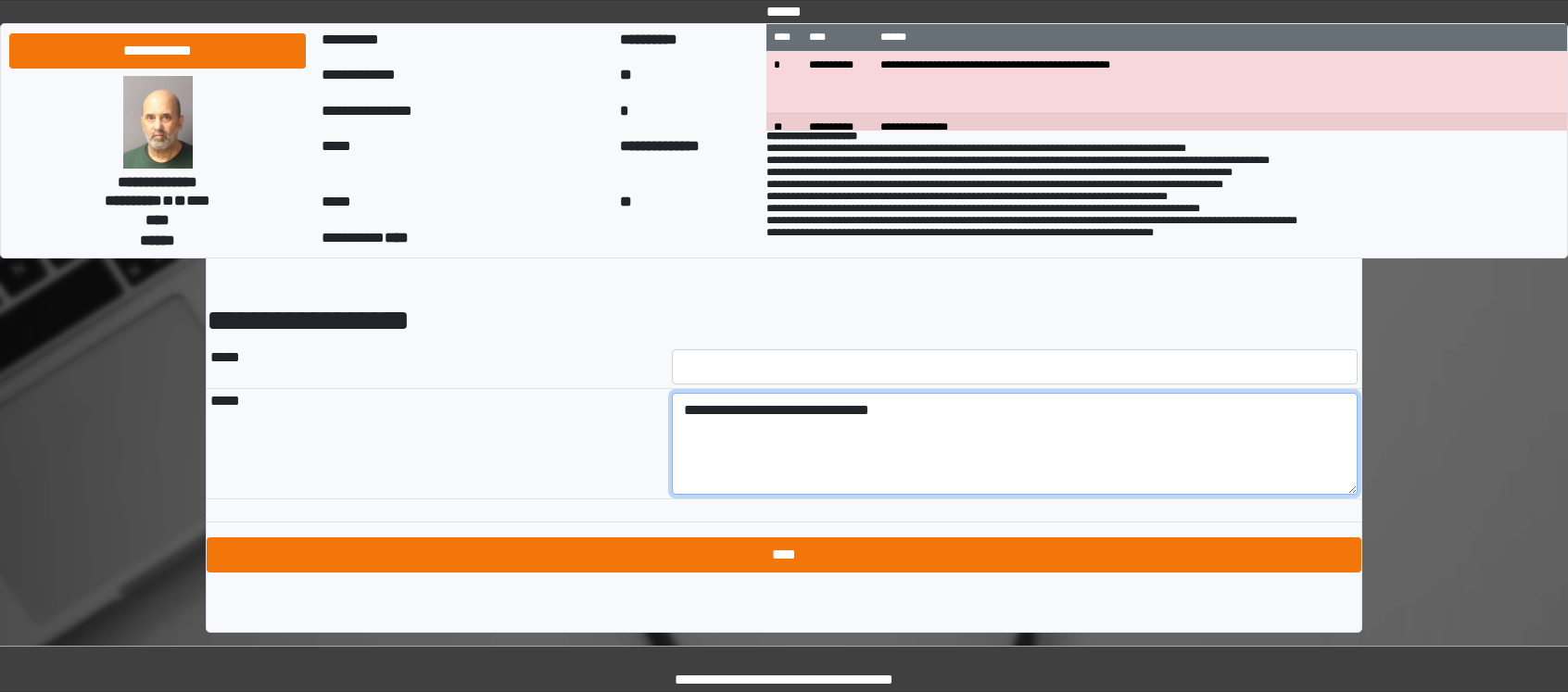 type on "**********" 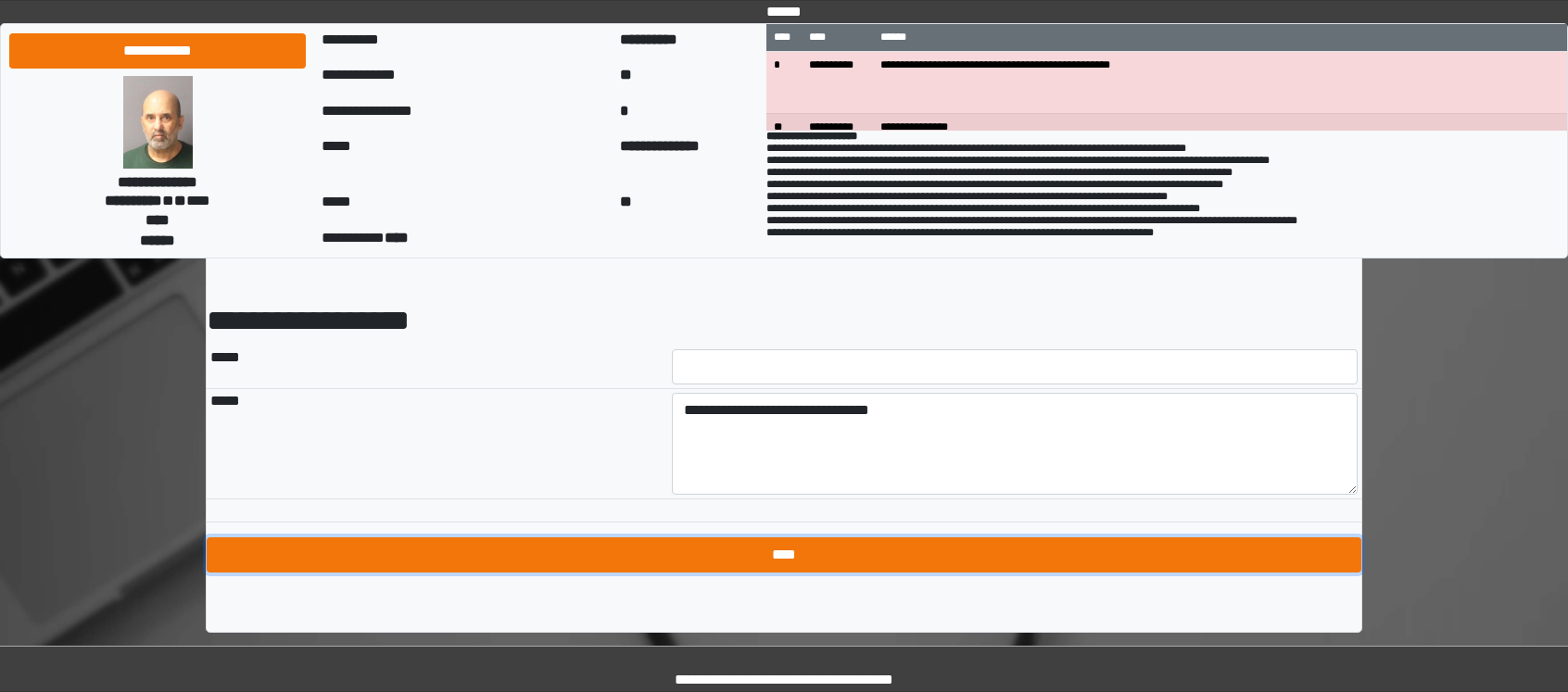 click on "****" at bounding box center (784, 555) 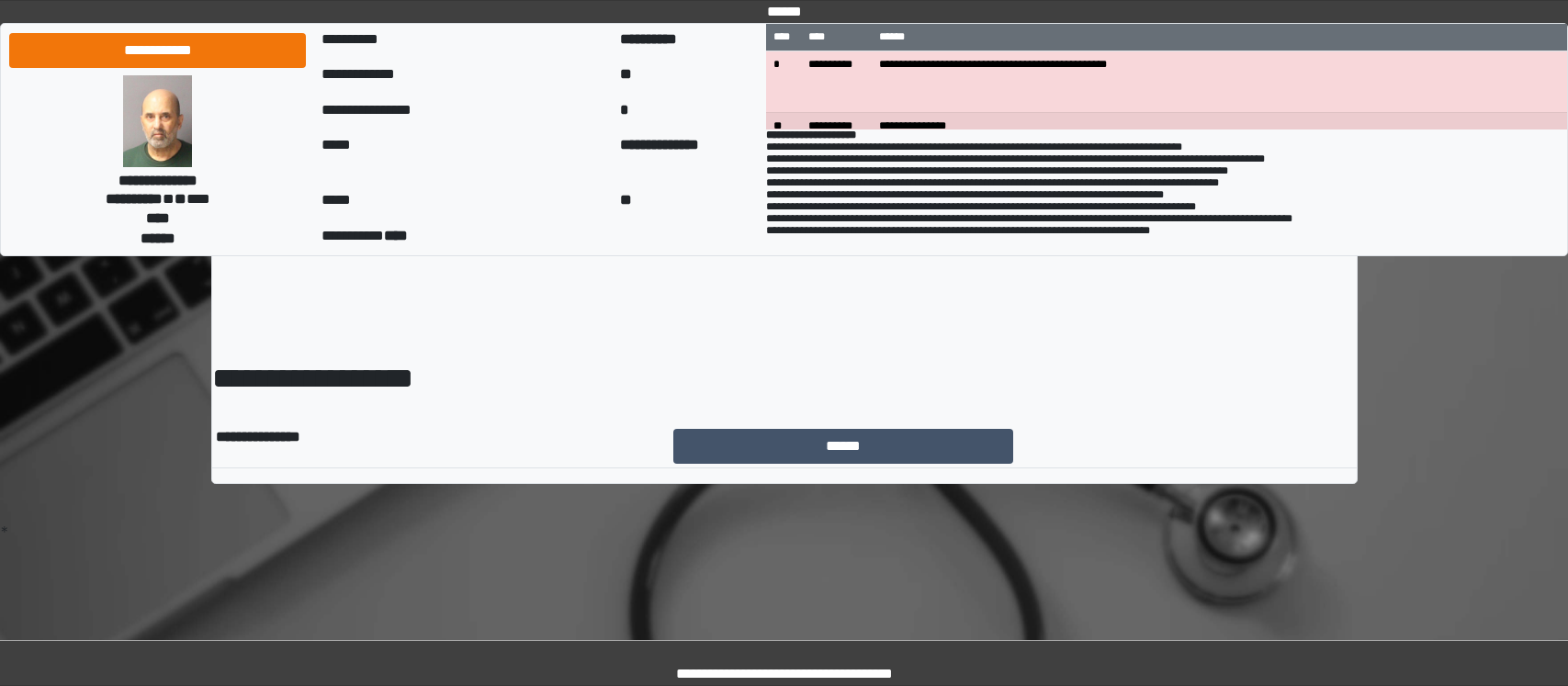 scroll, scrollTop: 0, scrollLeft: 0, axis: both 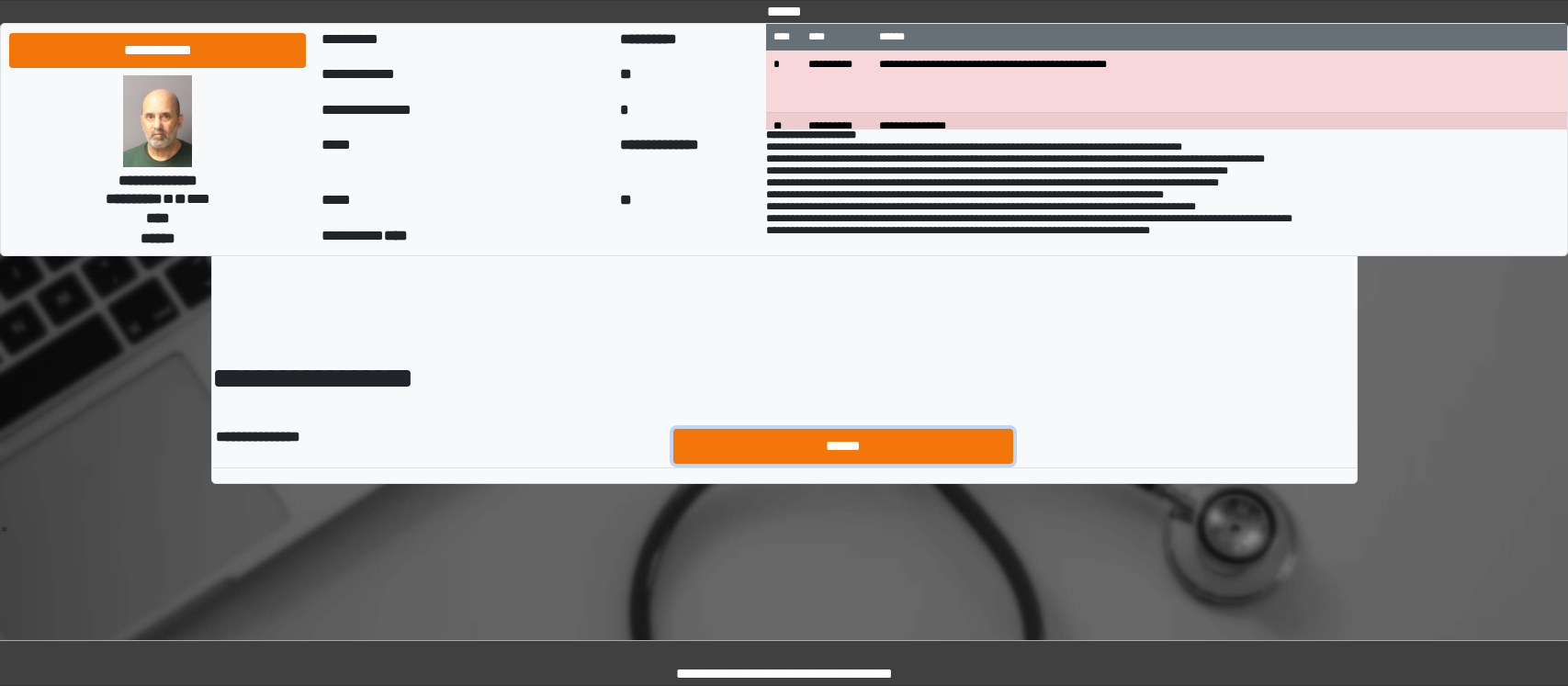 click on "******" at bounding box center (843, 446) 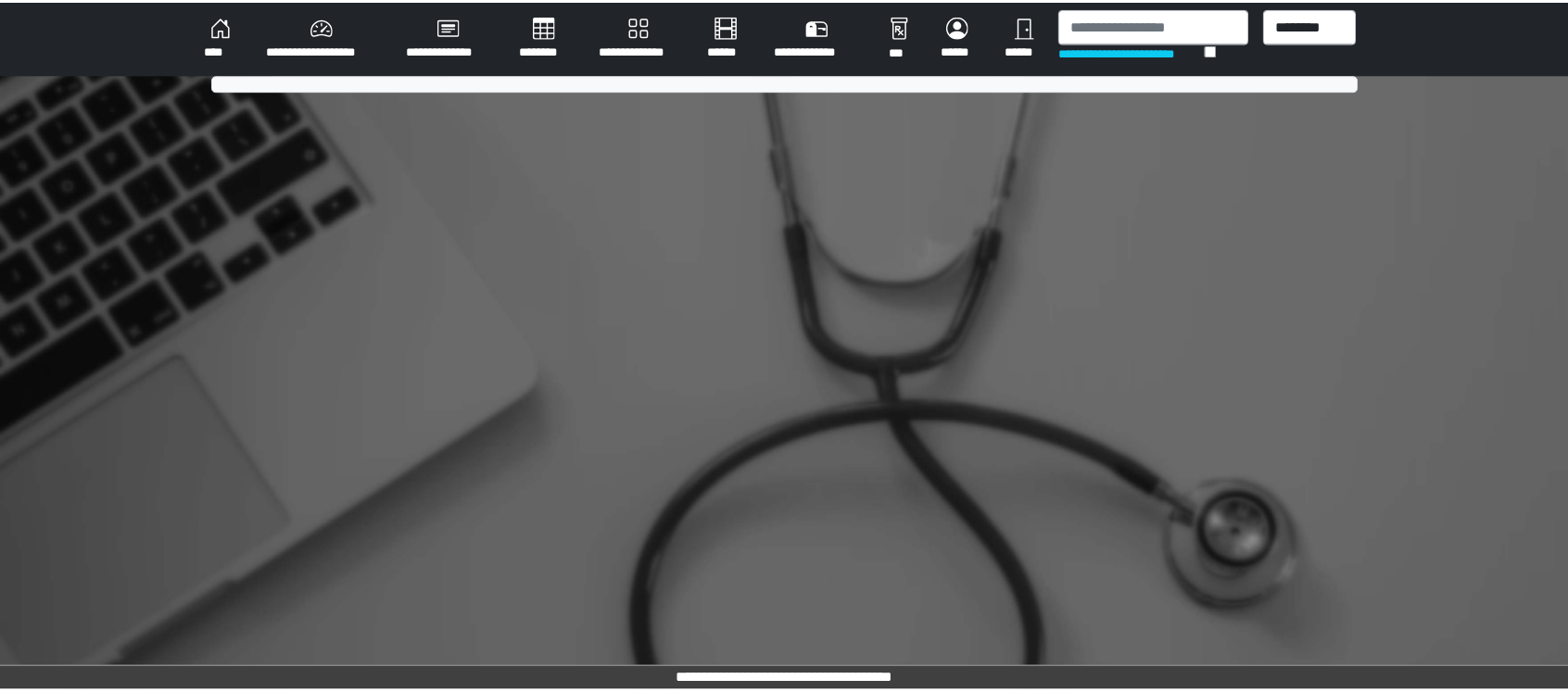 scroll, scrollTop: 0, scrollLeft: 0, axis: both 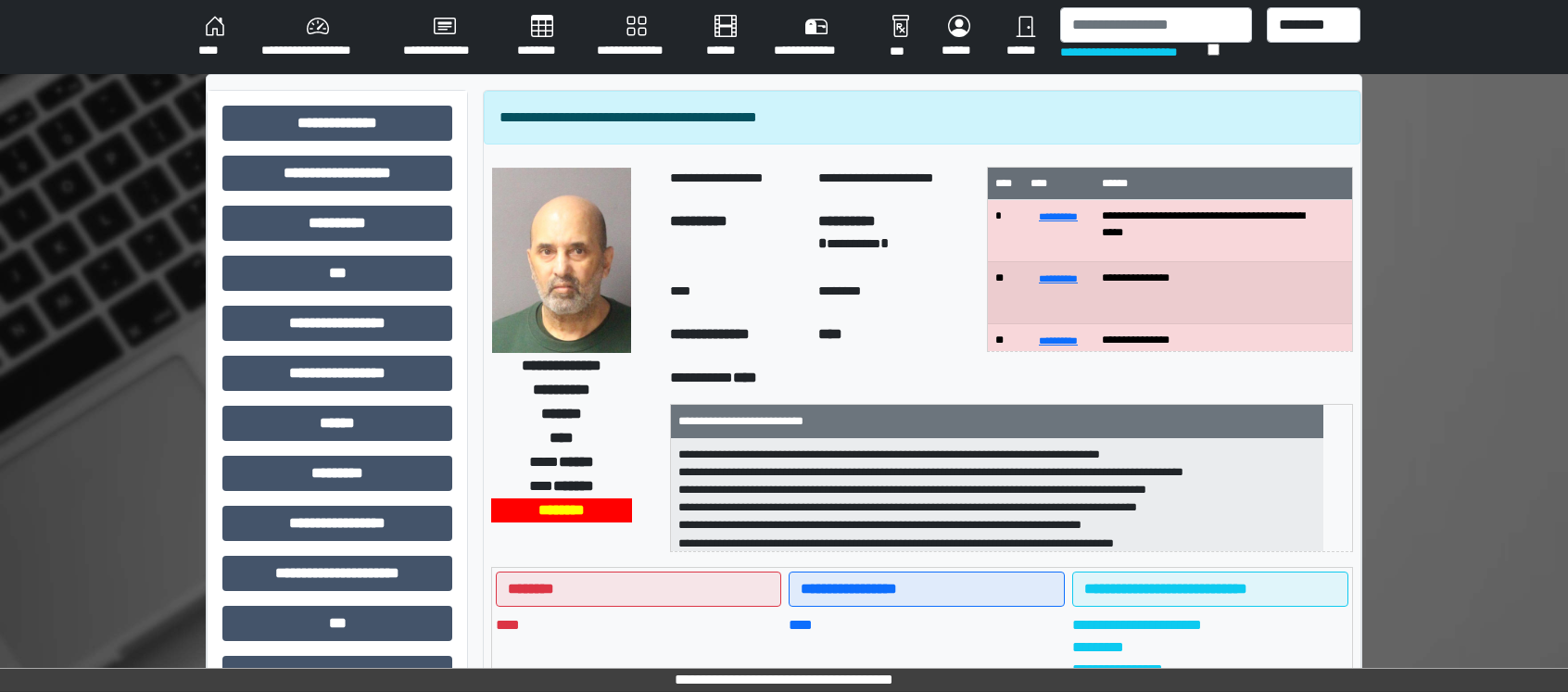 click on "**********" at bounding box center [784, 581] 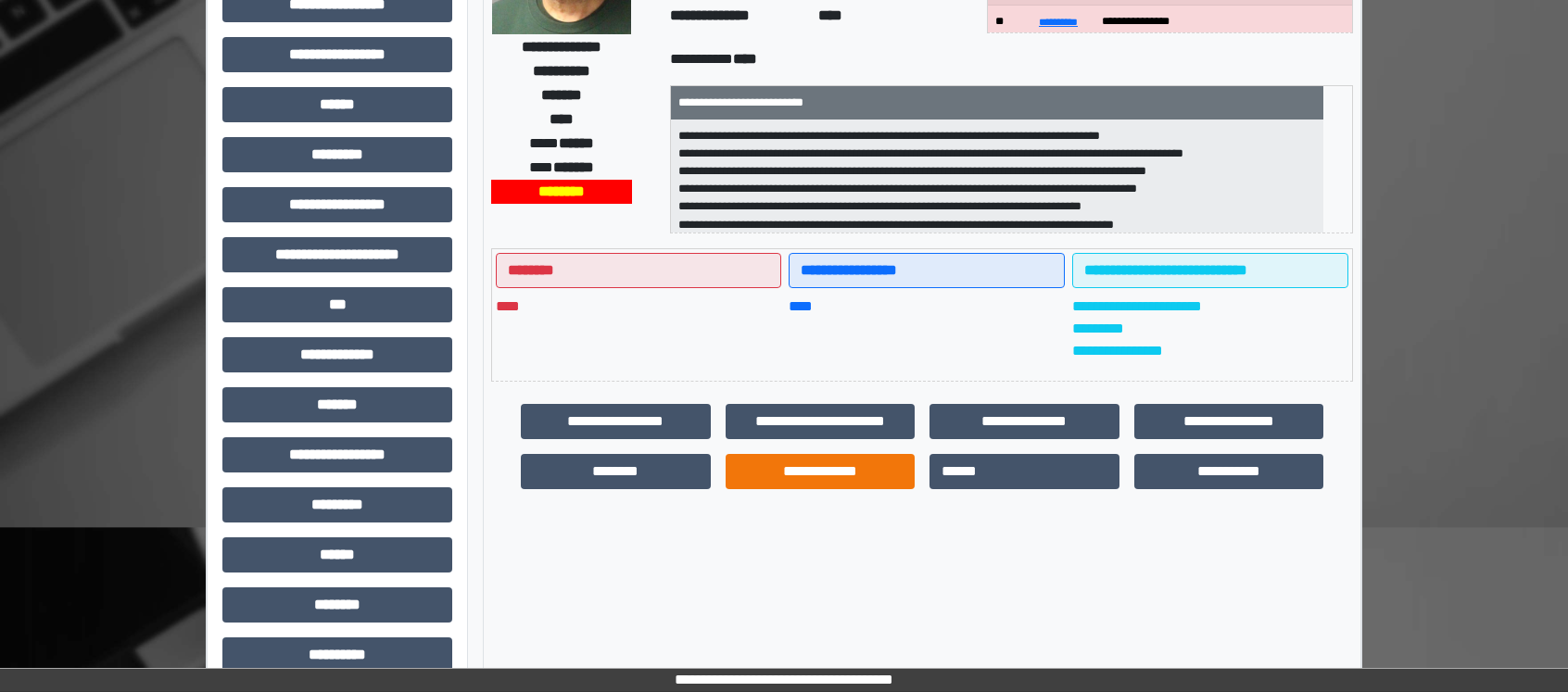 scroll, scrollTop: 396, scrollLeft: 0, axis: vertical 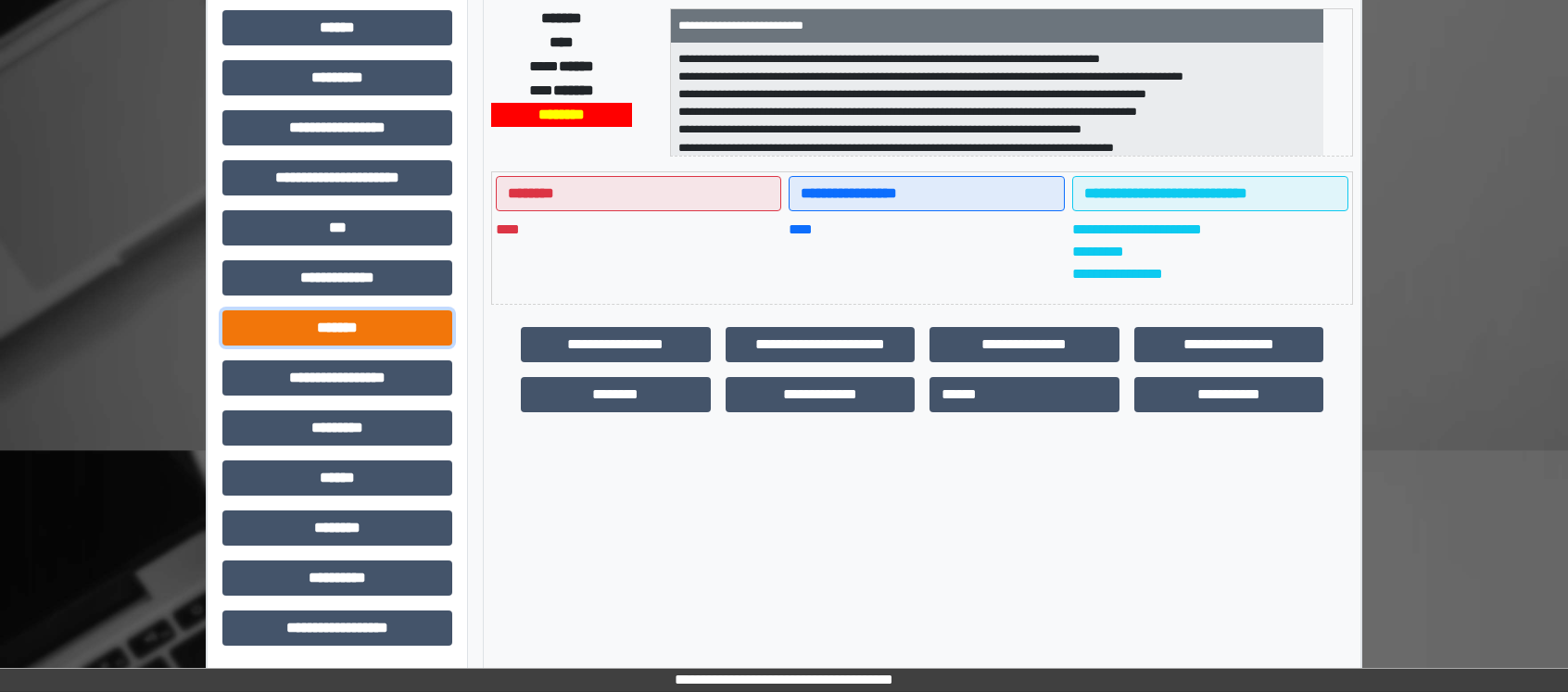 click on "*******" at bounding box center (337, 328) 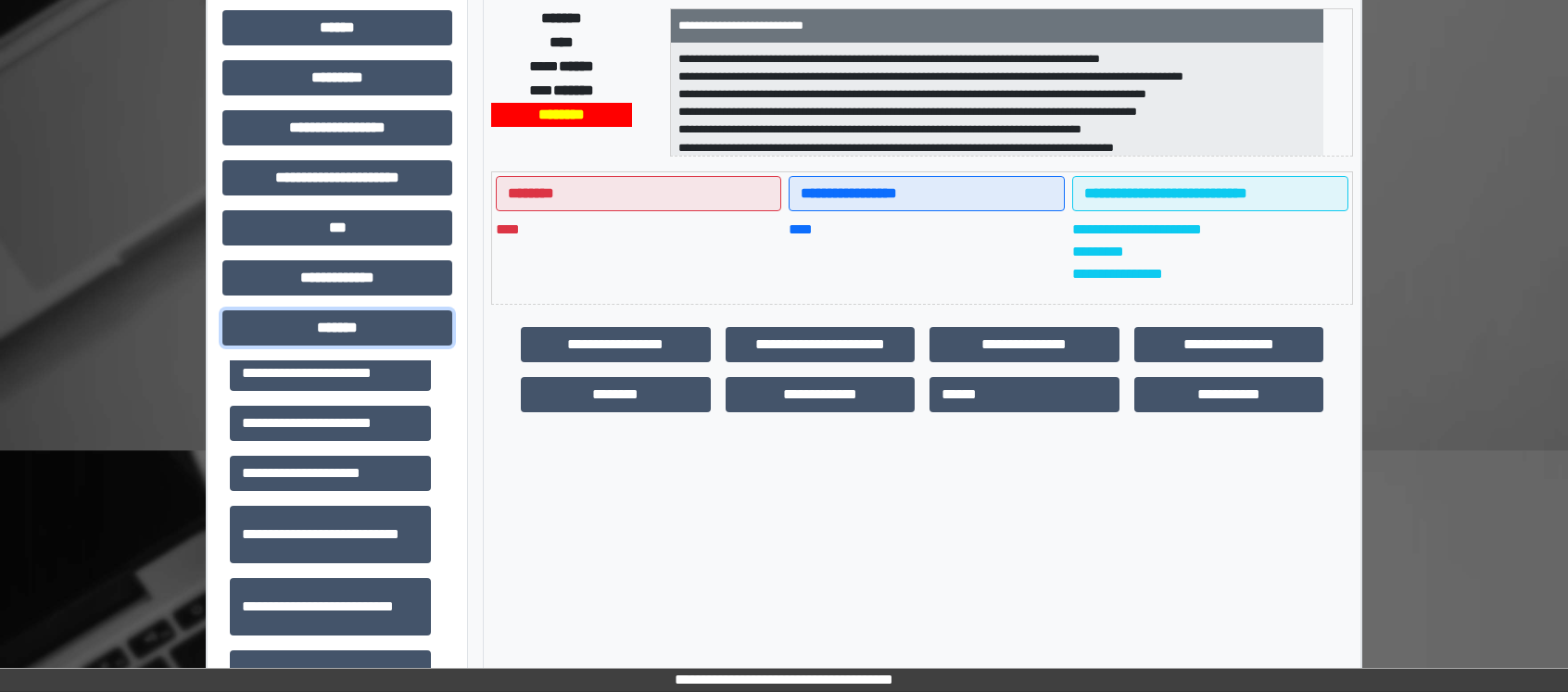 scroll, scrollTop: 648, scrollLeft: 0, axis: vertical 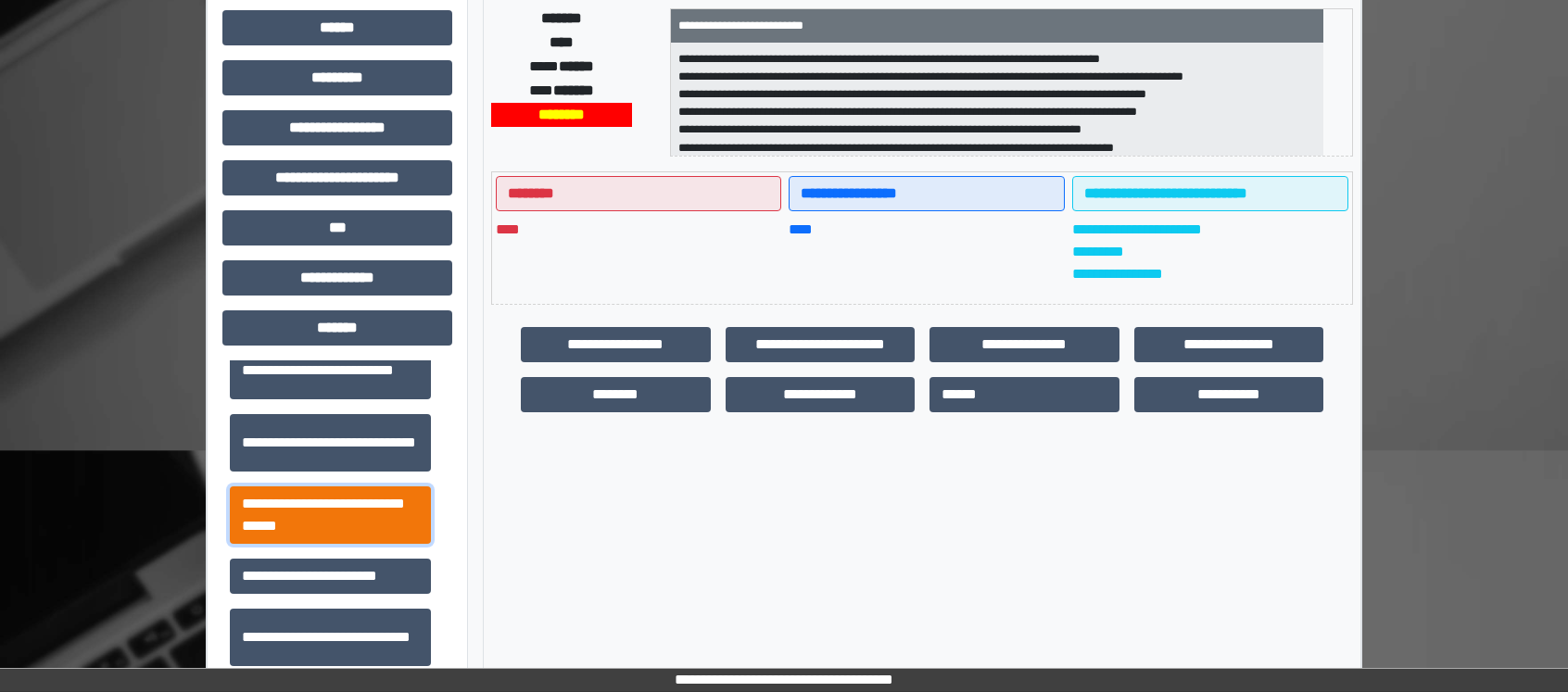 click on "**********" at bounding box center [330, 515] 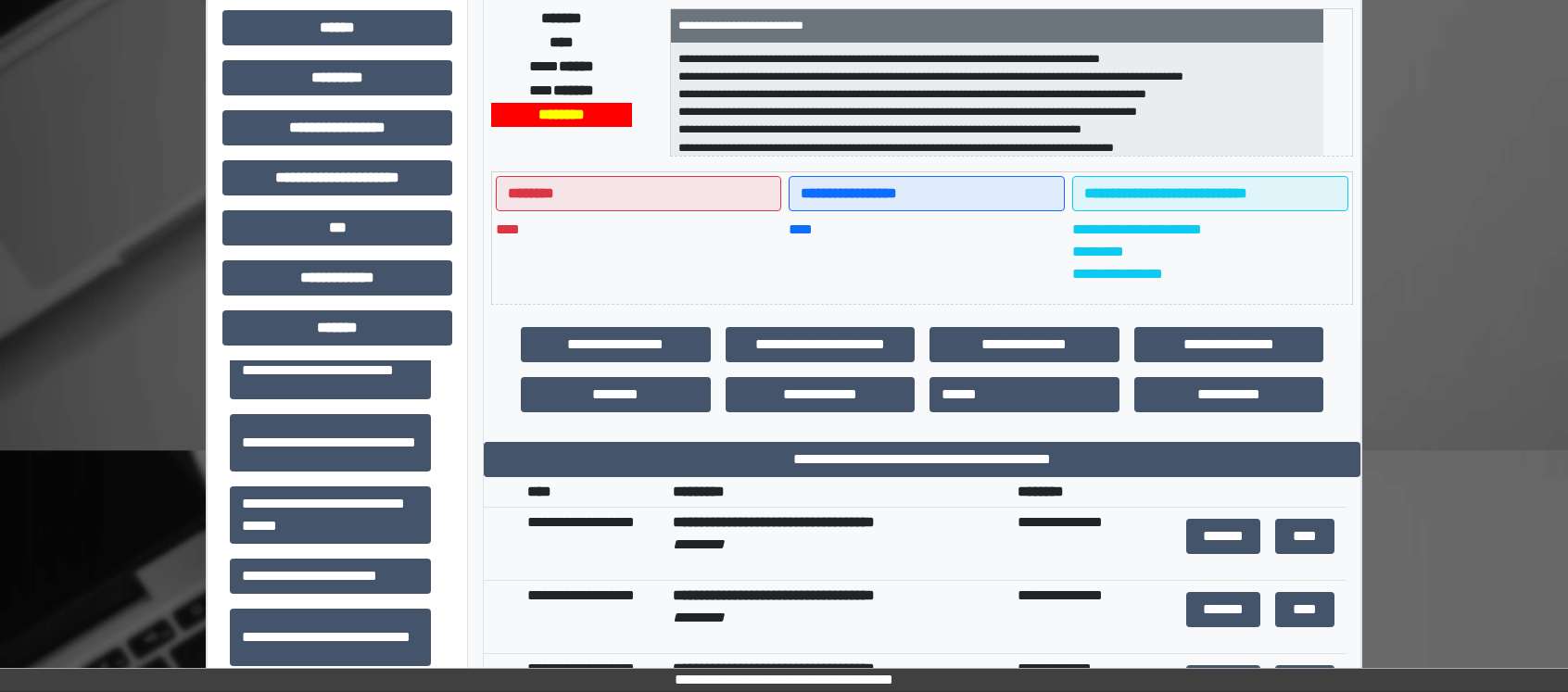 click on "********" at bounding box center (1091, 492) 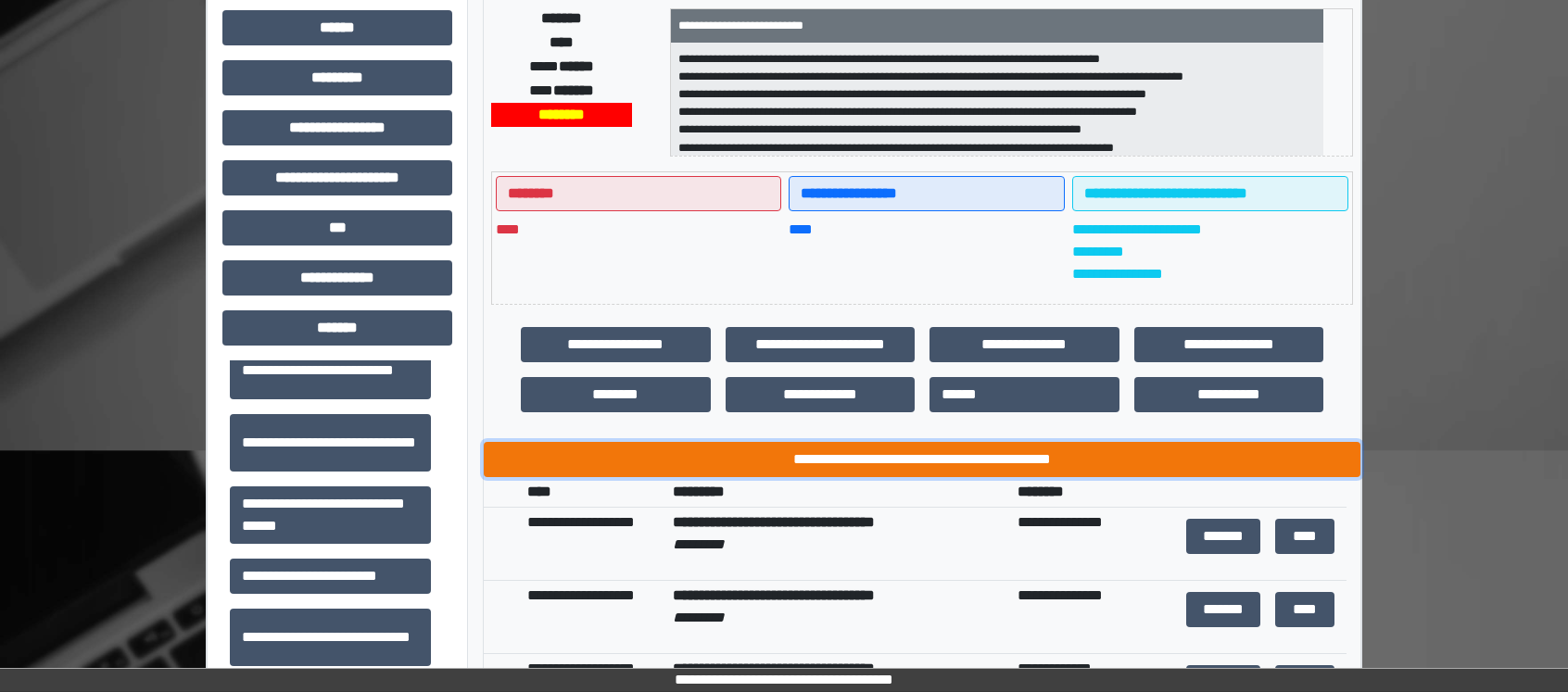 click on "**********" at bounding box center [922, 459] 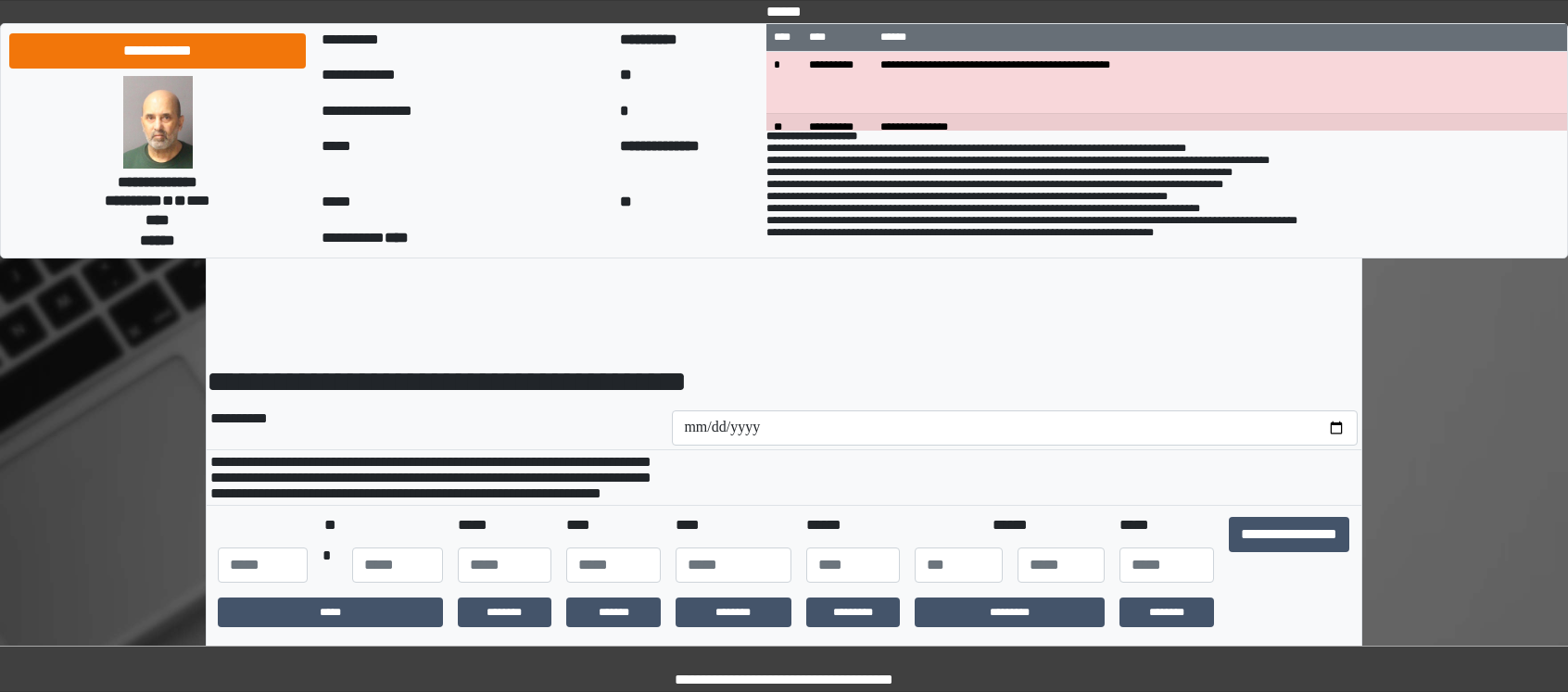 scroll, scrollTop: 0, scrollLeft: 0, axis: both 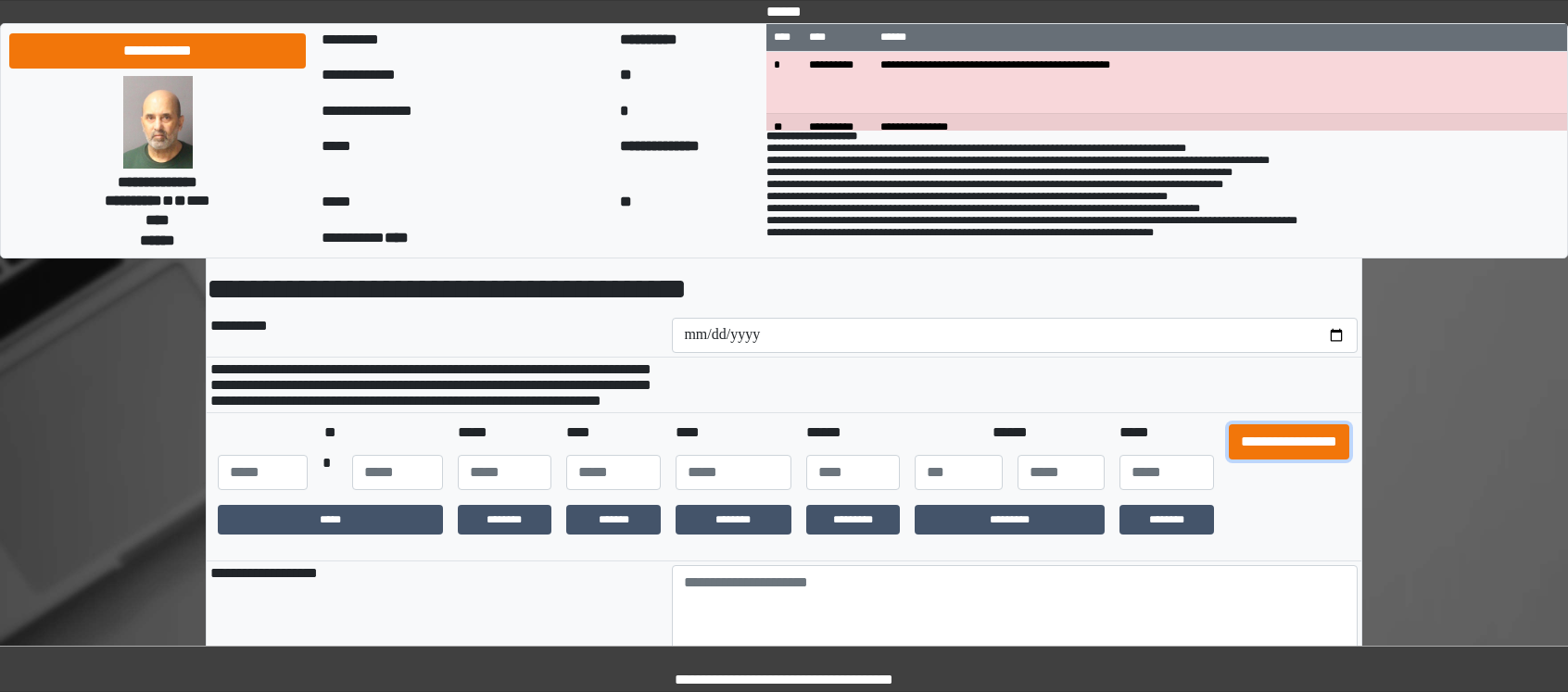 click on "**********" at bounding box center (1289, 442) 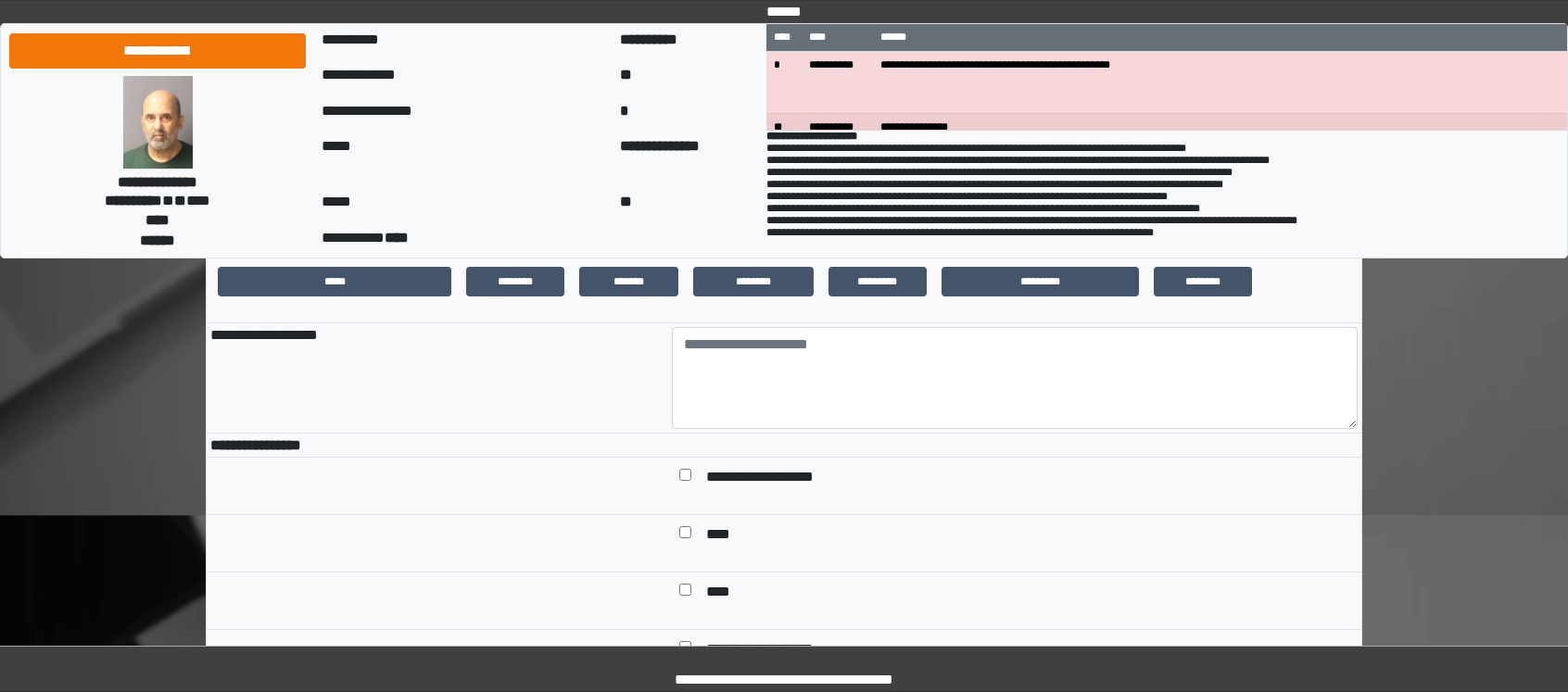scroll, scrollTop: 371, scrollLeft: 0, axis: vertical 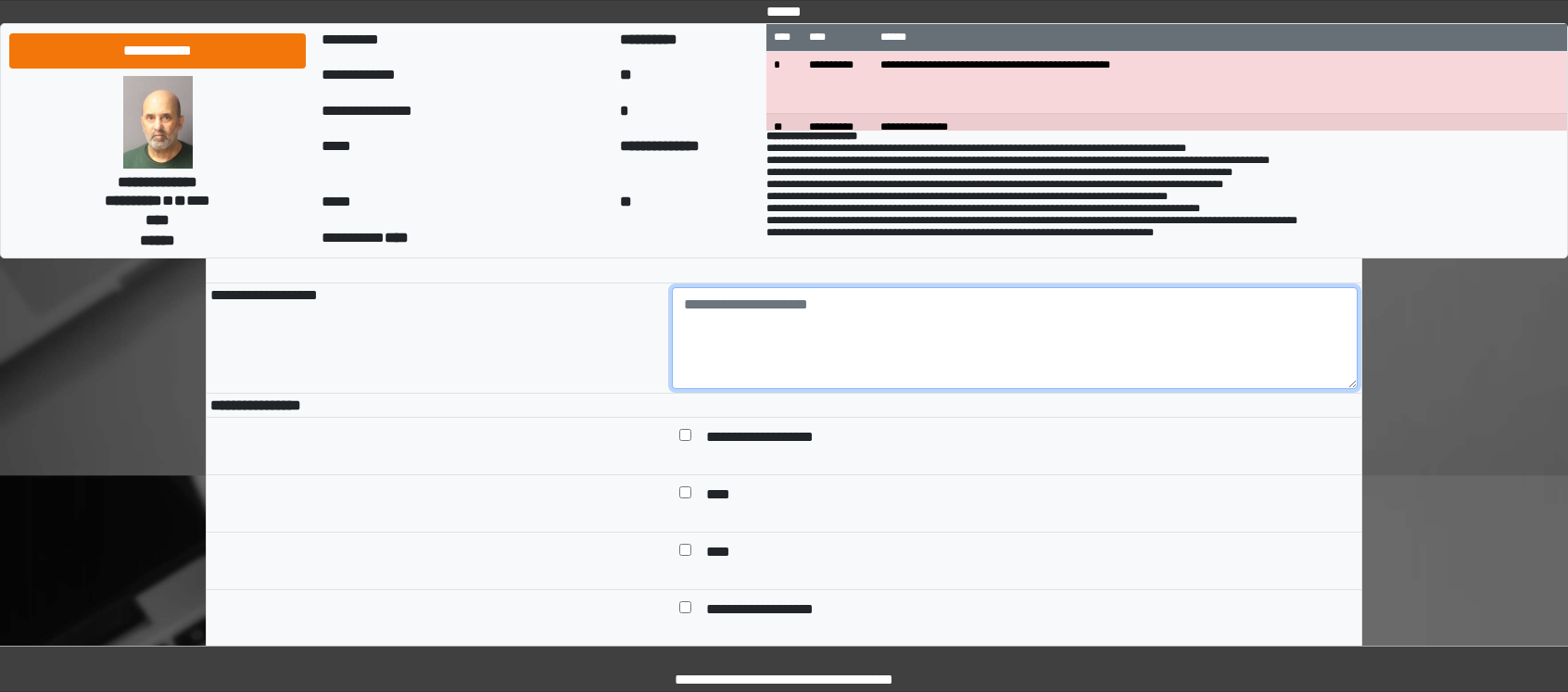 click at bounding box center [1015, 338] 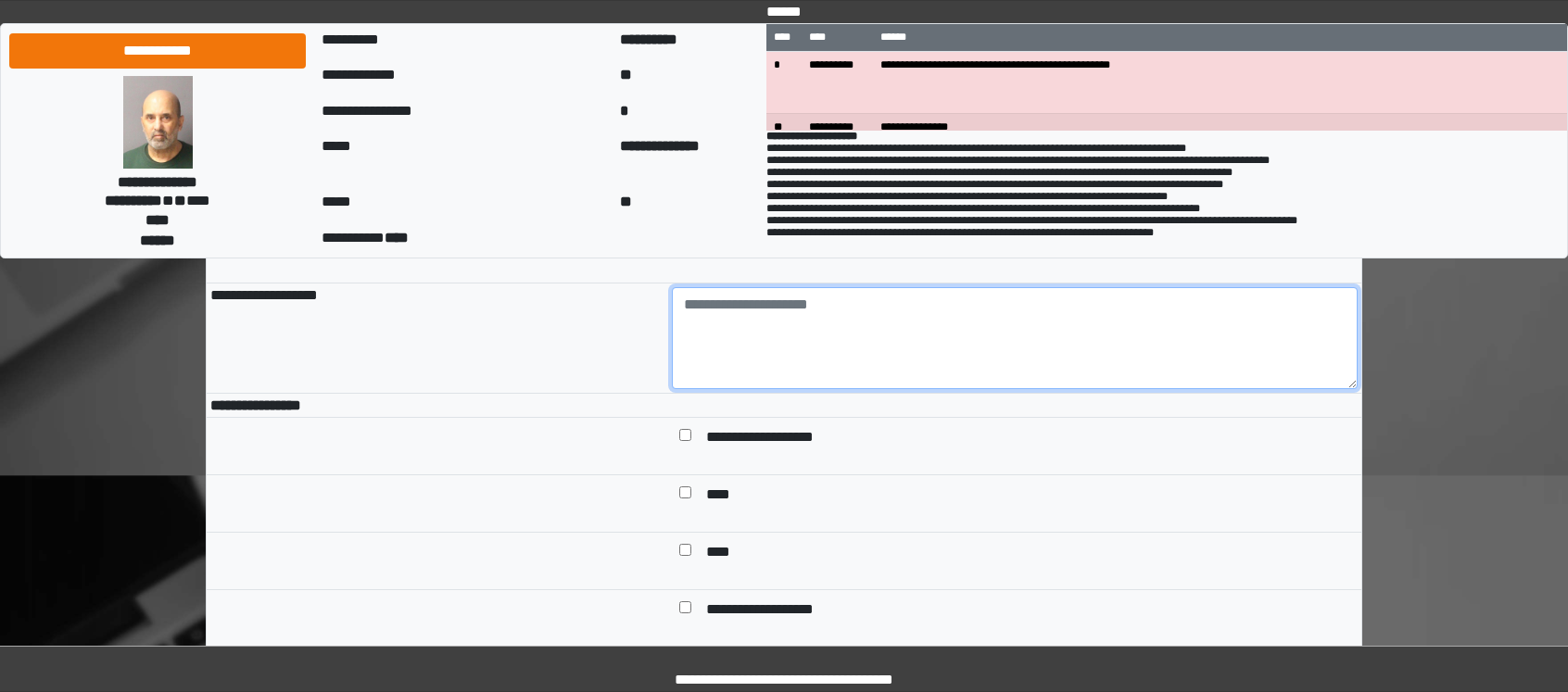 paste on "**********" 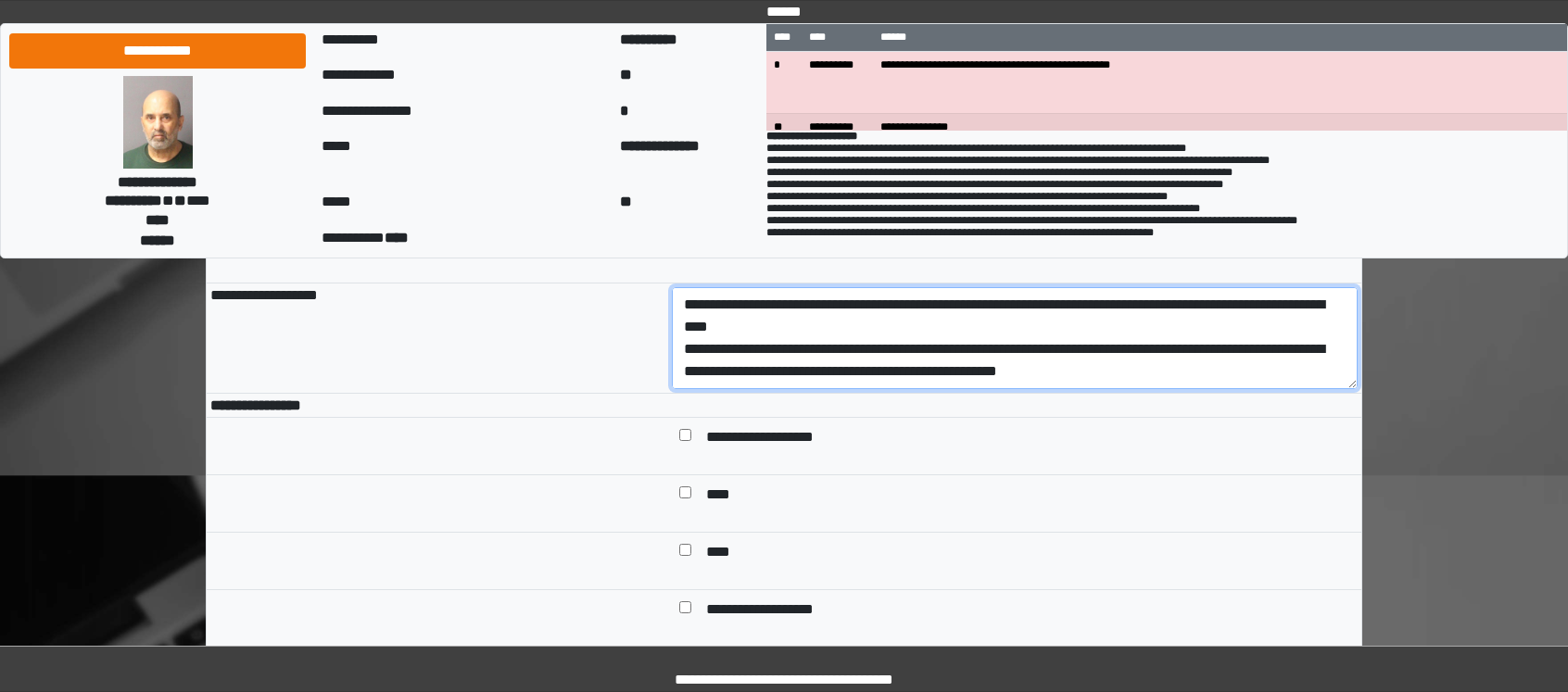 scroll, scrollTop: 194, scrollLeft: 0, axis: vertical 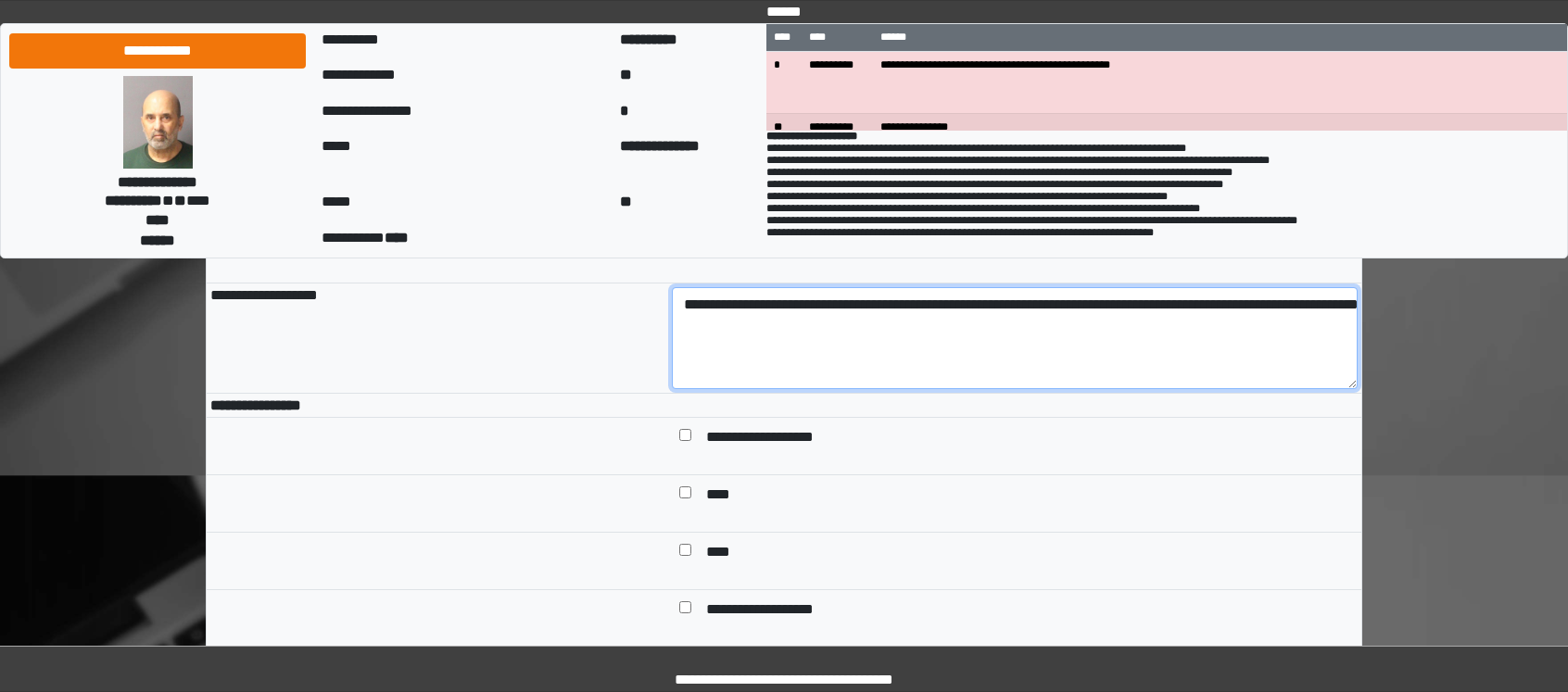 type on "**********" 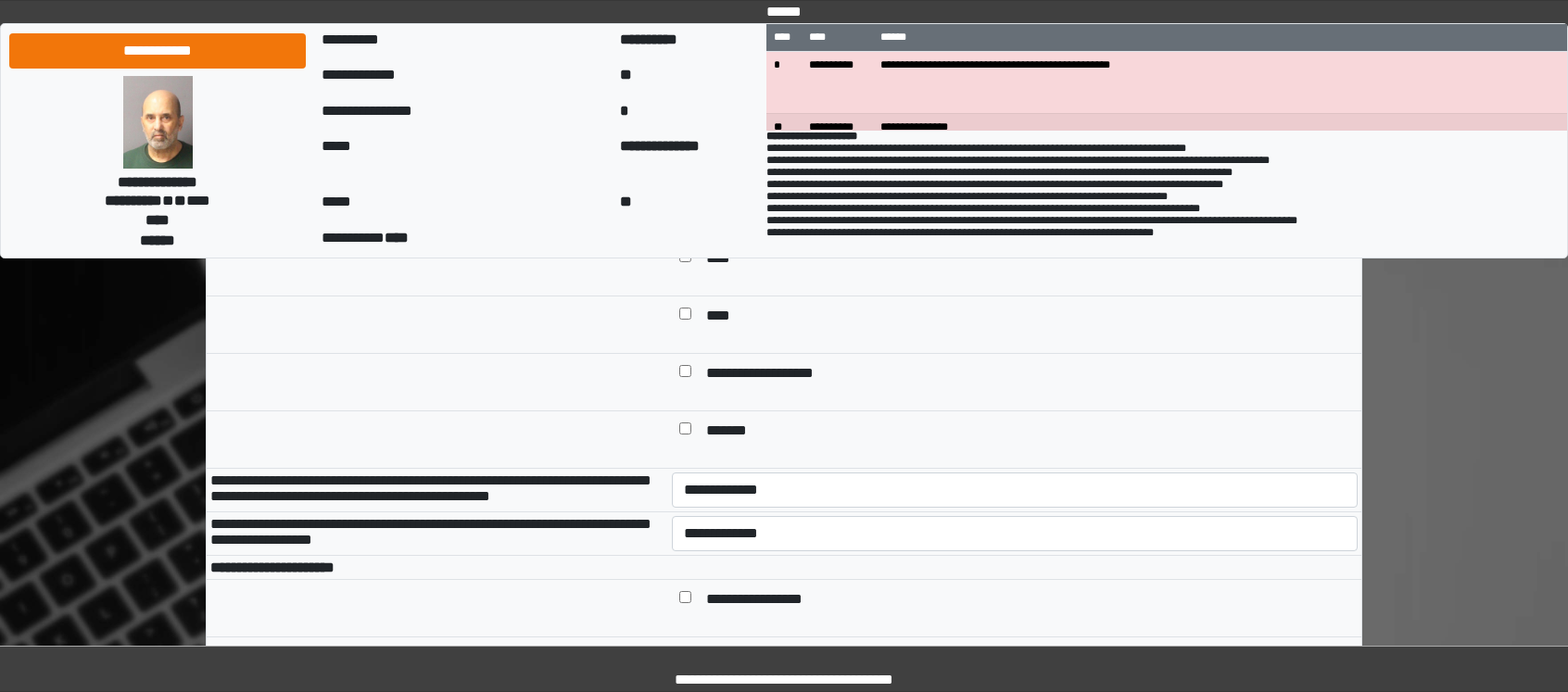 scroll, scrollTop: 741, scrollLeft: 0, axis: vertical 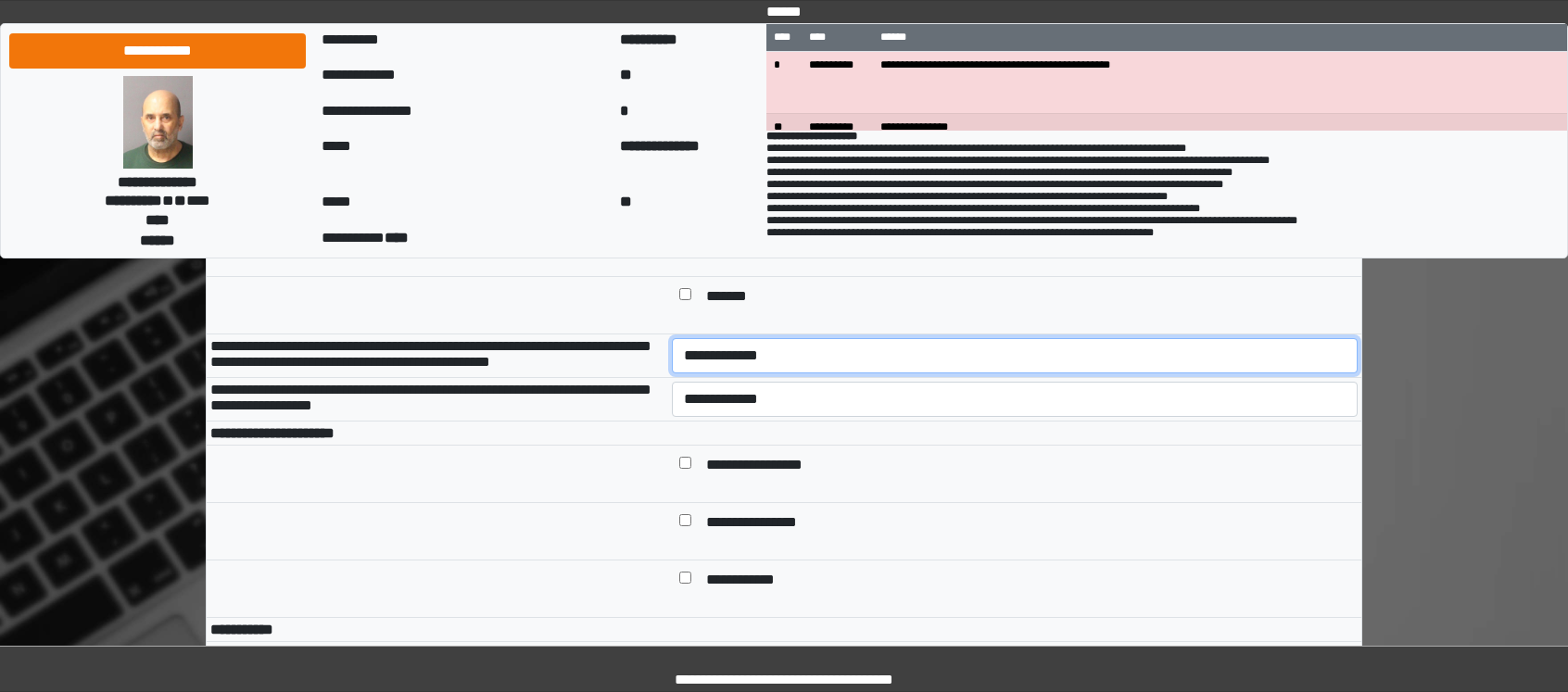 click on "**********" at bounding box center [1015, 356] 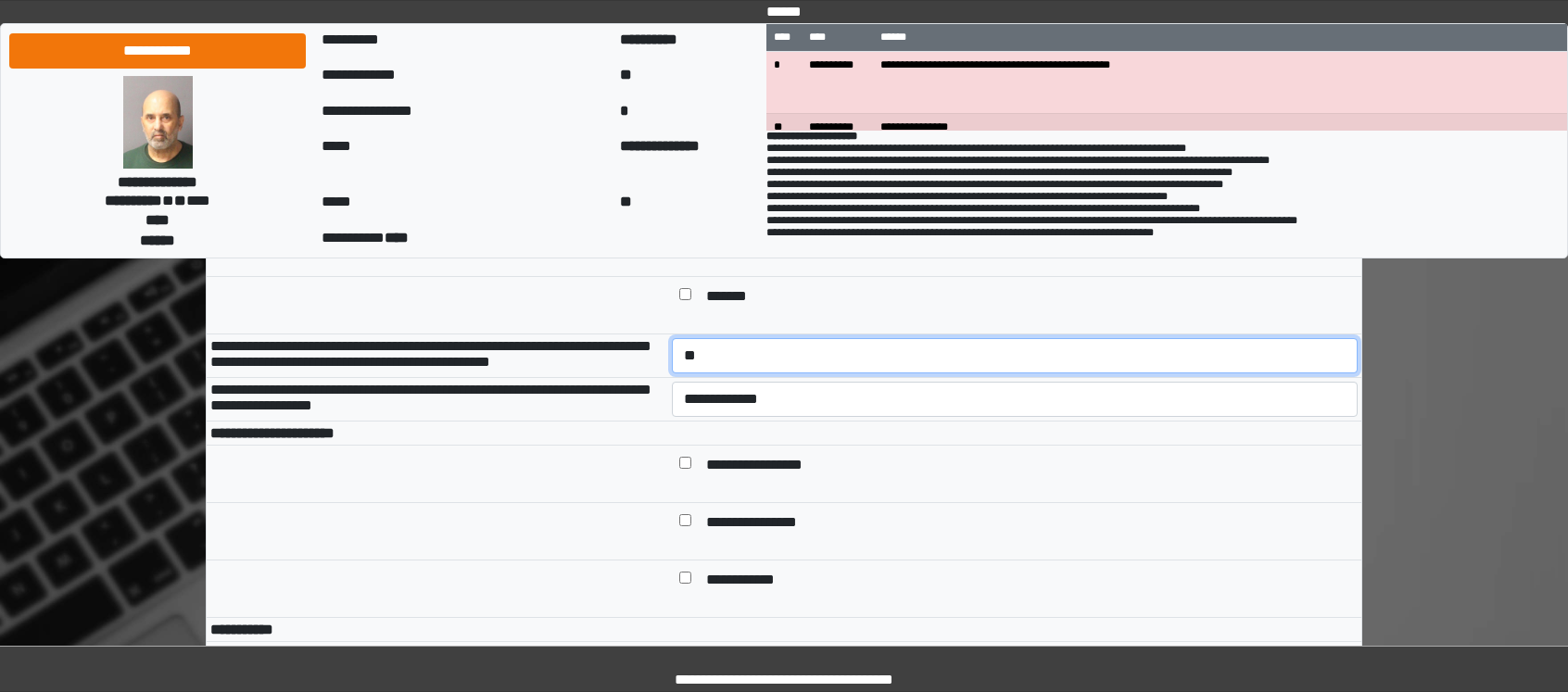 click on "**********" at bounding box center [1015, 356] 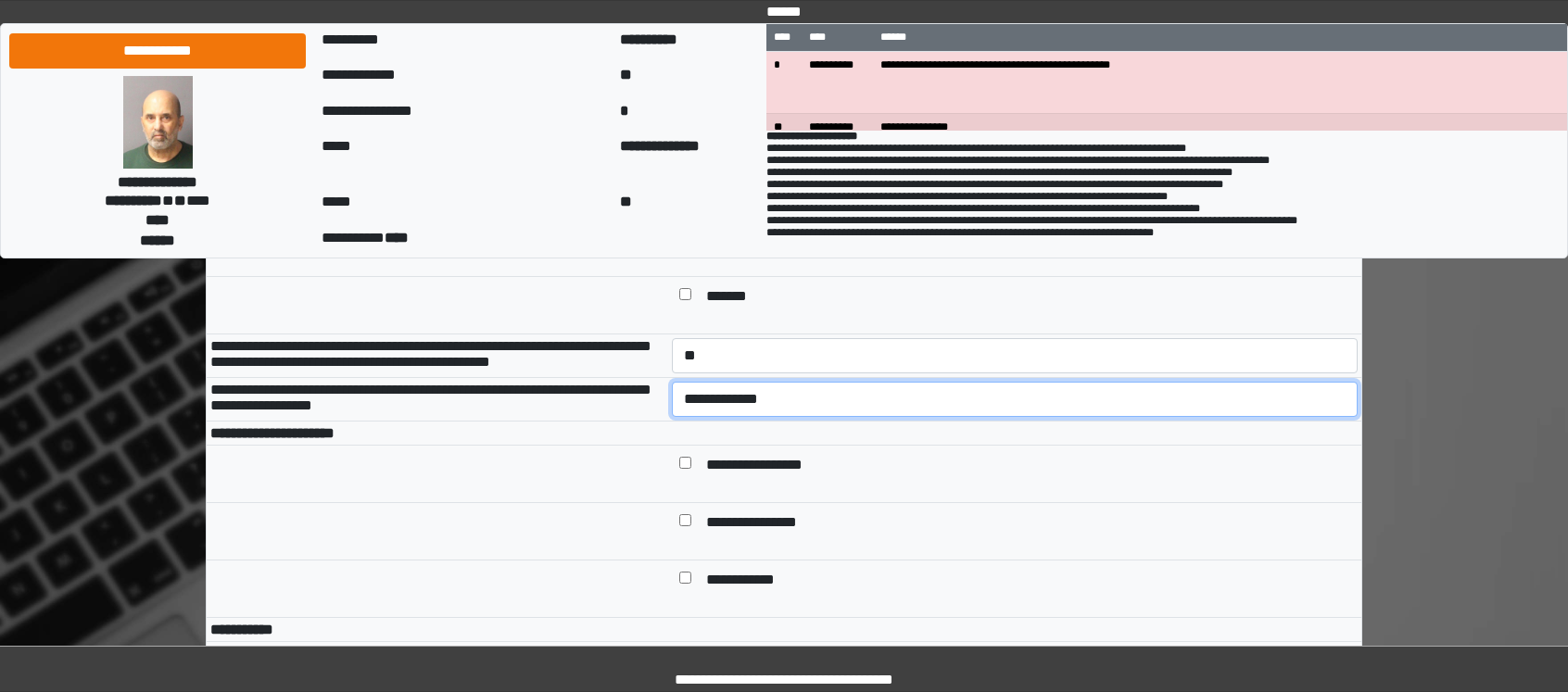 click on "**********" at bounding box center (1015, 399) 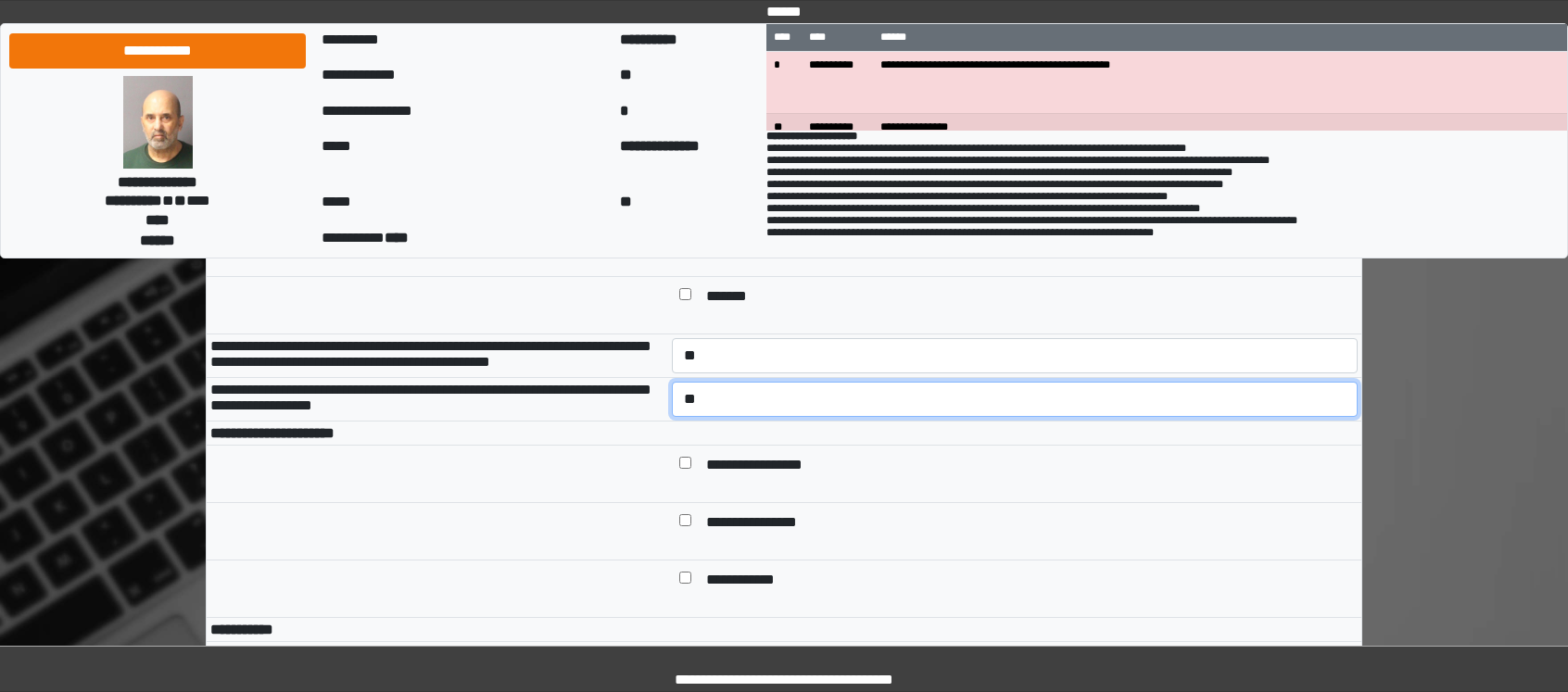 click on "**********" at bounding box center (1015, 399) 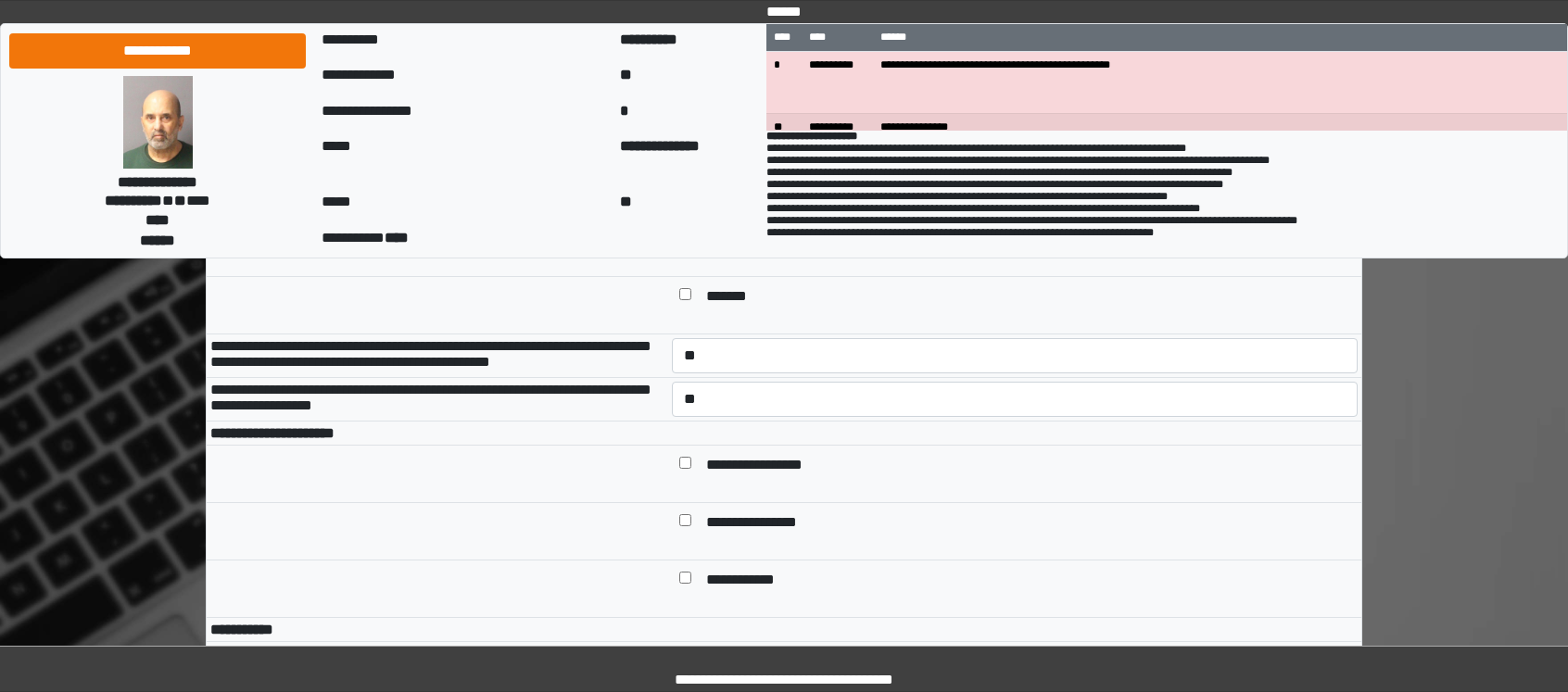 click on "**********" at bounding box center [1028, 466] 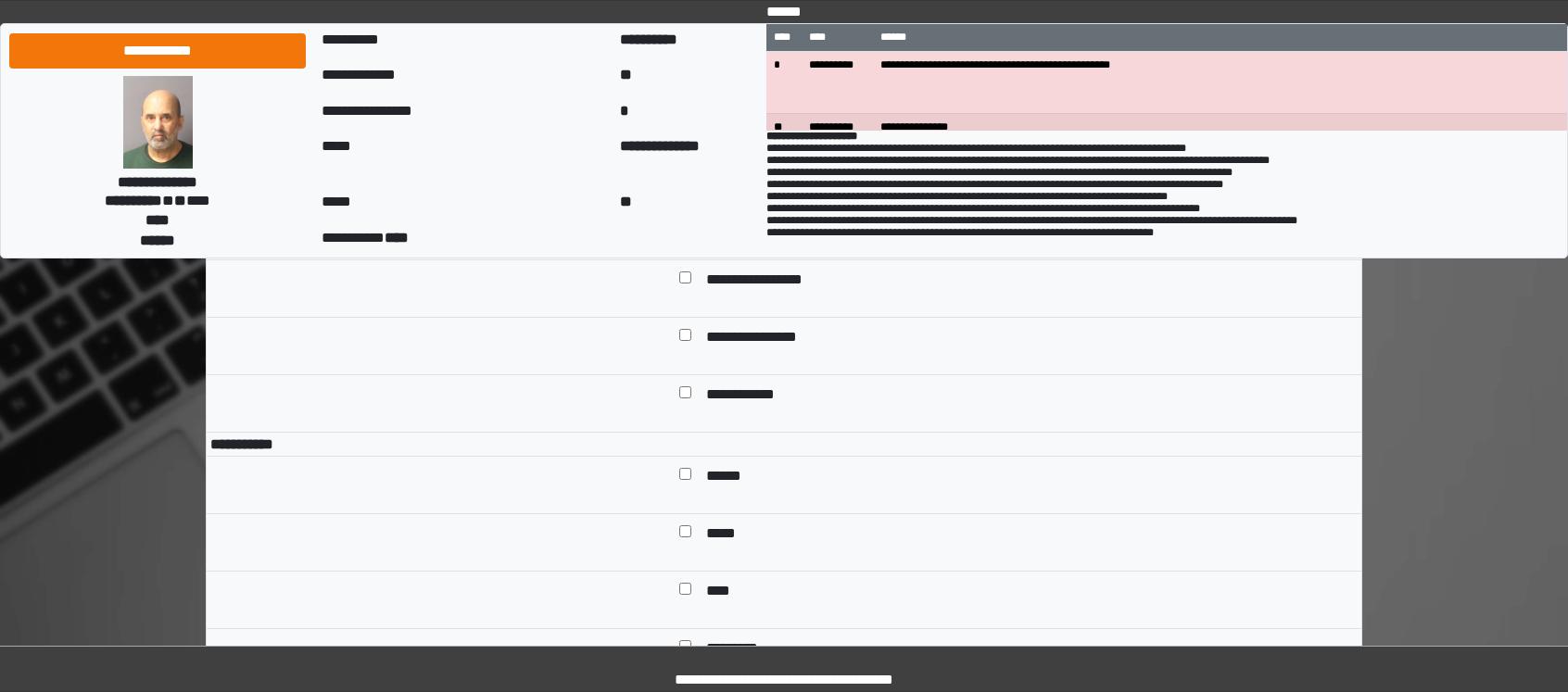 drag, startPoint x: 752, startPoint y: 326, endPoint x: 762, endPoint y: 359, distance: 34.481879 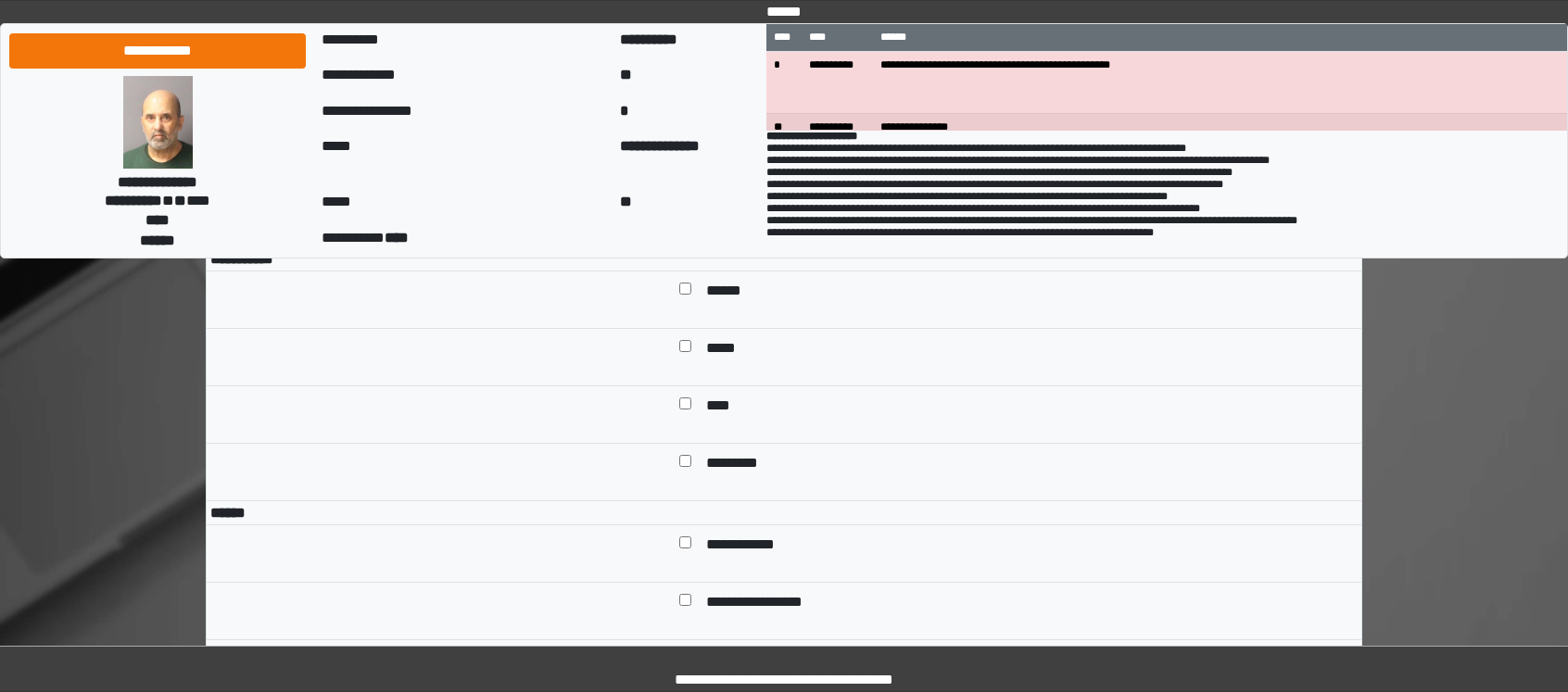 click on "******" at bounding box center [1015, 300] 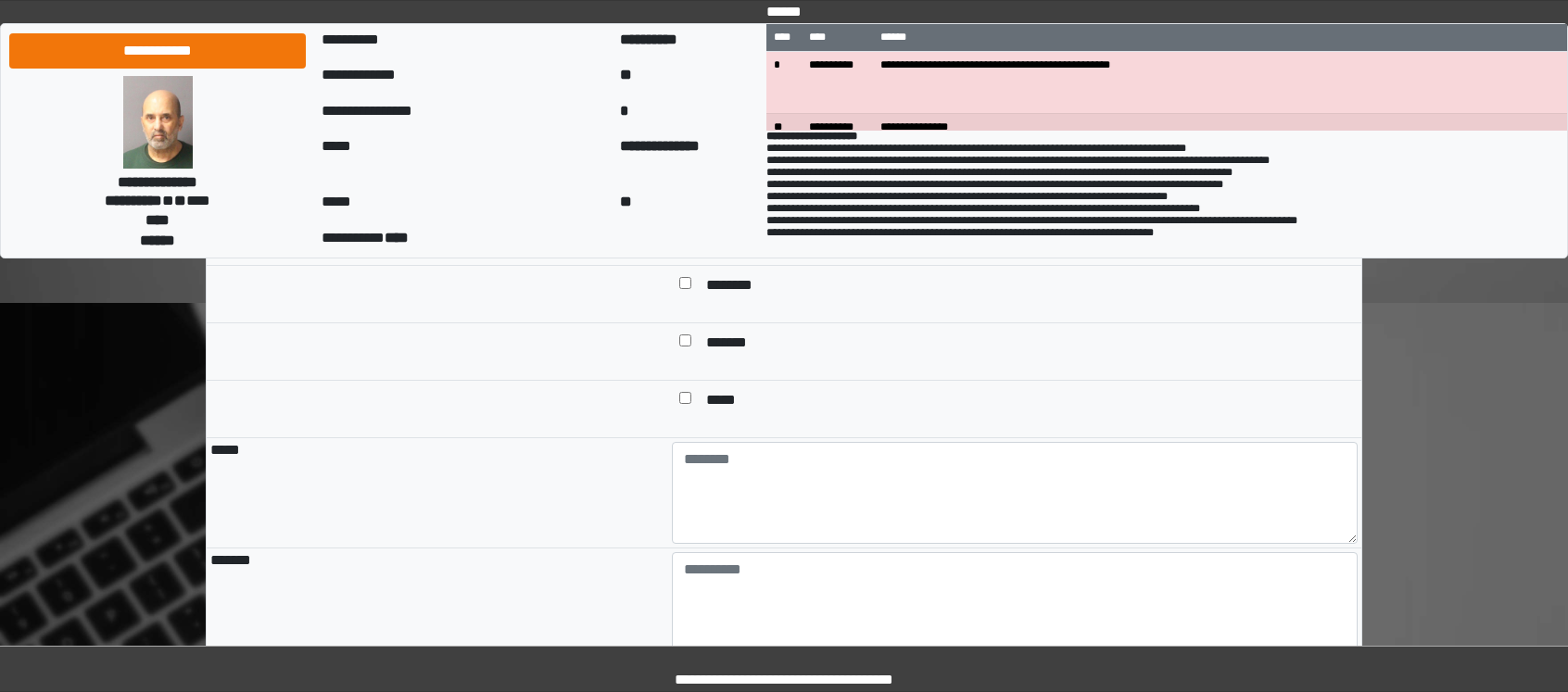 scroll, scrollTop: 1575, scrollLeft: 0, axis: vertical 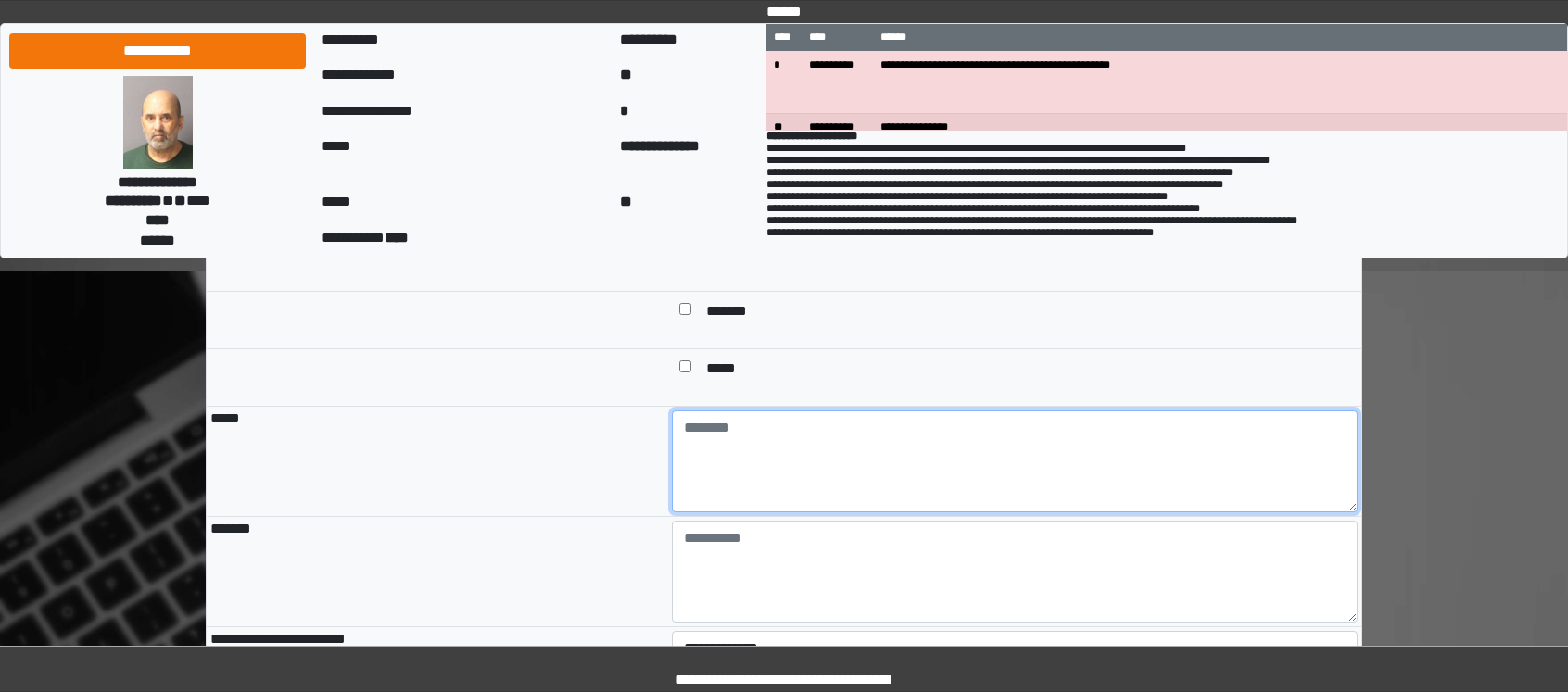 click at bounding box center [1015, 461] 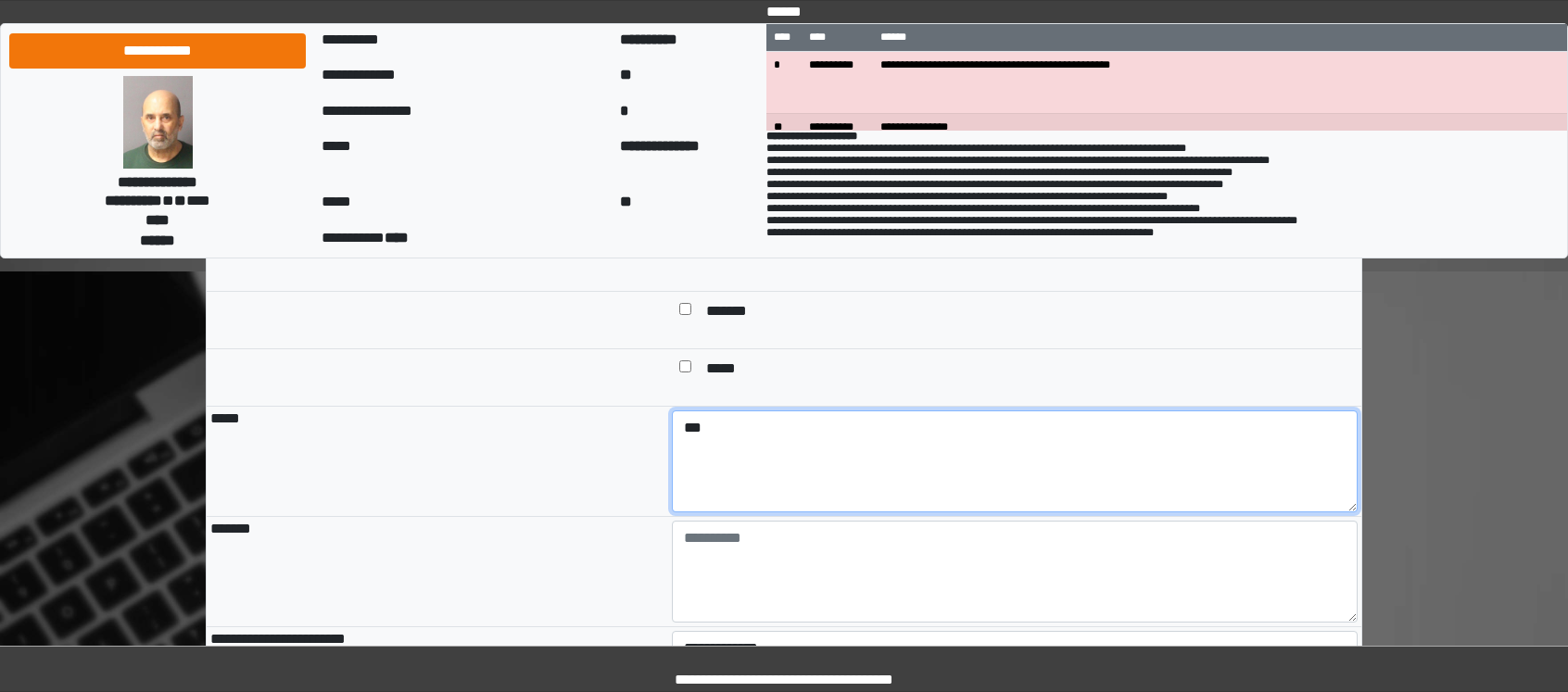 type on "***" 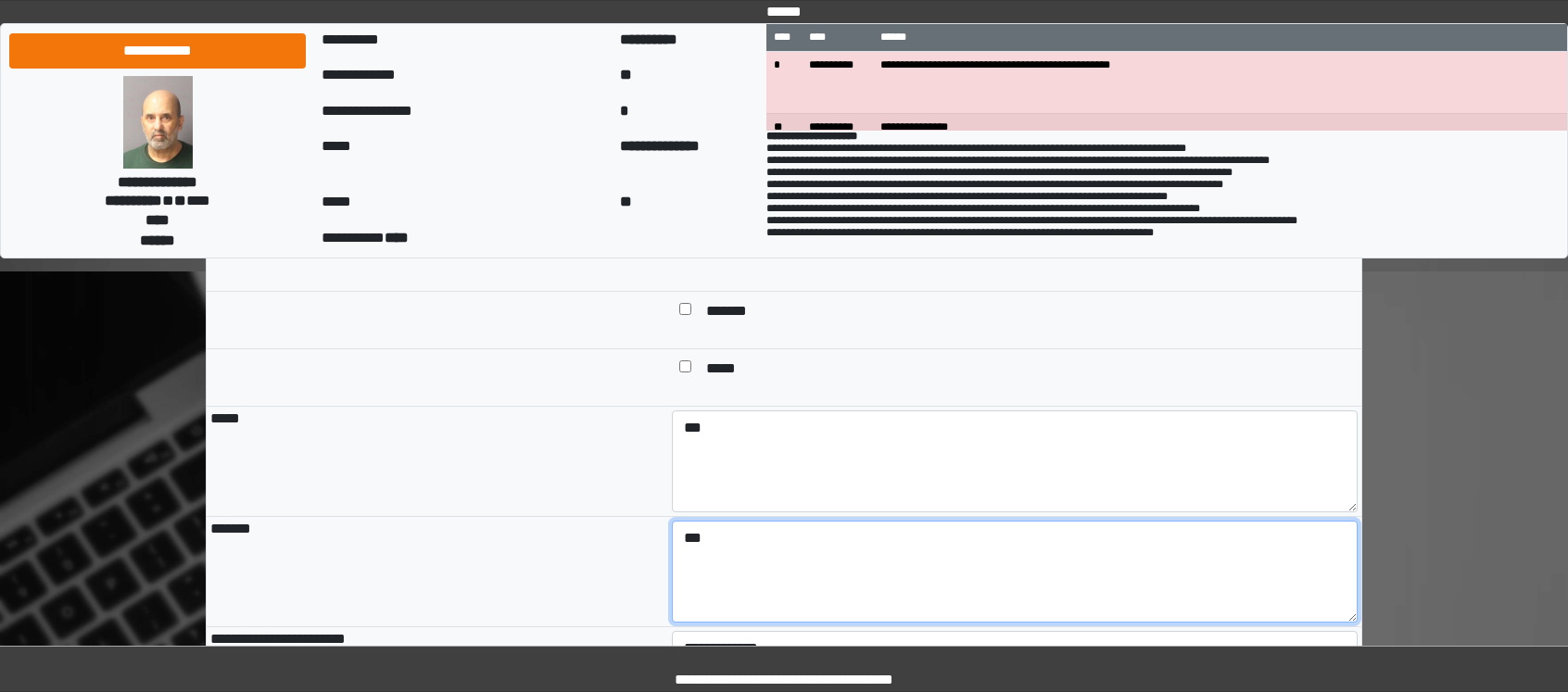 type on "***" 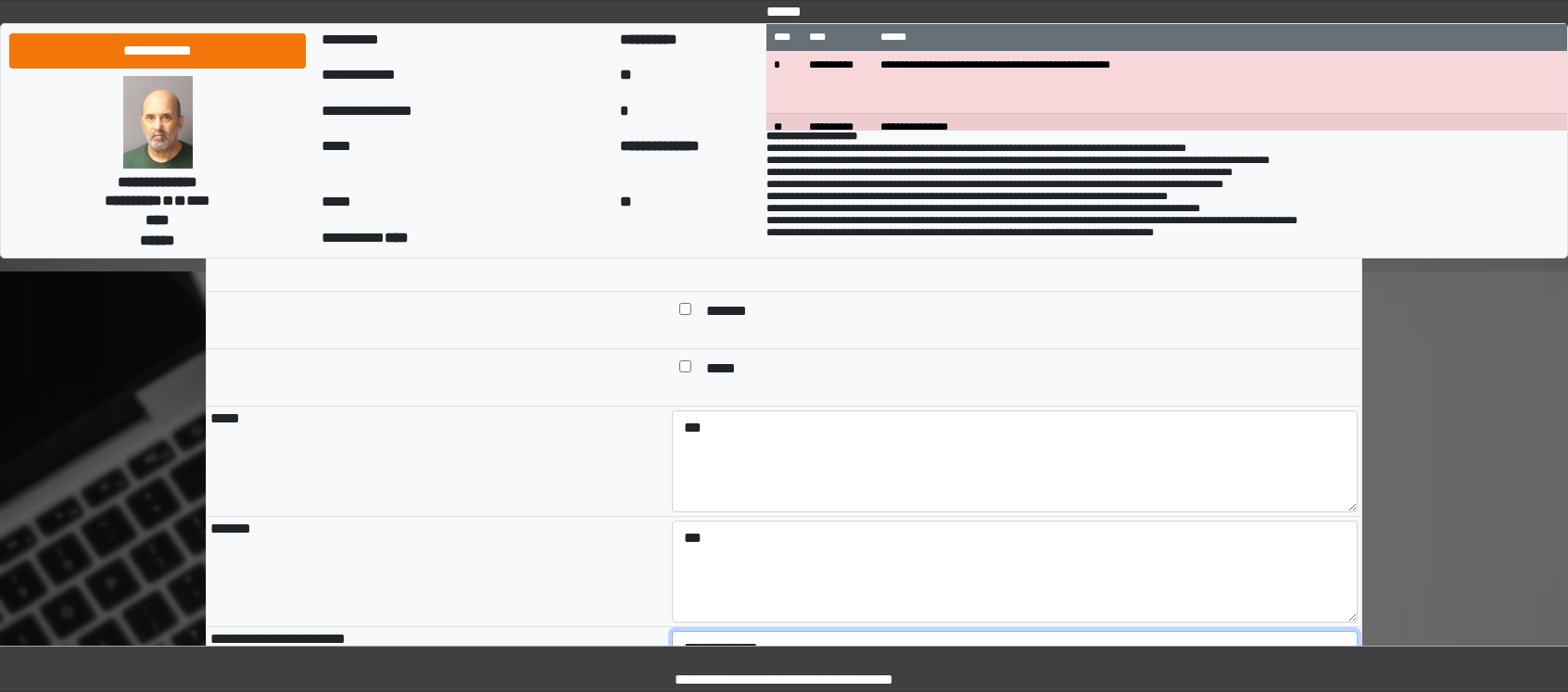 scroll, scrollTop: 1605, scrollLeft: 0, axis: vertical 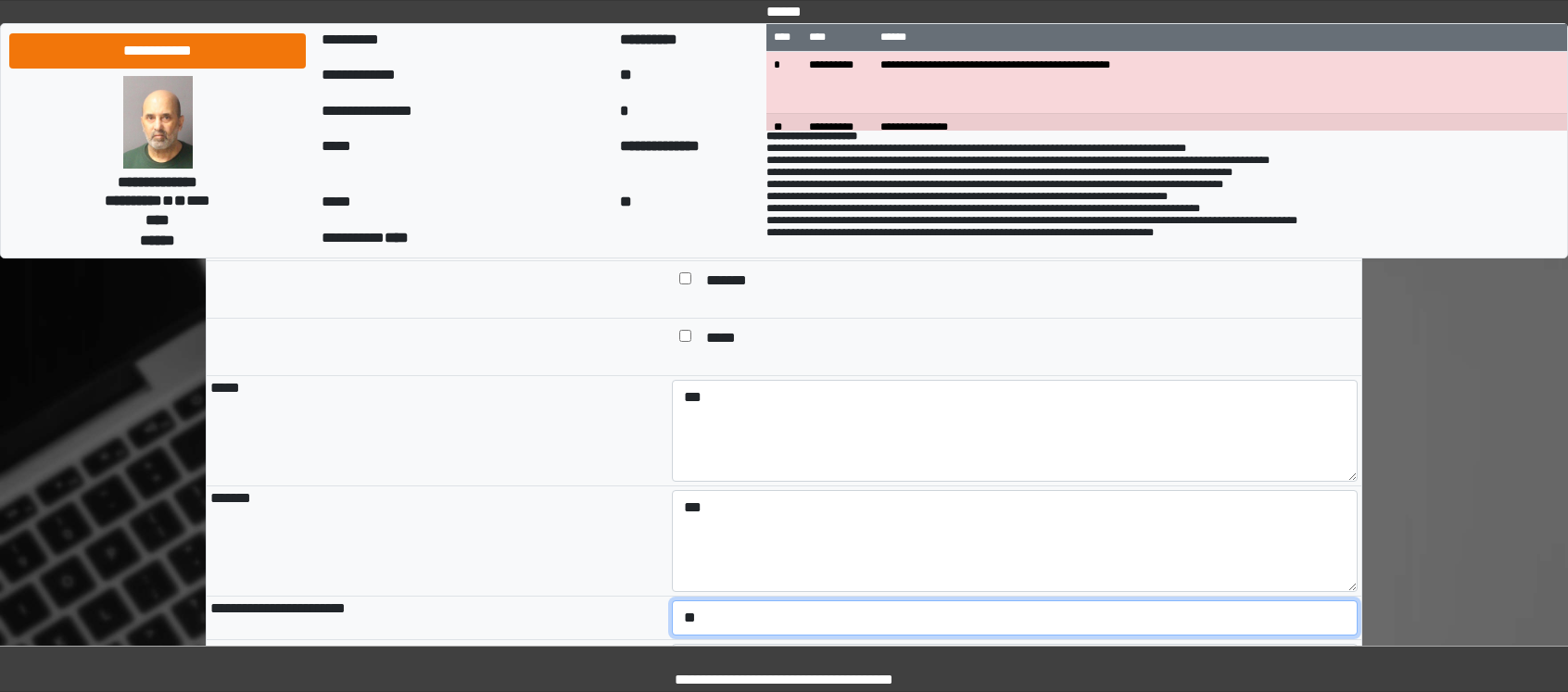select on "*" 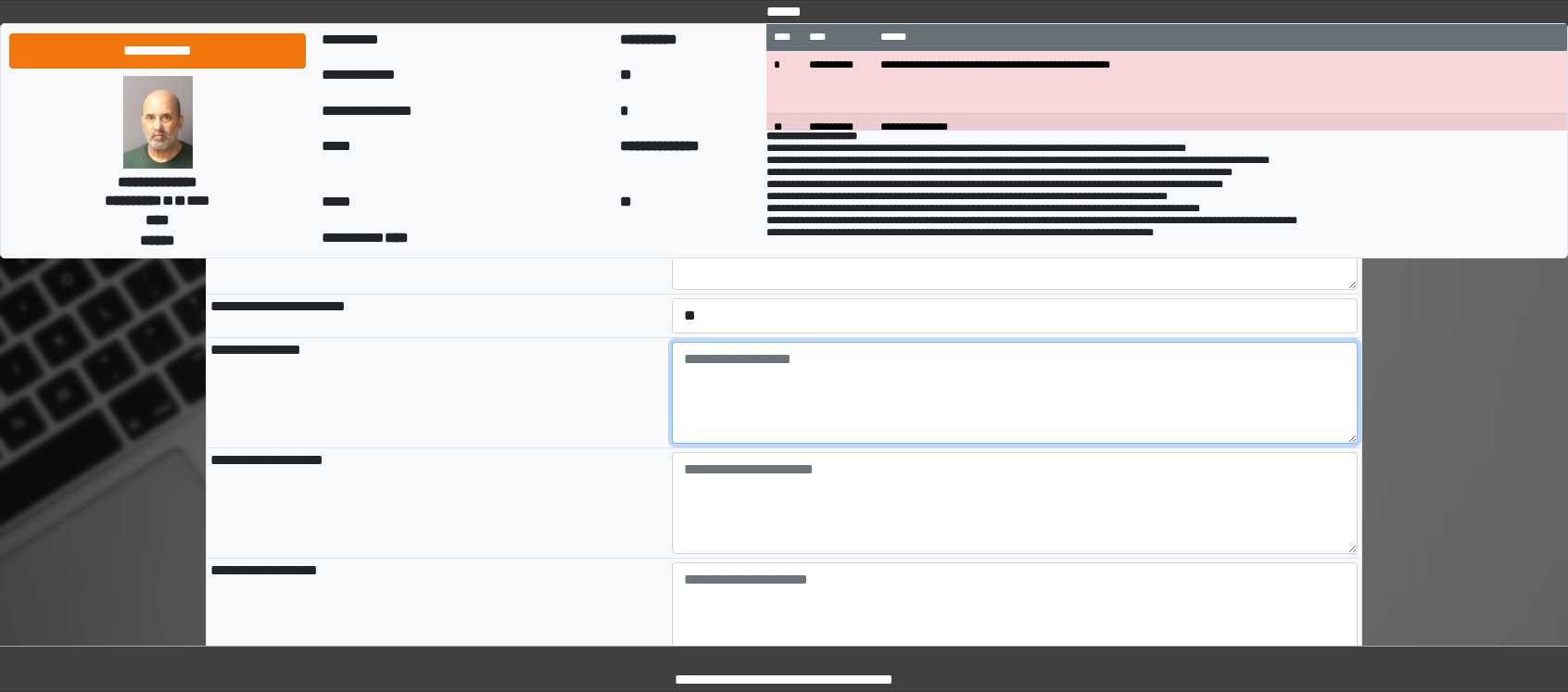 scroll, scrollTop: 1978, scrollLeft: 0, axis: vertical 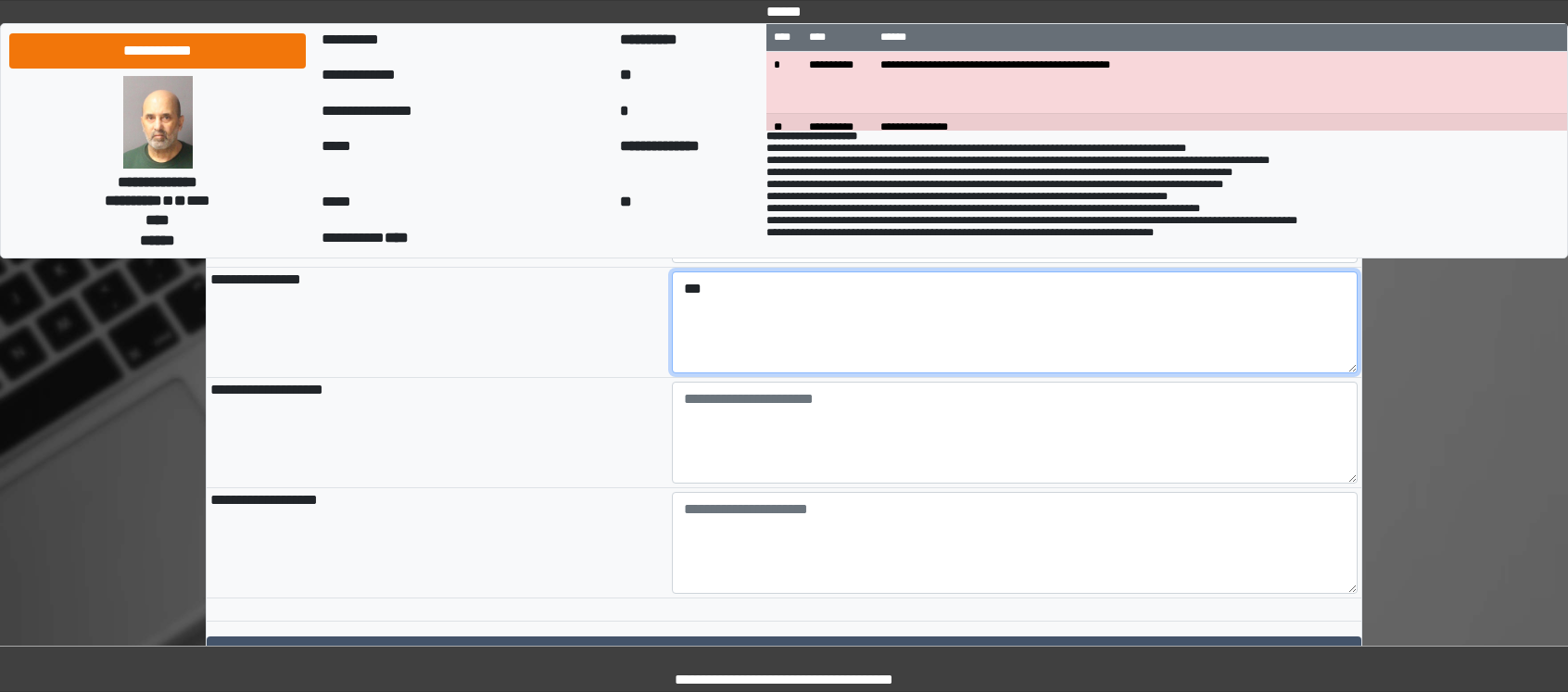 type on "***" 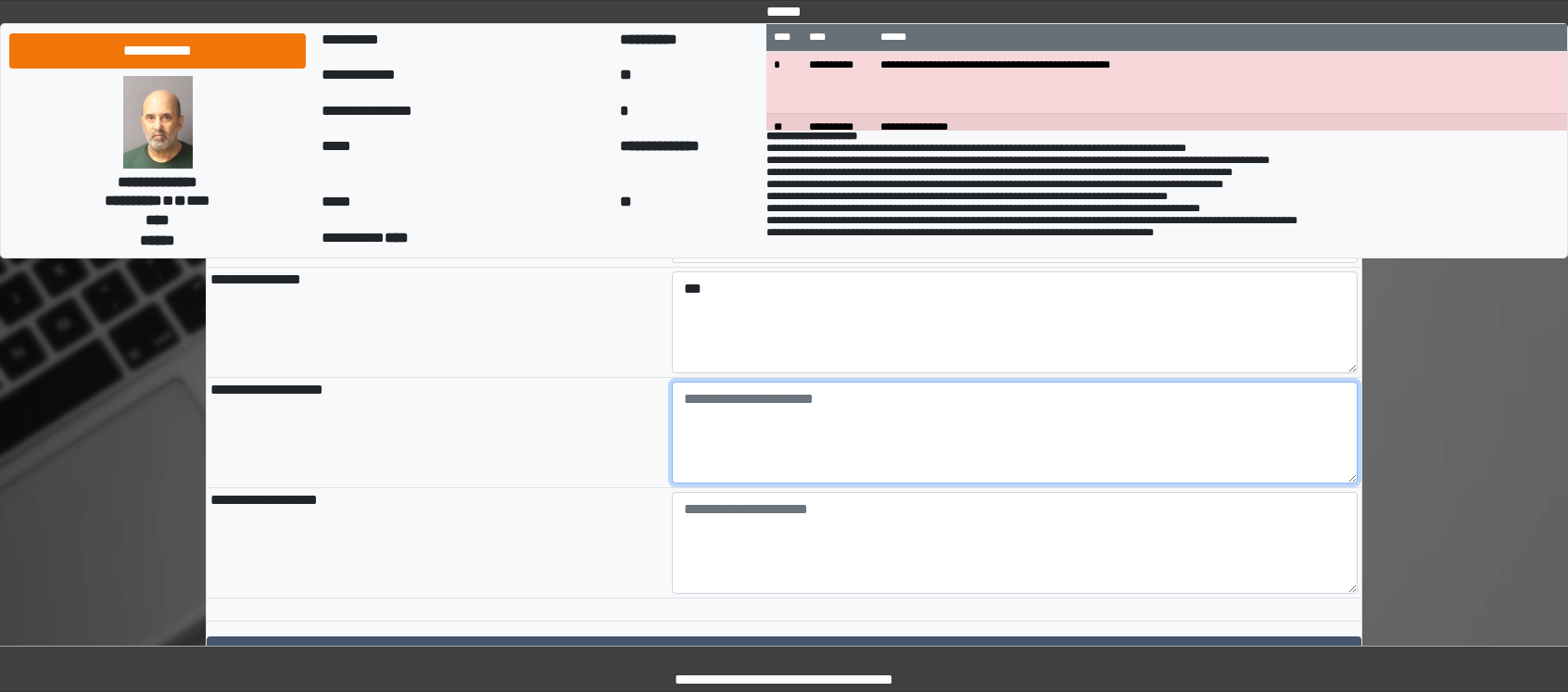 paste on "**********" 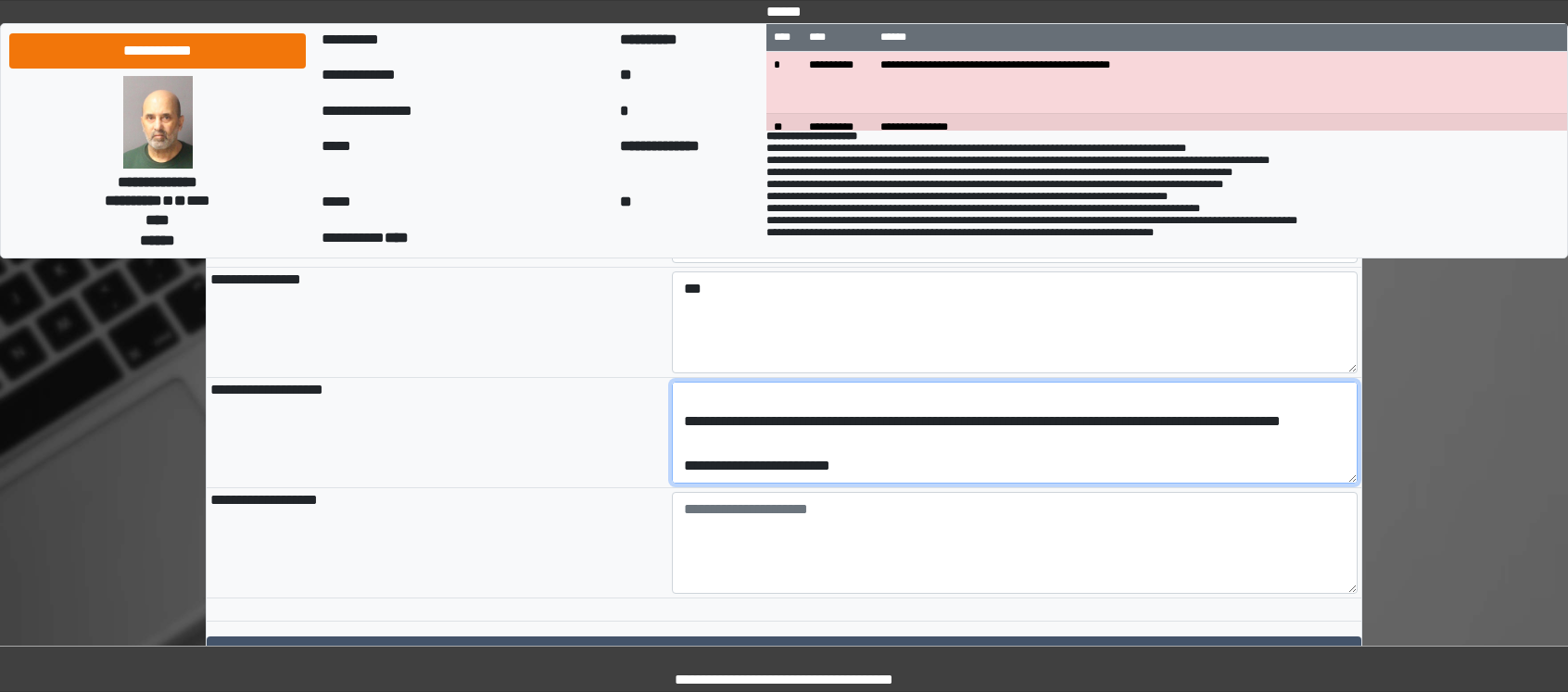 scroll, scrollTop: 133, scrollLeft: 0, axis: vertical 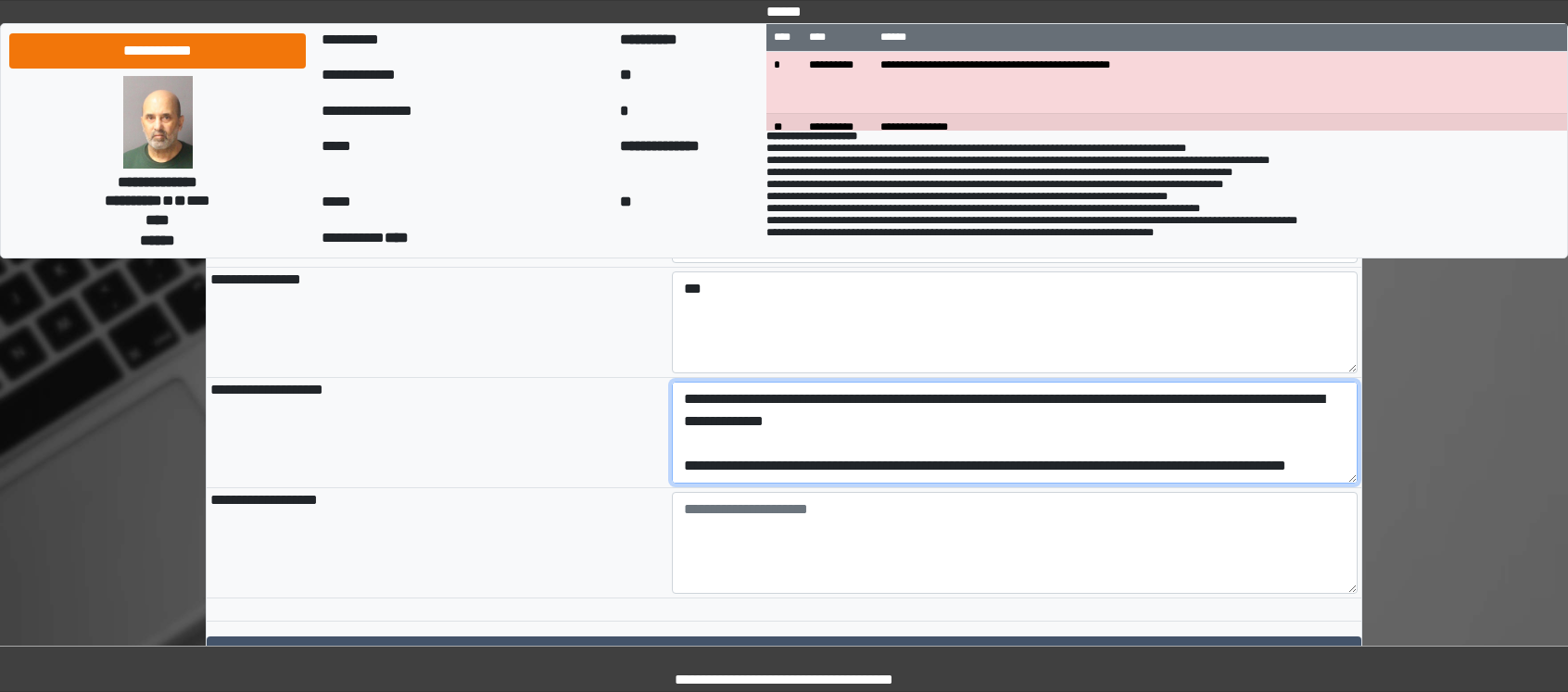 type on "**********" 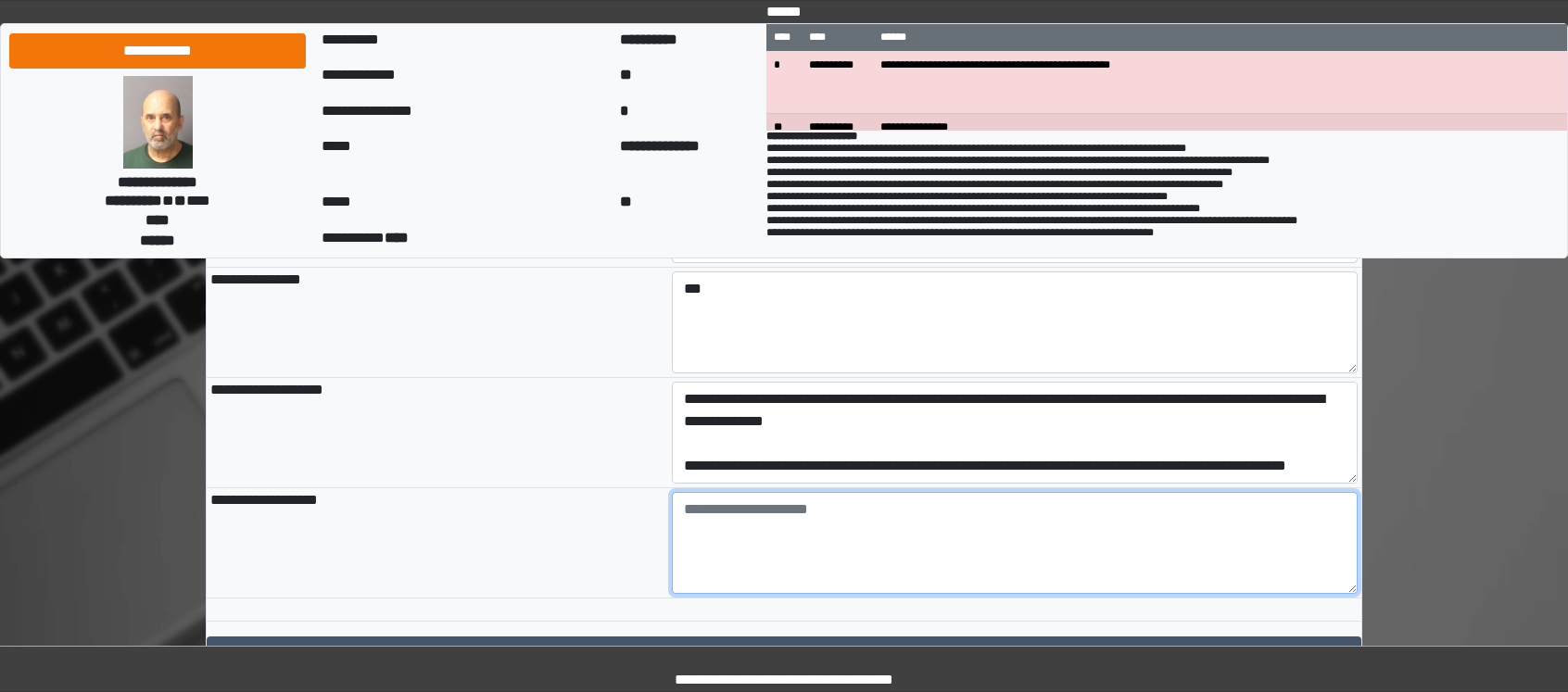 click at bounding box center [1015, 543] 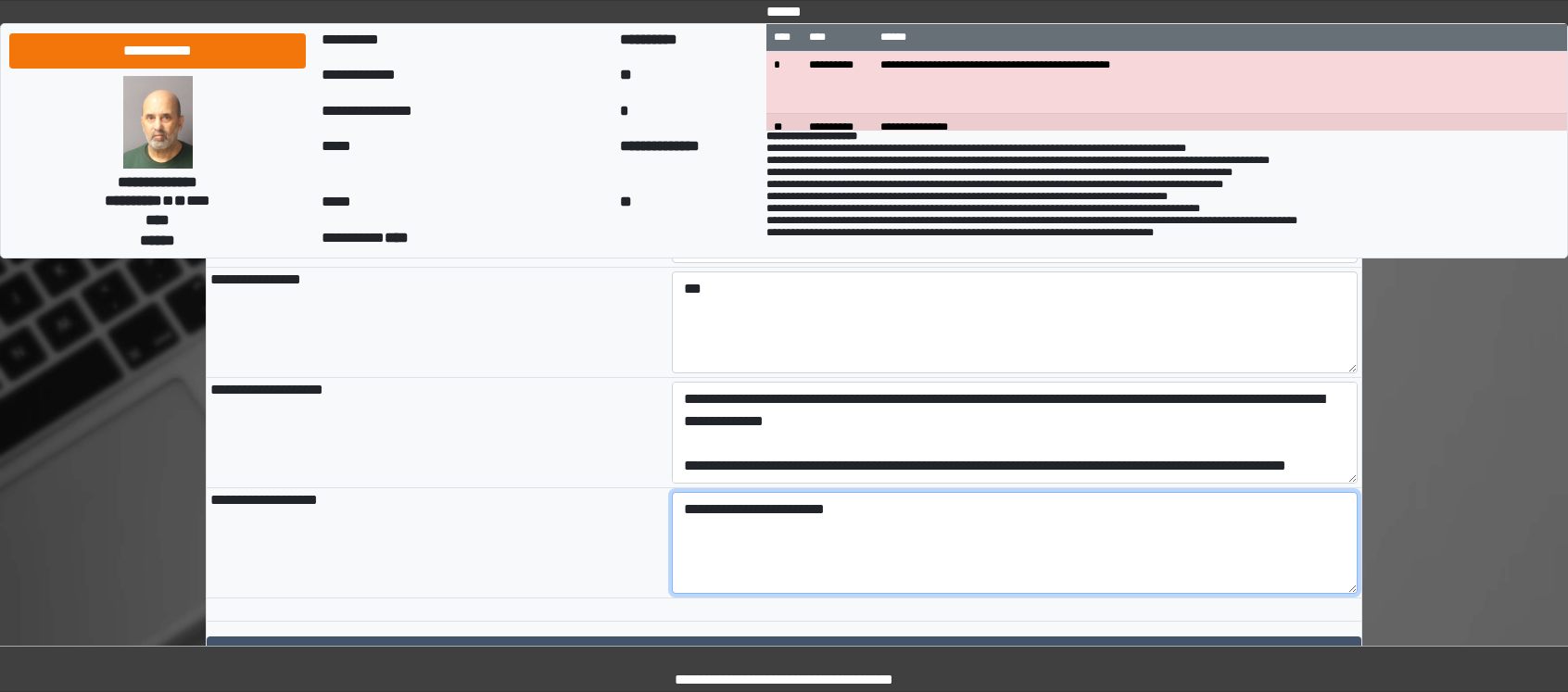 type on "**********" 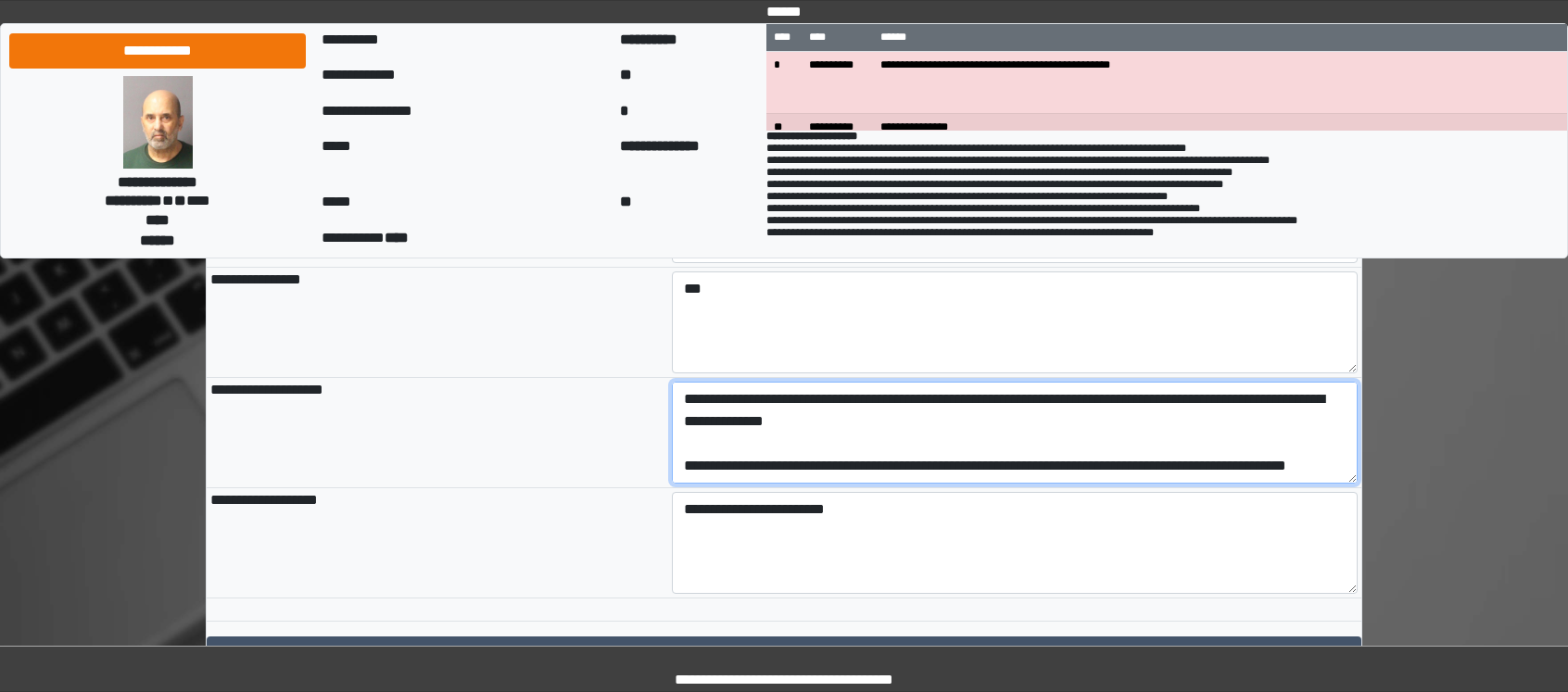 click on "**********" at bounding box center [1015, 433] 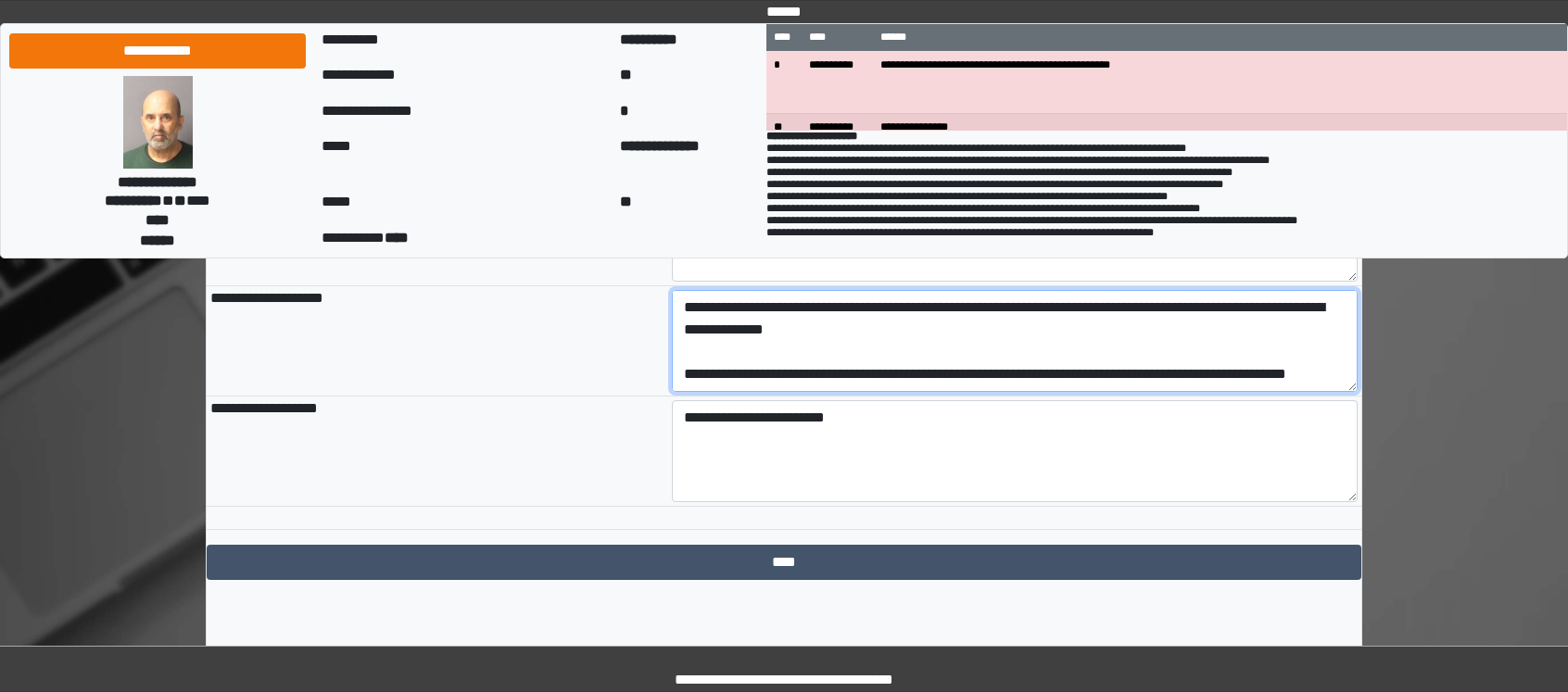scroll, scrollTop: 2133, scrollLeft: 0, axis: vertical 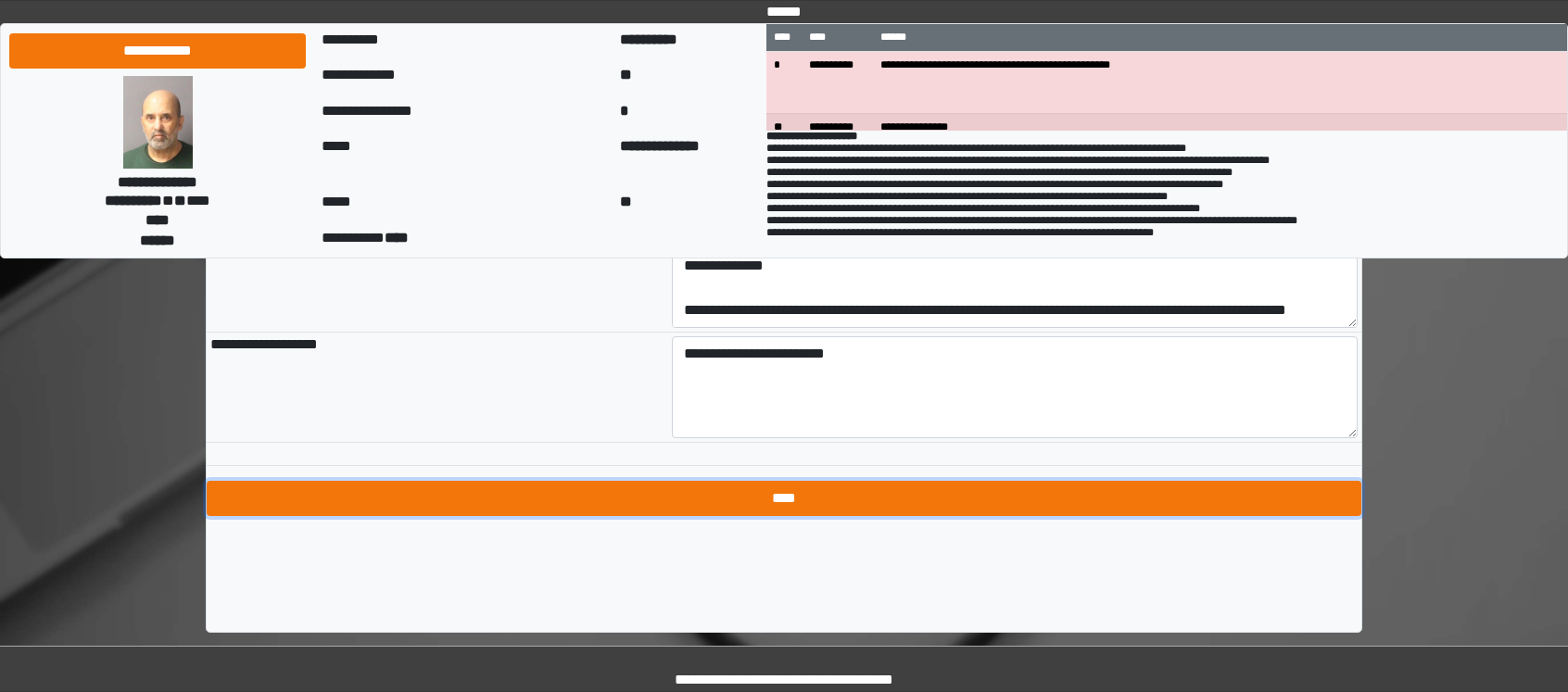 click on "****" at bounding box center [784, 498] 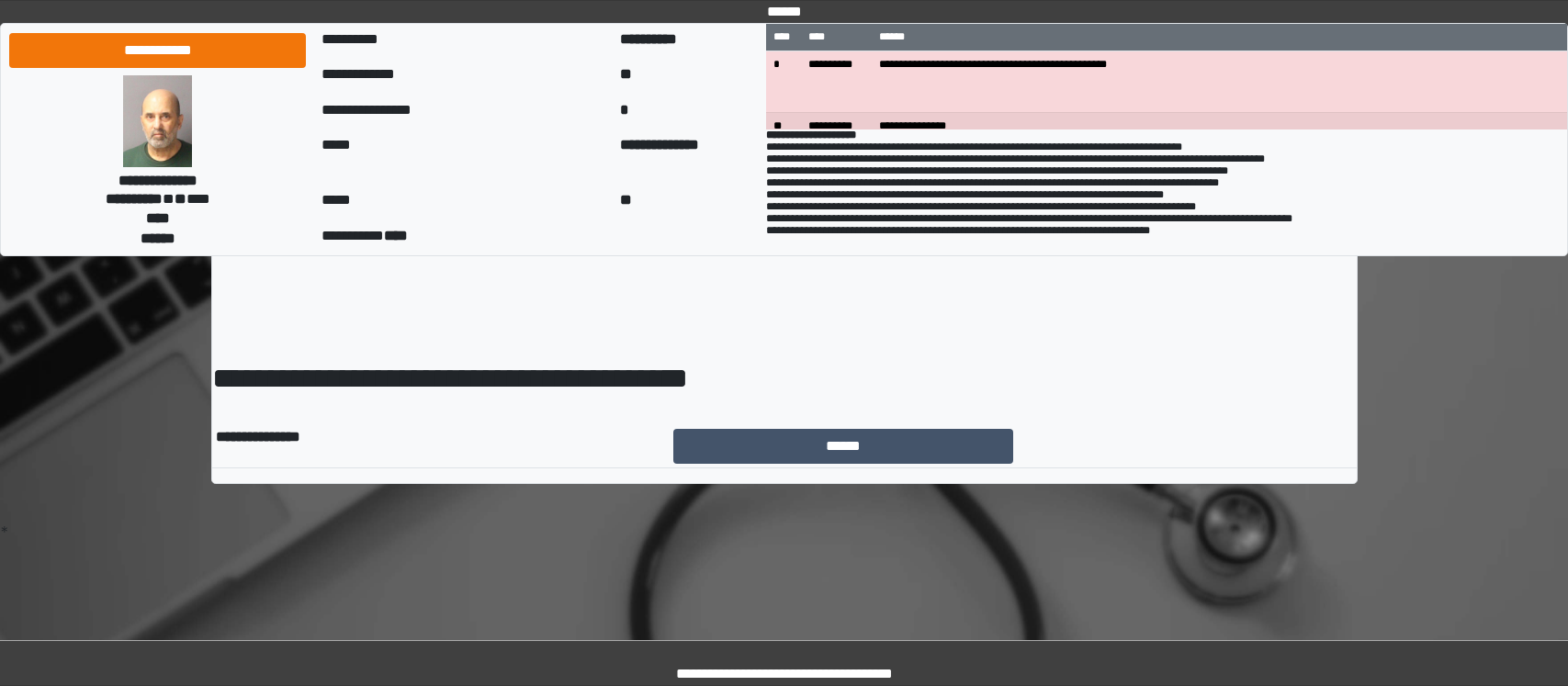 scroll, scrollTop: 0, scrollLeft: 0, axis: both 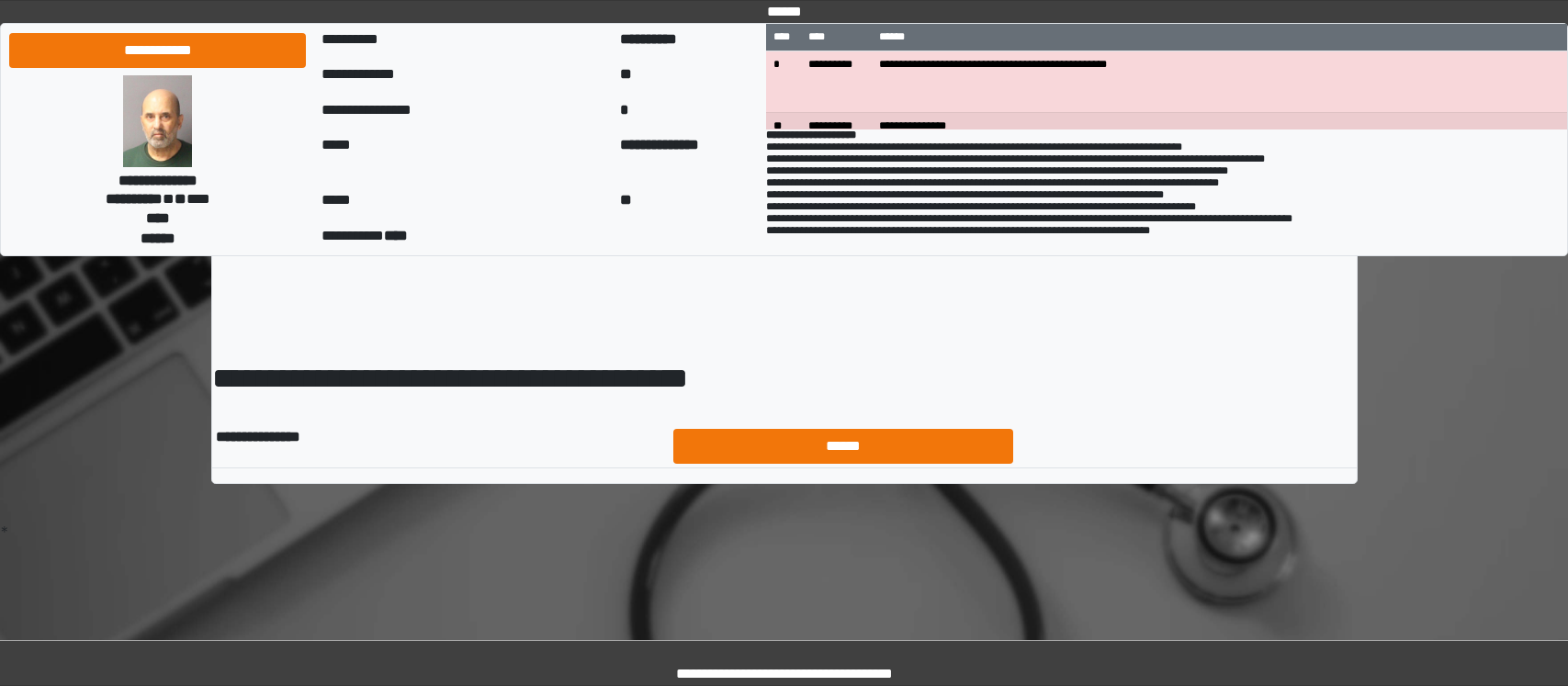 click on "******" at bounding box center (1013, 446) 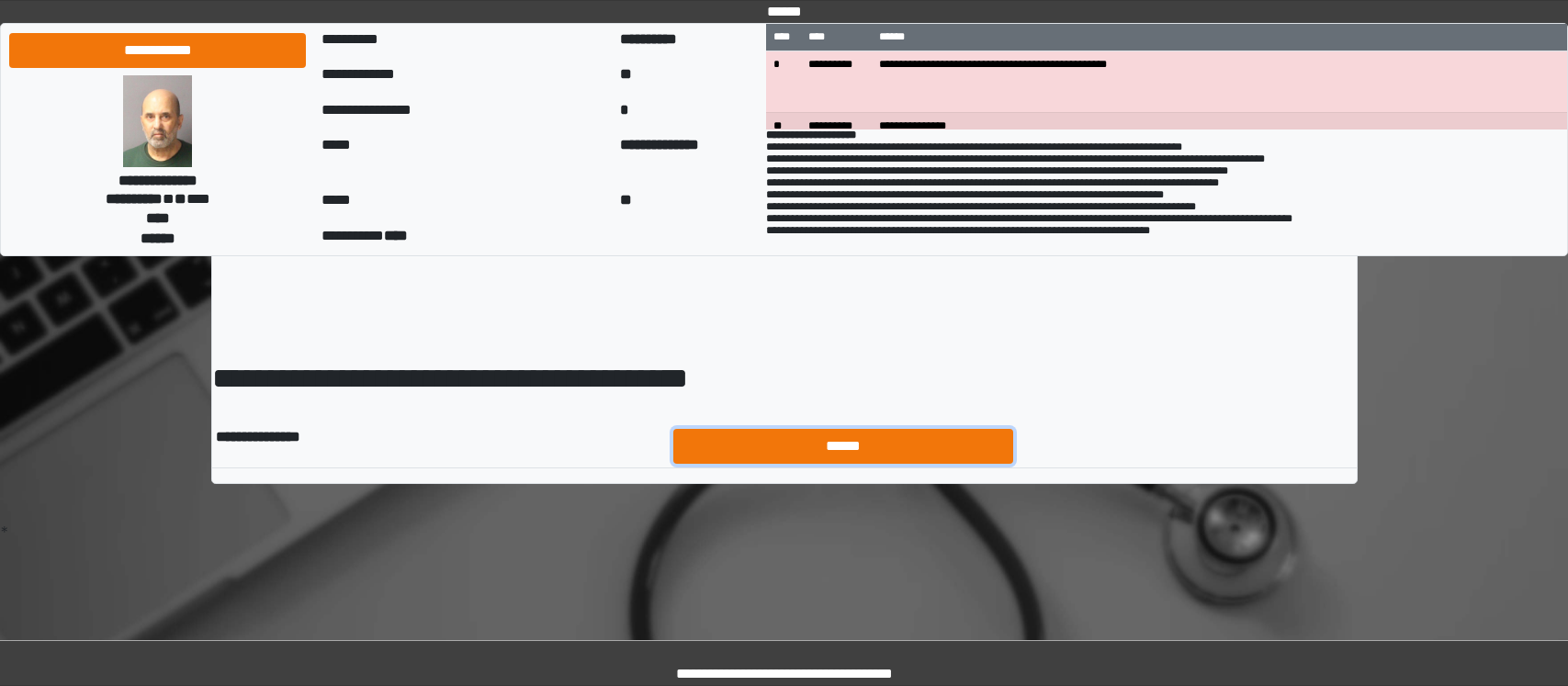 click on "******" at bounding box center (843, 446) 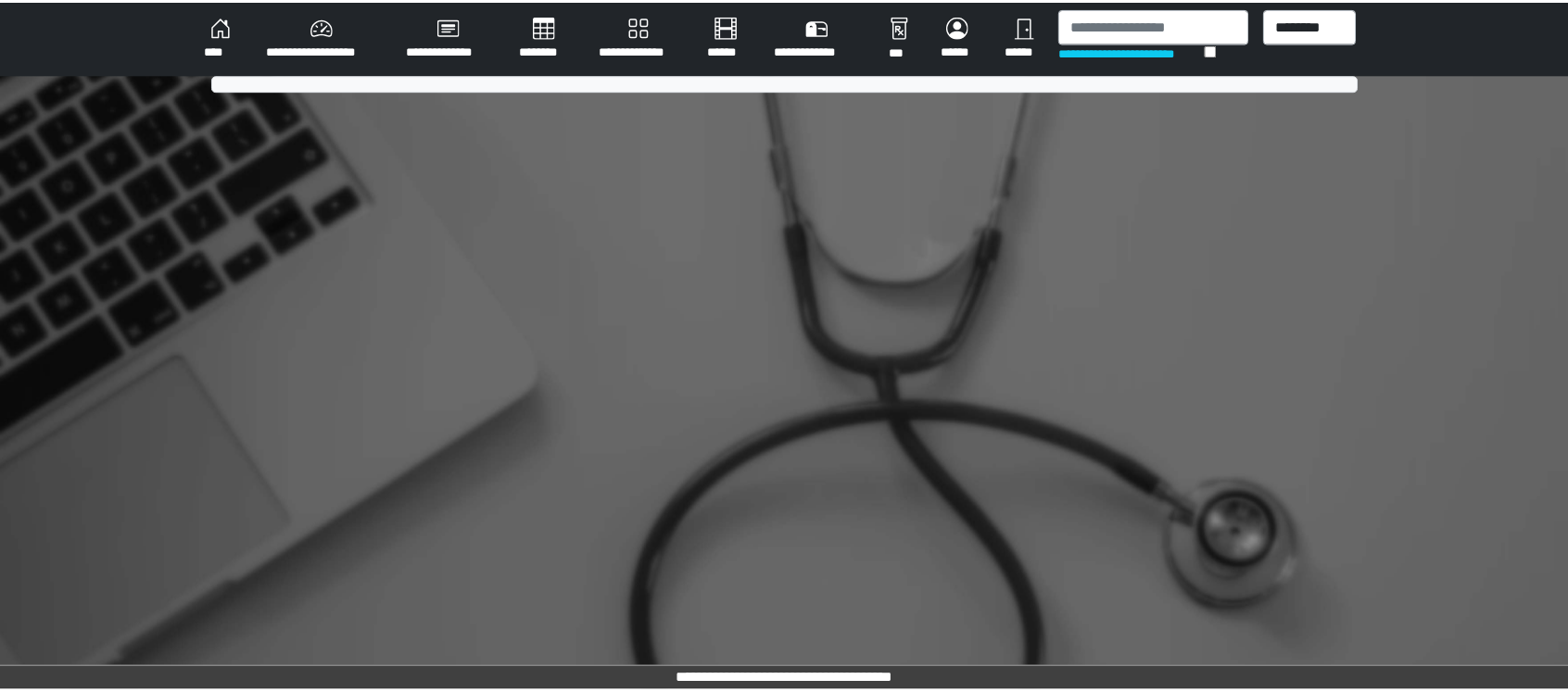scroll, scrollTop: 0, scrollLeft: 0, axis: both 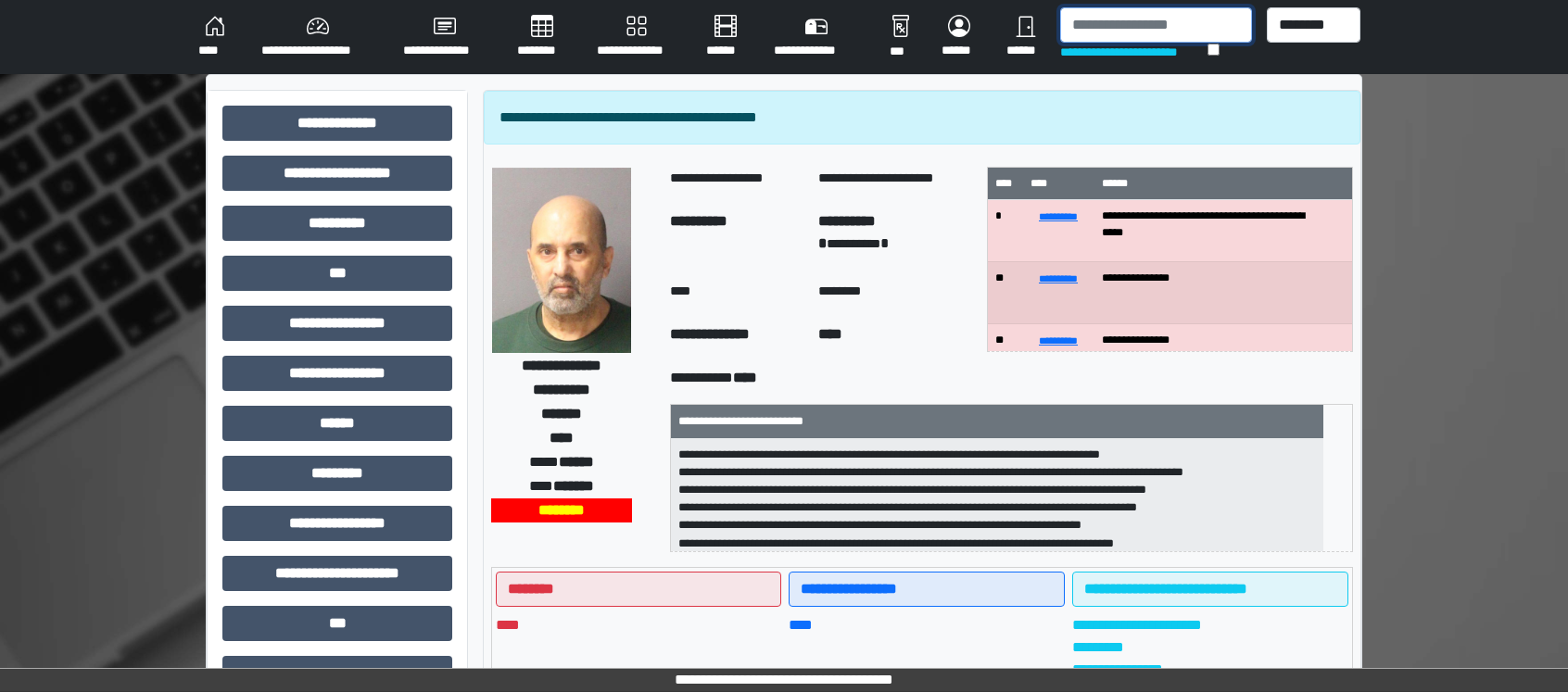 click at bounding box center (1156, 25) 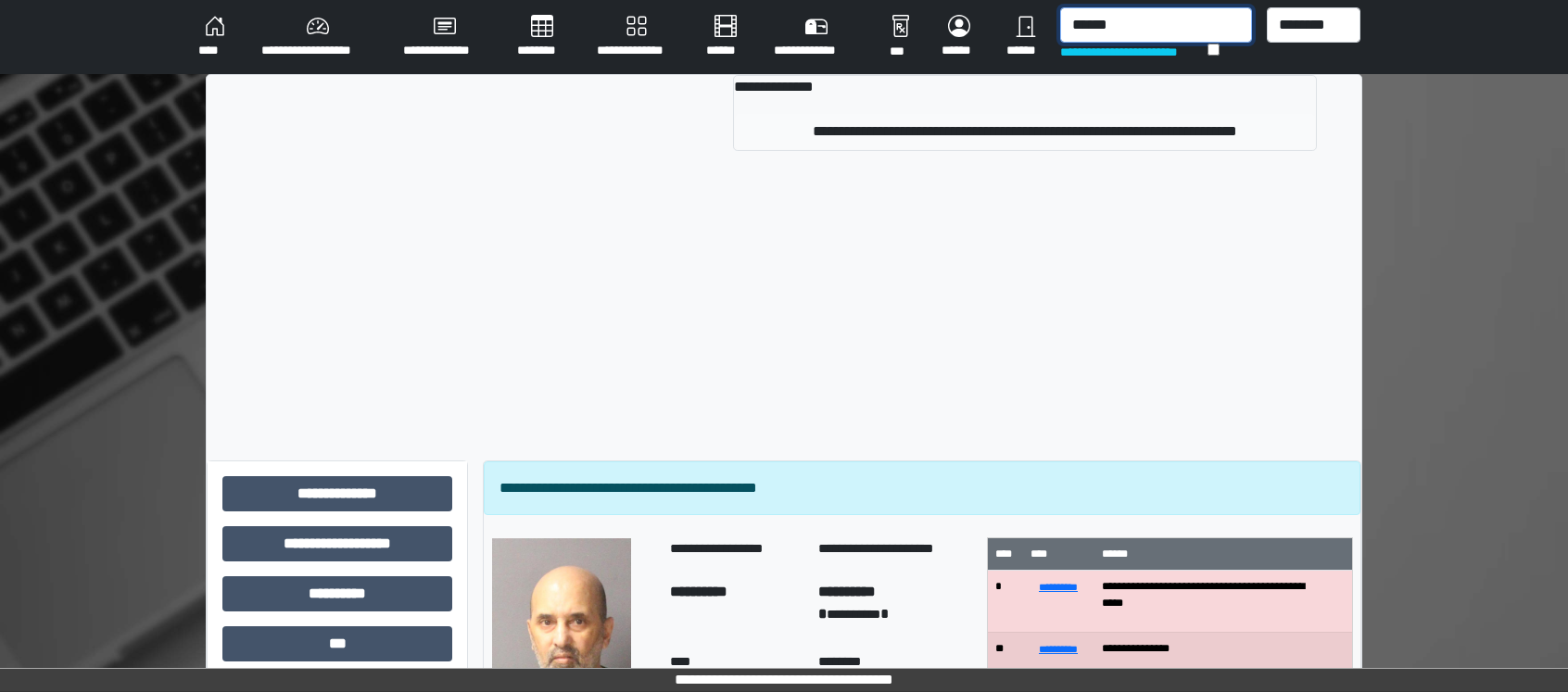 type on "******" 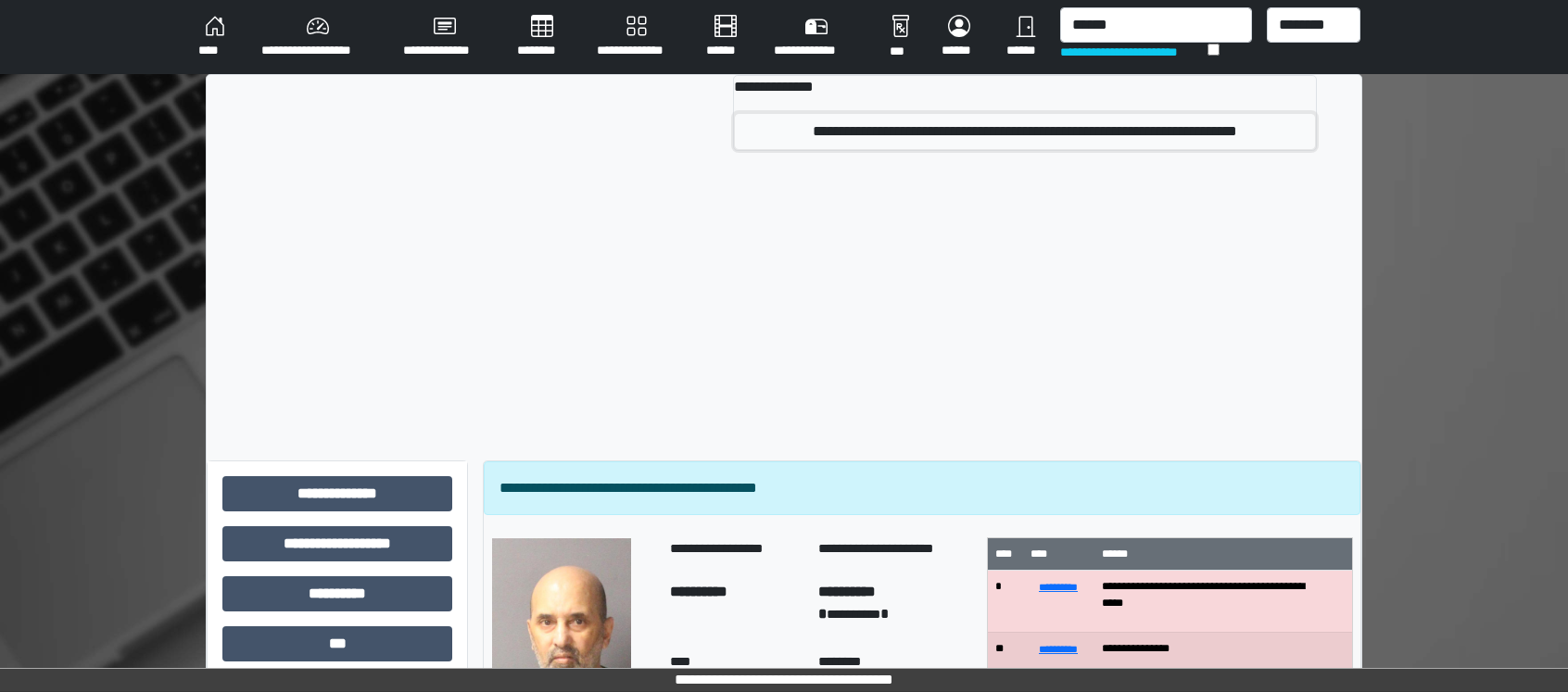 click on "**********" at bounding box center (1025, 132) 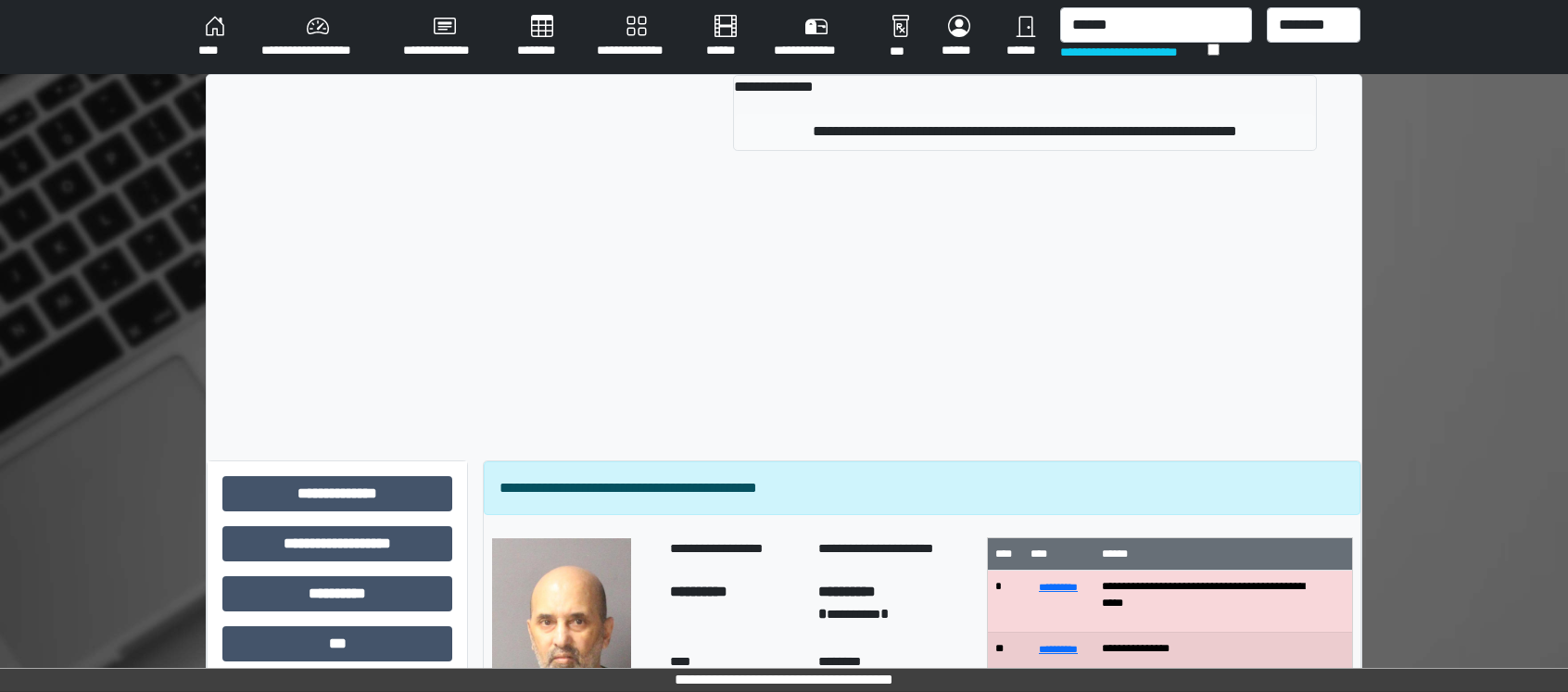 type 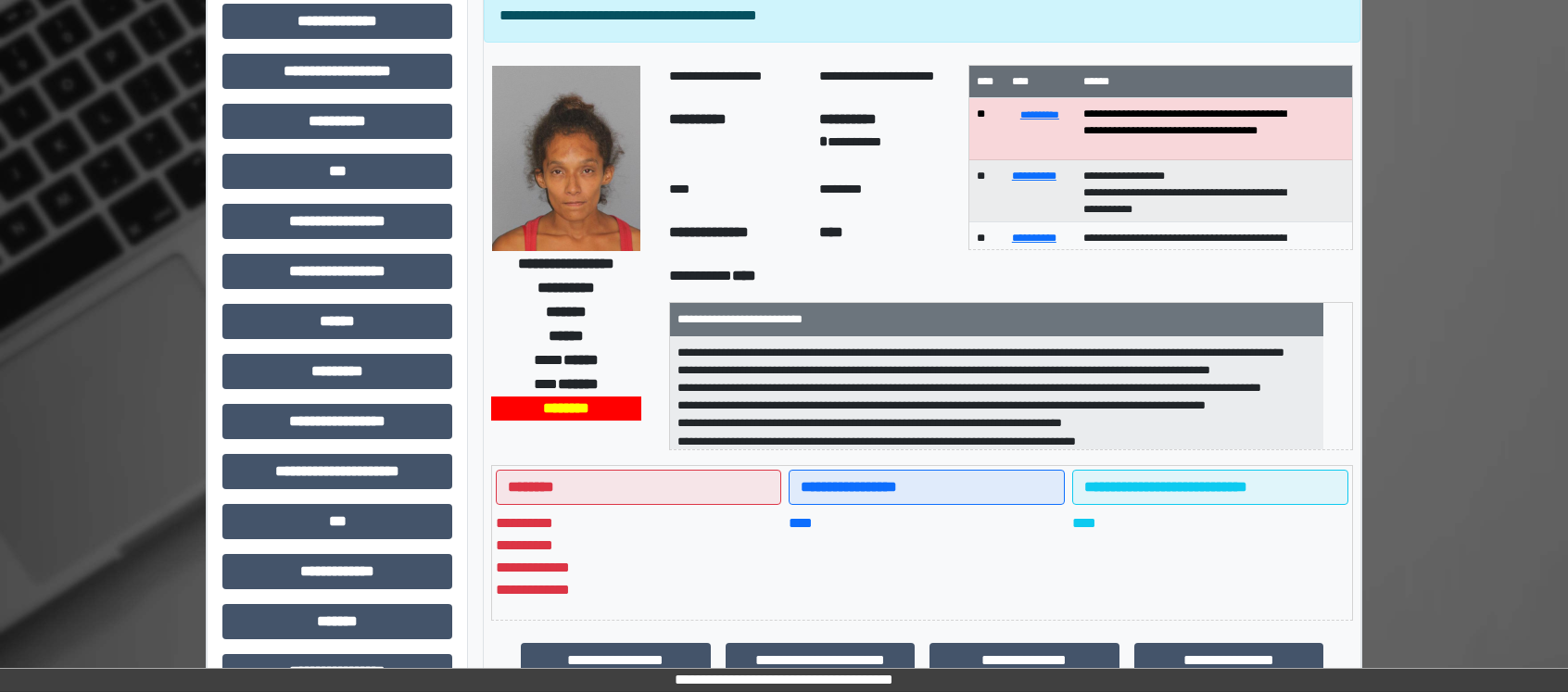 scroll, scrollTop: 396, scrollLeft: 0, axis: vertical 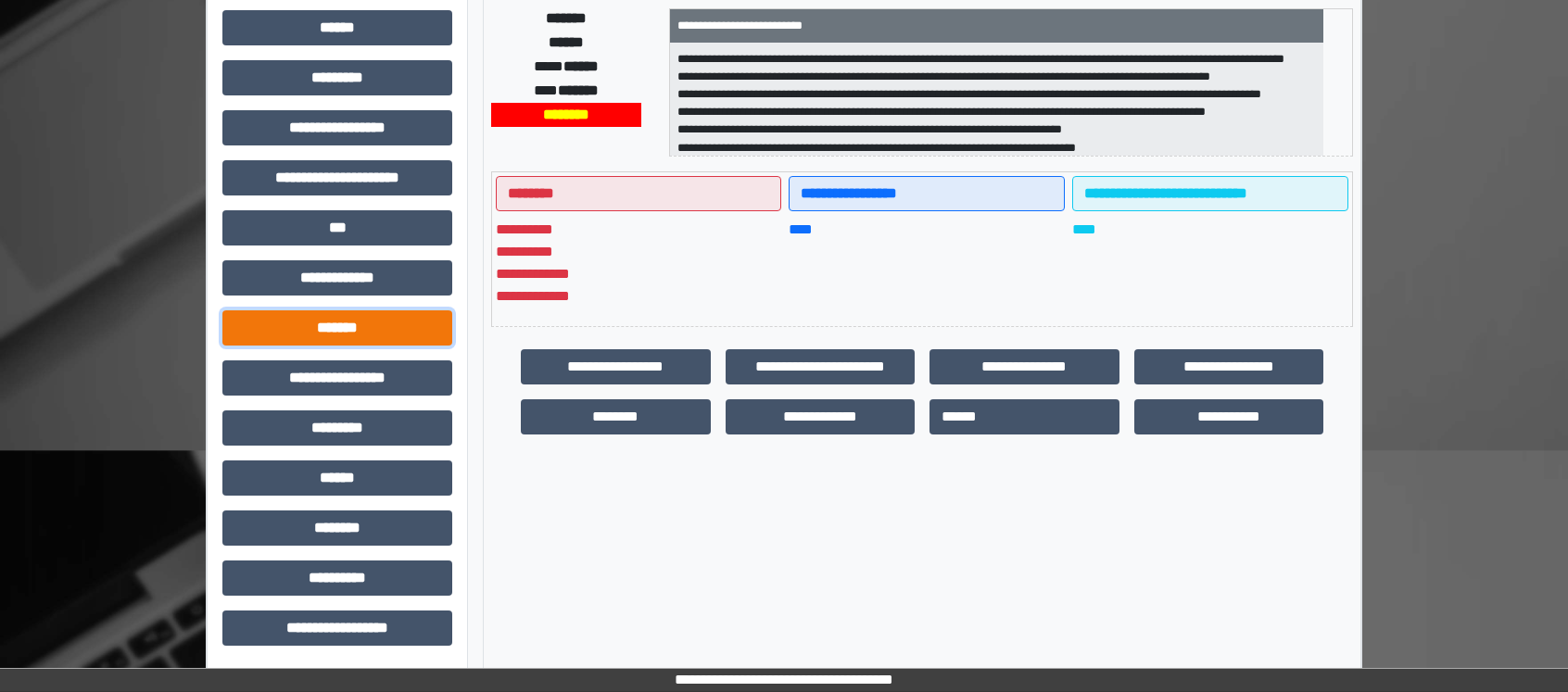 click on "*******" at bounding box center (337, 328) 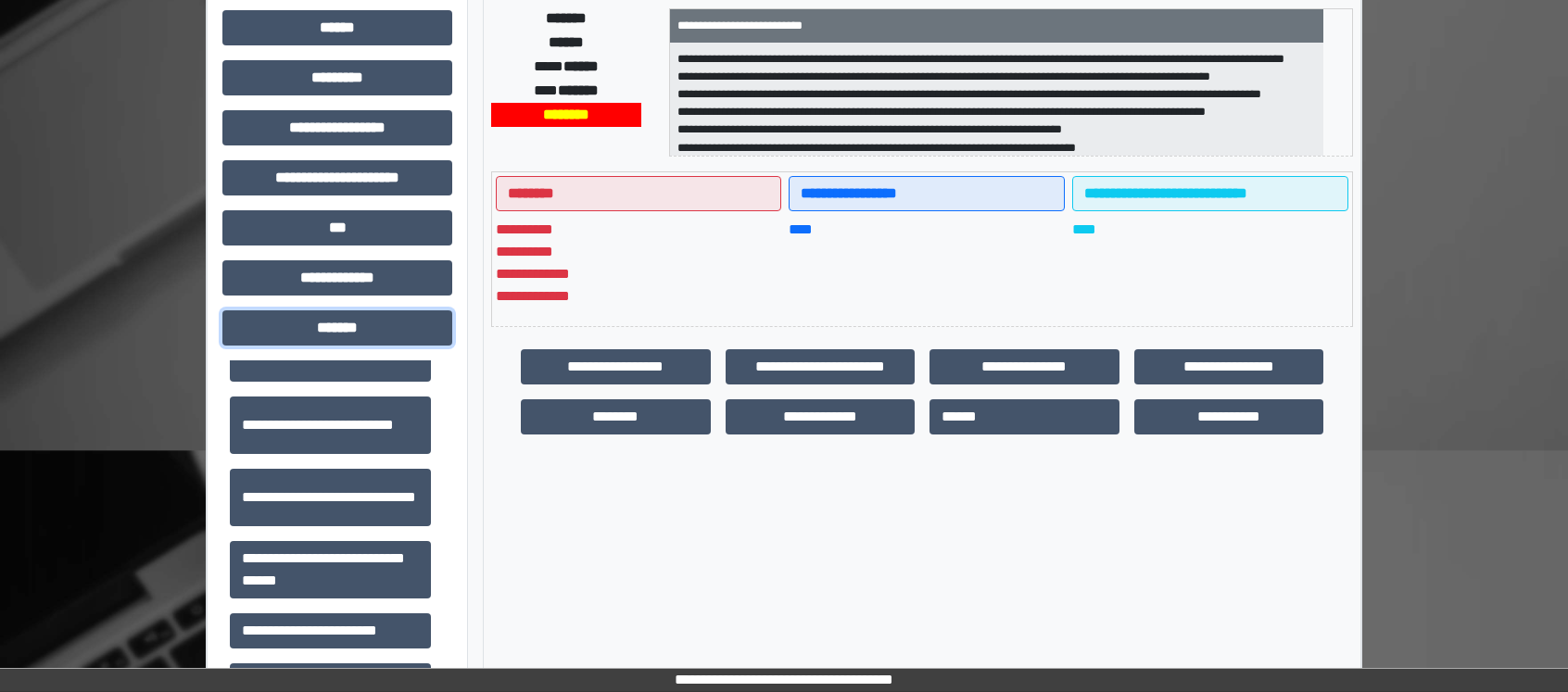scroll, scrollTop: 741, scrollLeft: 0, axis: vertical 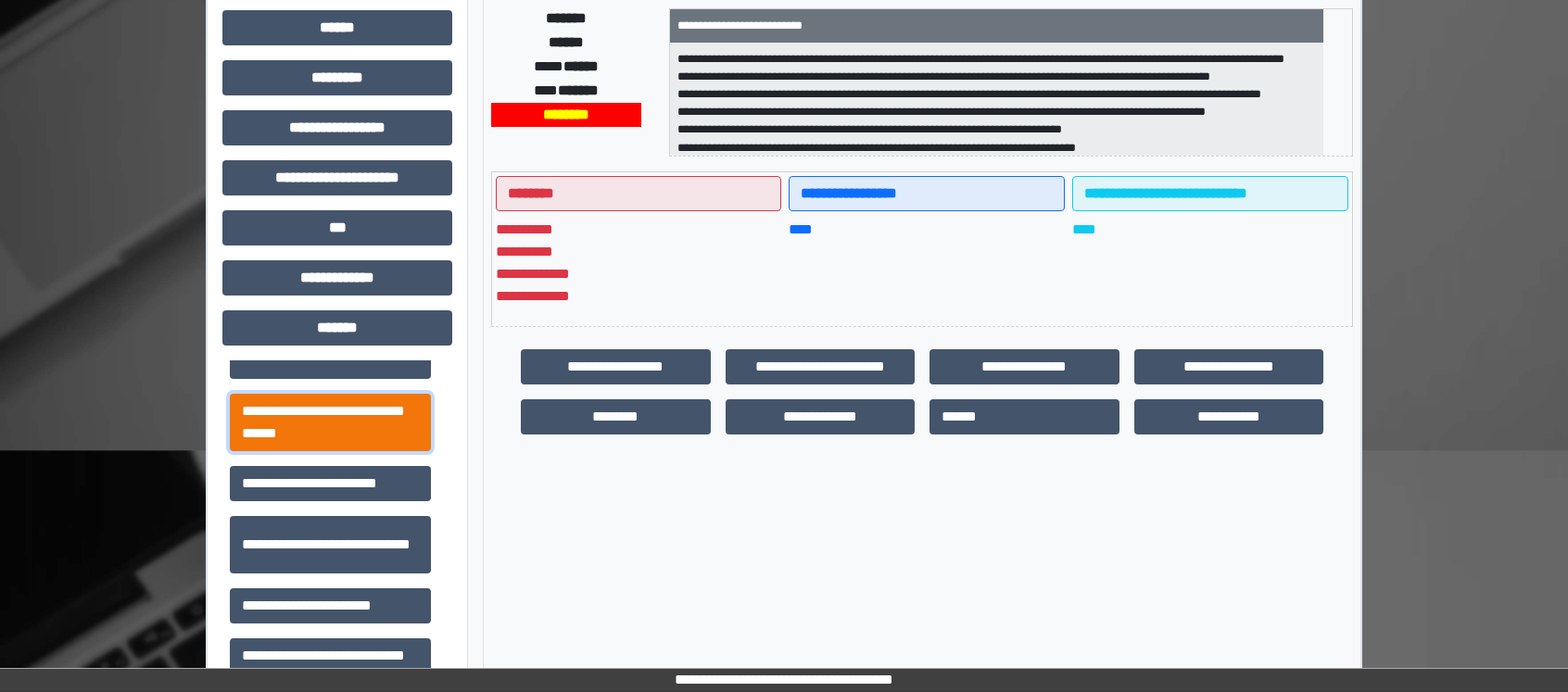 click on "**********" at bounding box center [330, 422] 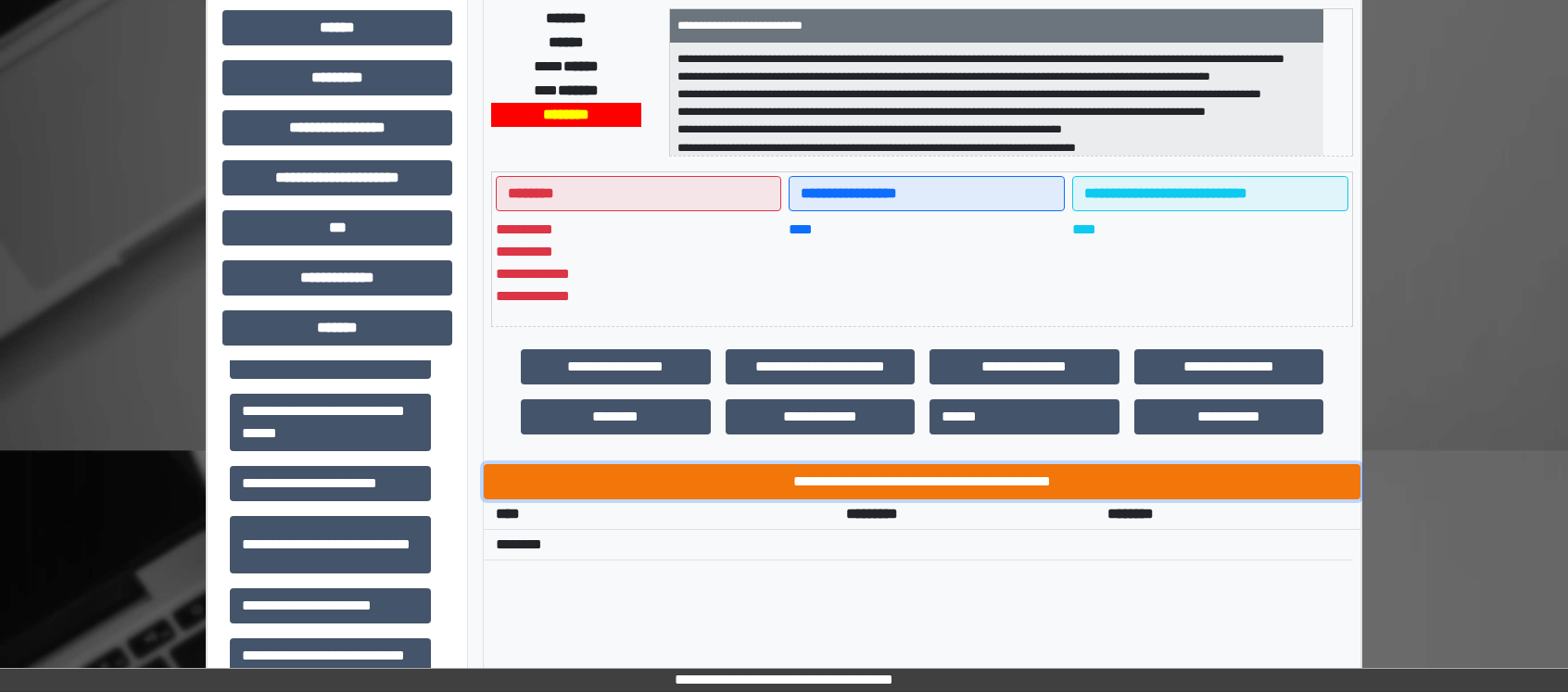 click on "**********" at bounding box center (922, 482) 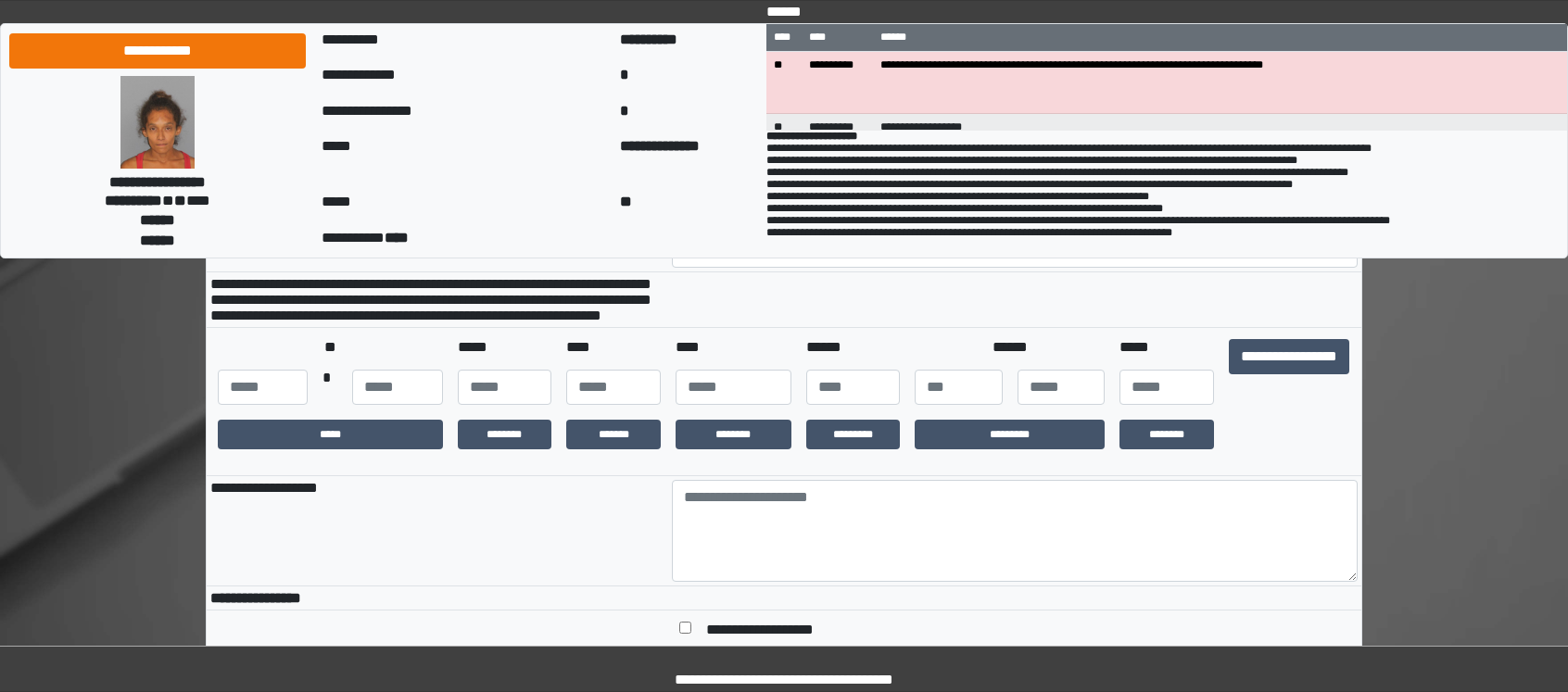 scroll, scrollTop: 278, scrollLeft: 0, axis: vertical 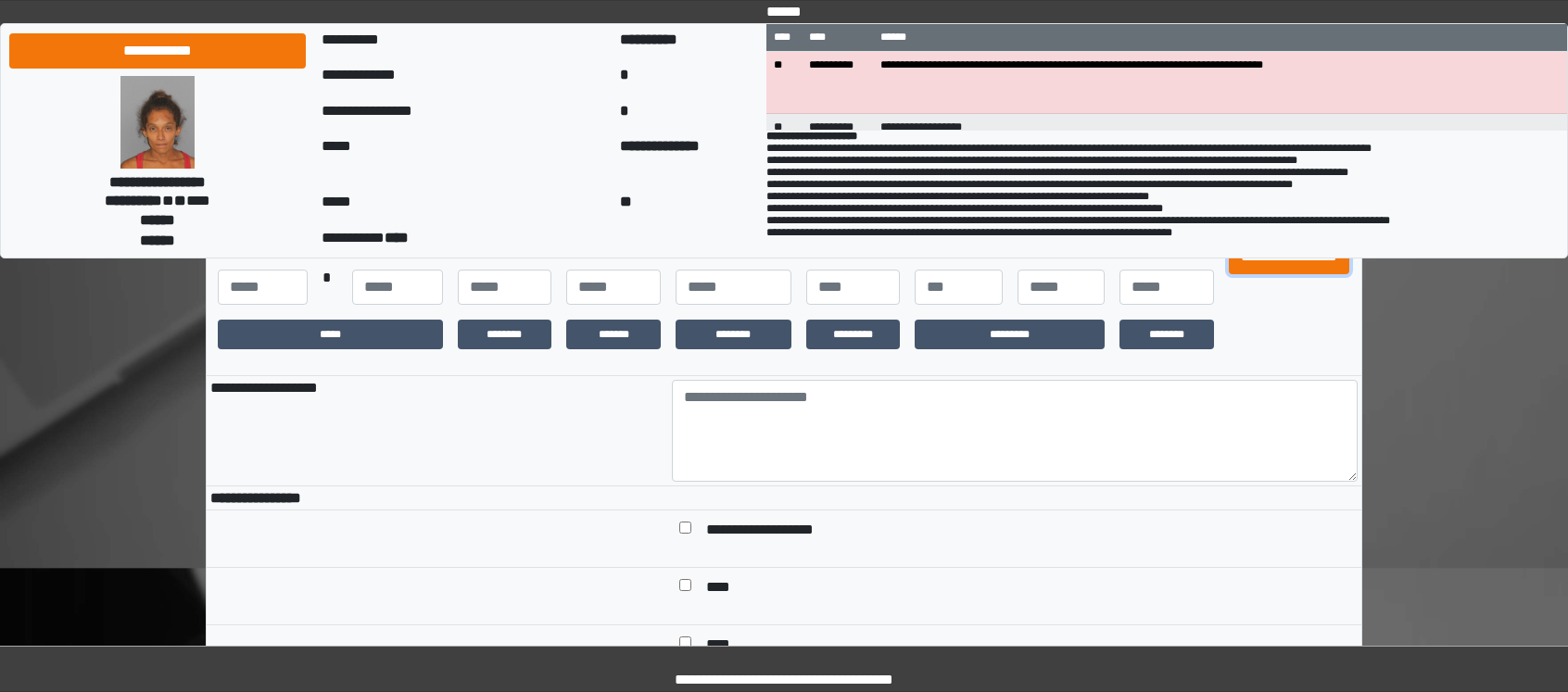 click on "**********" at bounding box center [1289, 257] 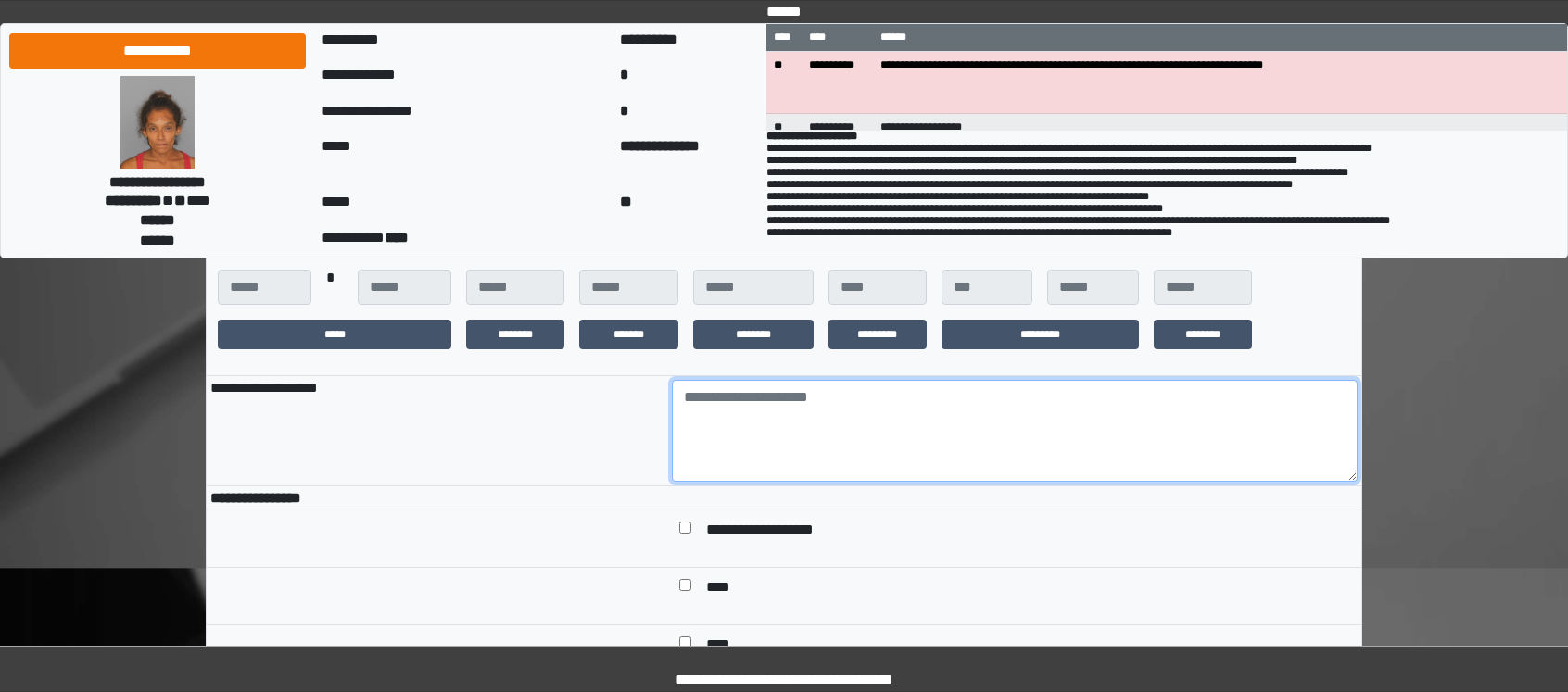 click at bounding box center (1015, 431) 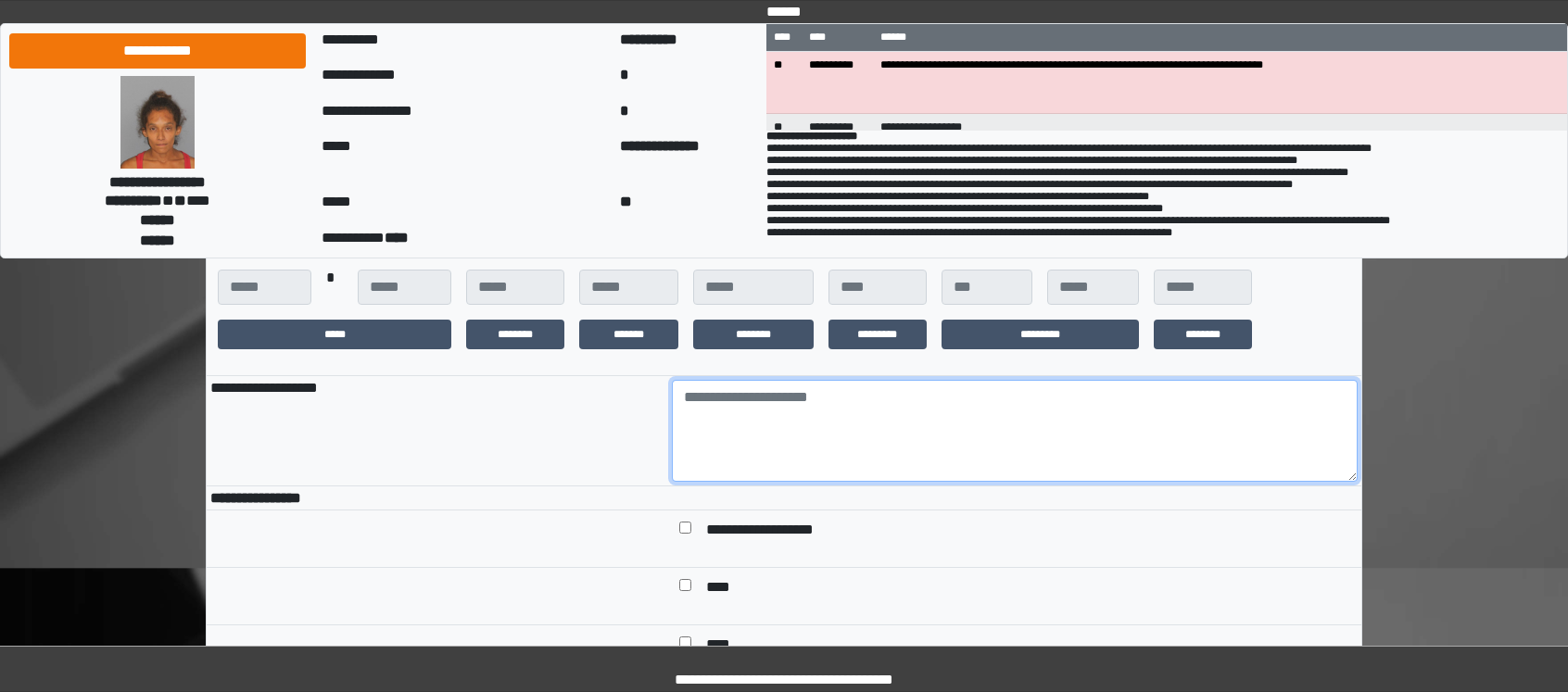 paste on "**********" 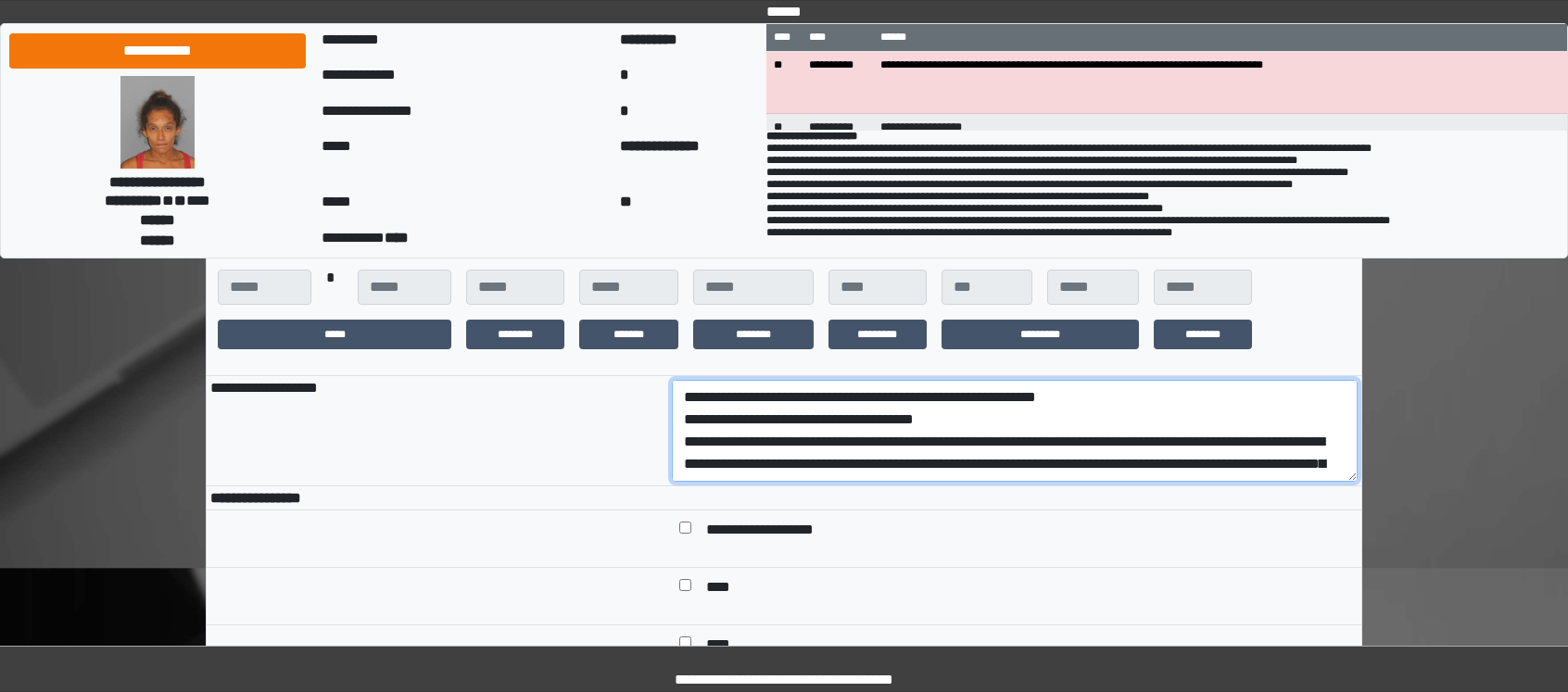scroll, scrollTop: 216, scrollLeft: 0, axis: vertical 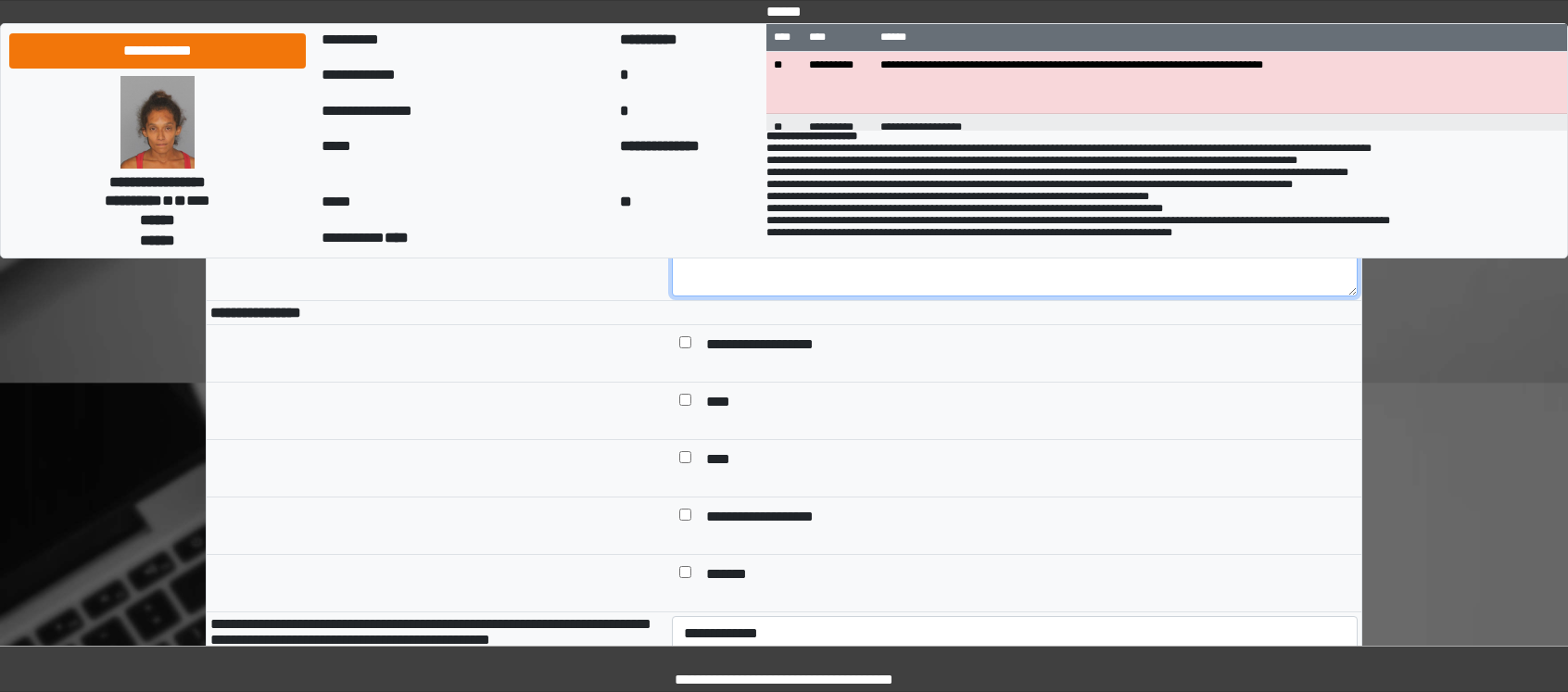 type on "**********" 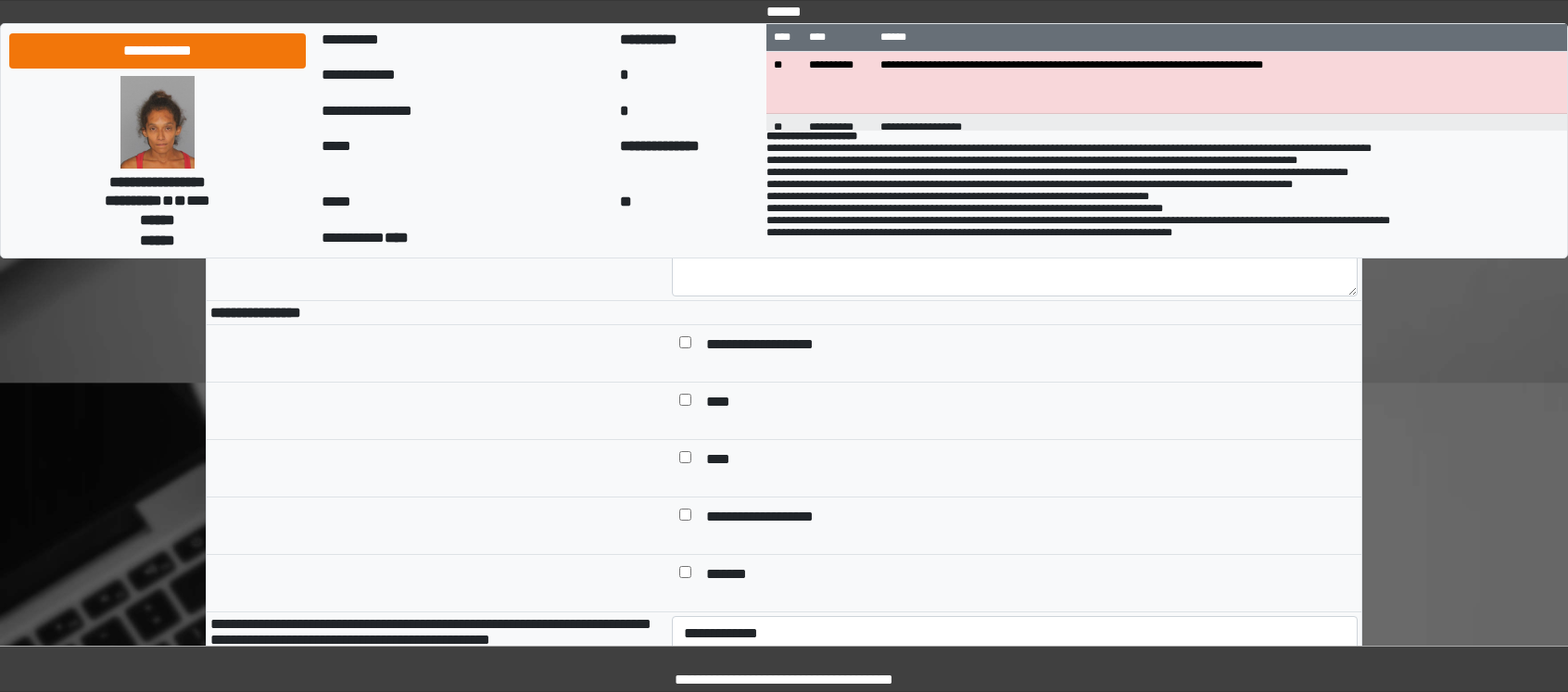 click on "****" at bounding box center [728, 403] 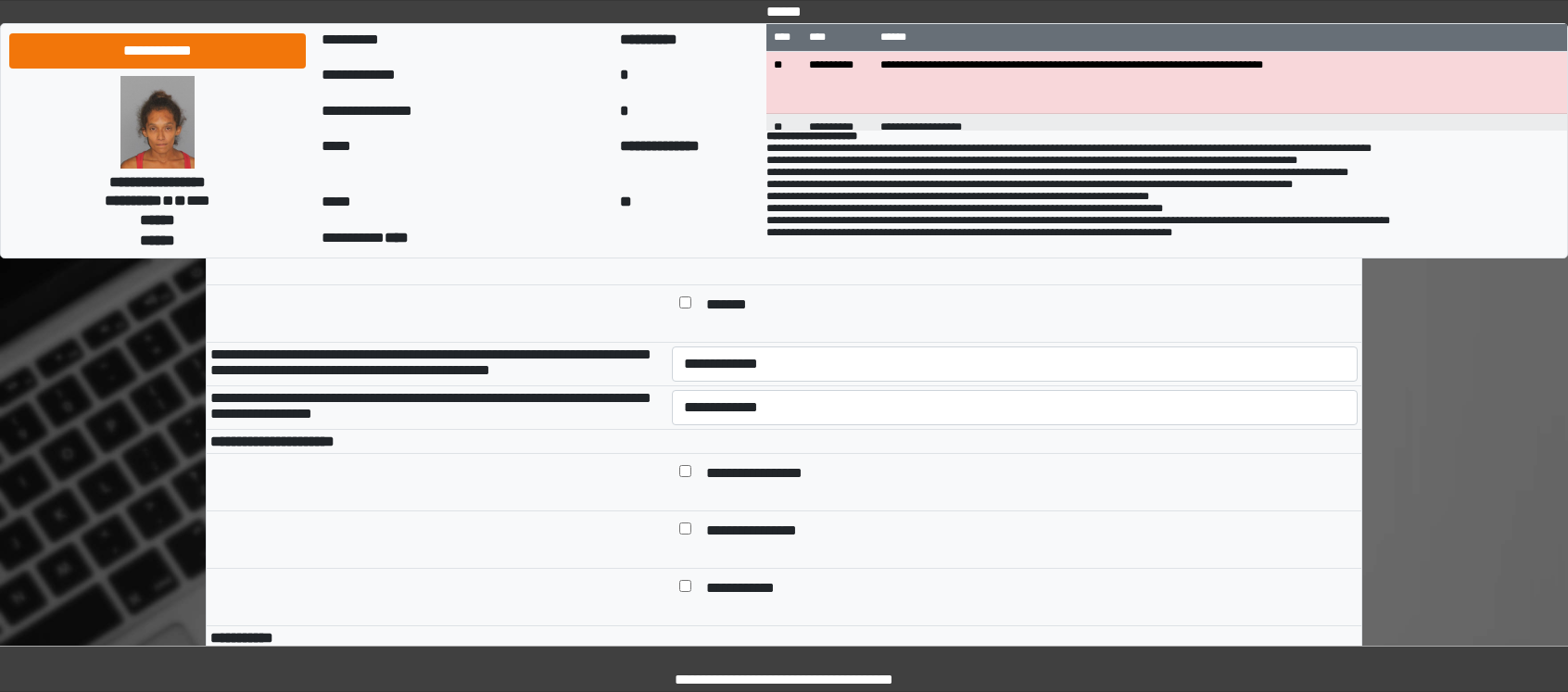 scroll, scrollTop: 741, scrollLeft: 0, axis: vertical 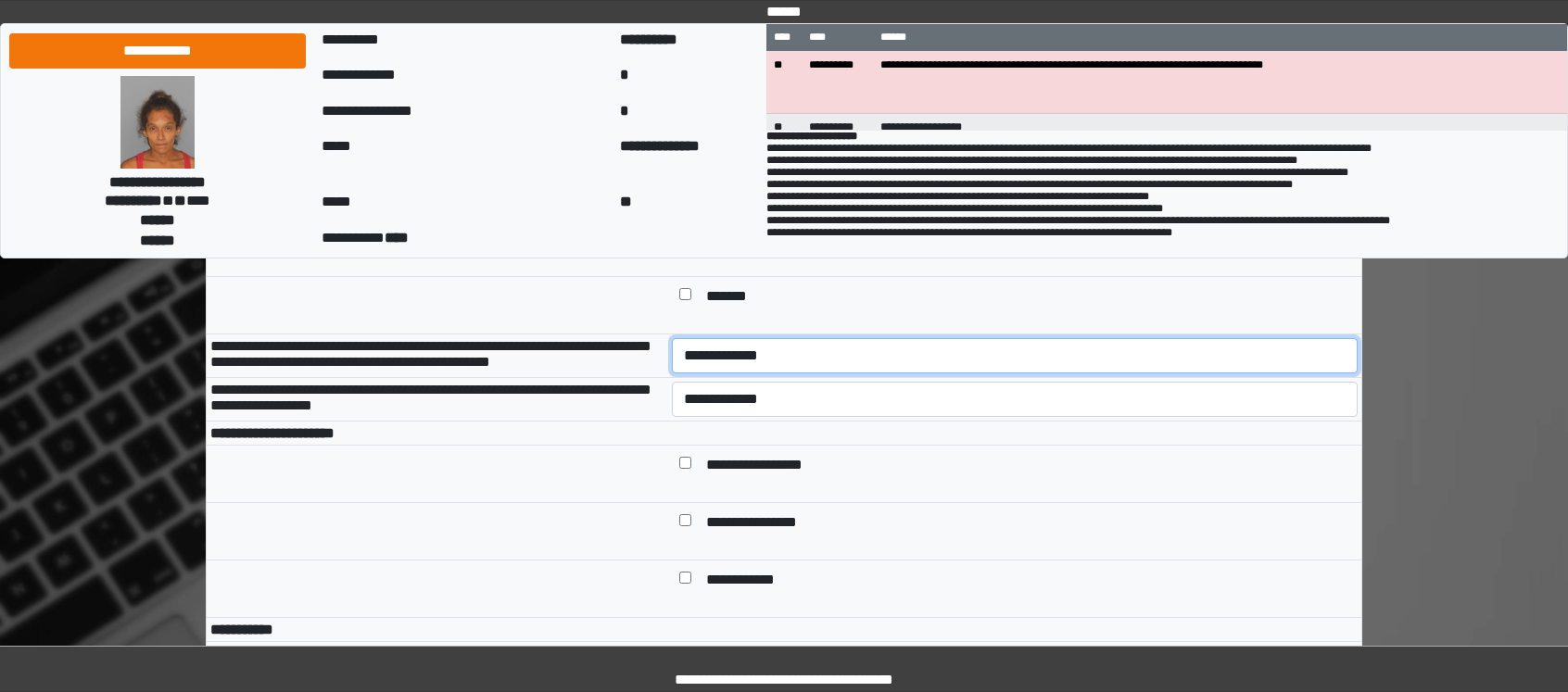click on "**********" at bounding box center [1015, 356] 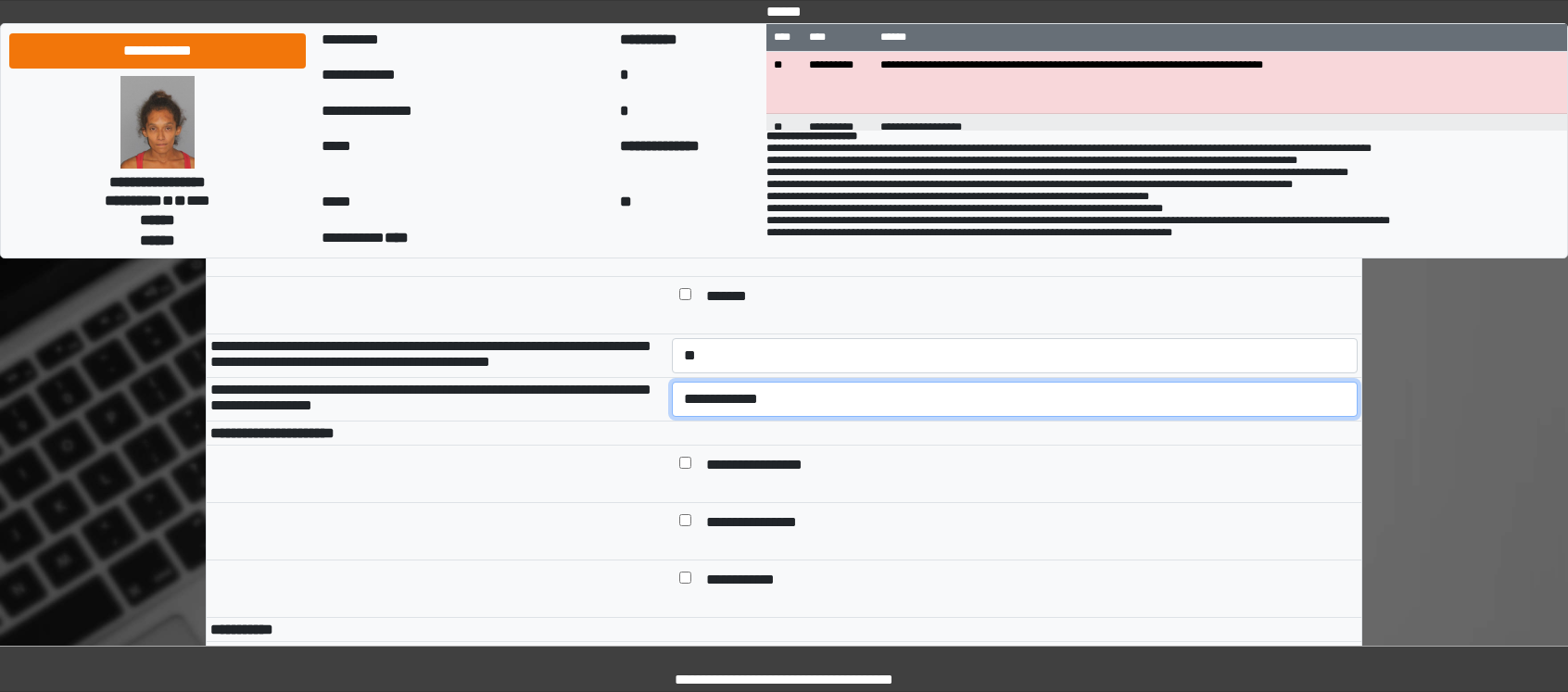 click on "**********" at bounding box center [1015, 399] 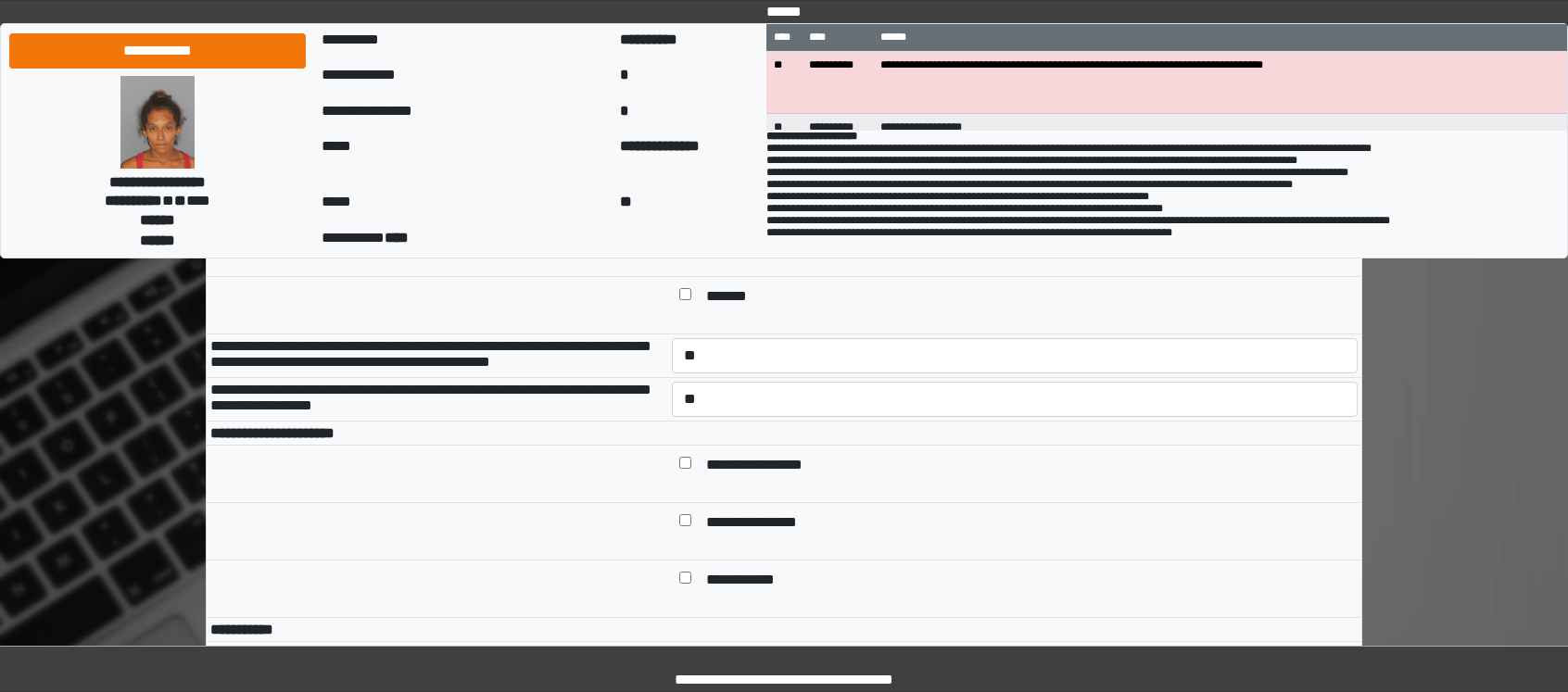 click on "**********" at bounding box center (768, 466) 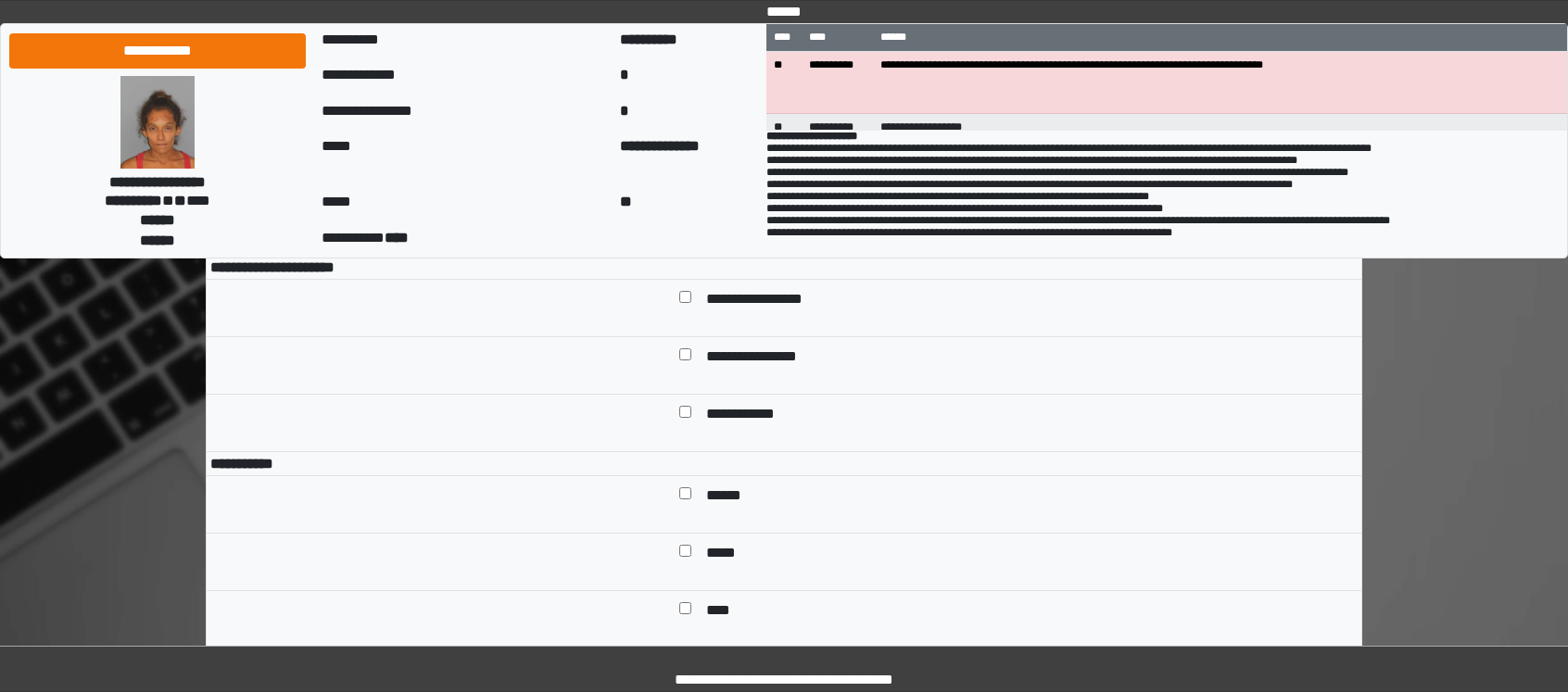 scroll, scrollTop: 1019, scrollLeft: 0, axis: vertical 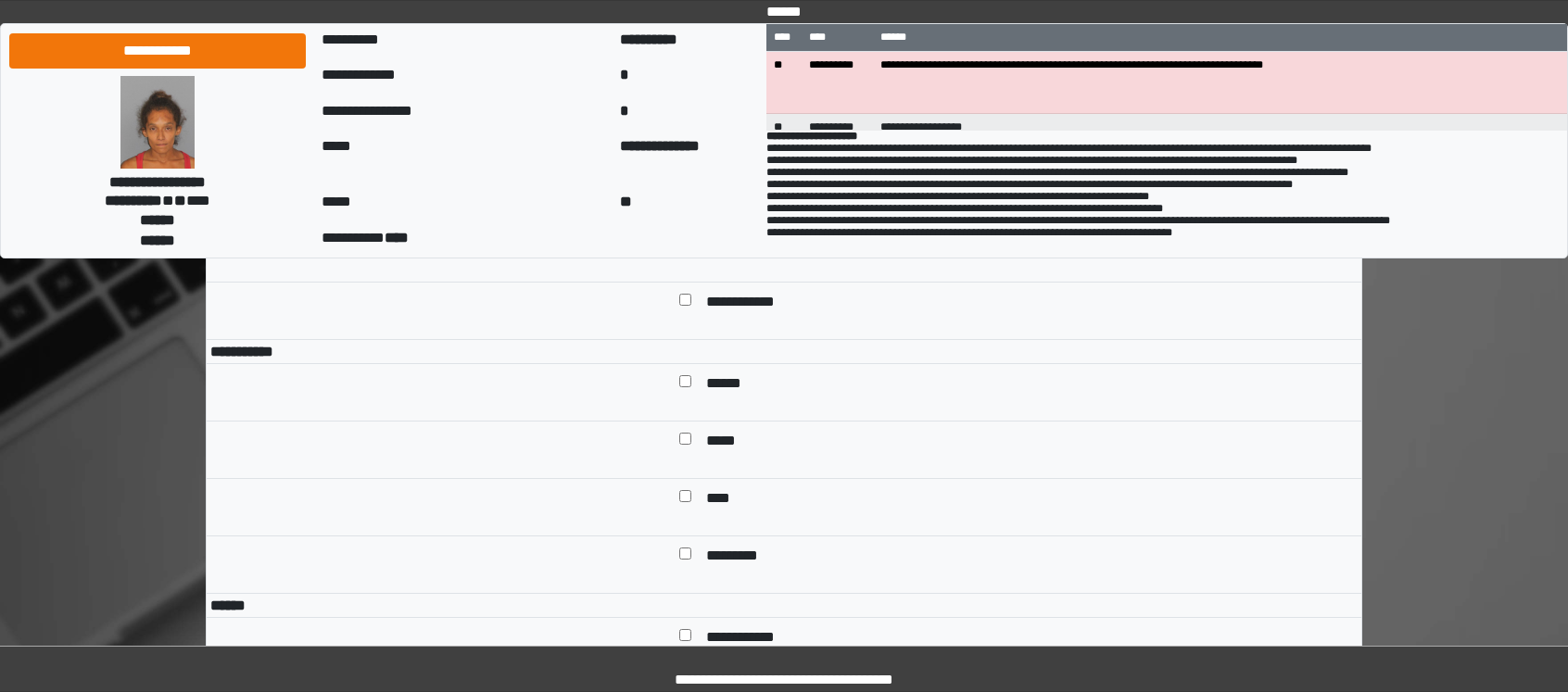 click on "******" at bounding box center (730, 384) 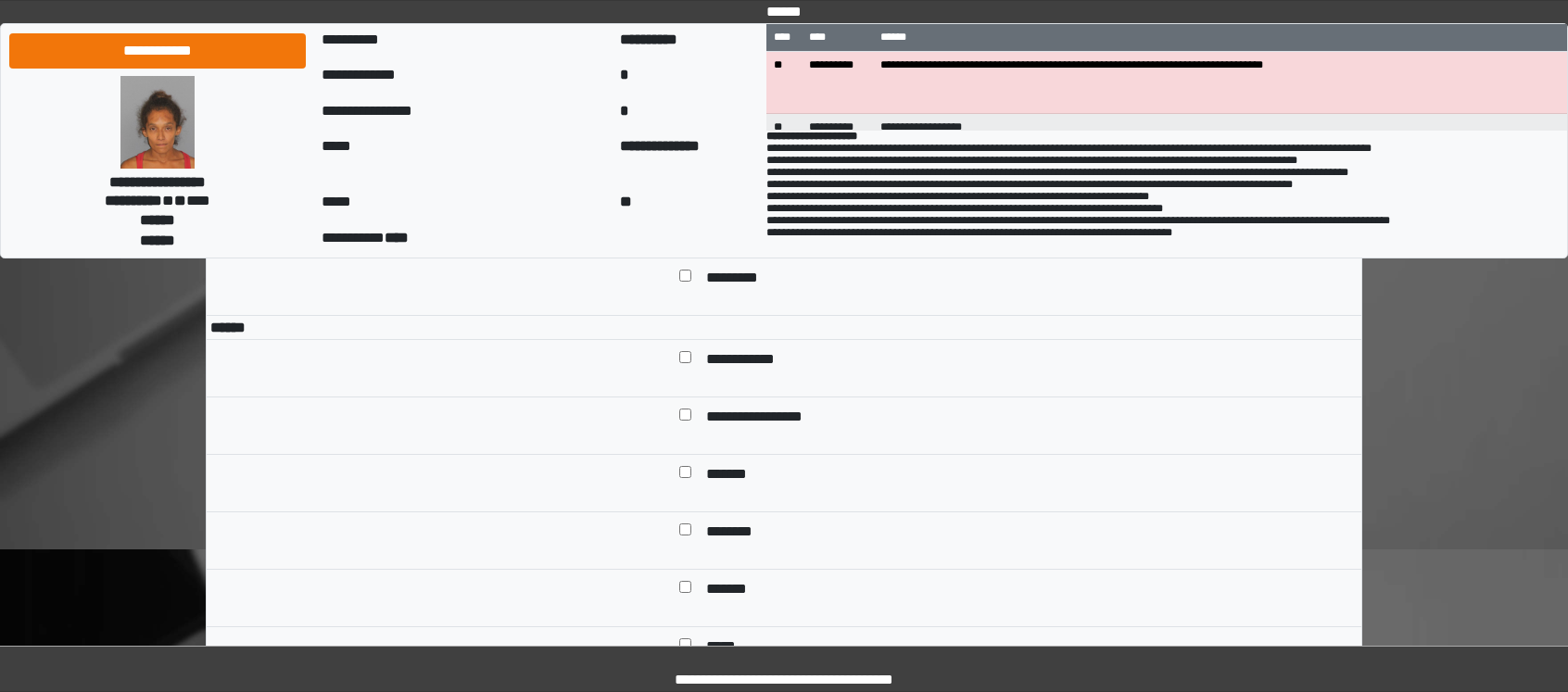 drag, startPoint x: 770, startPoint y: 418, endPoint x: 787, endPoint y: 427, distance: 19.23538 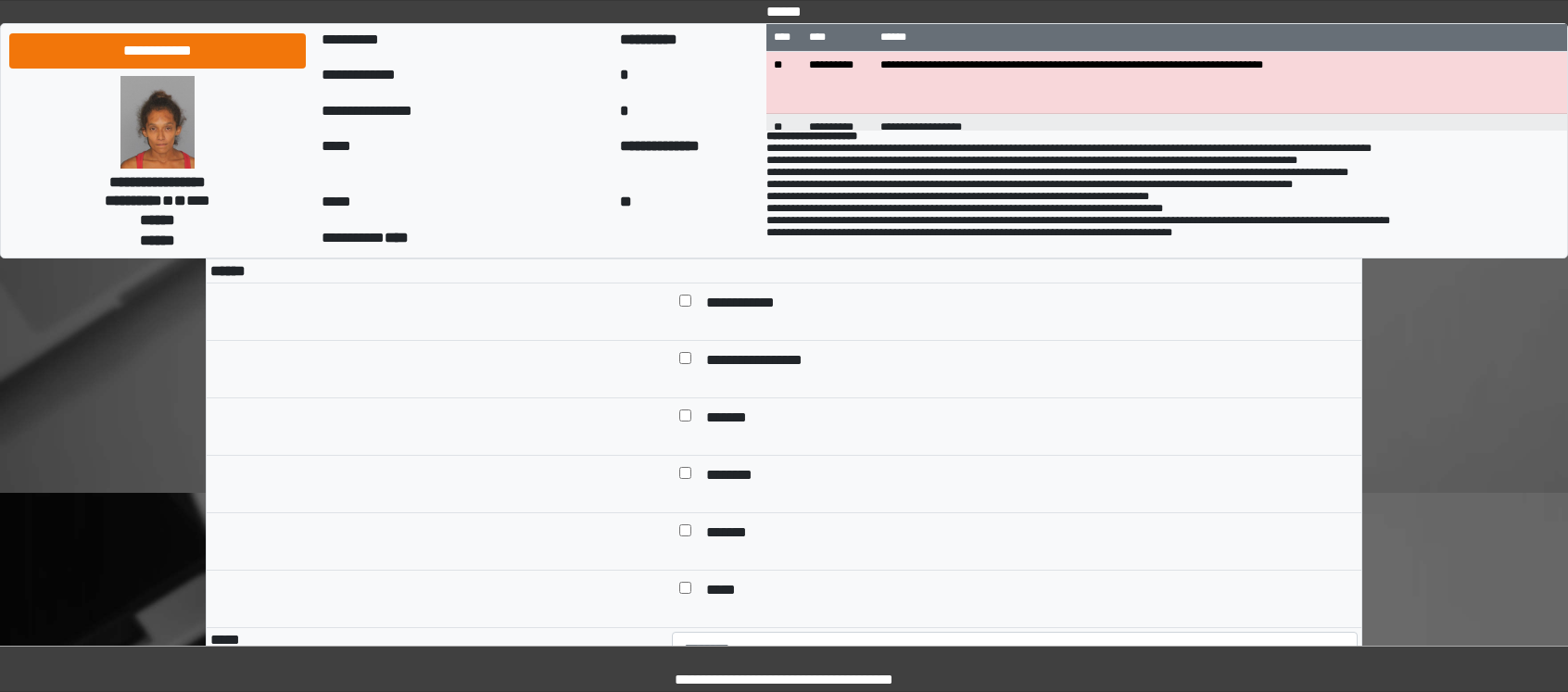 scroll, scrollTop: 1575, scrollLeft: 0, axis: vertical 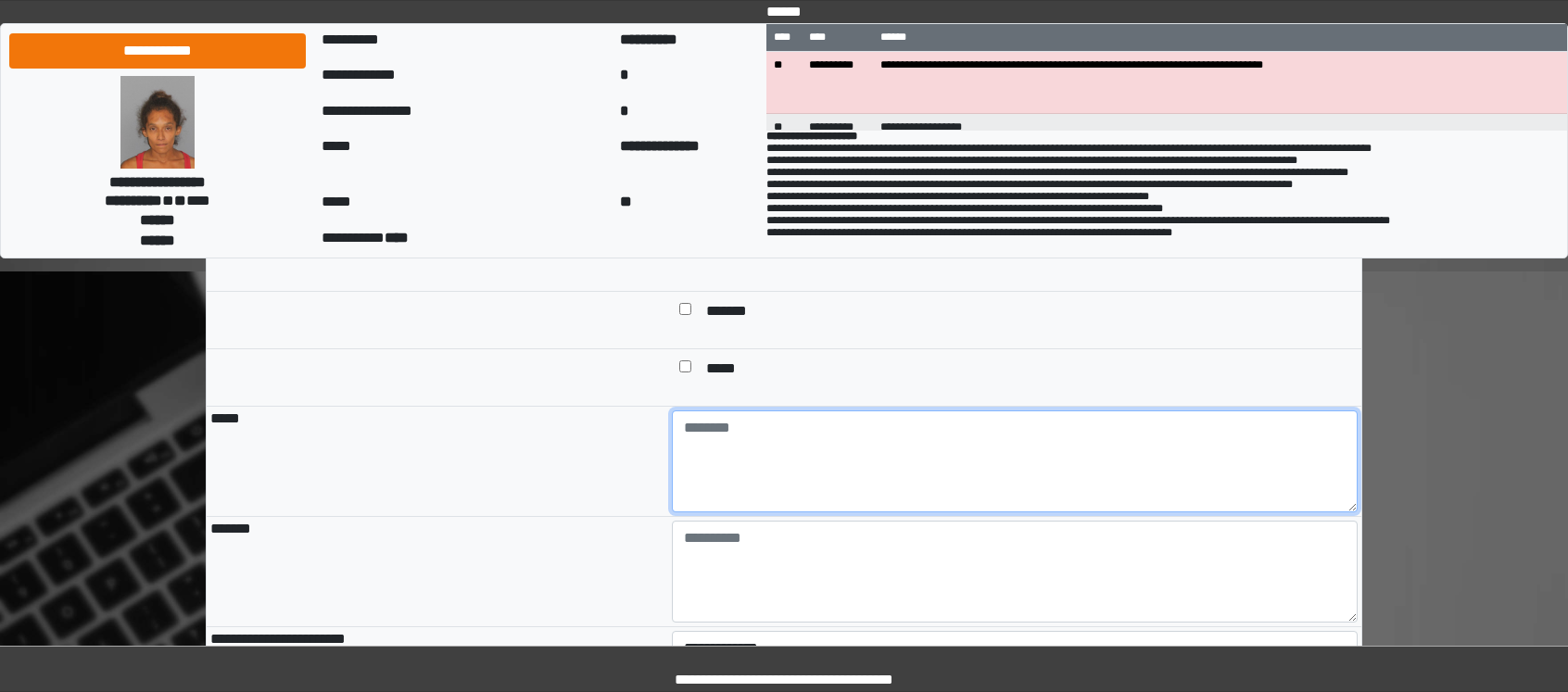 drag, startPoint x: 867, startPoint y: 494, endPoint x: 840, endPoint y: 501, distance: 27.89265 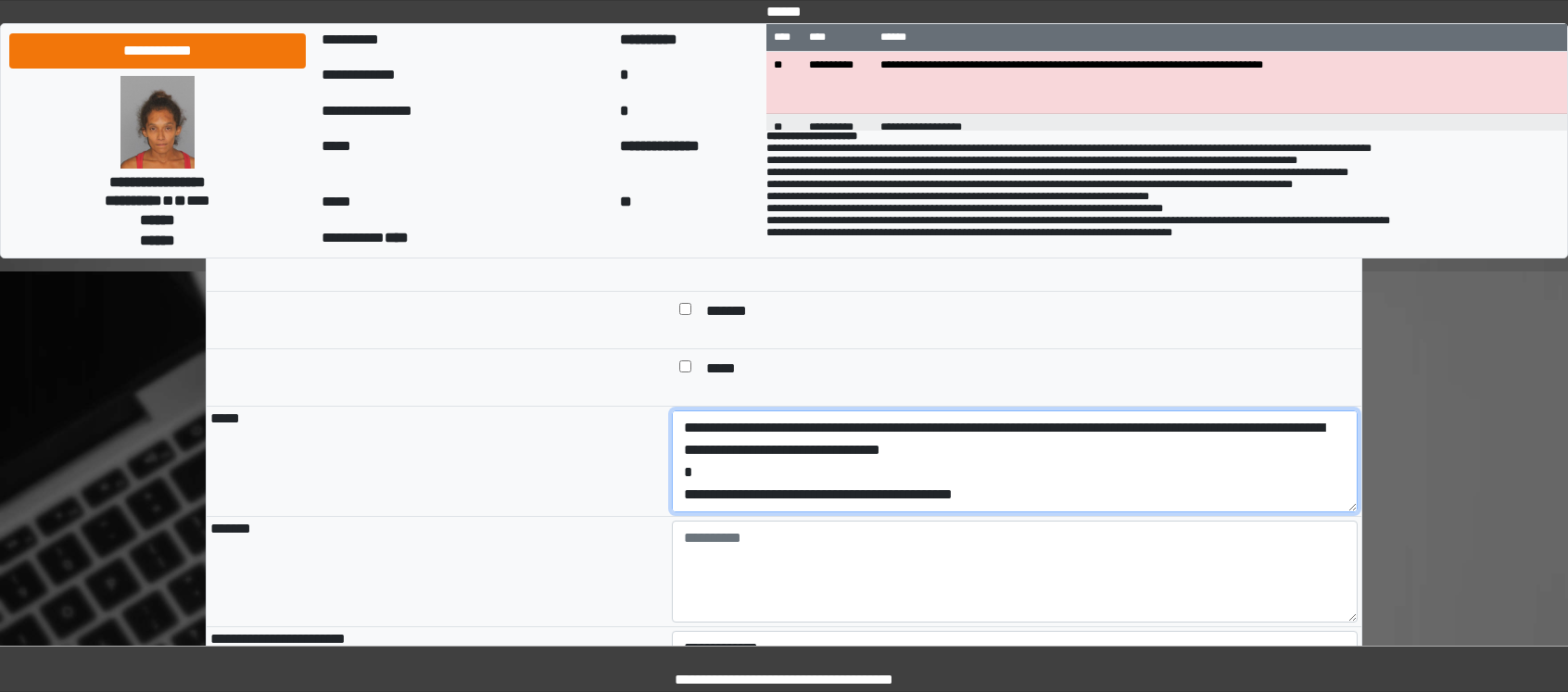 scroll, scrollTop: 0, scrollLeft: 0, axis: both 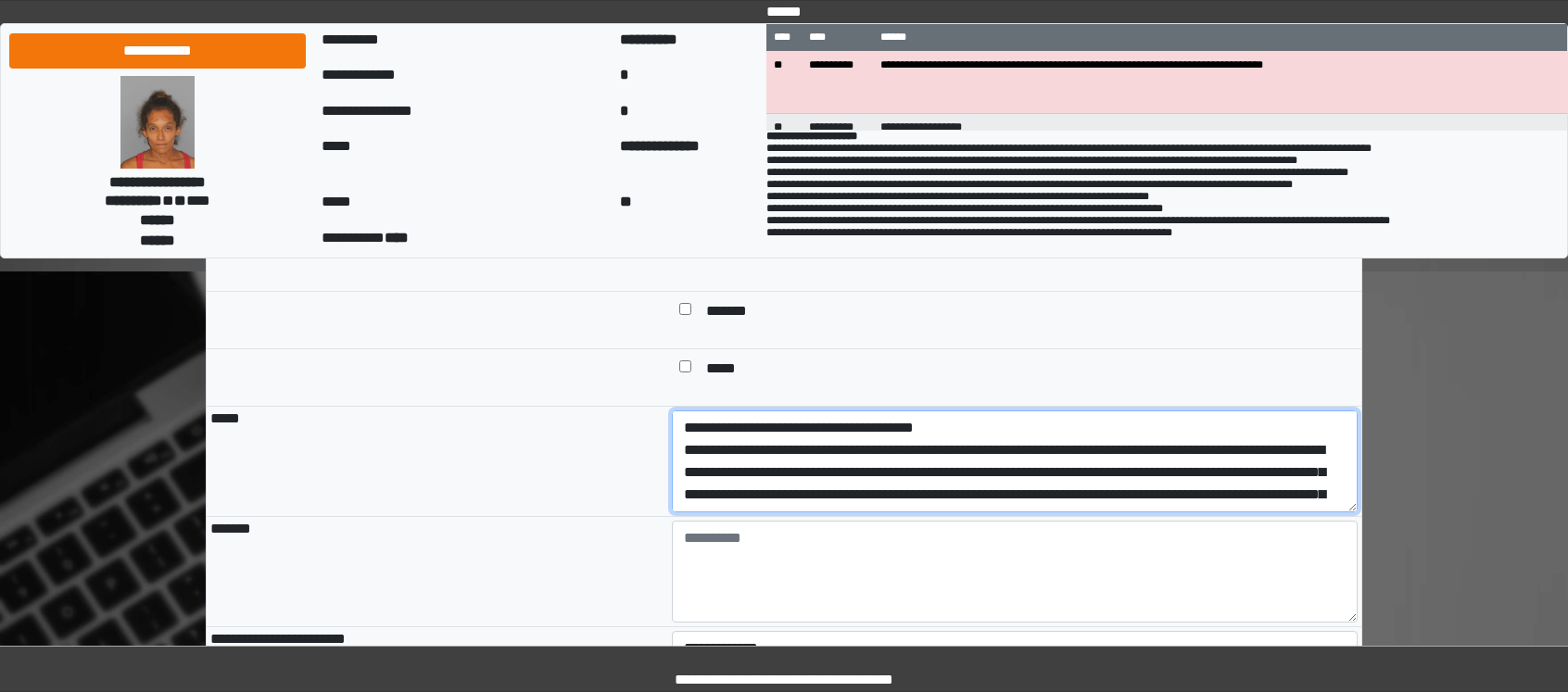 drag, startPoint x: 1019, startPoint y: 561, endPoint x: 636, endPoint y: 501, distance: 387.6713 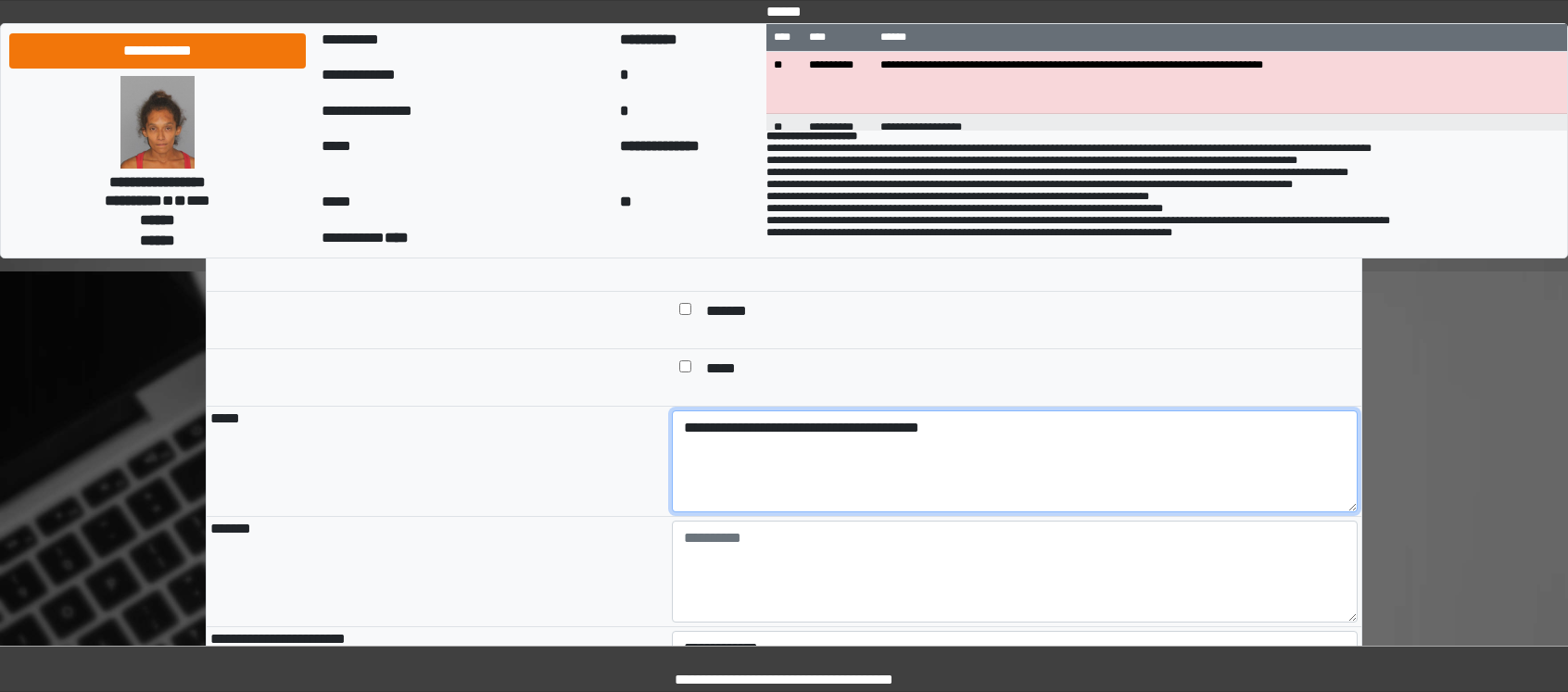 type on "**********" 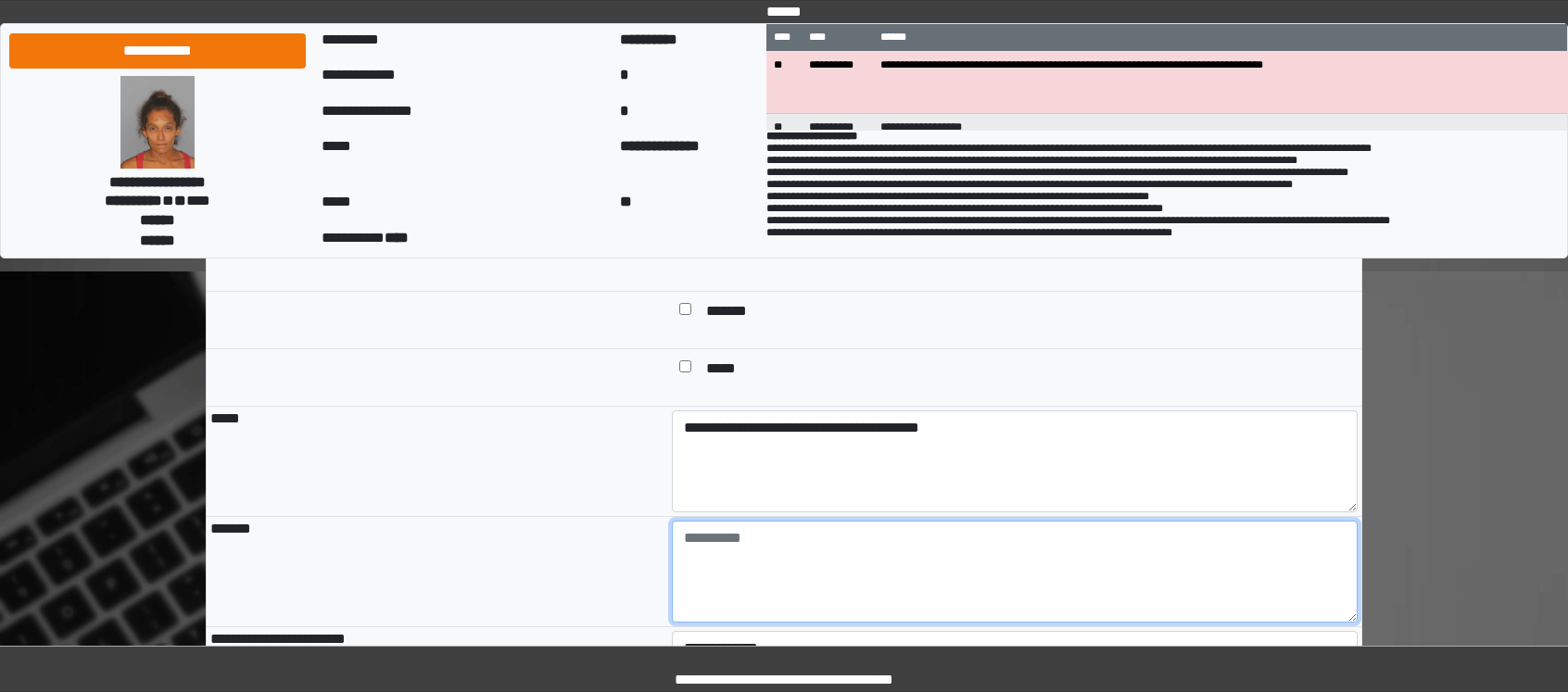click at bounding box center [1015, 572] 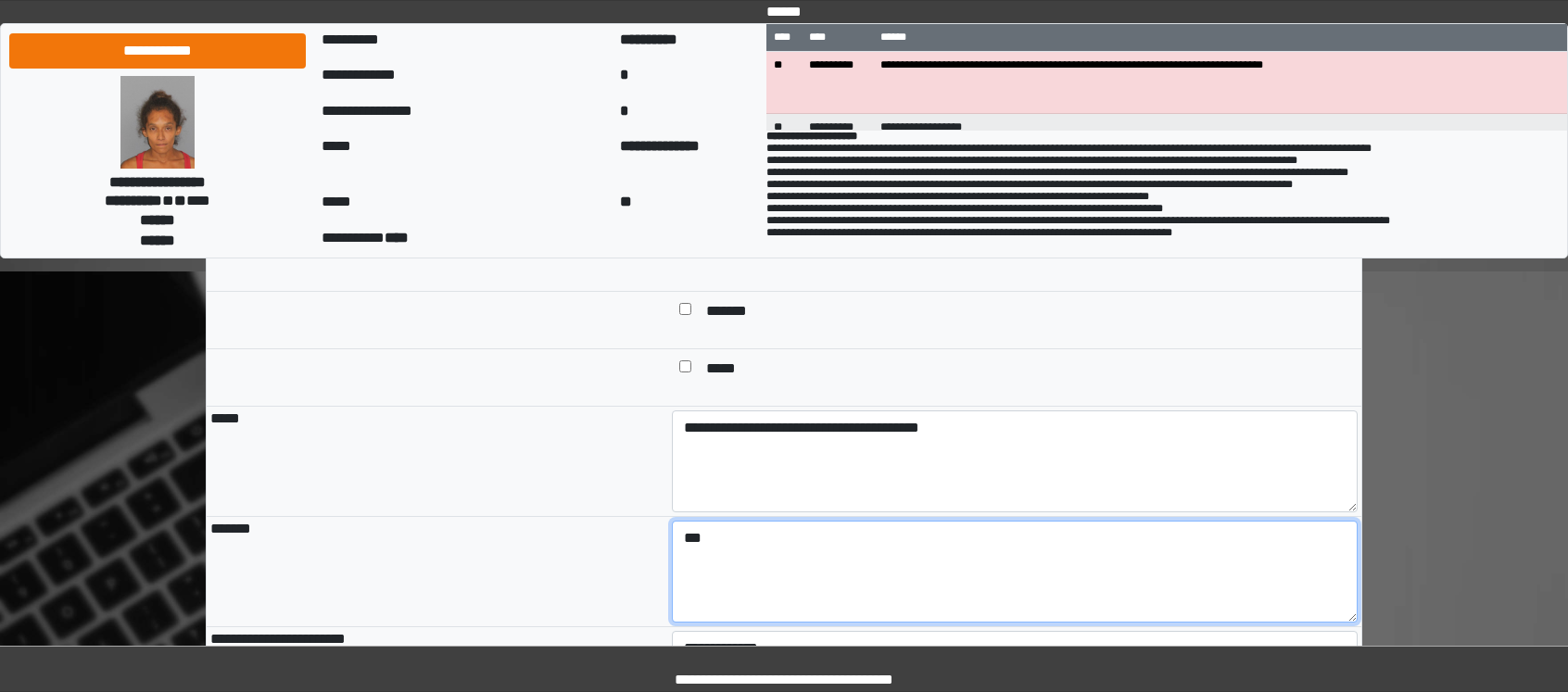 type on "***" 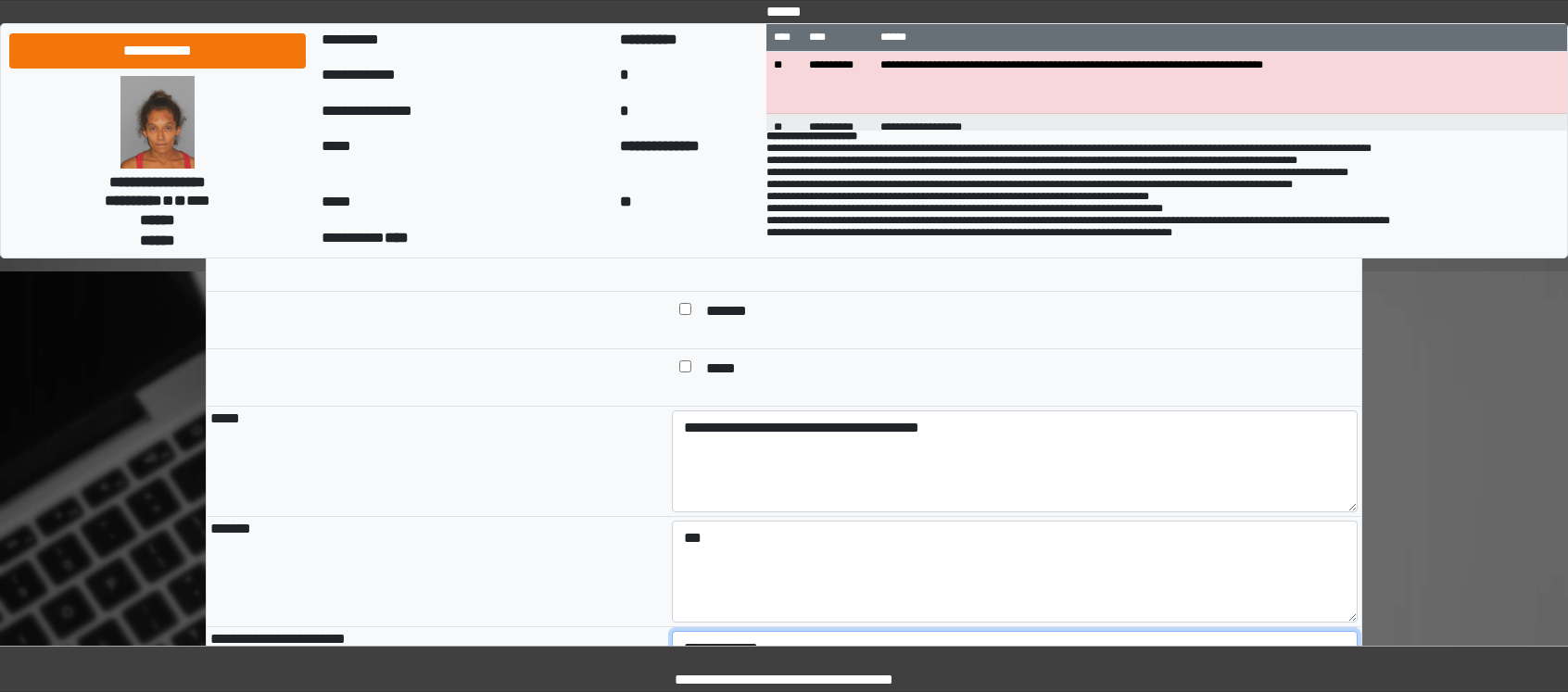 scroll, scrollTop: 1605, scrollLeft: 0, axis: vertical 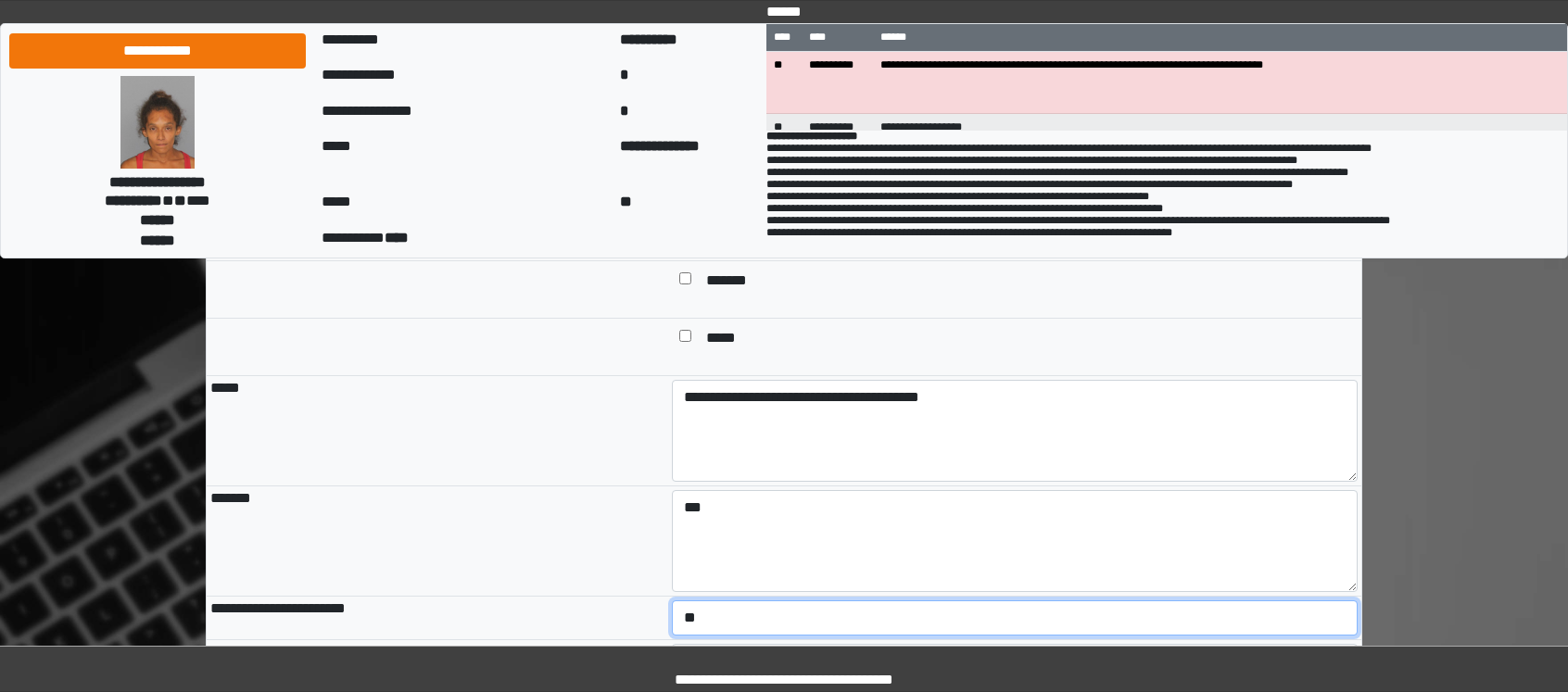 select on "*" 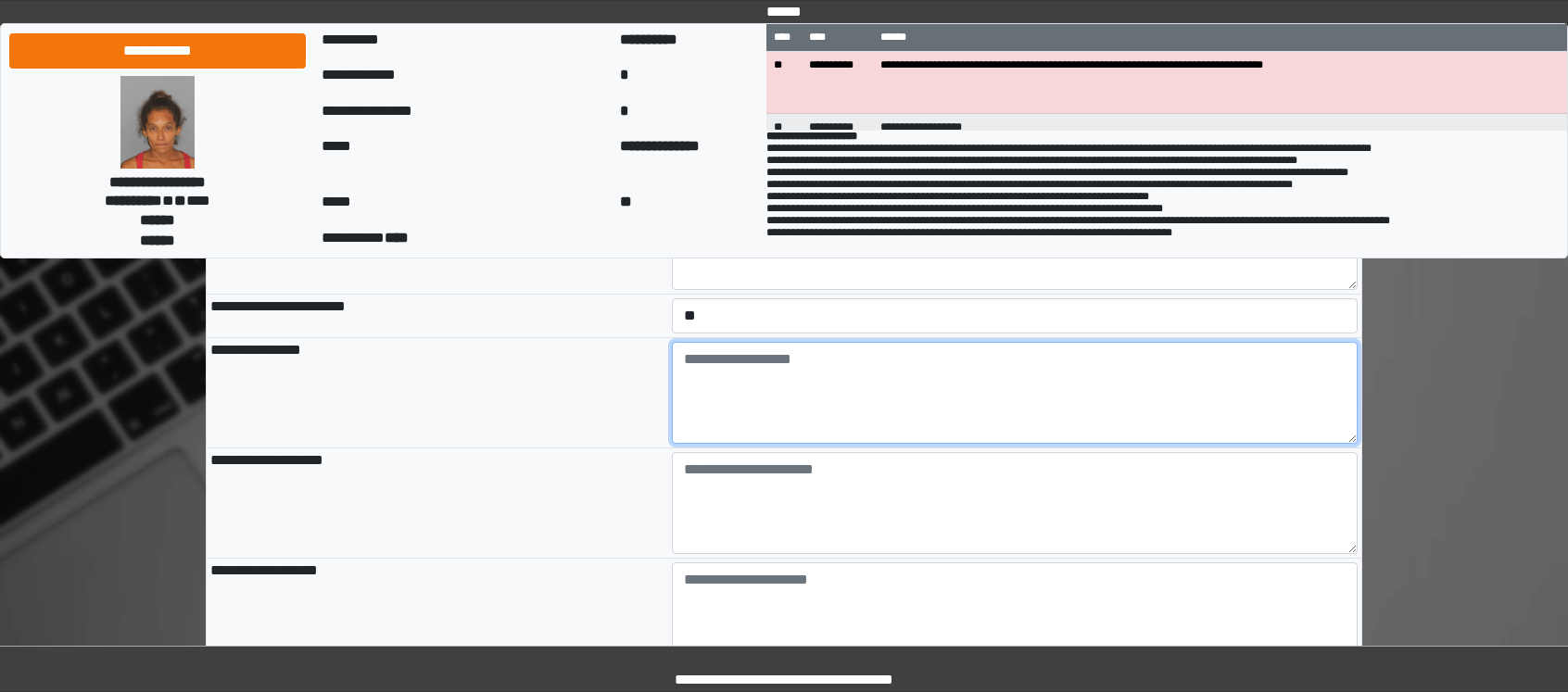 scroll, scrollTop: 1978, scrollLeft: 0, axis: vertical 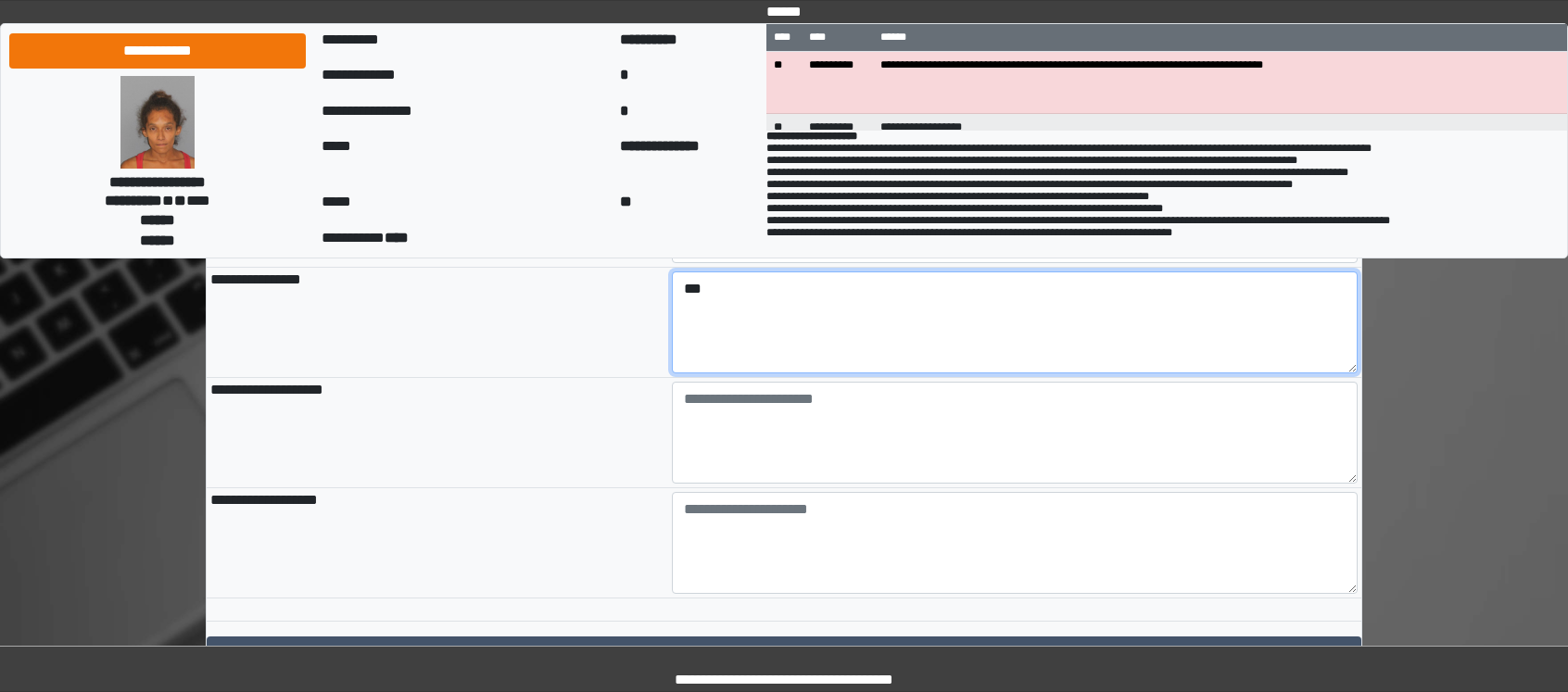 type on "***" 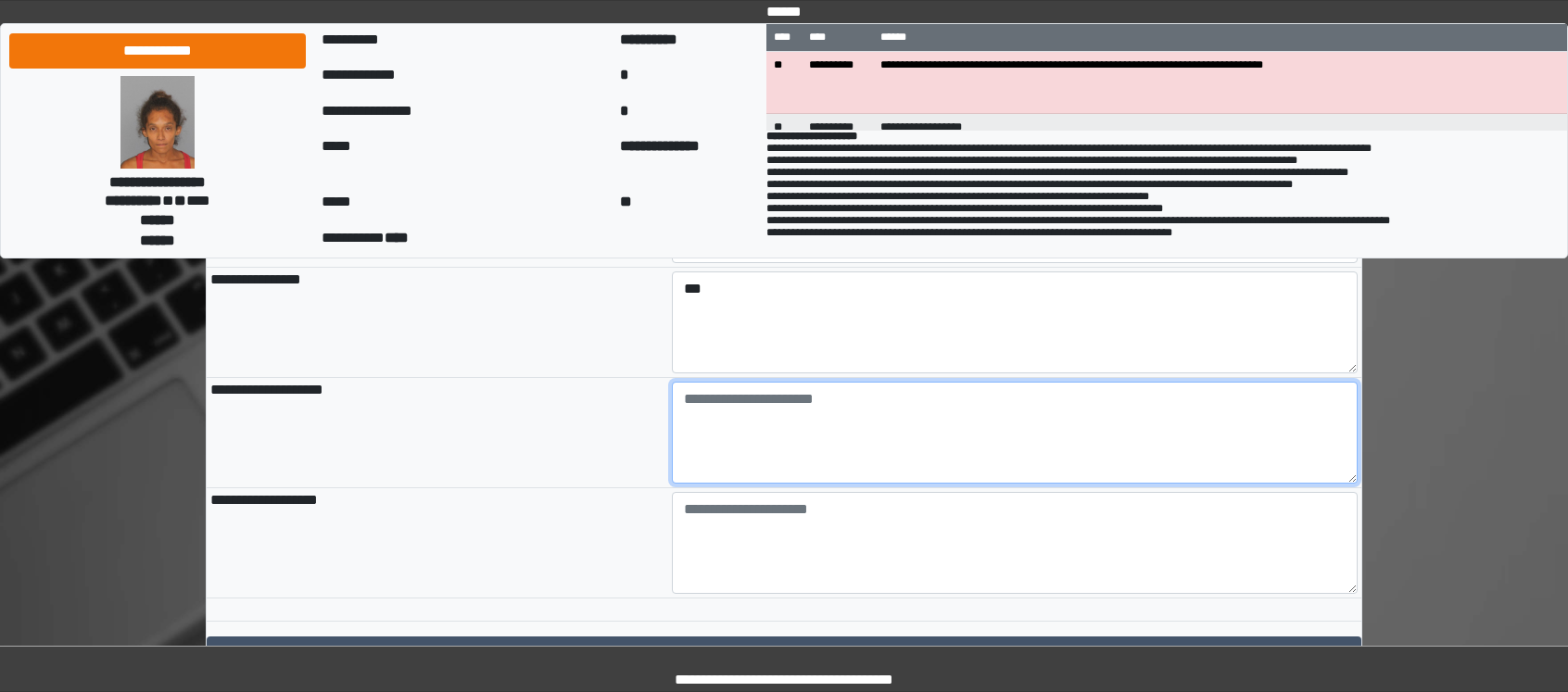 paste on "**********" 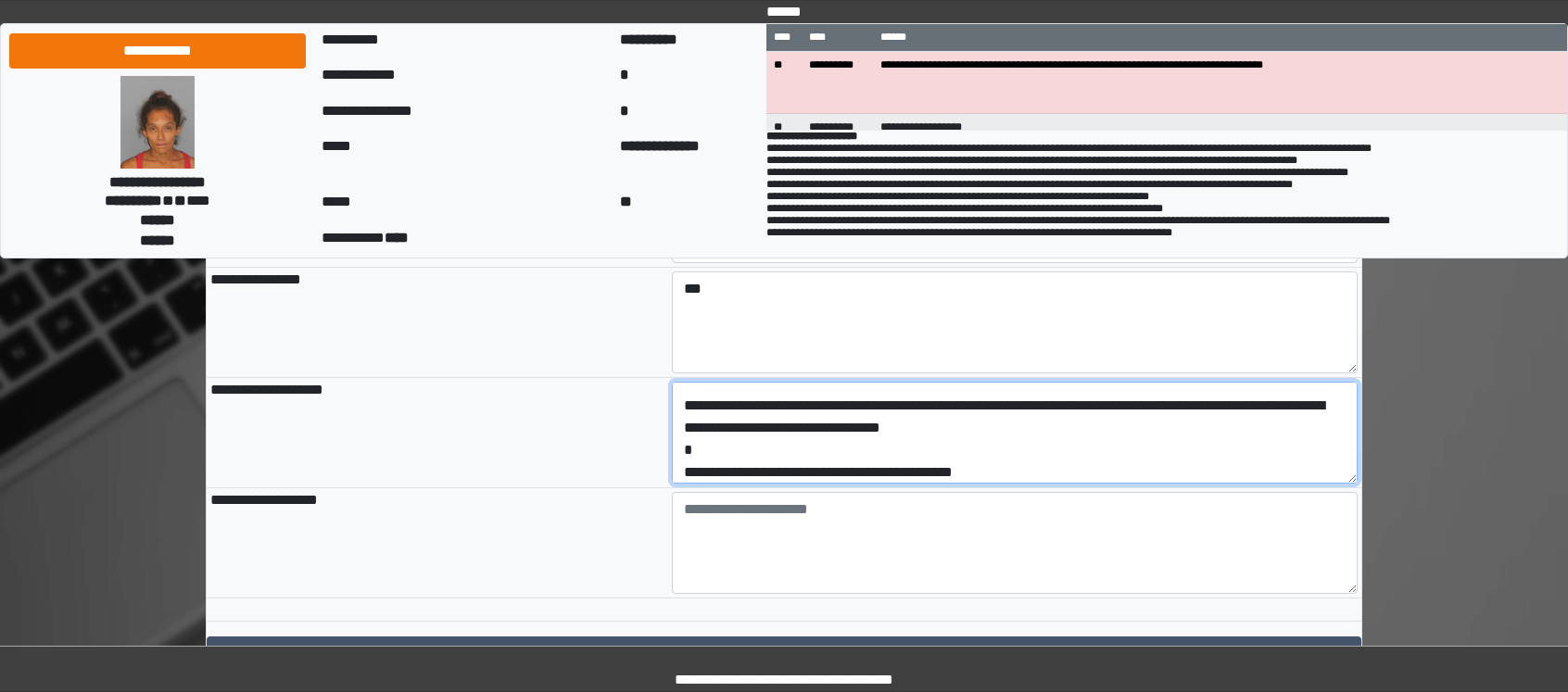 scroll, scrollTop: 156, scrollLeft: 0, axis: vertical 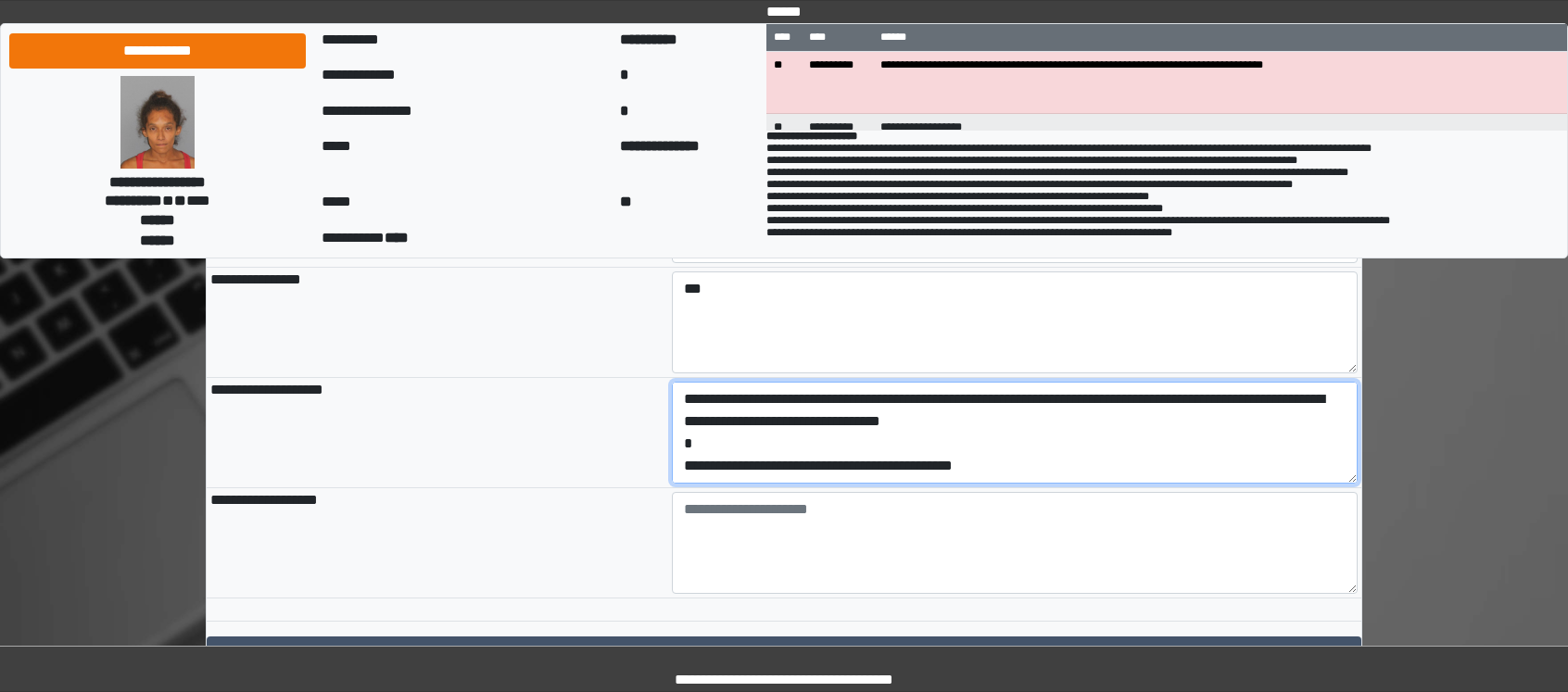 drag, startPoint x: 1025, startPoint y: 529, endPoint x: 682, endPoint y: 534, distance: 343.03644 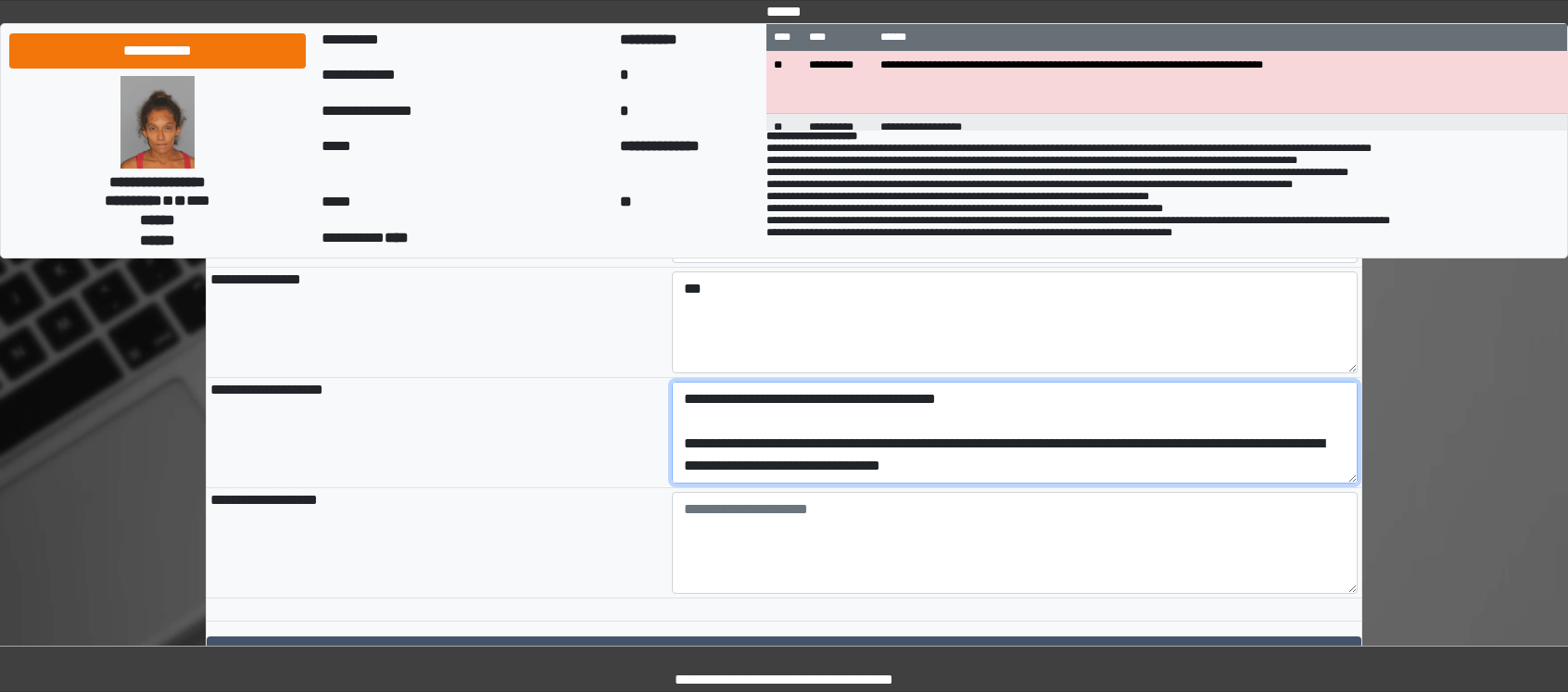 scroll, scrollTop: 111, scrollLeft: 0, axis: vertical 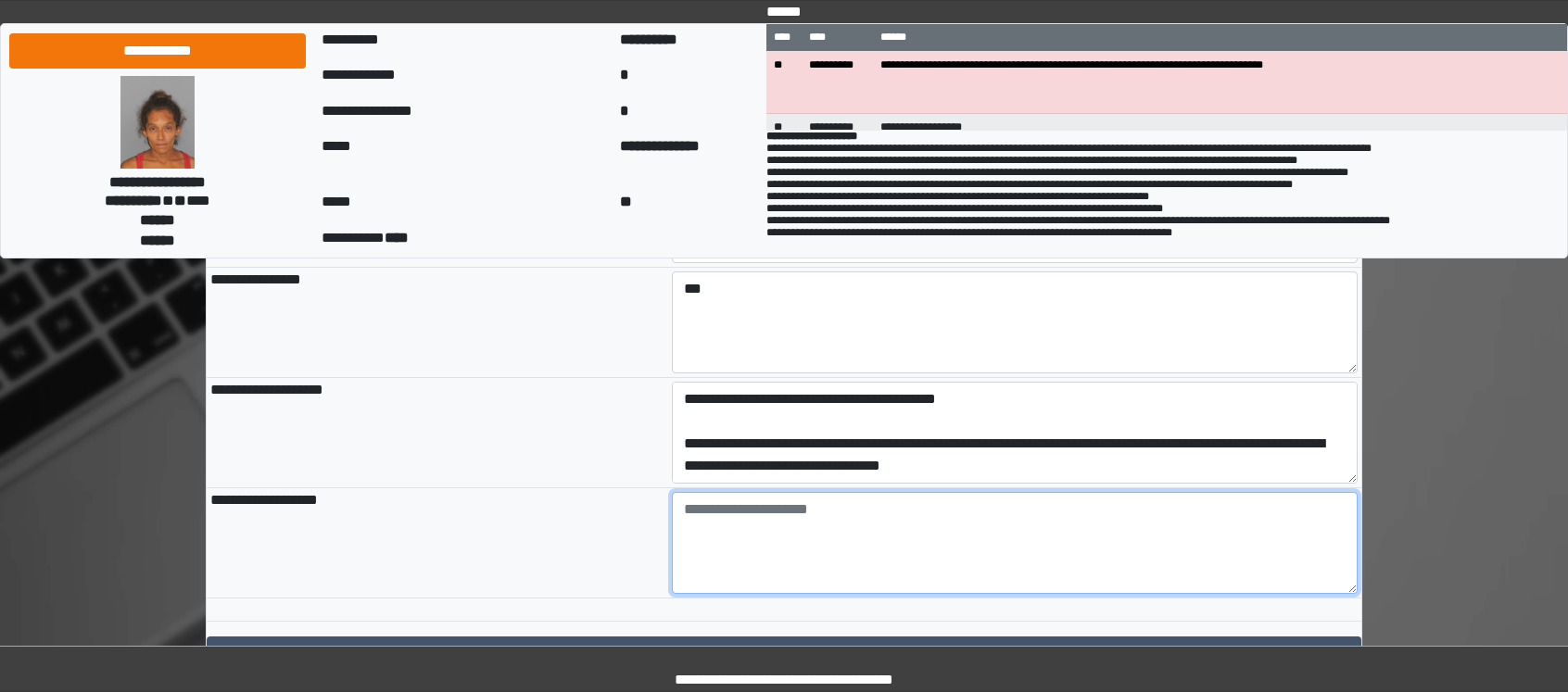 click at bounding box center [1015, 543] 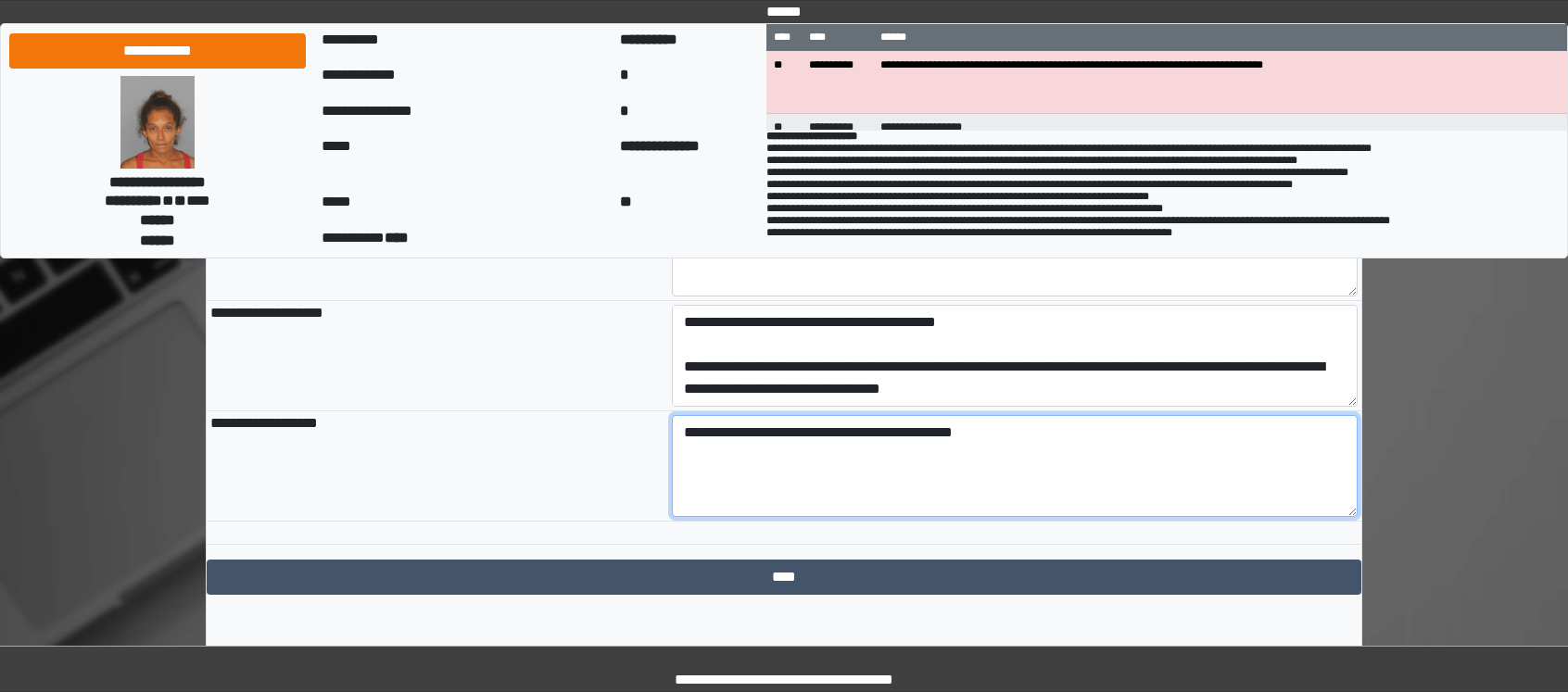 scroll, scrollTop: 2133, scrollLeft: 0, axis: vertical 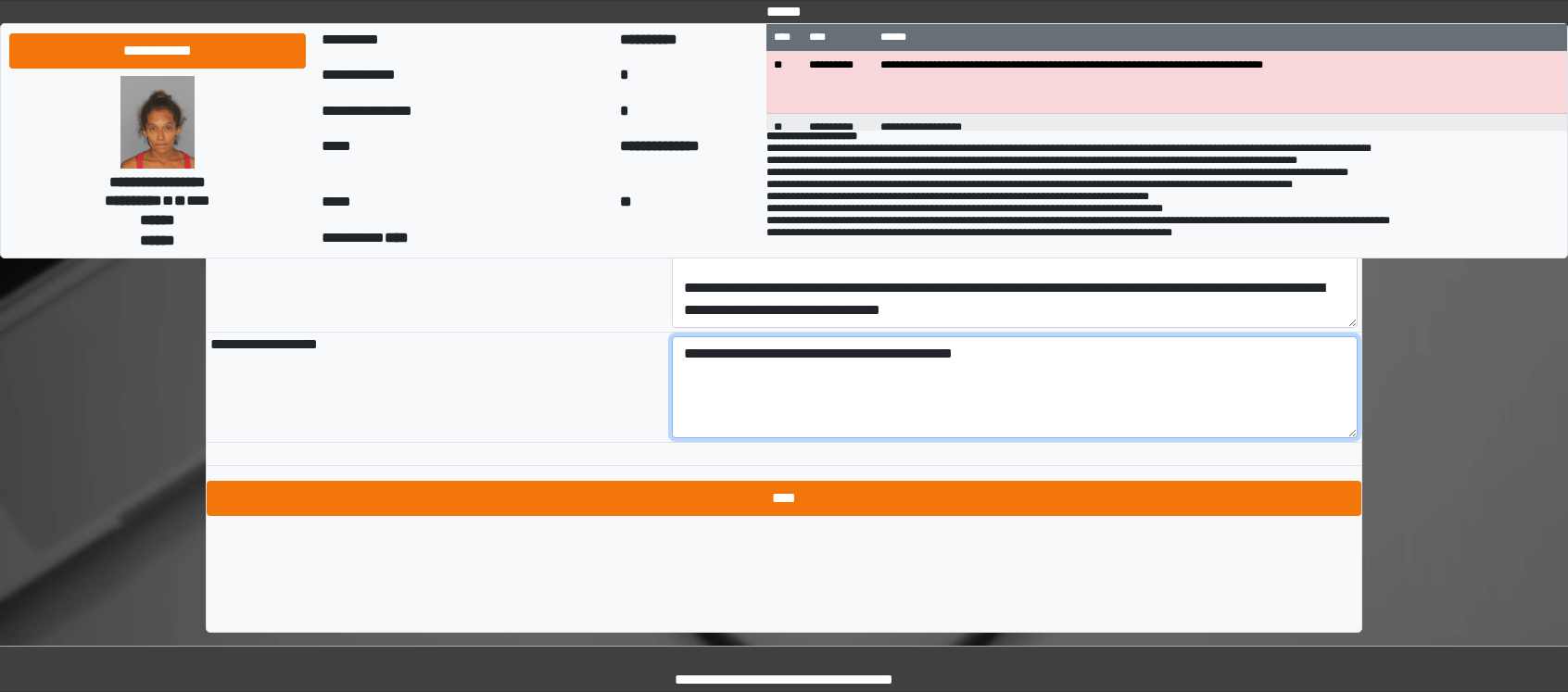 type on "**********" 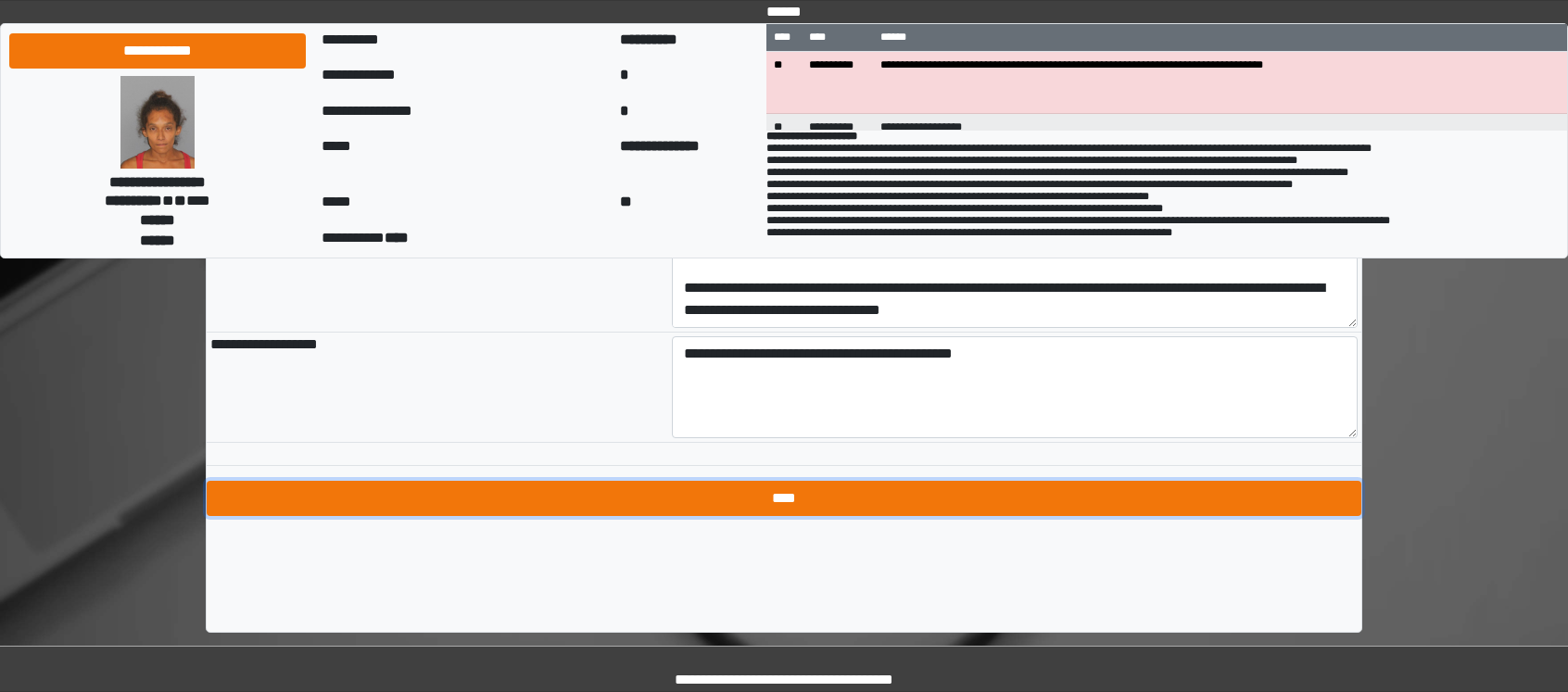 click on "****" at bounding box center (784, 498) 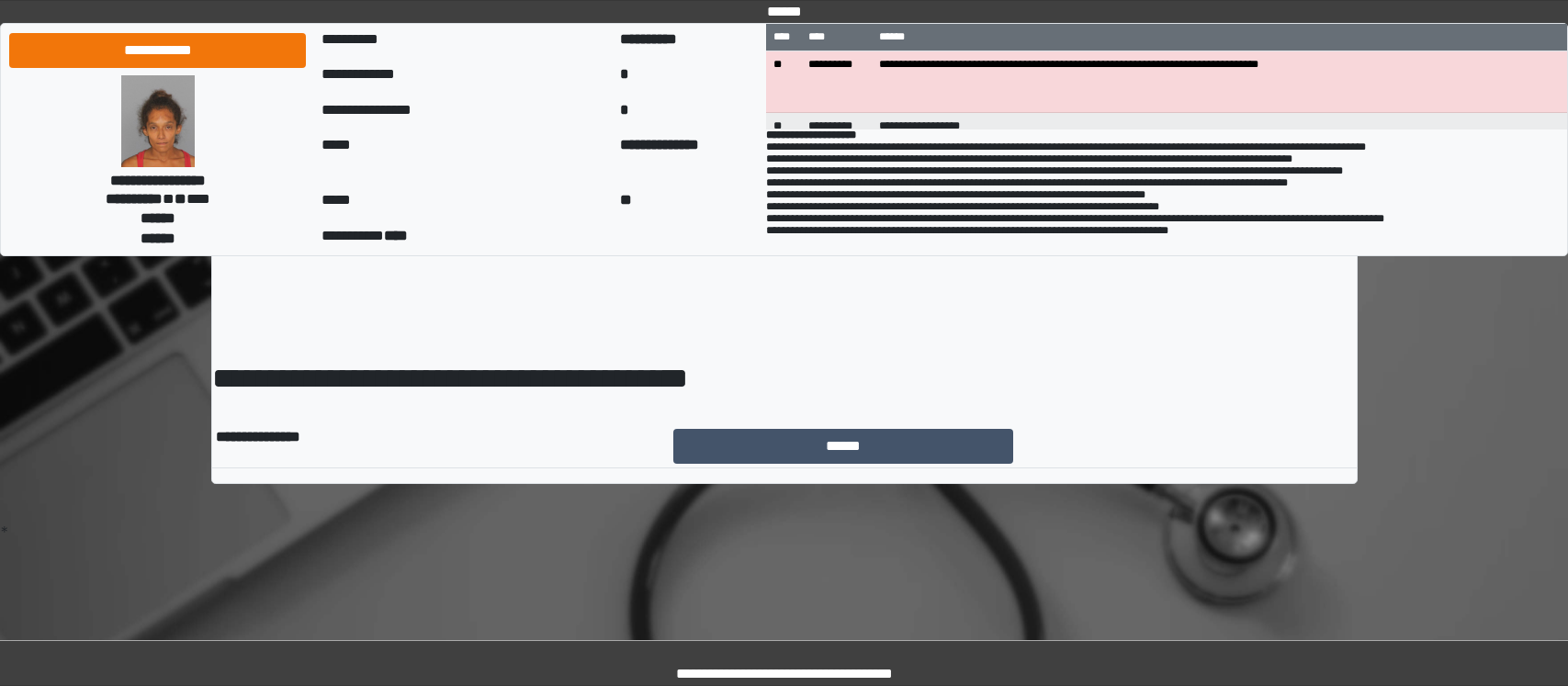 scroll, scrollTop: 0, scrollLeft: 0, axis: both 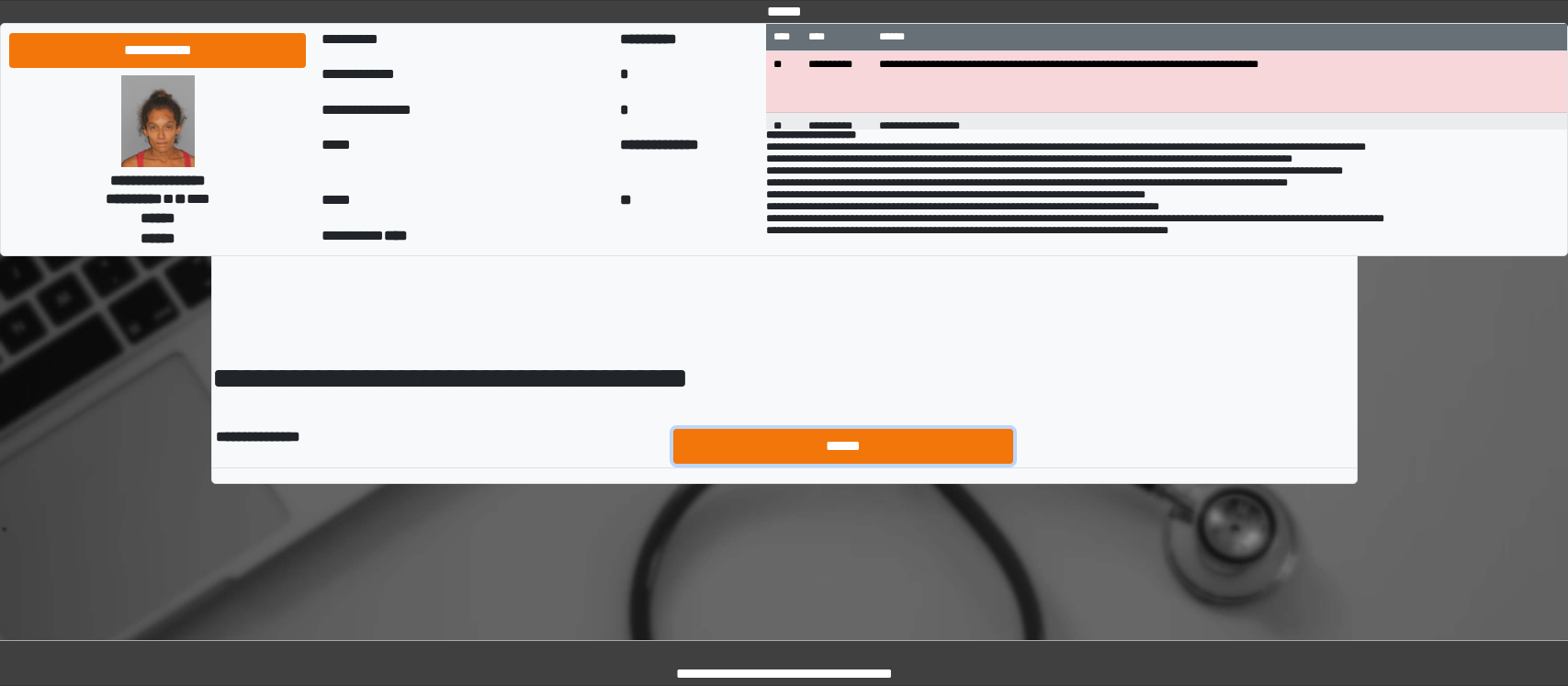 click on "******" at bounding box center (843, 446) 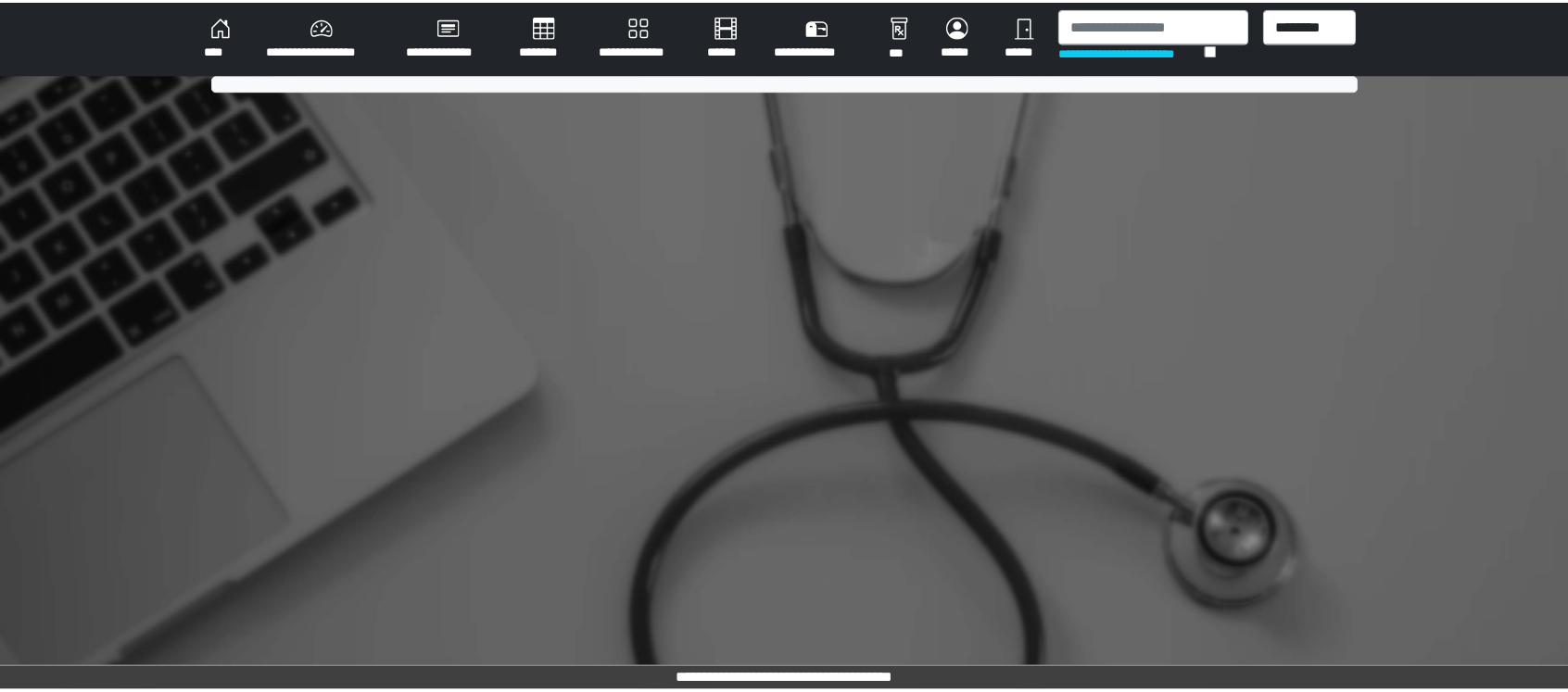 scroll, scrollTop: 0, scrollLeft: 0, axis: both 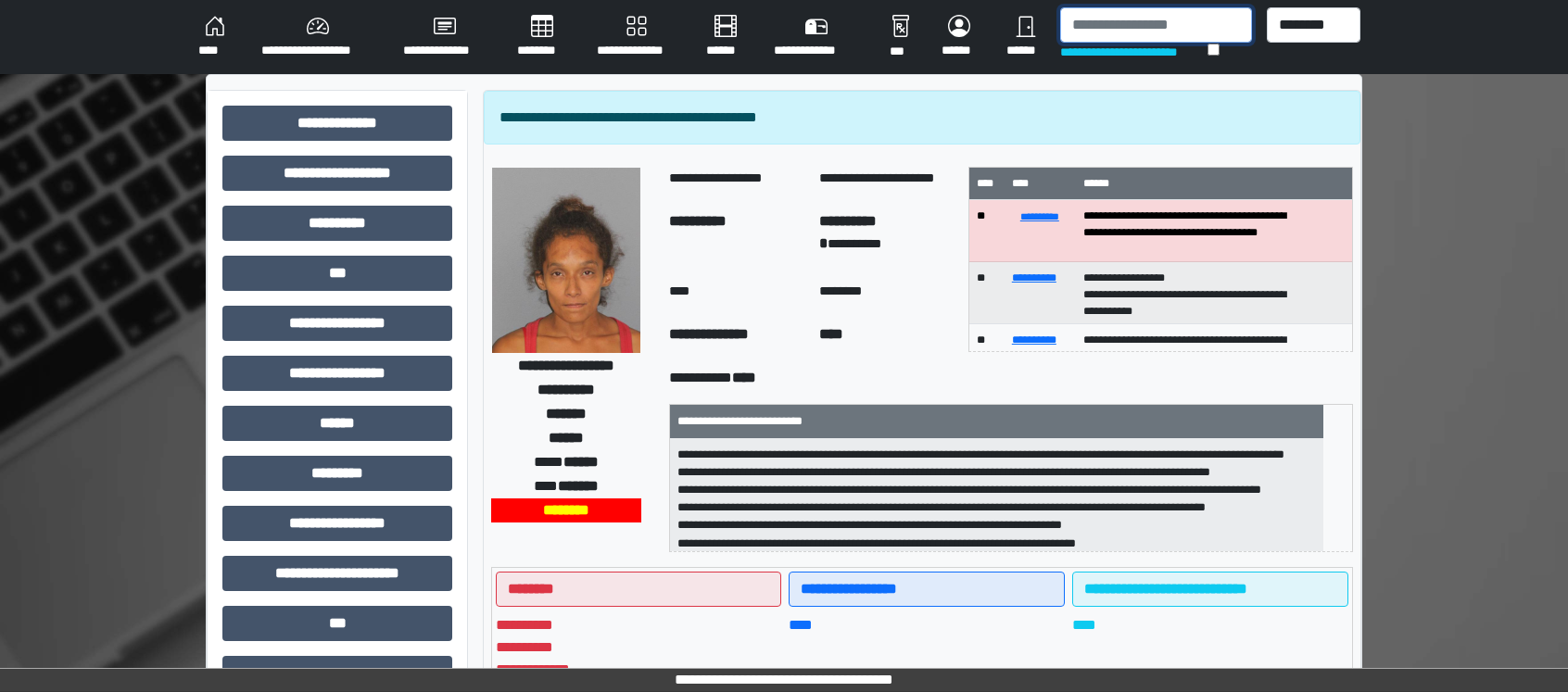 click at bounding box center (1156, 25) 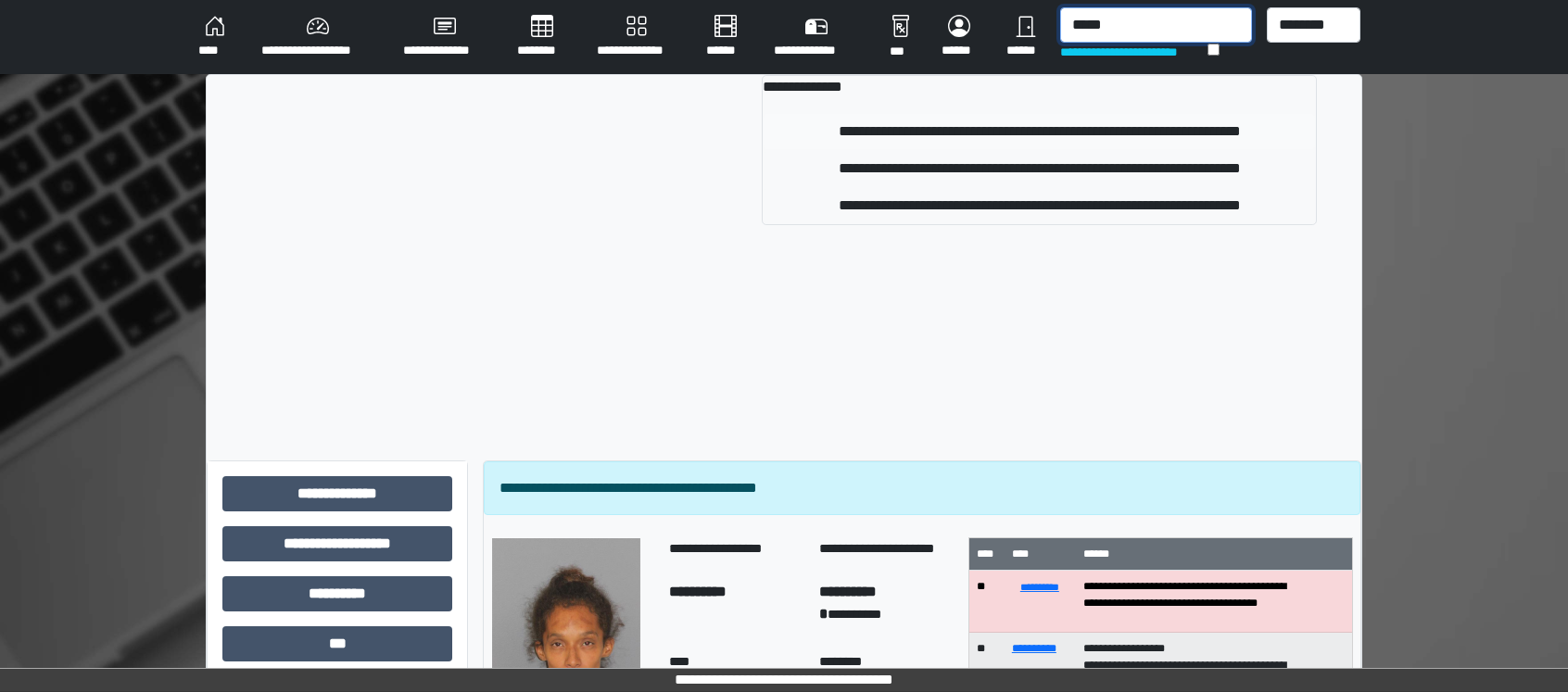 type on "*****" 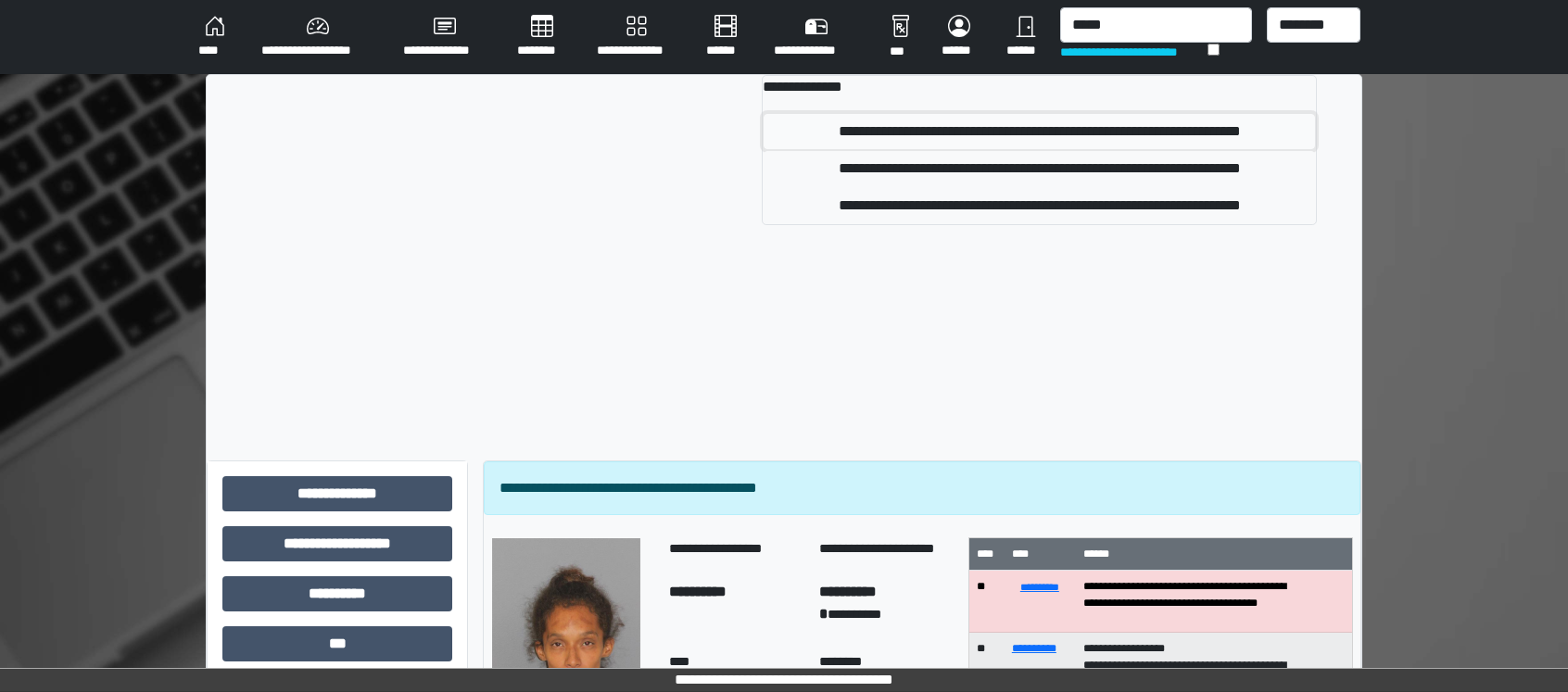 click on "**********" at bounding box center [1039, 132] 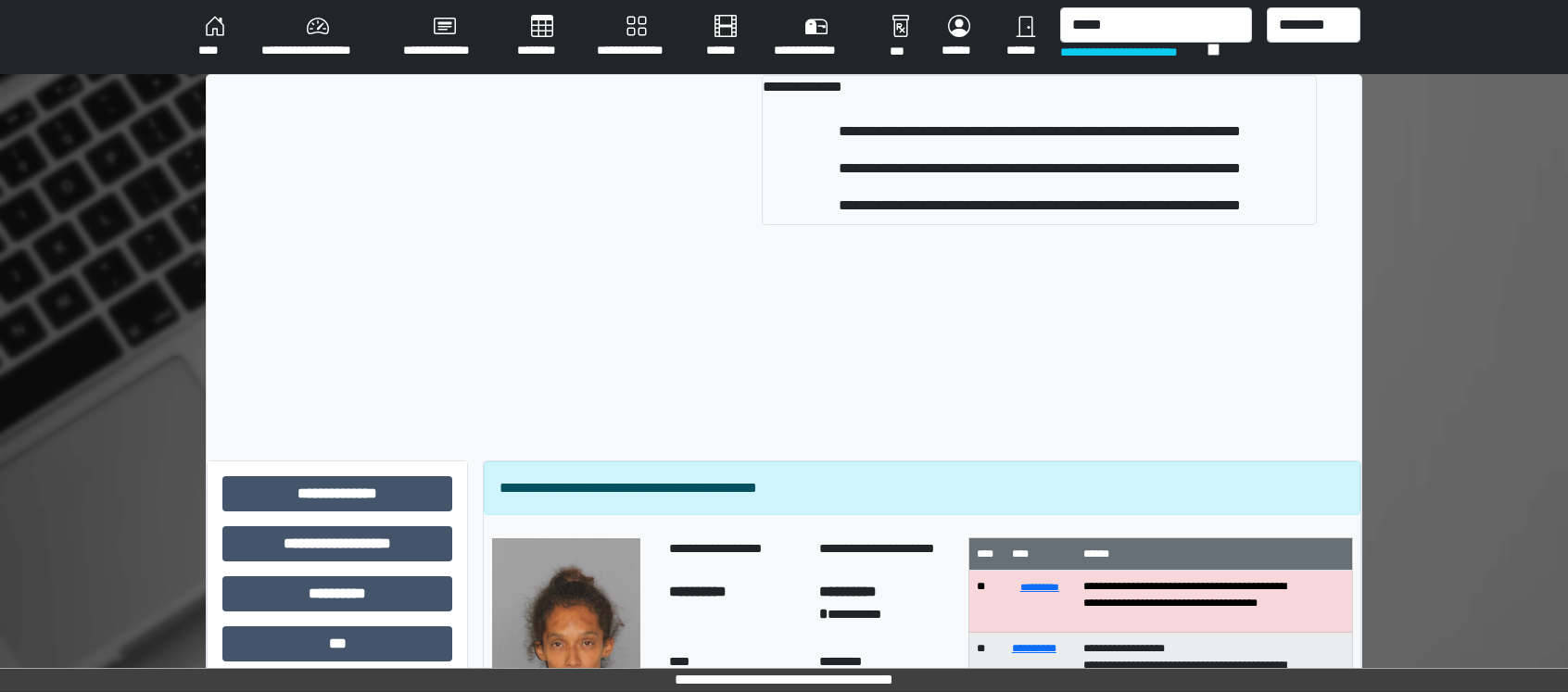 type 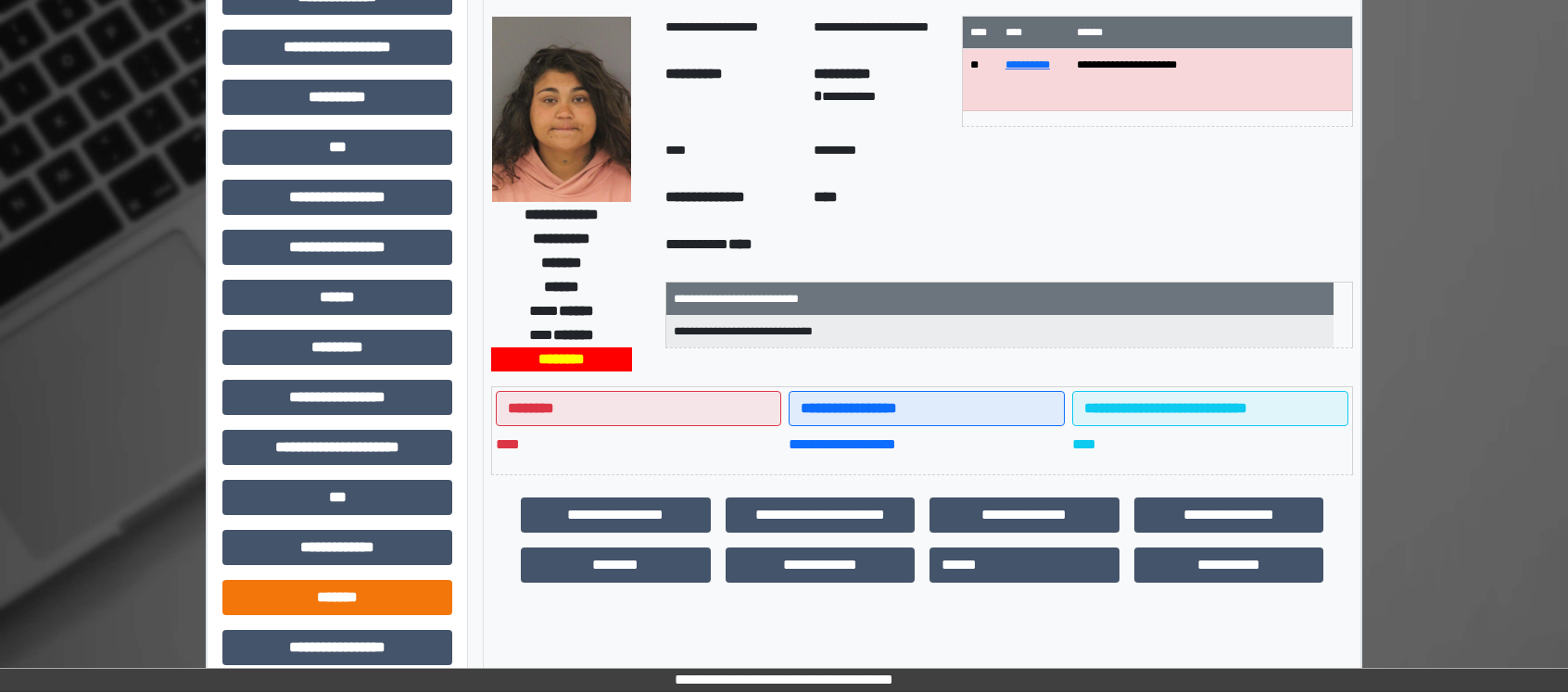 scroll, scrollTop: 278, scrollLeft: 0, axis: vertical 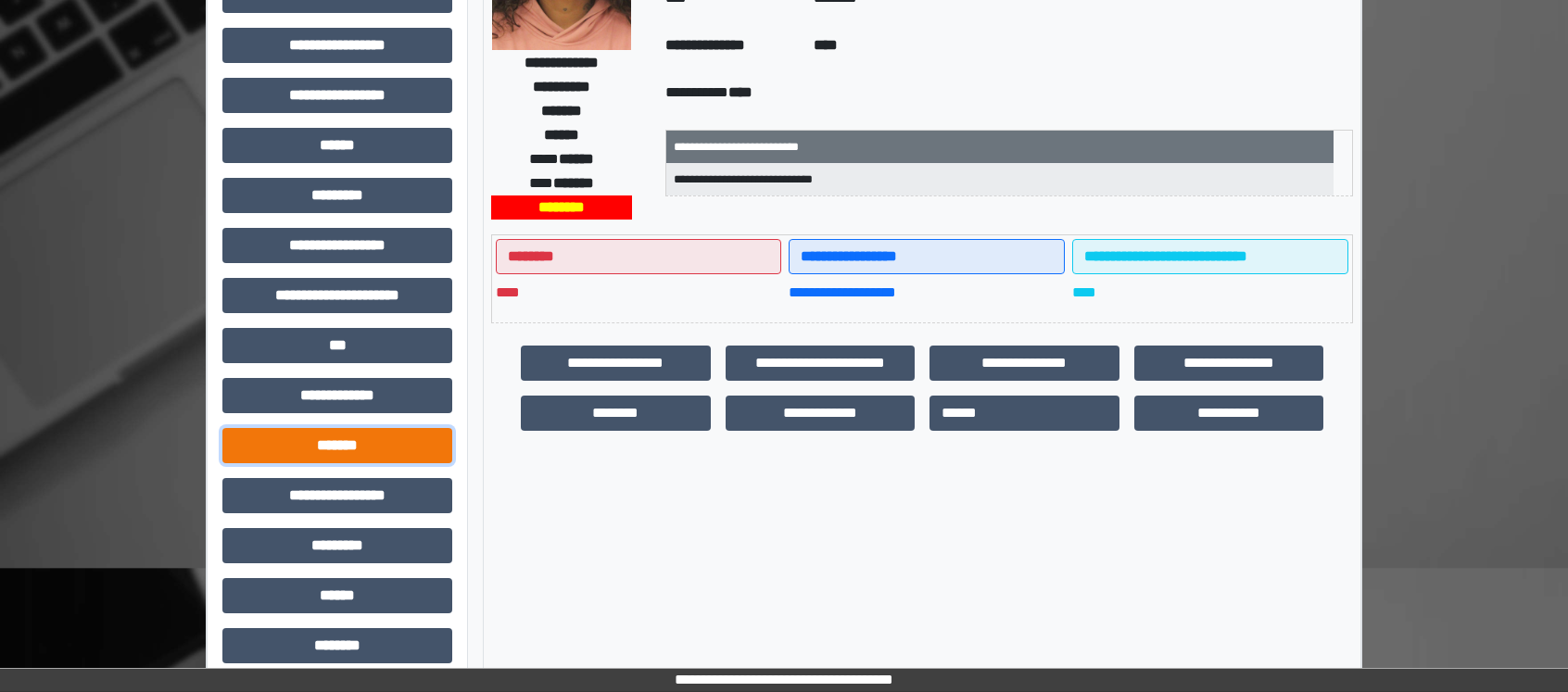 click on "*******" at bounding box center [337, 446] 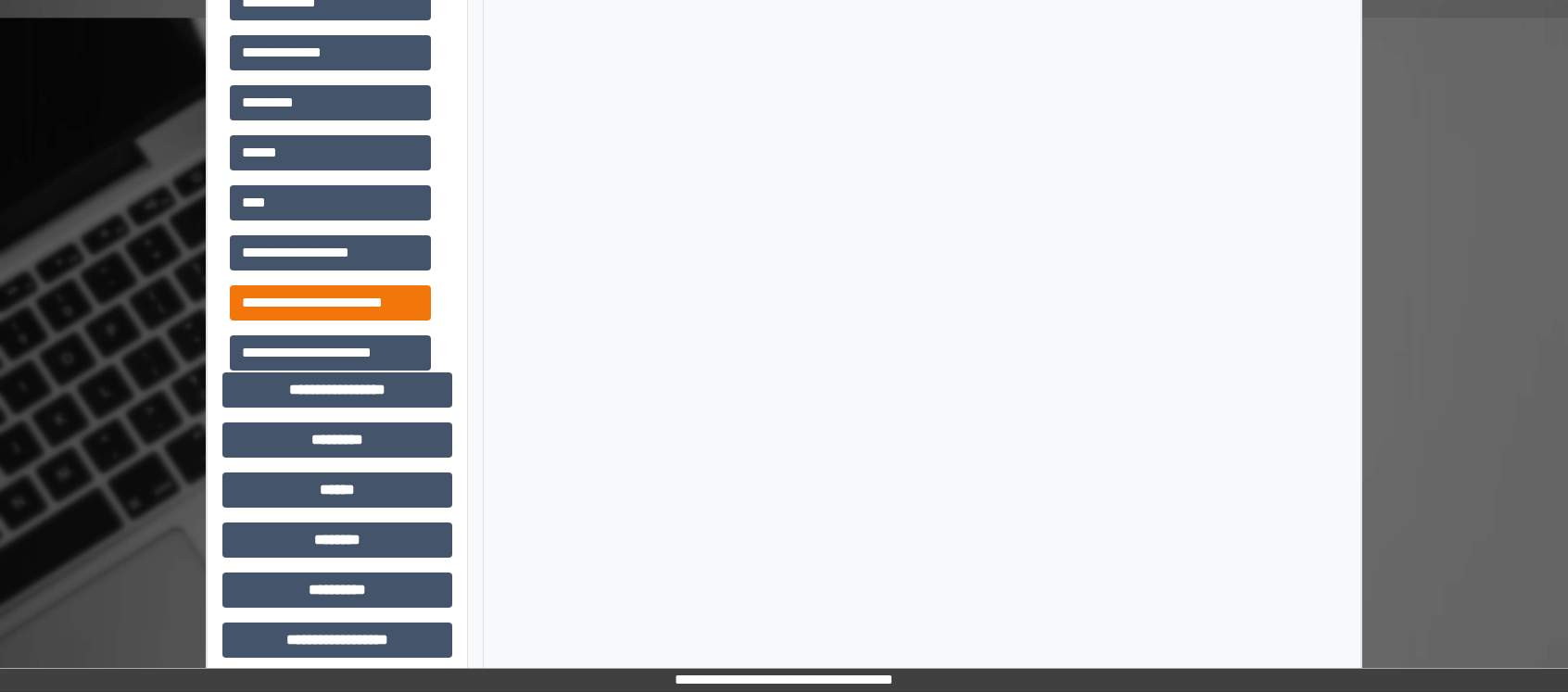 scroll, scrollTop: 840, scrollLeft: 0, axis: vertical 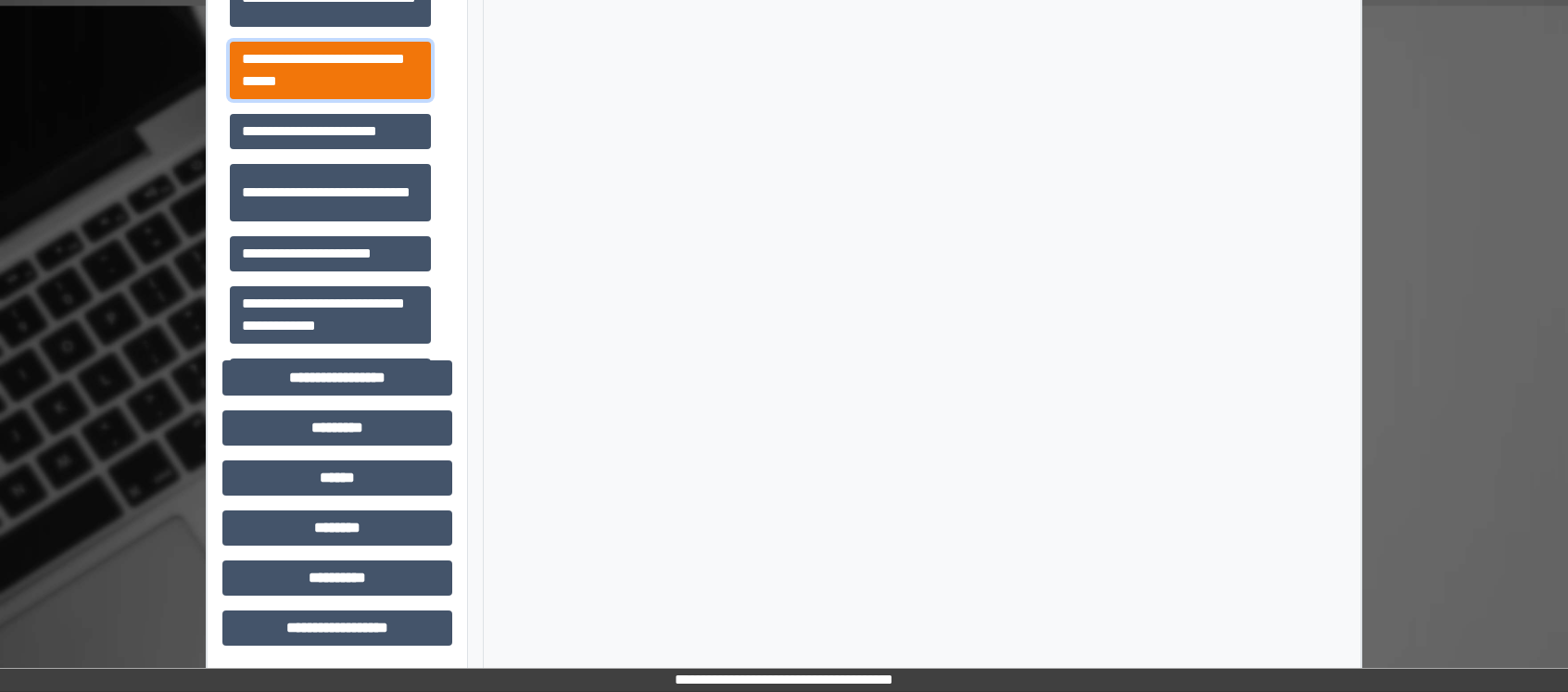 click on "**********" at bounding box center (330, 70) 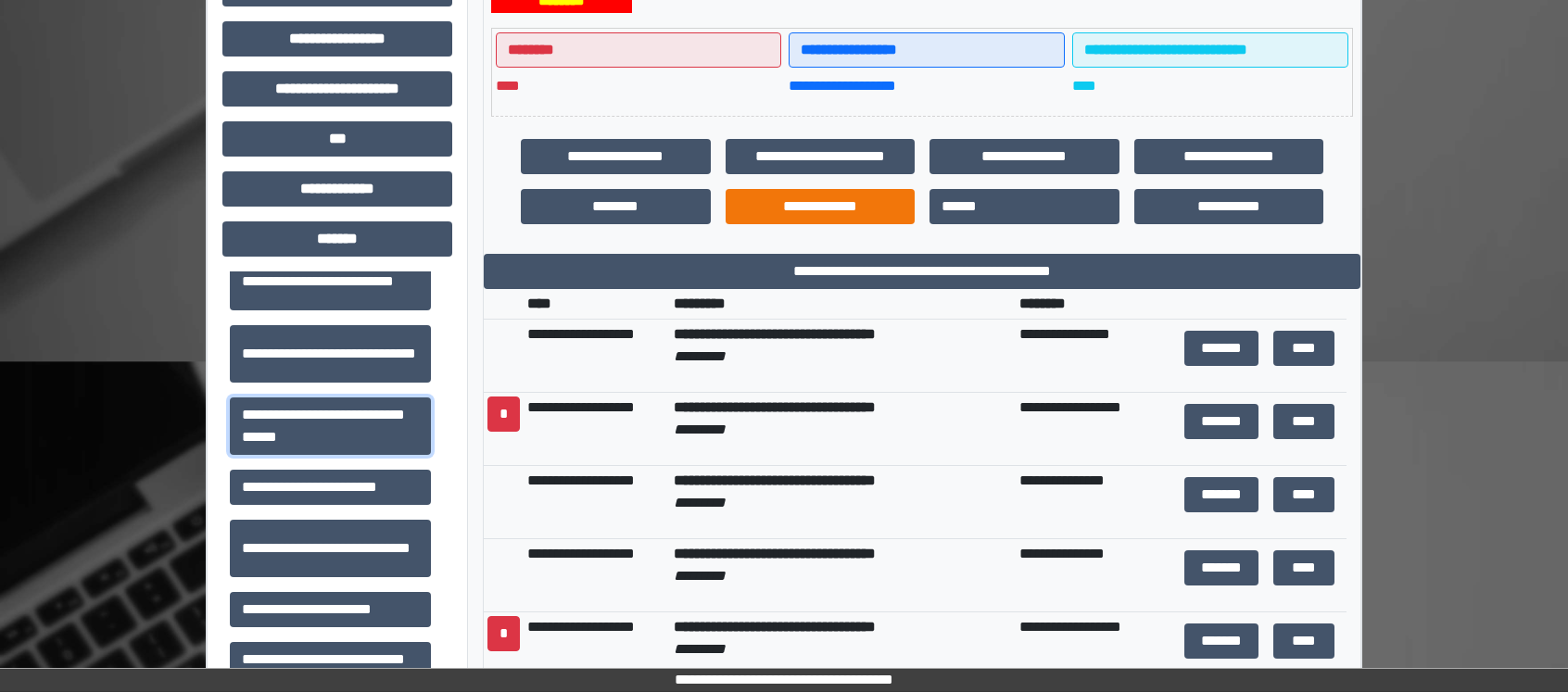 scroll, scrollTop: 470, scrollLeft: 0, axis: vertical 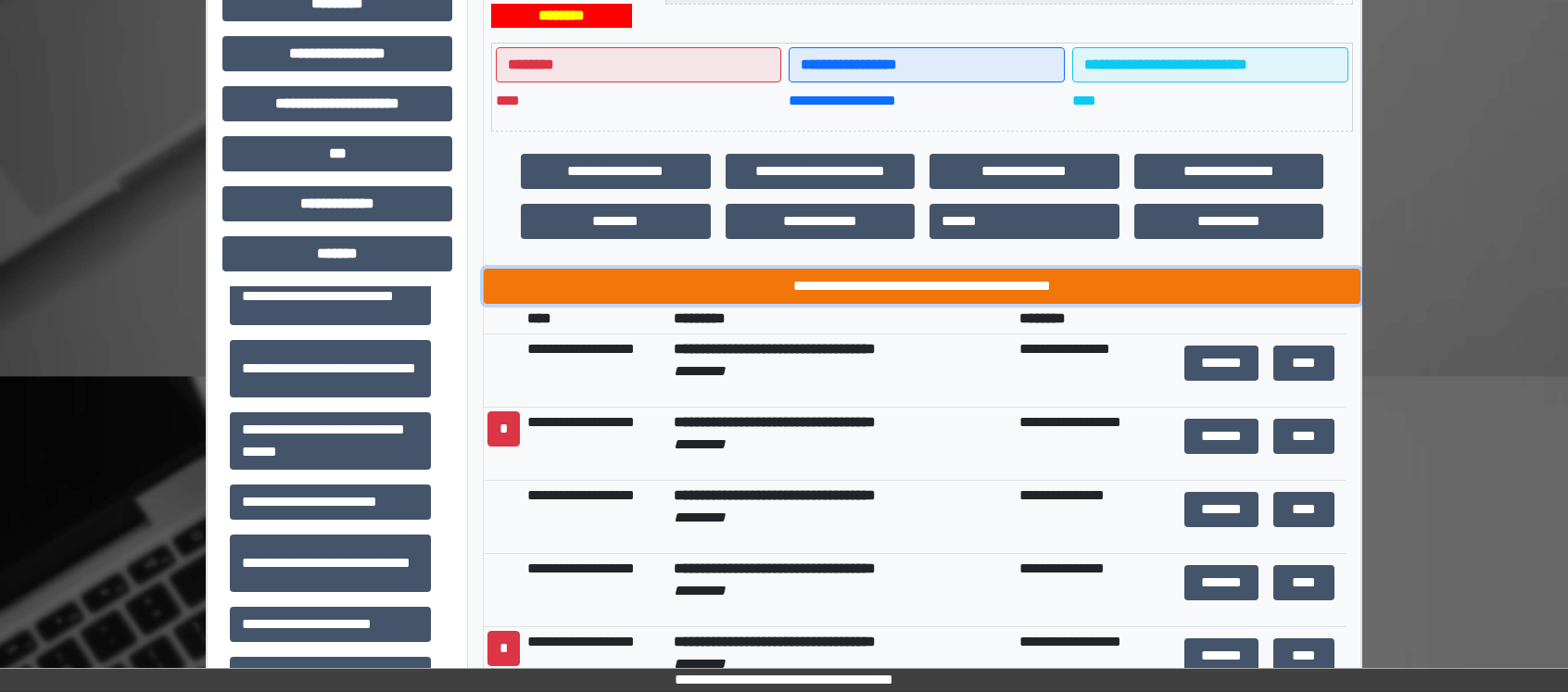 click on "**********" at bounding box center [922, 286] 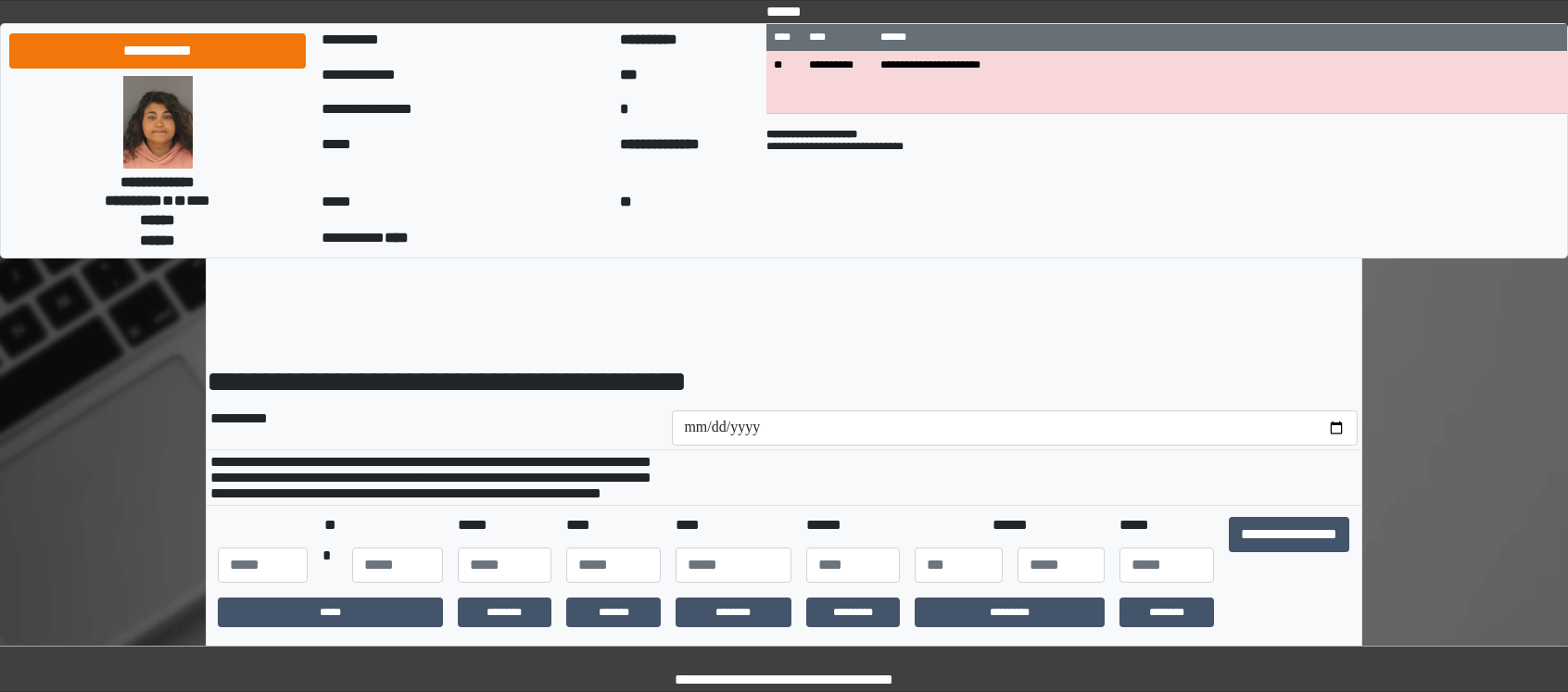 scroll, scrollTop: 0, scrollLeft: 0, axis: both 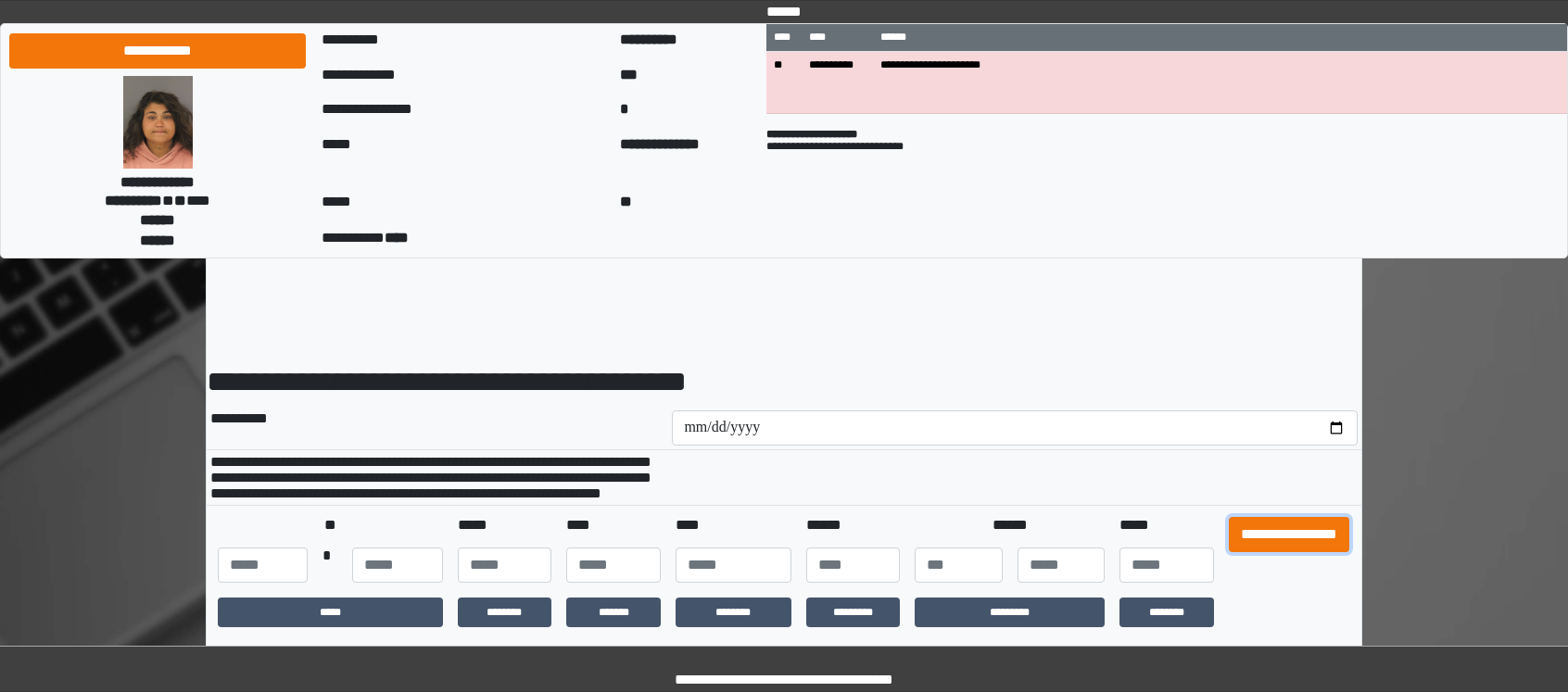 click on "**********" at bounding box center [1289, 535] 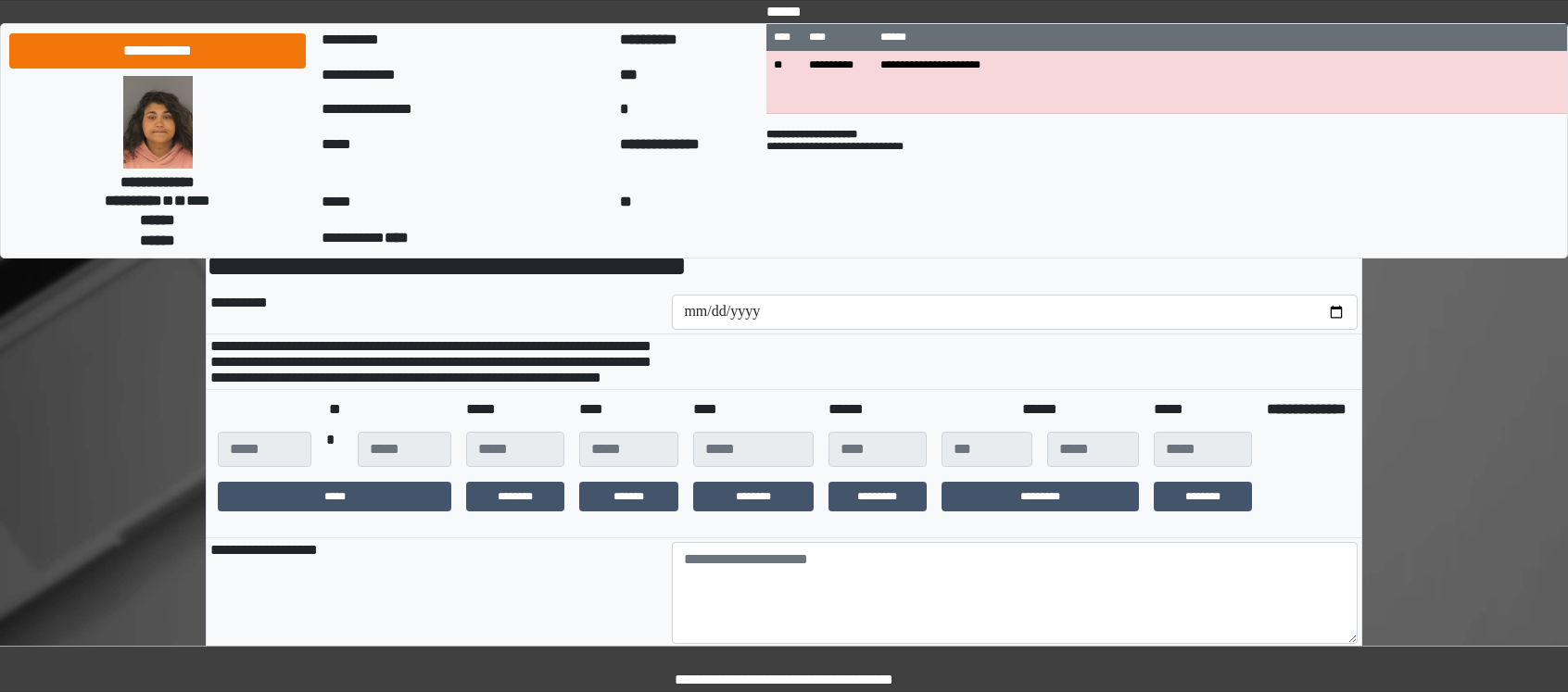 scroll, scrollTop: 371, scrollLeft: 0, axis: vertical 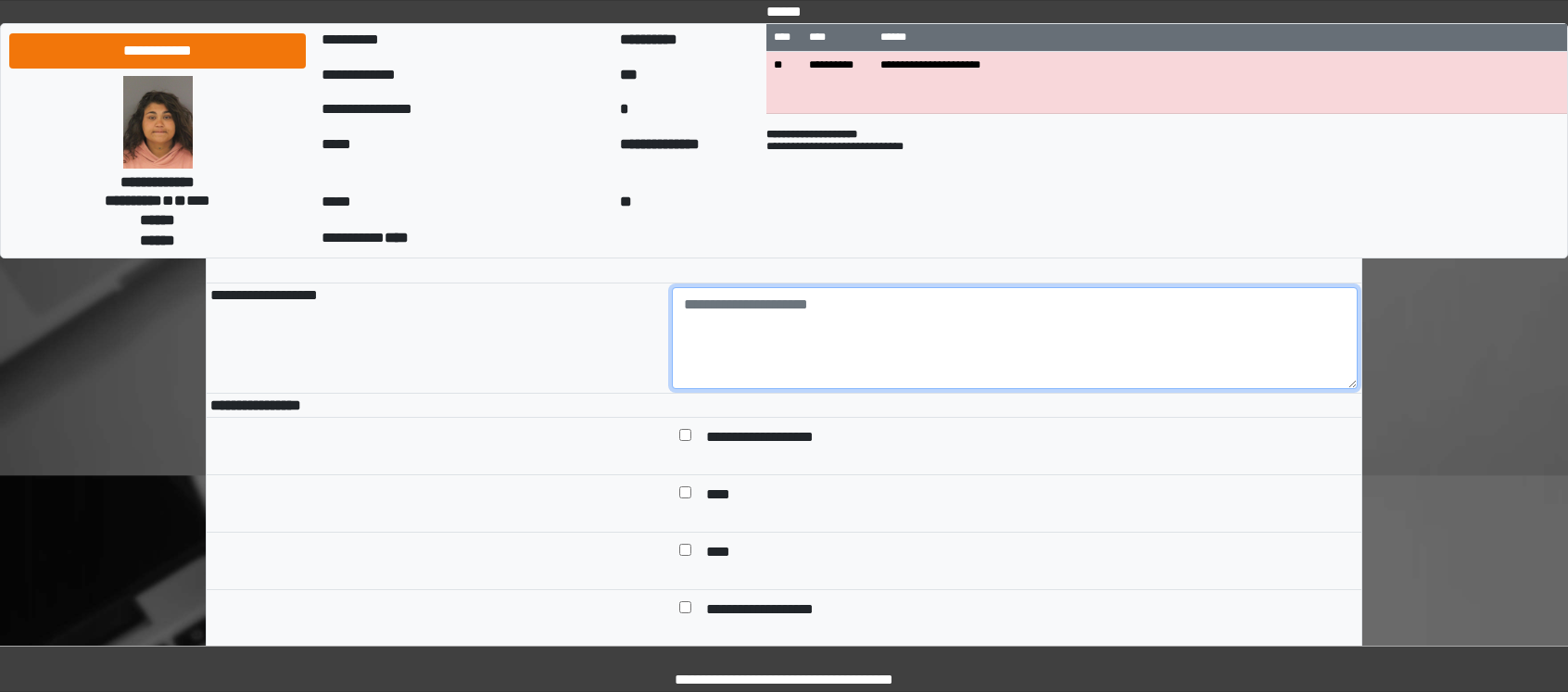 click at bounding box center [1015, 338] 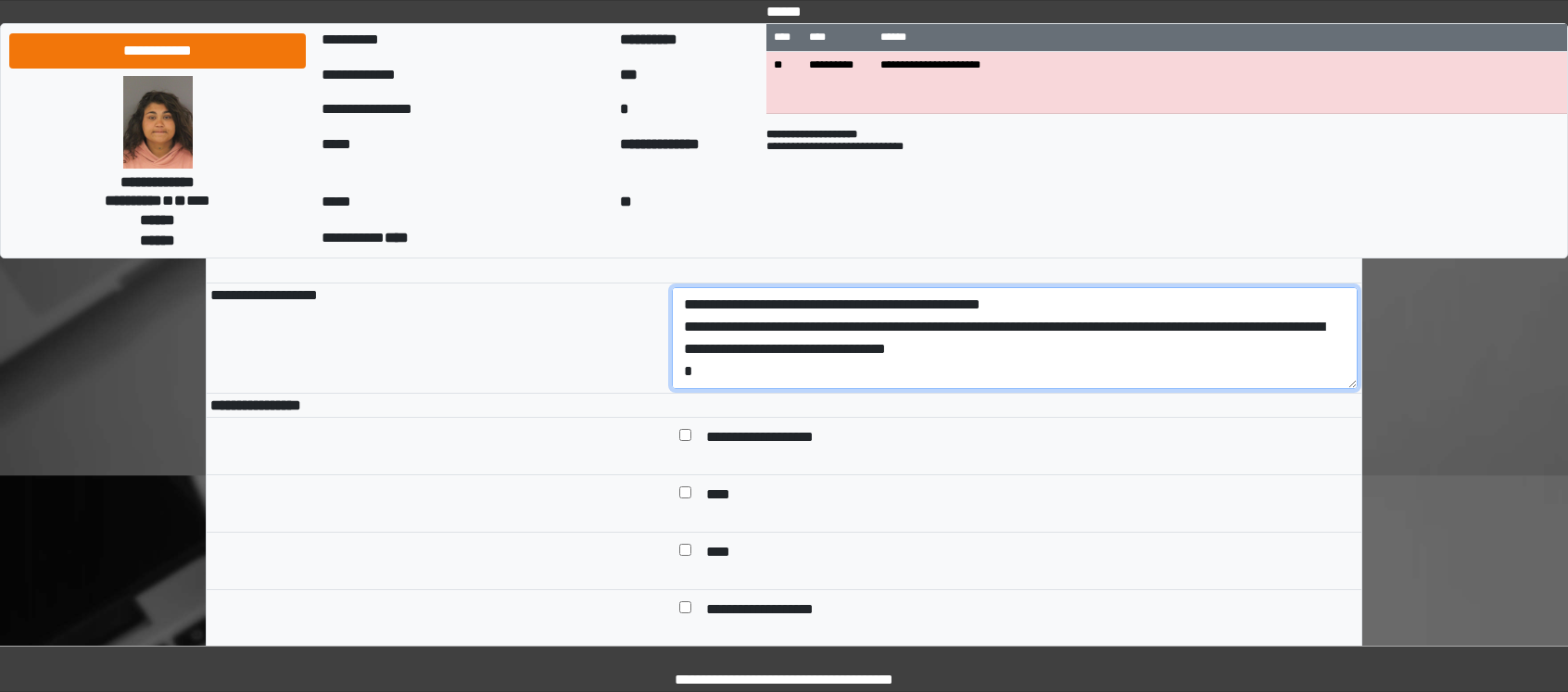 scroll, scrollTop: 82, scrollLeft: 0, axis: vertical 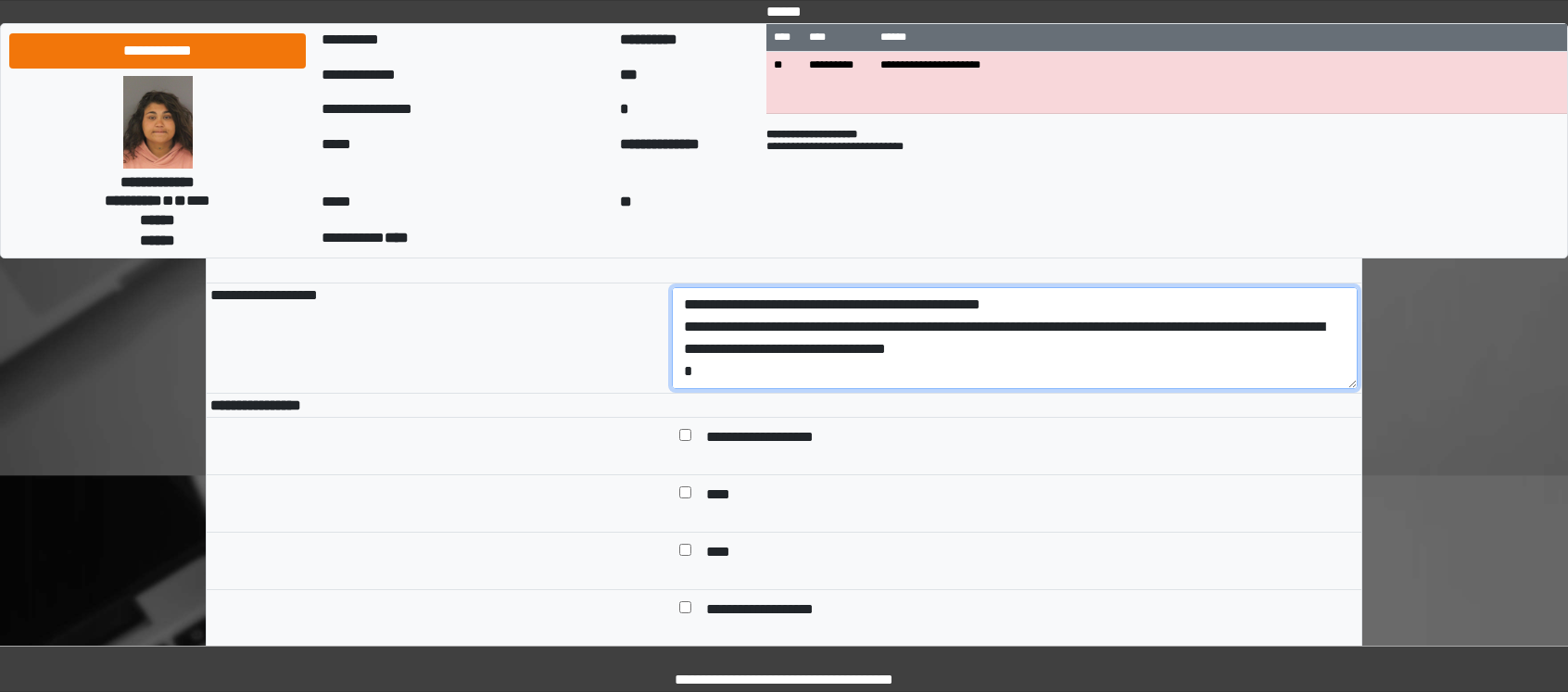 drag, startPoint x: 904, startPoint y: 384, endPoint x: 609, endPoint y: 360, distance: 295.9747 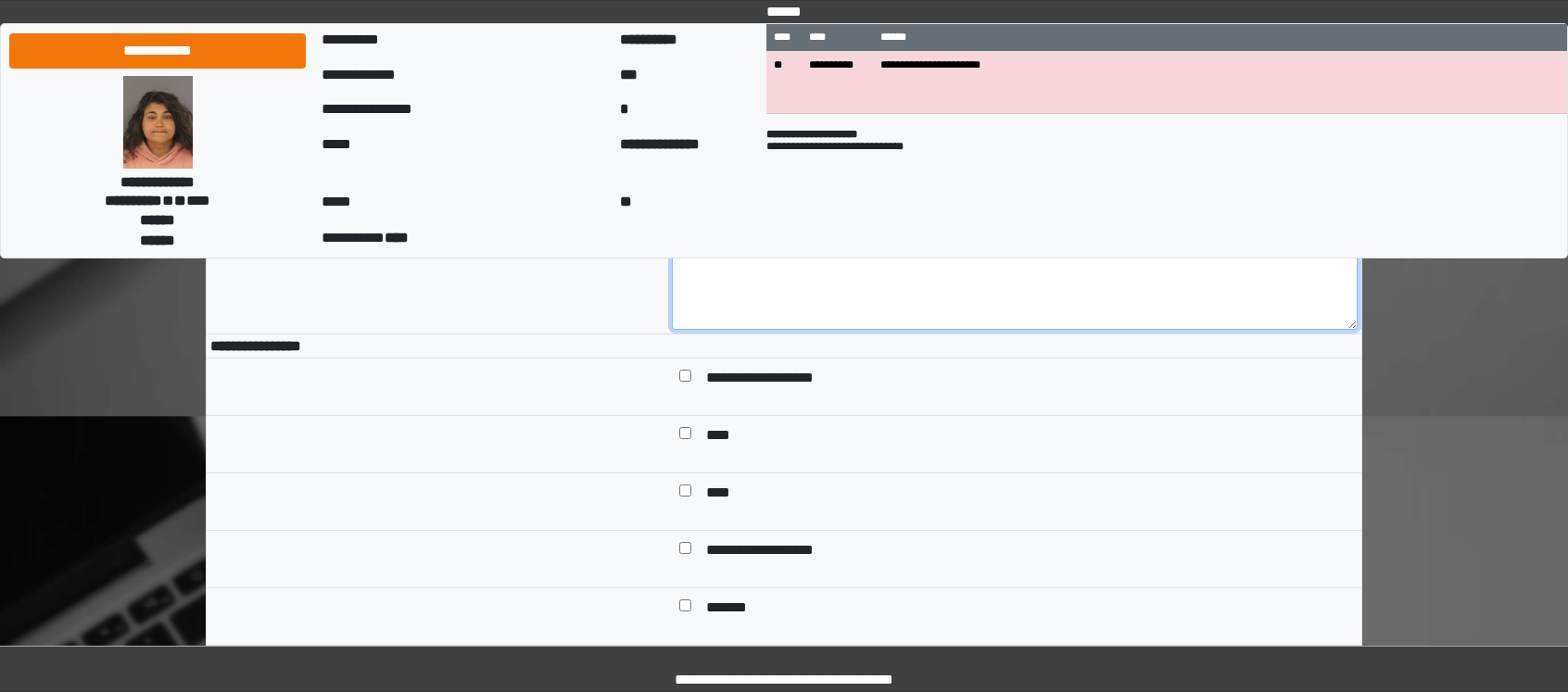 scroll, scrollTop: 463, scrollLeft: 0, axis: vertical 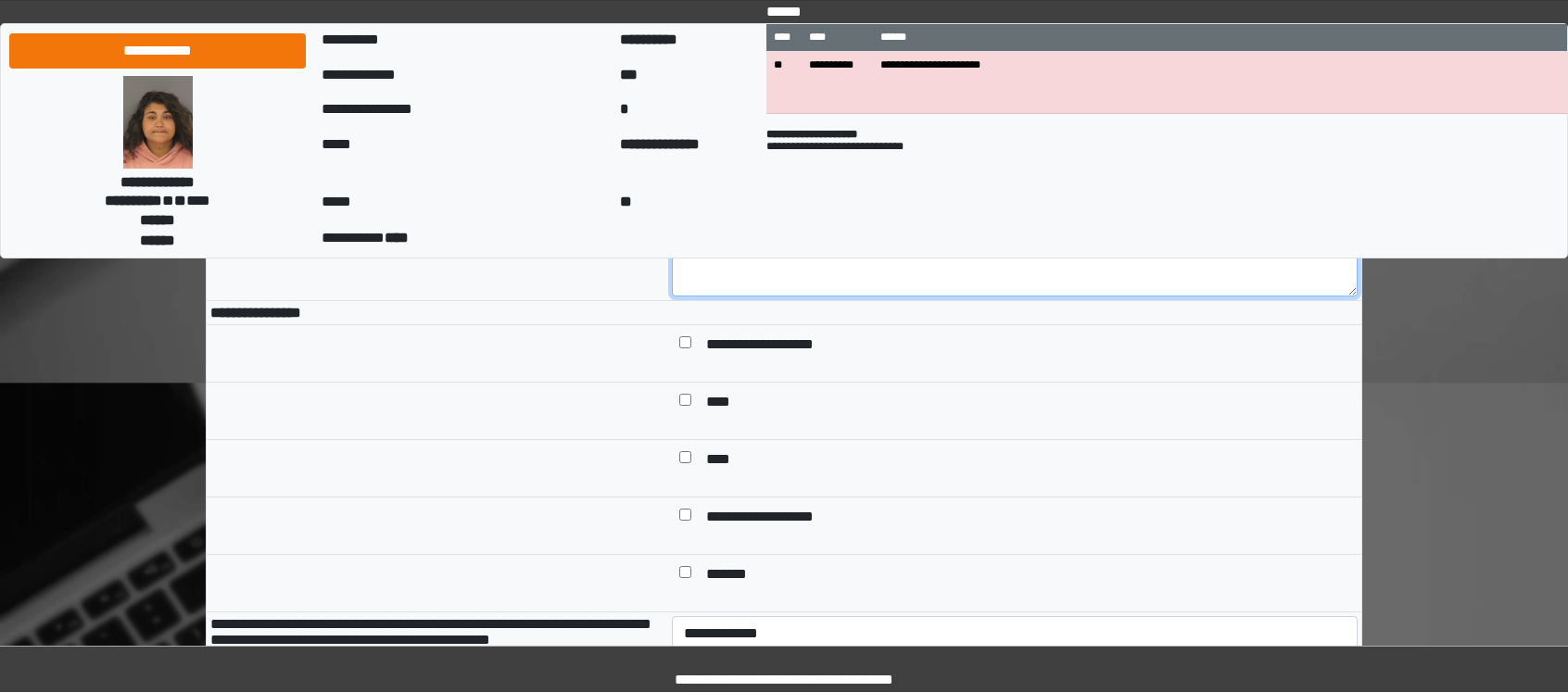 type on "**********" 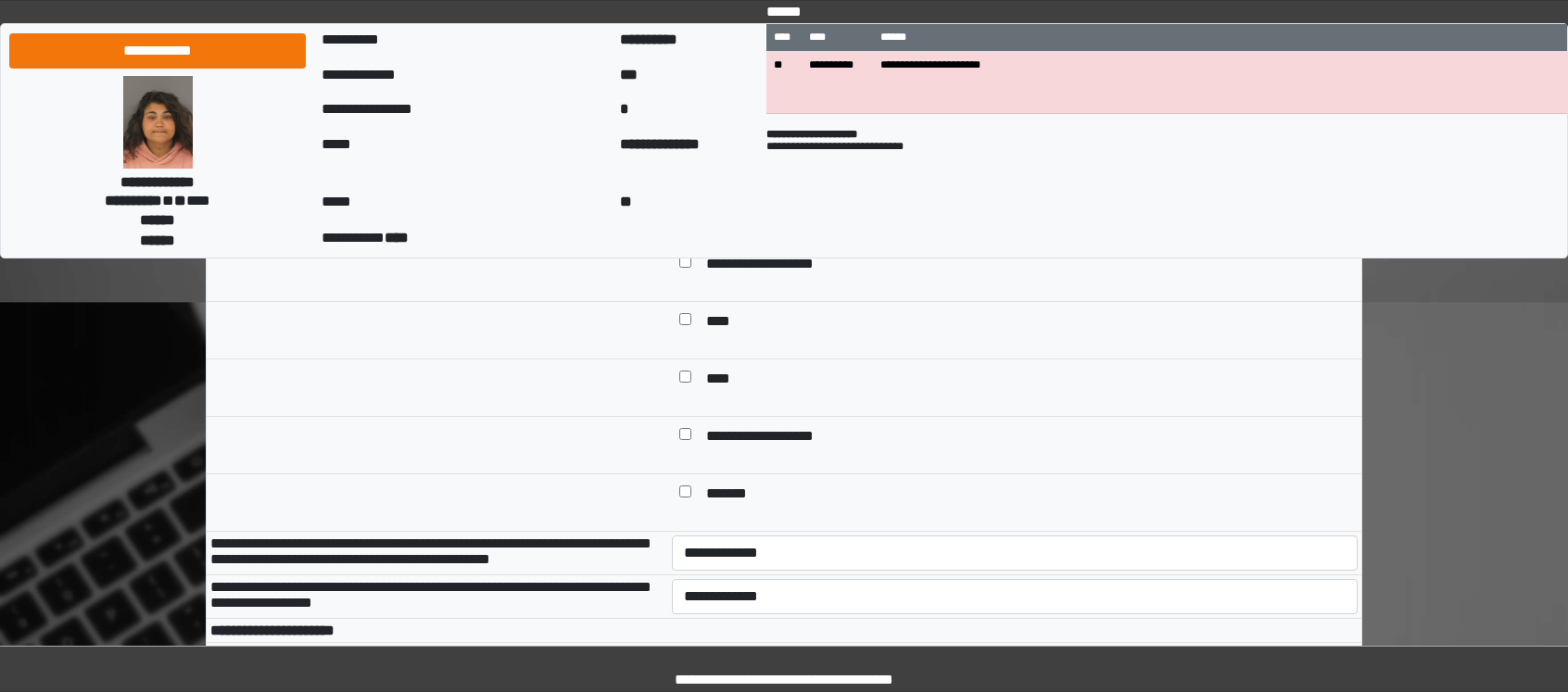 scroll, scrollTop: 648, scrollLeft: 0, axis: vertical 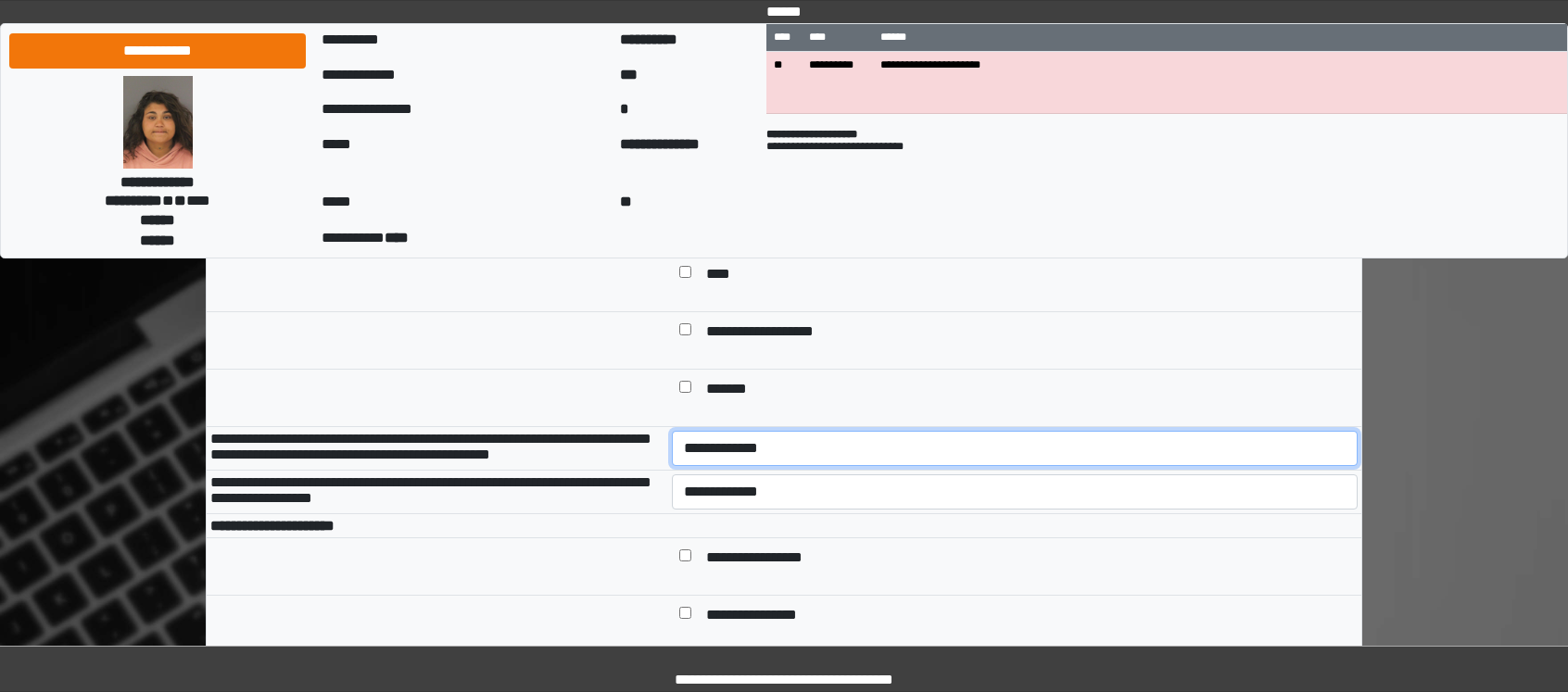 click on "**********" at bounding box center [1015, 448] 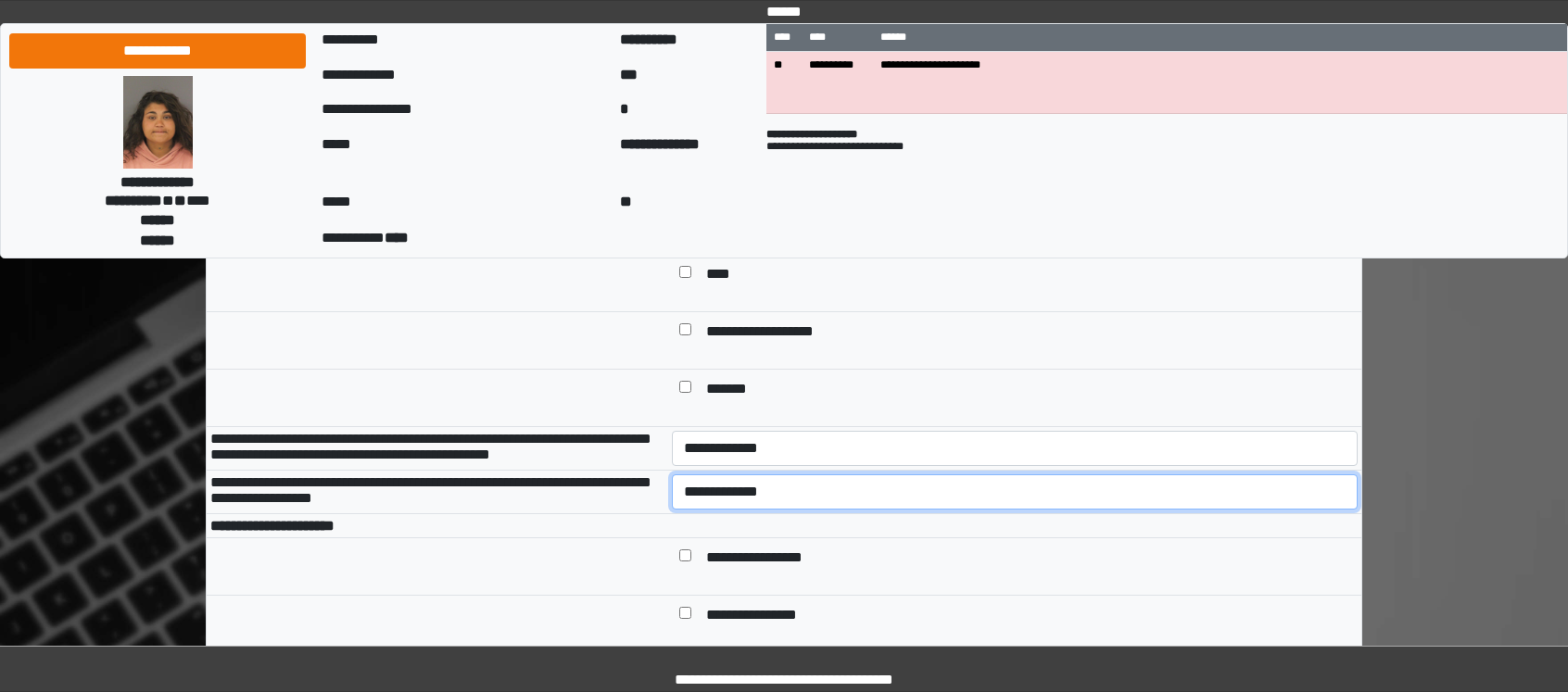 click on "**********" at bounding box center (1015, 492) 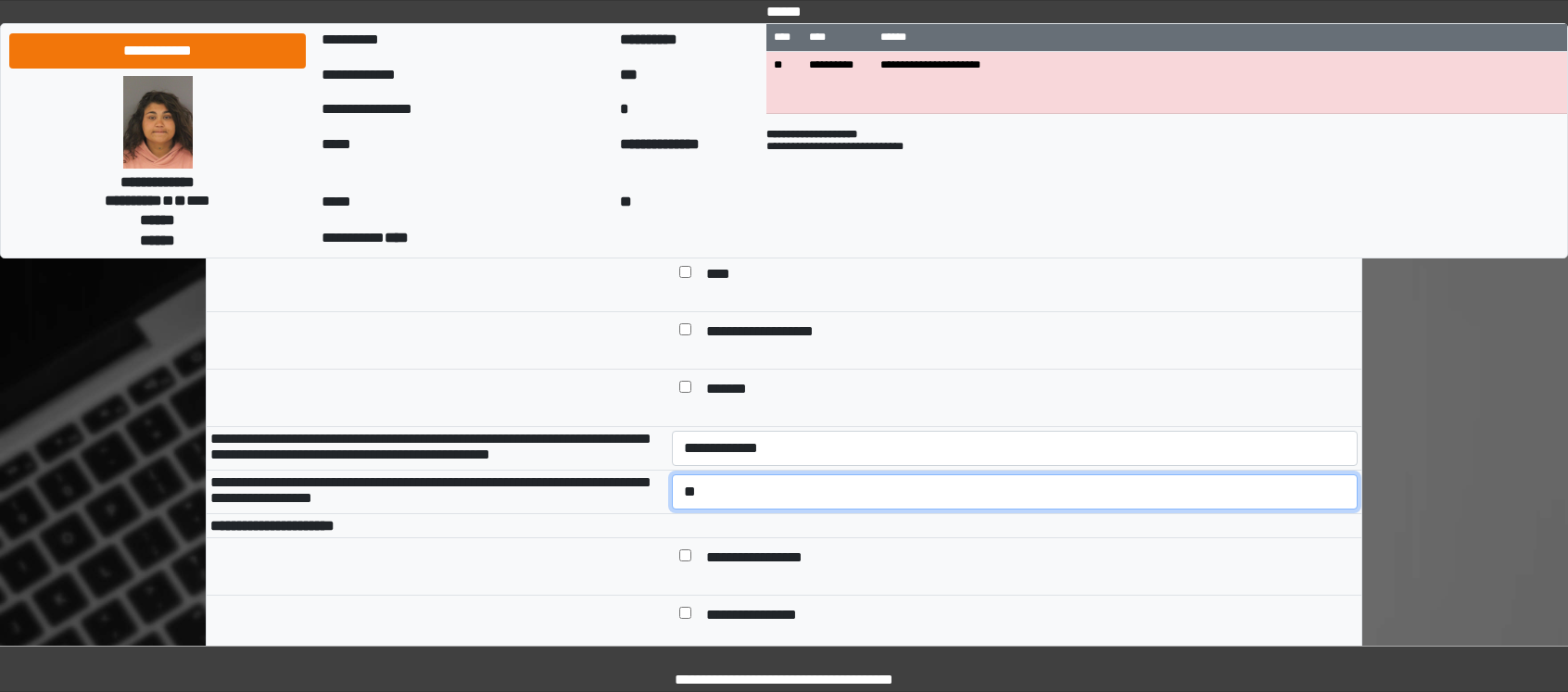 click on "**********" at bounding box center [1015, 492] 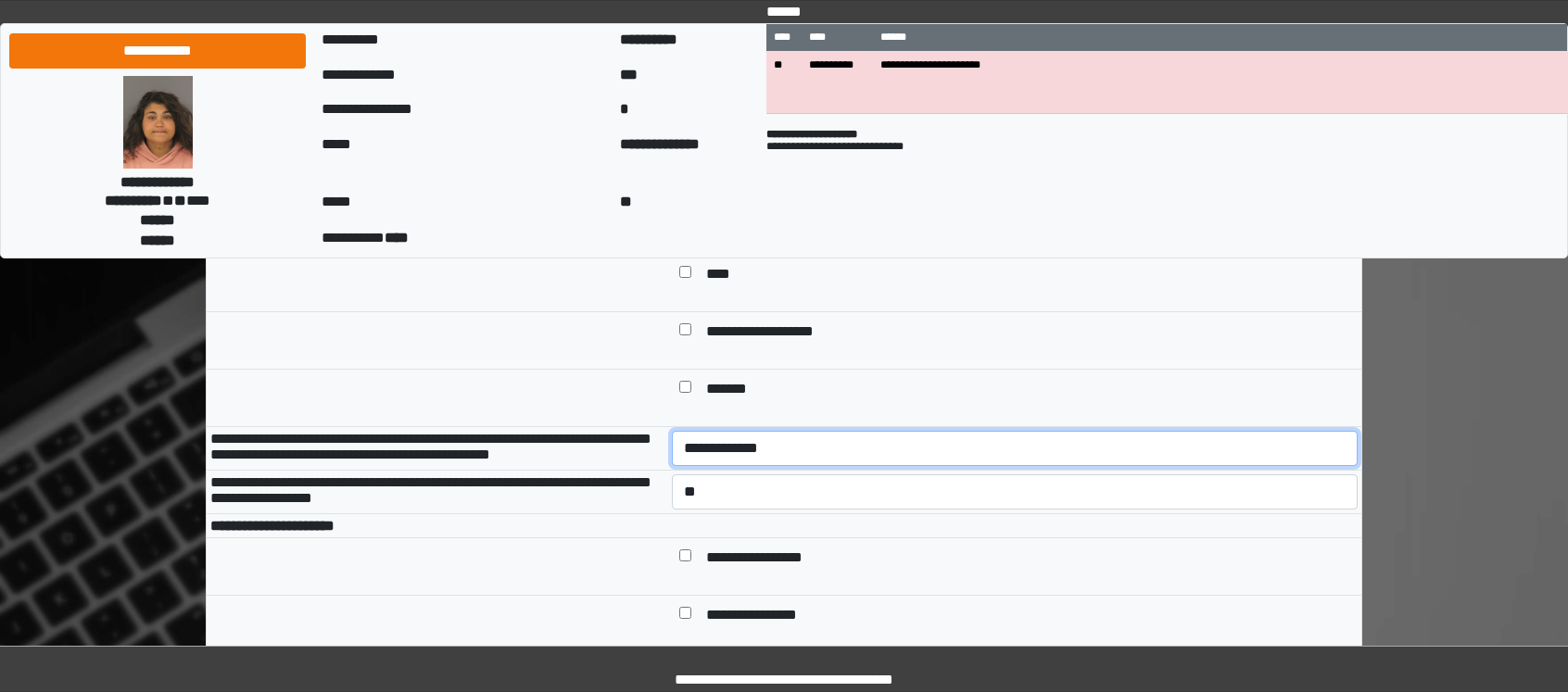 drag, startPoint x: 790, startPoint y: 484, endPoint x: 788, endPoint y: 499, distance: 15.132746 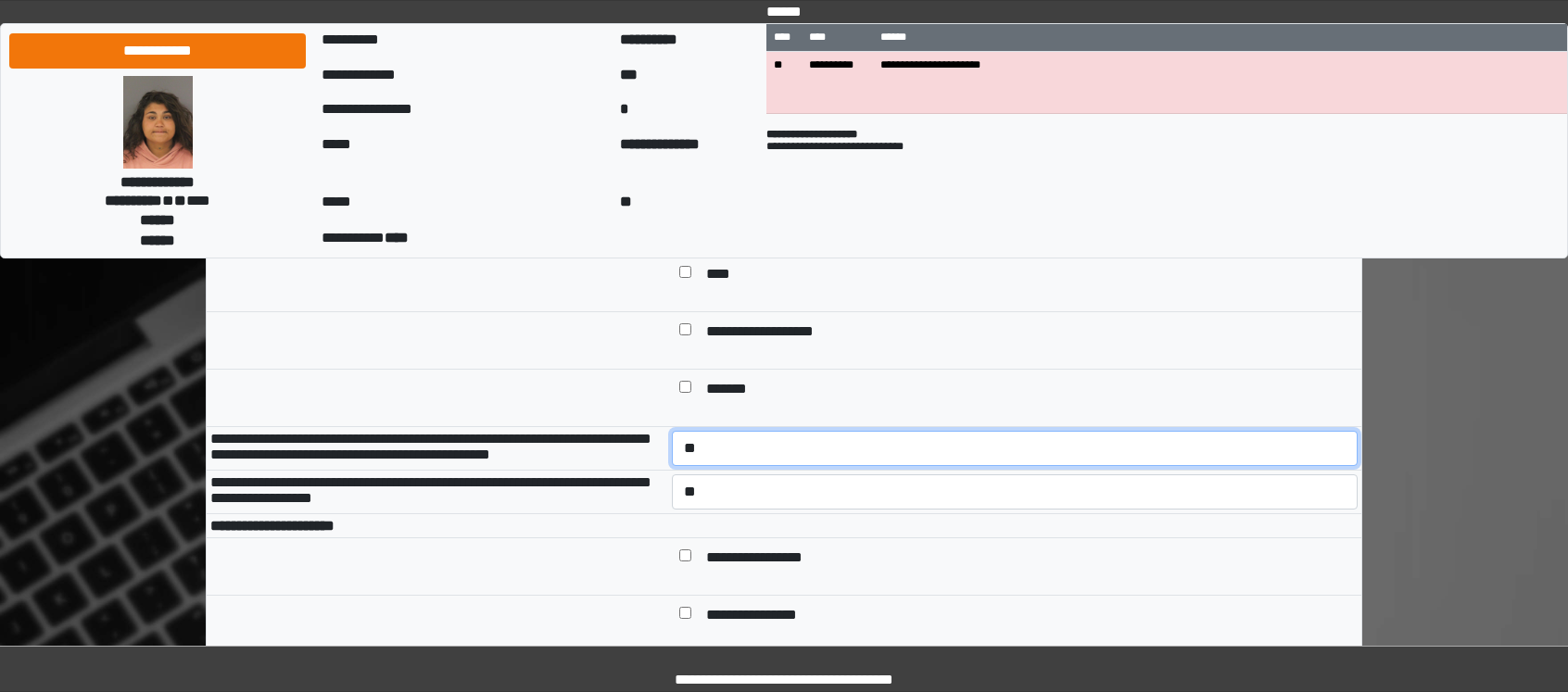 click on "**********" at bounding box center [1015, 448] 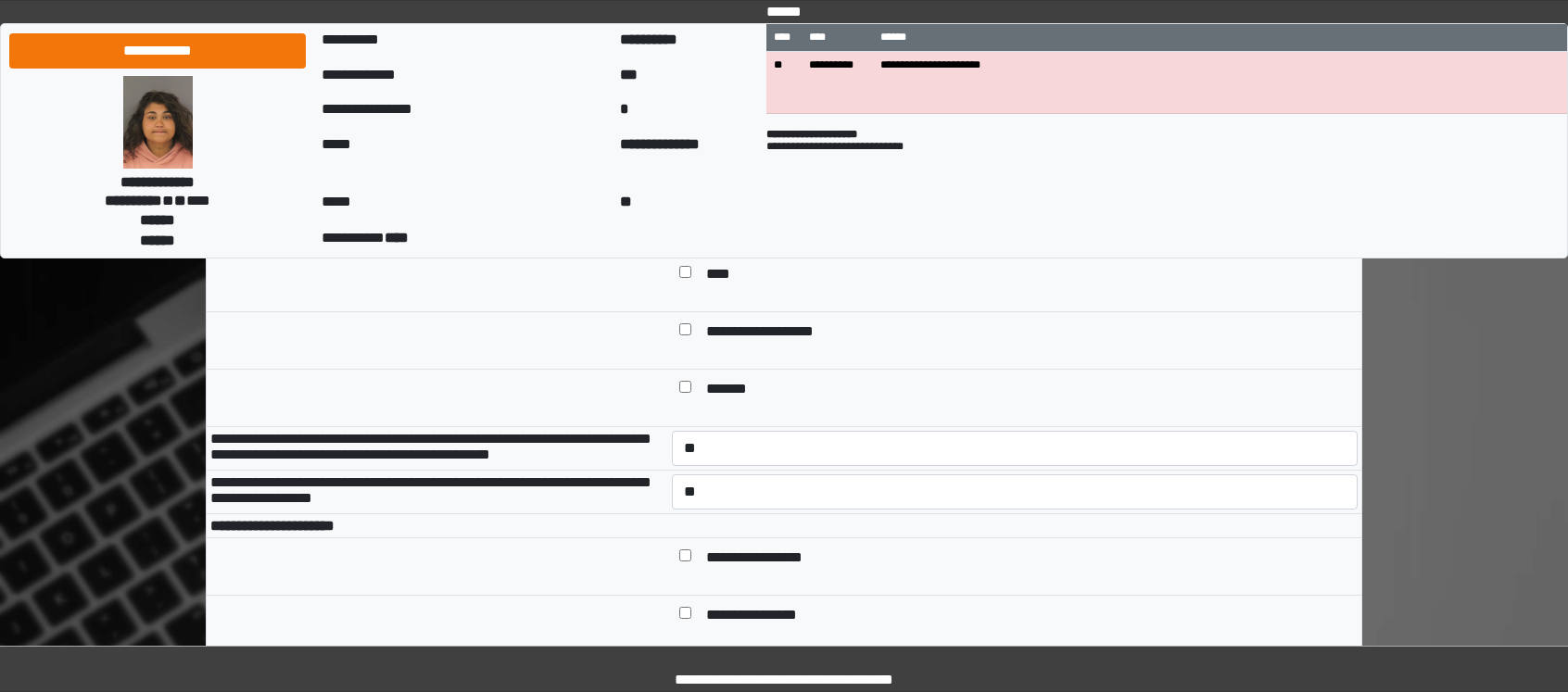 click at bounding box center [1015, 526] 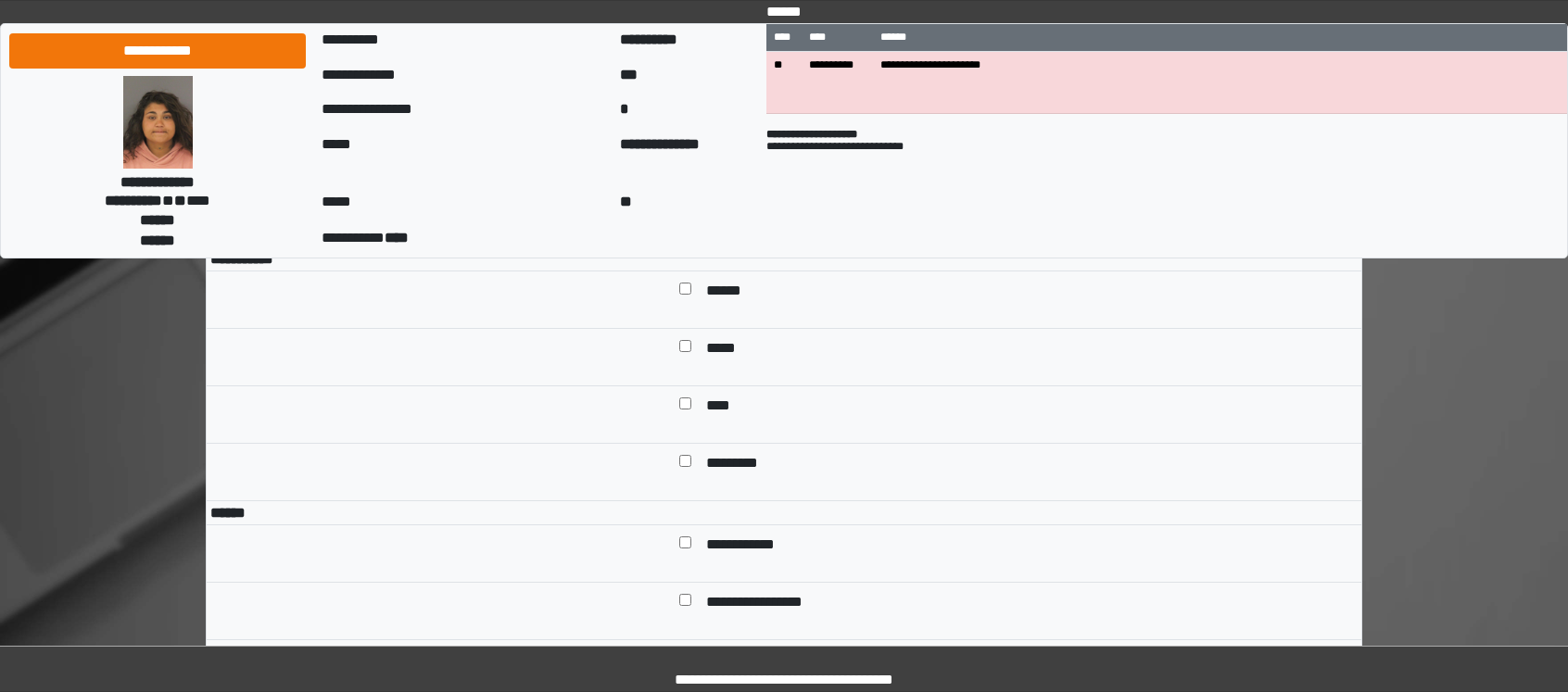scroll, scrollTop: 1482, scrollLeft: 0, axis: vertical 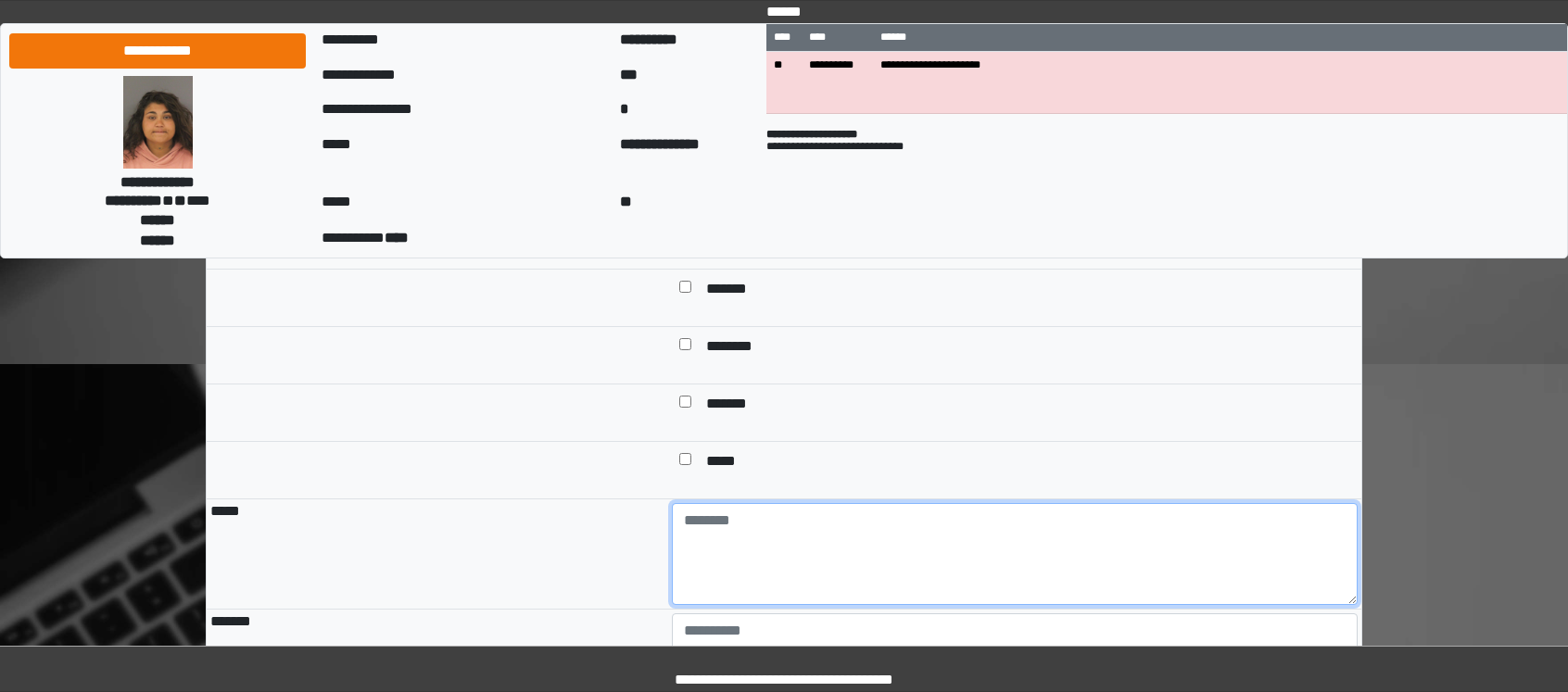 click at bounding box center (1015, 554) 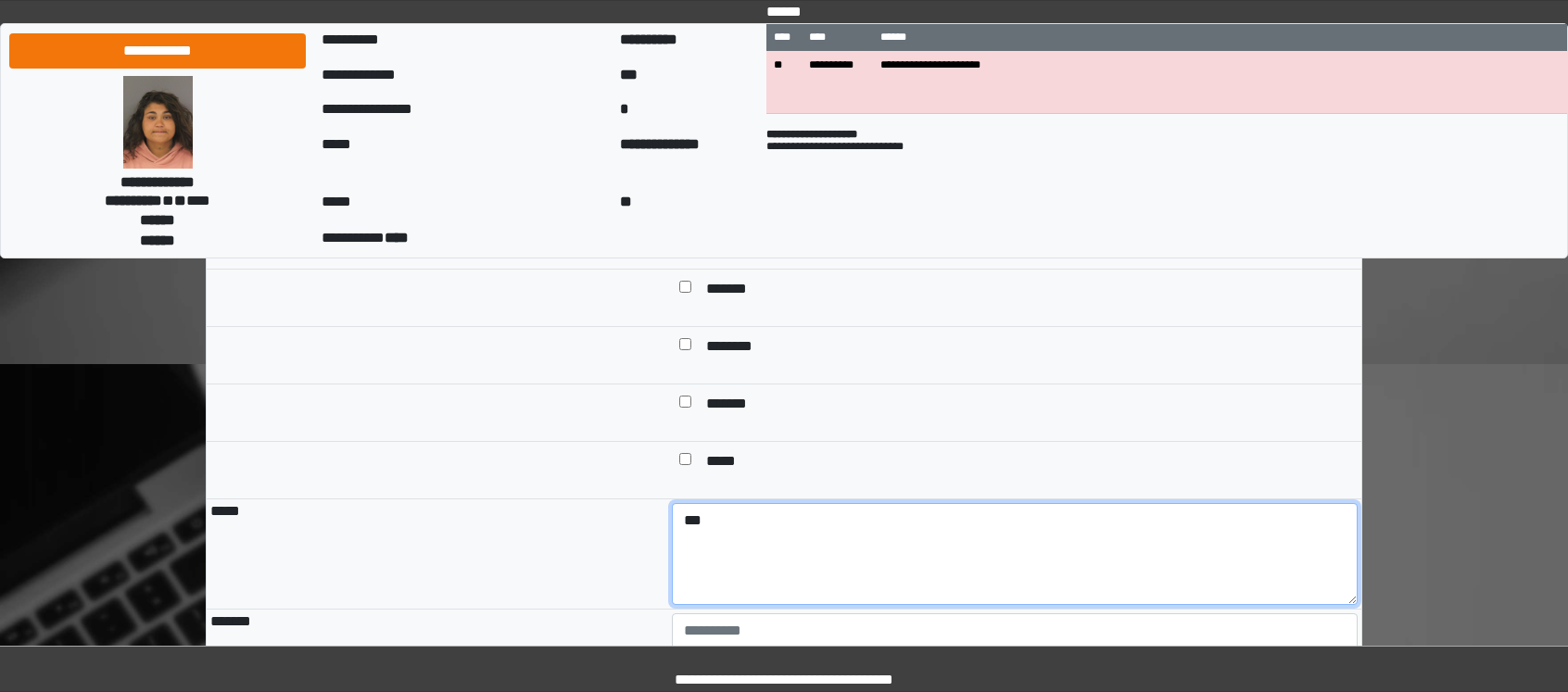 type on "***" 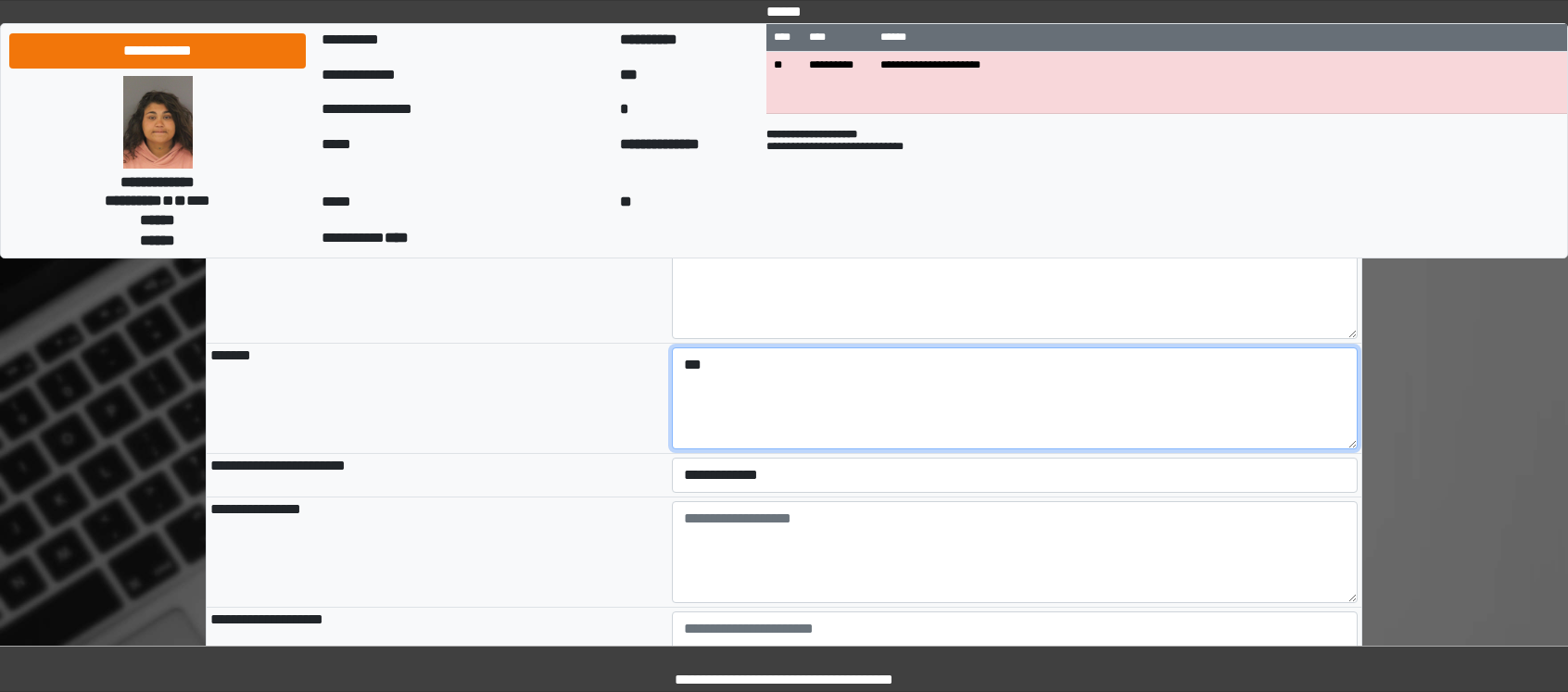scroll, scrollTop: 1766, scrollLeft: 0, axis: vertical 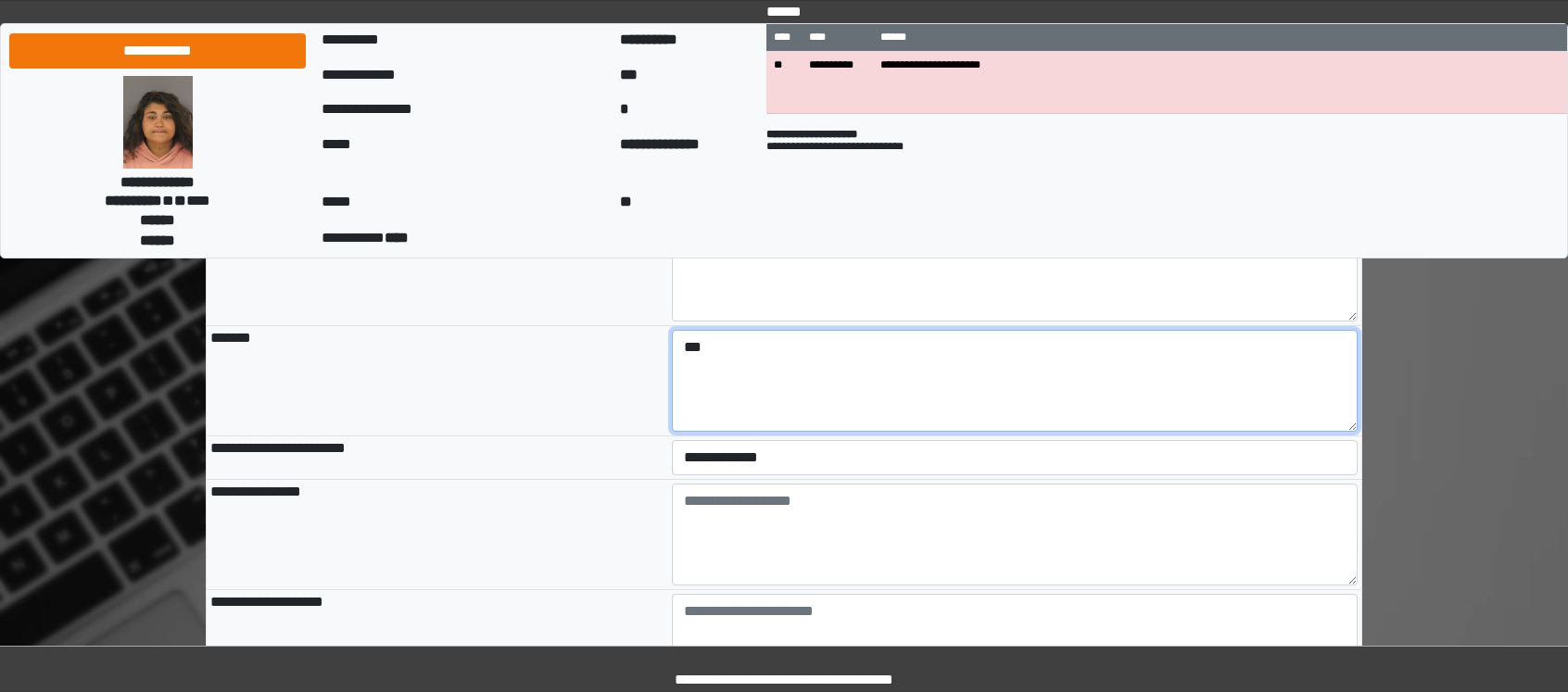 type on "***" 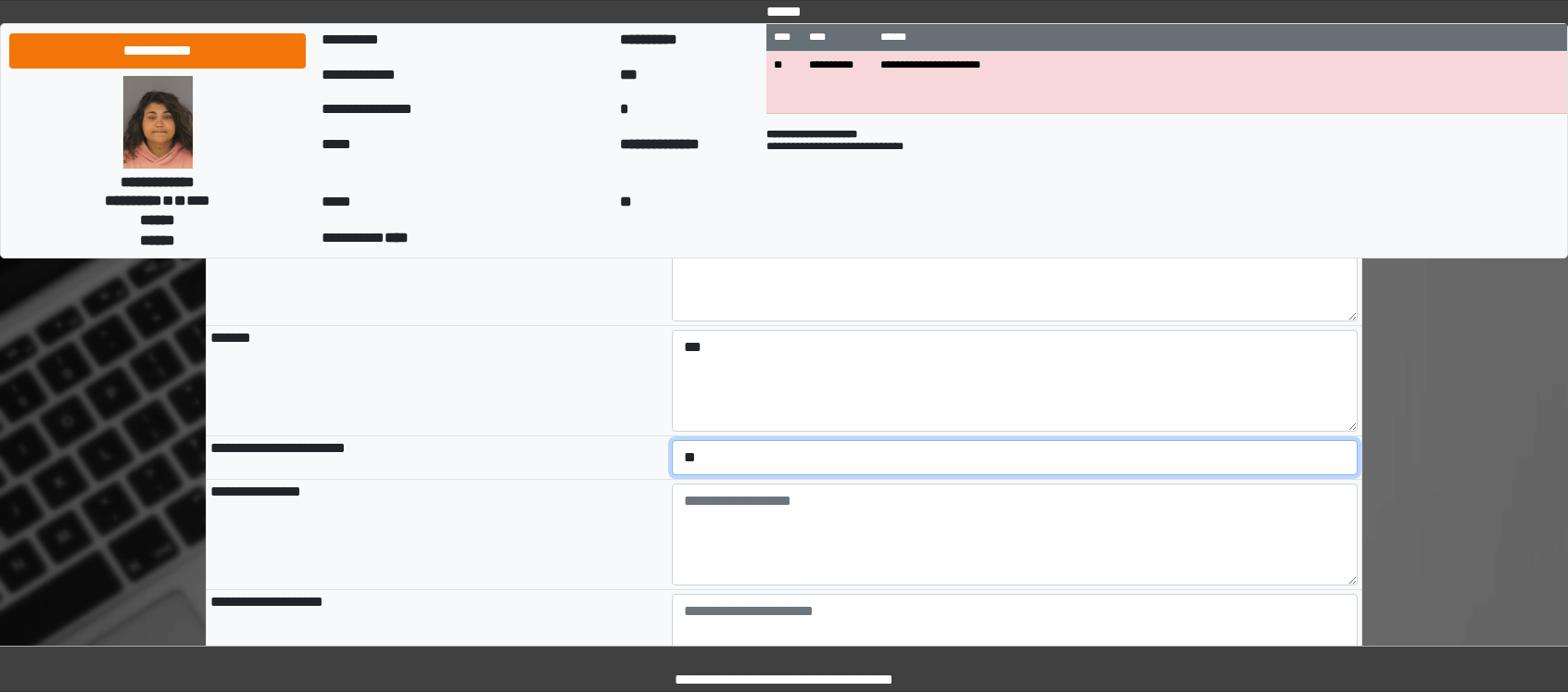 select on "*" 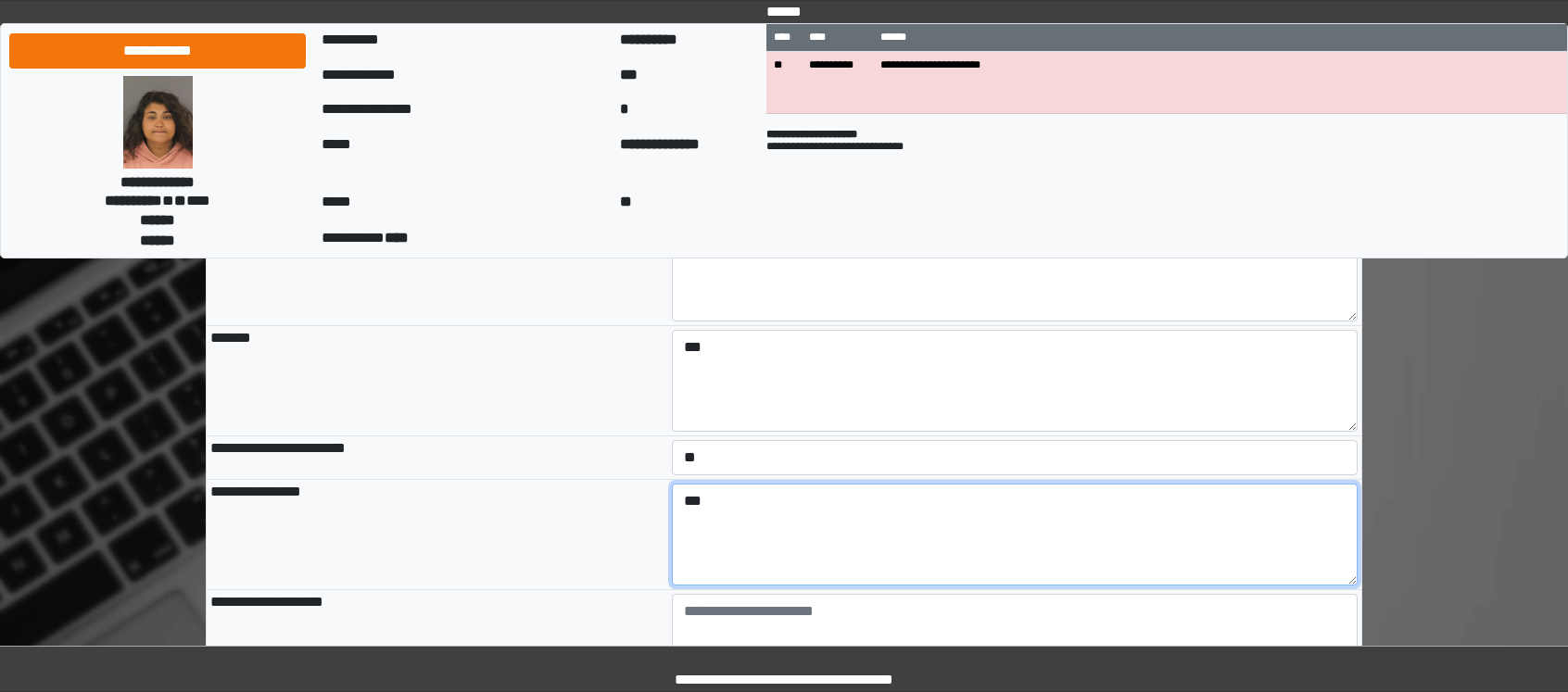 type on "***" 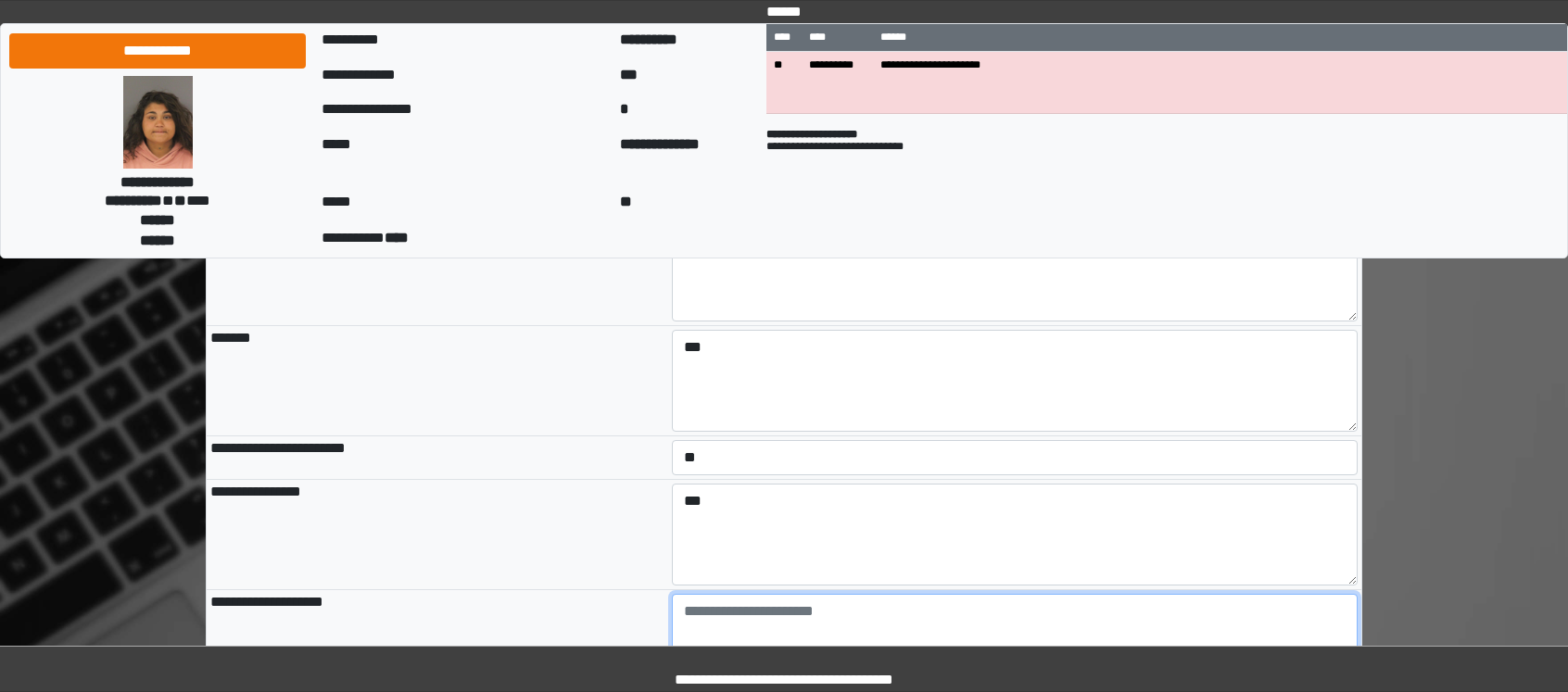 paste on "**********" 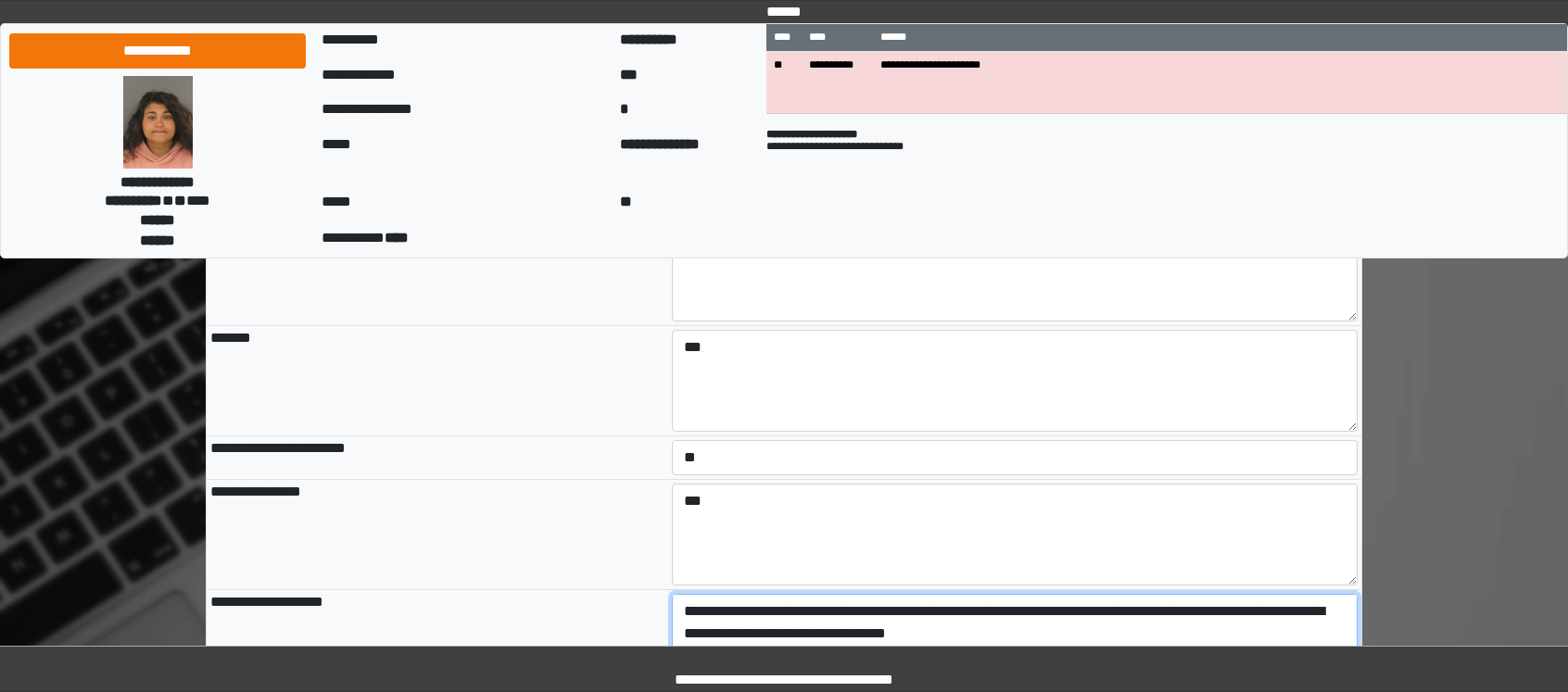 scroll, scrollTop: 38, scrollLeft: 0, axis: vertical 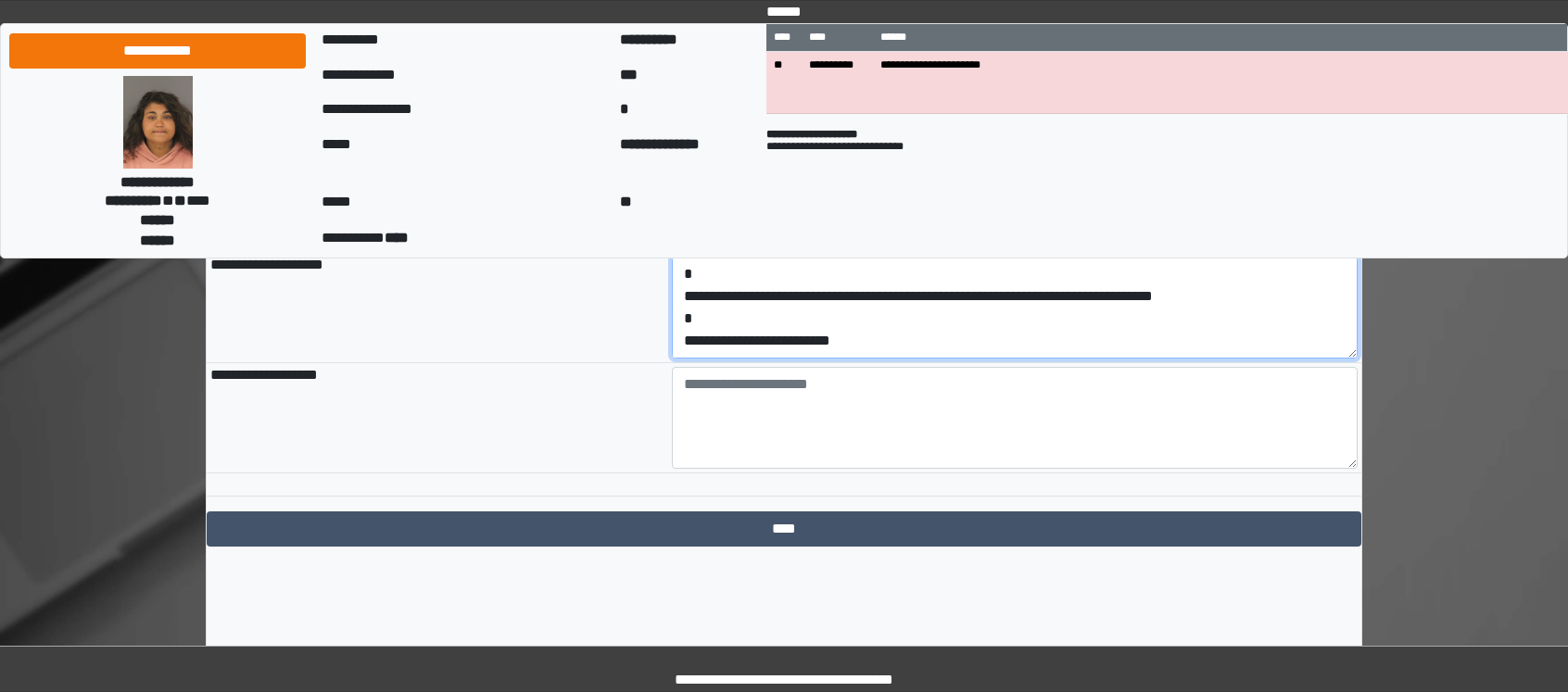 drag, startPoint x: 901, startPoint y: 412, endPoint x: 738, endPoint y: 394, distance: 163.99085 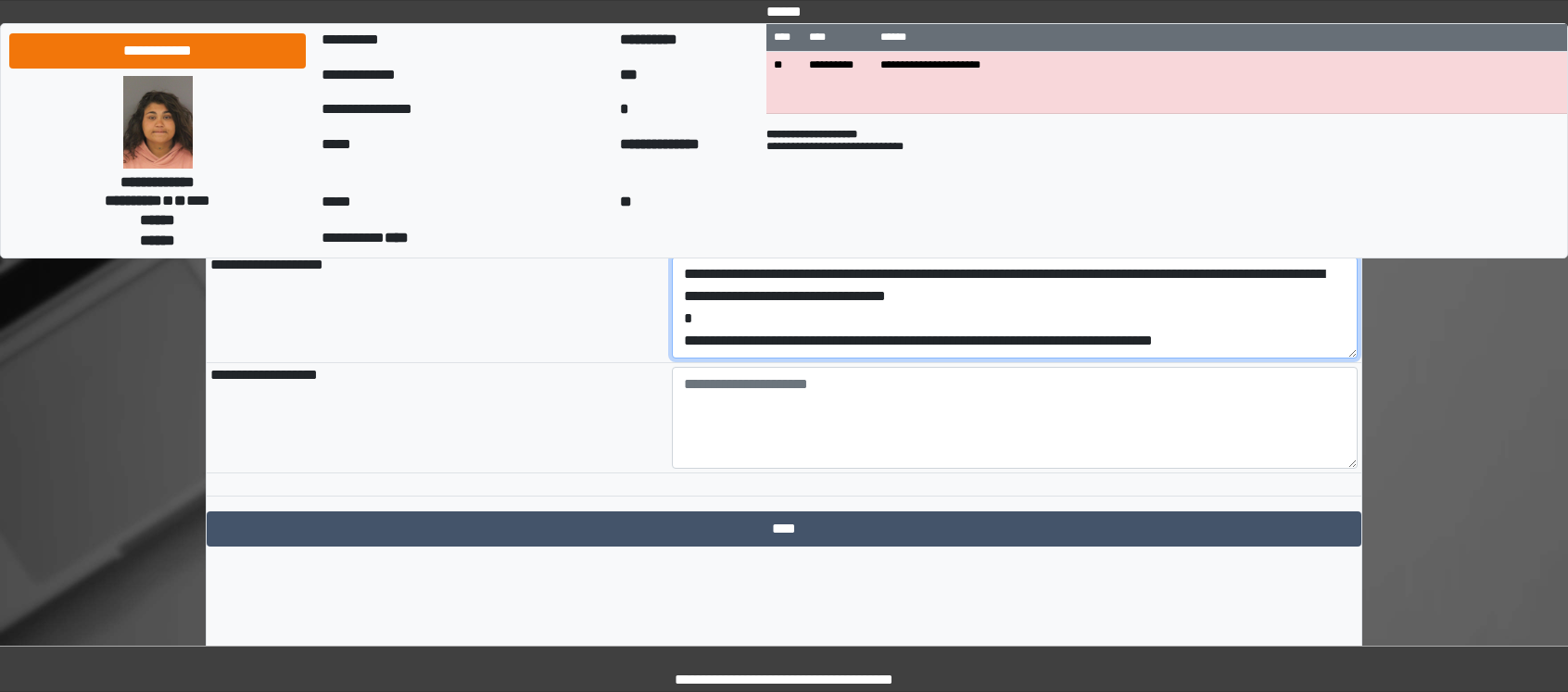scroll, scrollTop: 0, scrollLeft: 0, axis: both 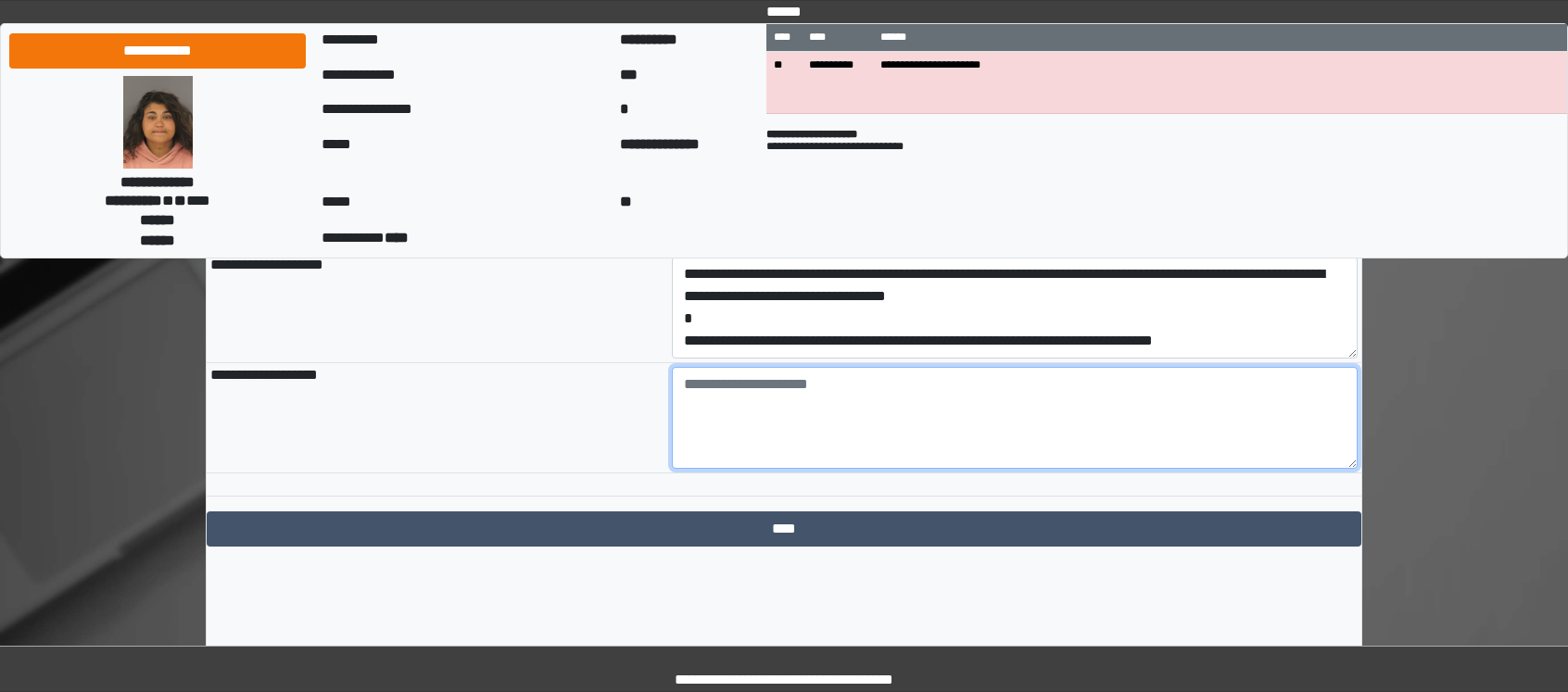 click at bounding box center (1015, 418) 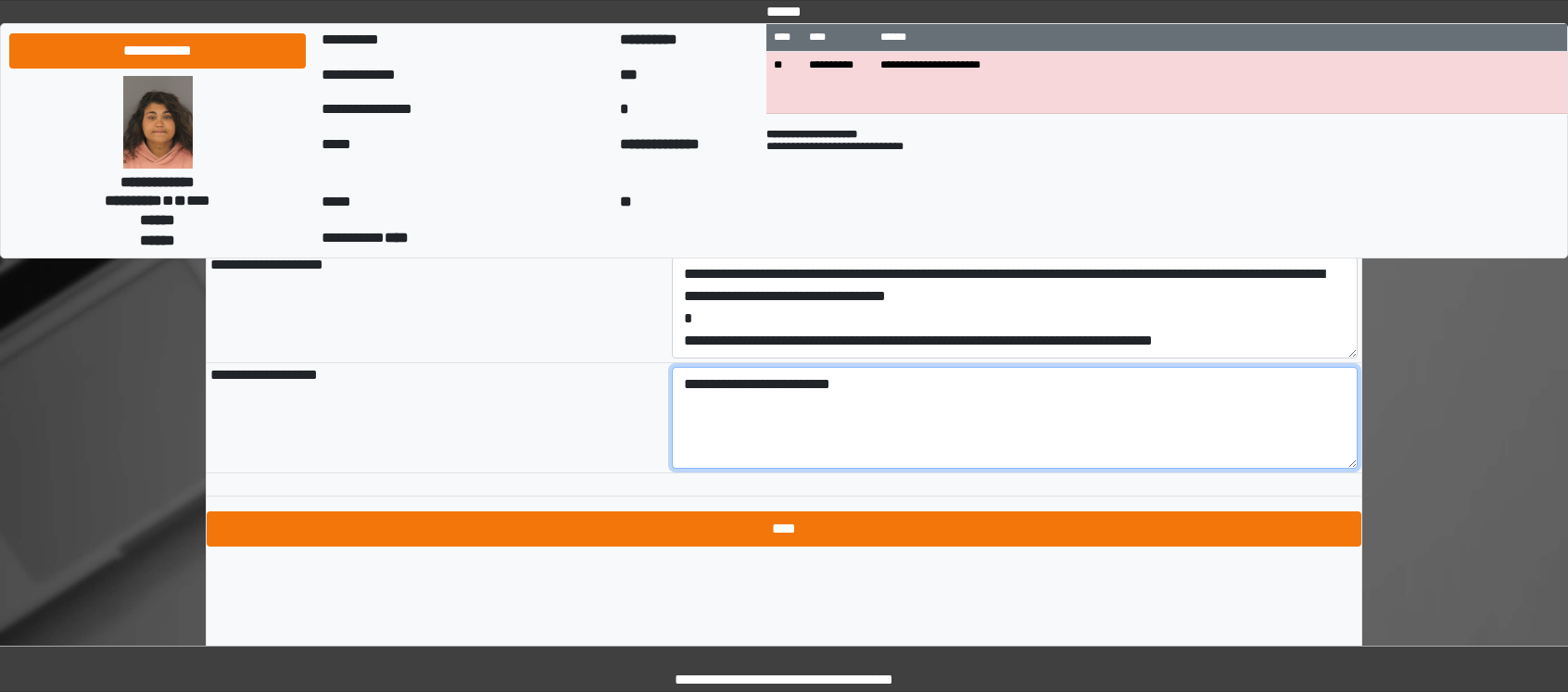 type on "**********" 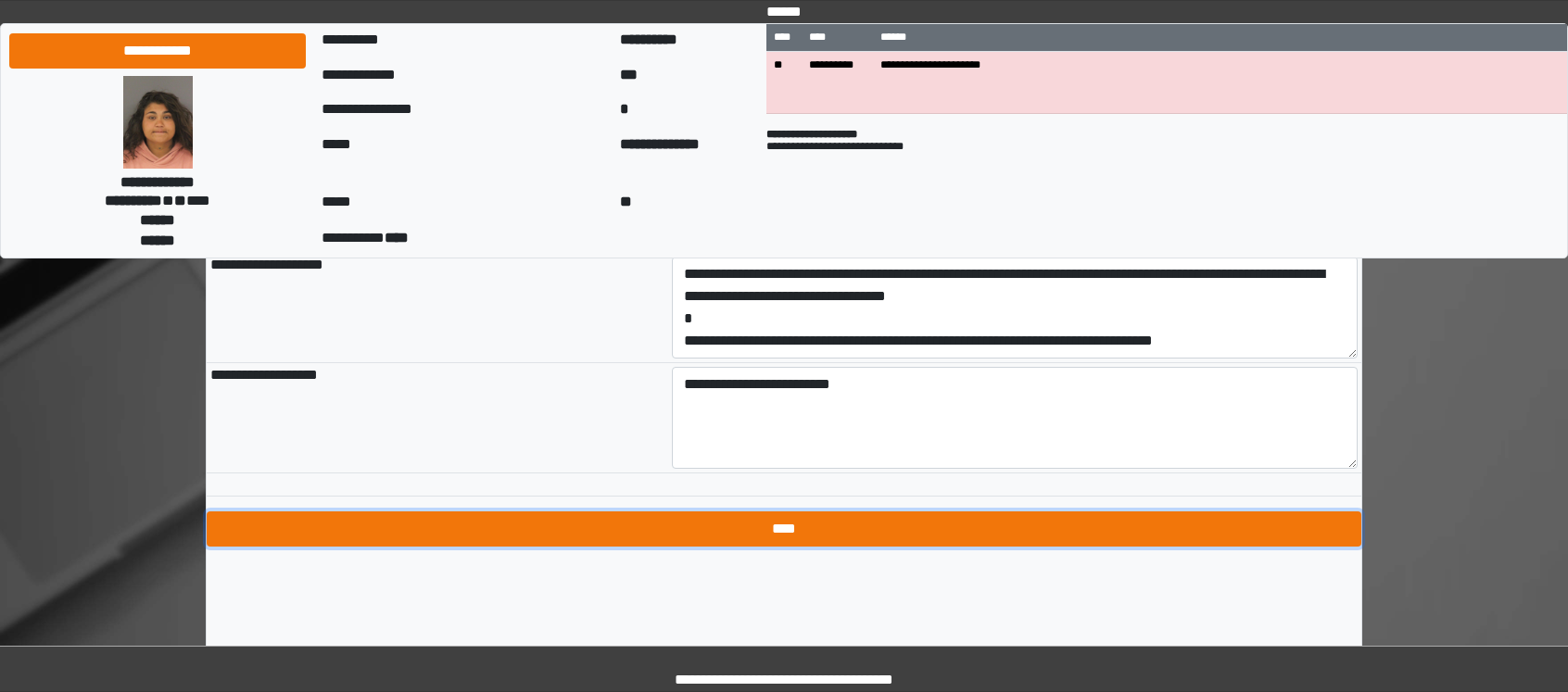 click on "****" at bounding box center [784, 529] 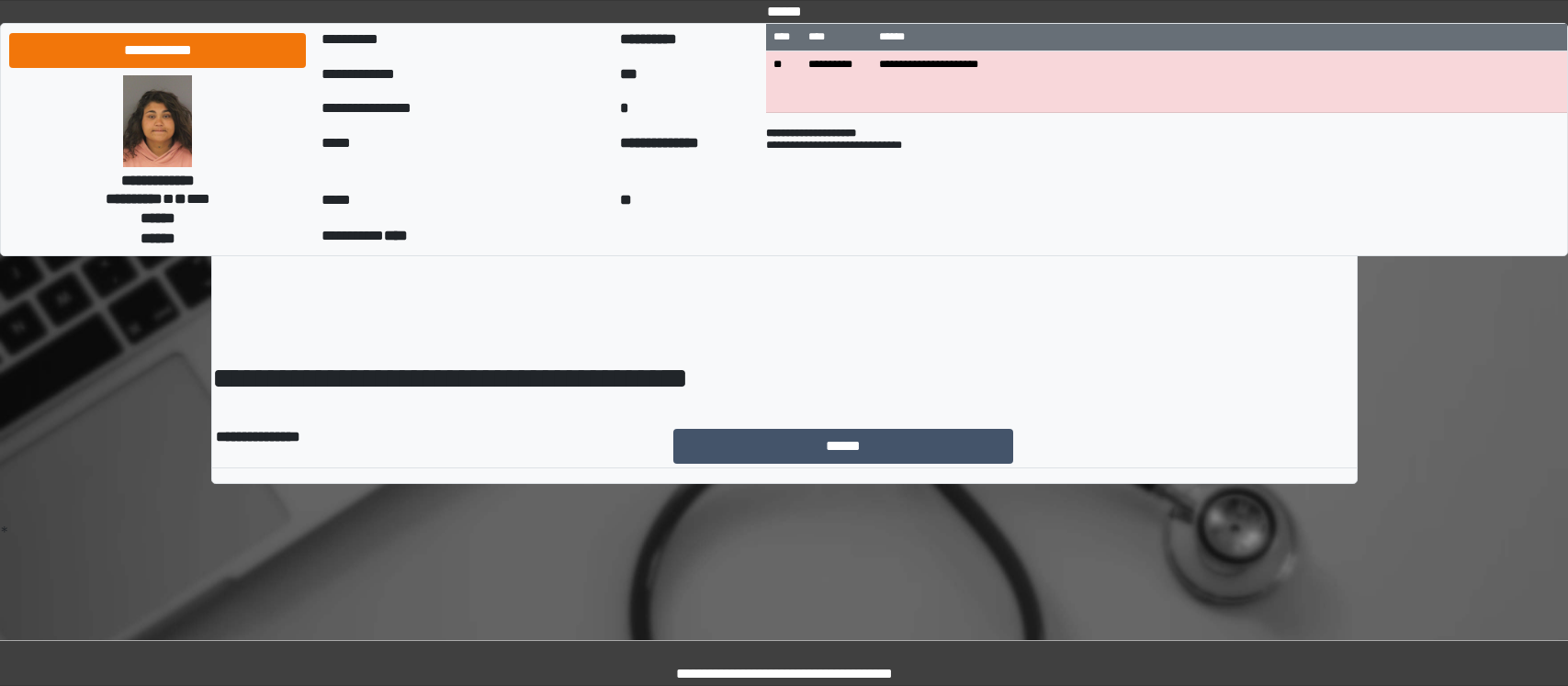 scroll, scrollTop: 0, scrollLeft: 0, axis: both 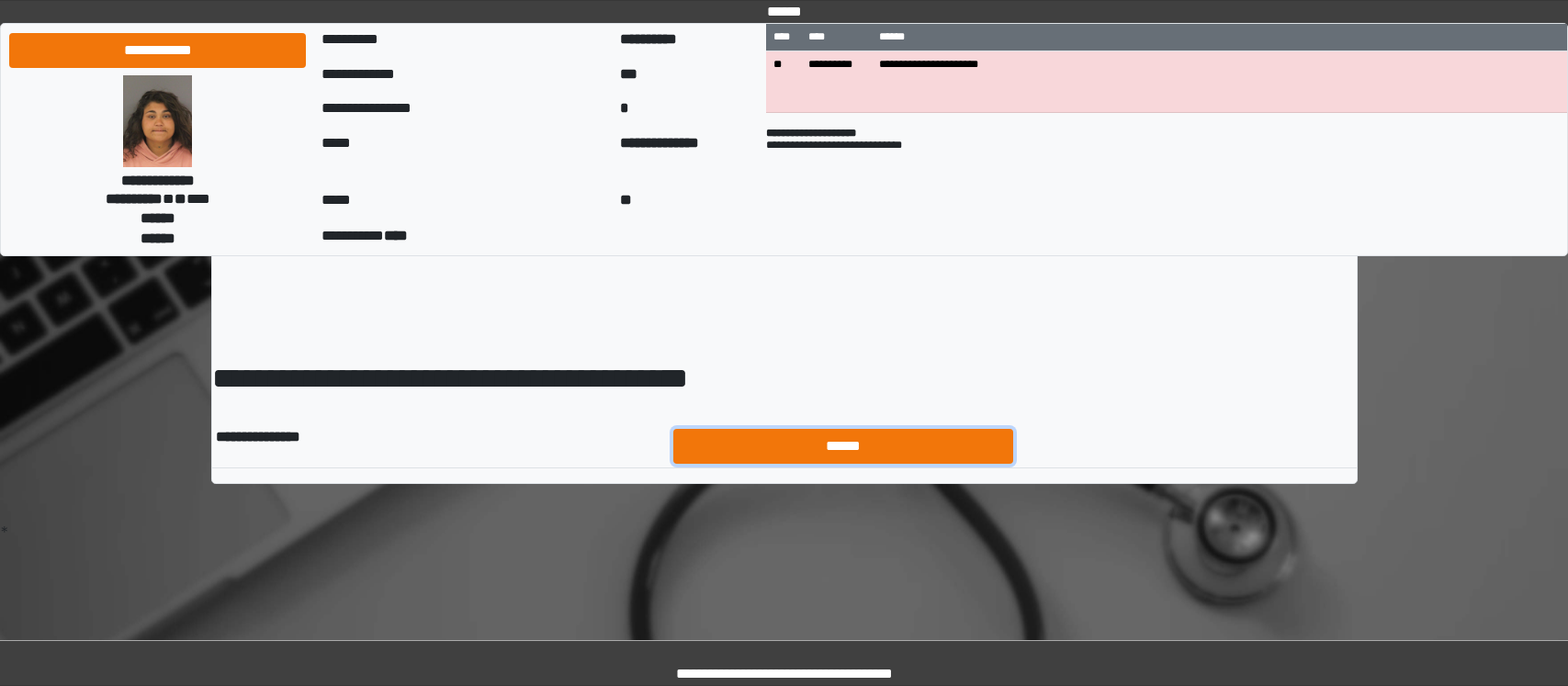 click on "******" at bounding box center [843, 446] 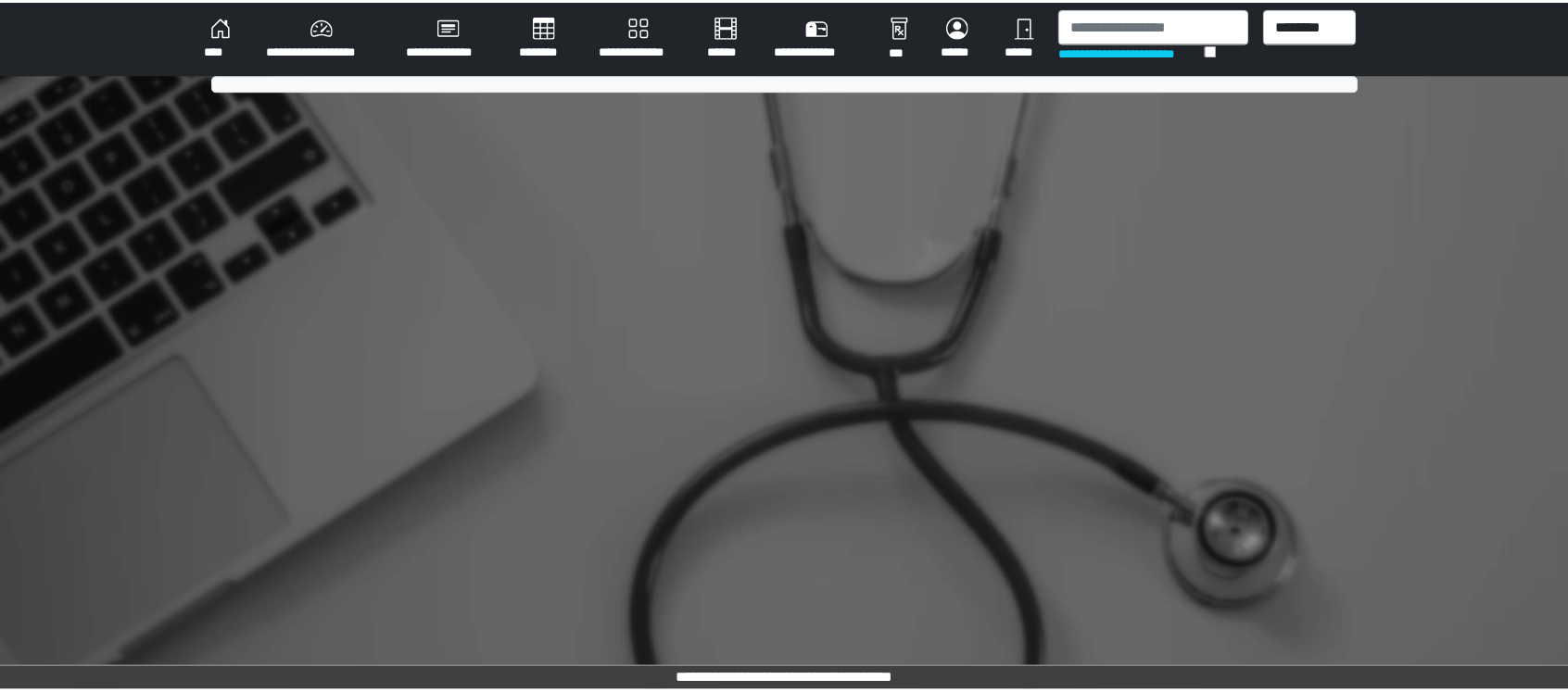 scroll, scrollTop: 0, scrollLeft: 0, axis: both 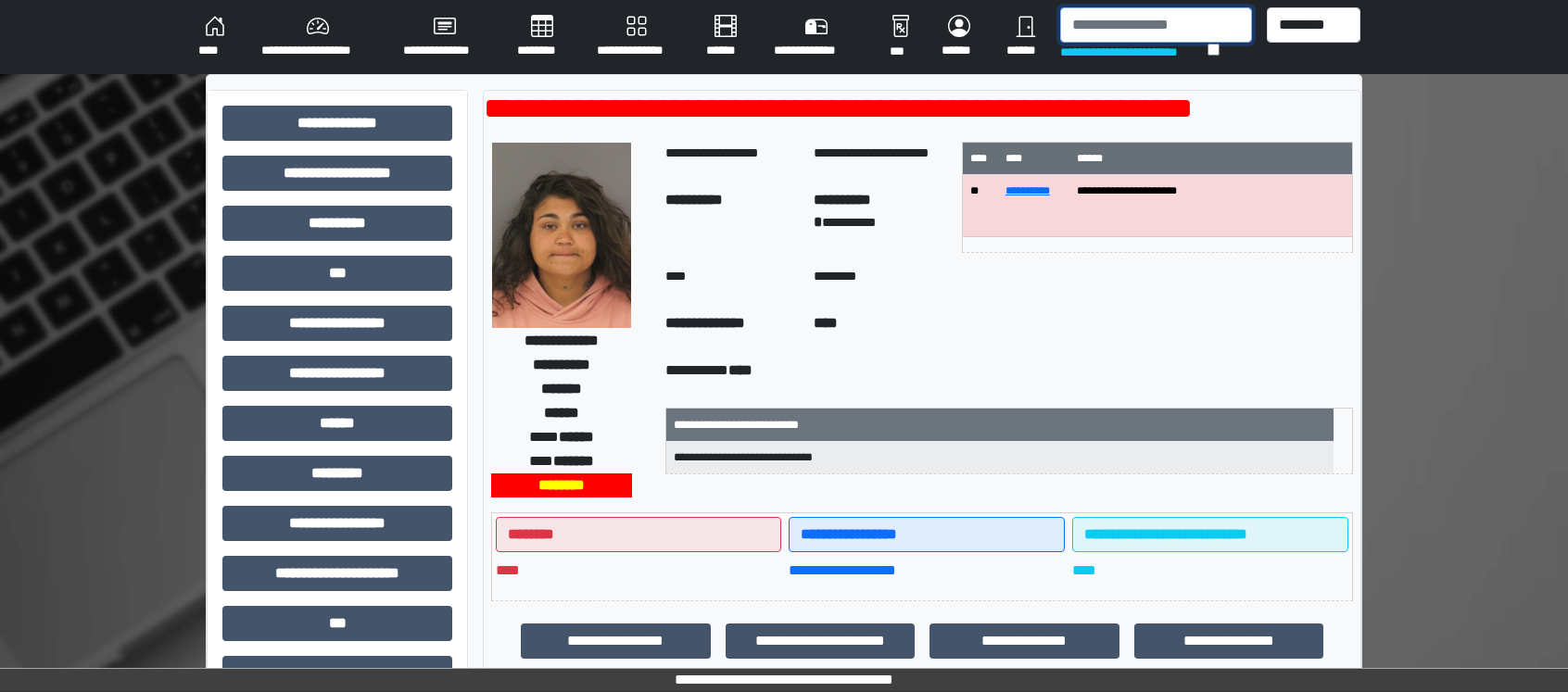 click at bounding box center (1156, 25) 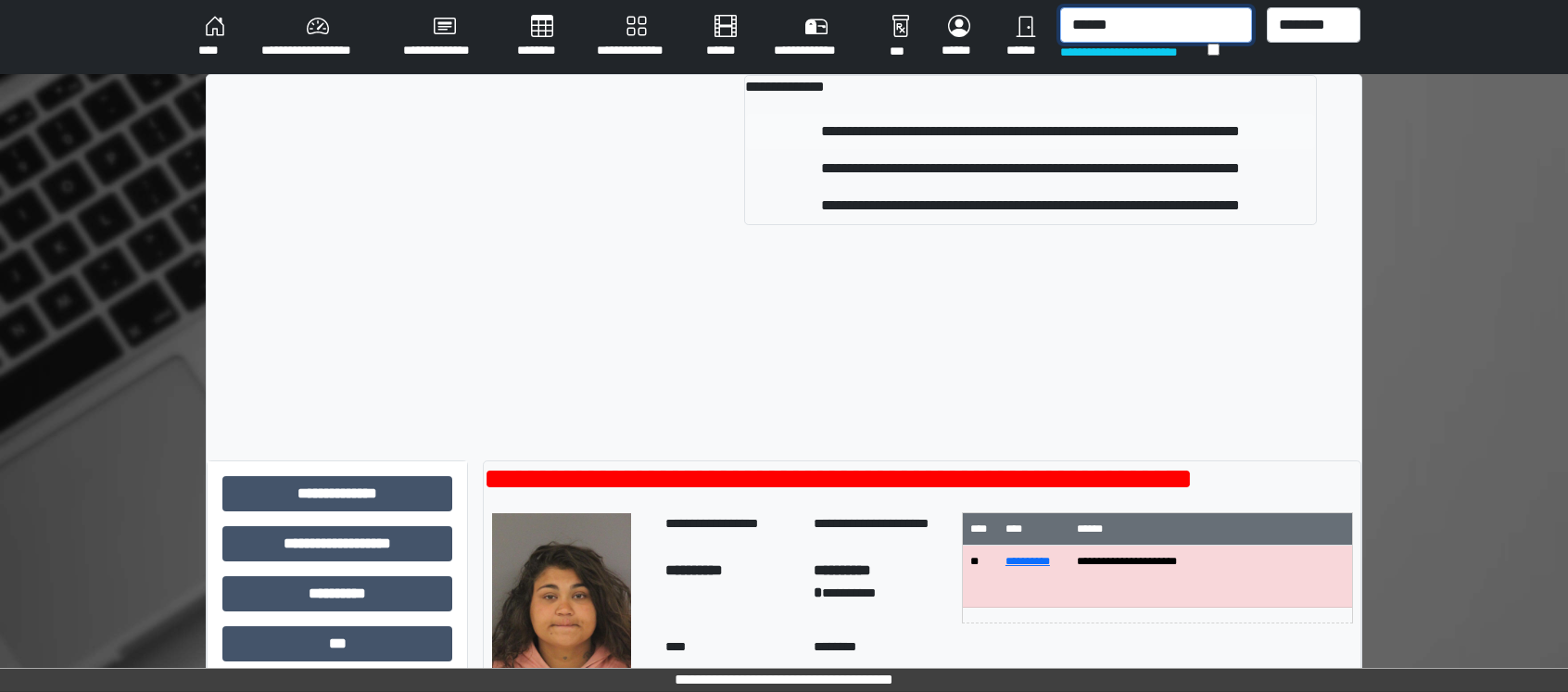 type on "******" 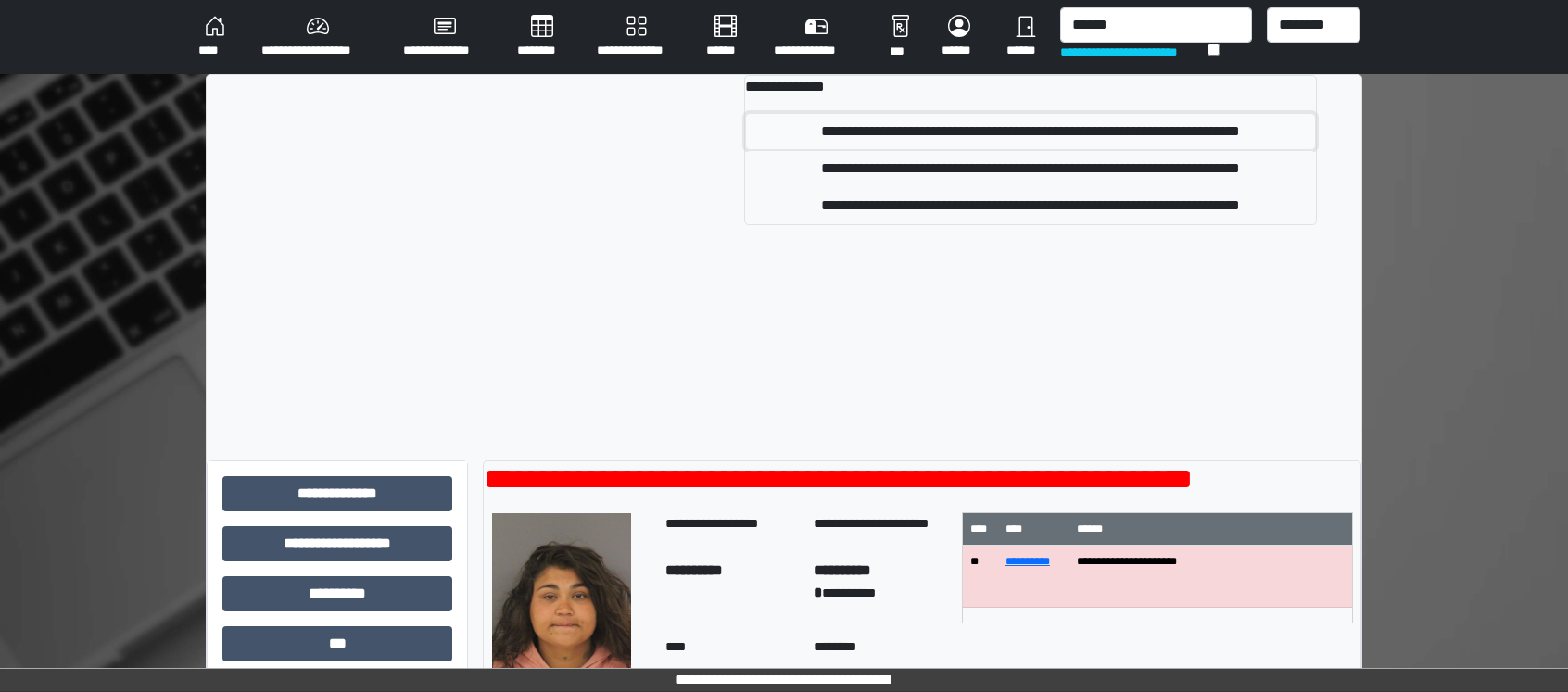 click on "**********" at bounding box center [1031, 132] 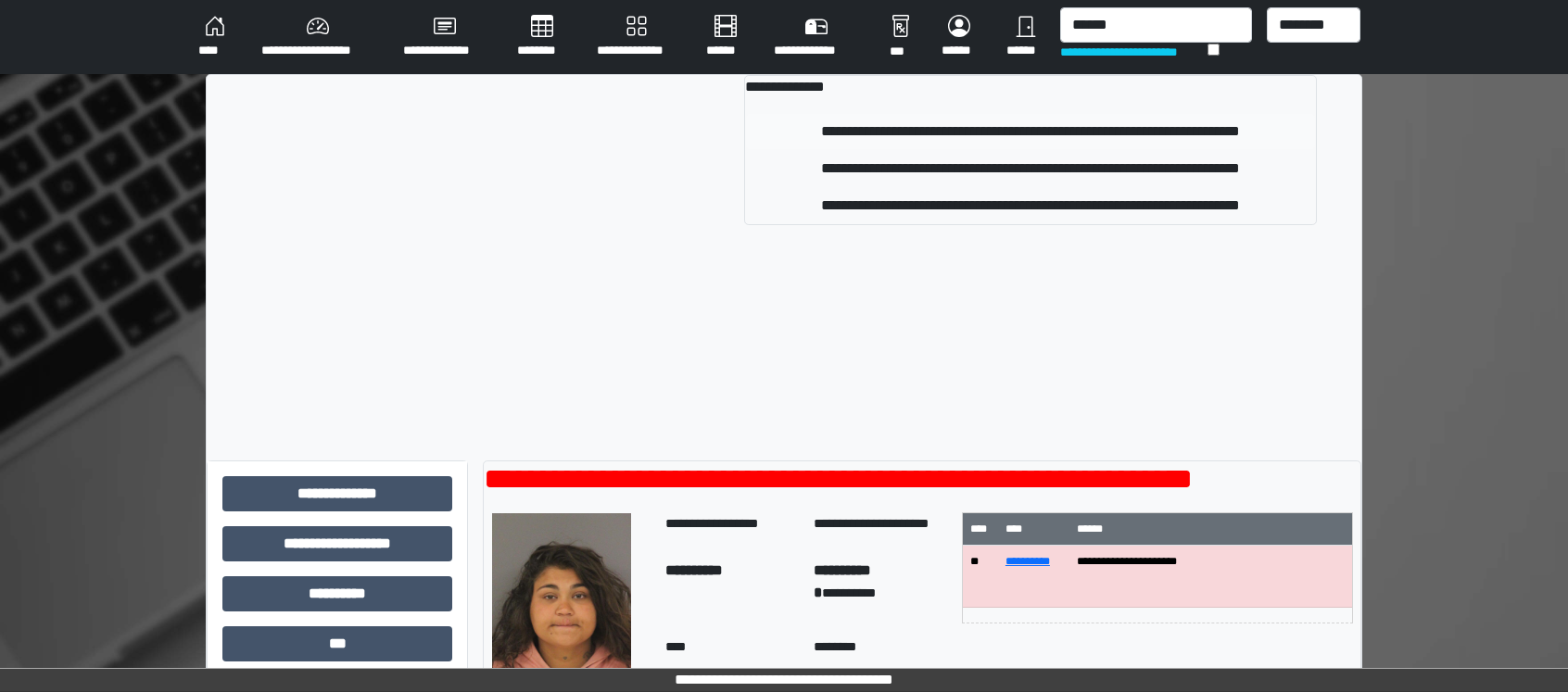 type 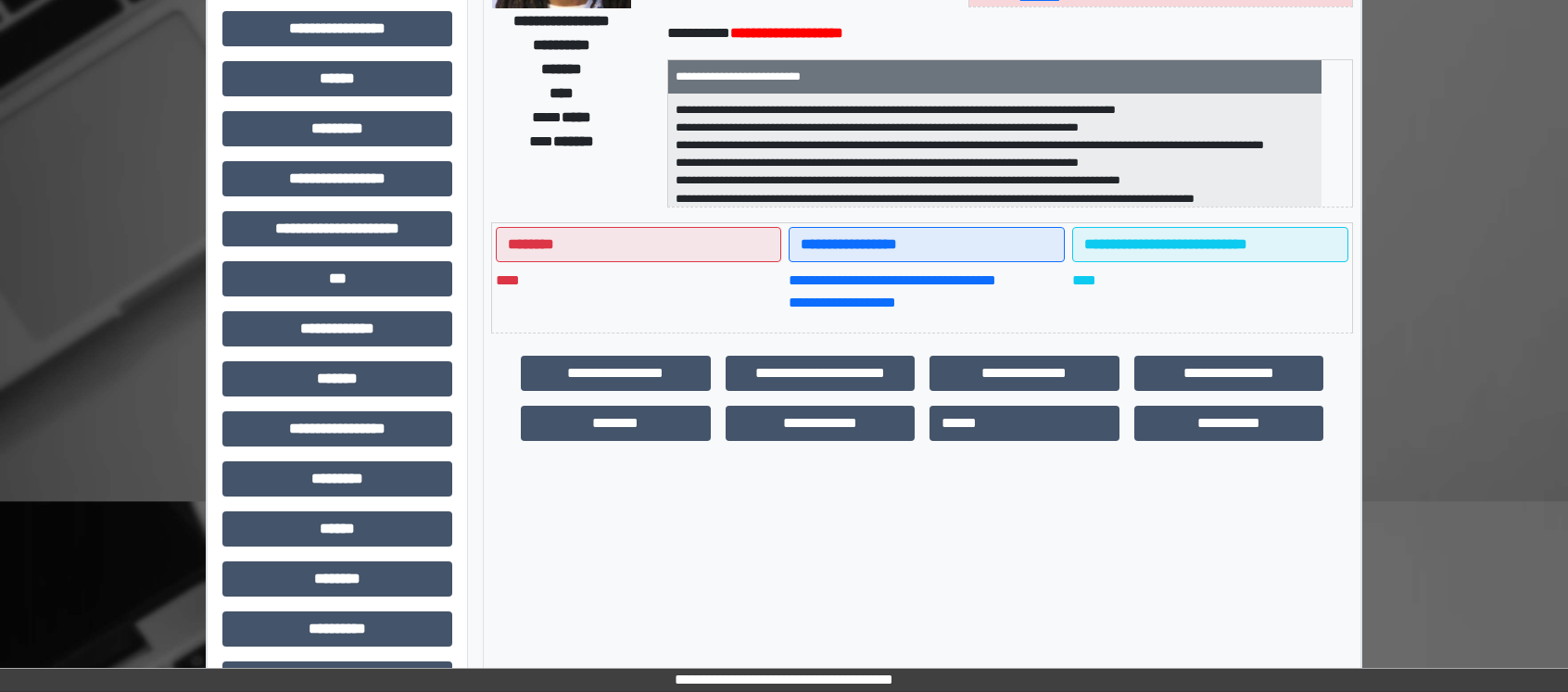scroll, scrollTop: 396, scrollLeft: 0, axis: vertical 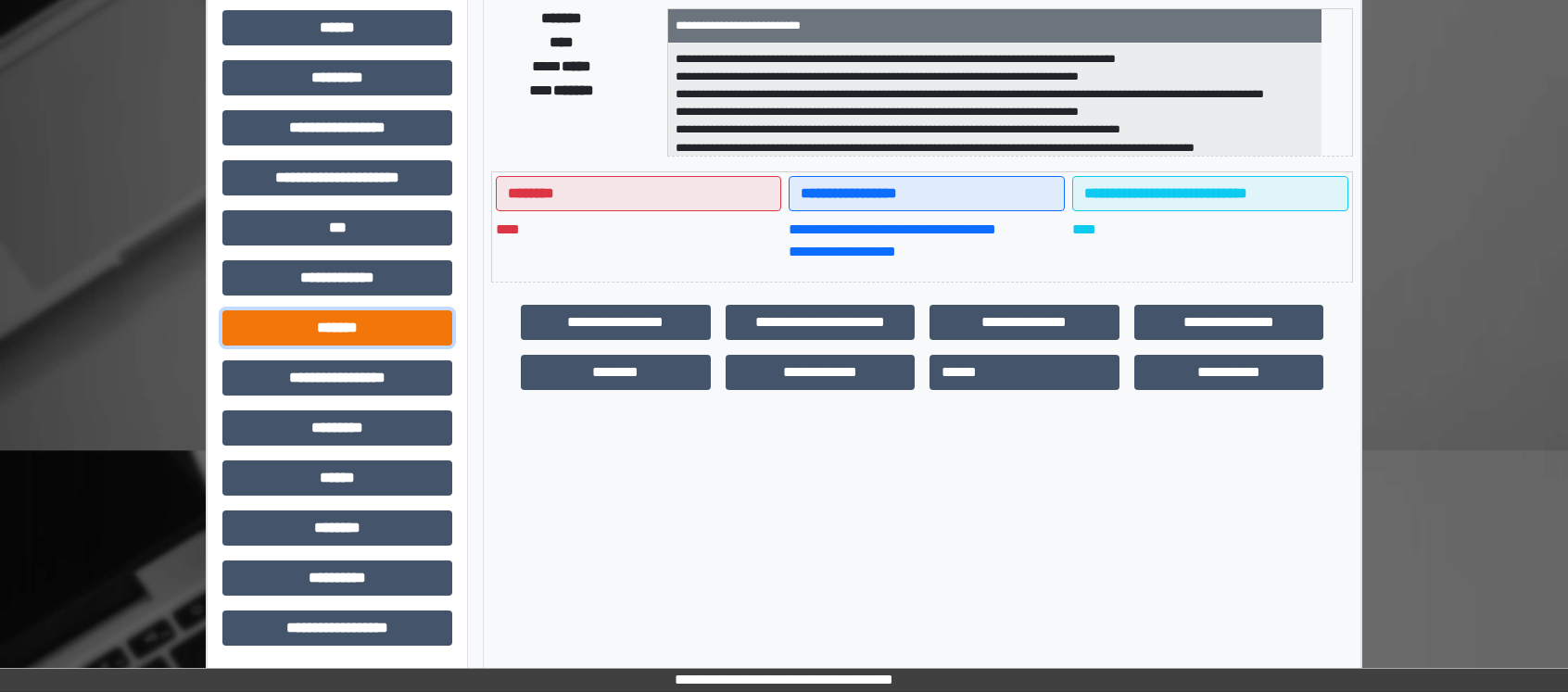click on "*******" at bounding box center (337, 328) 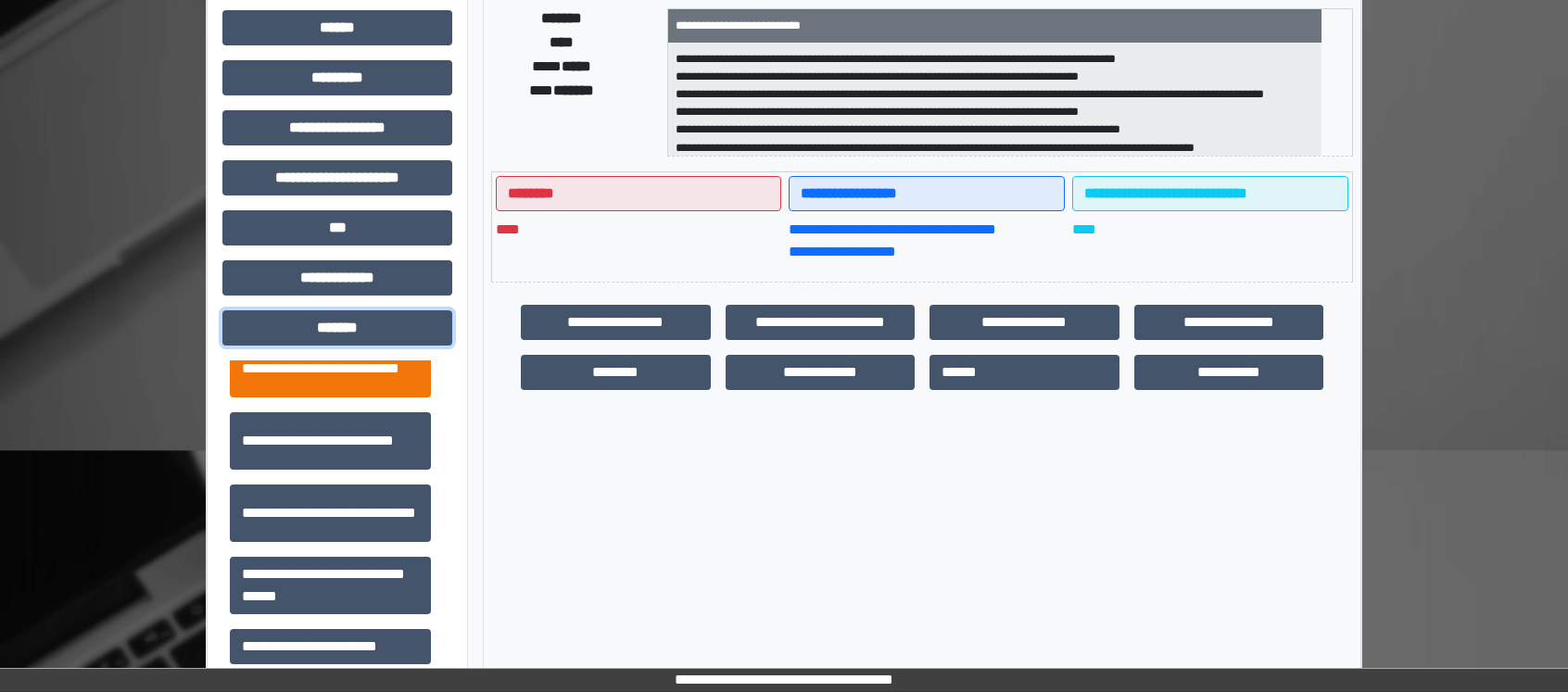 scroll, scrollTop: 741, scrollLeft: 0, axis: vertical 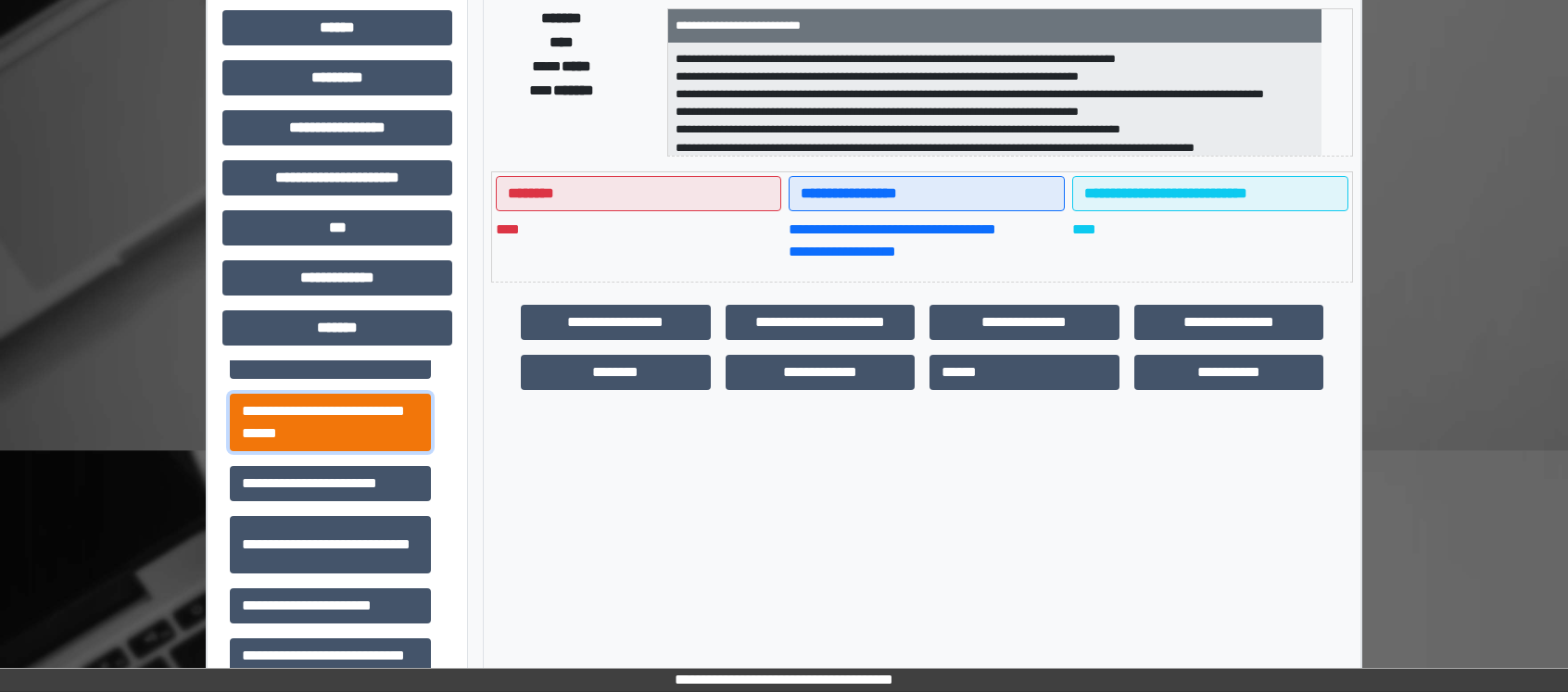 click on "**********" at bounding box center [330, 422] 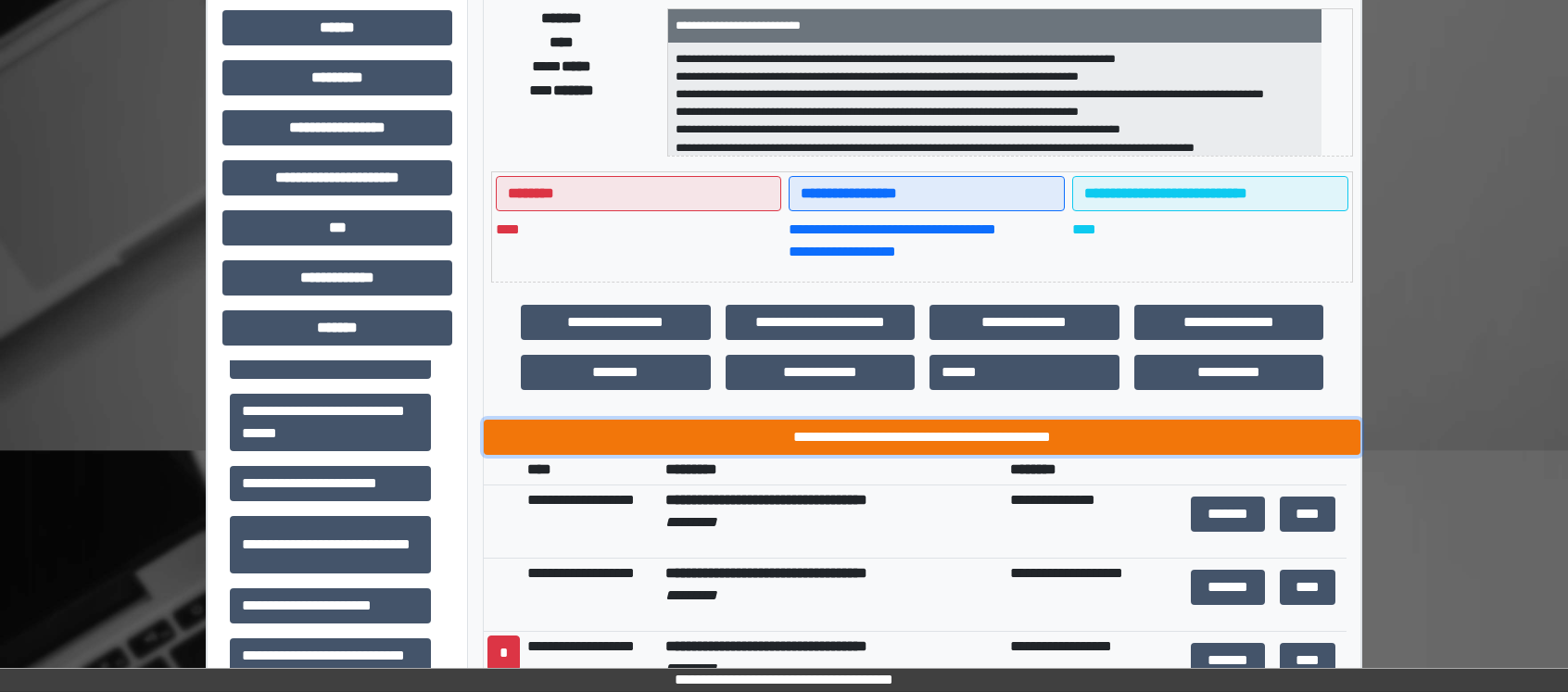 click on "**********" at bounding box center [922, 437] 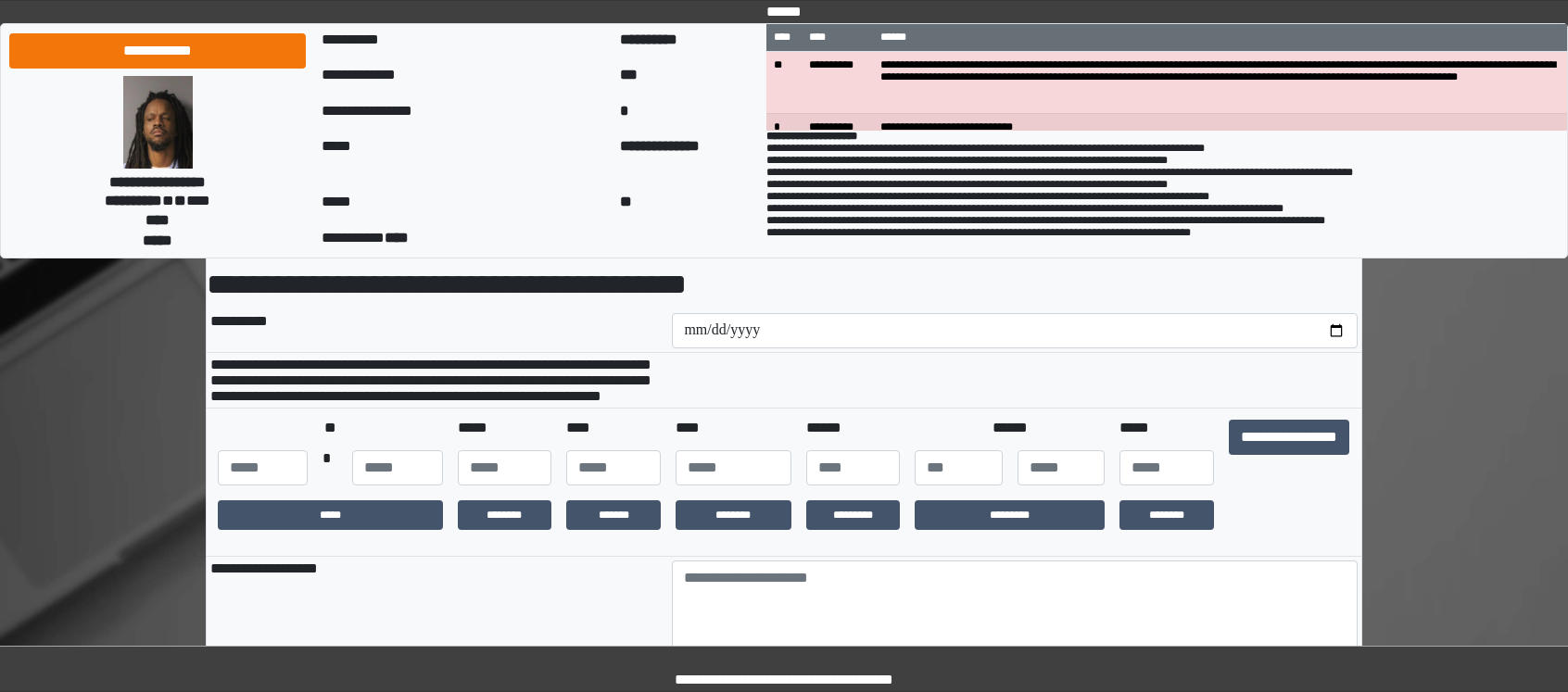 scroll, scrollTop: 278, scrollLeft: 0, axis: vertical 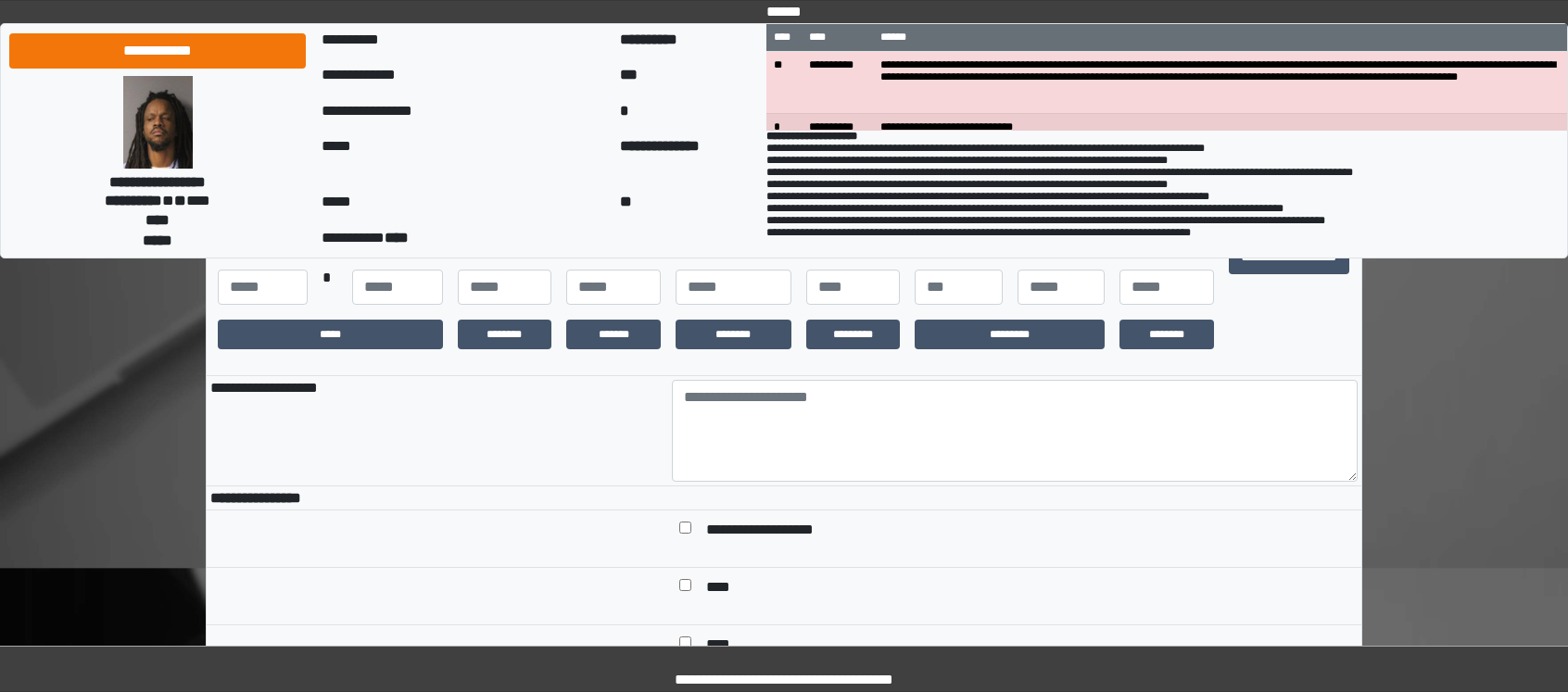 drag, startPoint x: 1340, startPoint y: 310, endPoint x: 1320, endPoint y: 297, distance: 23.853721 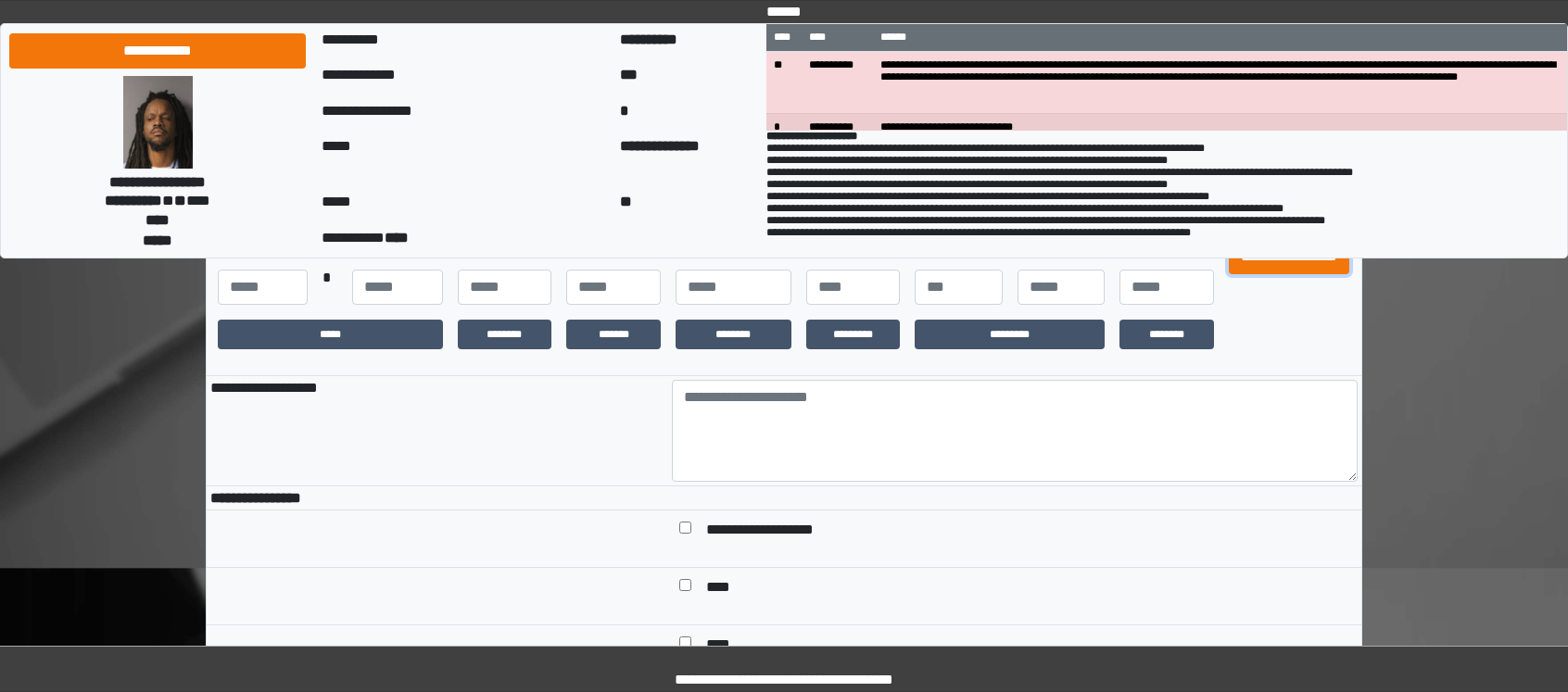 click on "**********" at bounding box center [1289, 257] 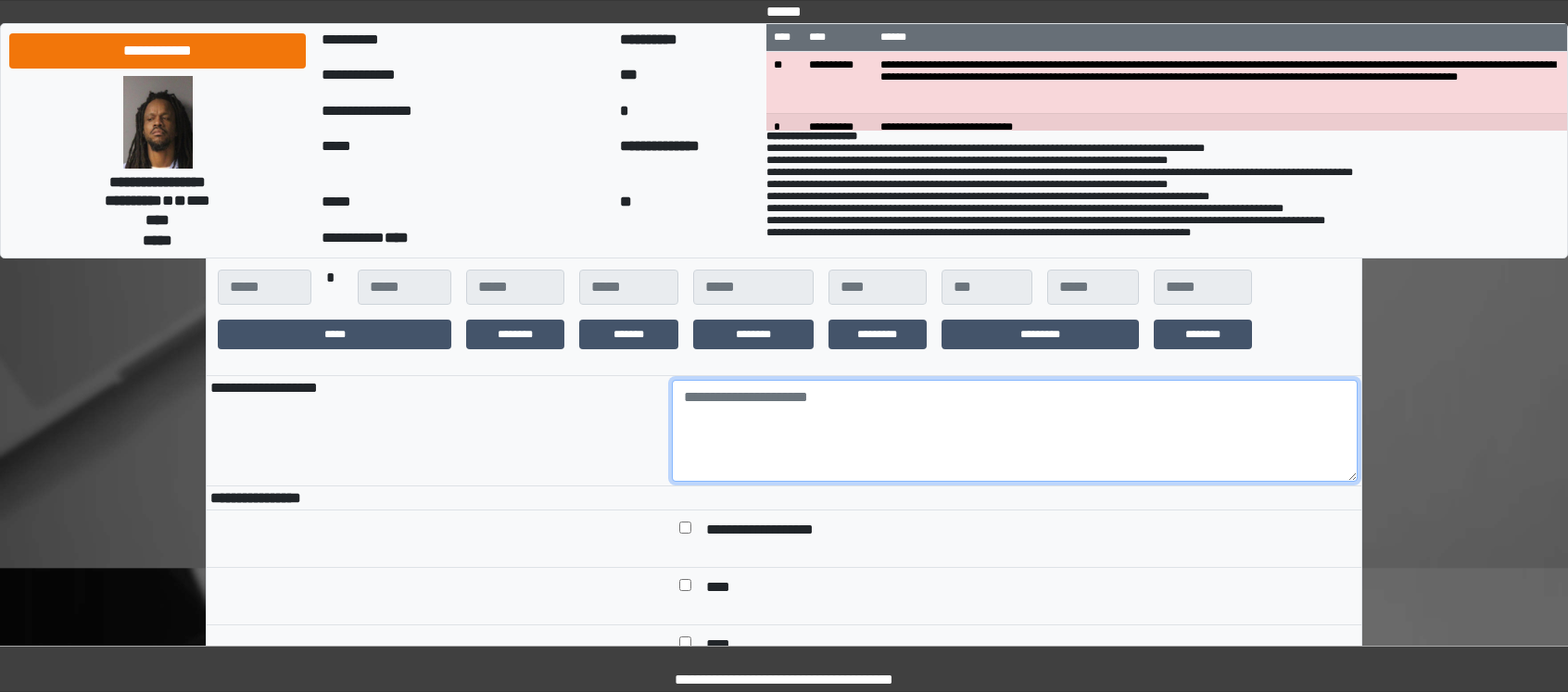 click at bounding box center (1015, 431) 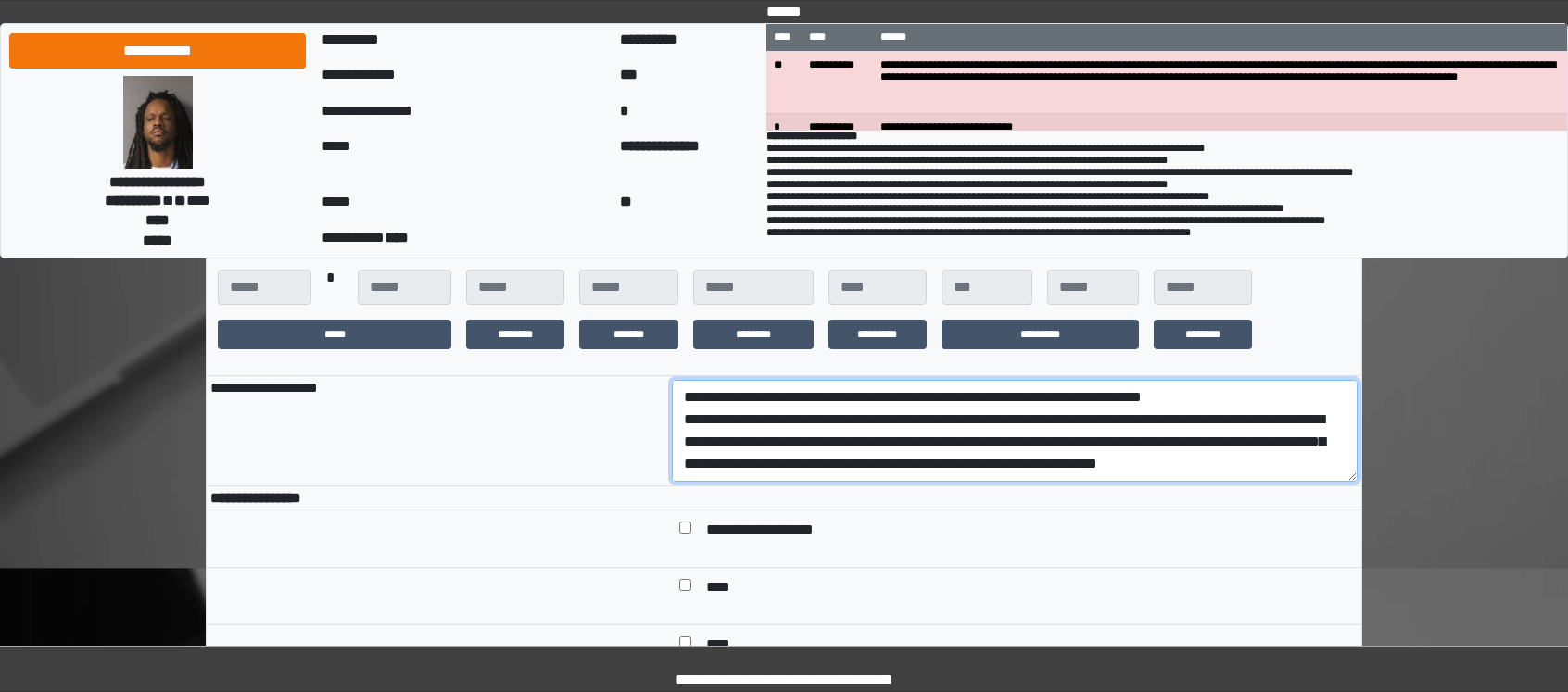 scroll, scrollTop: 127, scrollLeft: 0, axis: vertical 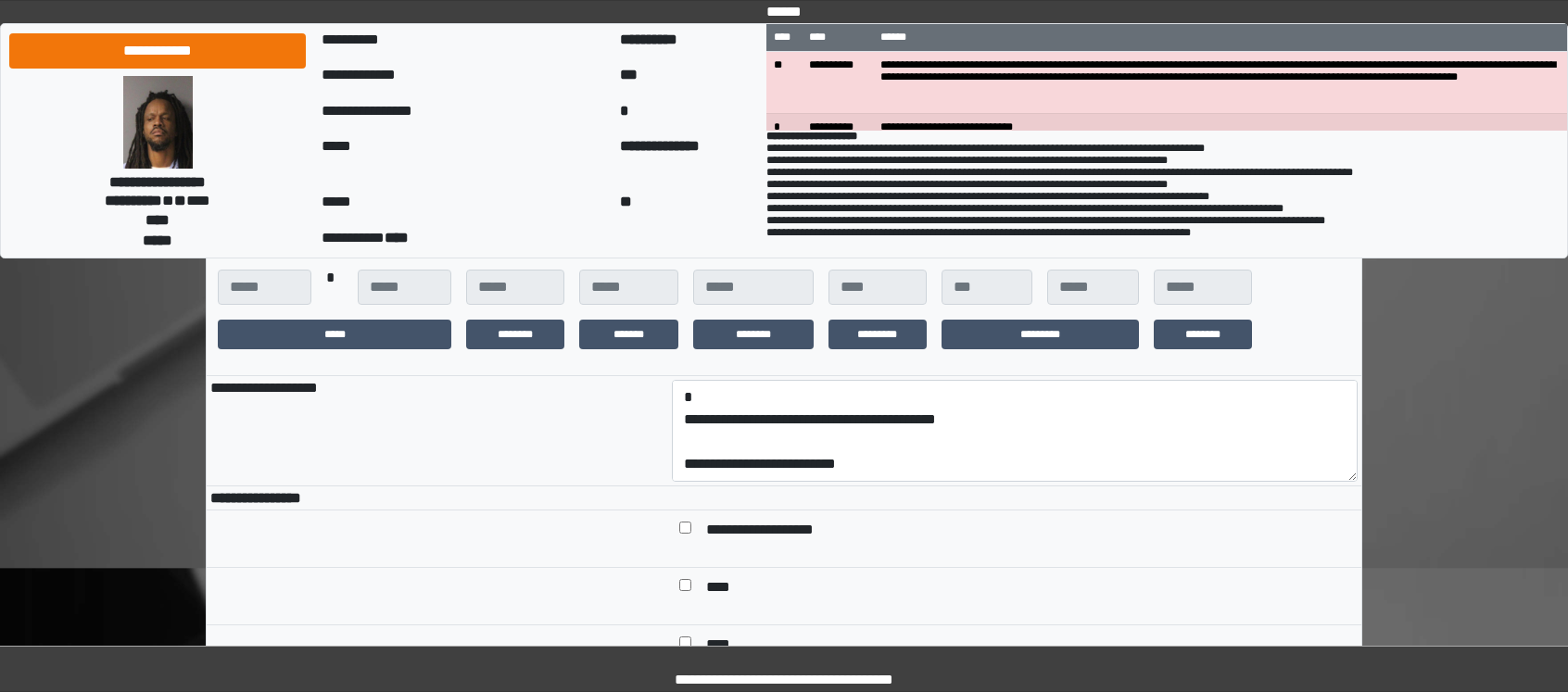 click on "**********" at bounding box center (784, 302) 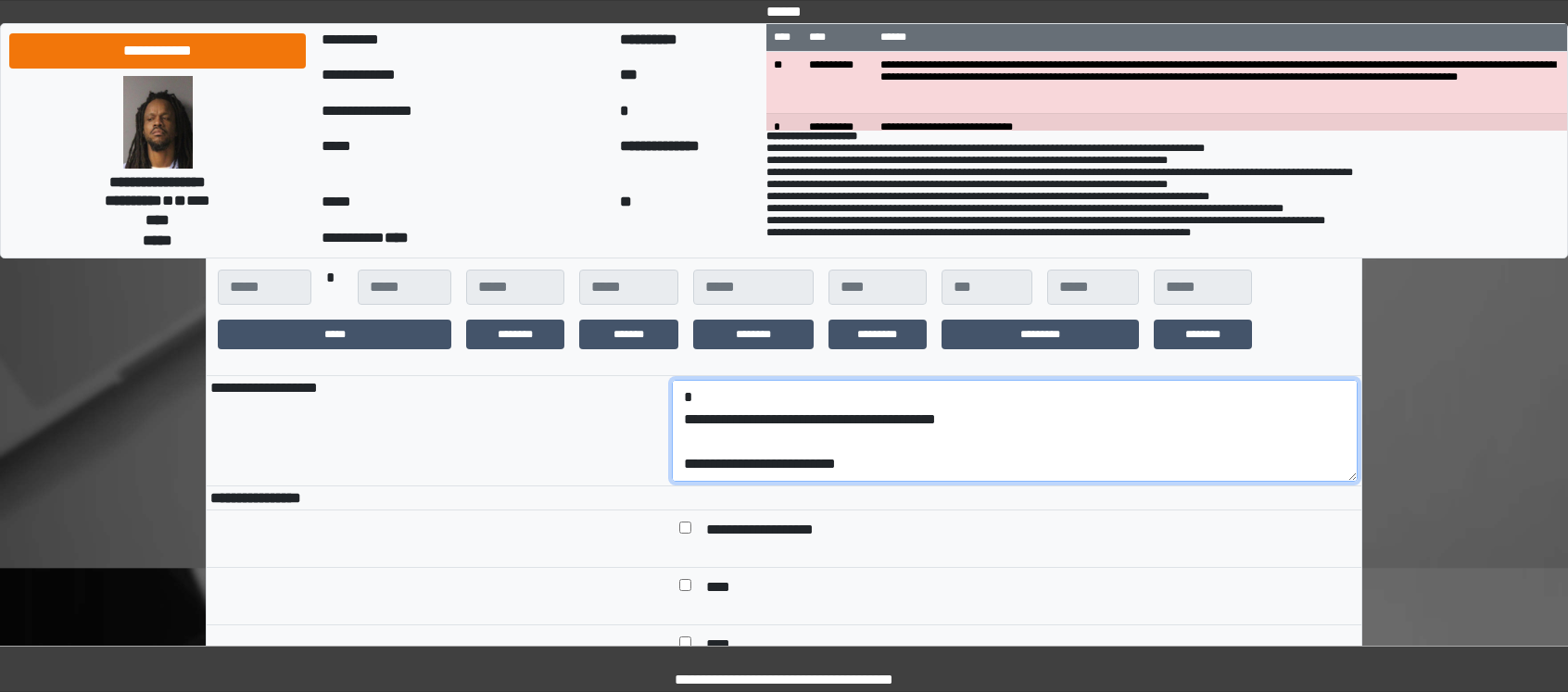 click on "**********" at bounding box center [1015, 431] 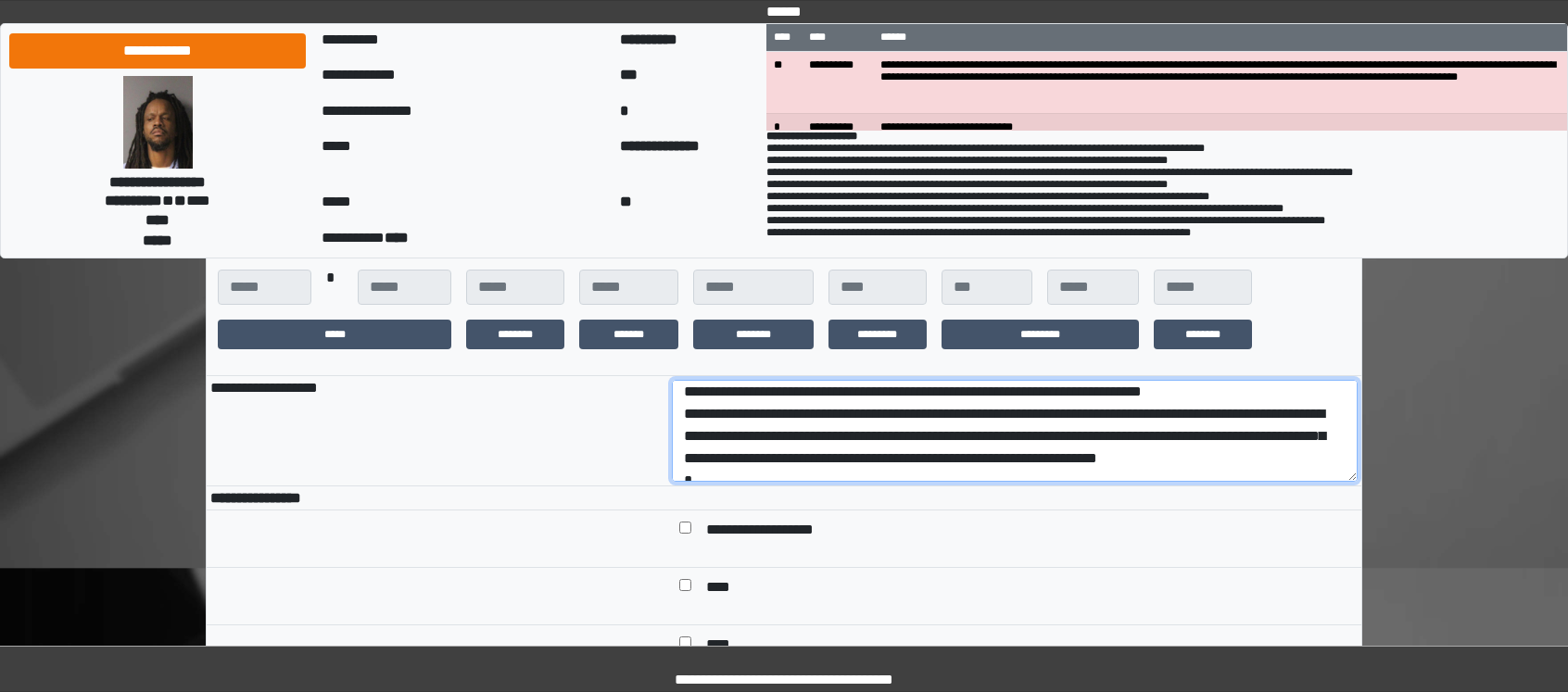 scroll, scrollTop: 0, scrollLeft: 0, axis: both 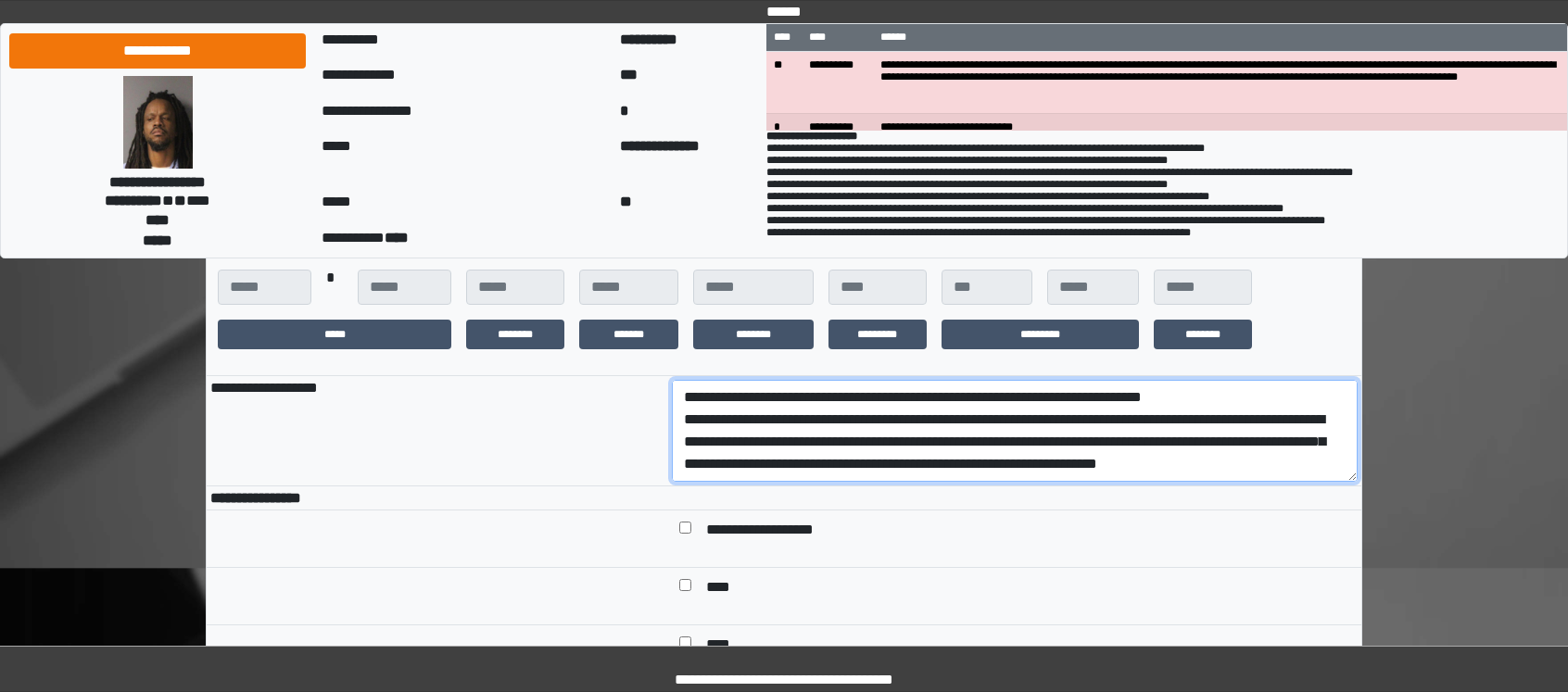 drag, startPoint x: 891, startPoint y: 489, endPoint x: 632, endPoint y: 452, distance: 261.6295 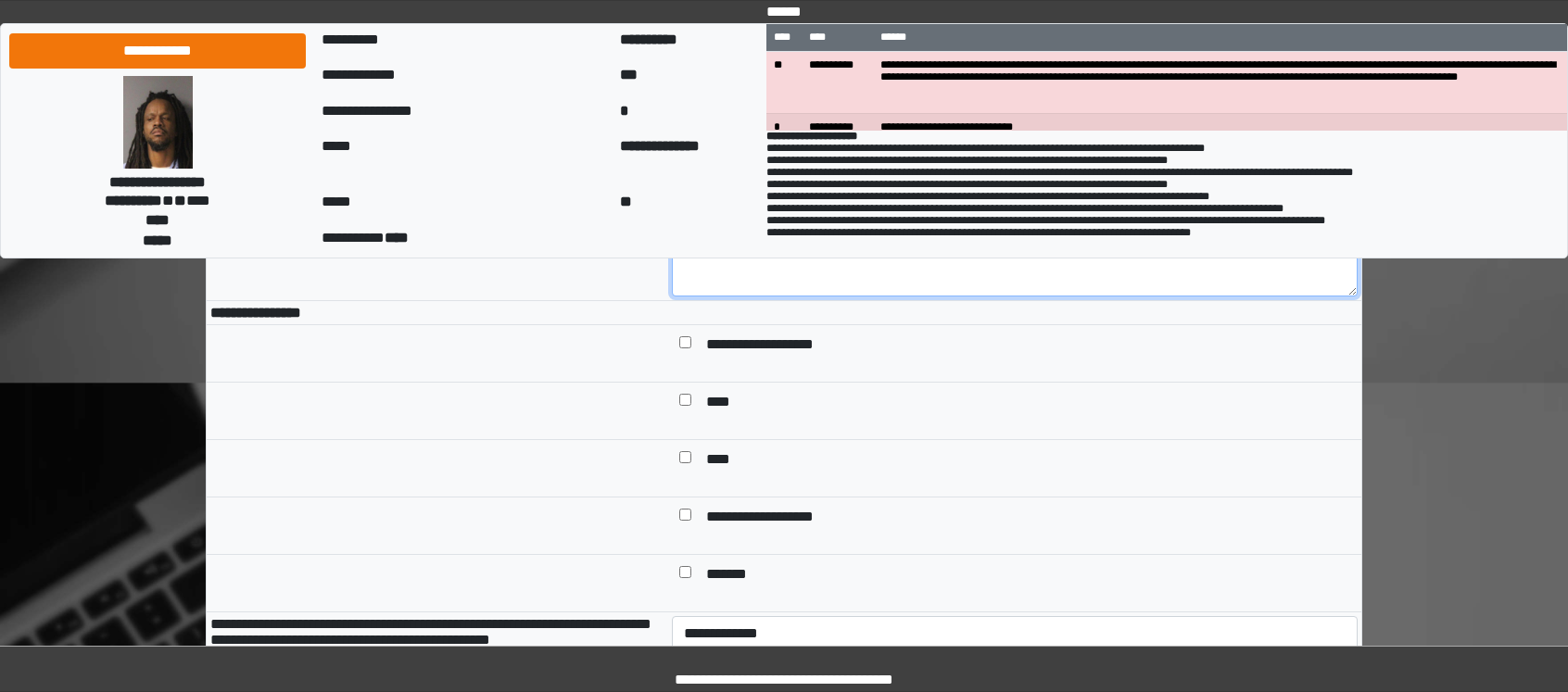 scroll, scrollTop: 556, scrollLeft: 0, axis: vertical 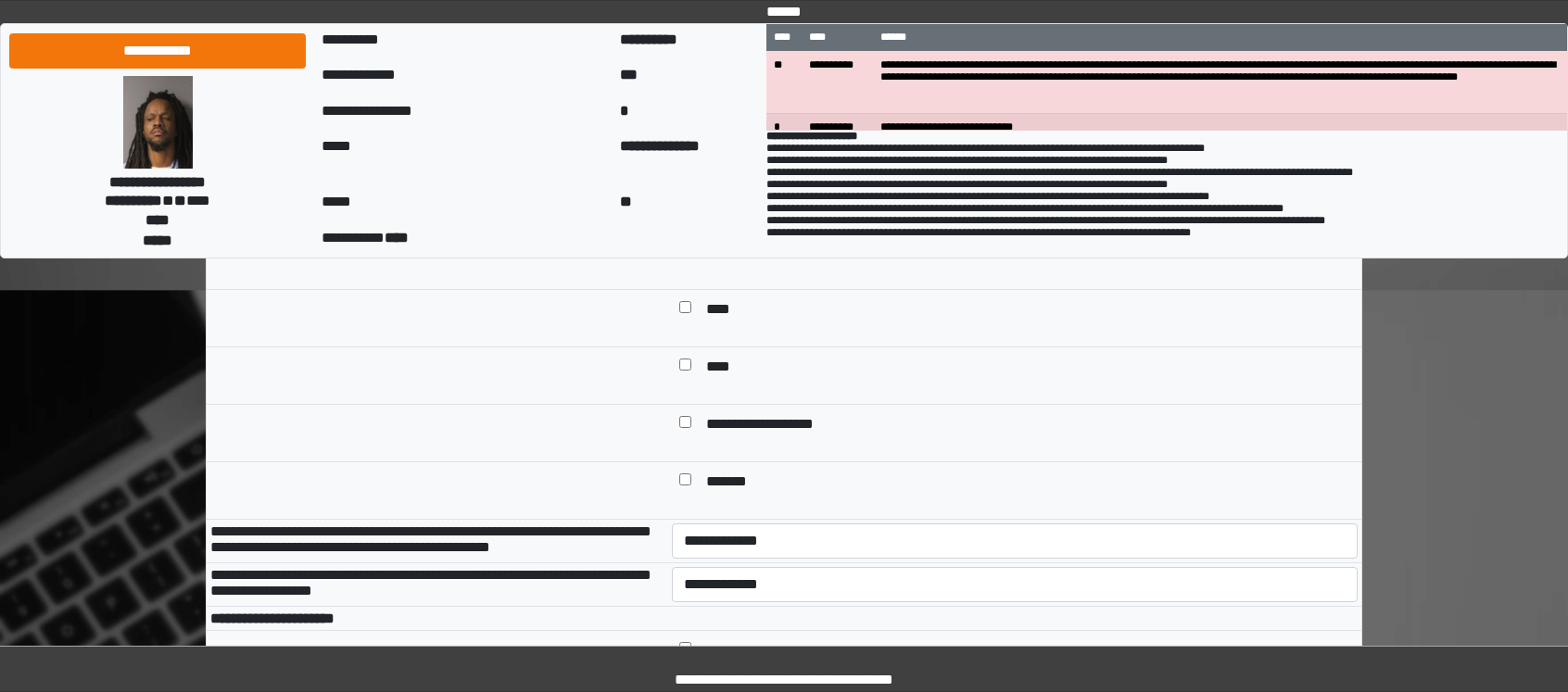 type on "**********" 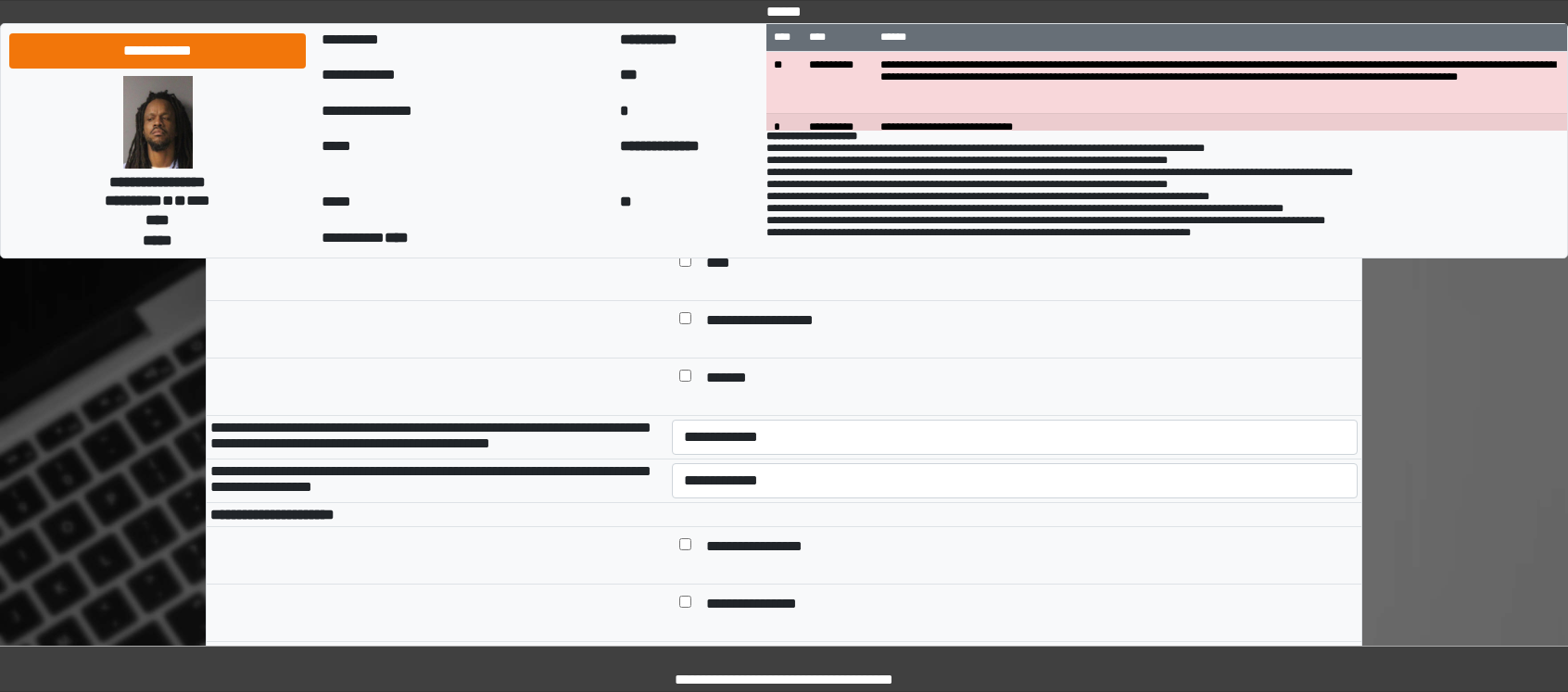 scroll, scrollTop: 741, scrollLeft: 0, axis: vertical 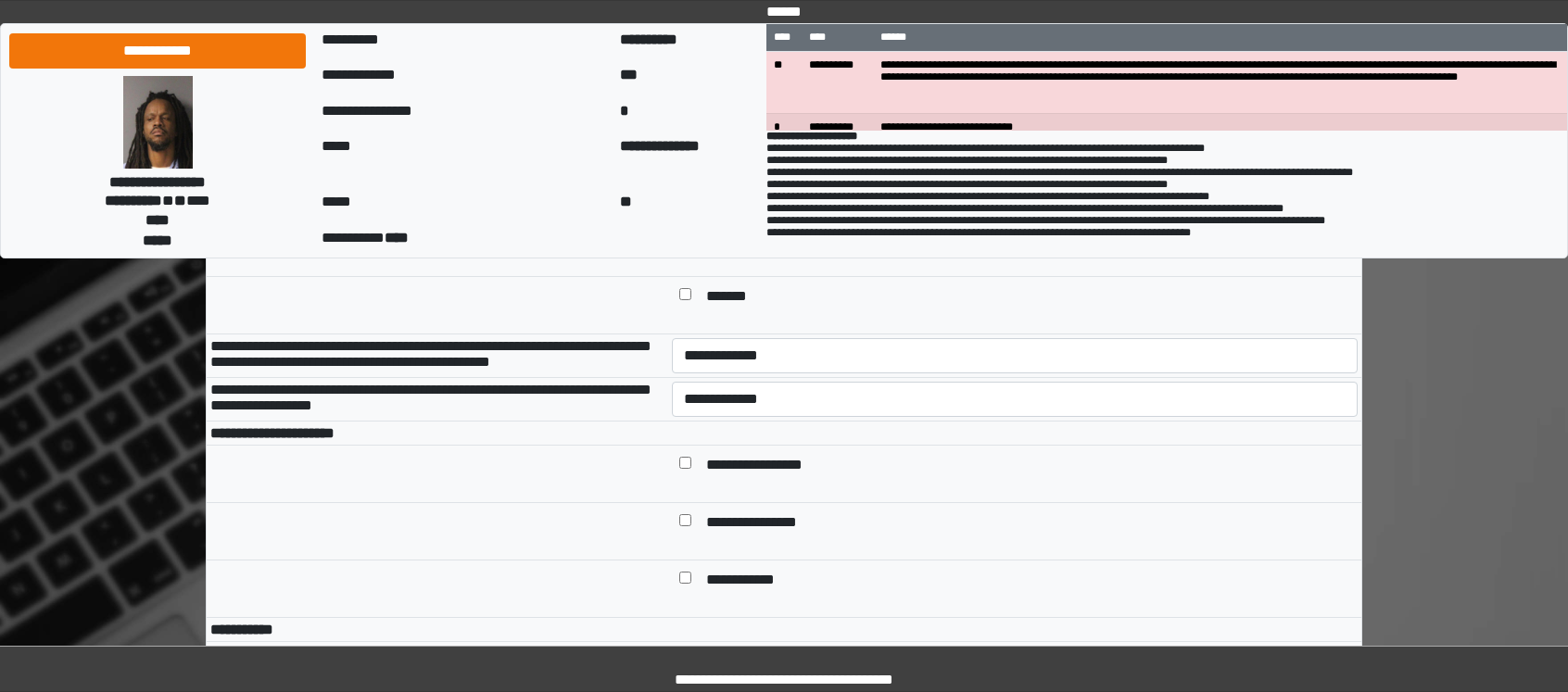 click on "**********" at bounding box center (1015, 356) 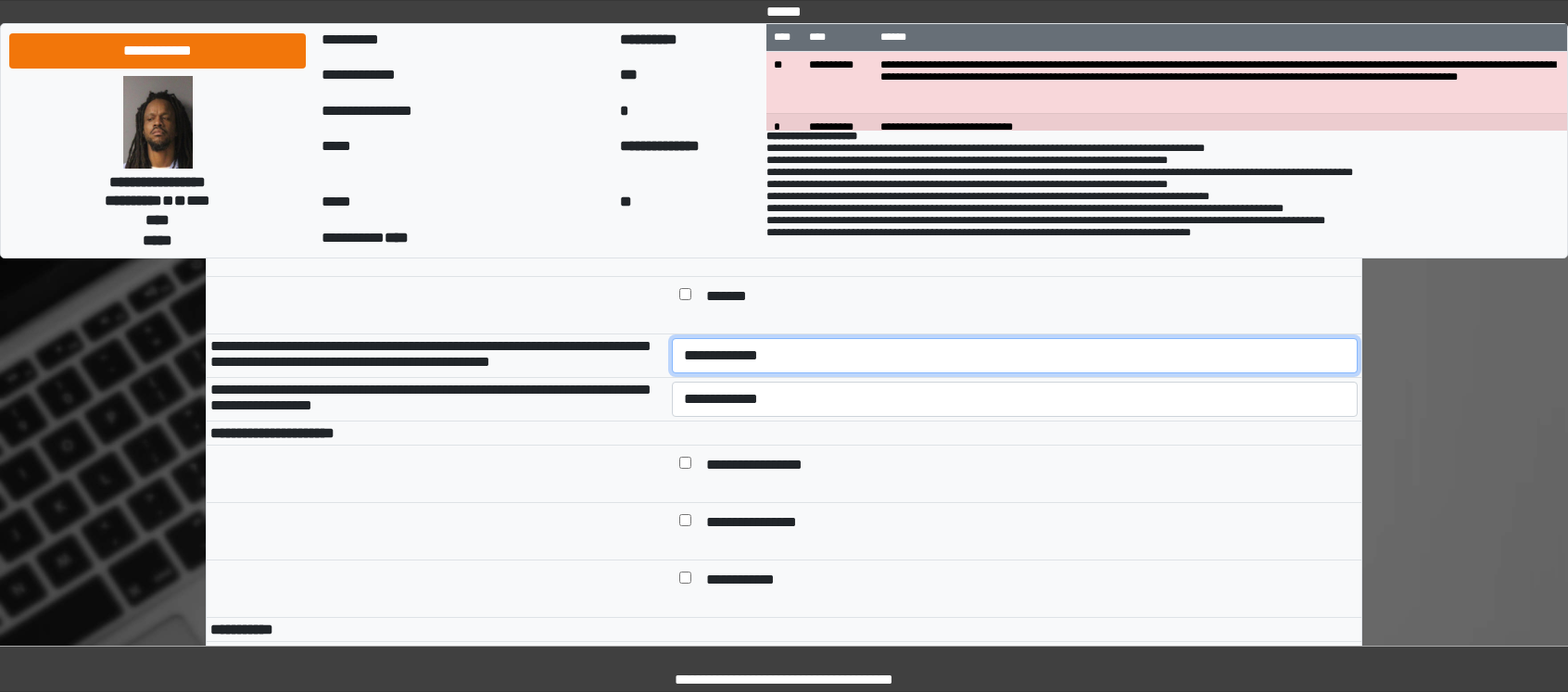 click on "**********" at bounding box center [1015, 356] 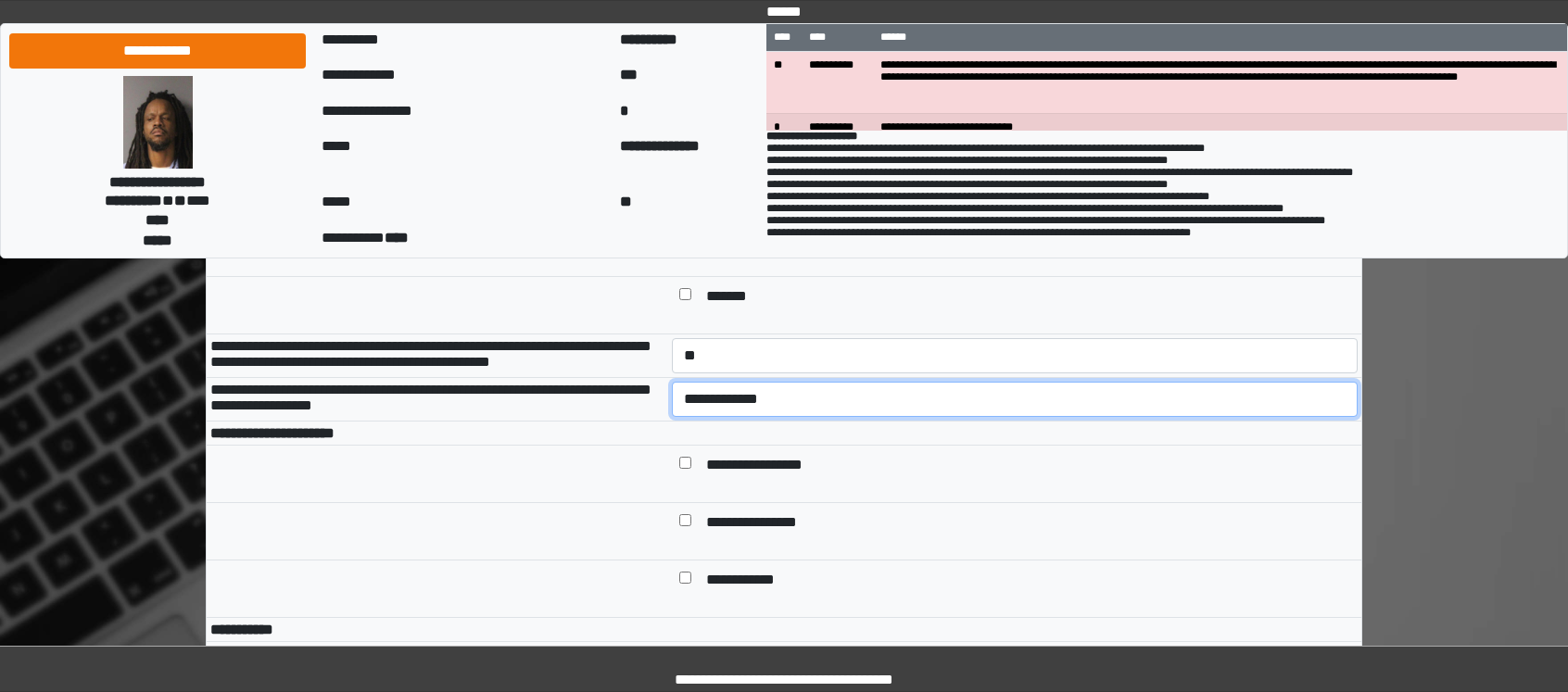drag, startPoint x: 803, startPoint y: 444, endPoint x: 803, endPoint y: 455, distance: 11 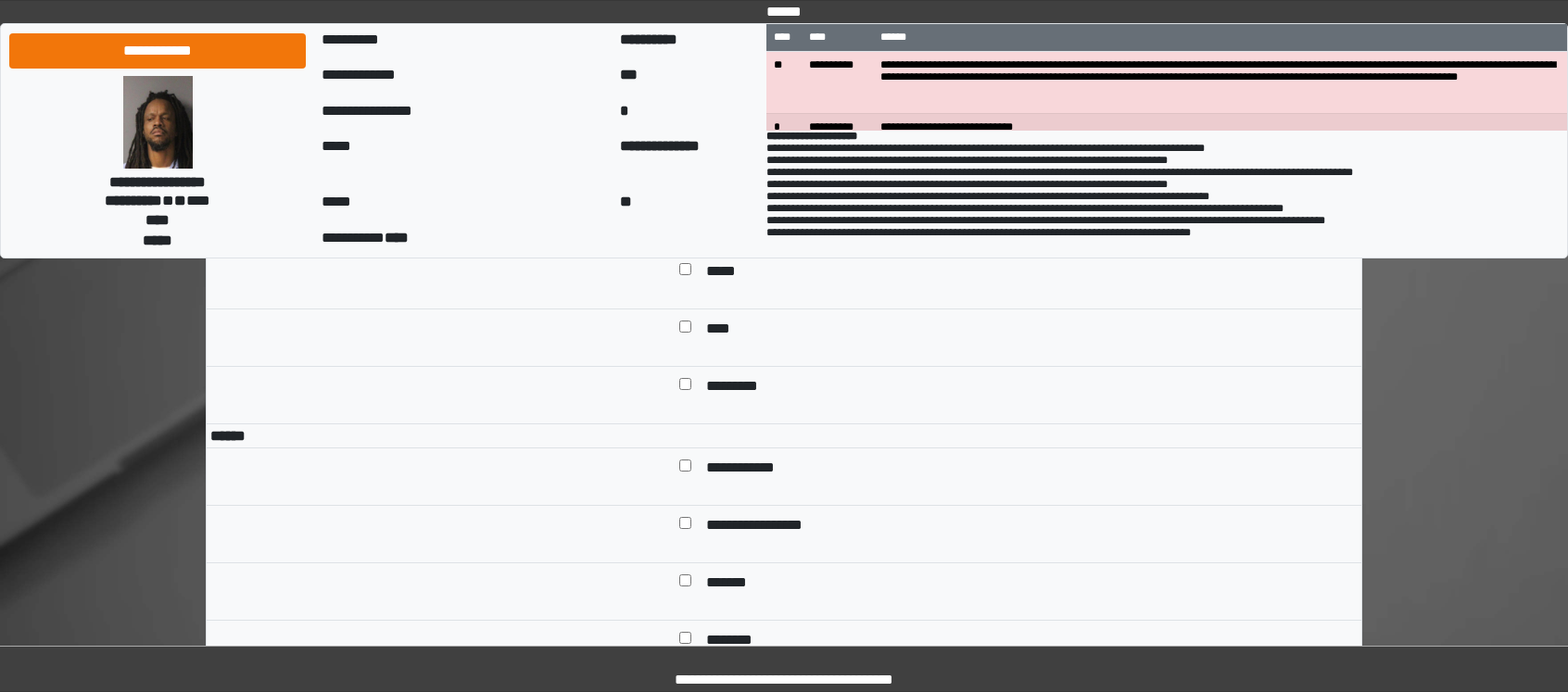 scroll, scrollTop: 926, scrollLeft: 0, axis: vertical 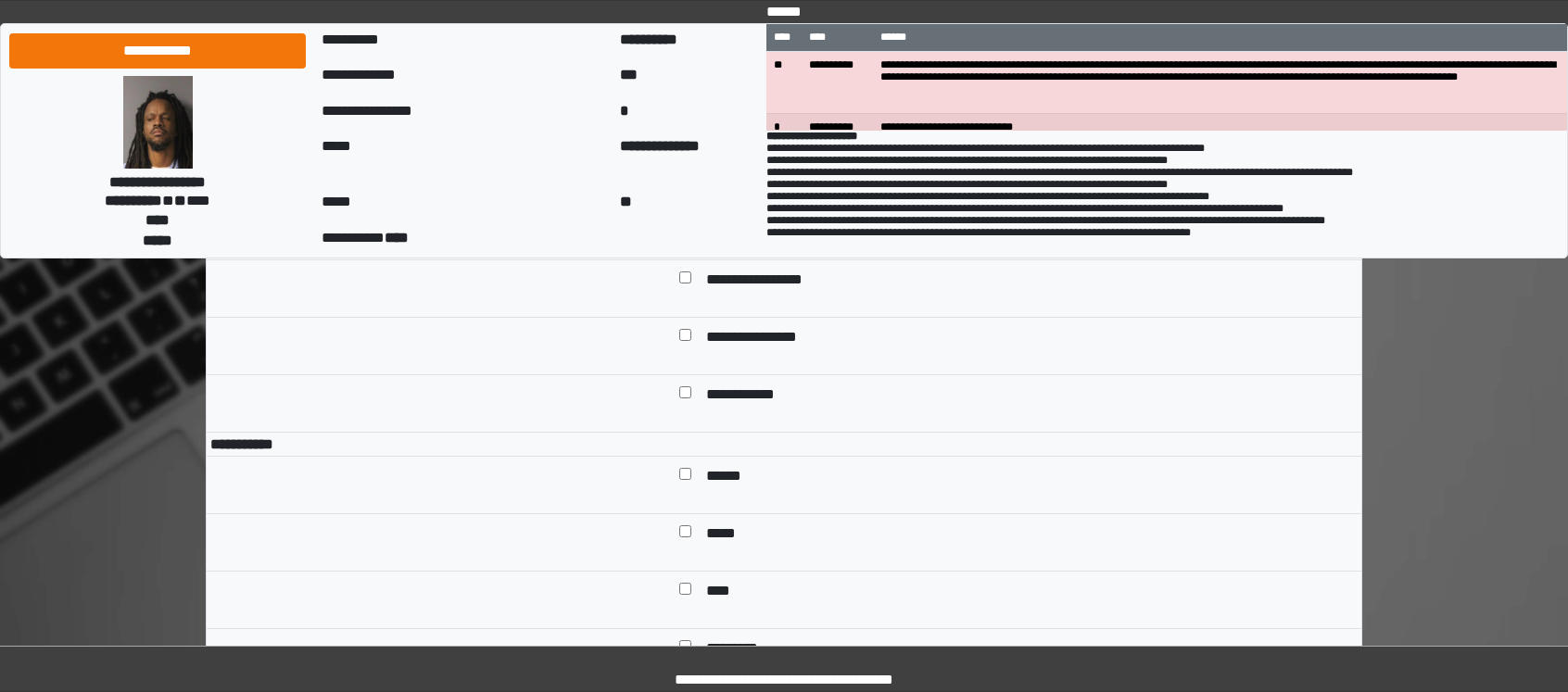click on "**********" at bounding box center [1015, 289] 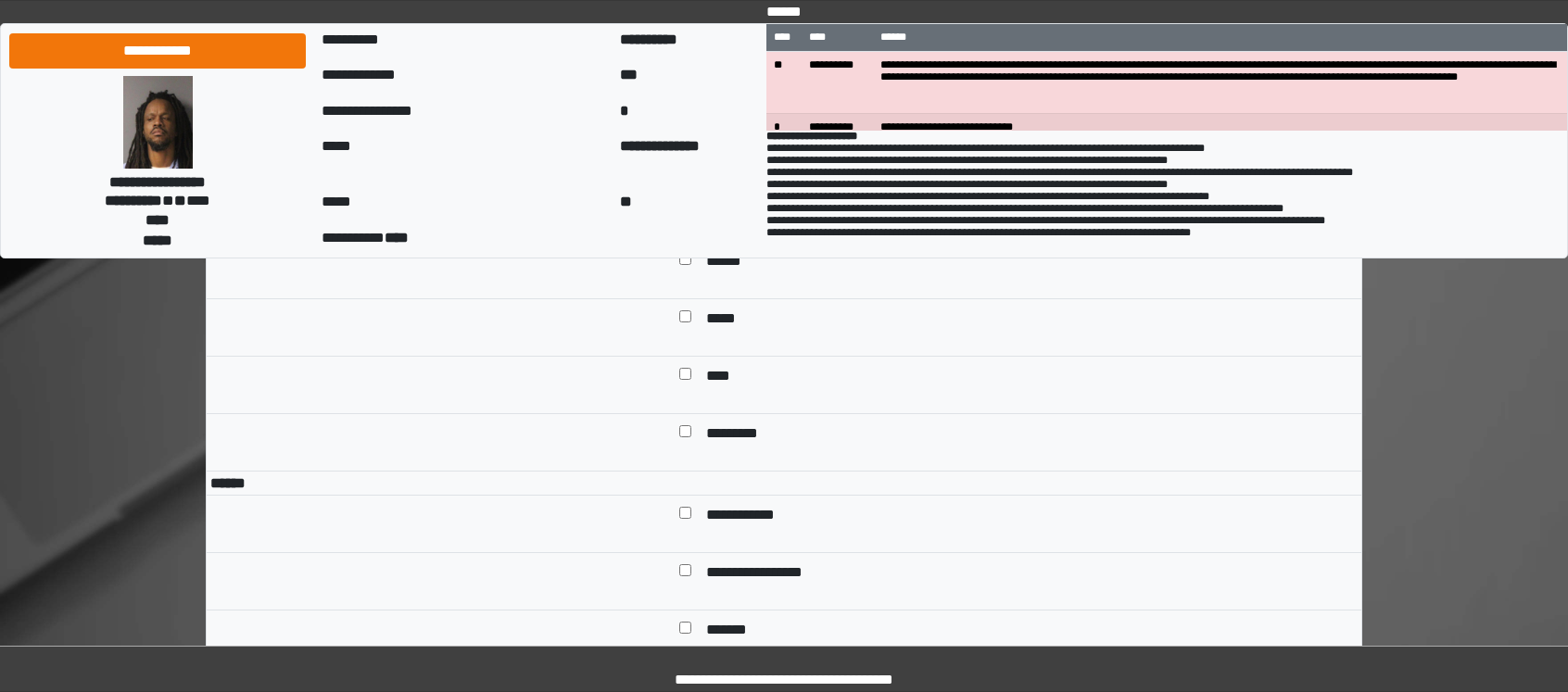 scroll, scrollTop: 1112, scrollLeft: 0, axis: vertical 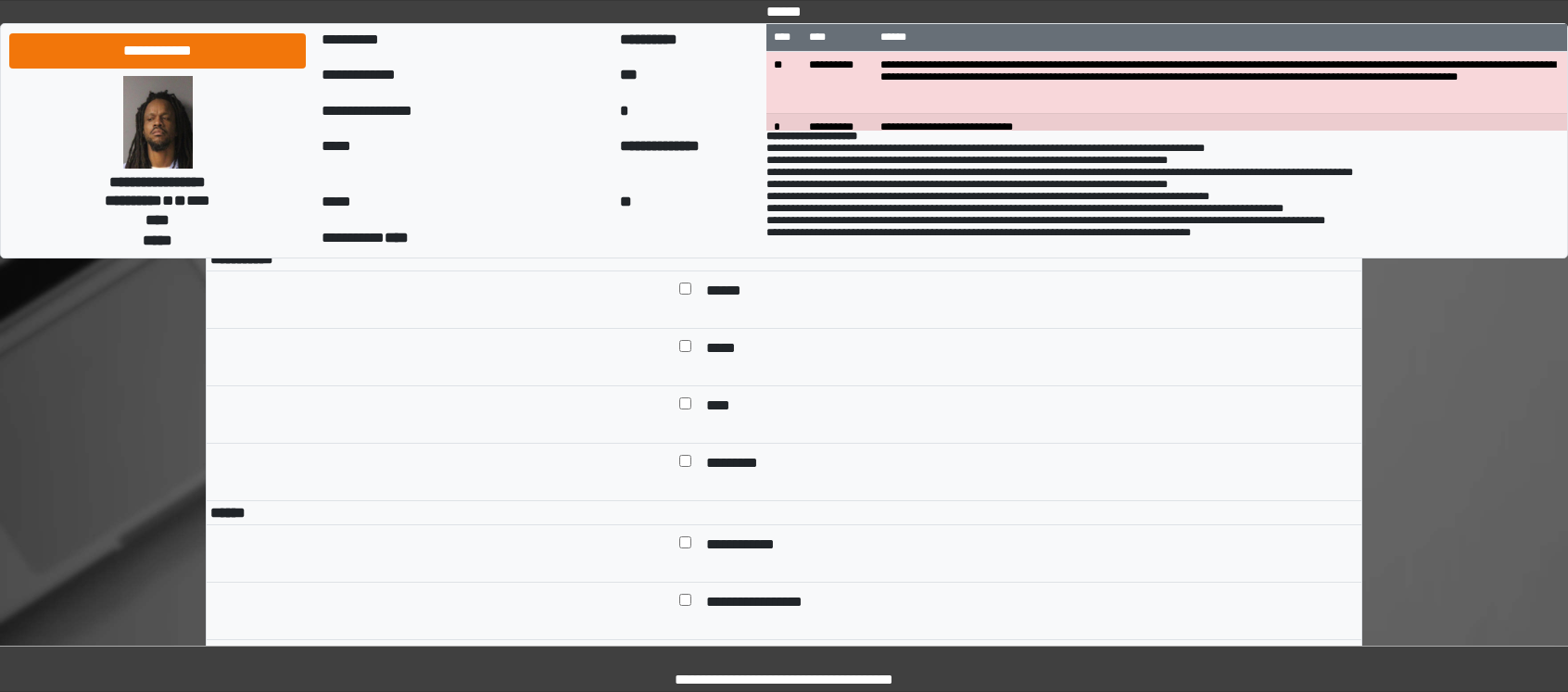click on "******" at bounding box center (730, 292) 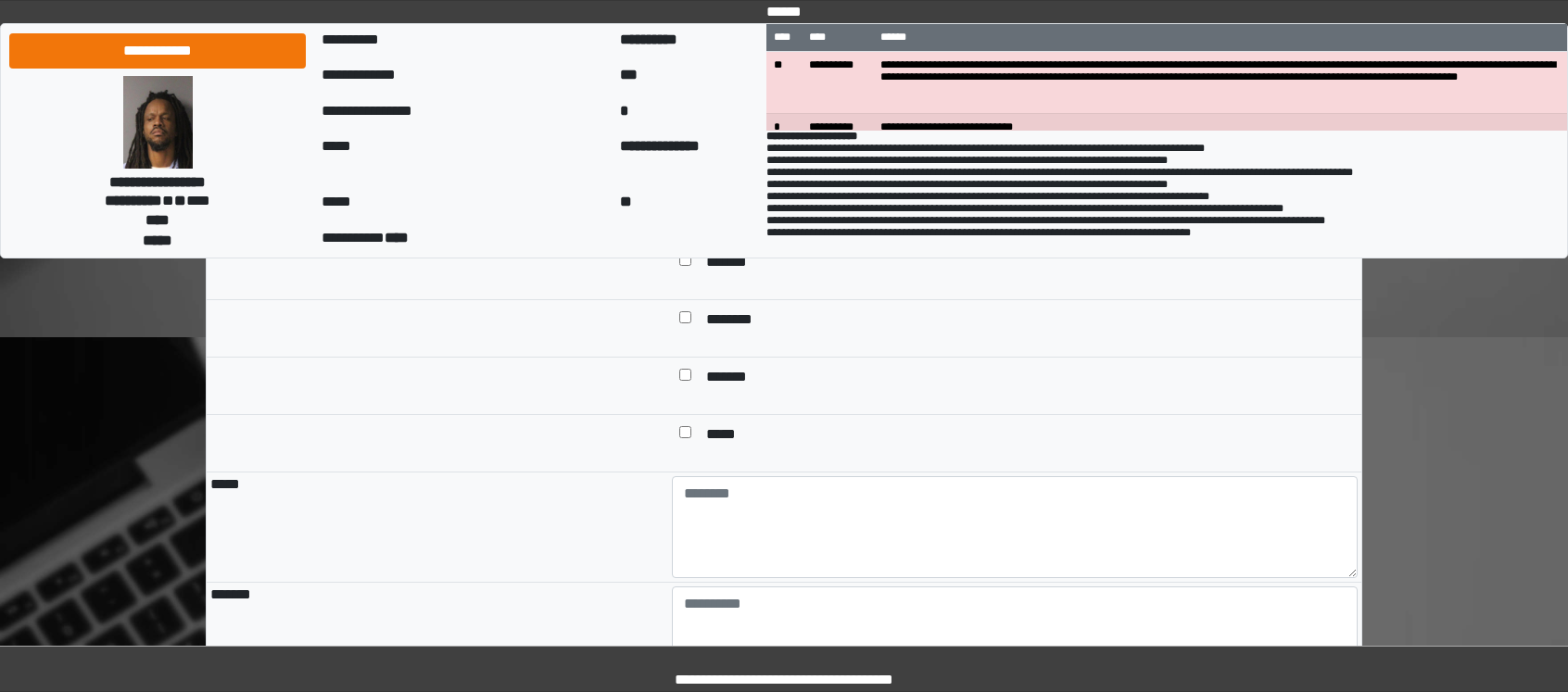 scroll, scrollTop: 1667, scrollLeft: 0, axis: vertical 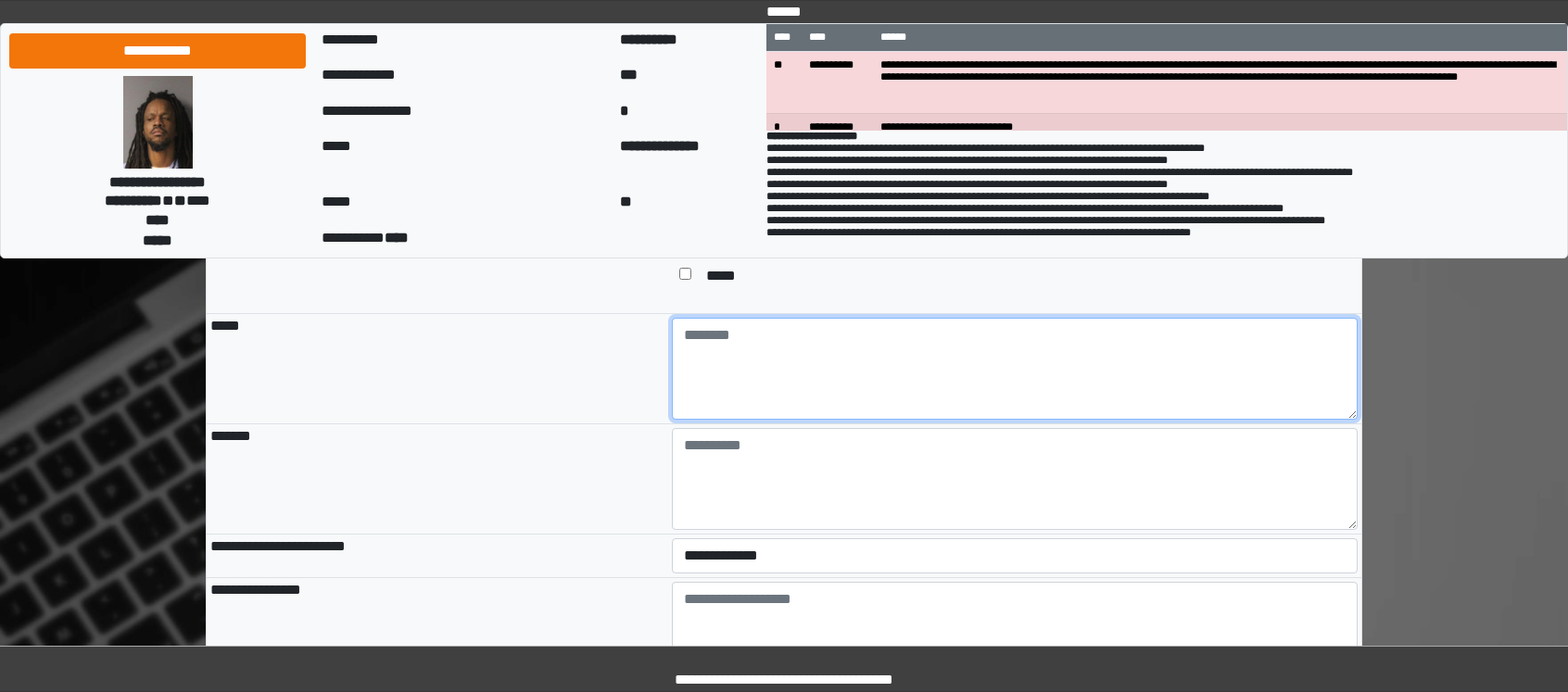 click at bounding box center [1015, 369] 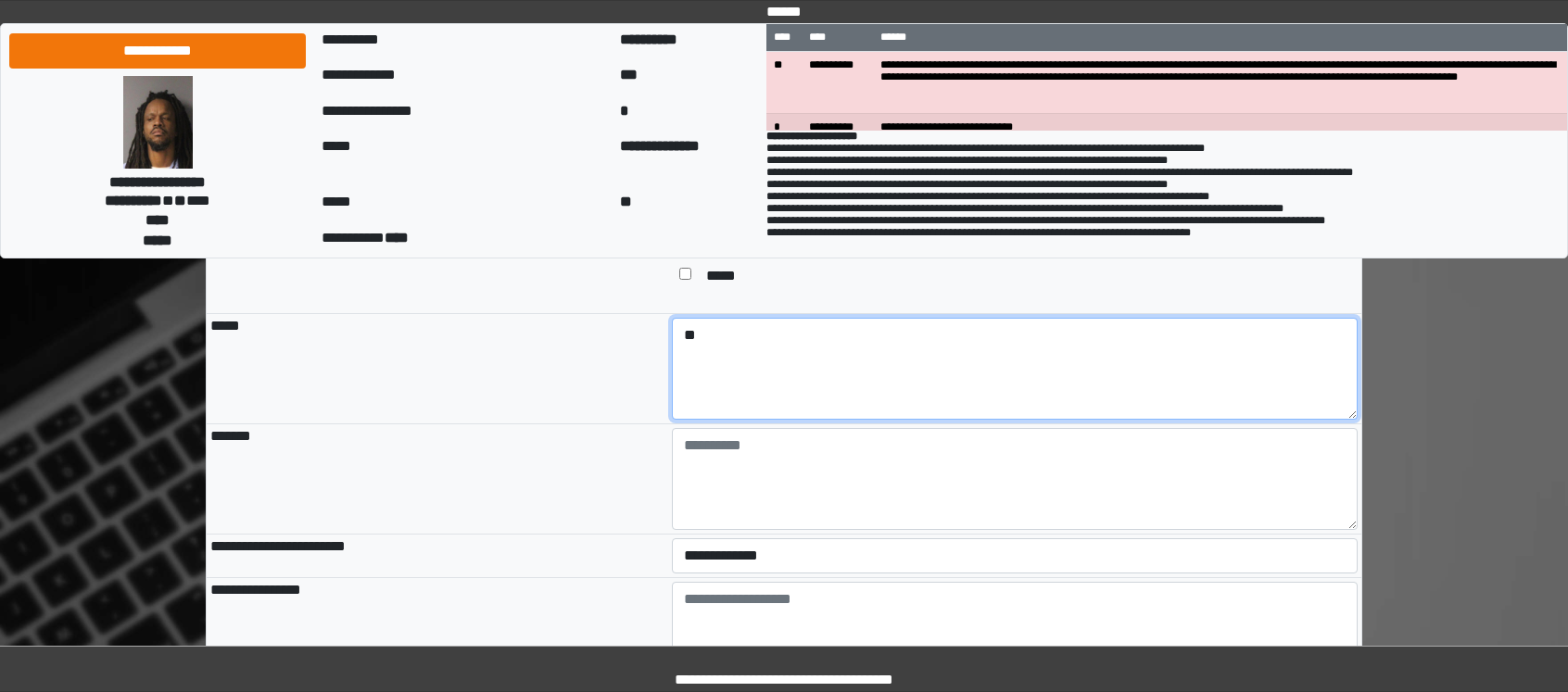 type on "*" 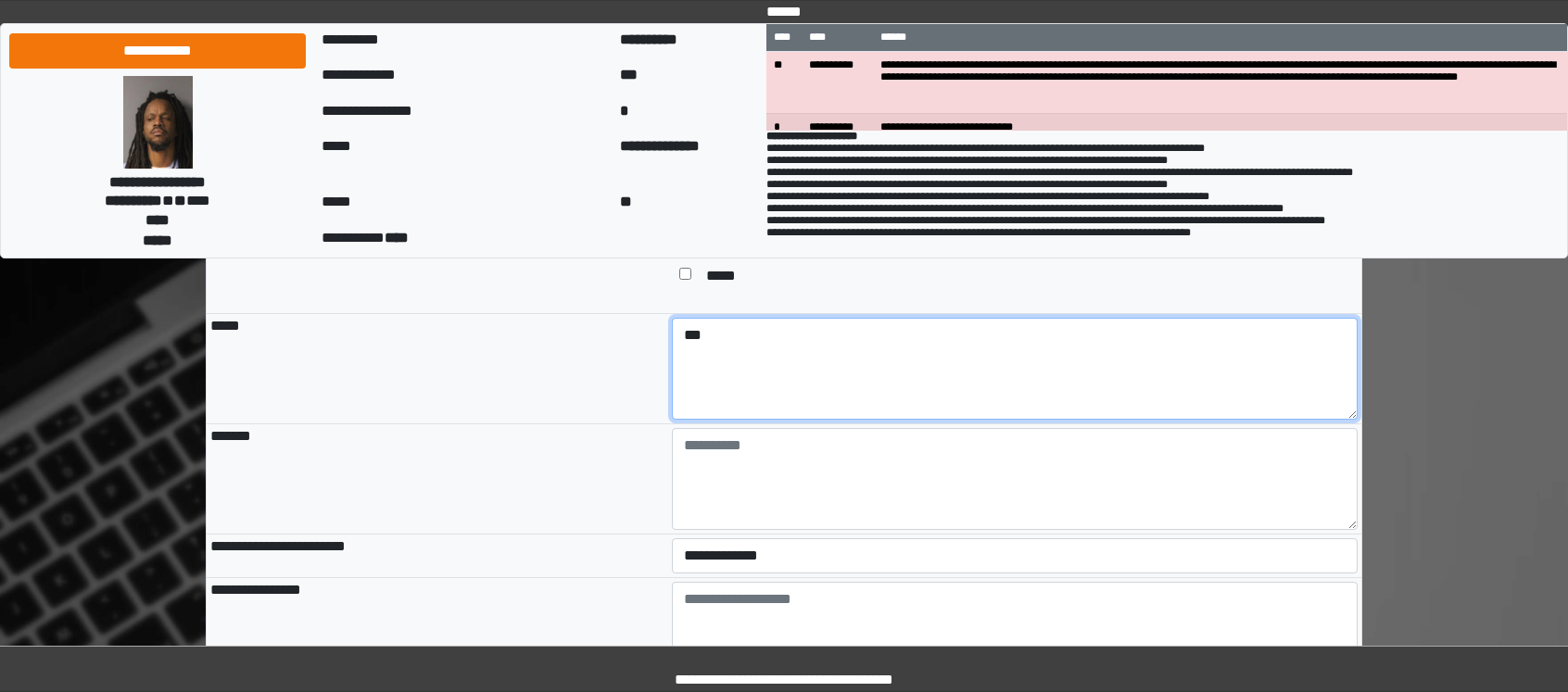 type on "***" 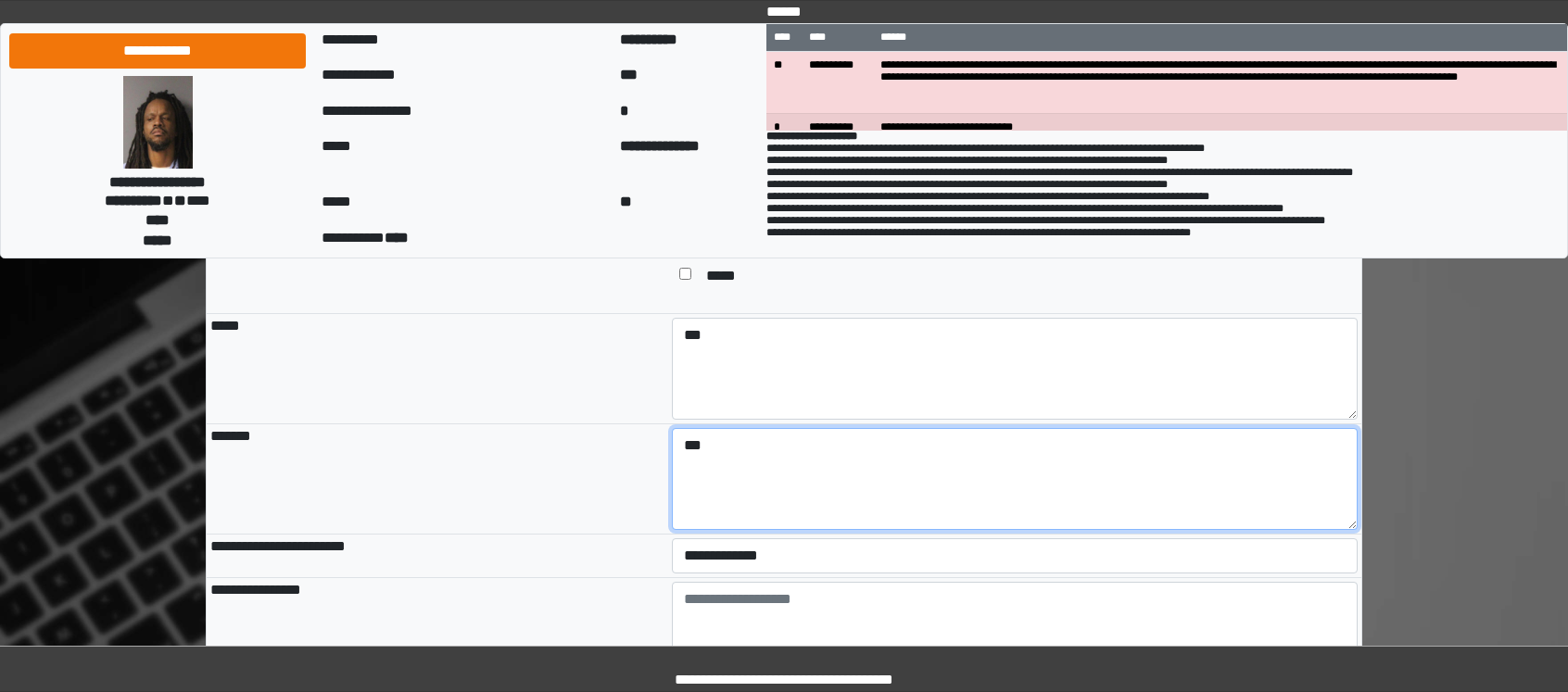 type on "***" 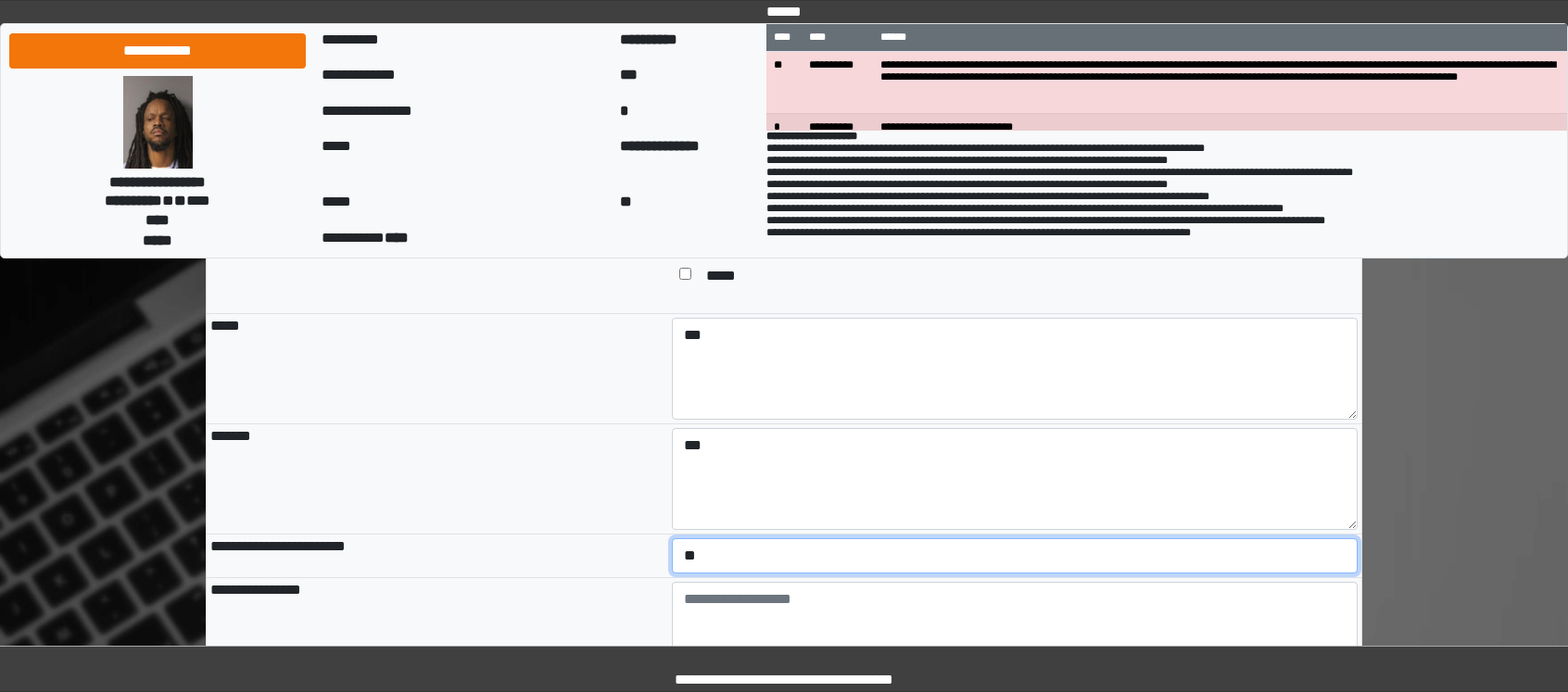 select on "*" 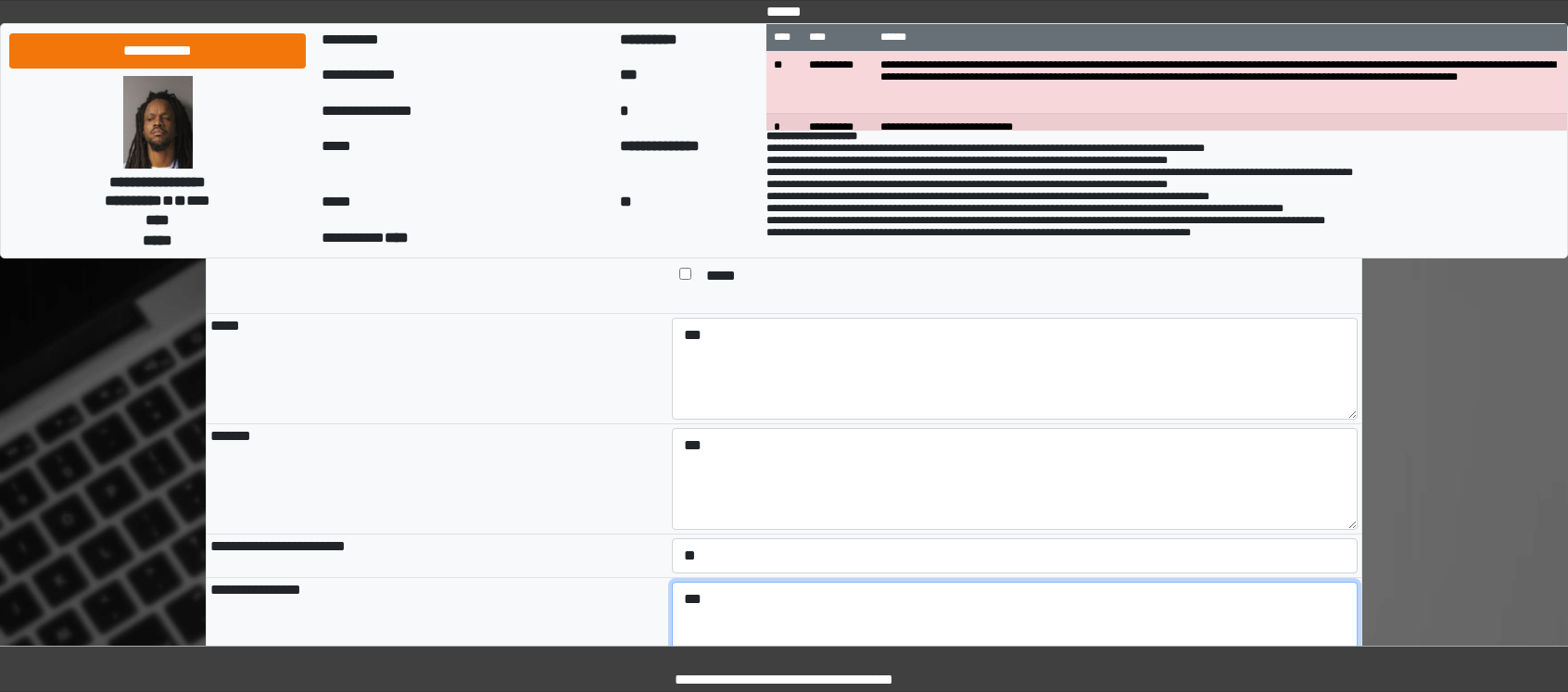 type on "***" 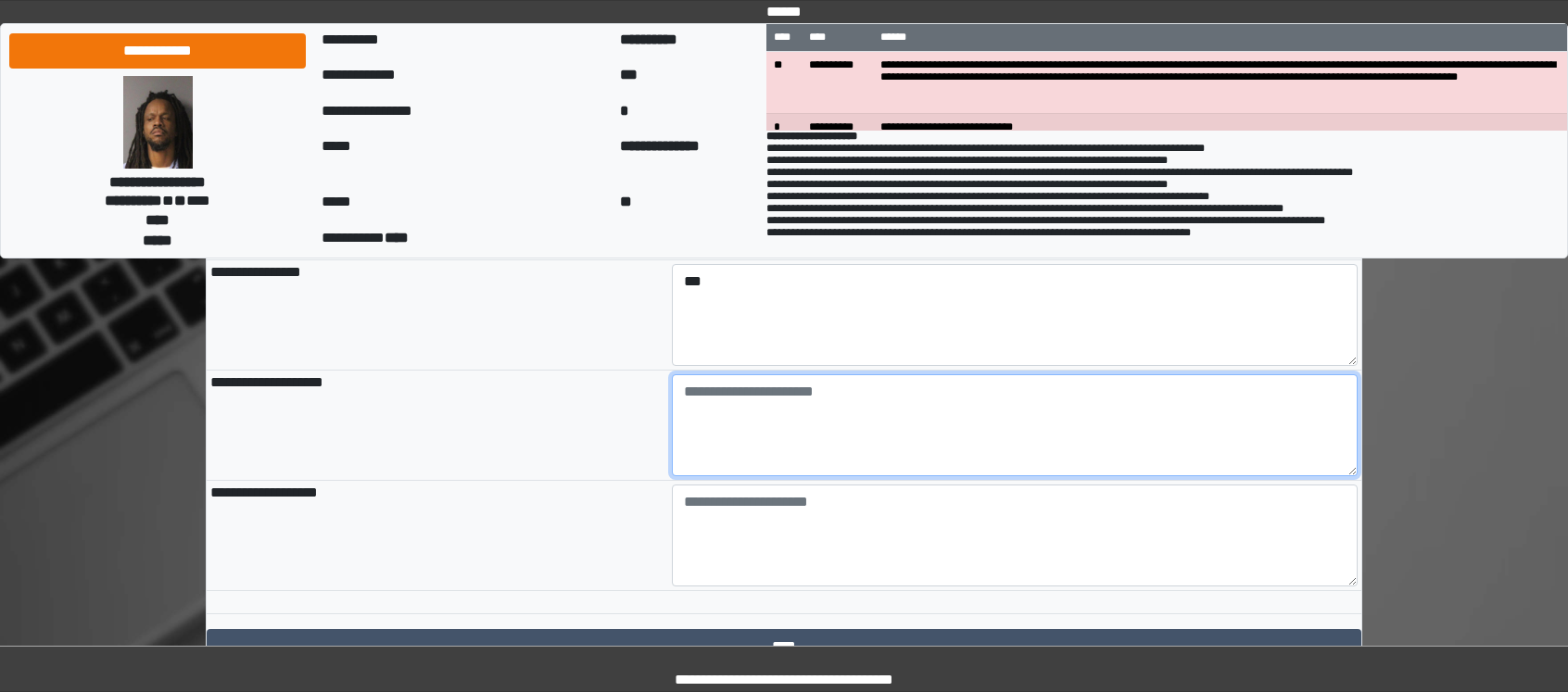 scroll, scrollTop: 2088, scrollLeft: 0, axis: vertical 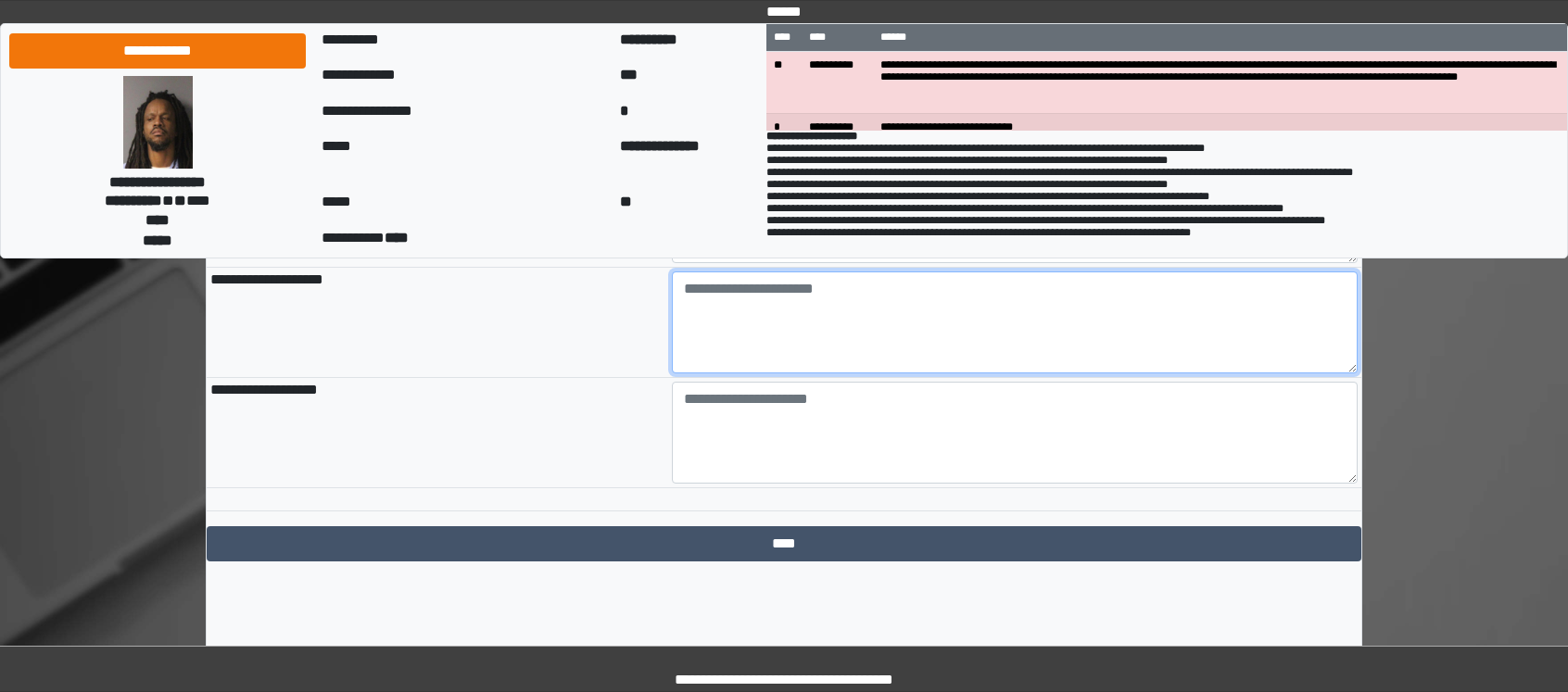 paste on "**********" 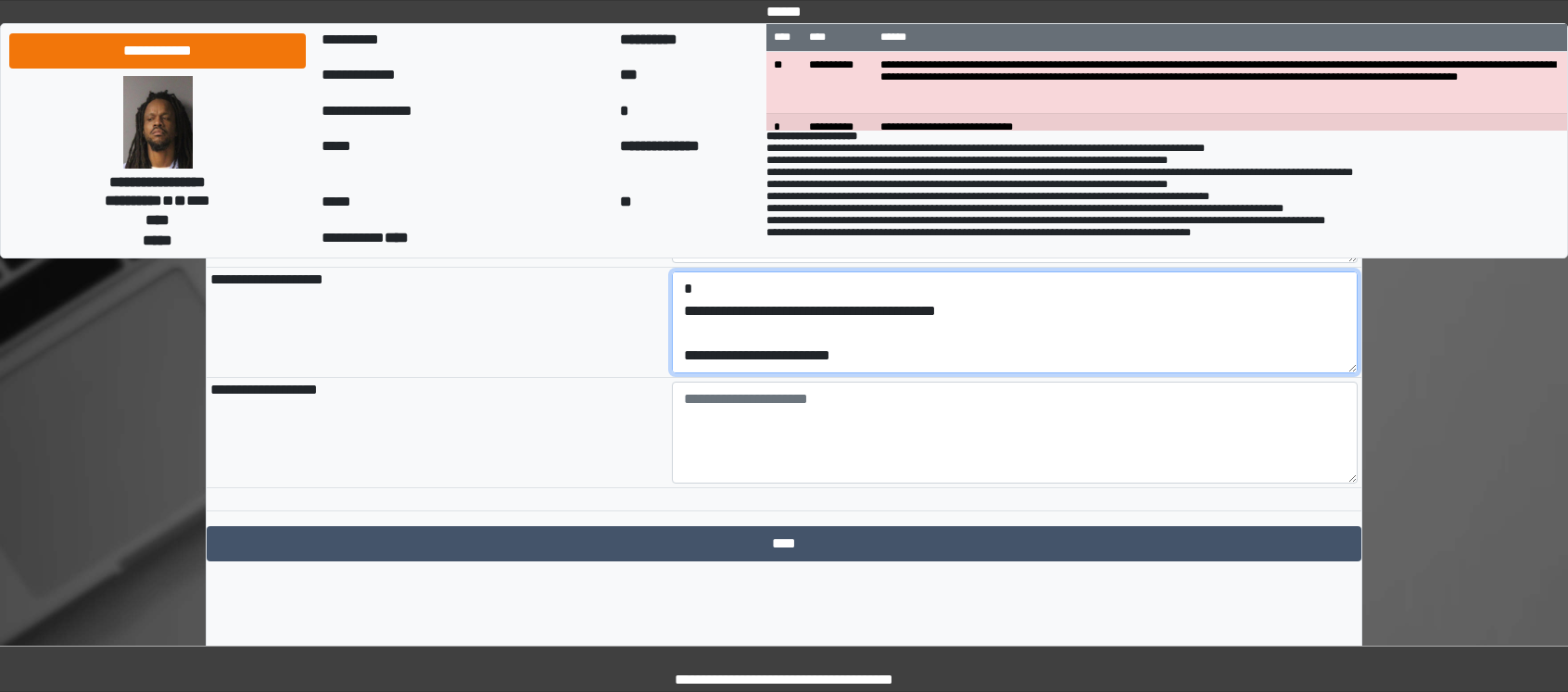 scroll, scrollTop: 89, scrollLeft: 0, axis: vertical 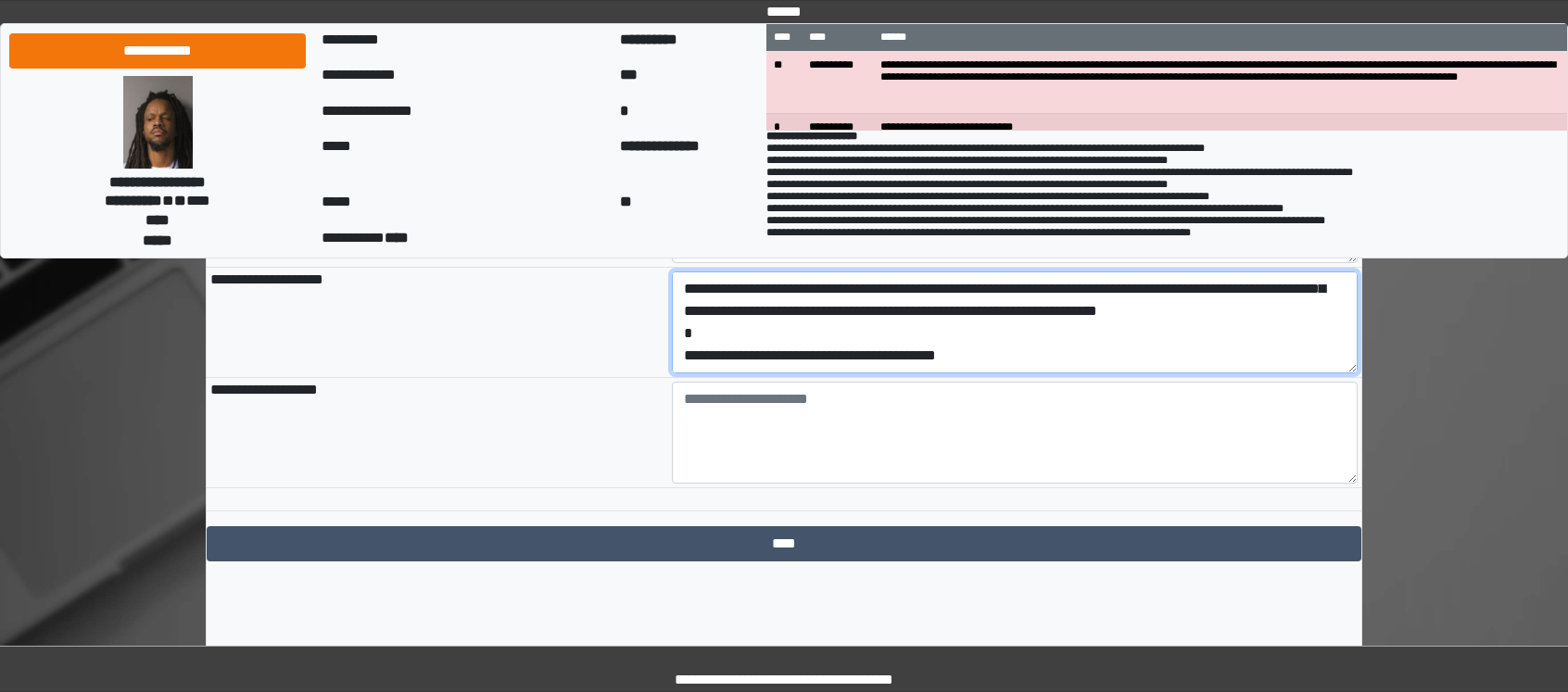 type on "**********" 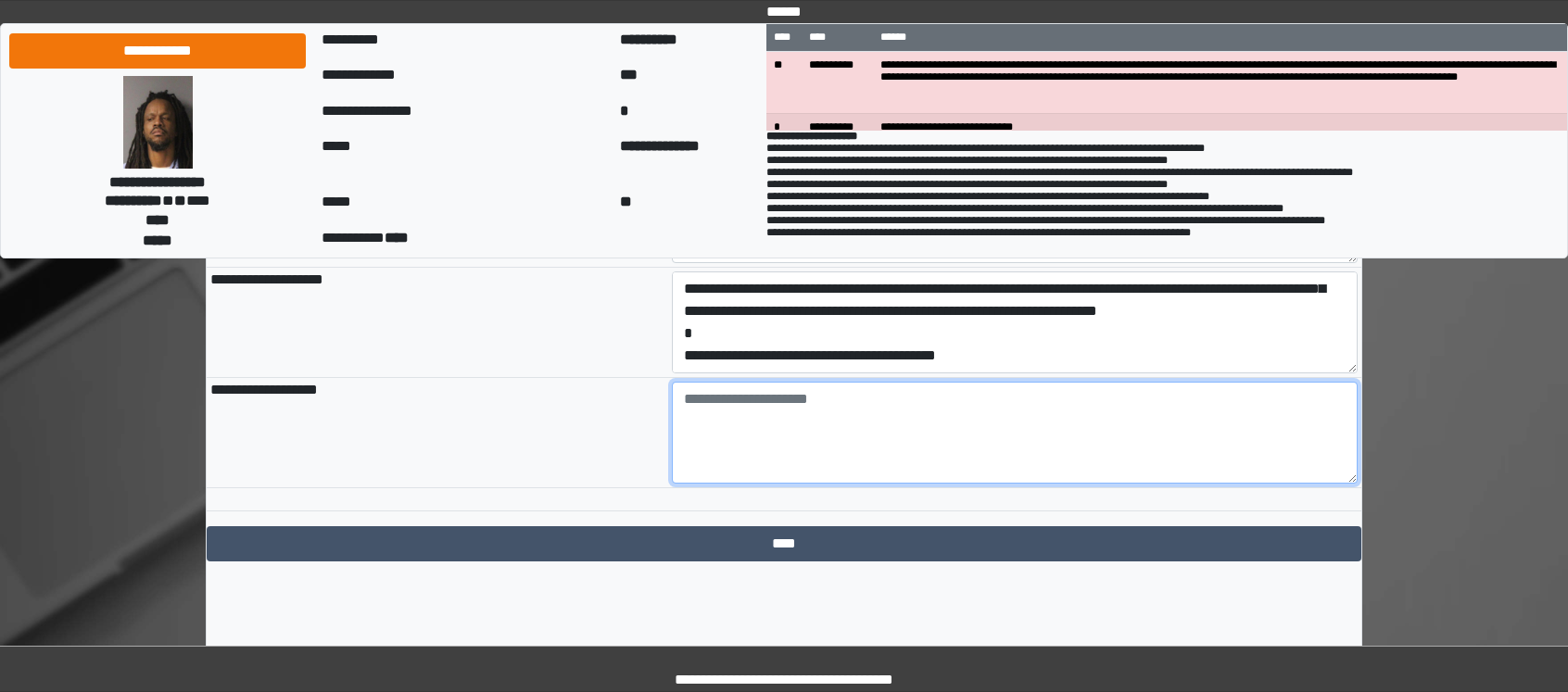 click at bounding box center [1015, 433] 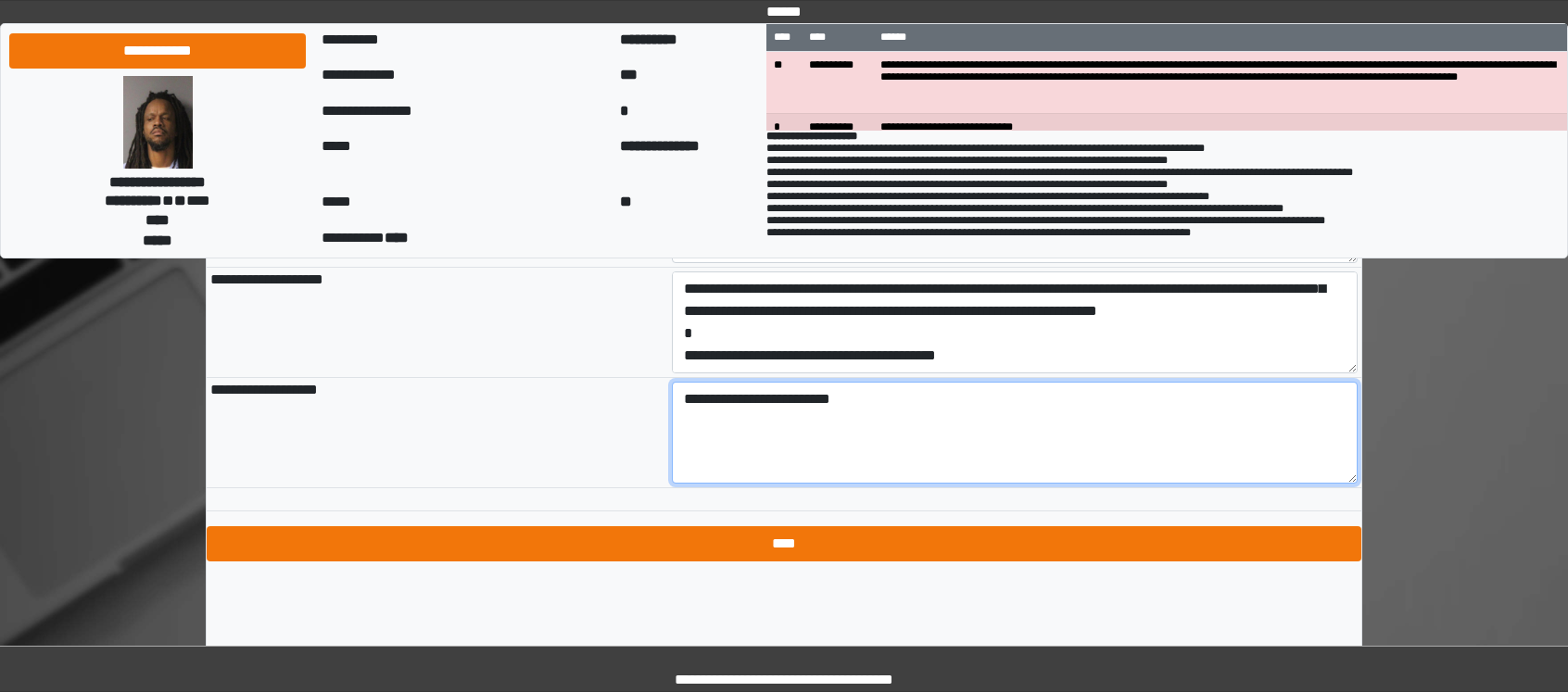 type on "**********" 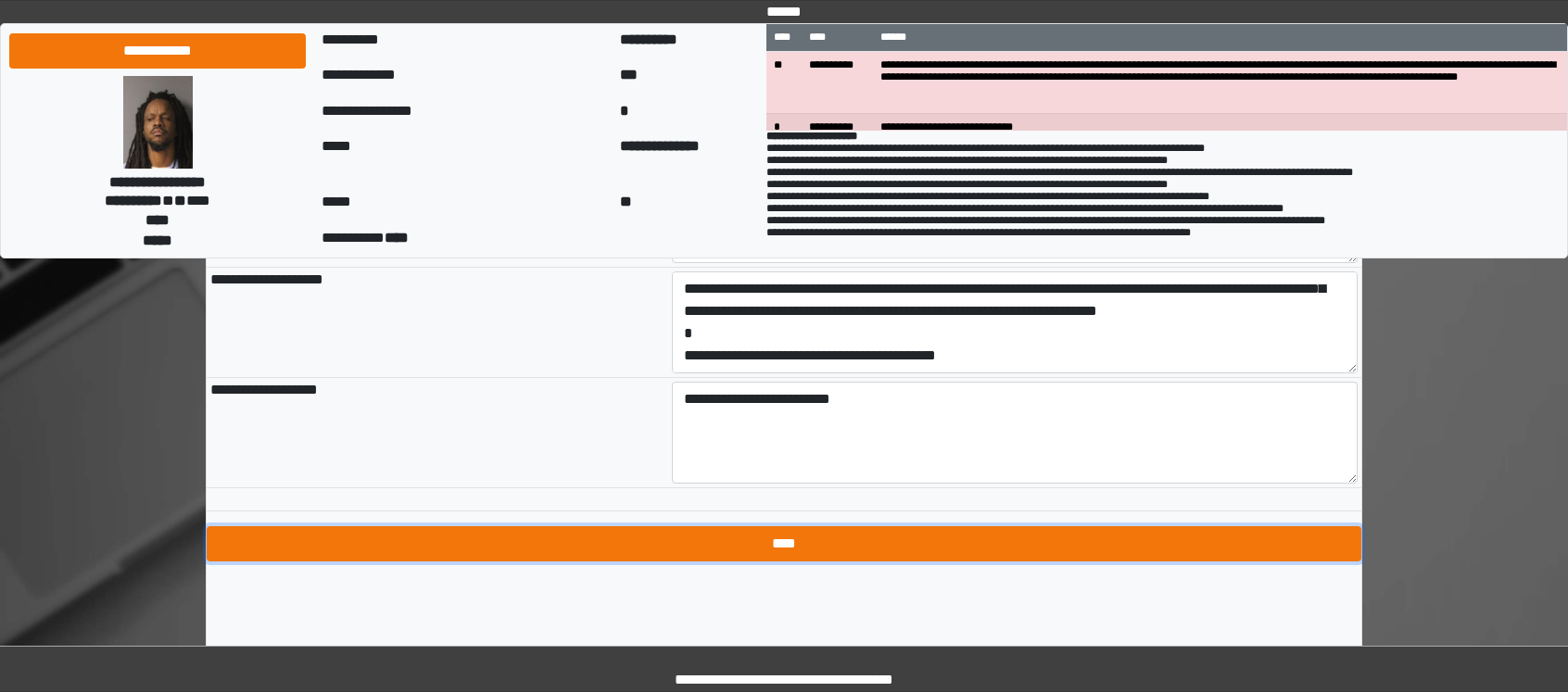 click on "****" at bounding box center [784, 544] 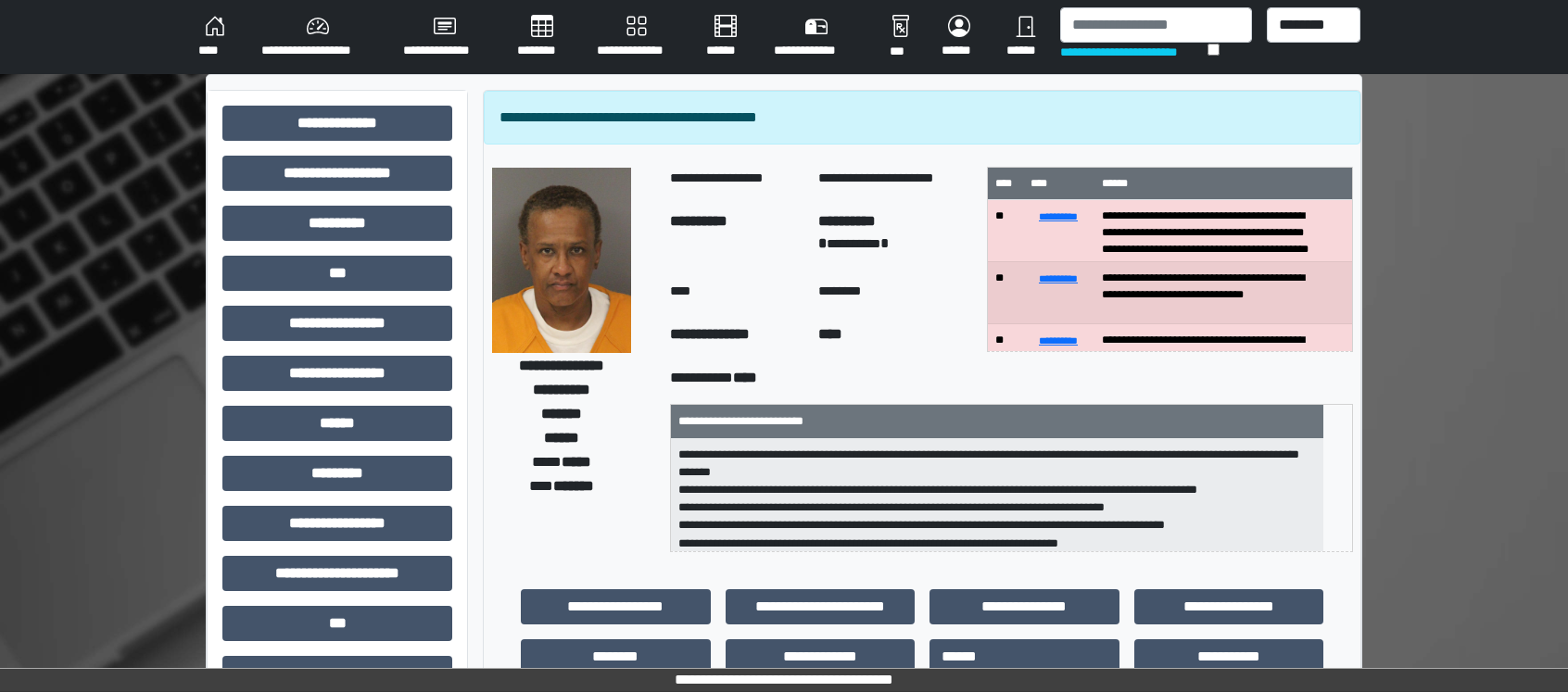 scroll, scrollTop: 518, scrollLeft: 0, axis: vertical 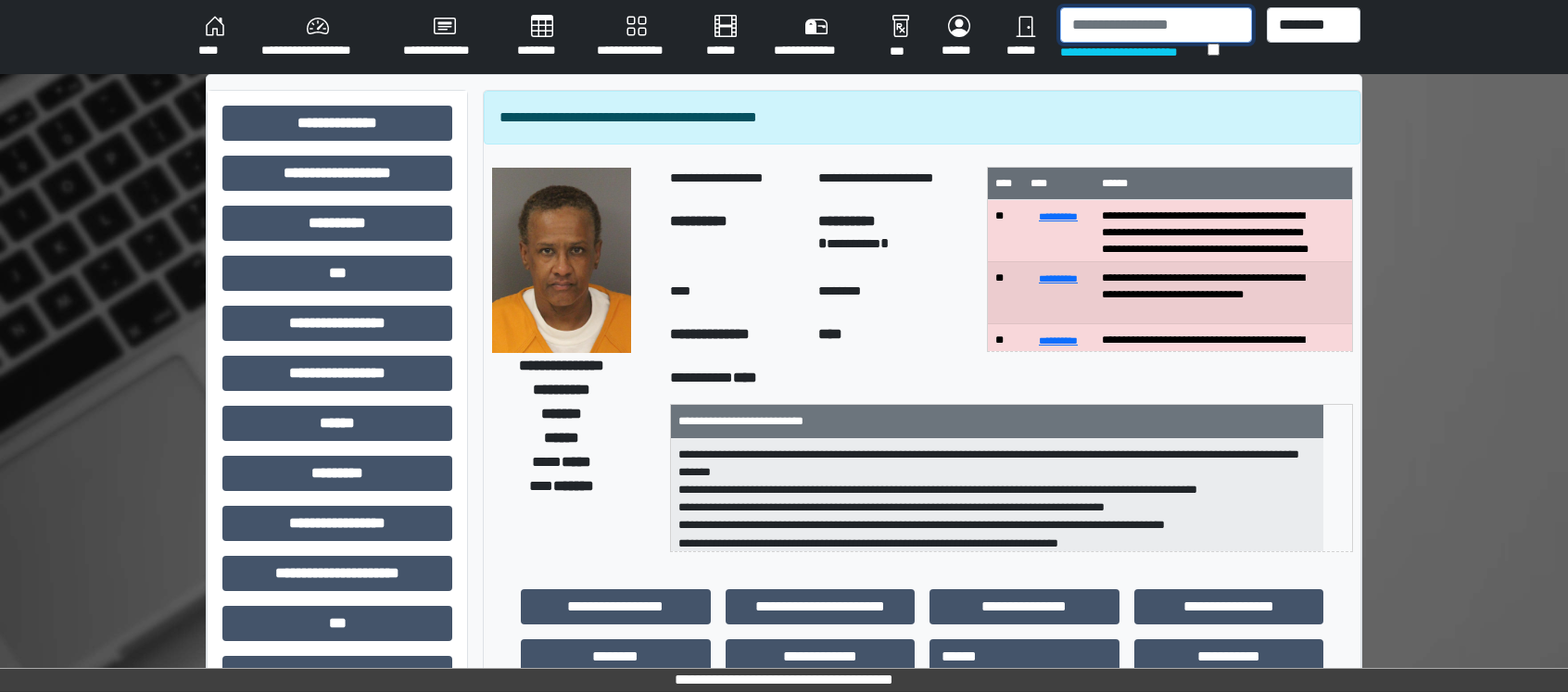 click at bounding box center [1156, 25] 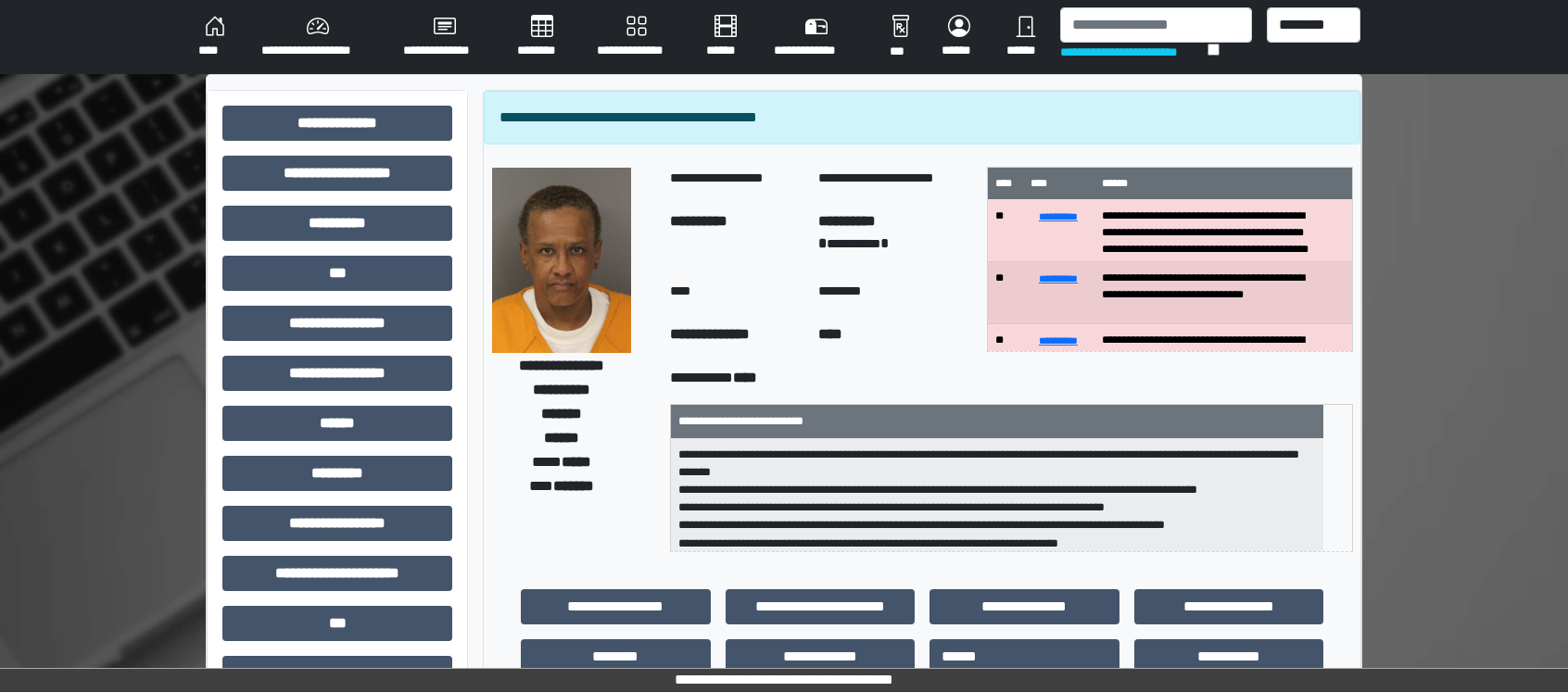 click on "**********" at bounding box center (1156, 37) 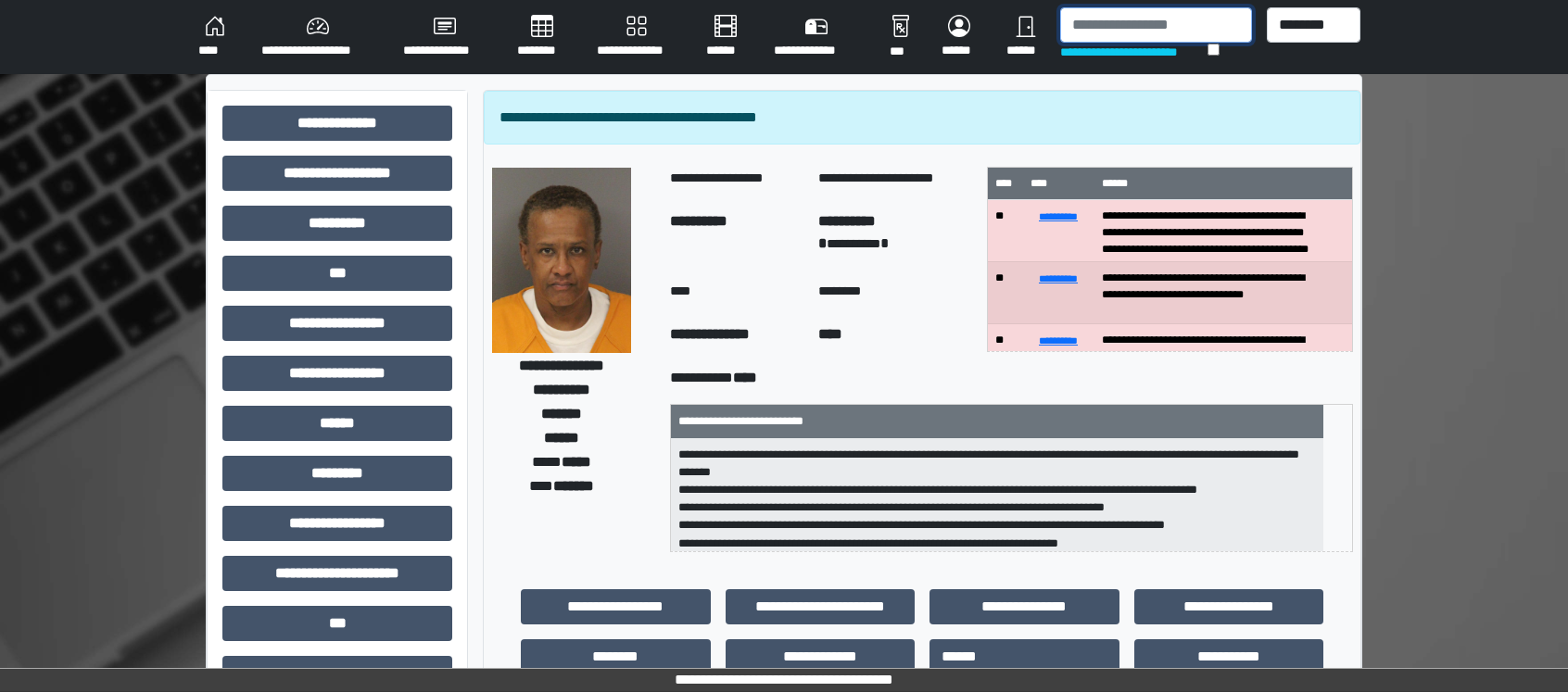 drag, startPoint x: 1196, startPoint y: 16, endPoint x: 1187, endPoint y: 20, distance: 9.84886 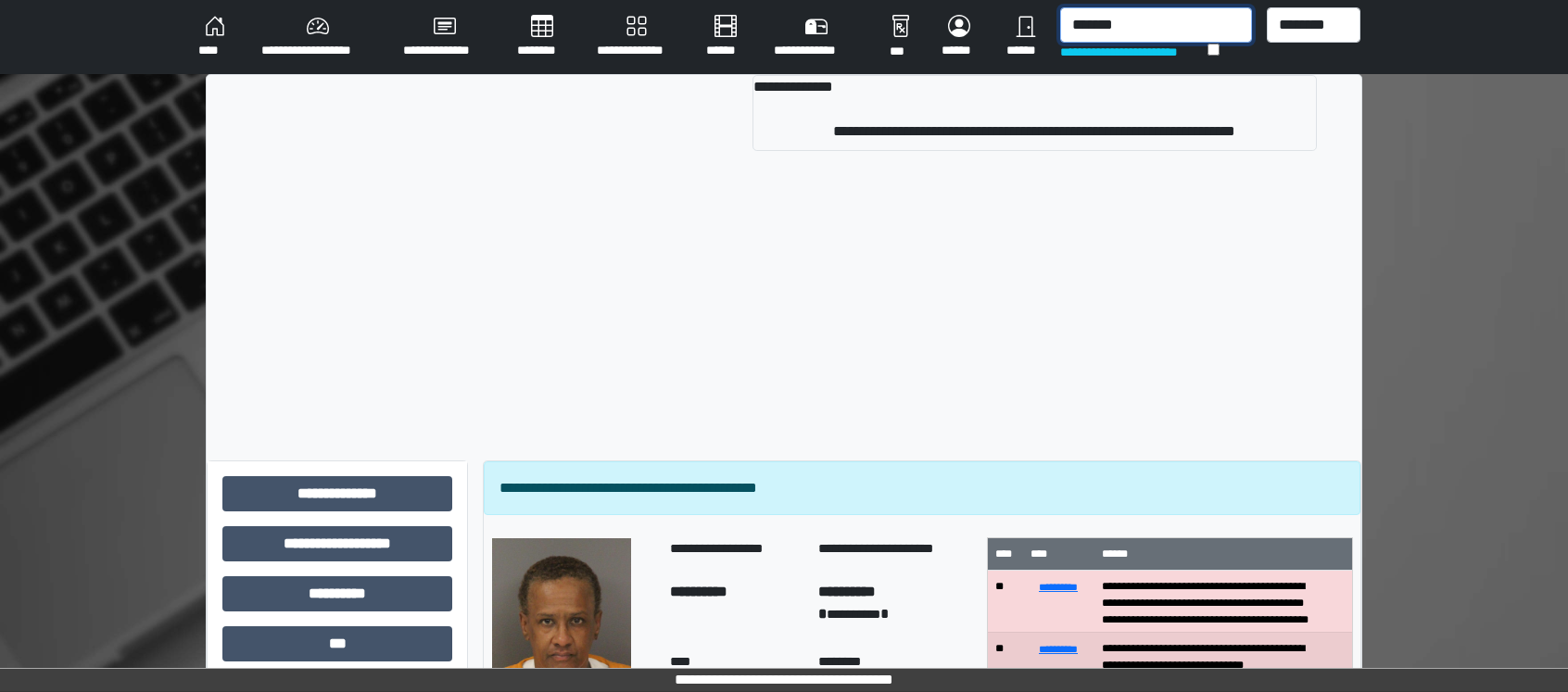 type on "*******" 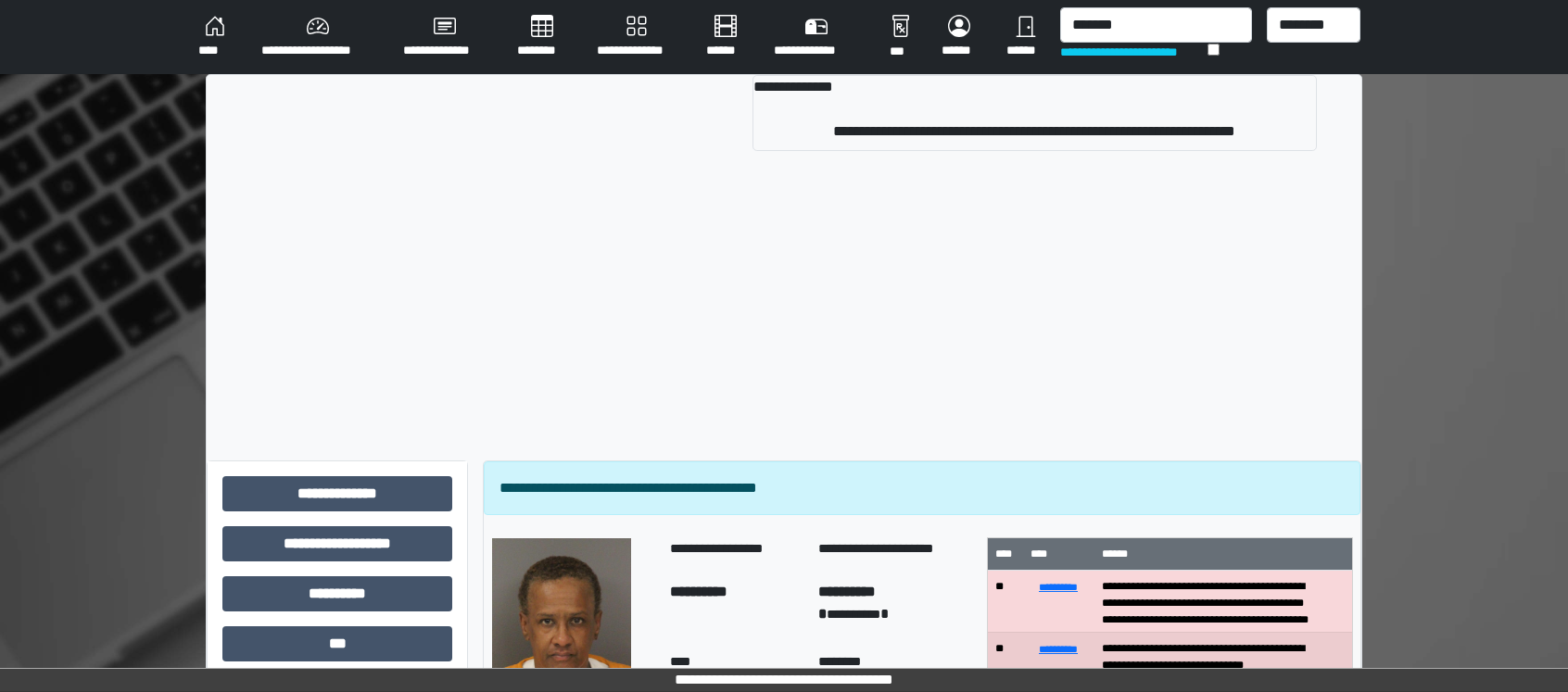 click on "**********" at bounding box center (1034, 113) 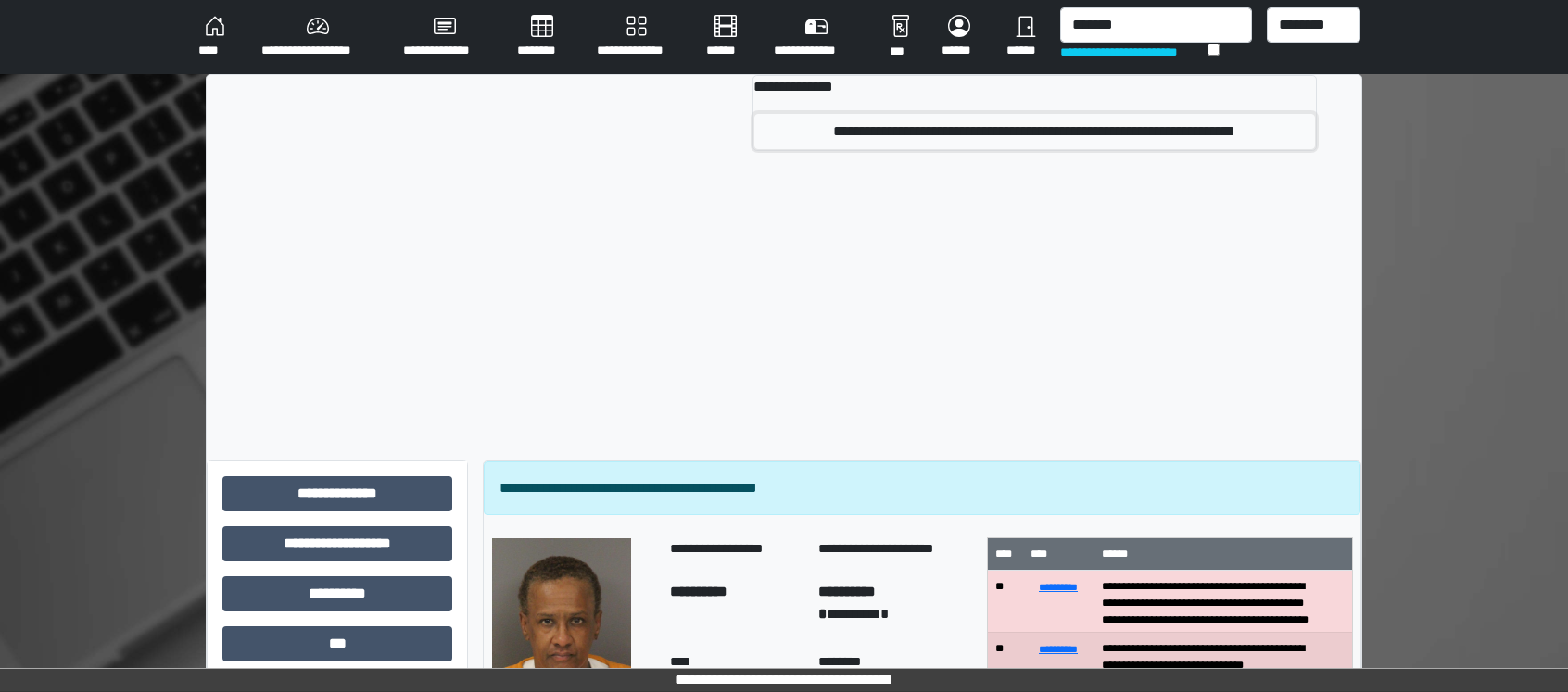 drag, startPoint x: 1033, startPoint y: 126, endPoint x: 1025, endPoint y: 132, distance: 10 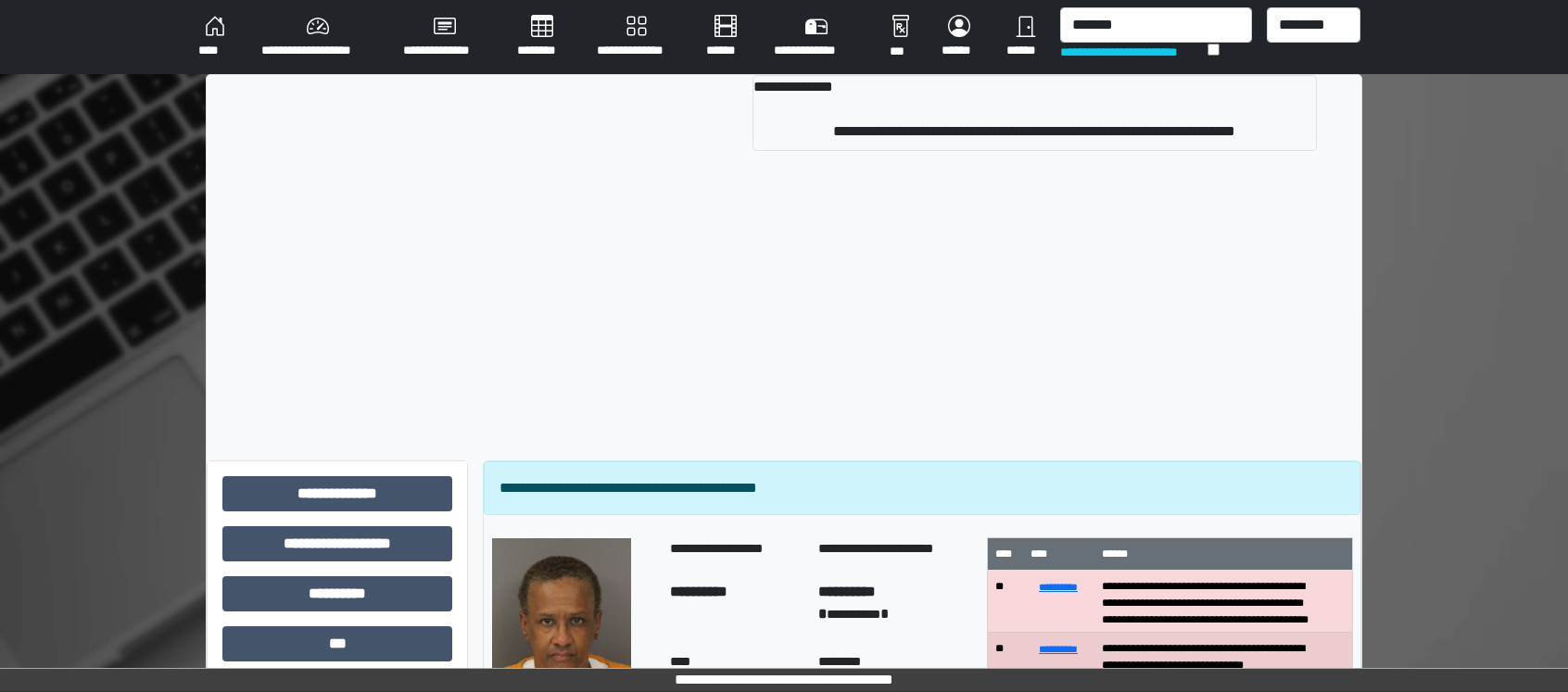 type 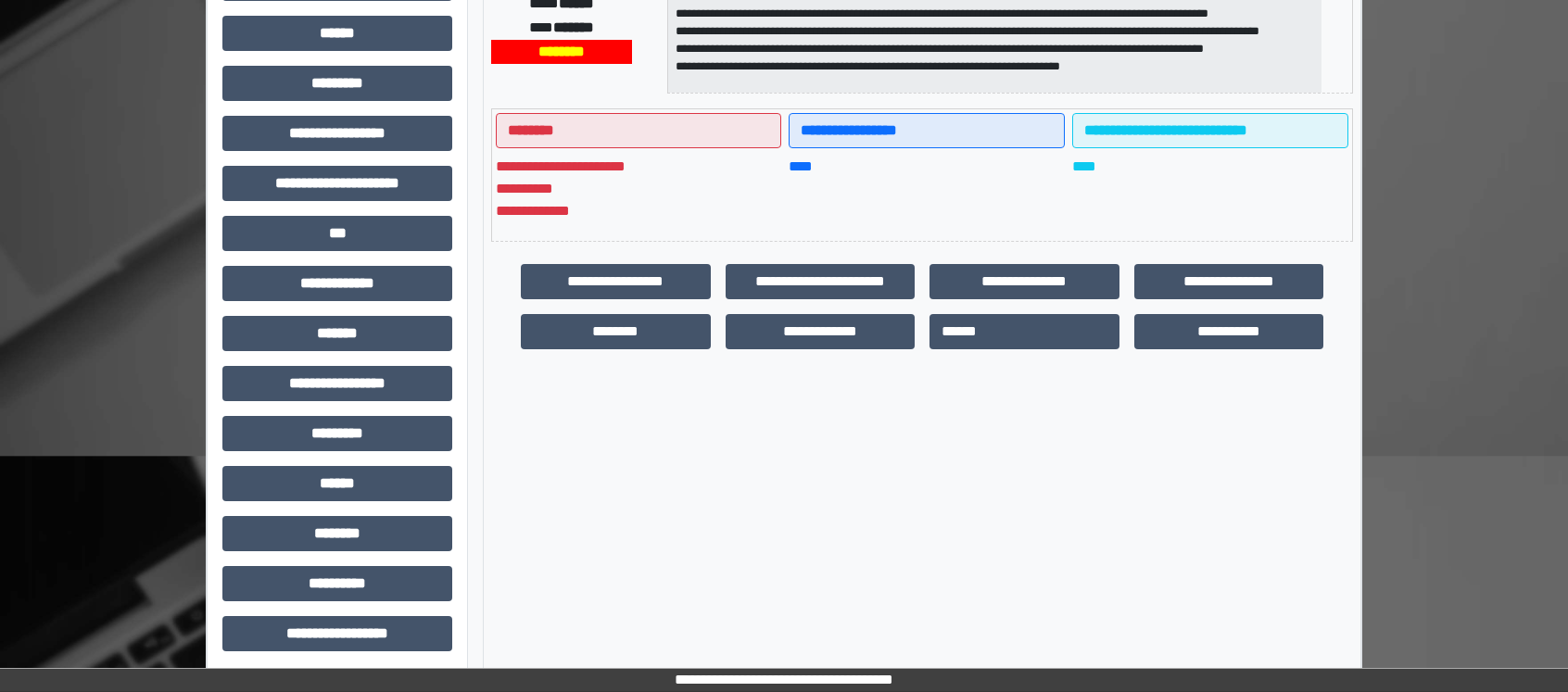scroll, scrollTop: 396, scrollLeft: 0, axis: vertical 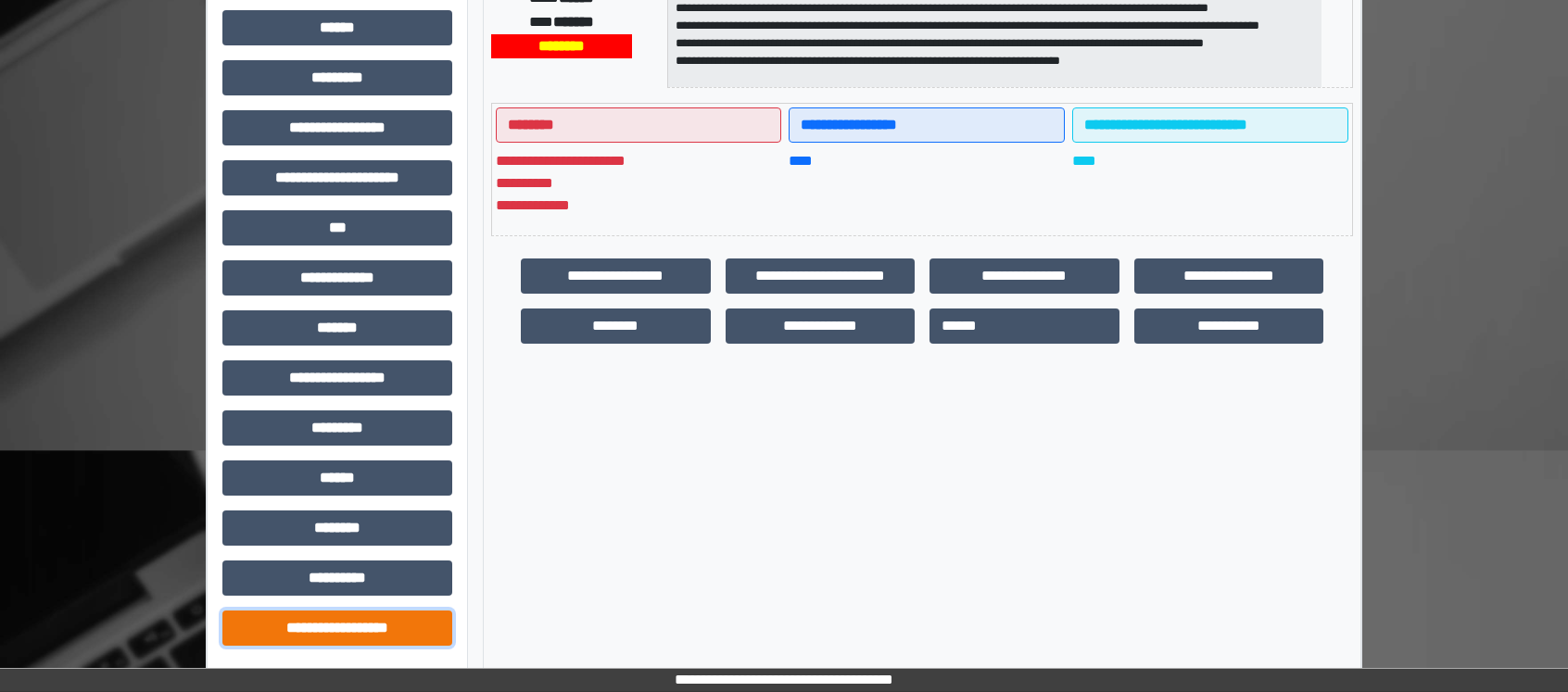 click on "**********" at bounding box center [337, 628] 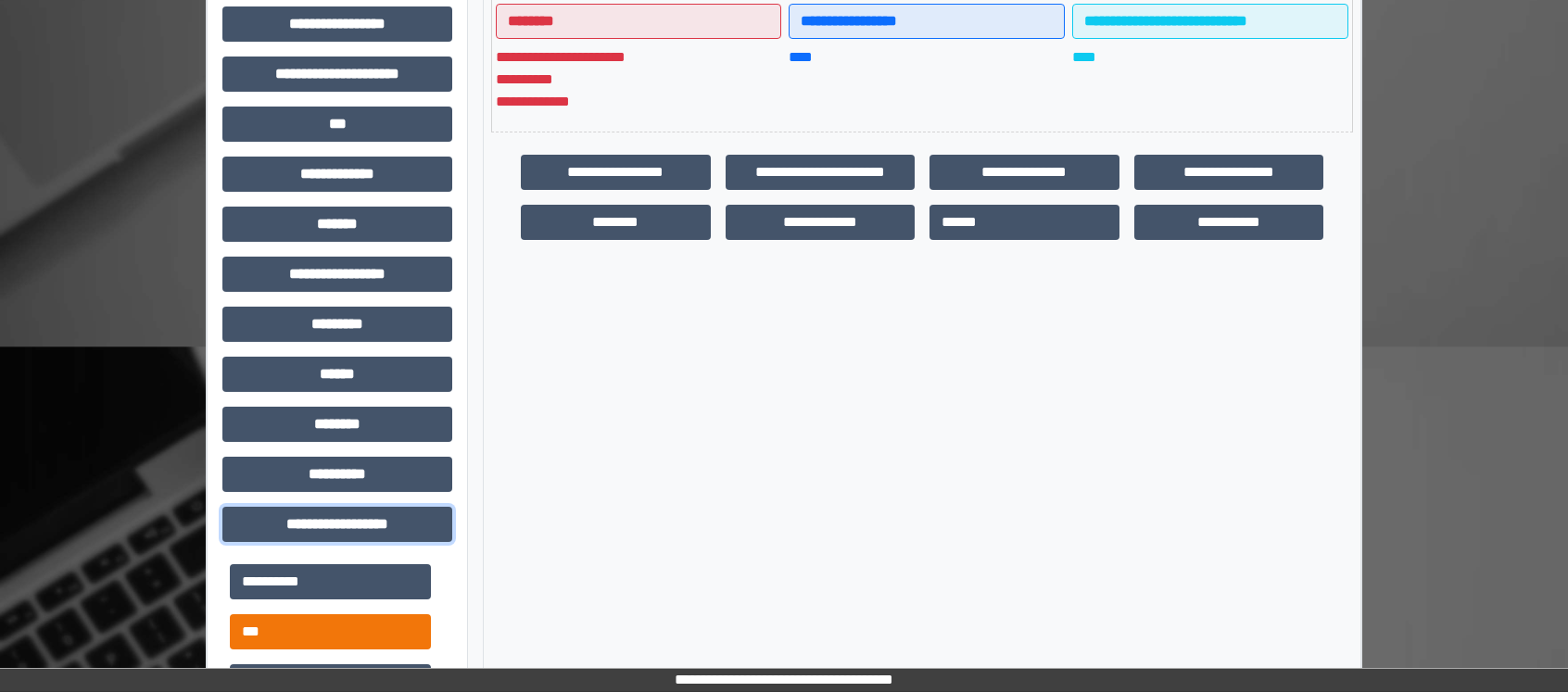 scroll, scrollTop: 581, scrollLeft: 0, axis: vertical 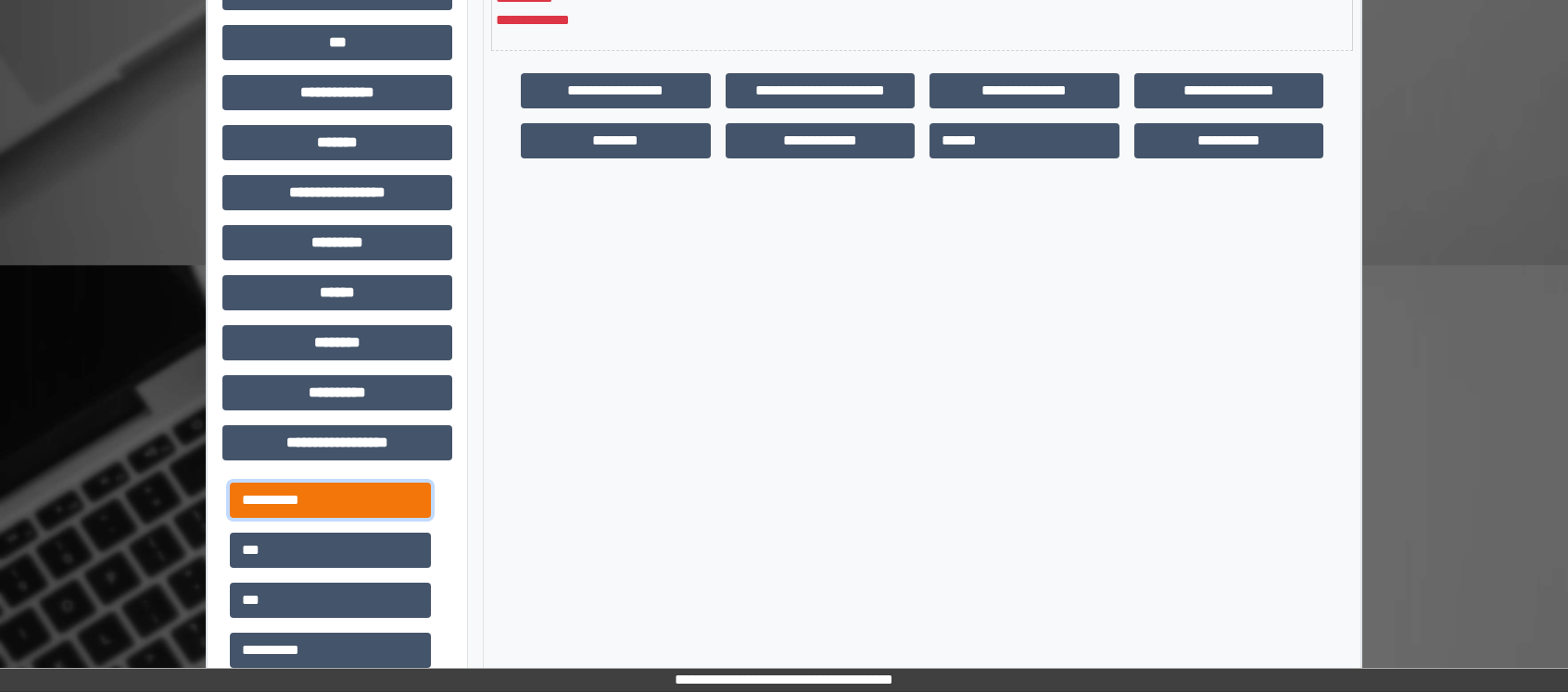 click on "**********" at bounding box center [330, 500] 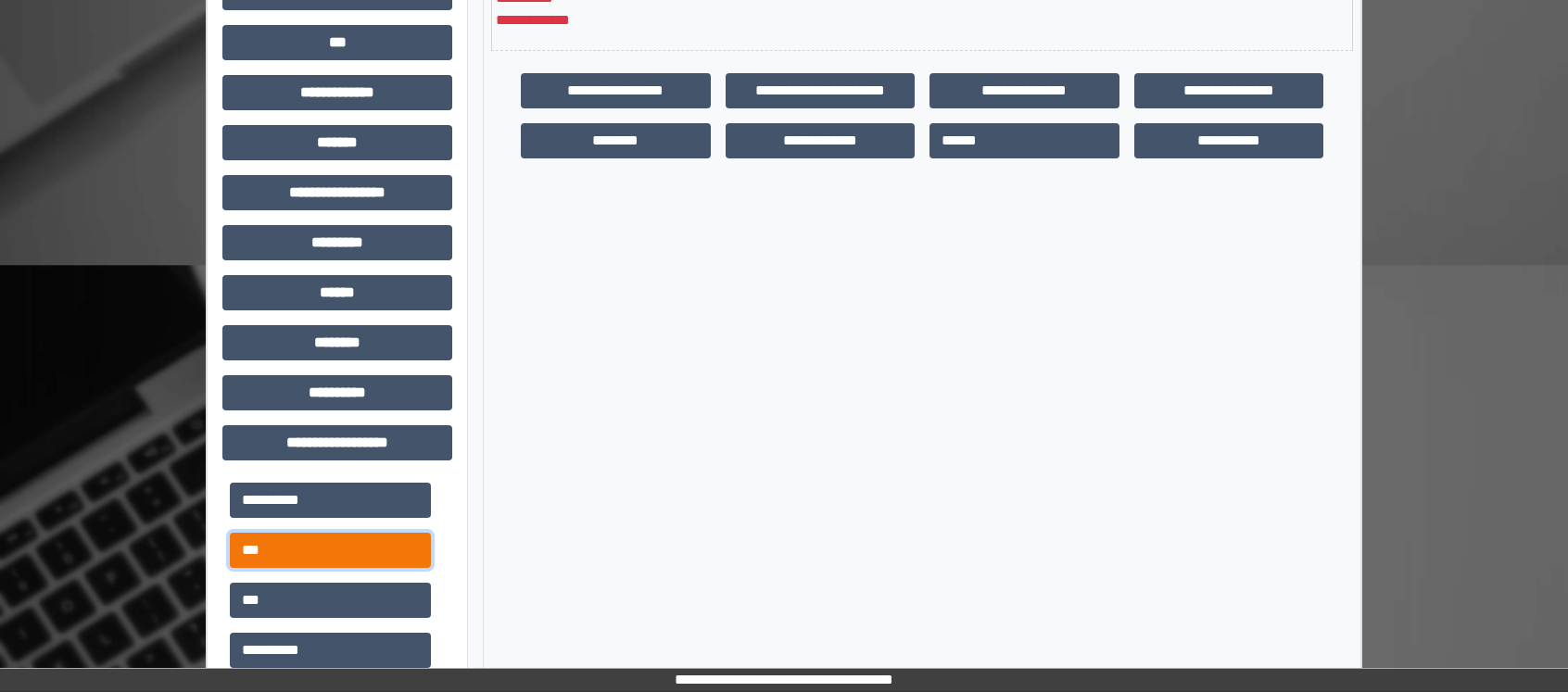 click on "***" at bounding box center (330, 550) 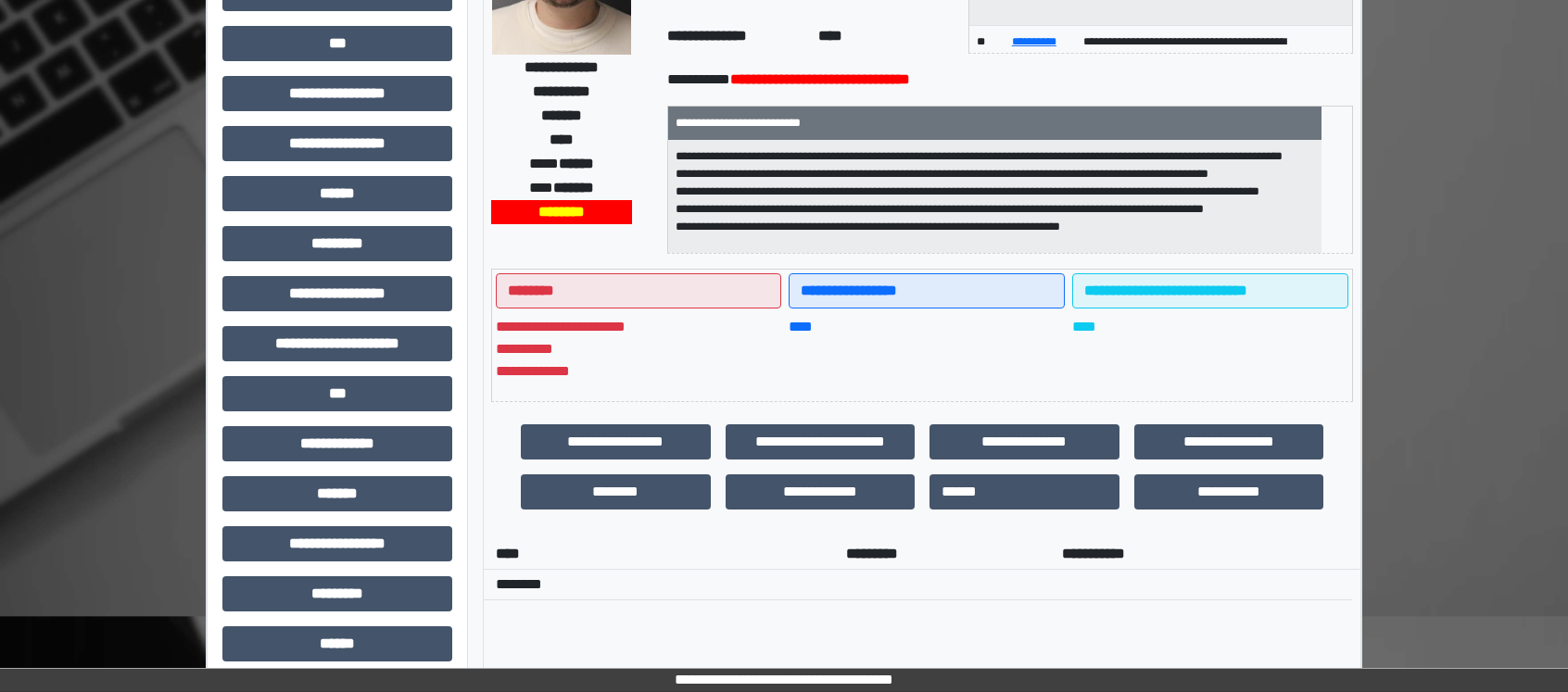 scroll, scrollTop: 0, scrollLeft: 0, axis: both 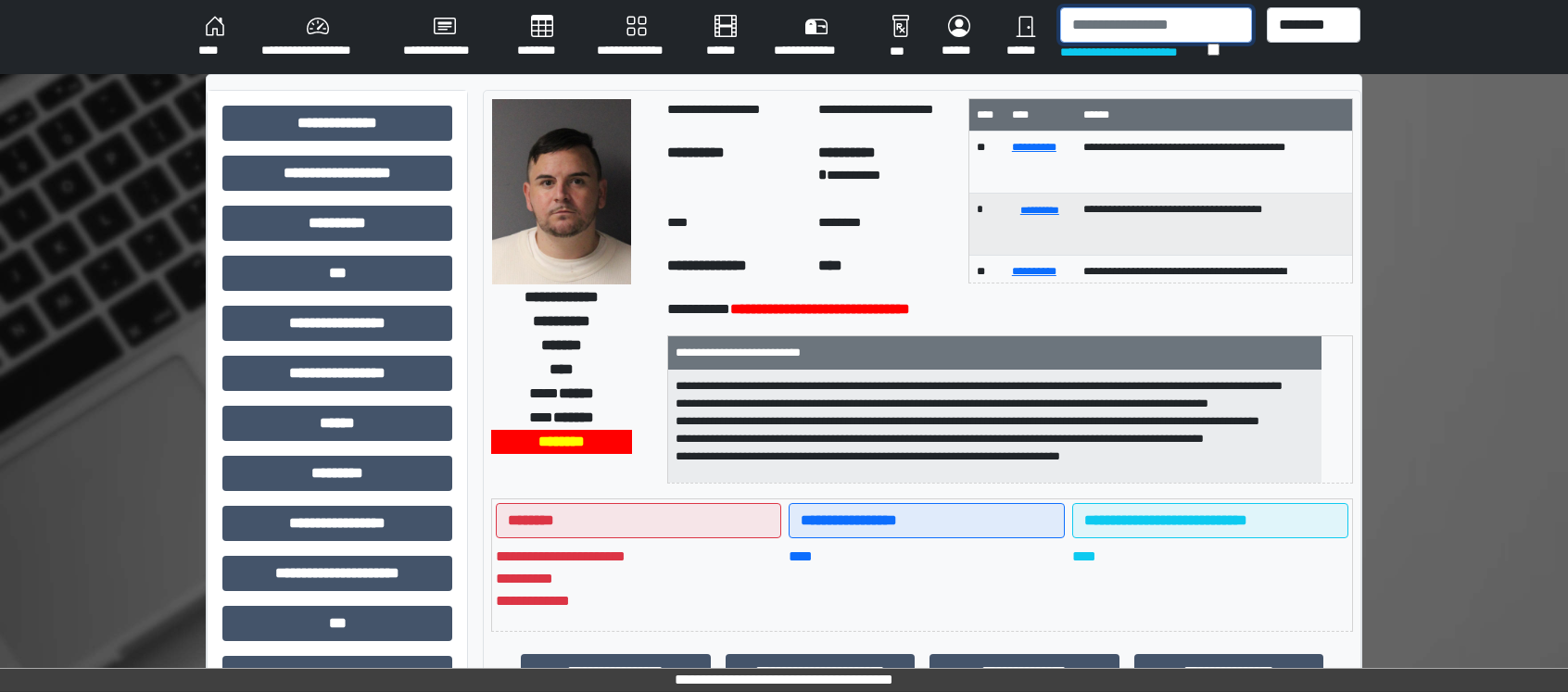 click at bounding box center (1156, 25) 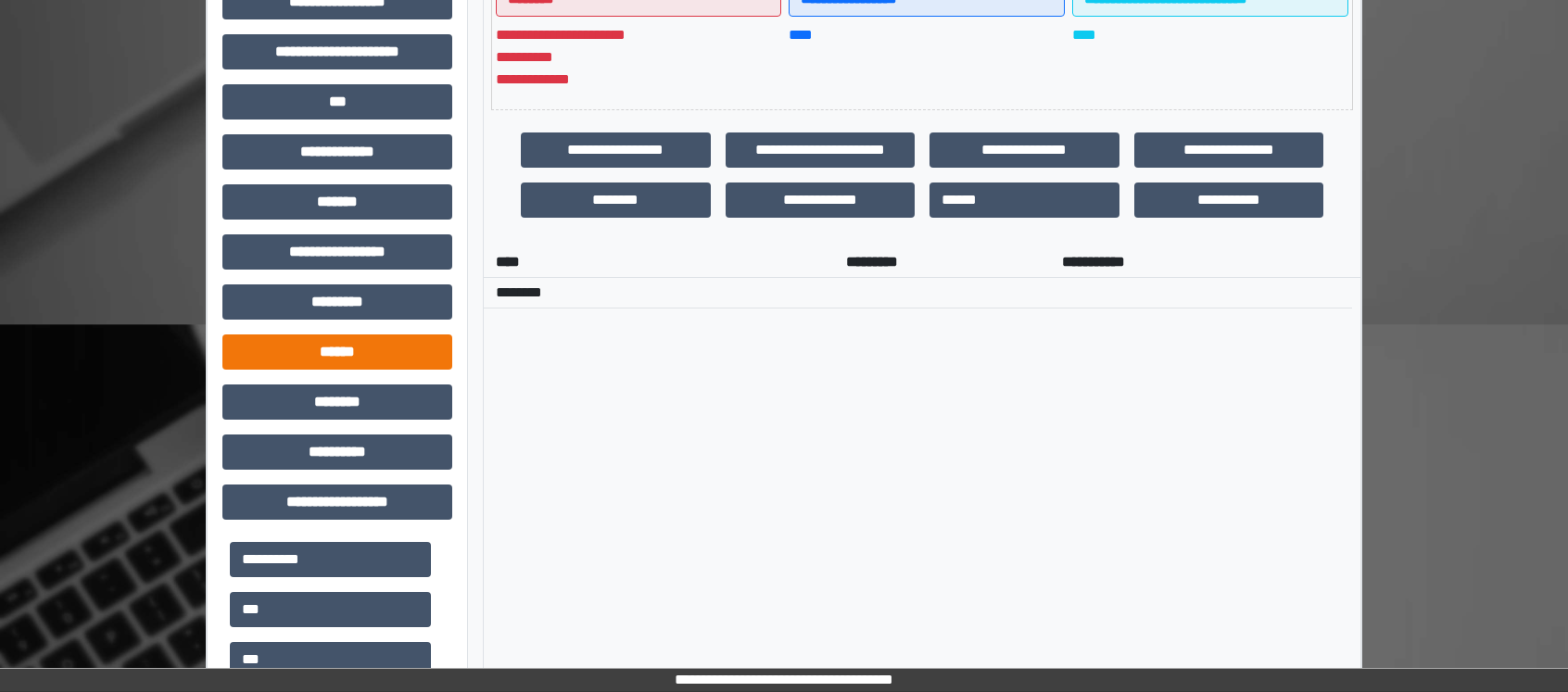 scroll, scrollTop: 648, scrollLeft: 0, axis: vertical 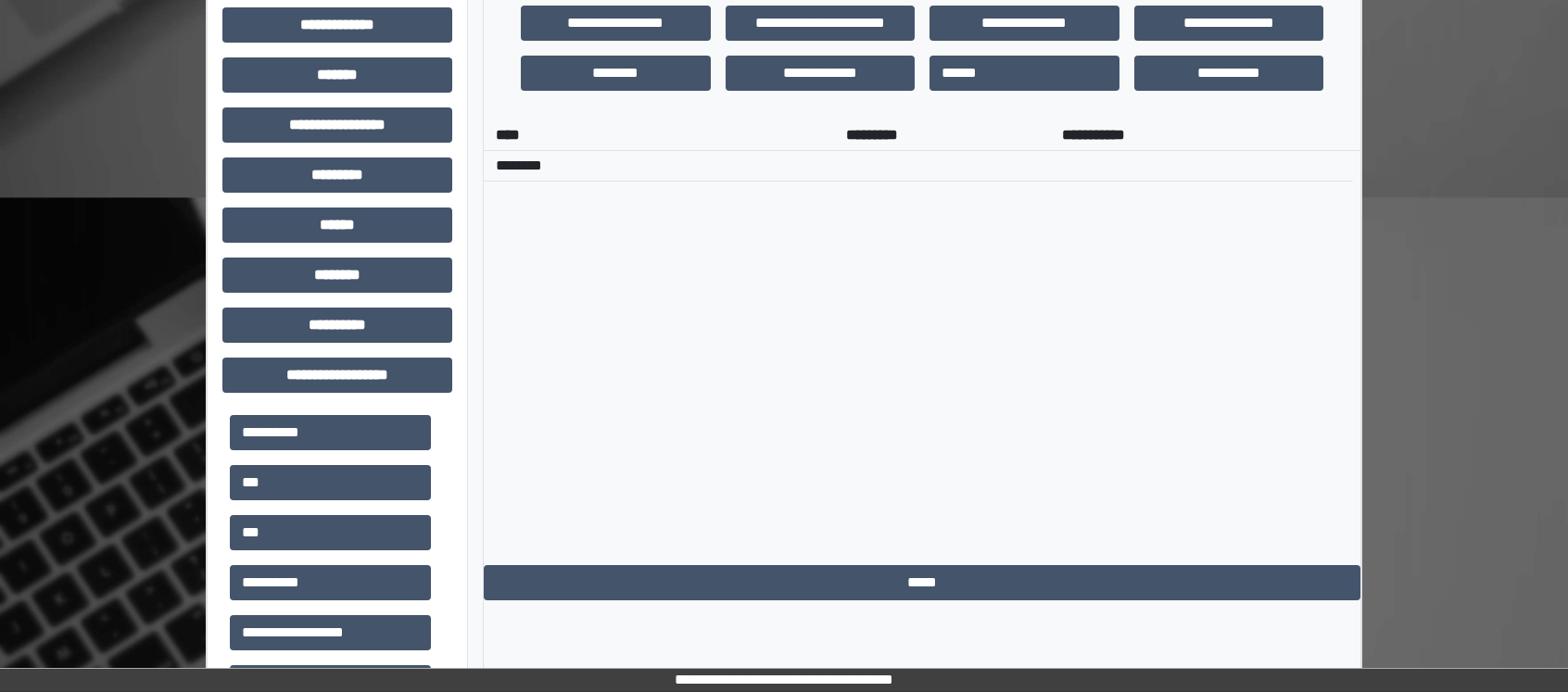 click on "**********" at bounding box center [922, 343] 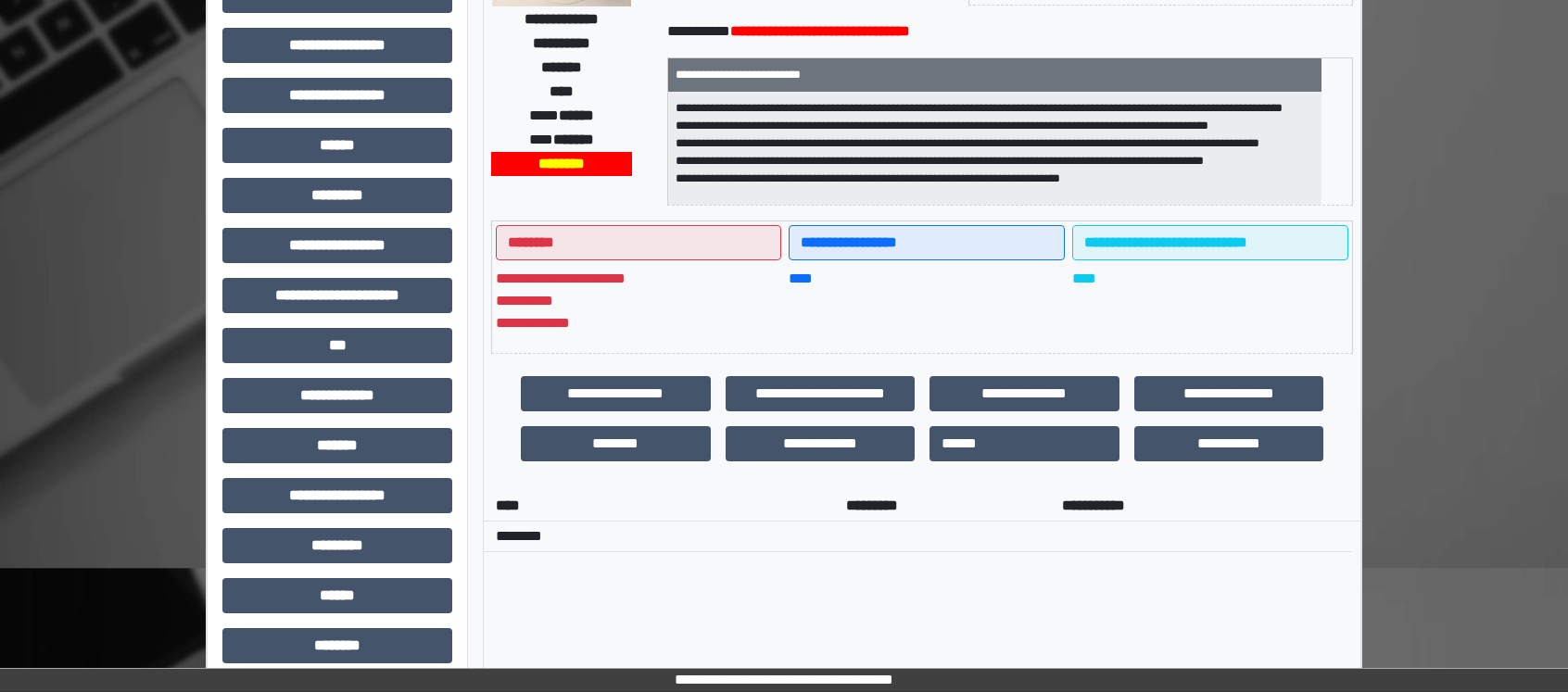 scroll, scrollTop: 0, scrollLeft: 0, axis: both 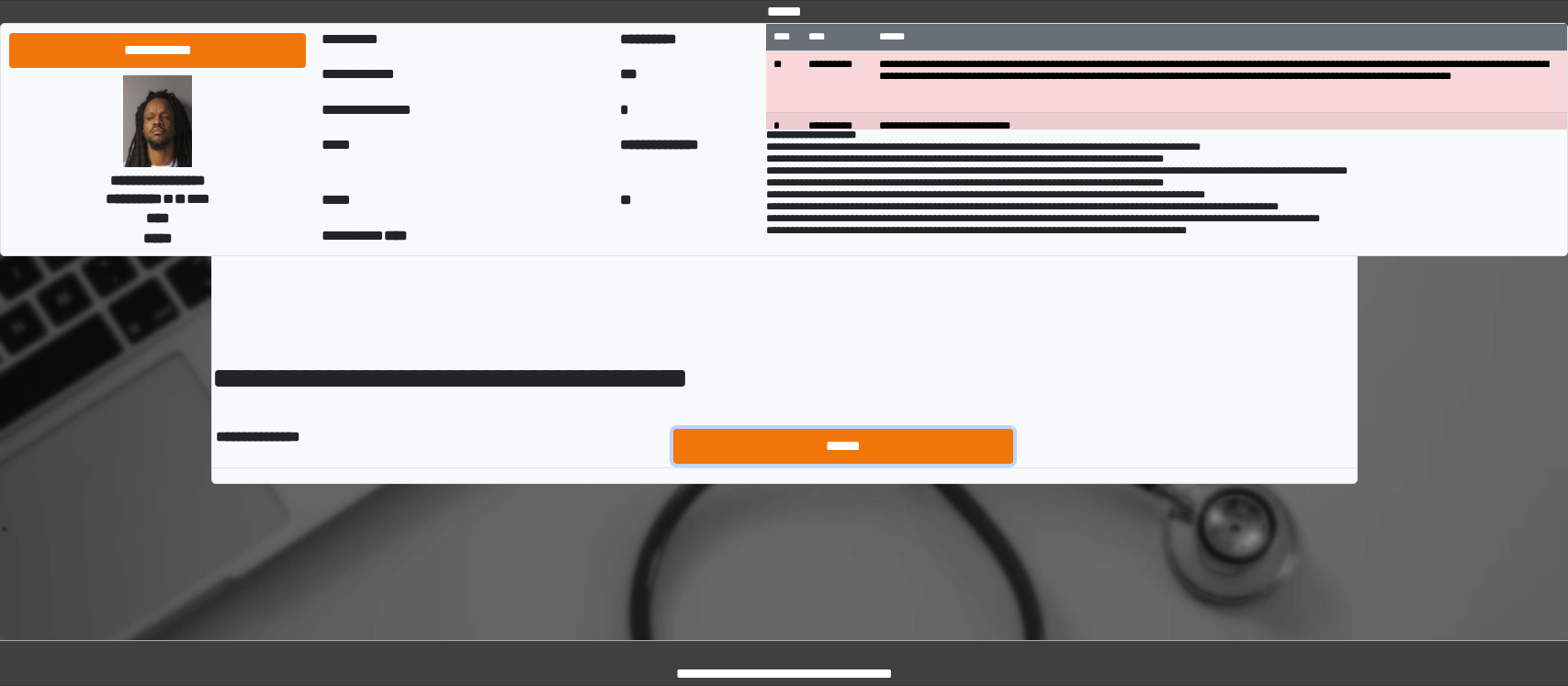 click on "******" at bounding box center [843, 446] 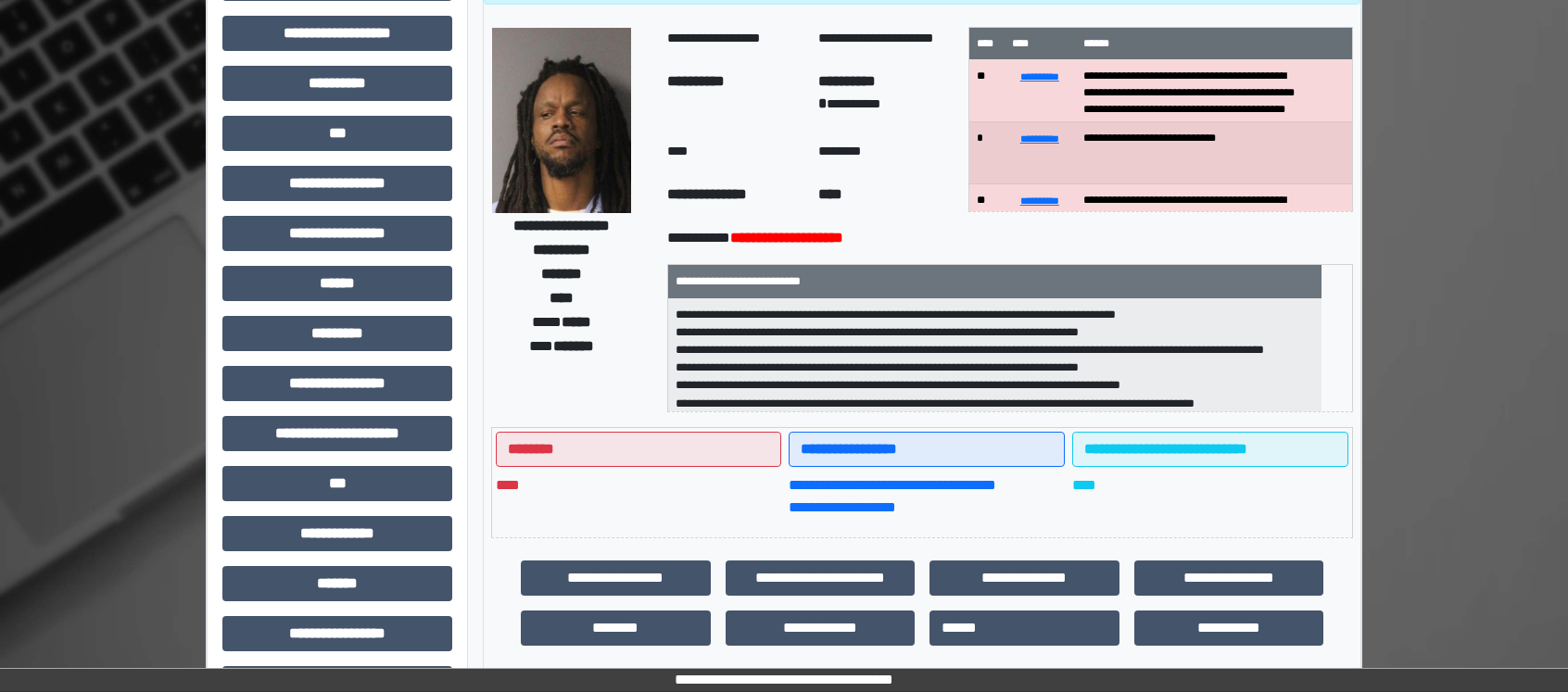 scroll, scrollTop: 371, scrollLeft: 0, axis: vertical 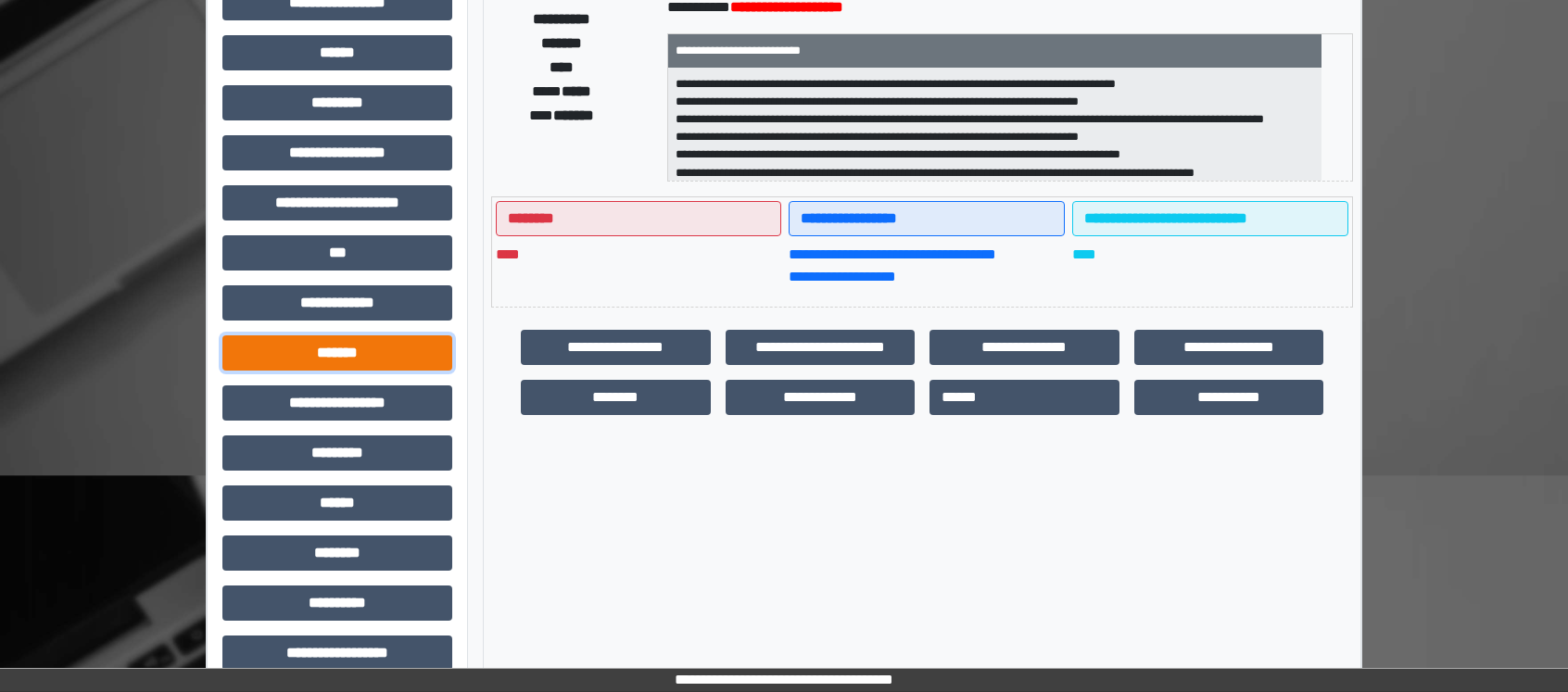 click on "*******" at bounding box center [337, 353] 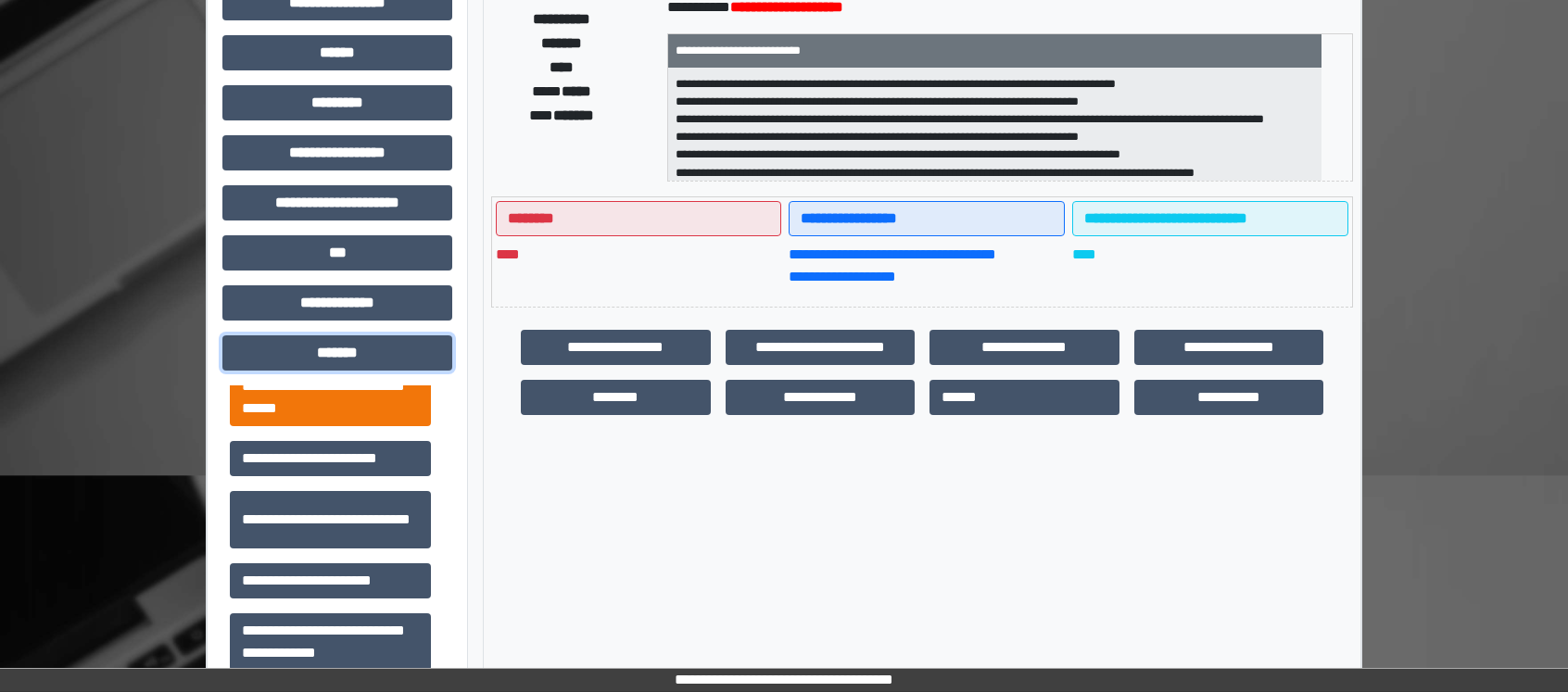 scroll, scrollTop: 761, scrollLeft: 0, axis: vertical 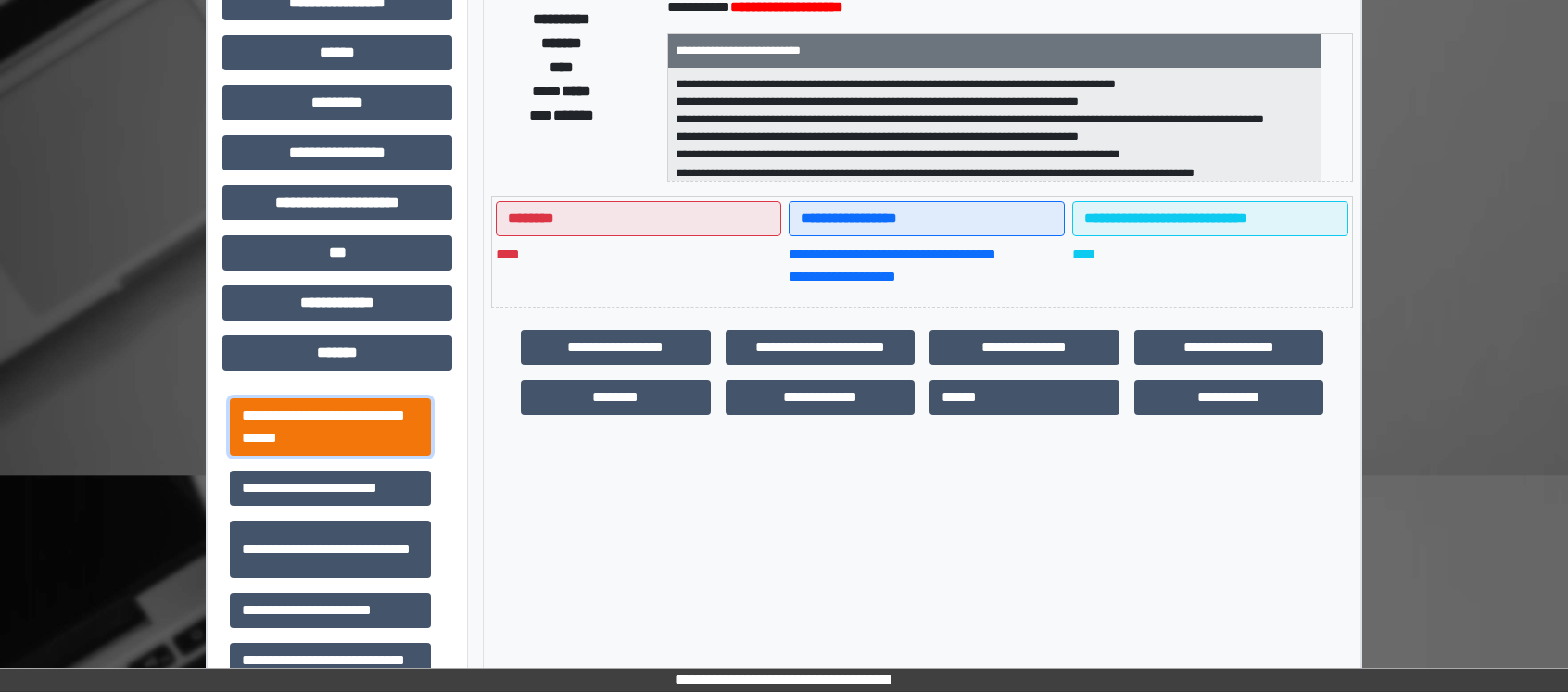 click on "**********" at bounding box center [330, 427] 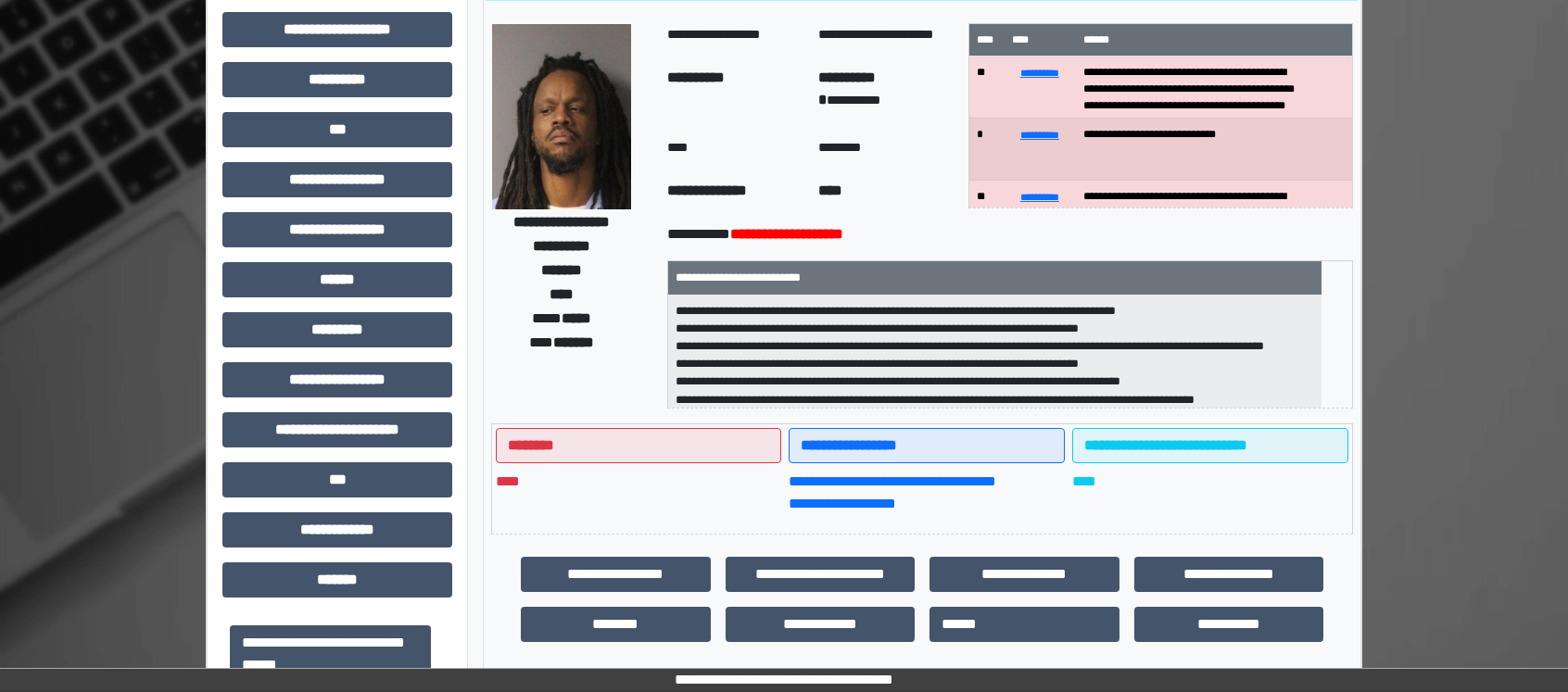 scroll, scrollTop: 0, scrollLeft: 0, axis: both 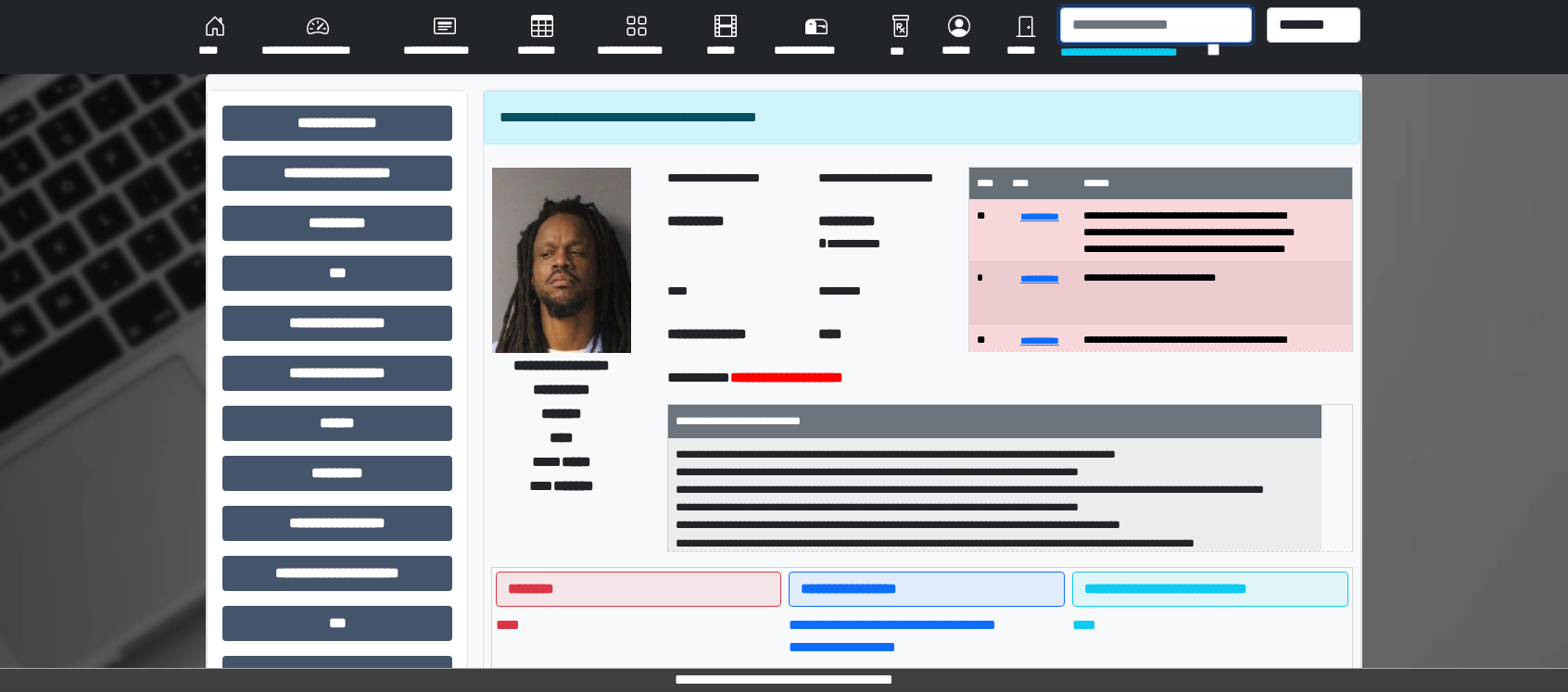click at bounding box center (1156, 25) 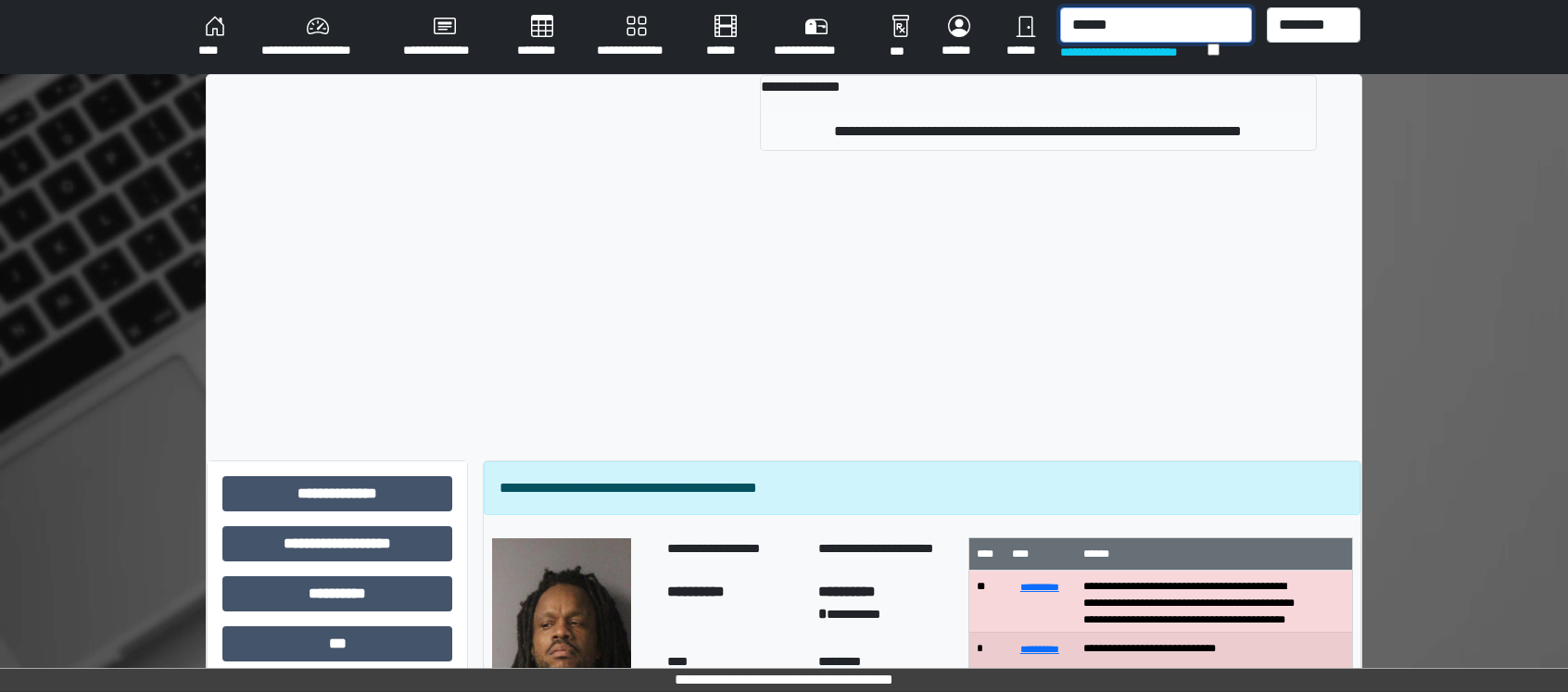 type on "******" 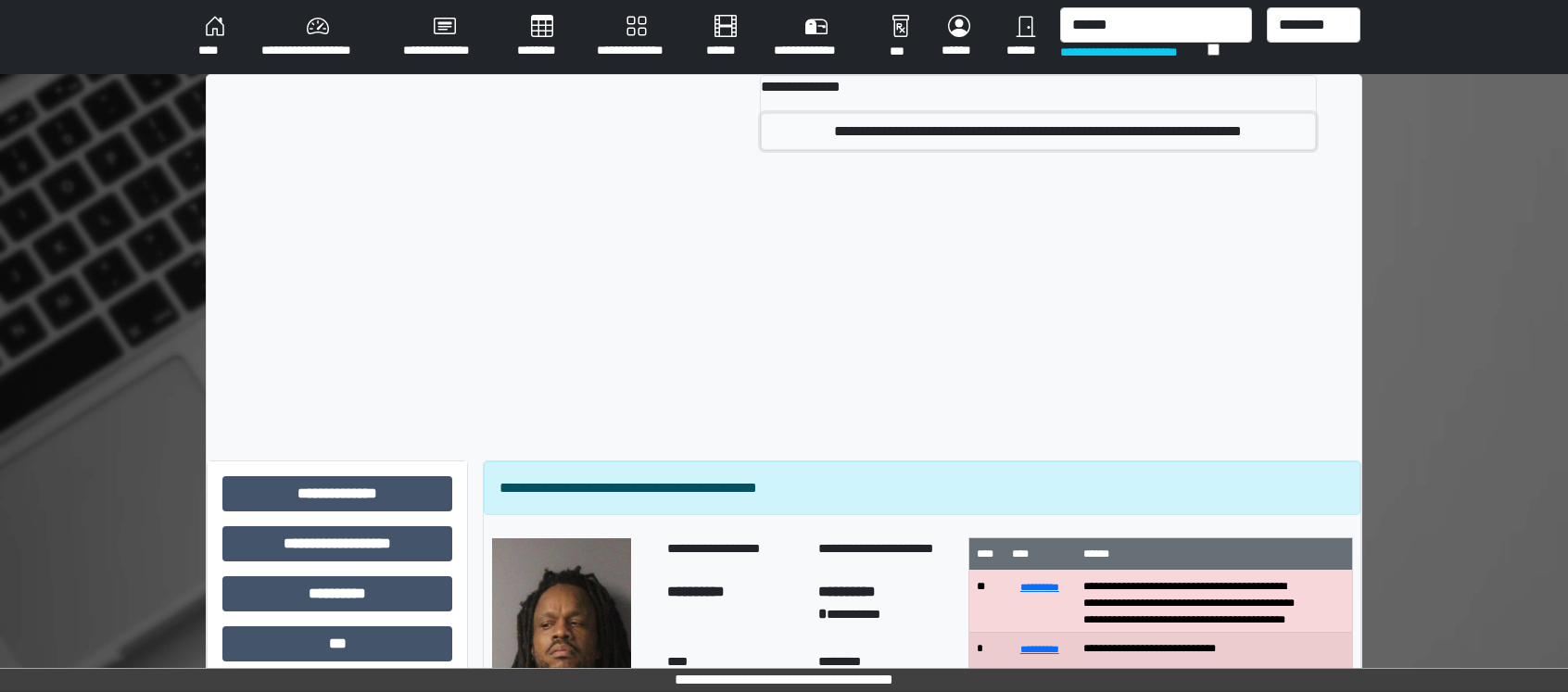 click on "**********" at bounding box center (1038, 132) 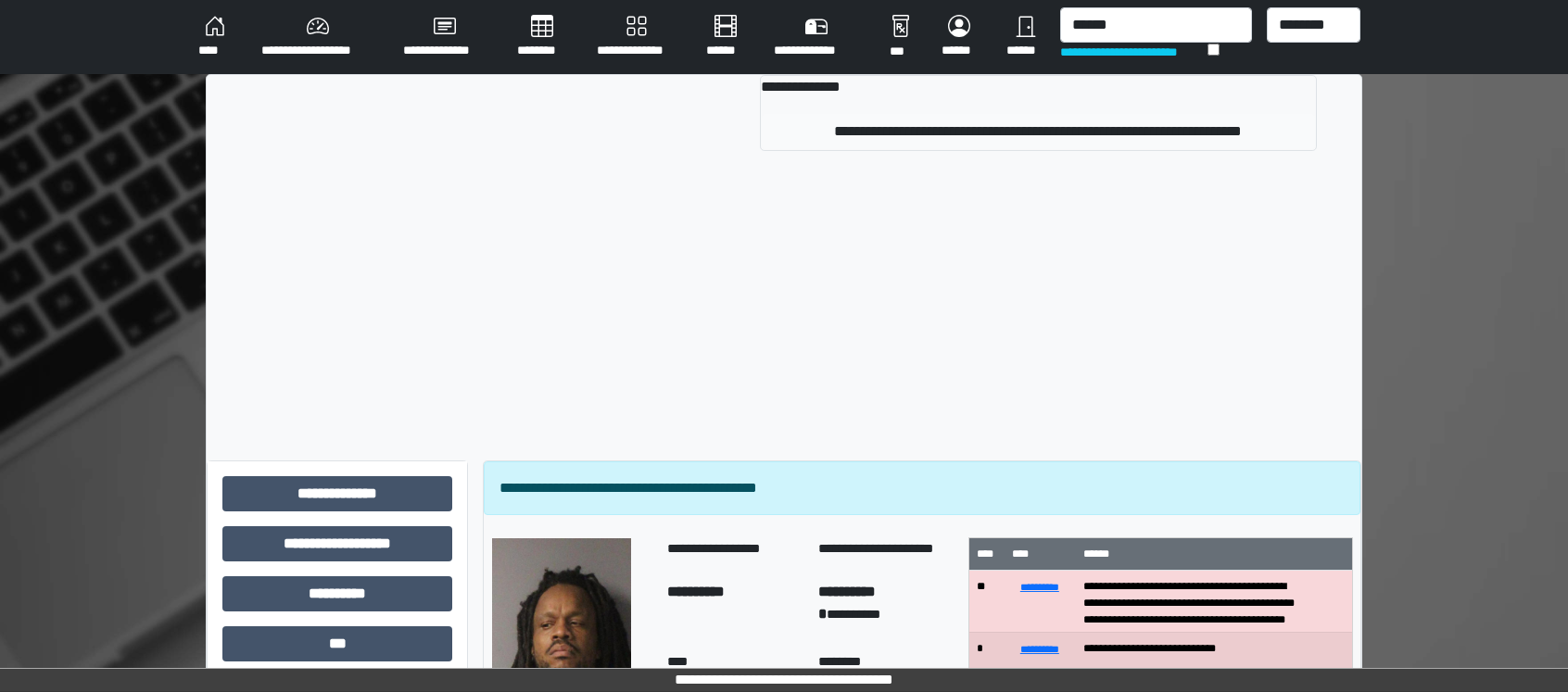 type 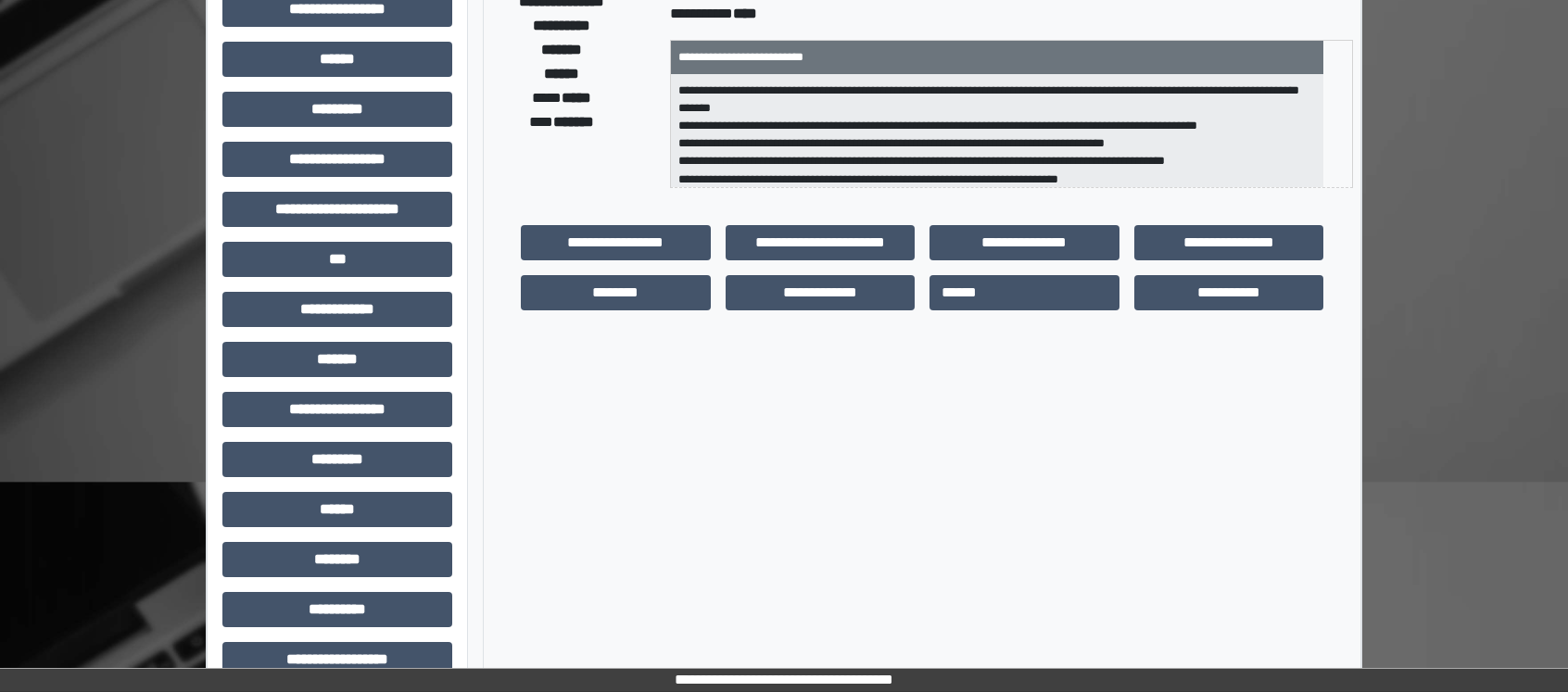 scroll, scrollTop: 371, scrollLeft: 0, axis: vertical 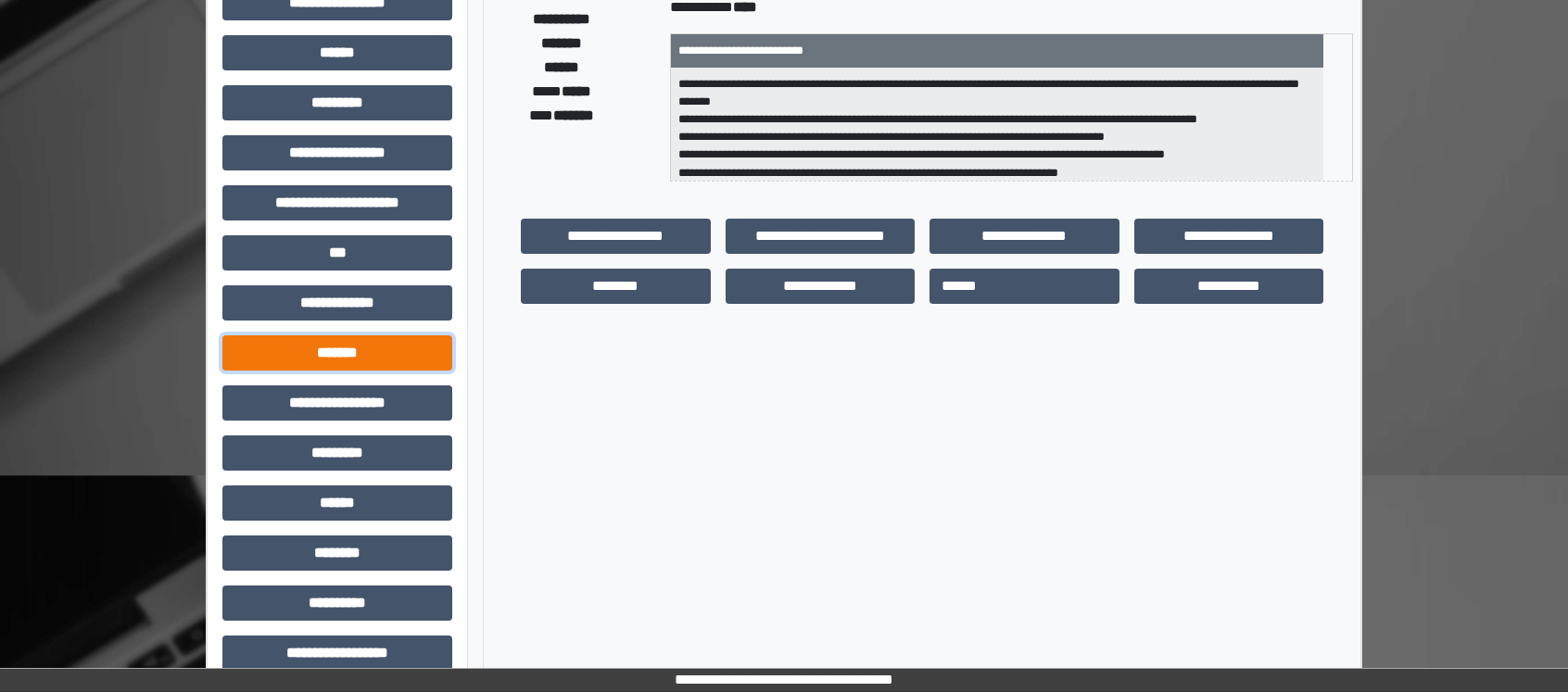 click on "*******" at bounding box center [337, 353] 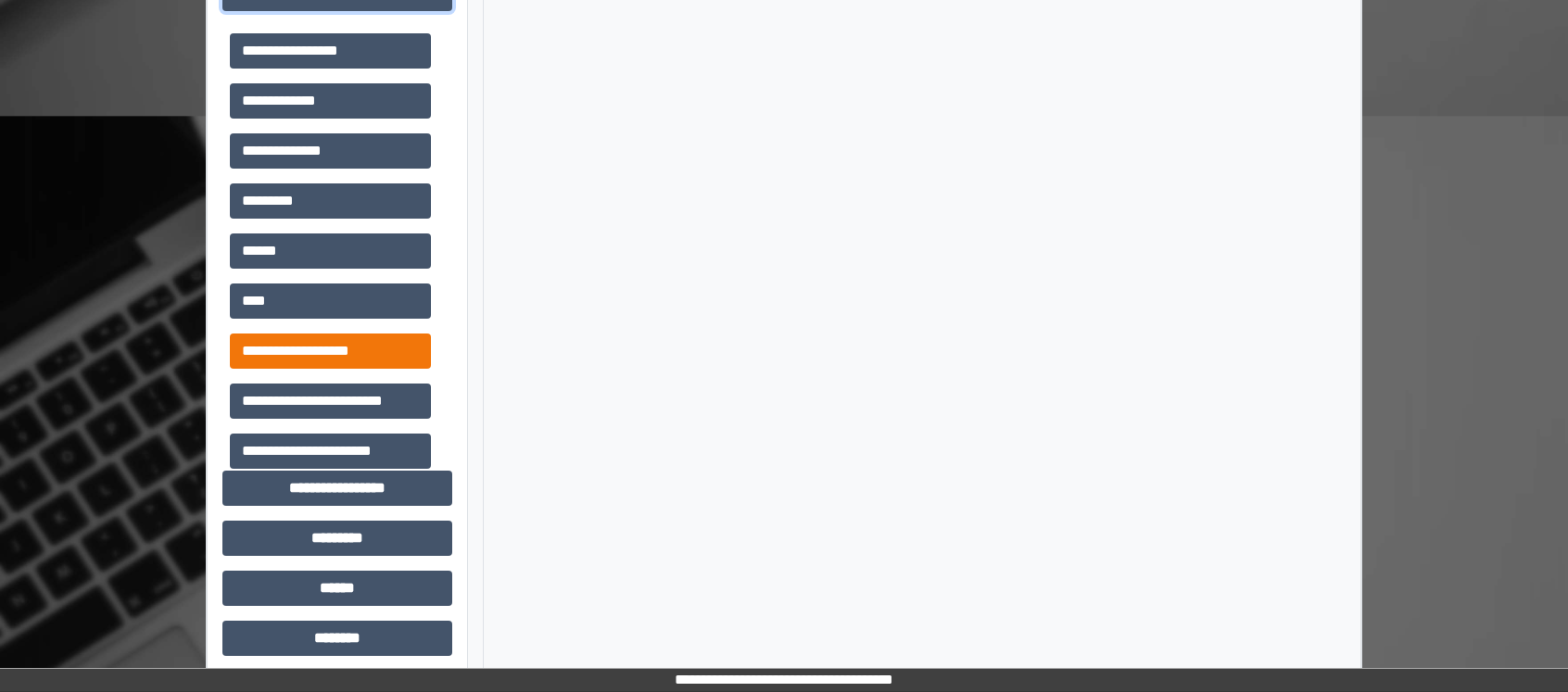 scroll, scrollTop: 840, scrollLeft: 0, axis: vertical 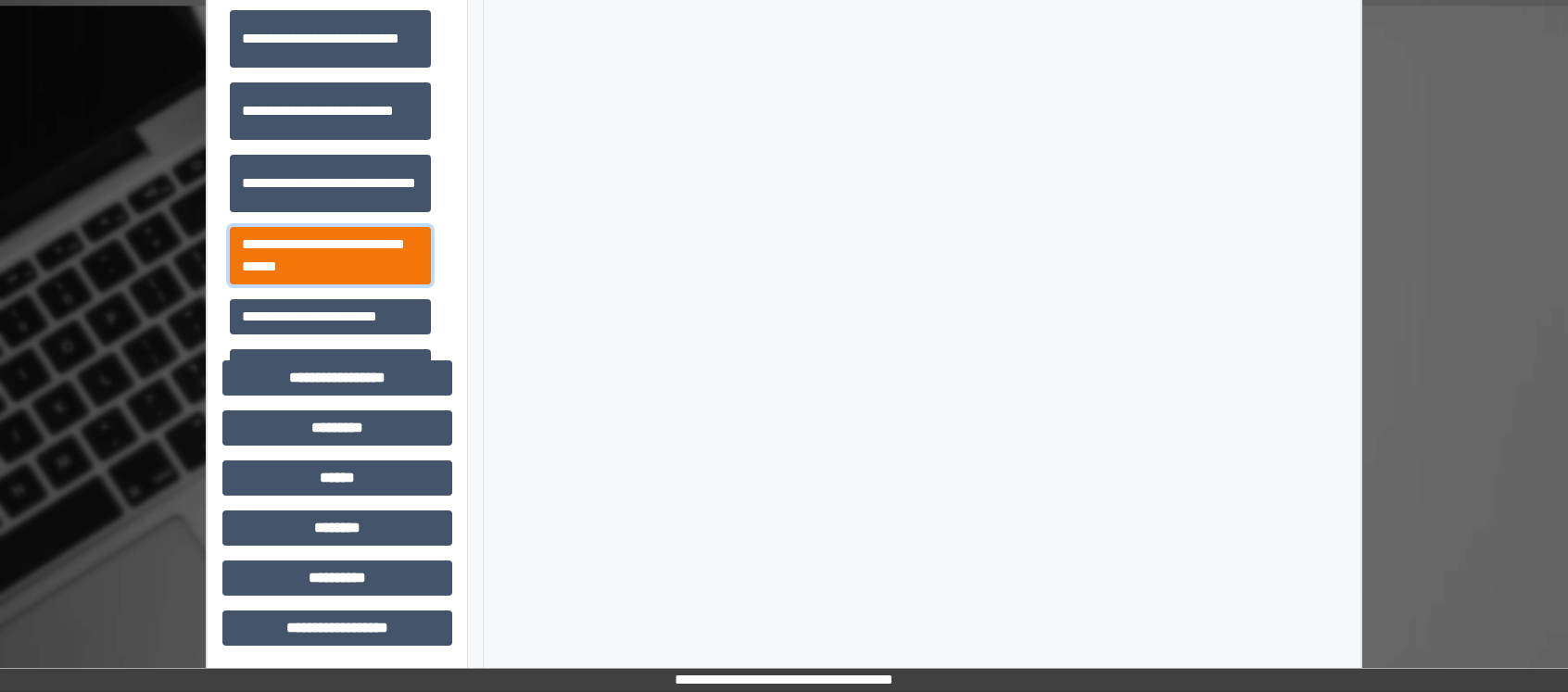 click on "**********" at bounding box center [330, 256] 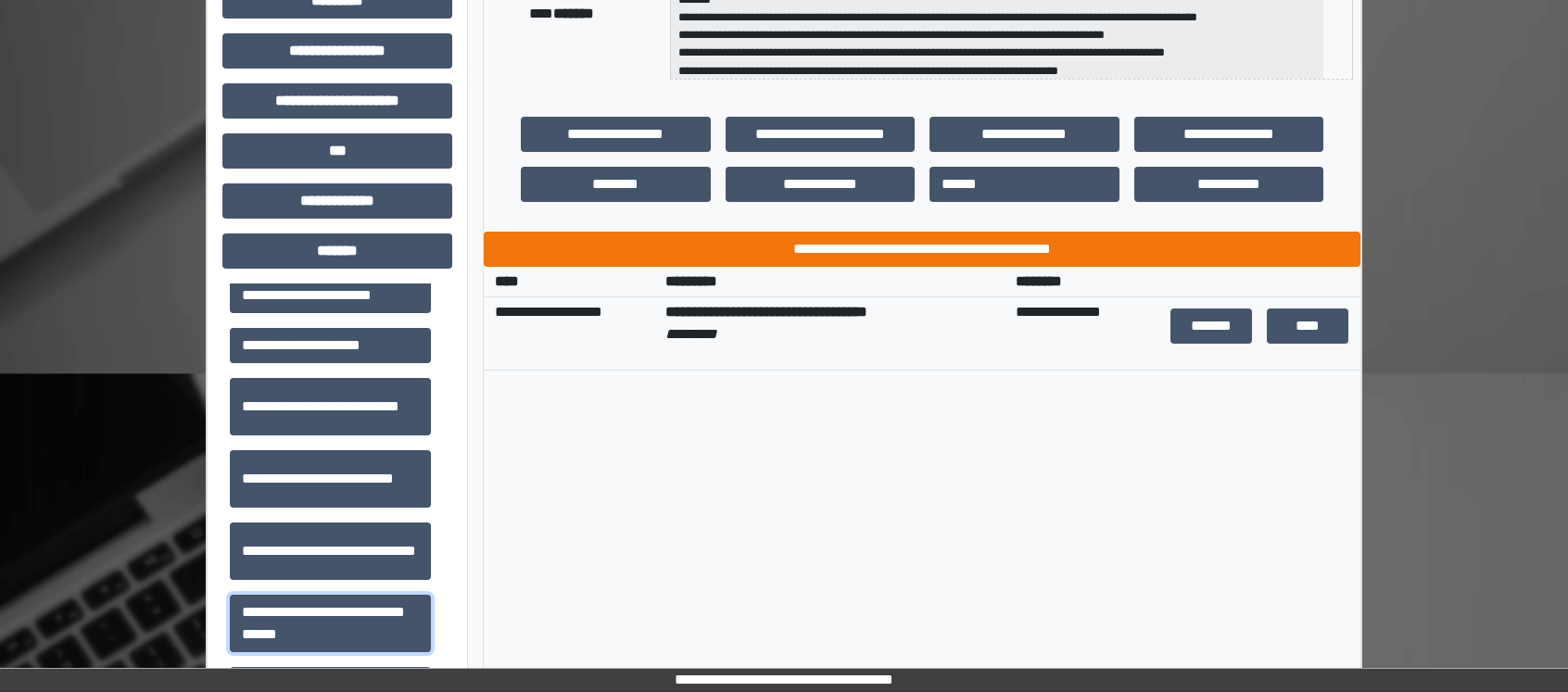 scroll, scrollTop: 470, scrollLeft: 0, axis: vertical 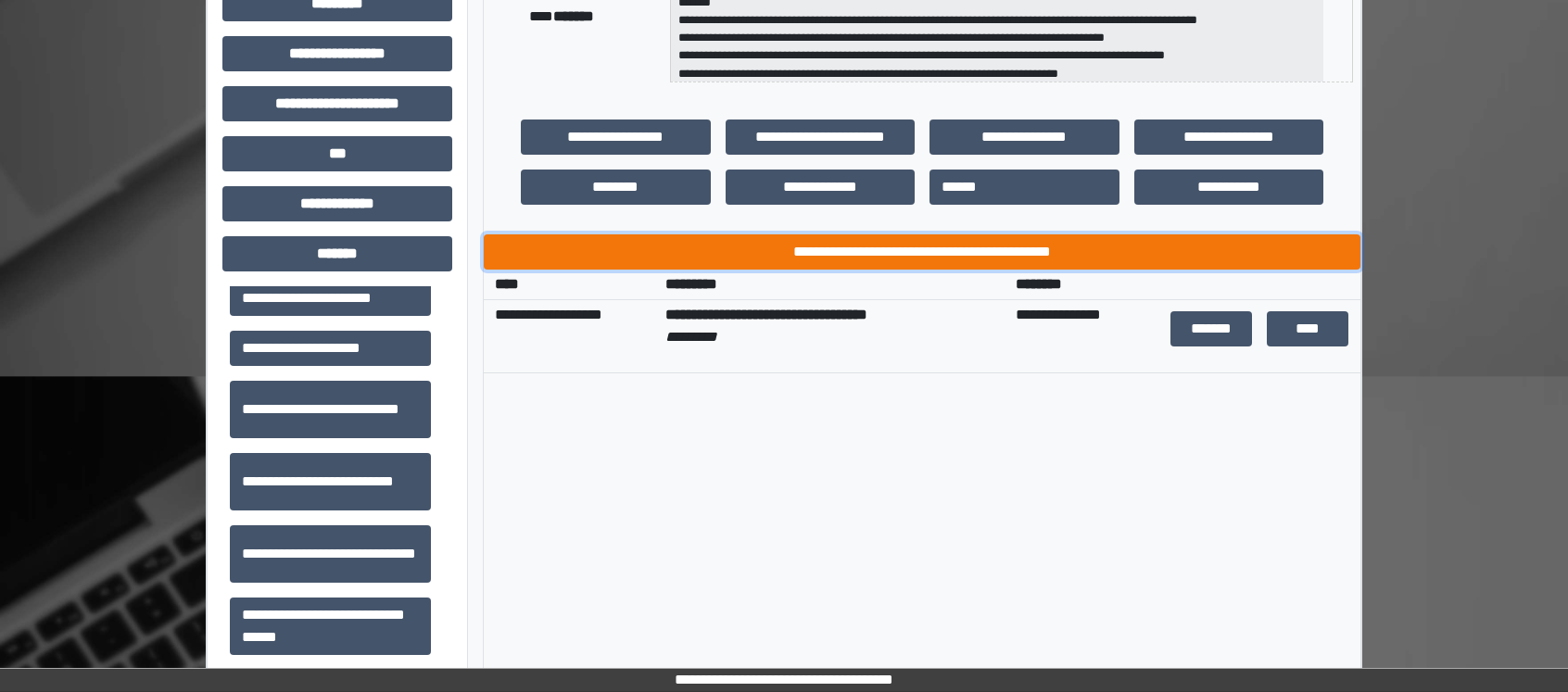 click on "**********" at bounding box center [922, 252] 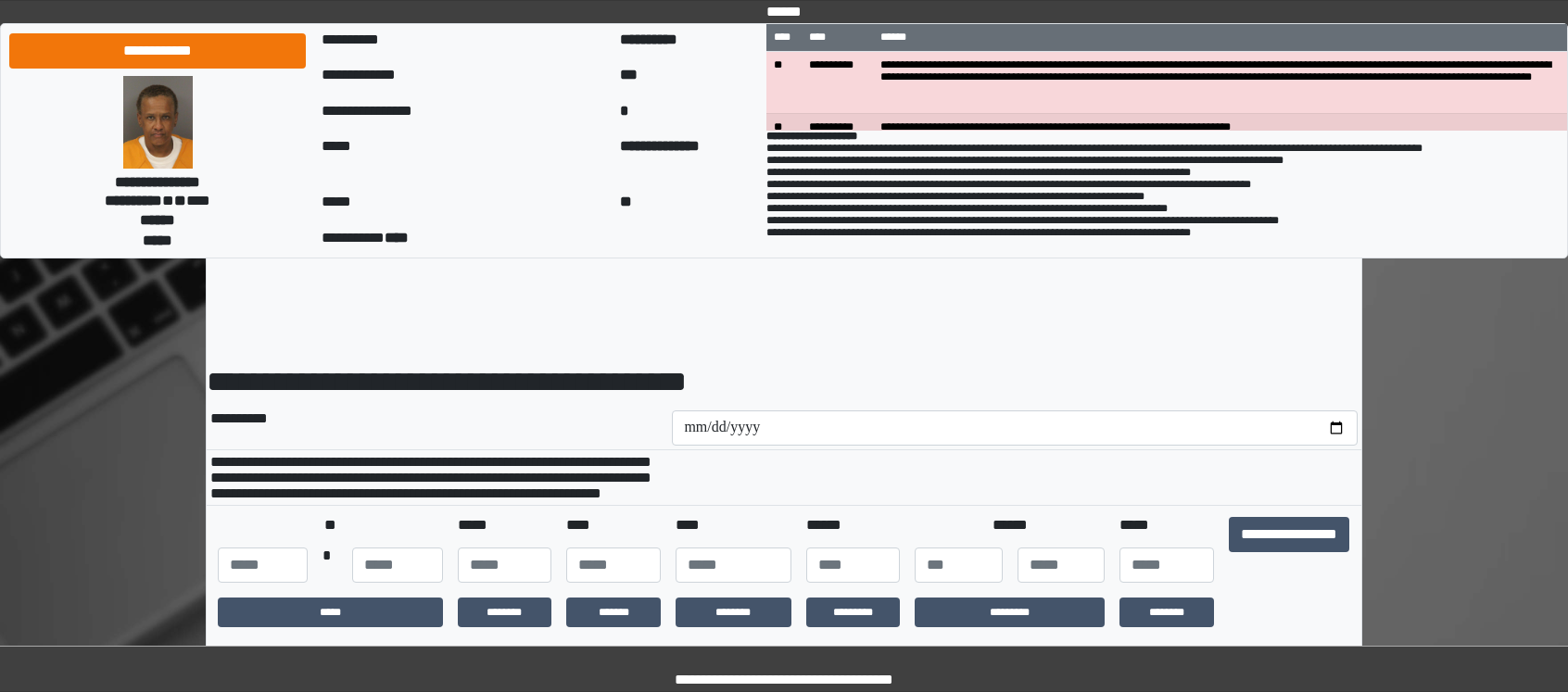 scroll, scrollTop: 0, scrollLeft: 0, axis: both 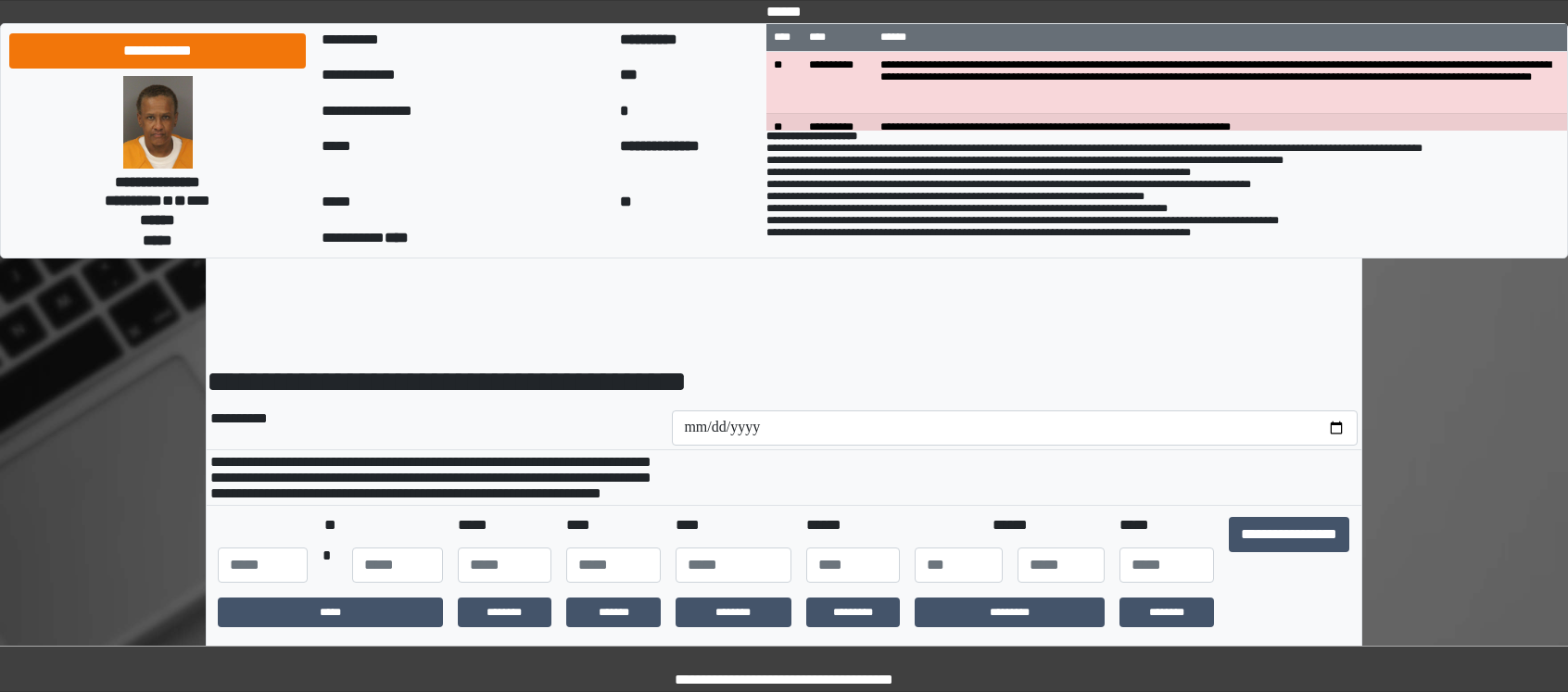 click on "**********" at bounding box center (1289, 549) 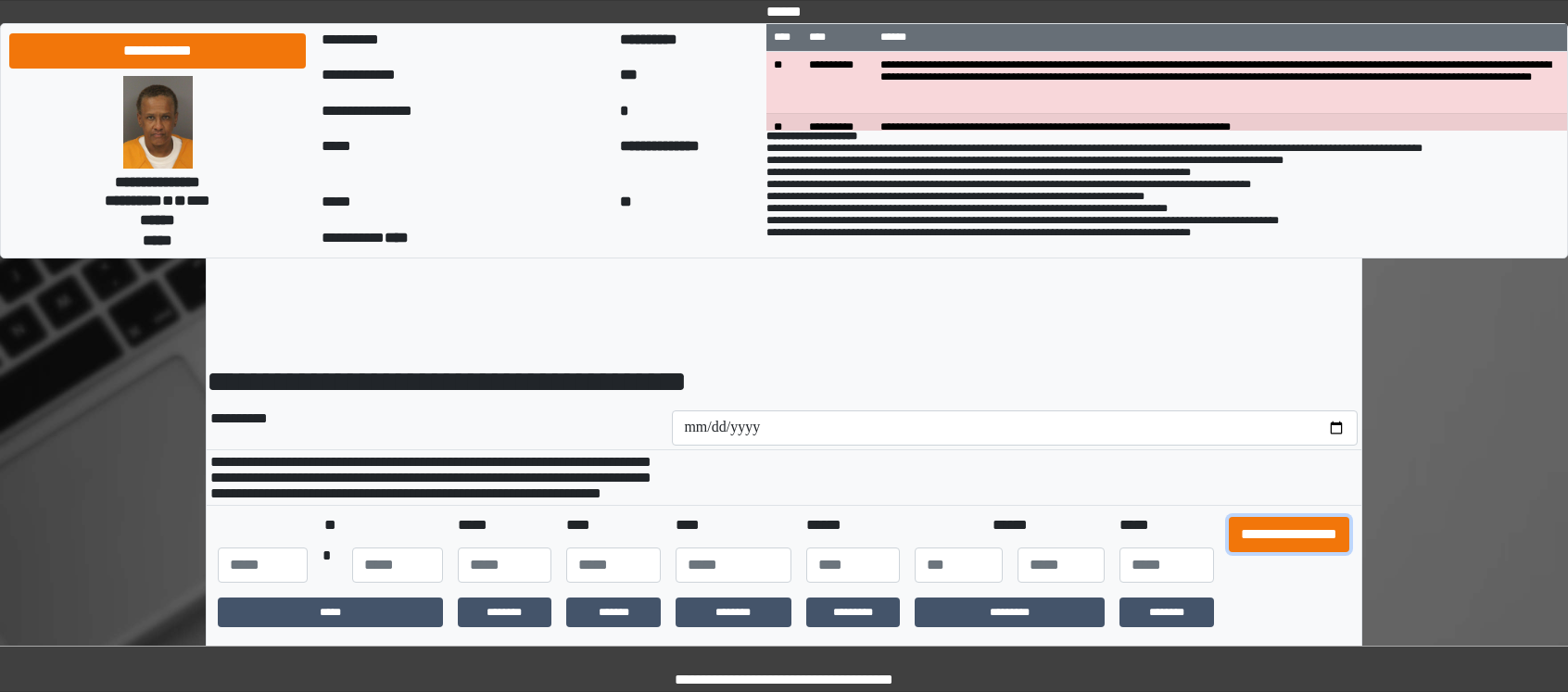 click on "**********" at bounding box center (1289, 535) 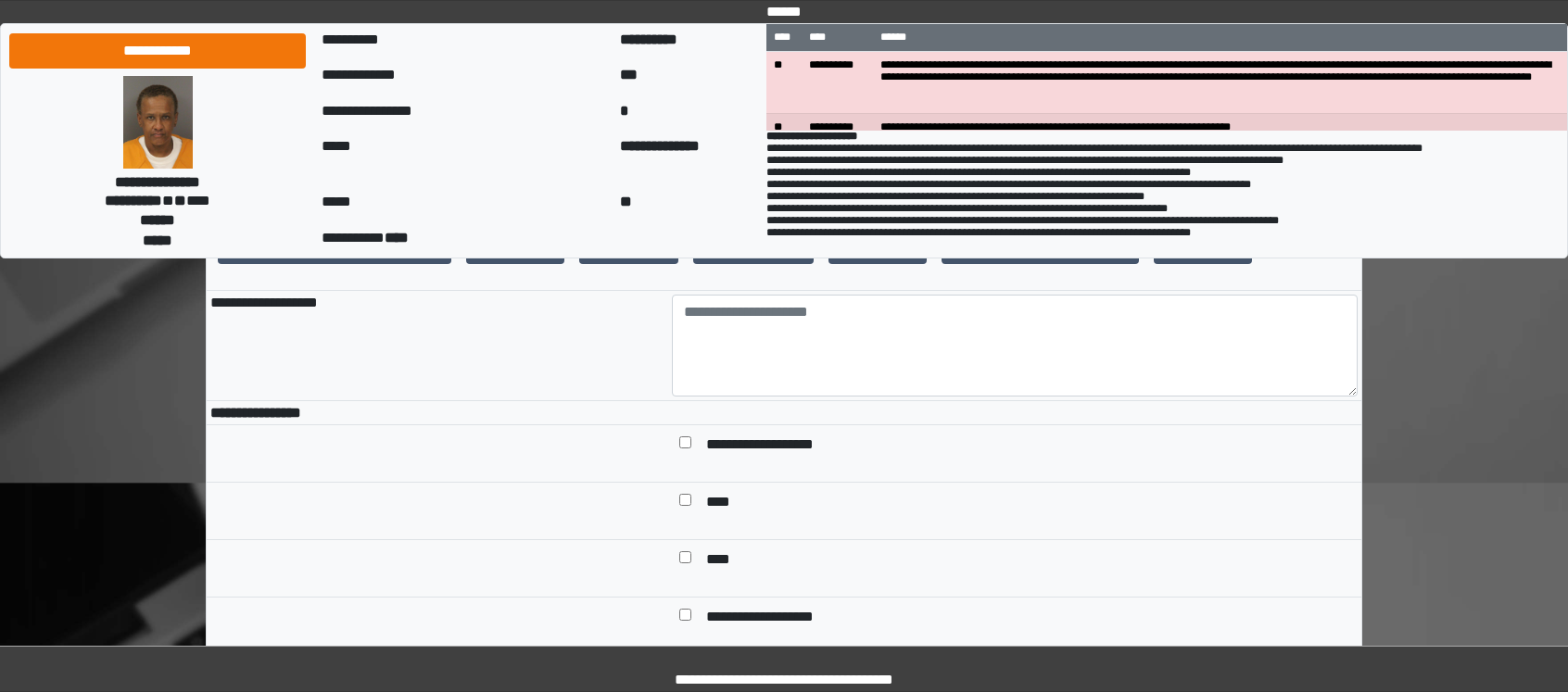 scroll, scrollTop: 278, scrollLeft: 0, axis: vertical 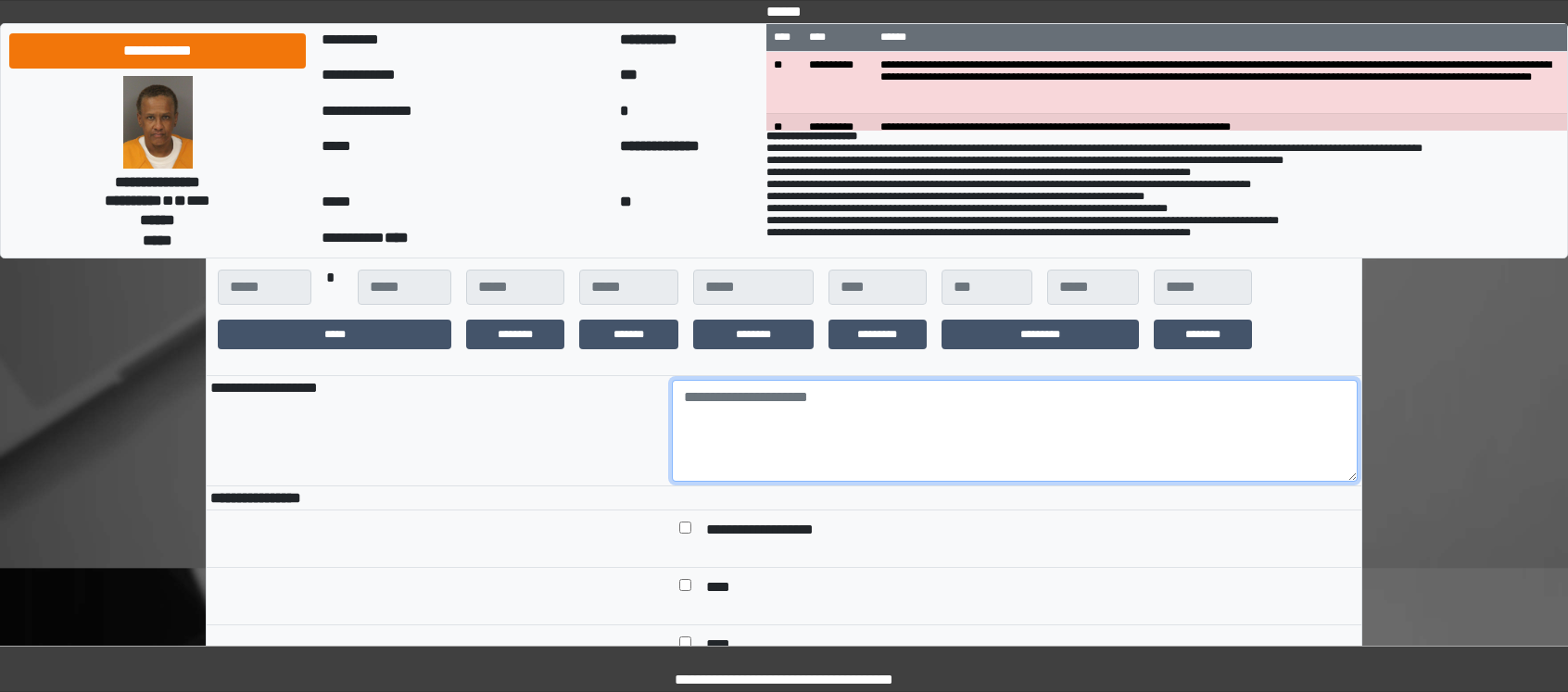 click at bounding box center (1015, 431) 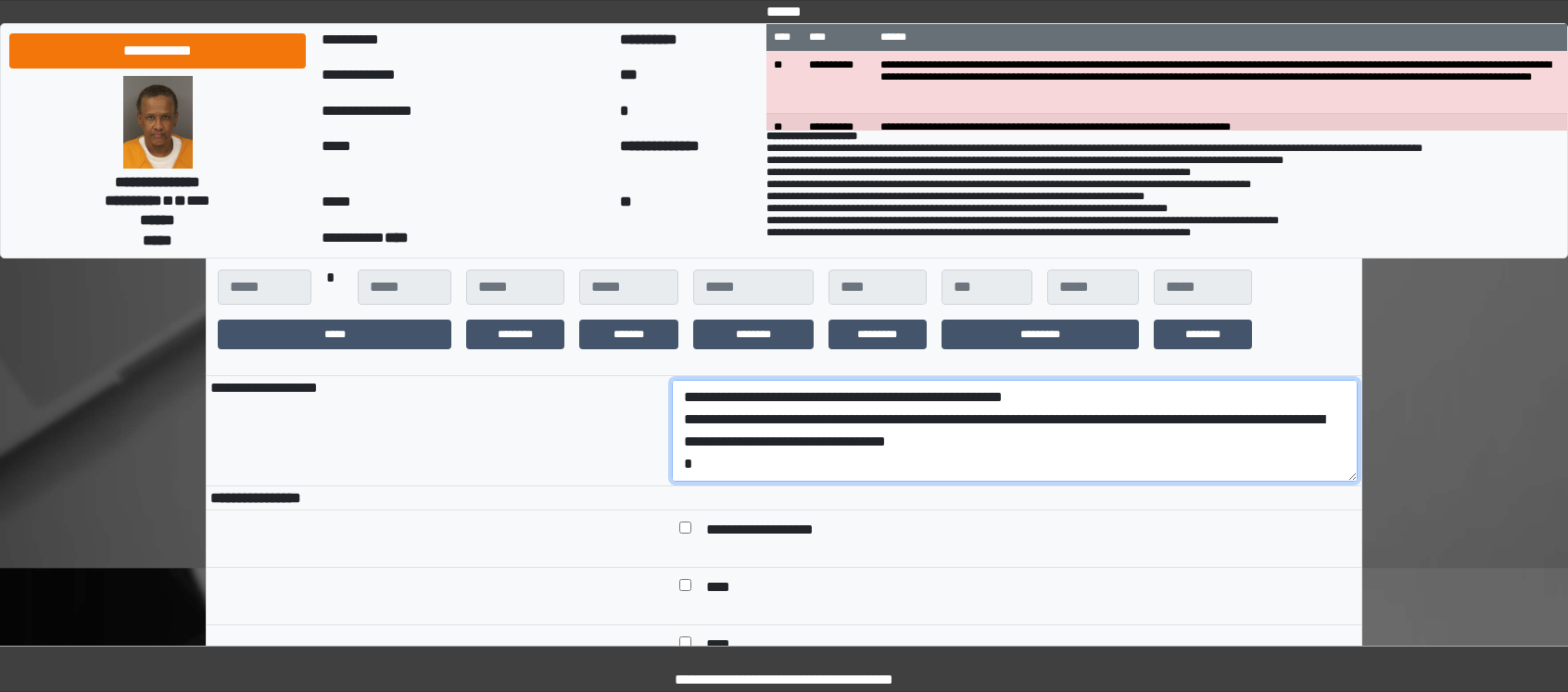 scroll, scrollTop: 105, scrollLeft: 0, axis: vertical 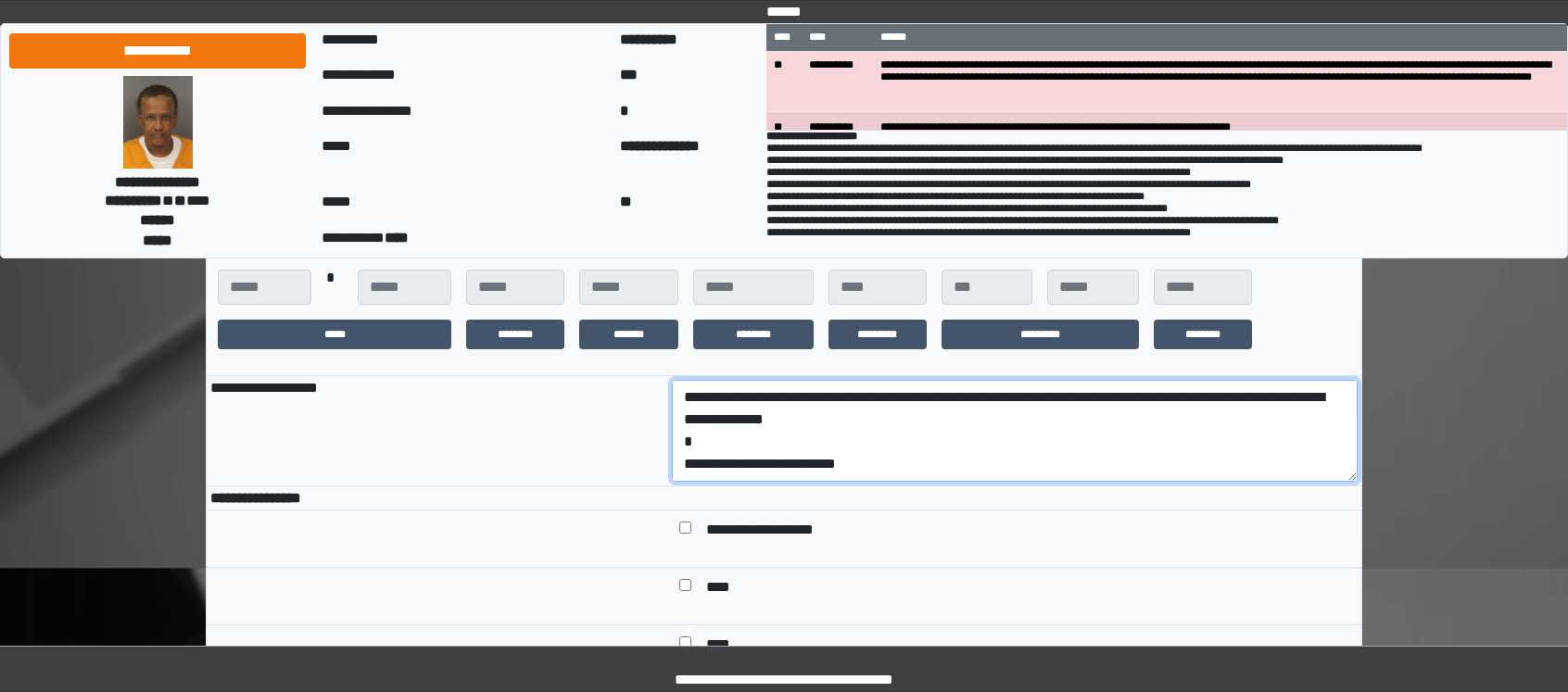 click on "**********" at bounding box center (1015, 431) 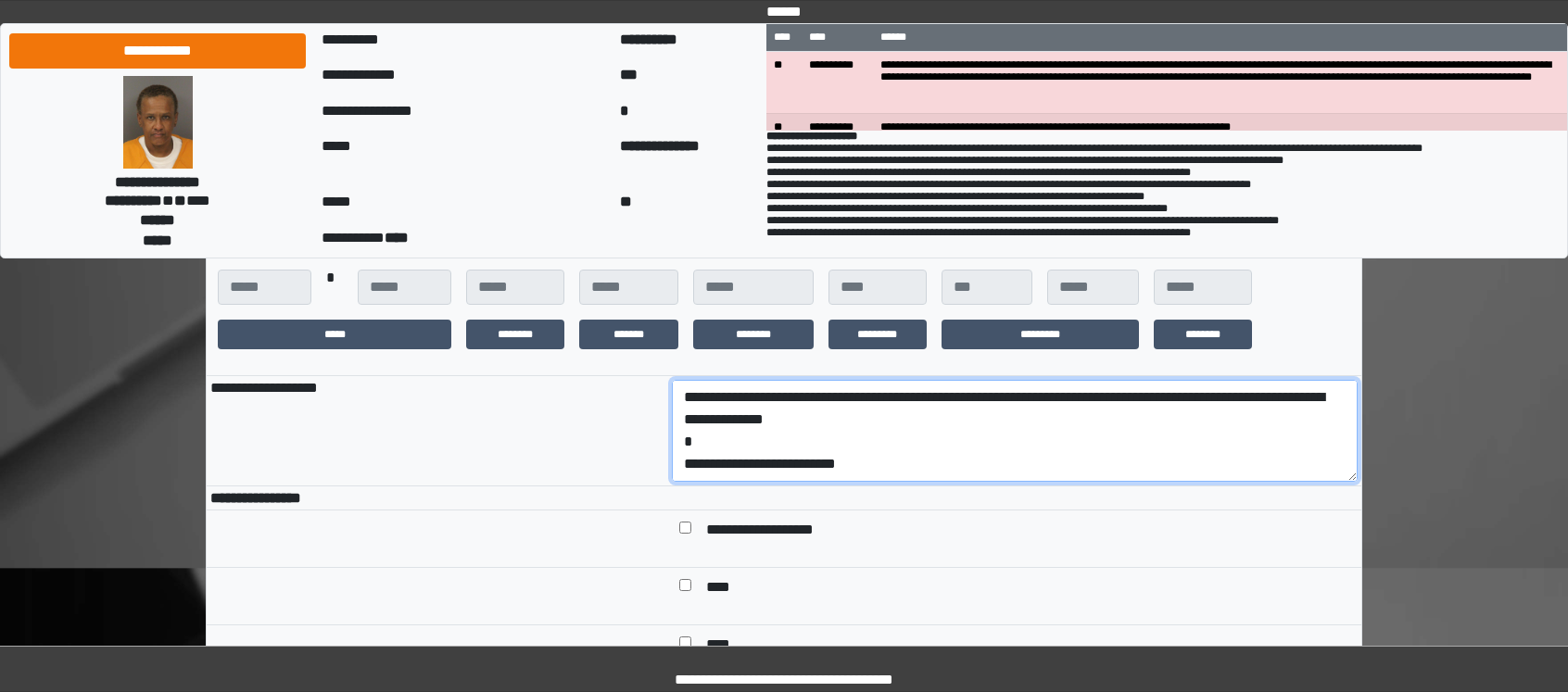 scroll, scrollTop: 0, scrollLeft: 0, axis: both 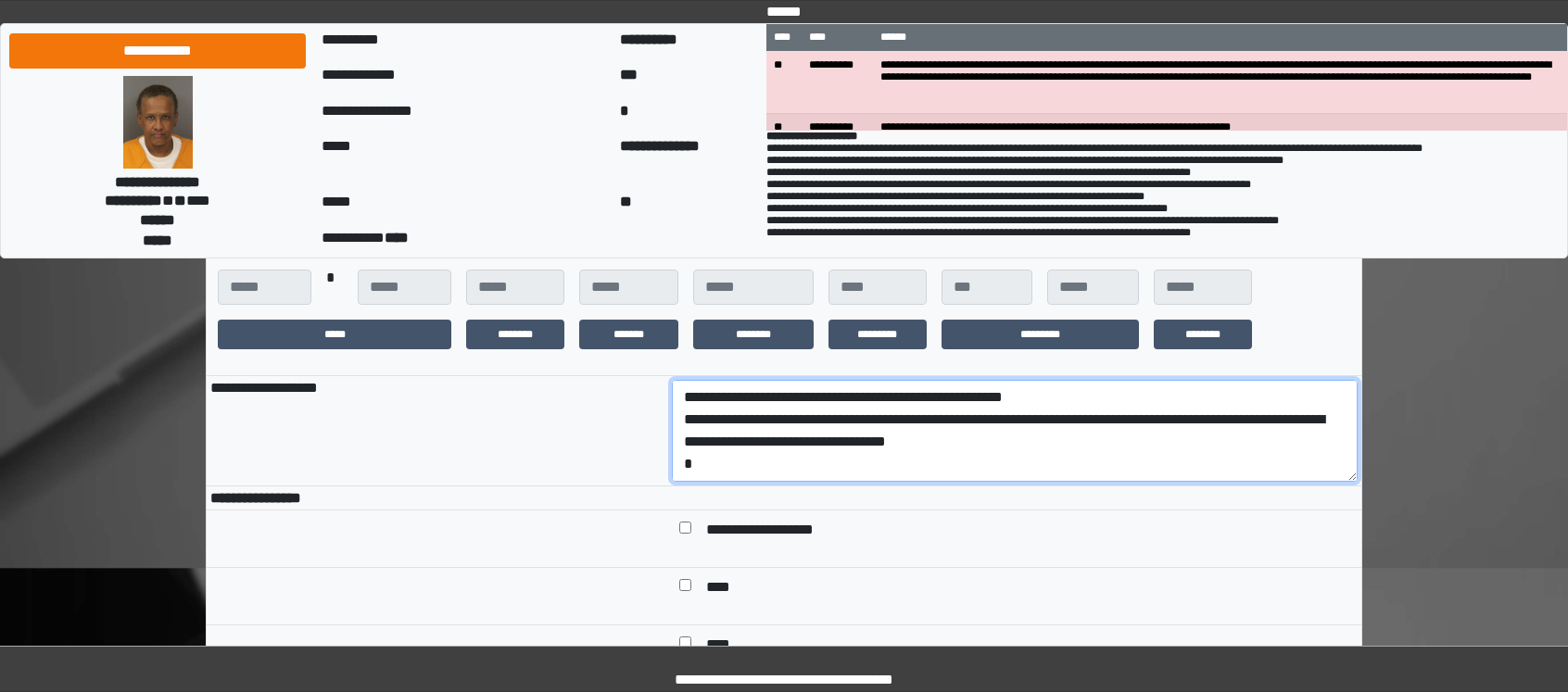 drag, startPoint x: 915, startPoint y: 484, endPoint x: 618, endPoint y: 449, distance: 299.05518 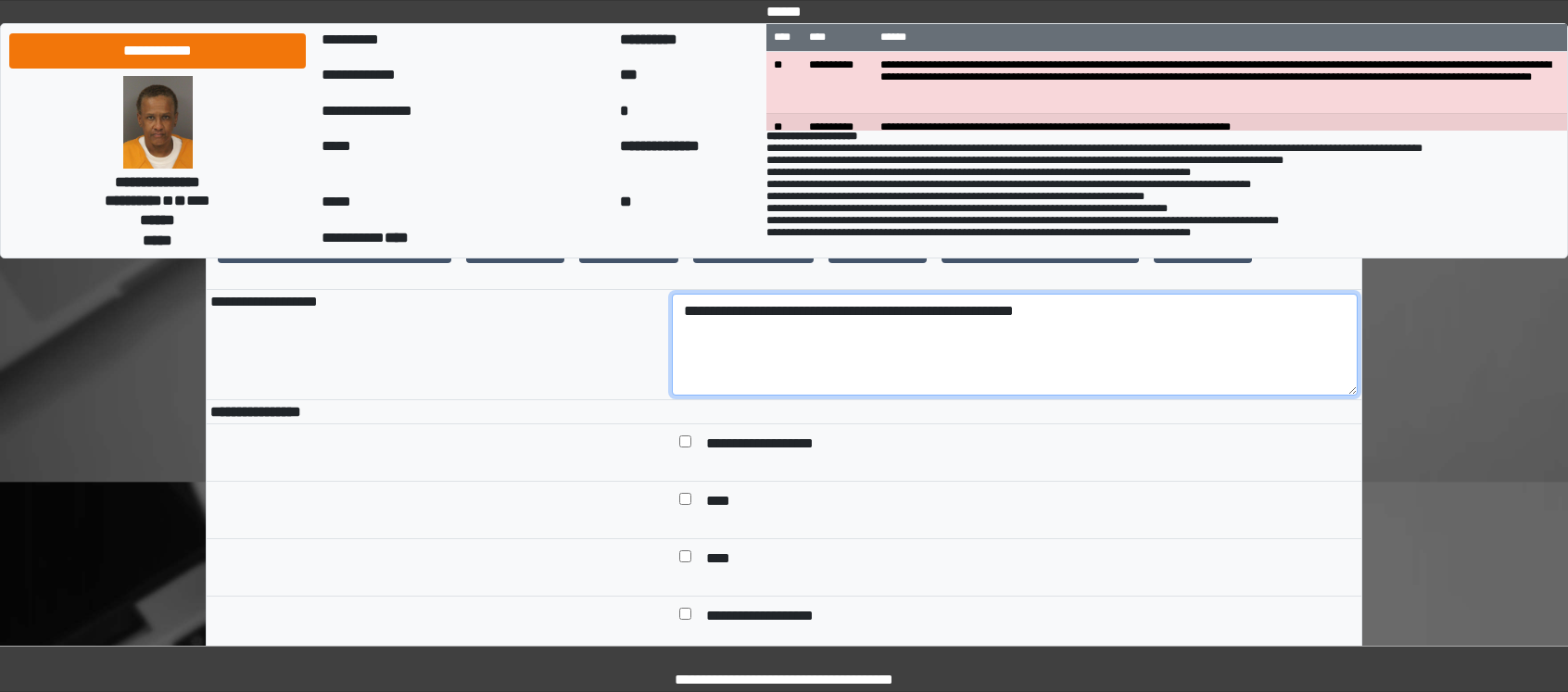 scroll, scrollTop: 463, scrollLeft: 0, axis: vertical 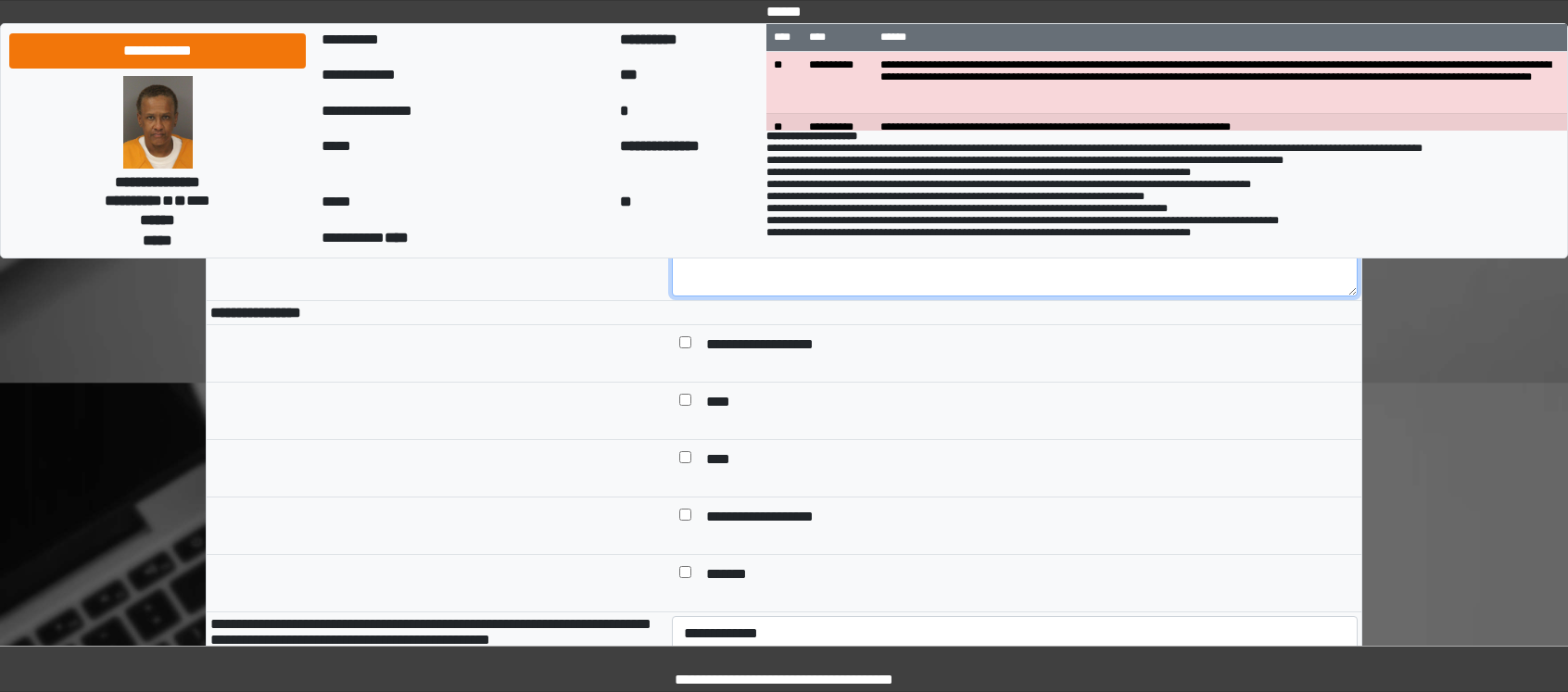 type on "**********" 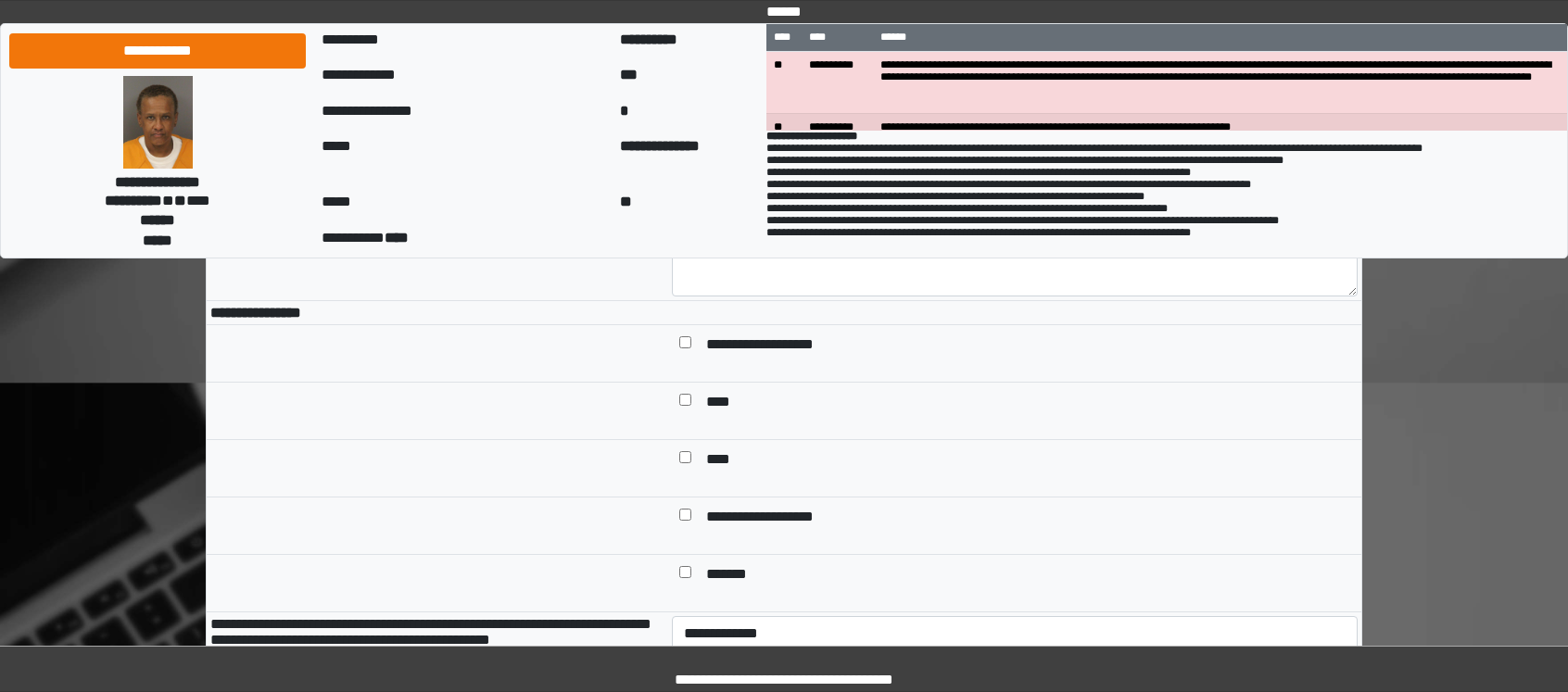 click on "**********" at bounding box center (776, 346) 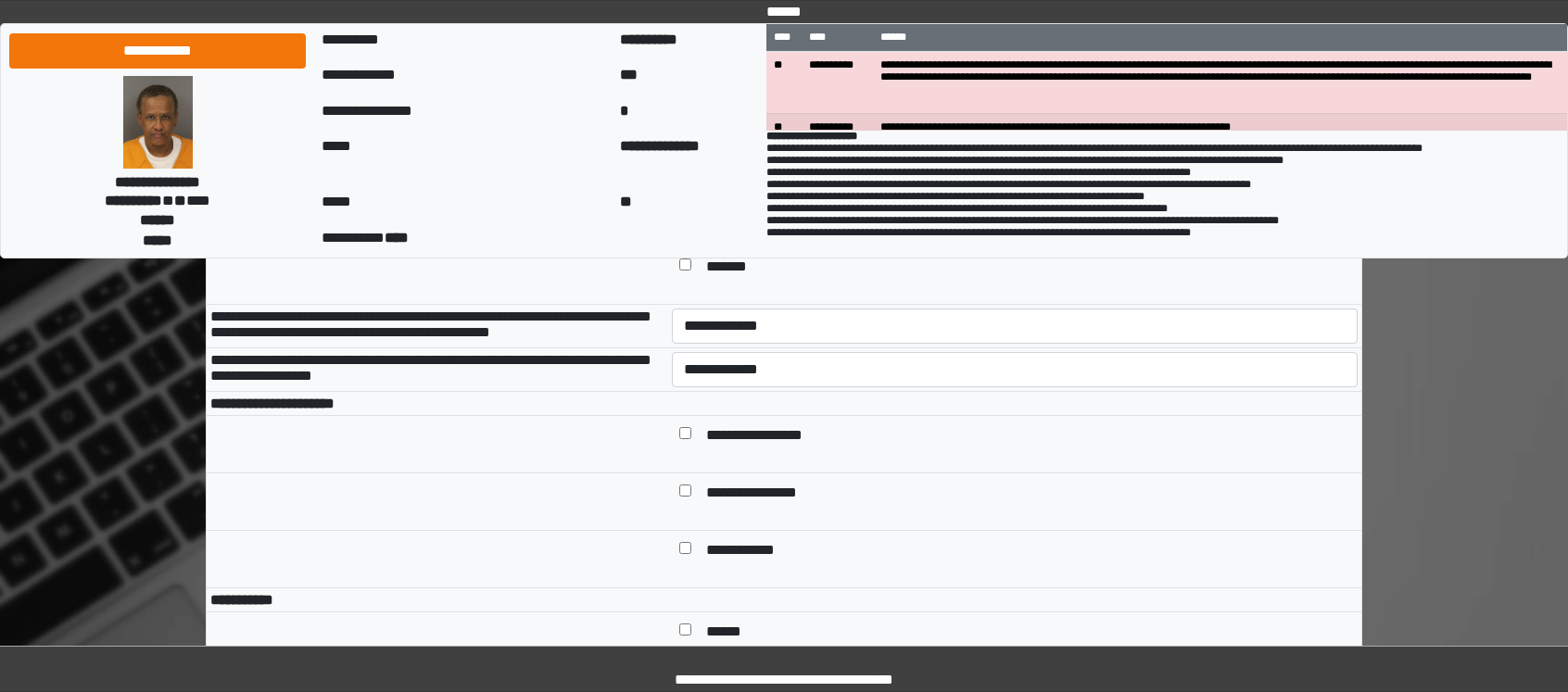 scroll, scrollTop: 834, scrollLeft: 0, axis: vertical 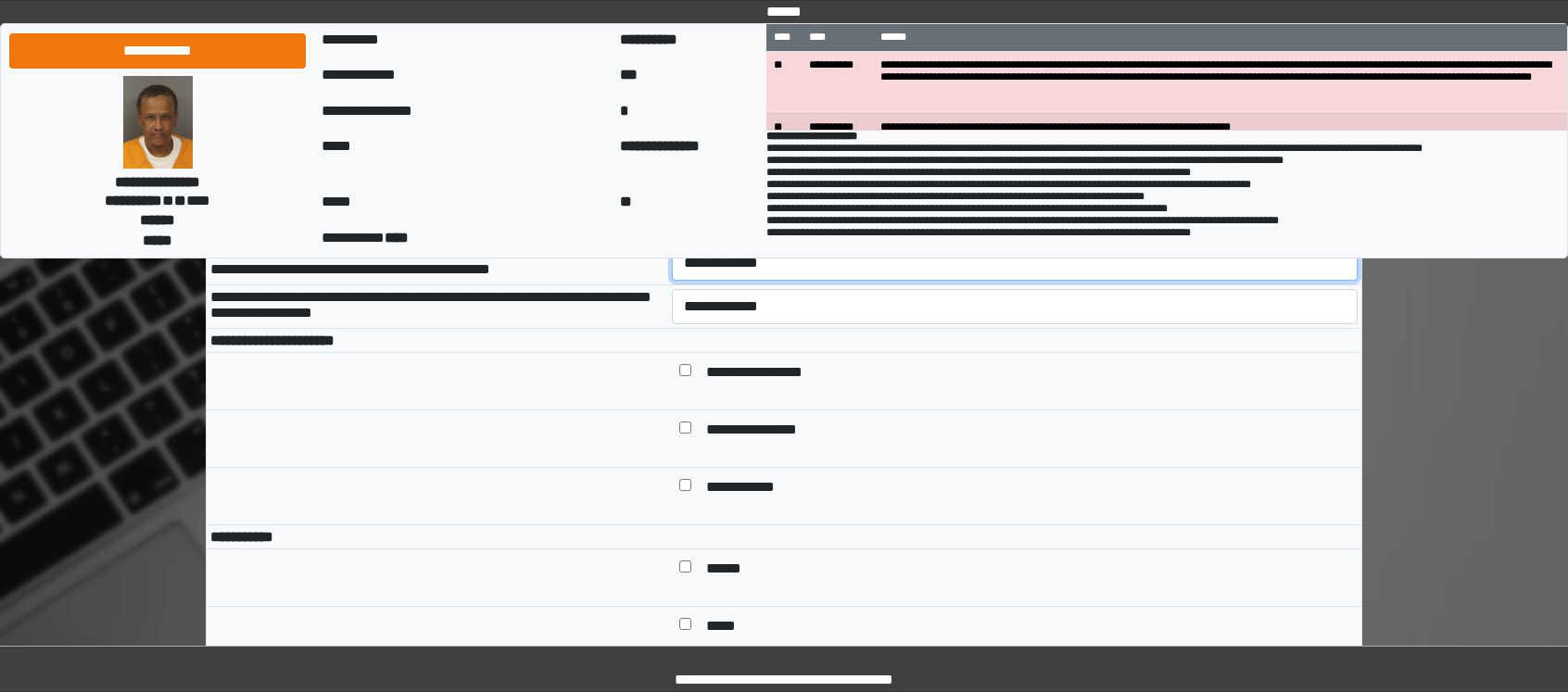 click on "**********" at bounding box center (1015, 263) 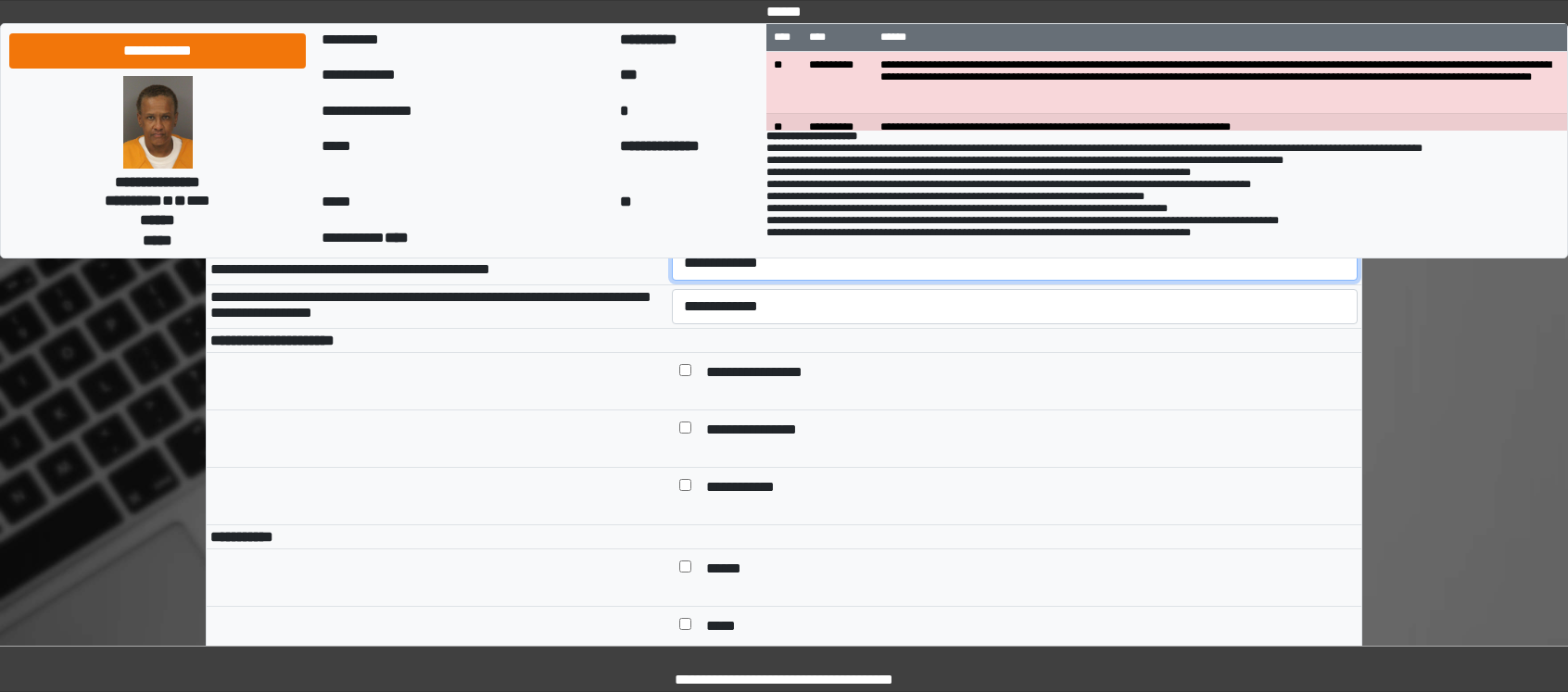 select on "*" 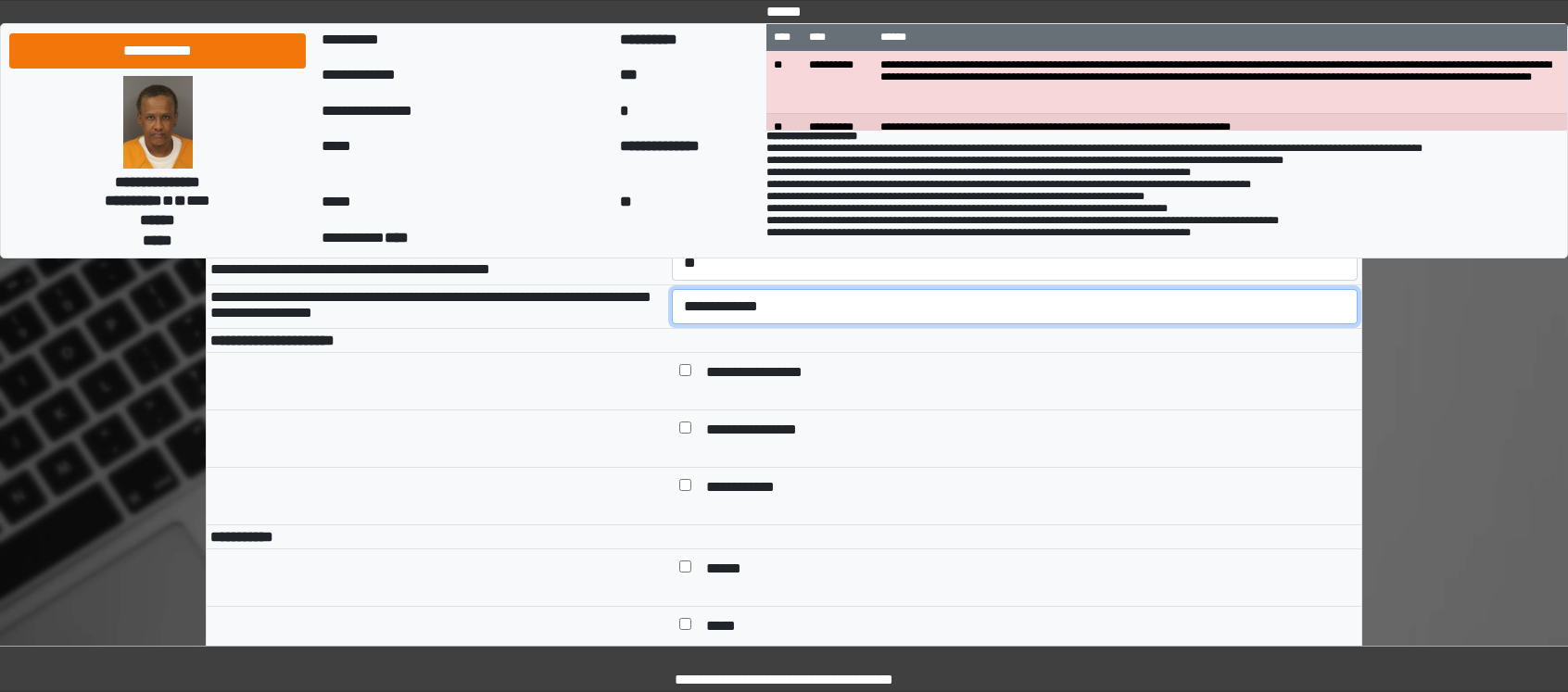 click on "**********" at bounding box center [1015, 307] 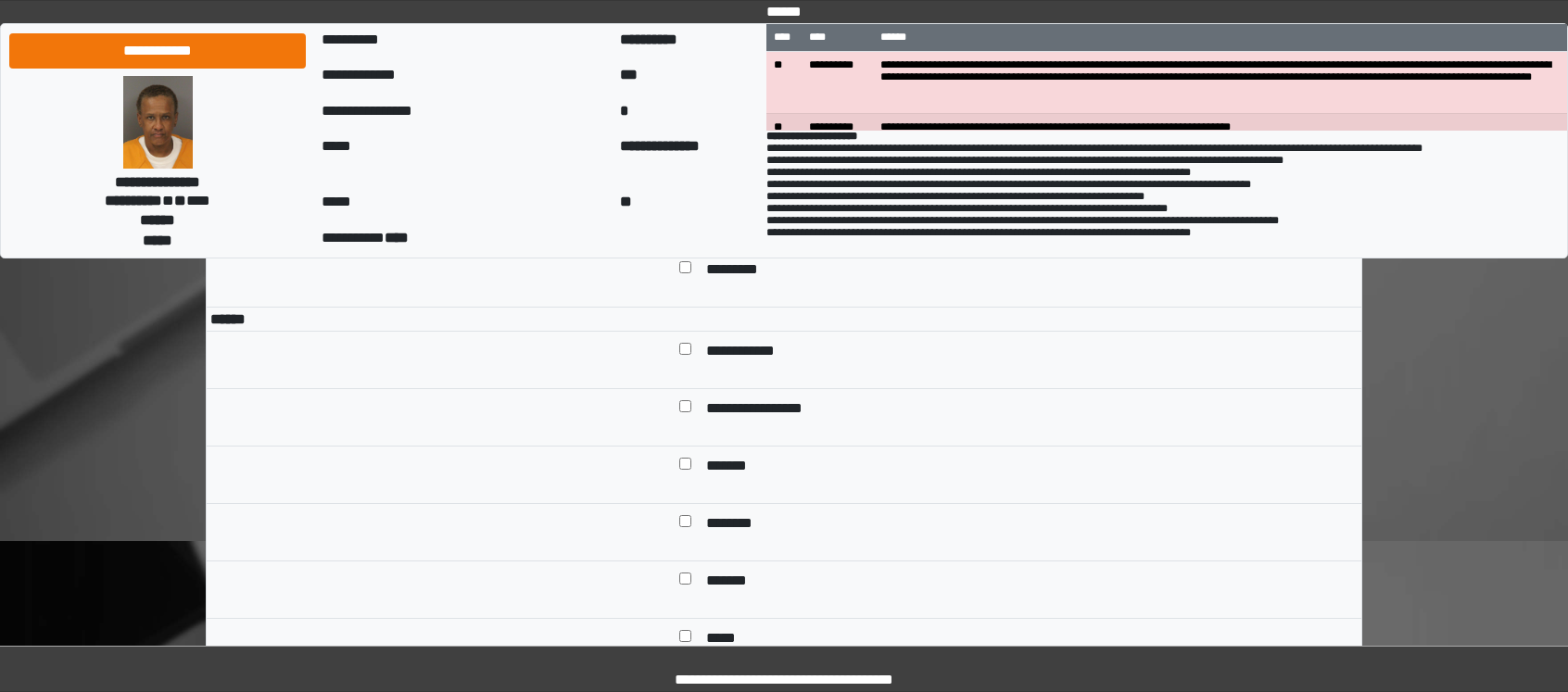scroll, scrollTop: 1482, scrollLeft: 0, axis: vertical 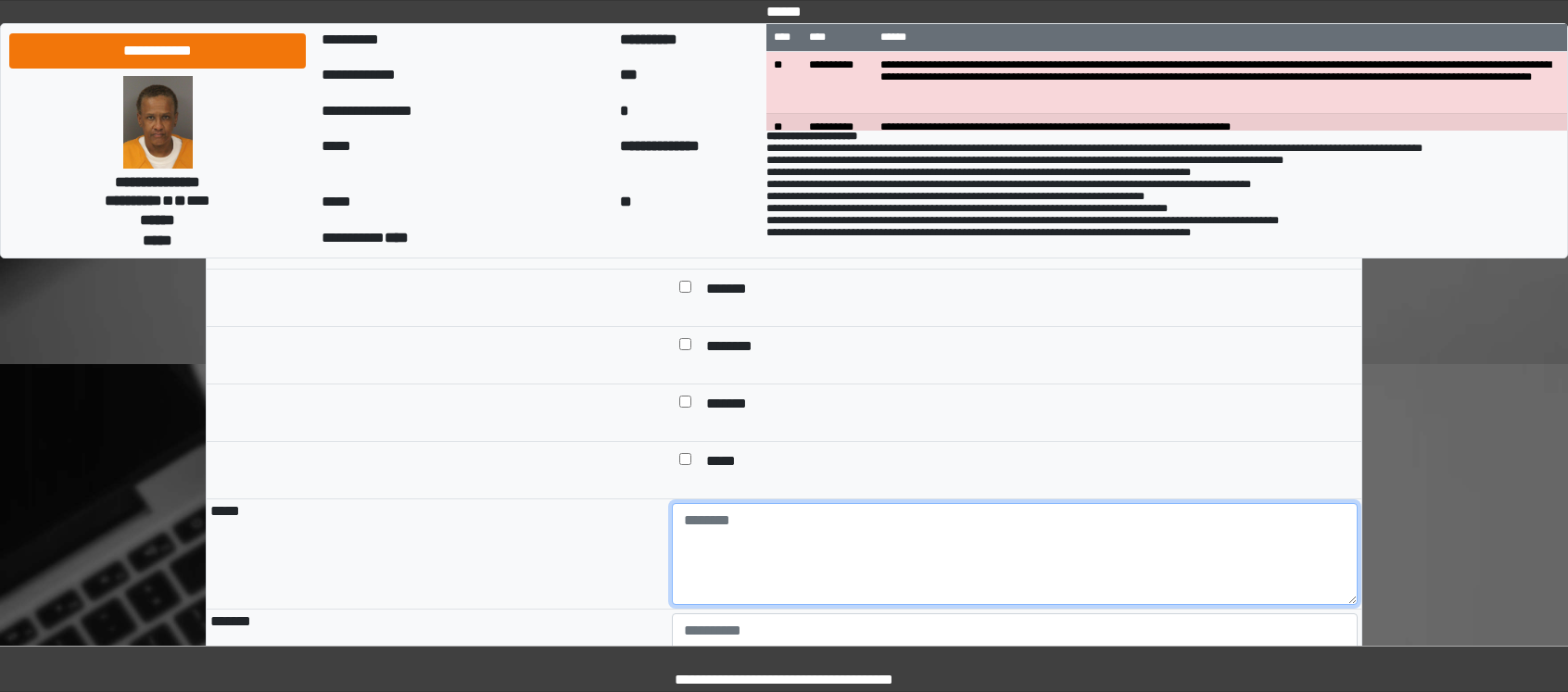 click at bounding box center [1015, 554] 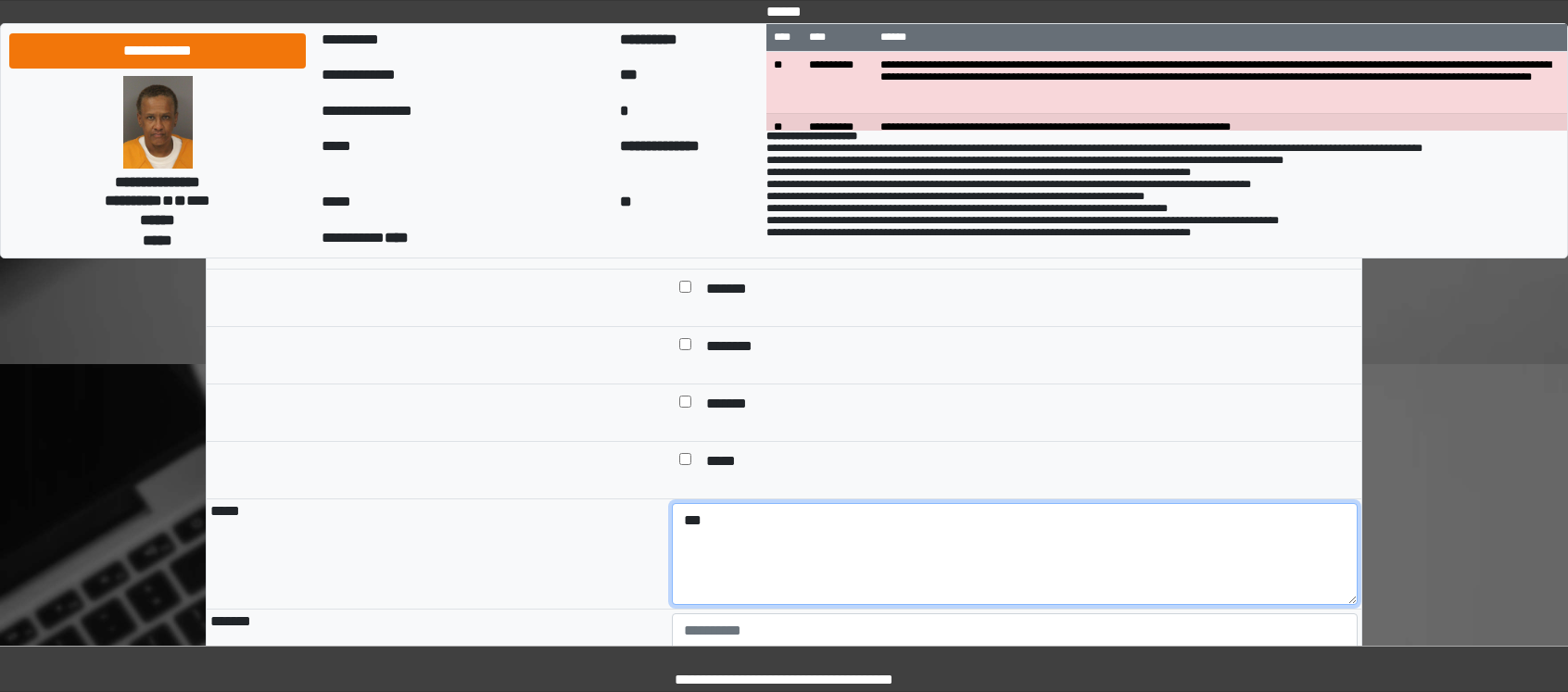 type on "***" 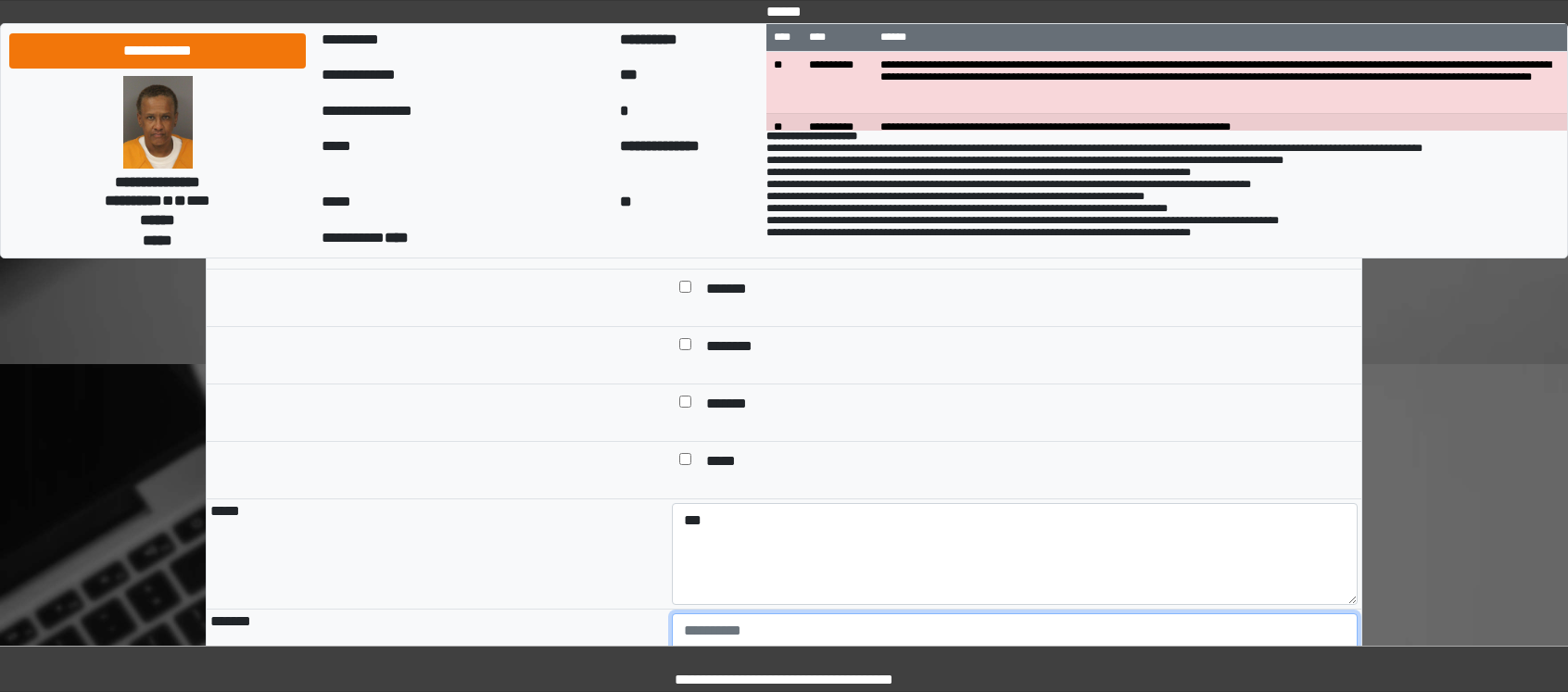 scroll, scrollTop: 1488, scrollLeft: 0, axis: vertical 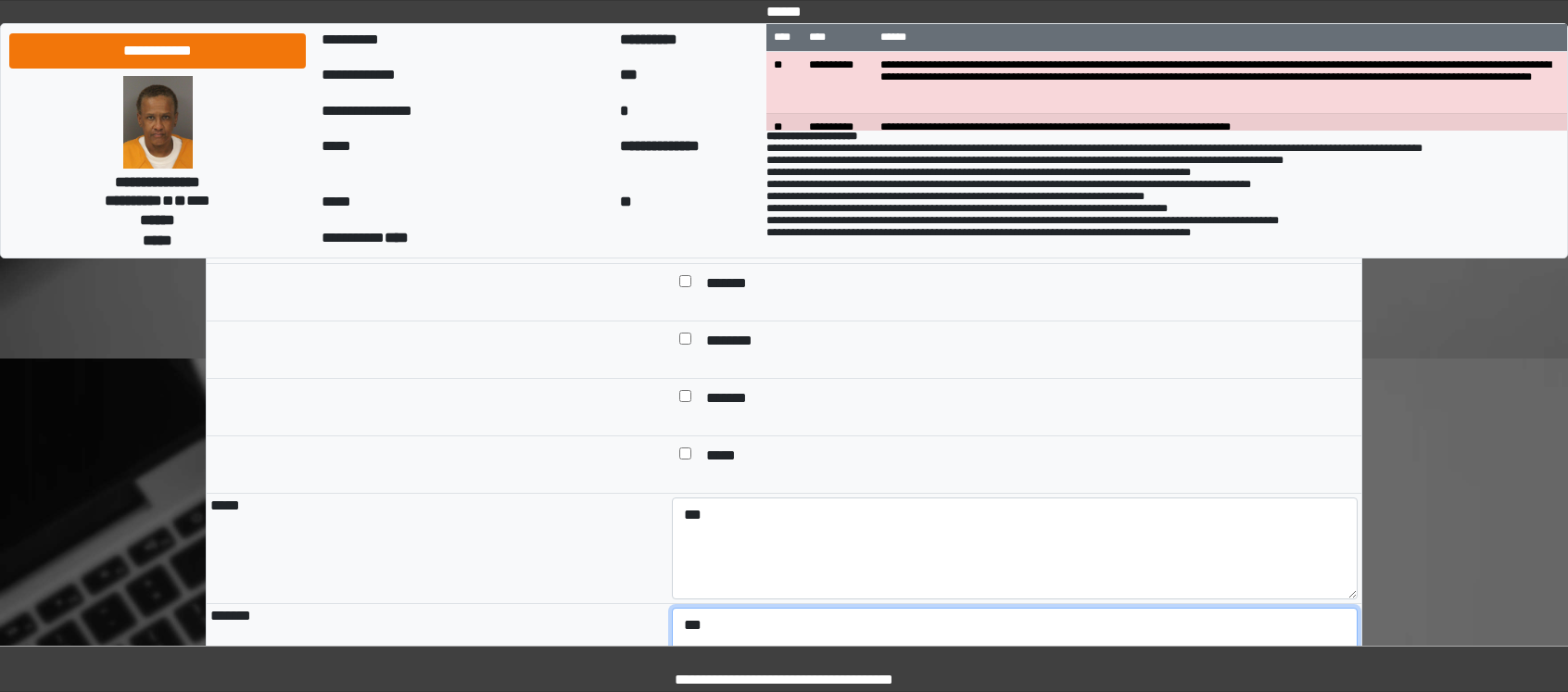 type on "***" 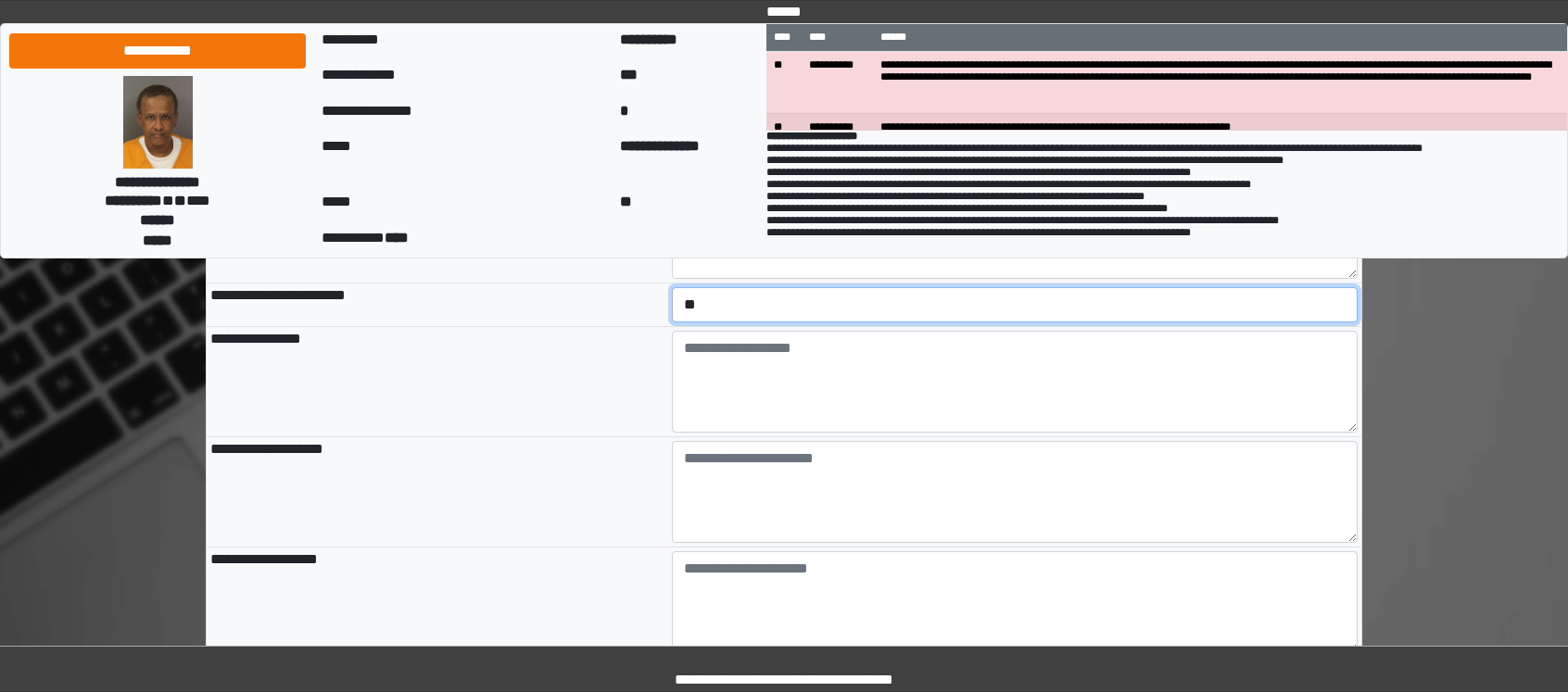 scroll, scrollTop: 1934, scrollLeft: 0, axis: vertical 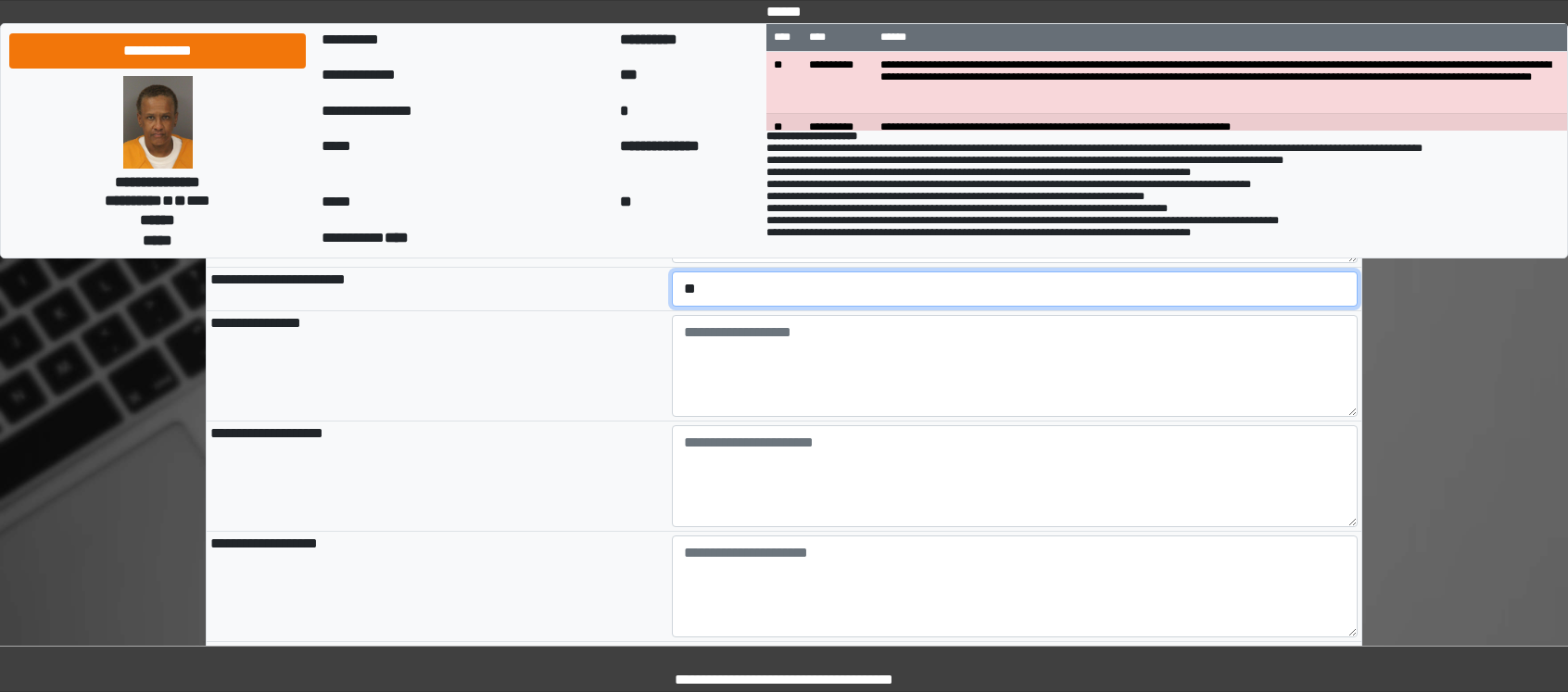 select on "*" 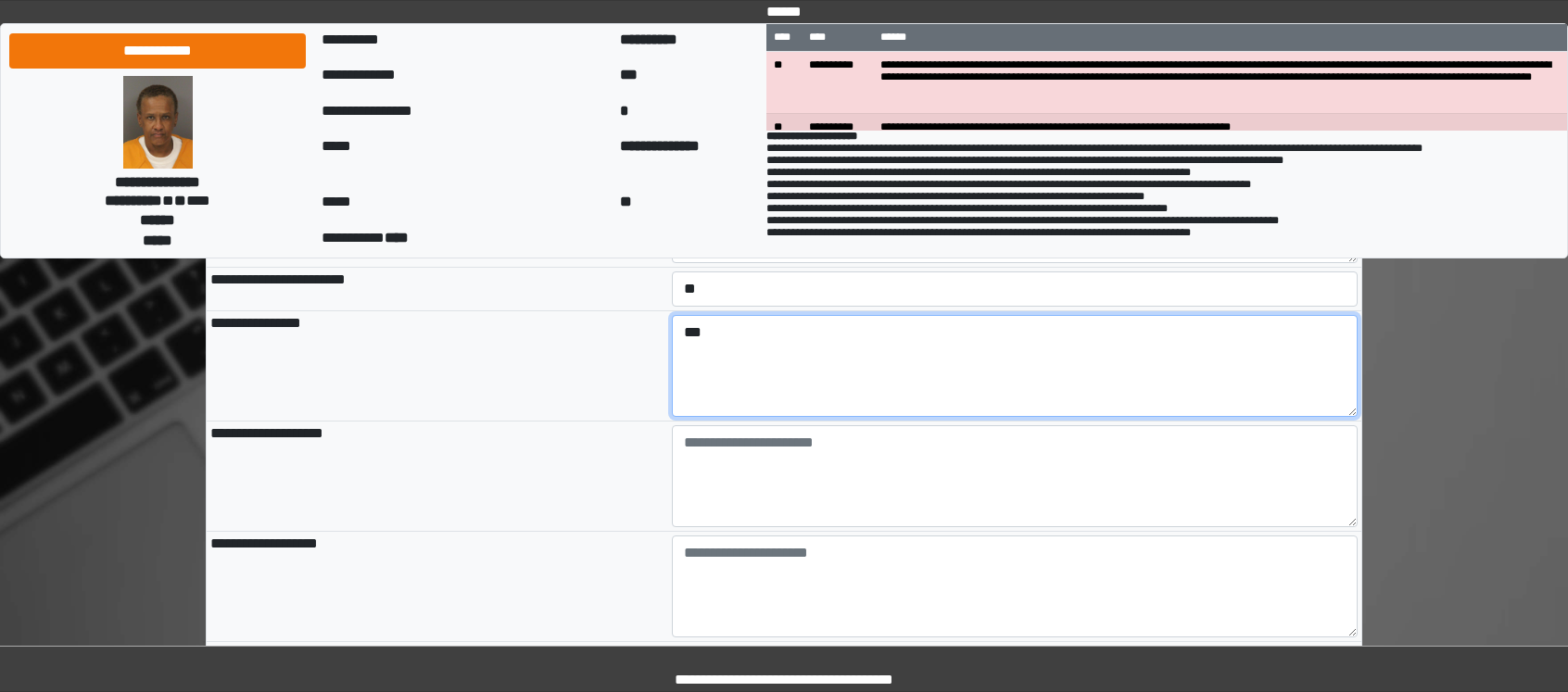 type on "***" 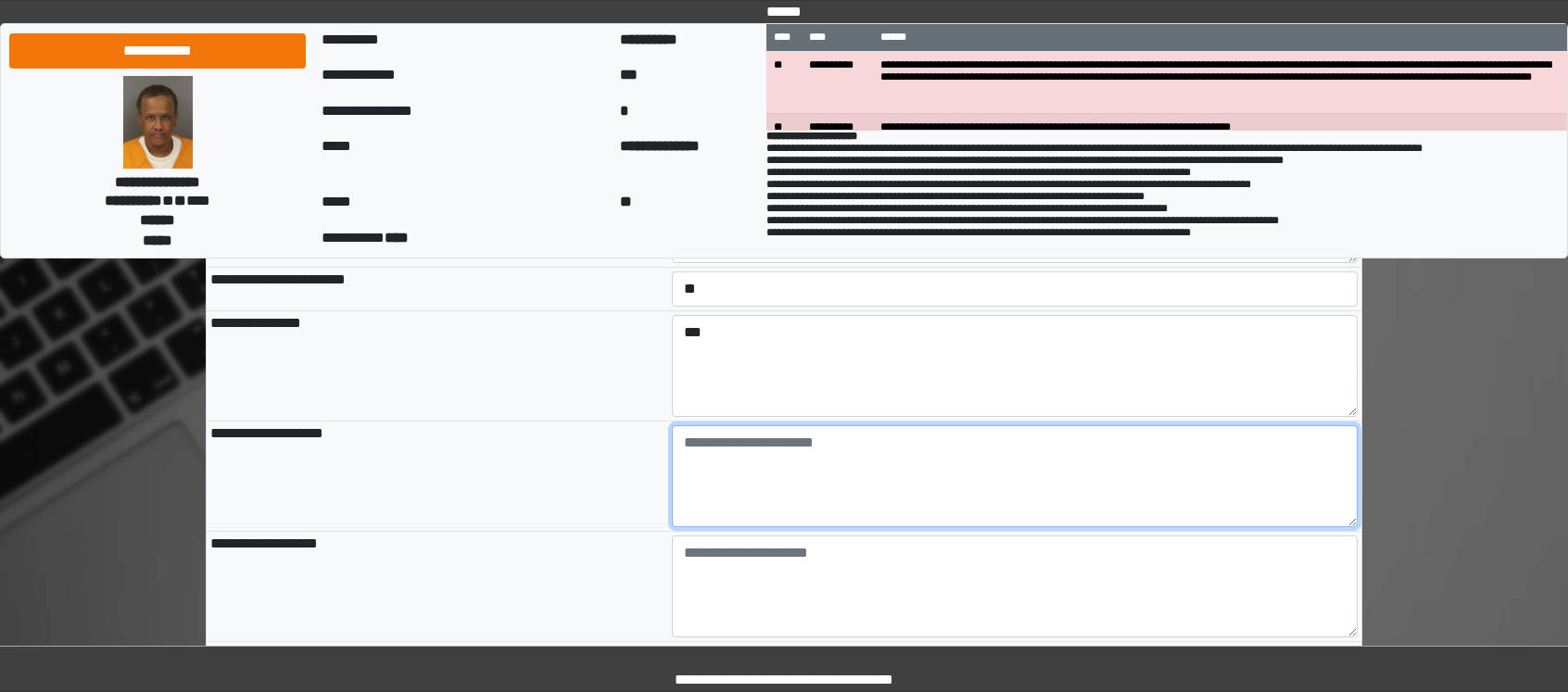 paste on "**********" 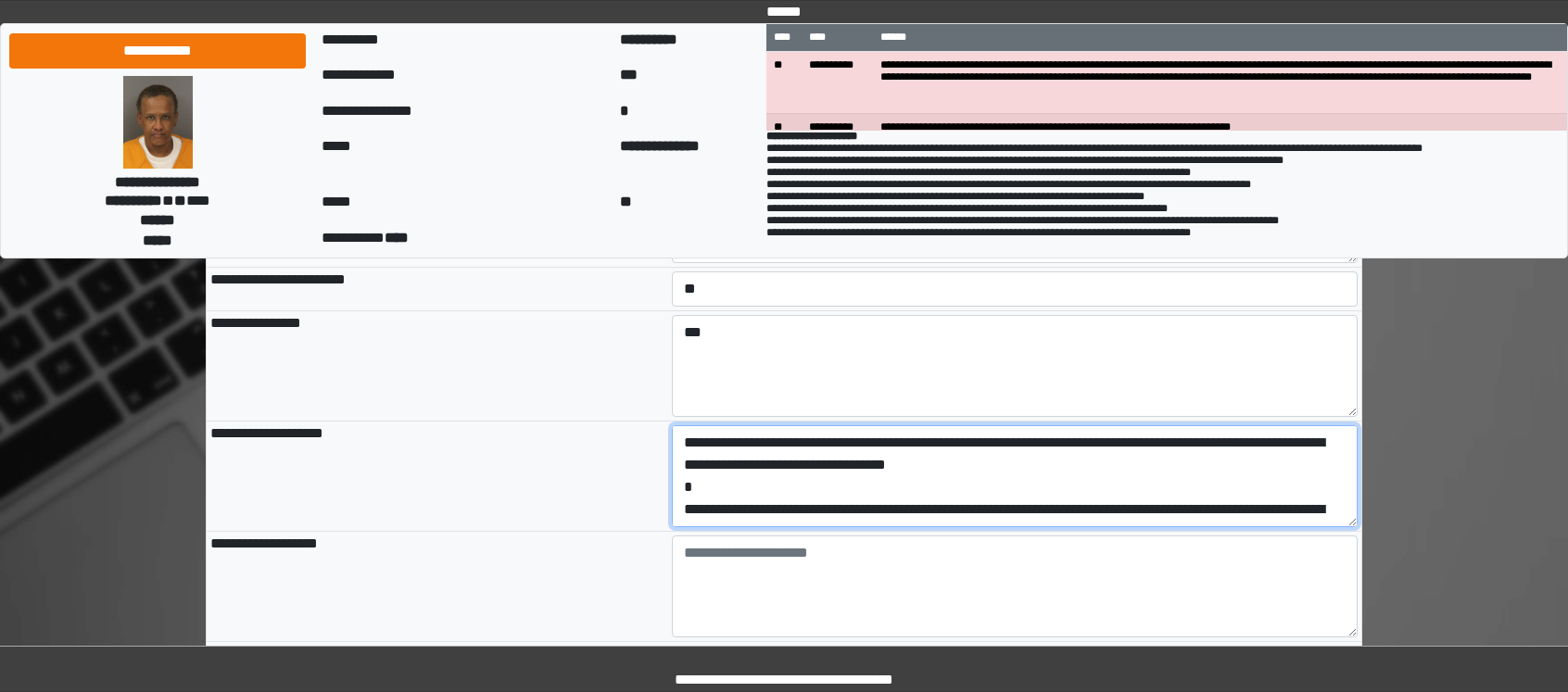 scroll, scrollTop: 60, scrollLeft: 0, axis: vertical 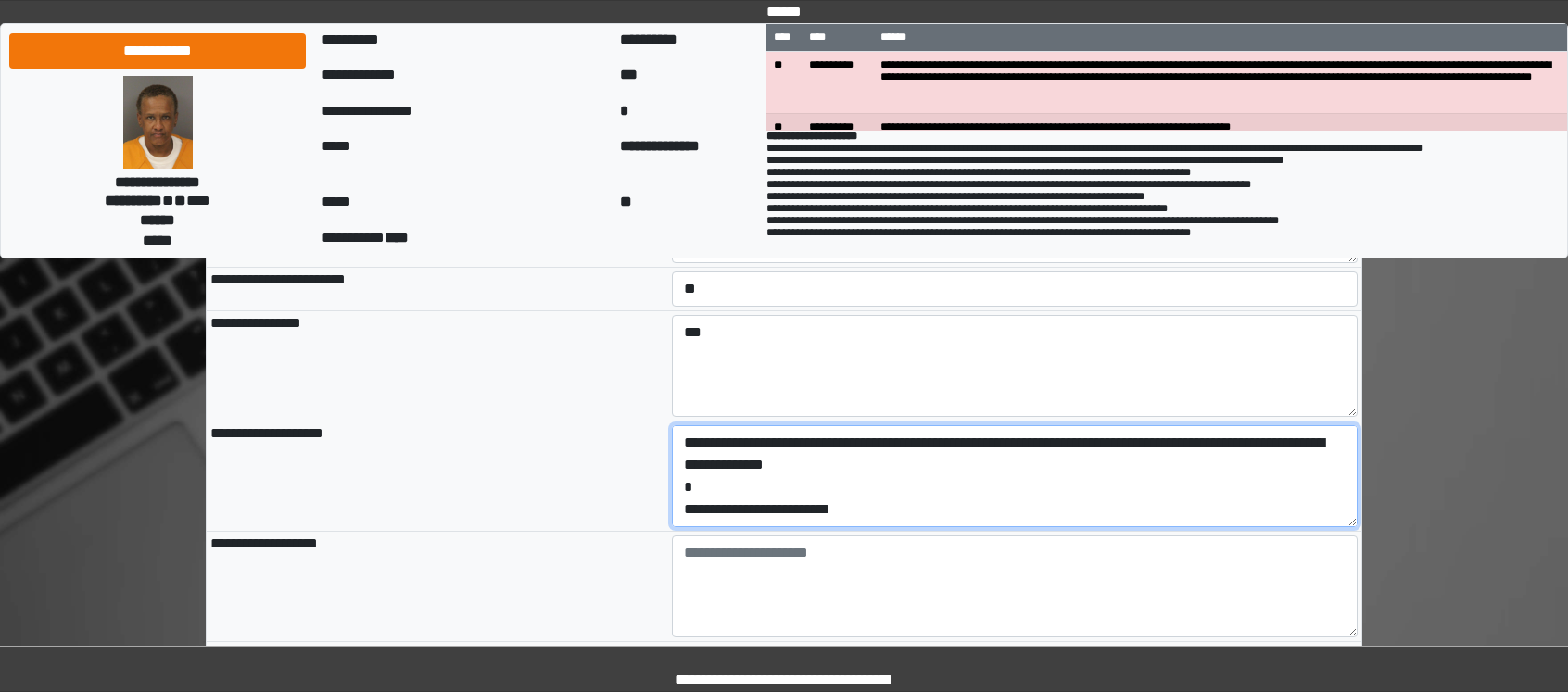 drag, startPoint x: 908, startPoint y: 570, endPoint x: 467, endPoint y: 573, distance: 441.0102 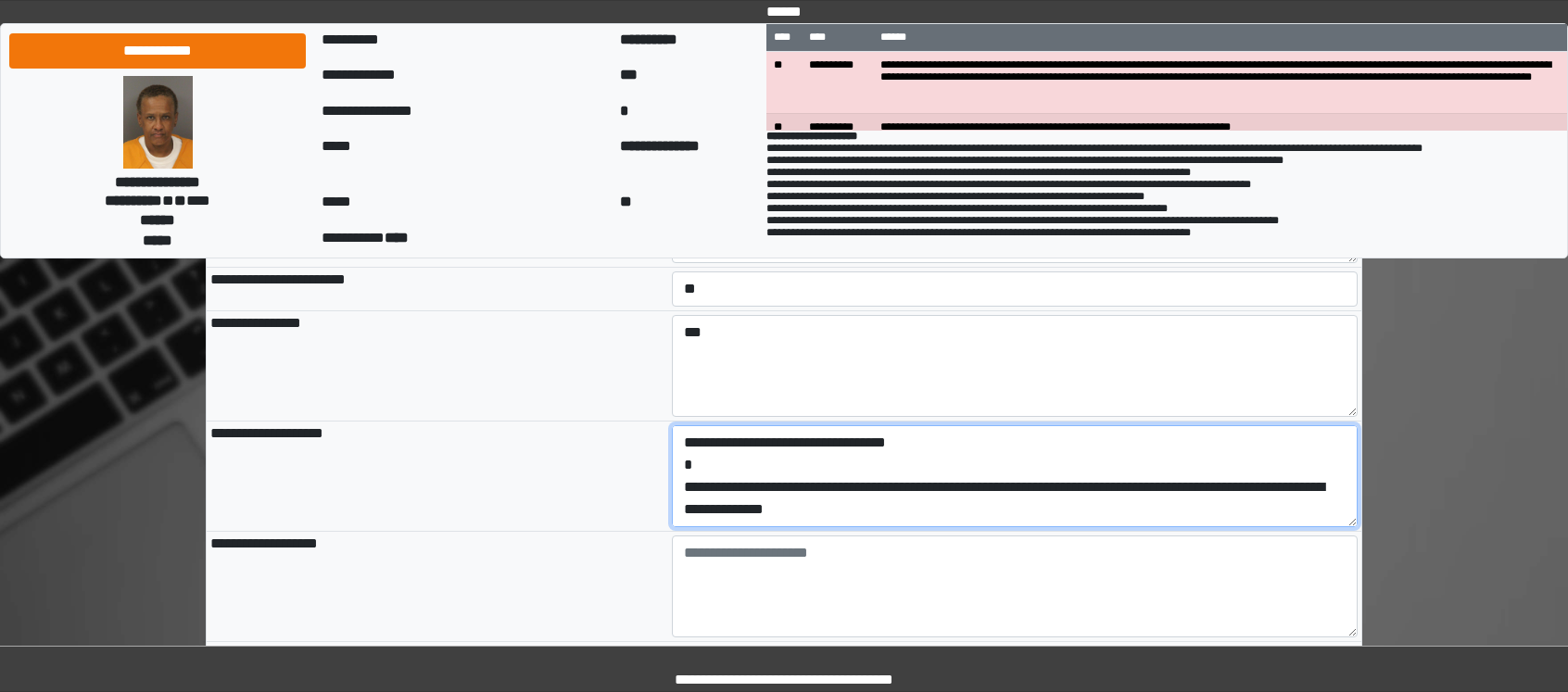 scroll, scrollTop: 22, scrollLeft: 0, axis: vertical 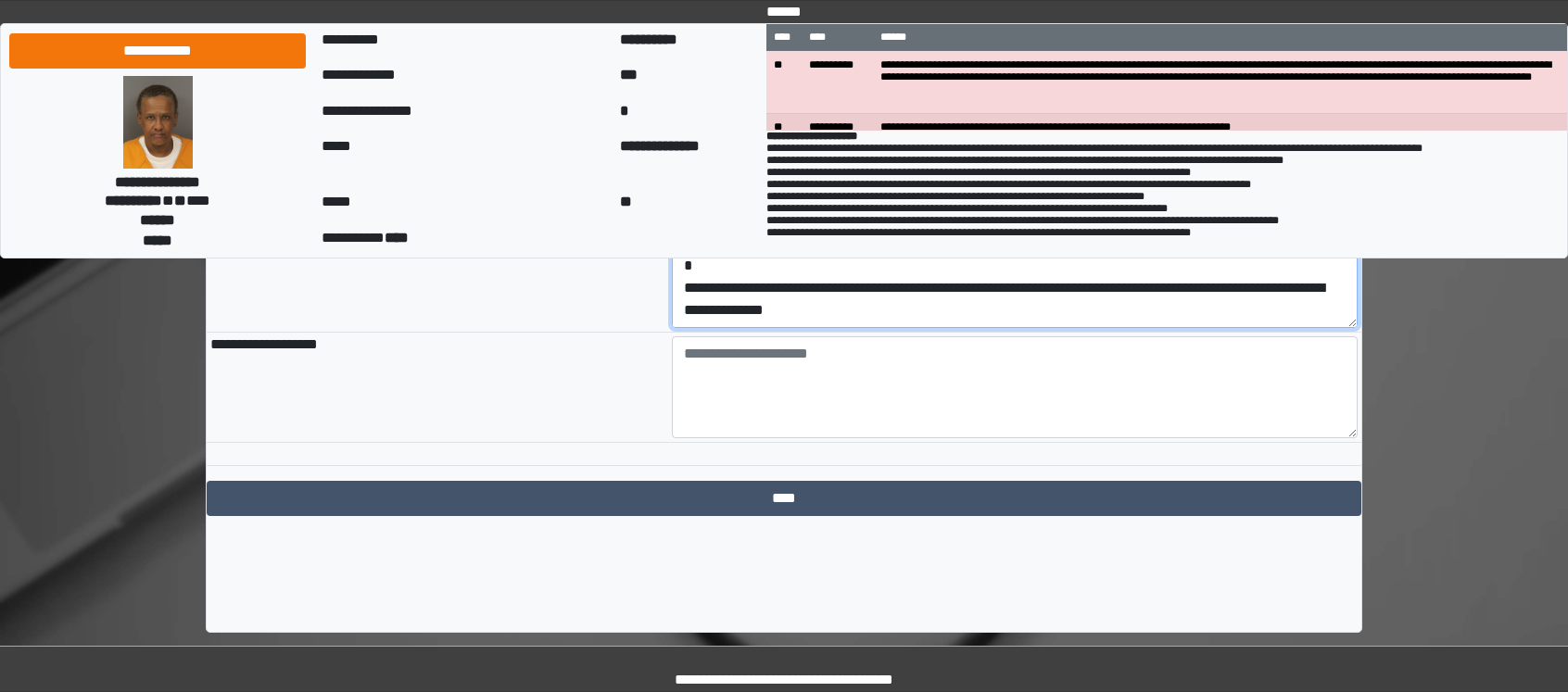 type on "**********" 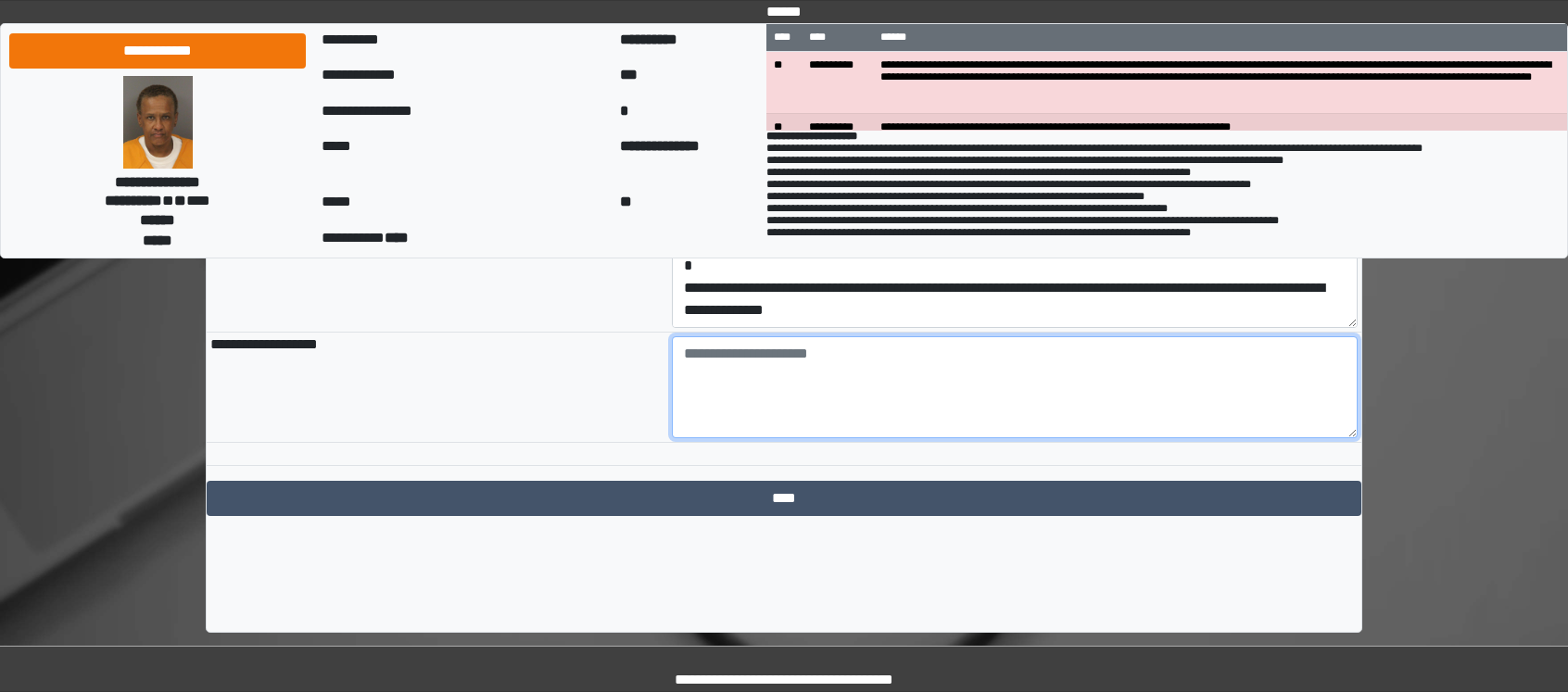 click at bounding box center [1015, 387] 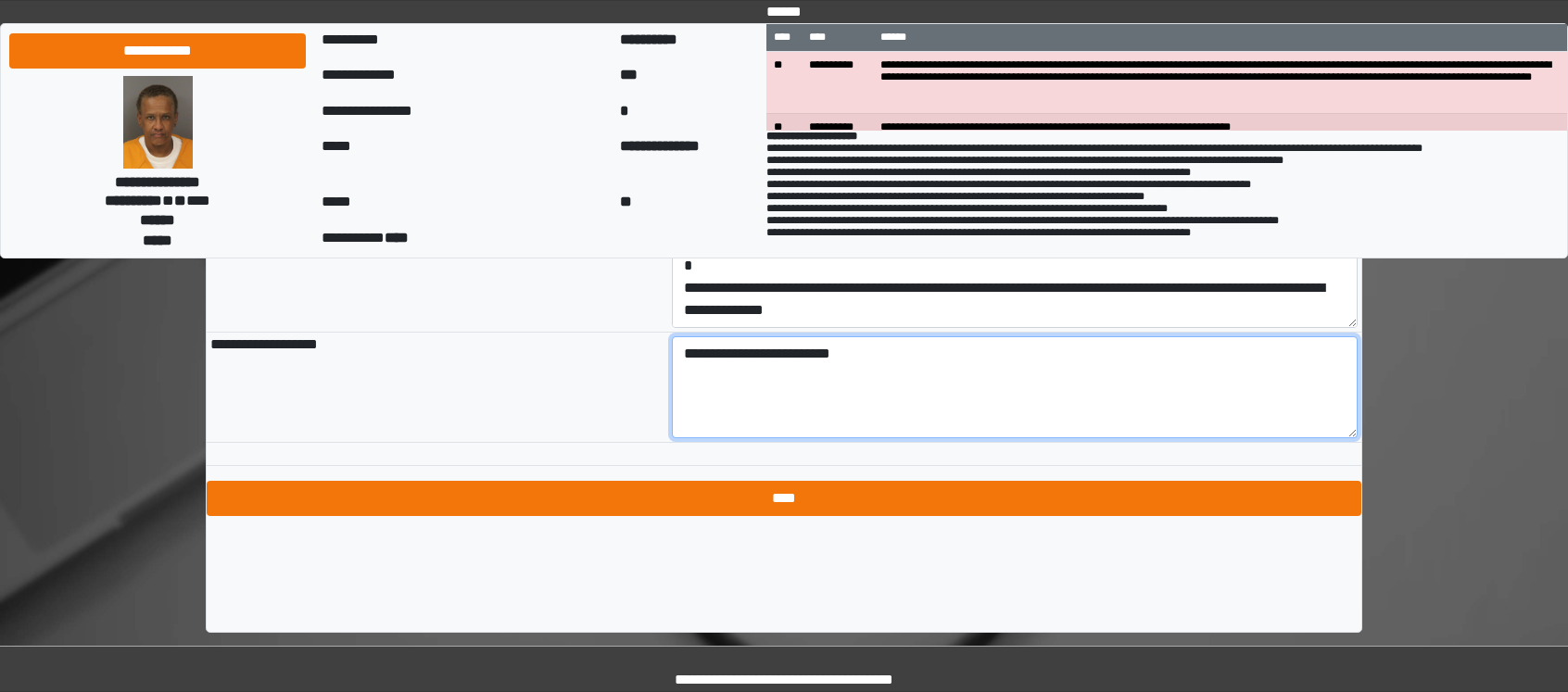 type on "**********" 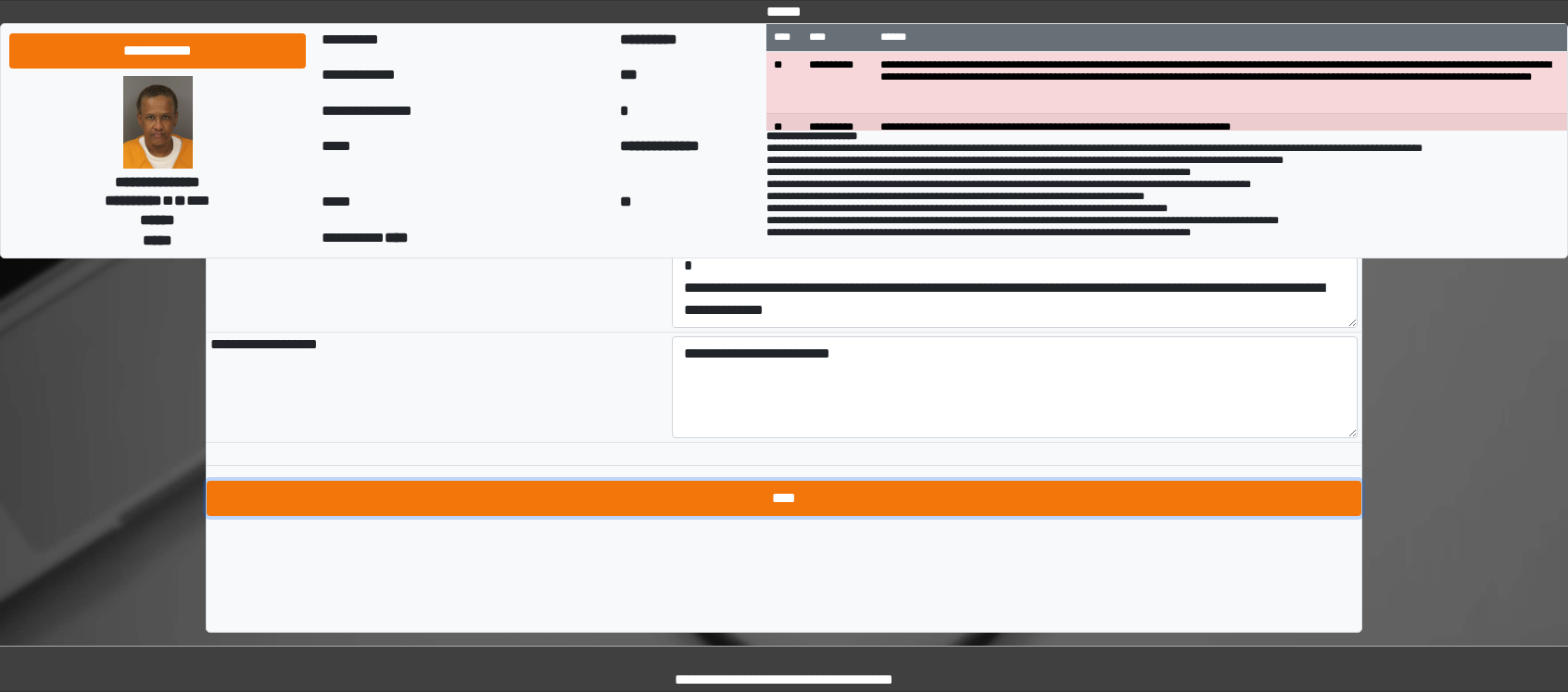 click on "****" at bounding box center [784, 498] 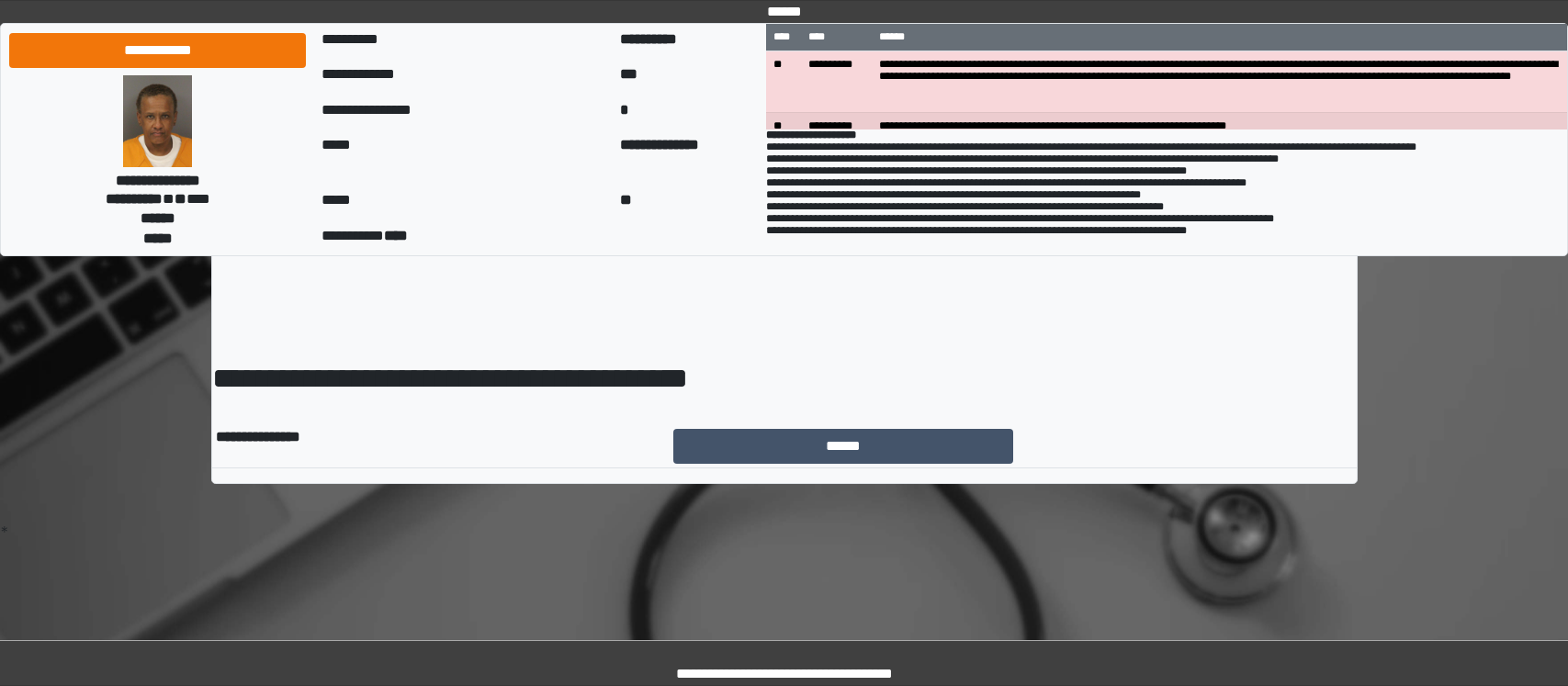 scroll, scrollTop: 0, scrollLeft: 0, axis: both 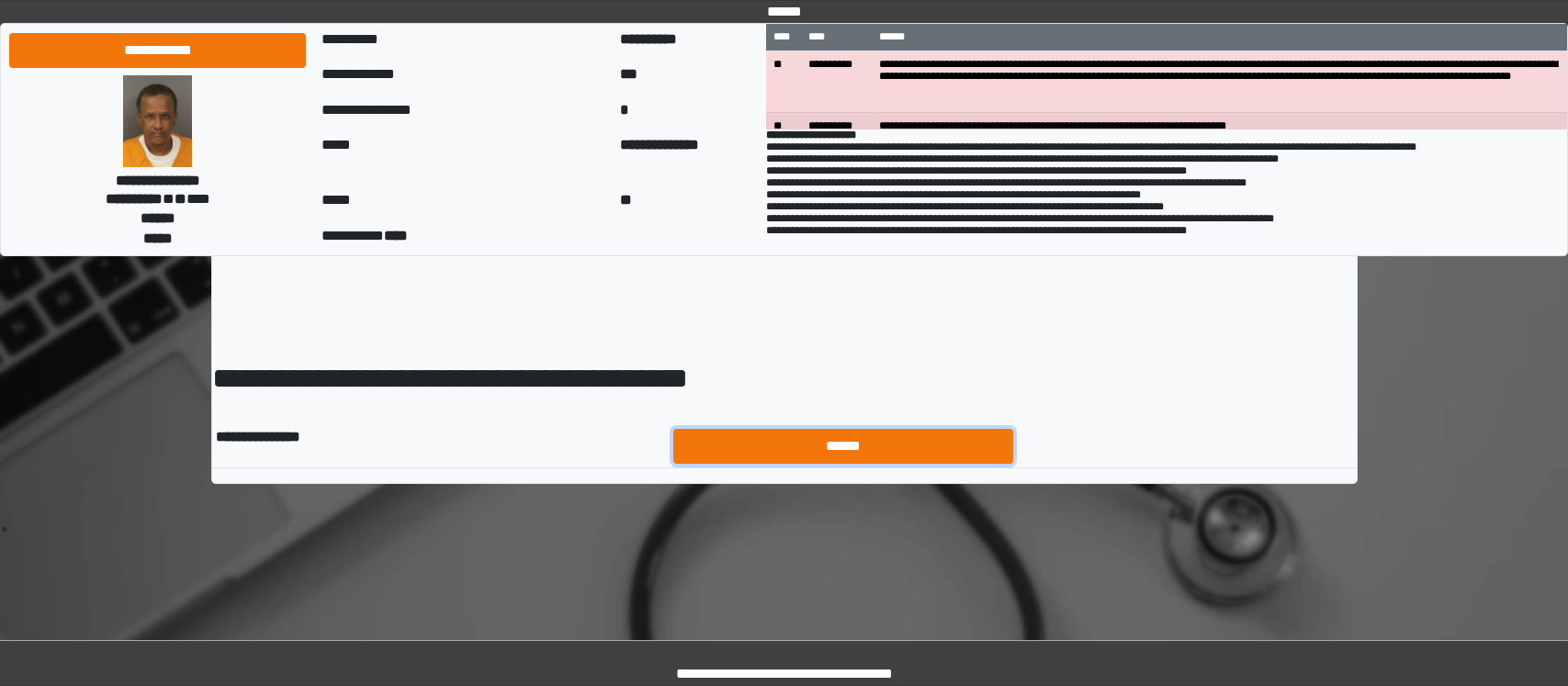 click on "******" at bounding box center [843, 446] 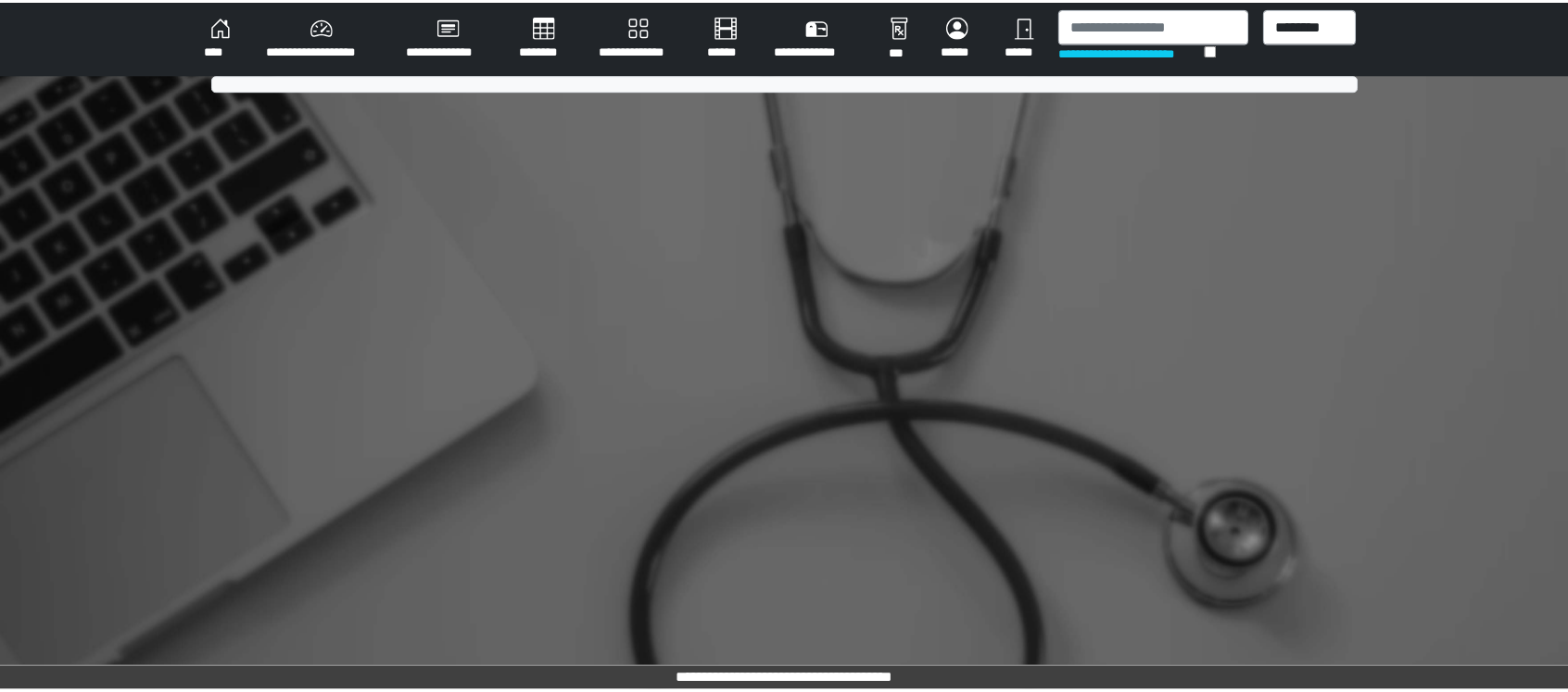 scroll, scrollTop: 0, scrollLeft: 0, axis: both 